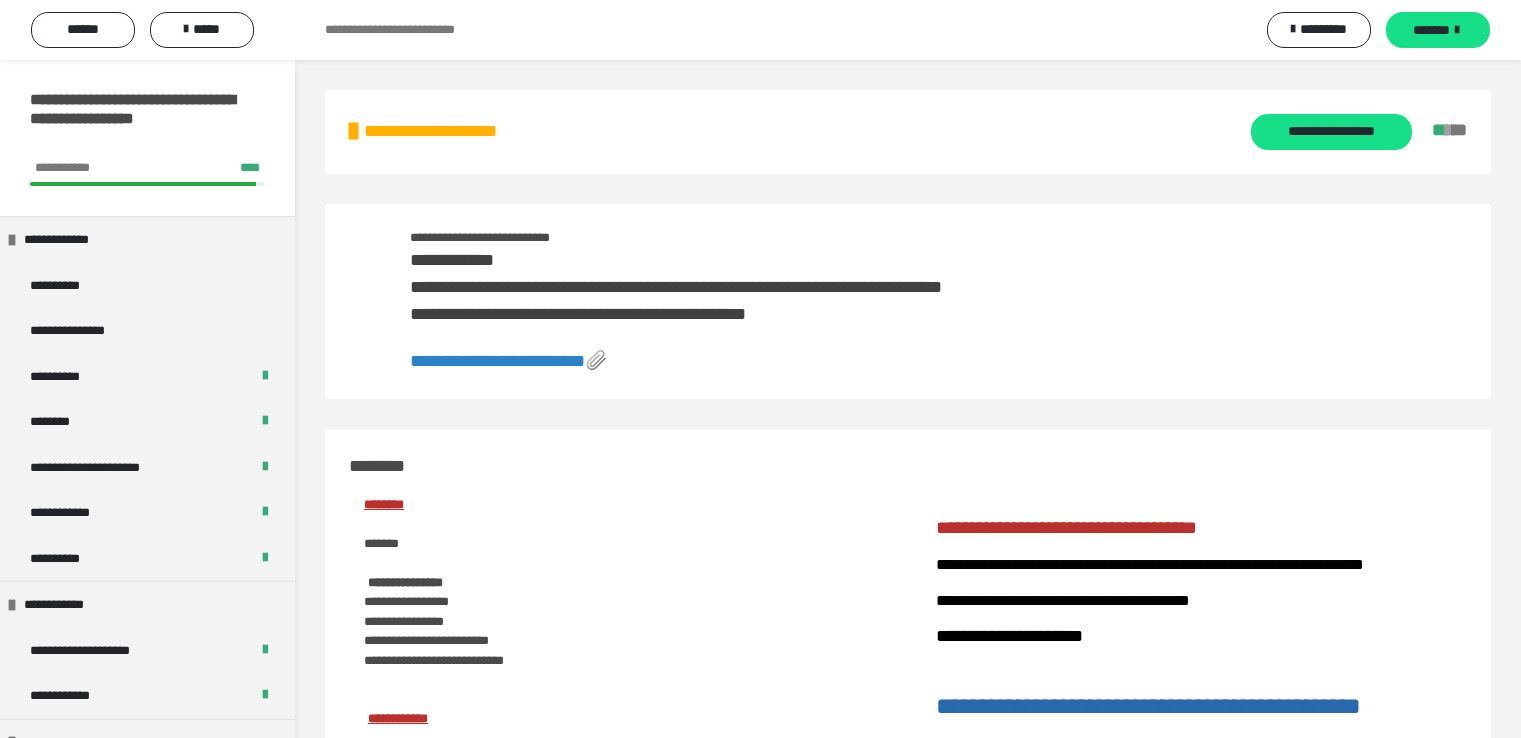 scroll, scrollTop: 0, scrollLeft: 0, axis: both 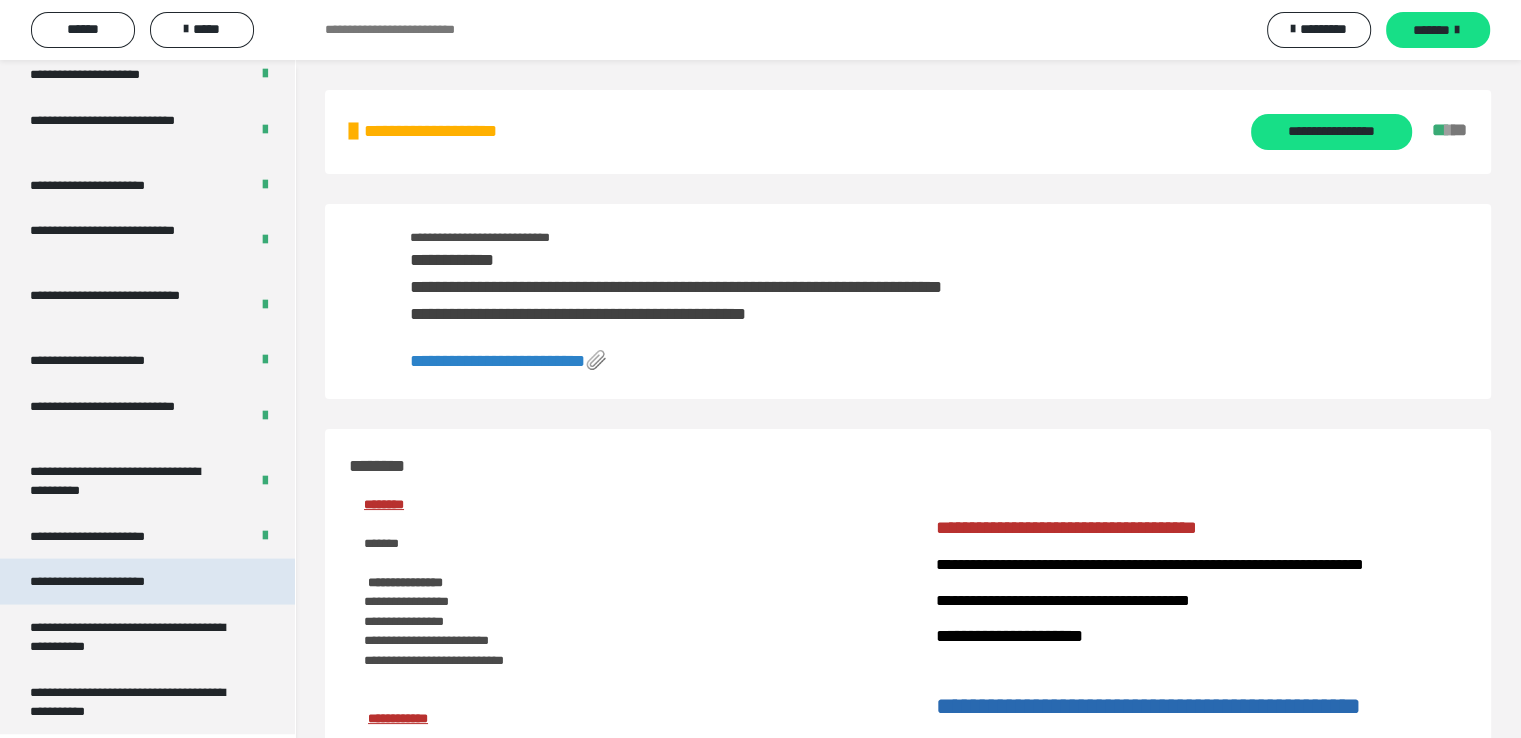 click on "**********" at bounding box center (111, 582) 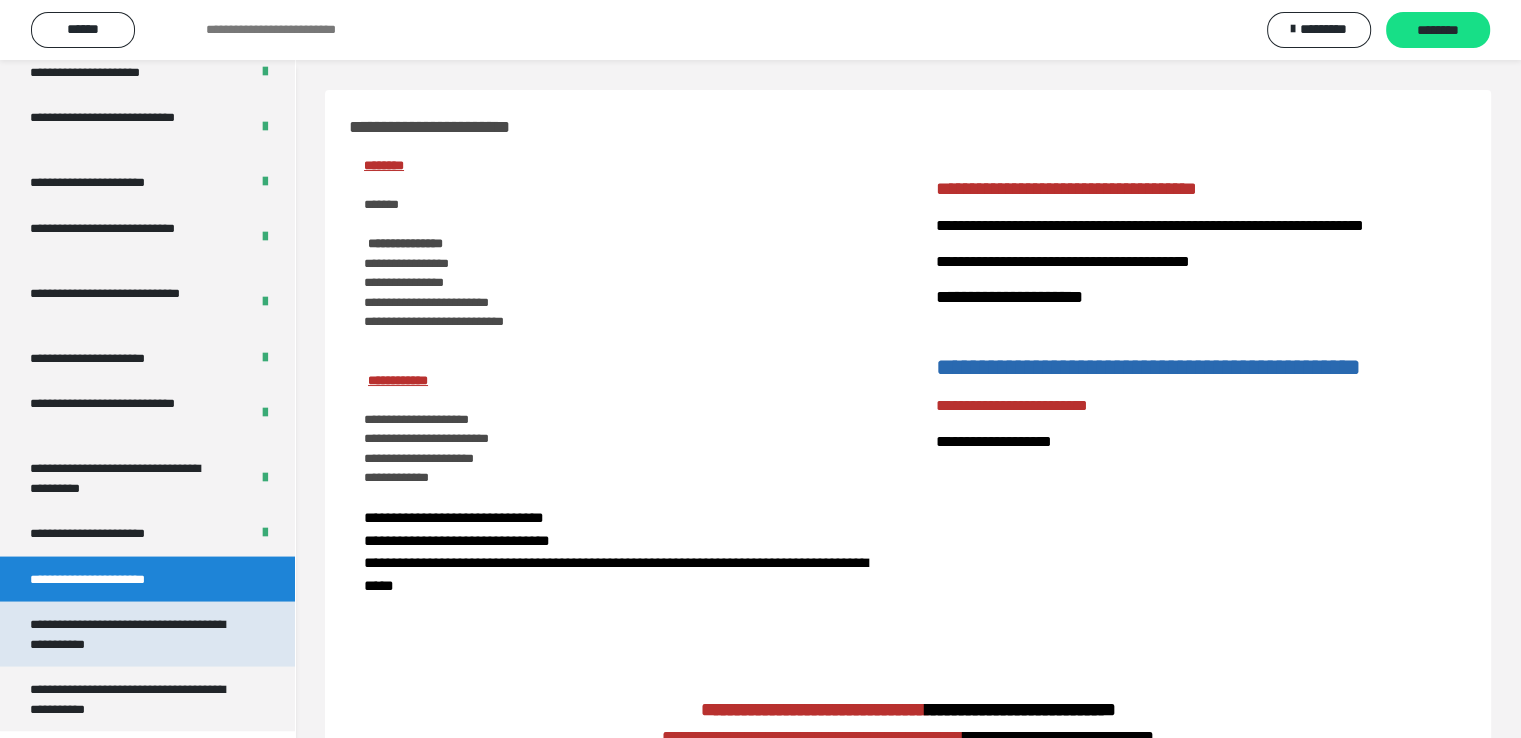 scroll, scrollTop: 3820, scrollLeft: 0, axis: vertical 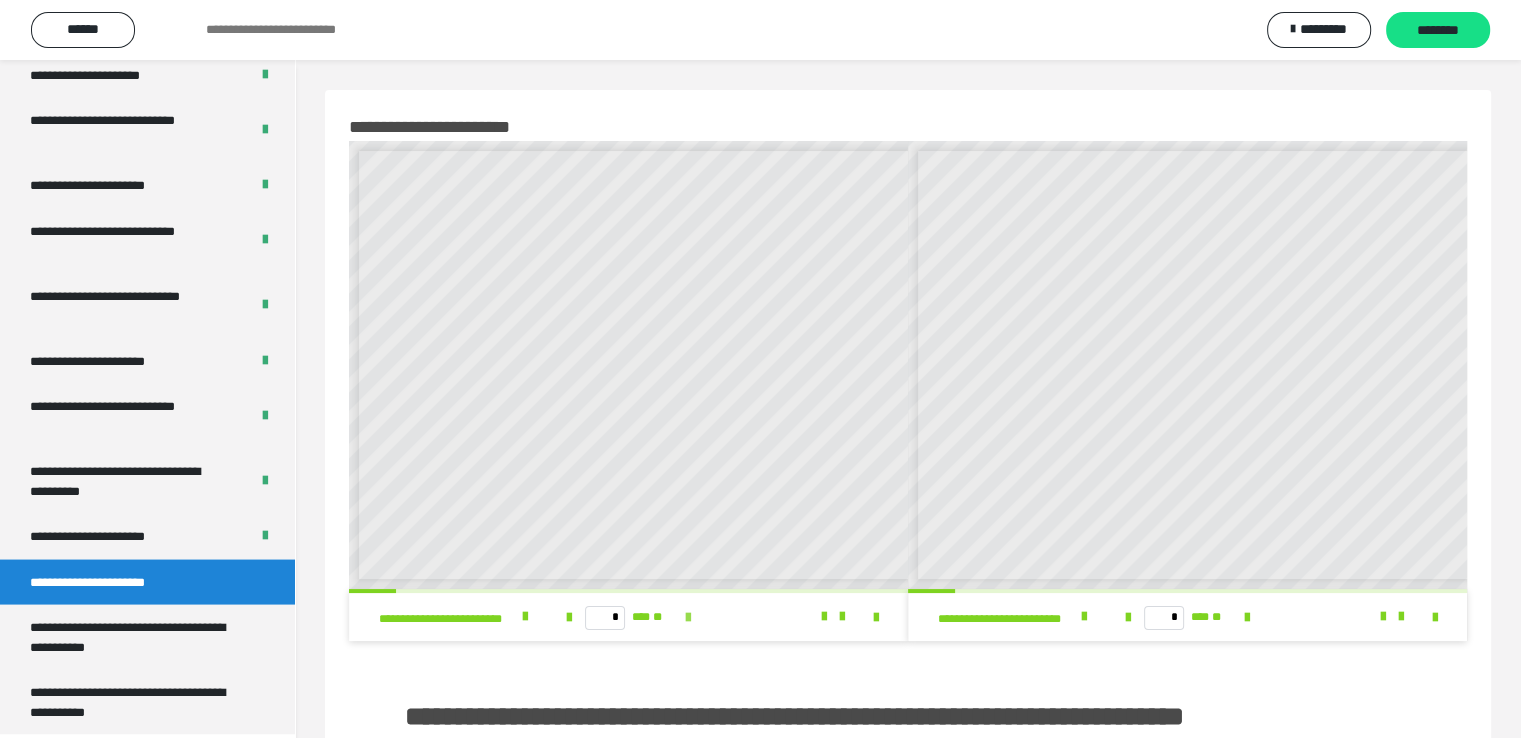 click at bounding box center (688, 618) 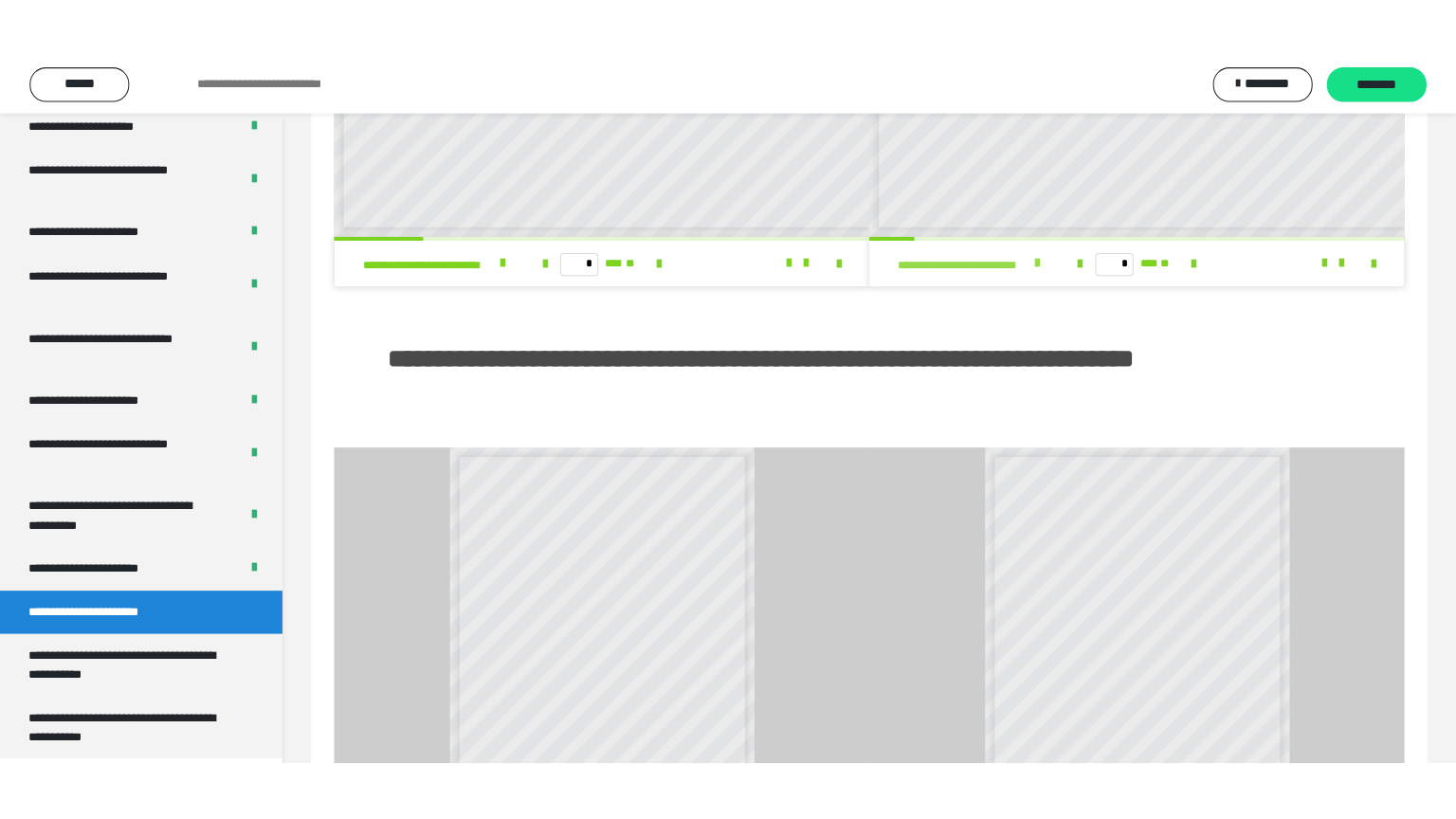 scroll, scrollTop: 664, scrollLeft: 0, axis: vertical 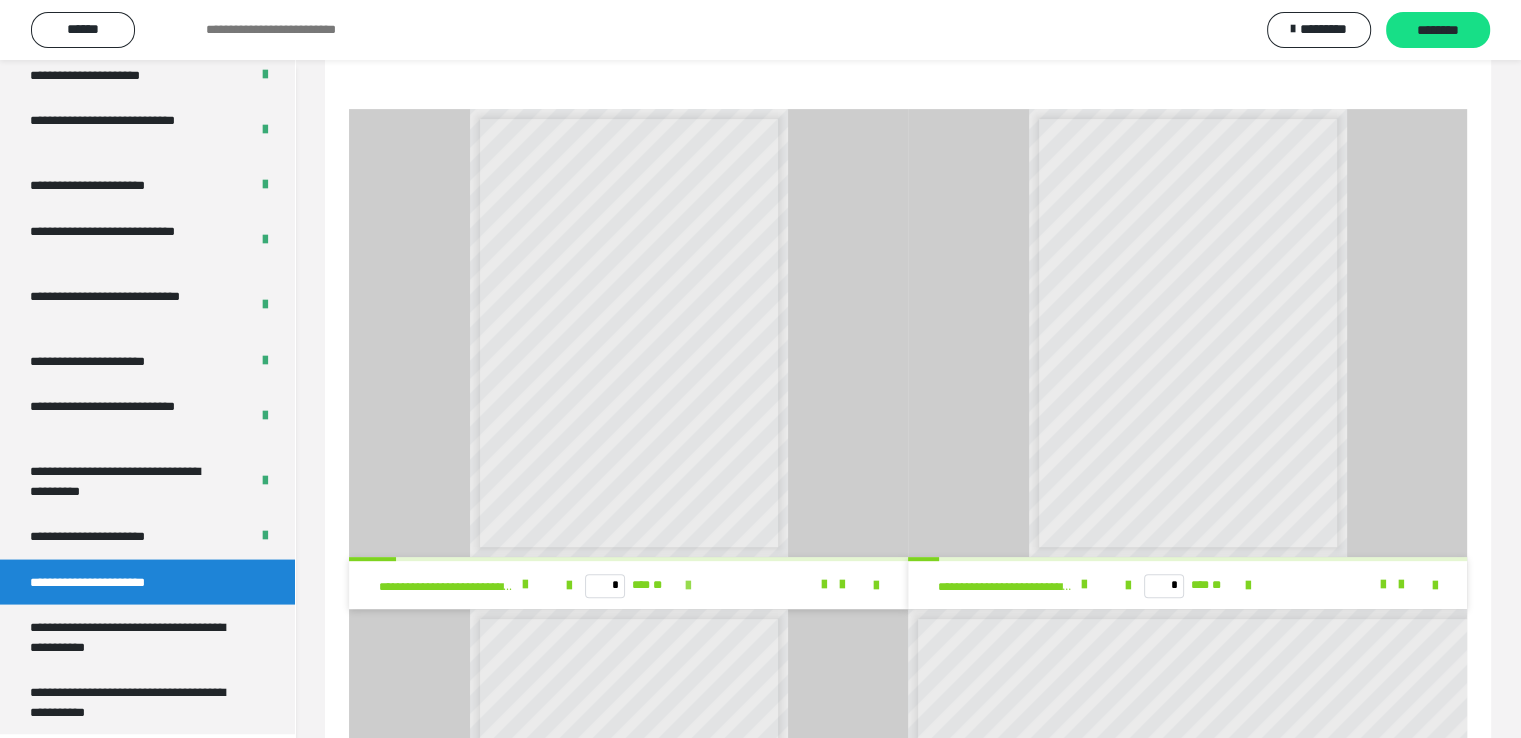 click at bounding box center [688, 586] 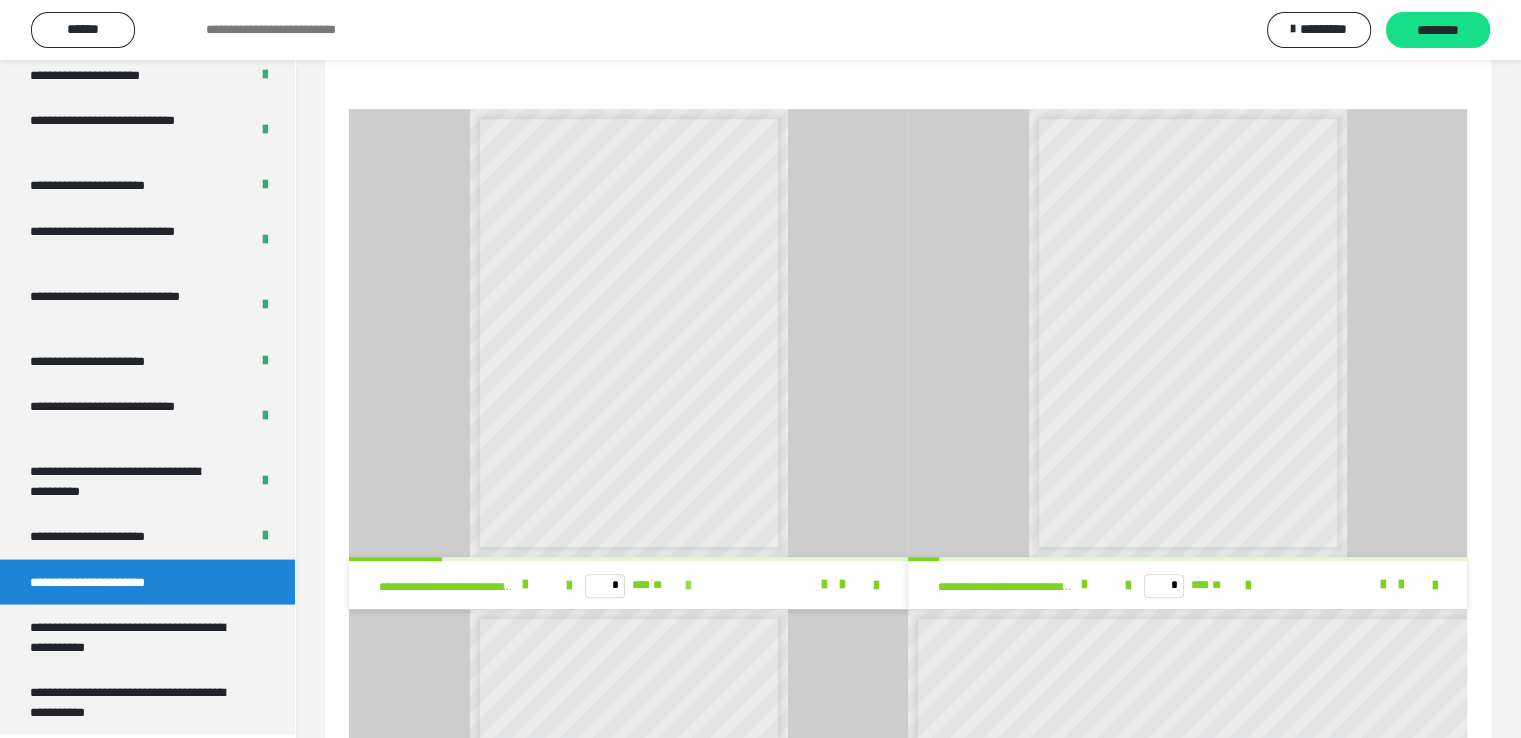 click at bounding box center [688, 586] 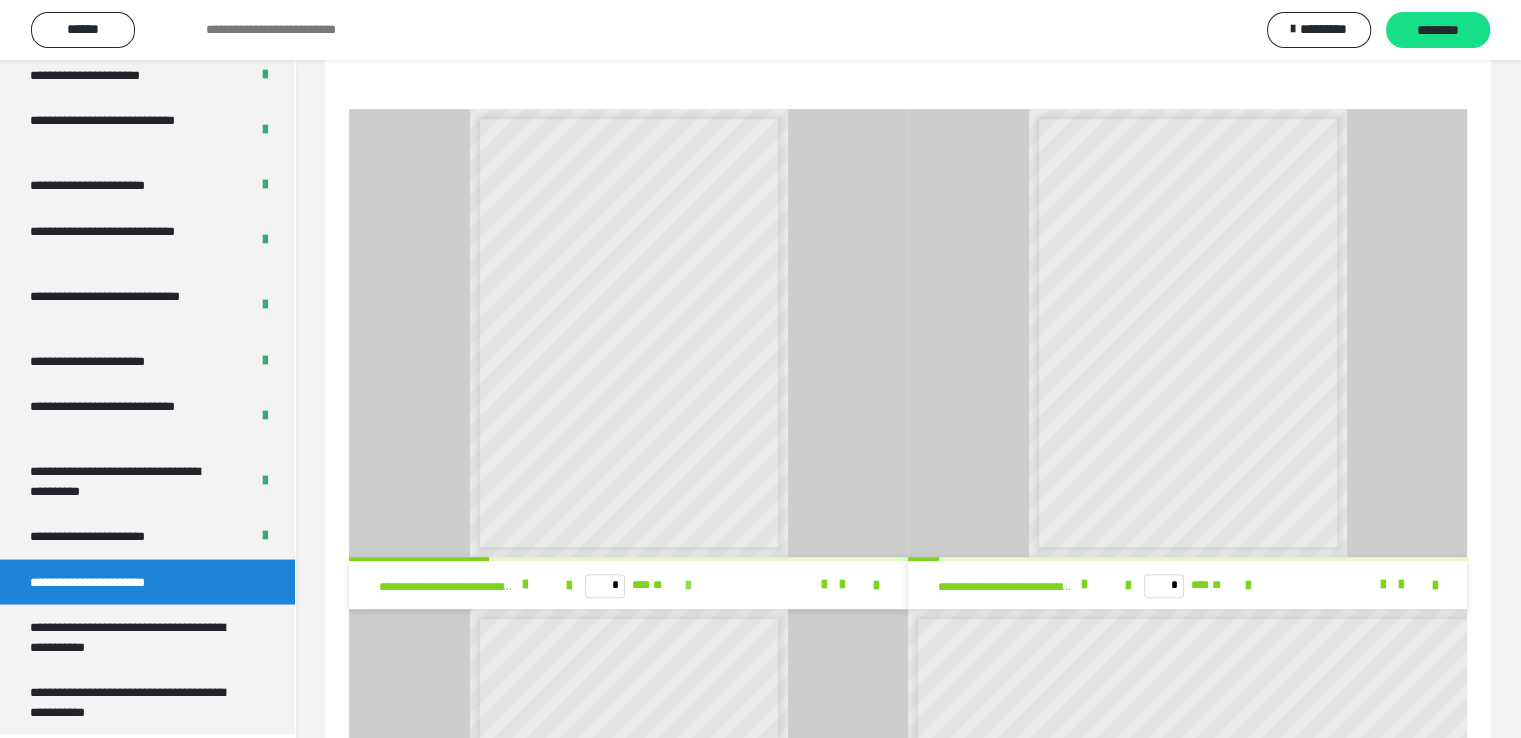 click at bounding box center (688, 586) 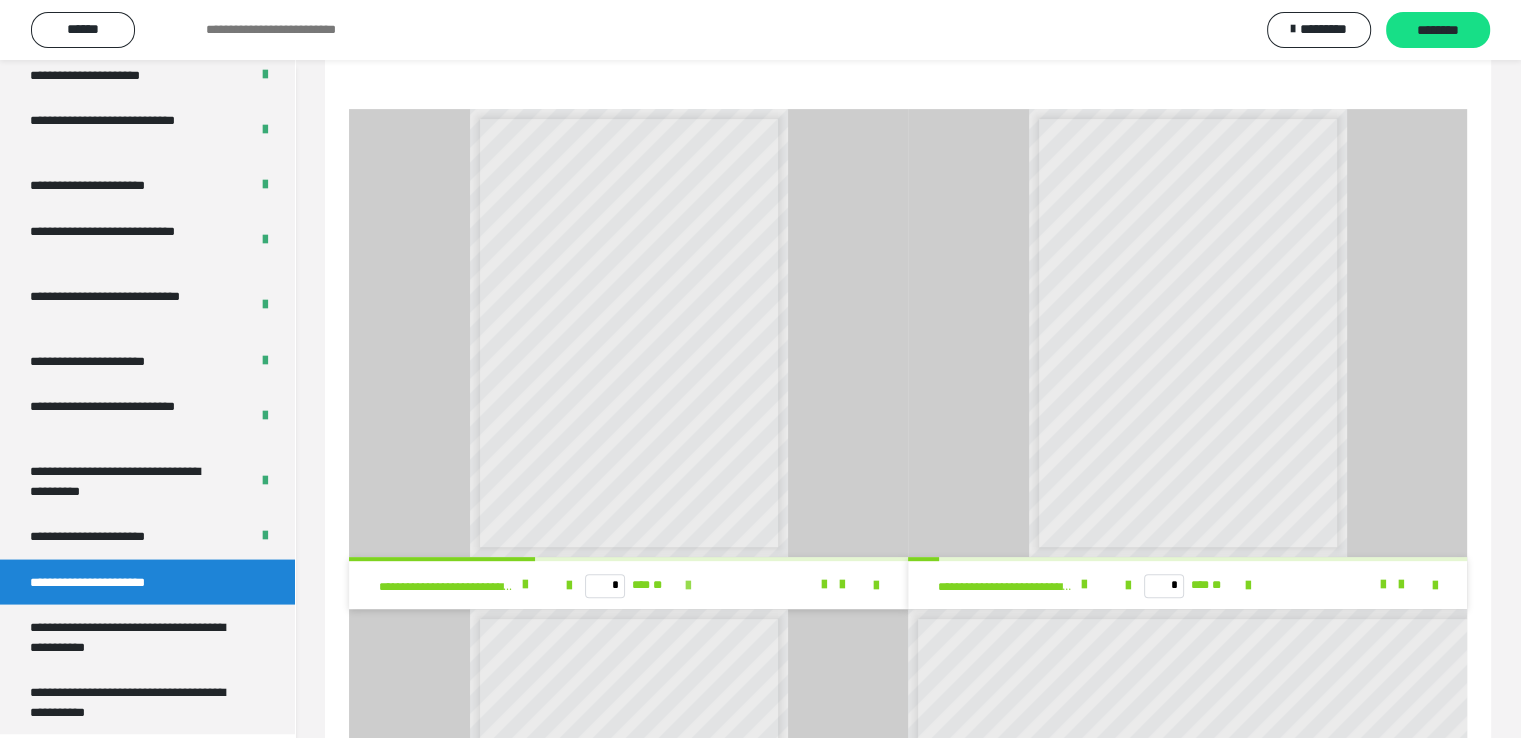 click at bounding box center (688, 586) 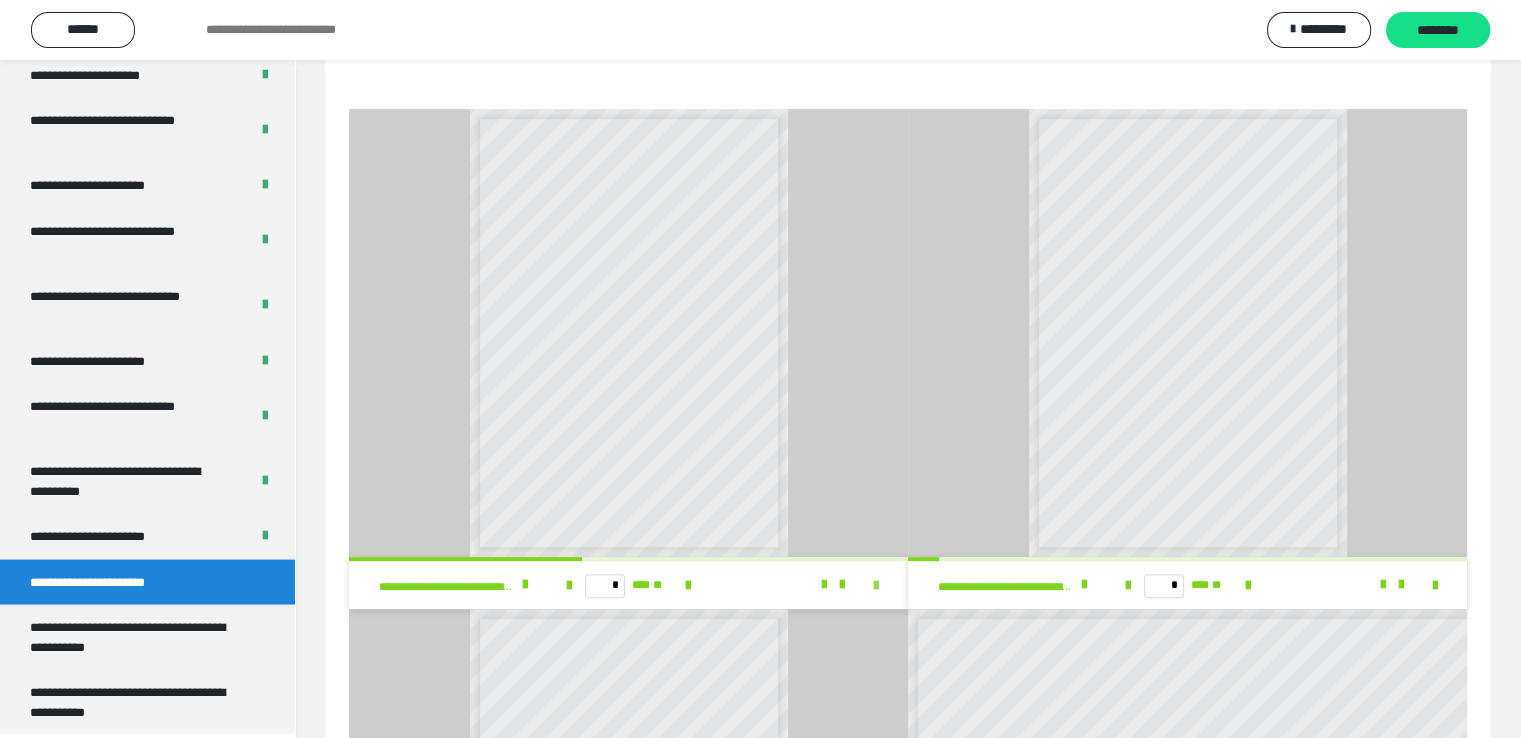 click at bounding box center [876, 586] 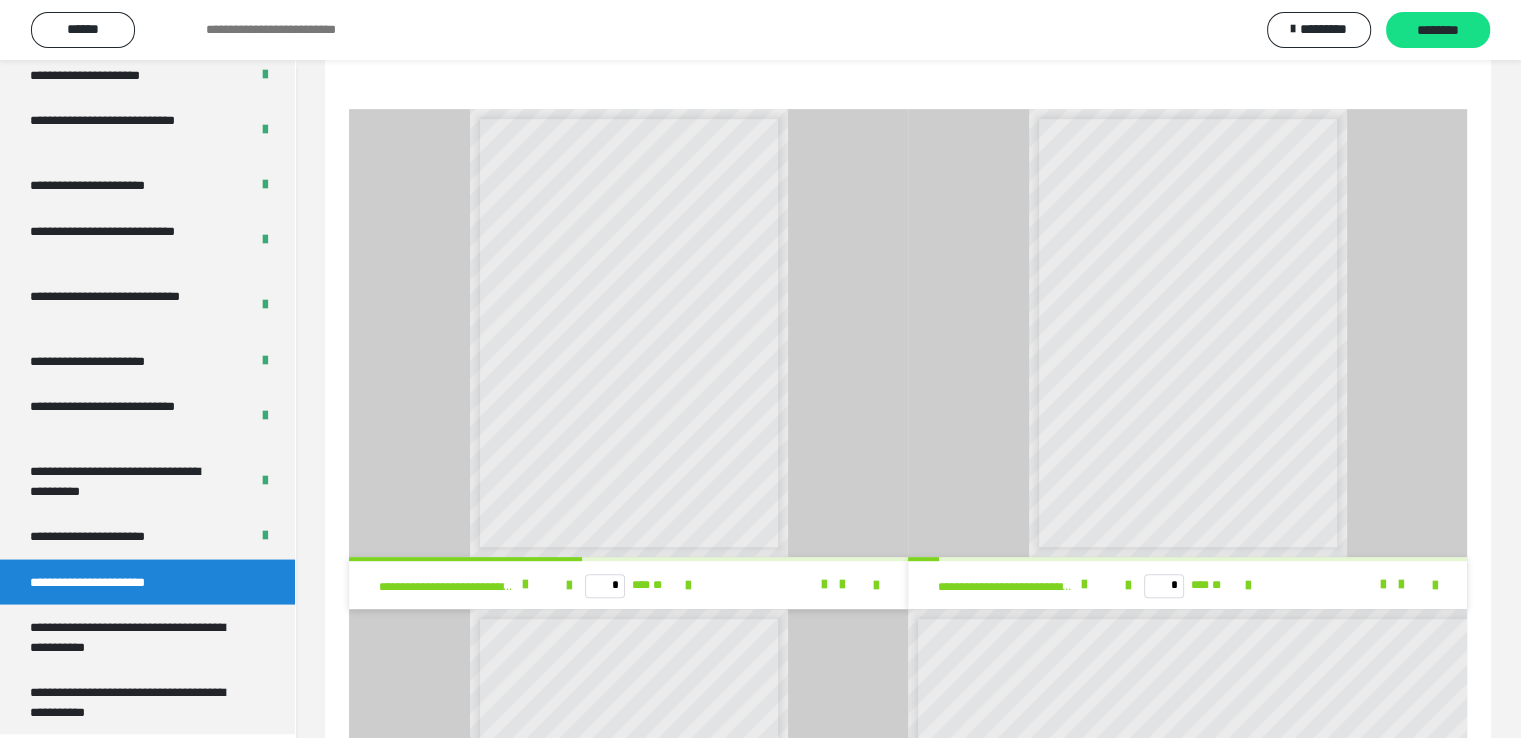 scroll, scrollTop: 3693, scrollLeft: 0, axis: vertical 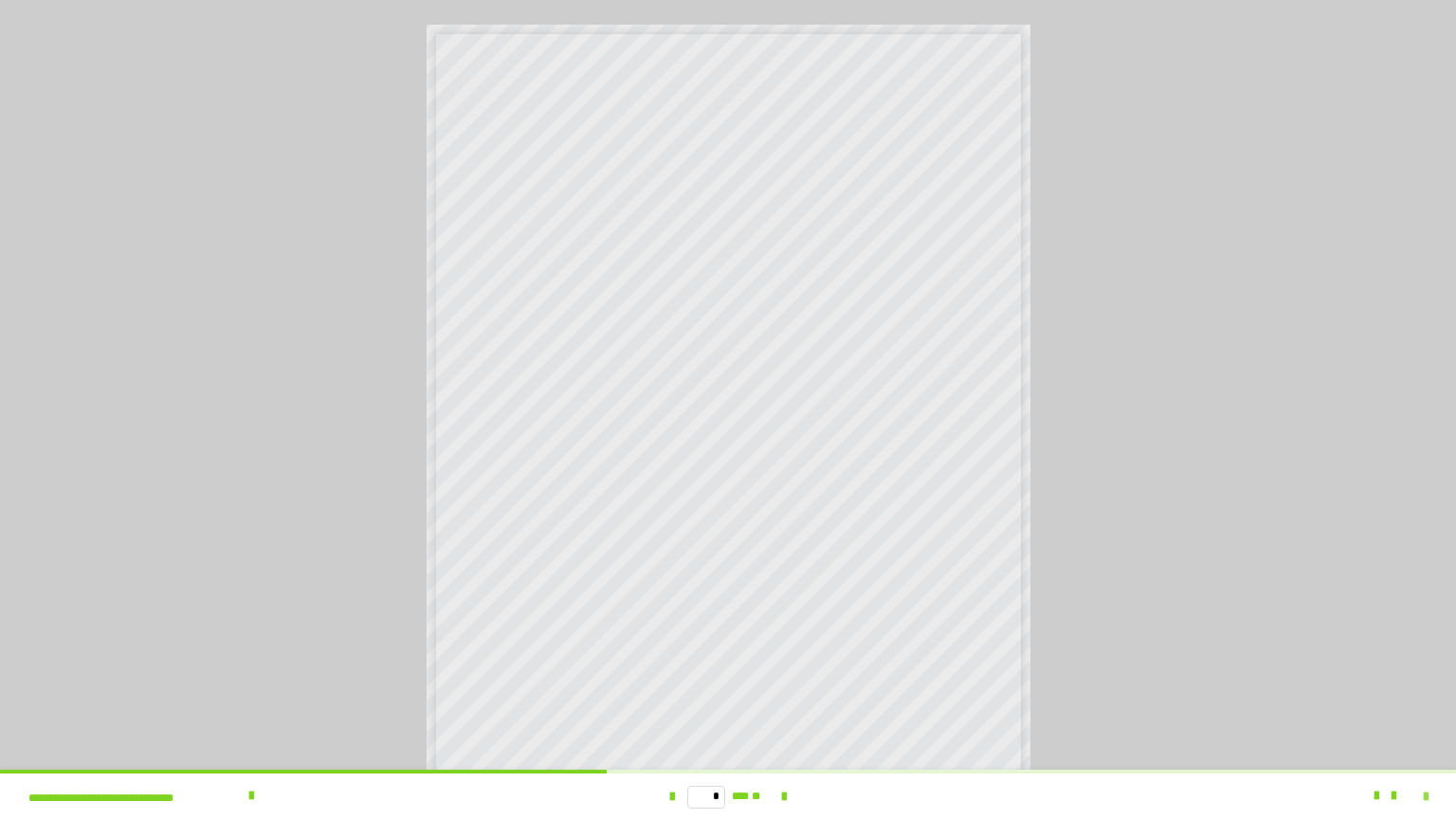 click at bounding box center [1426, 797] 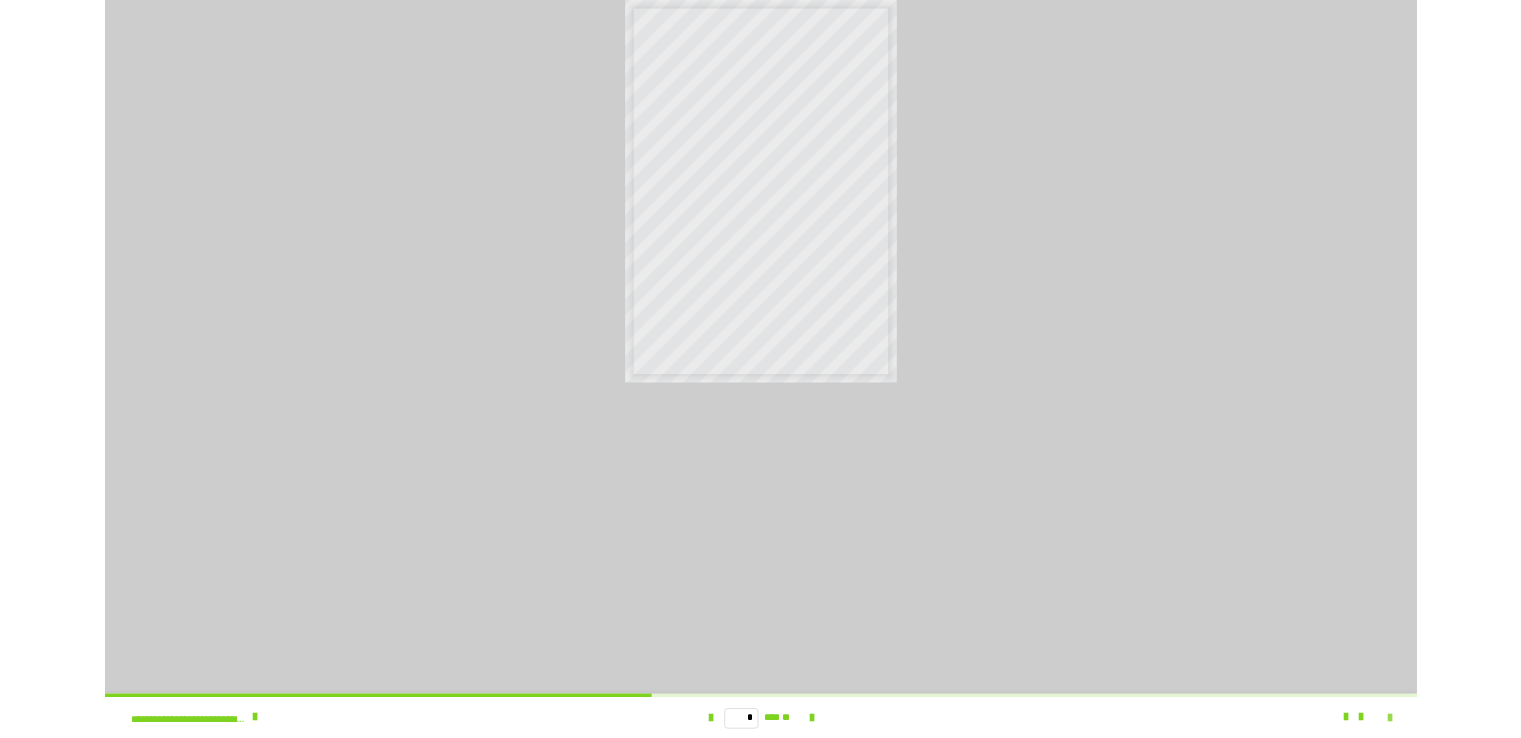 scroll, scrollTop: 3820, scrollLeft: 0, axis: vertical 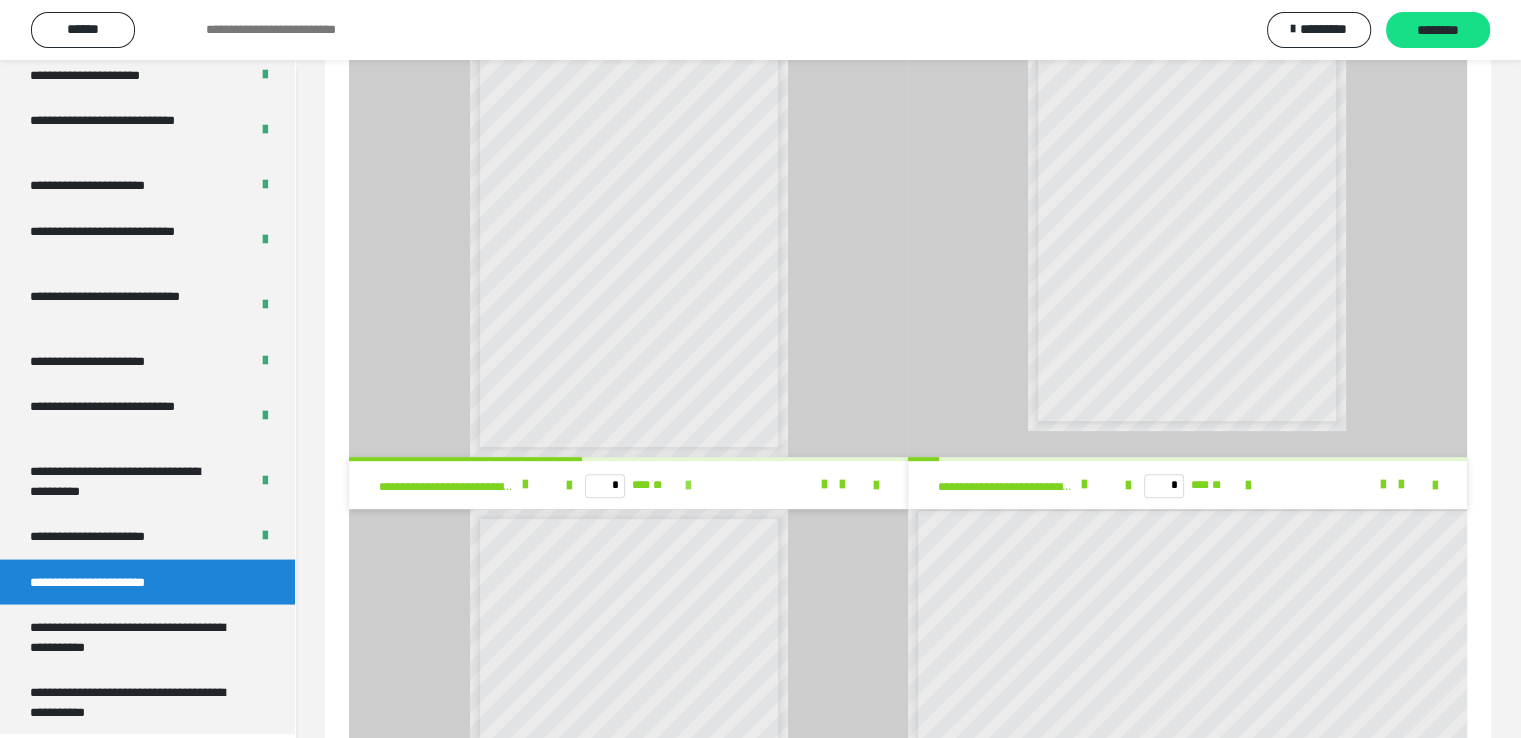 click at bounding box center (688, 486) 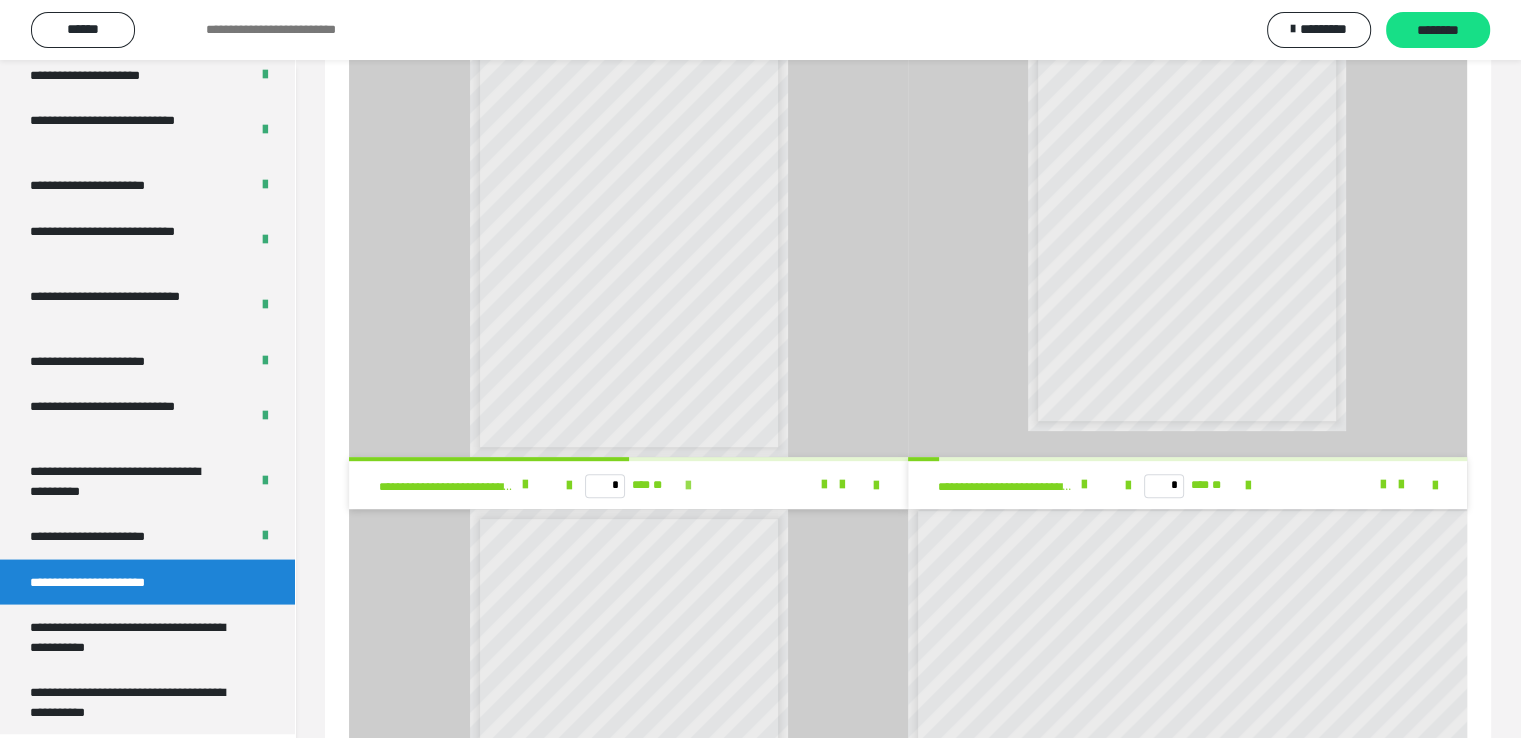 click at bounding box center [688, 486] 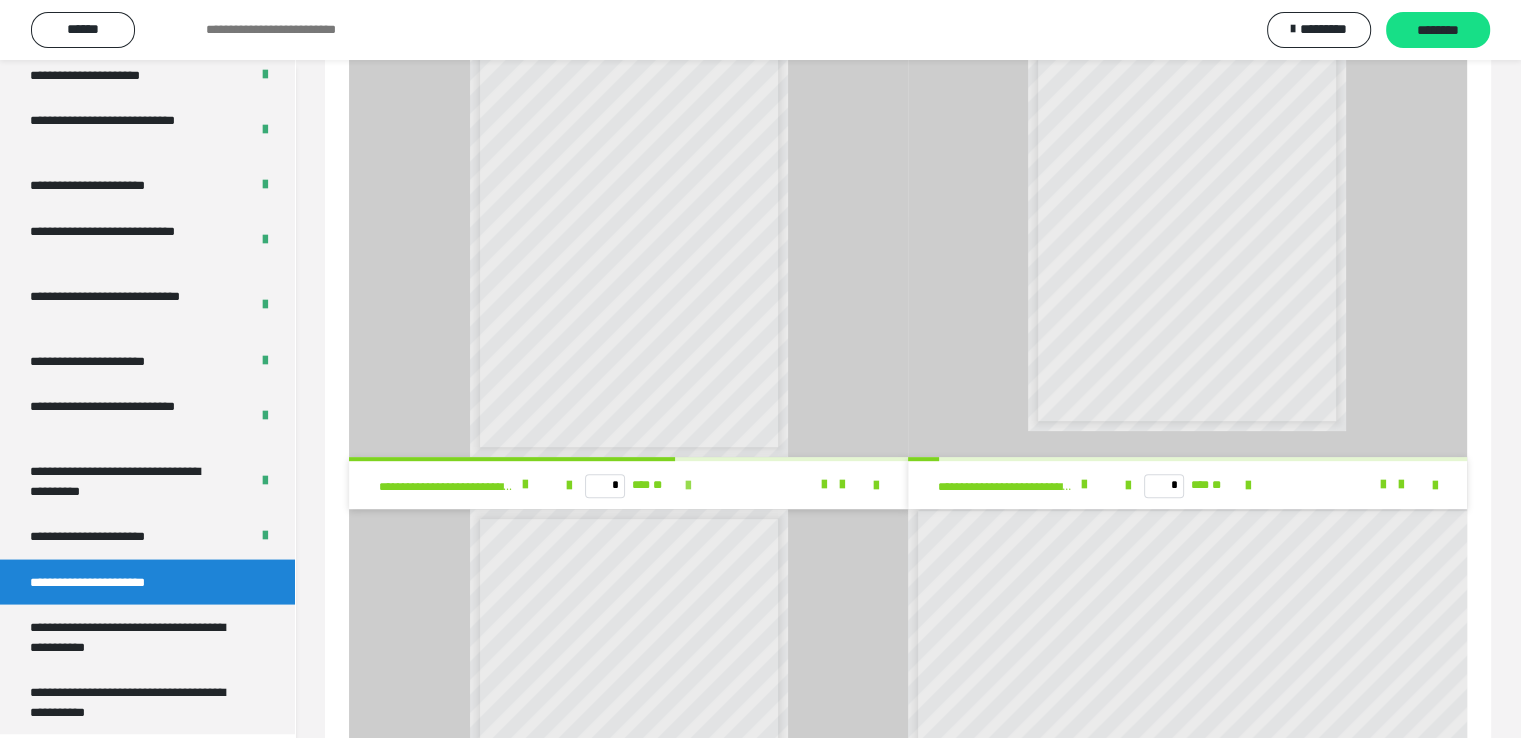 click at bounding box center [688, 486] 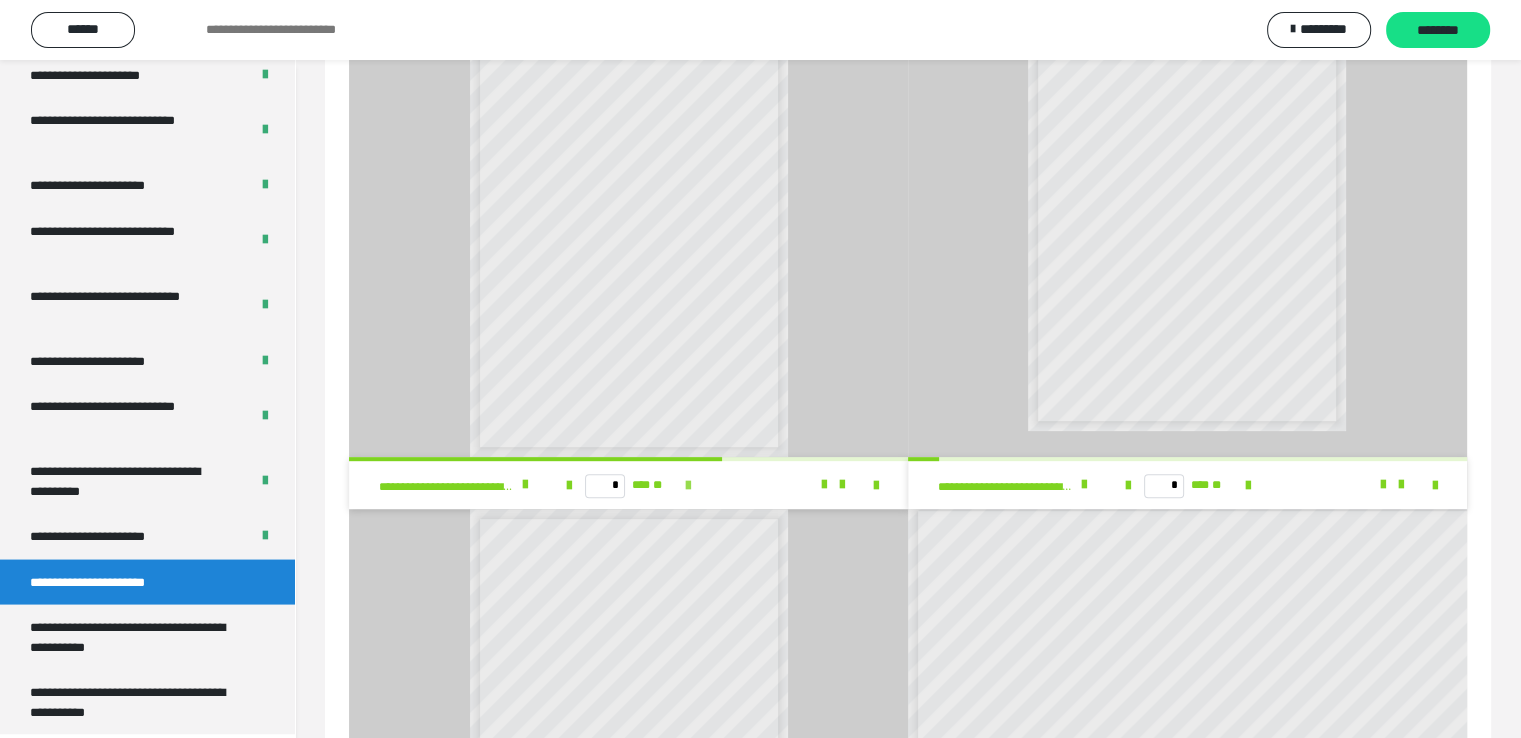 click at bounding box center [688, 486] 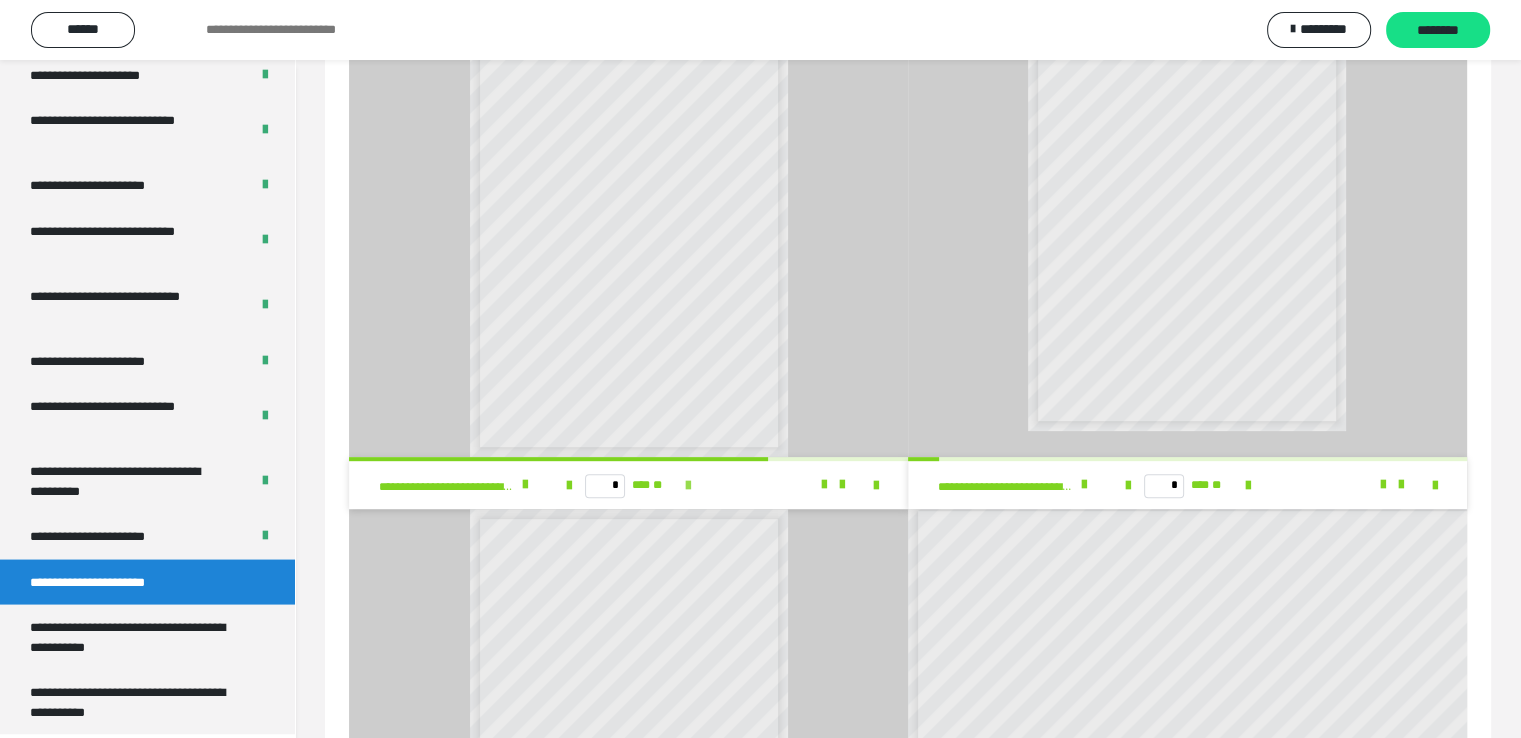click at bounding box center (688, 486) 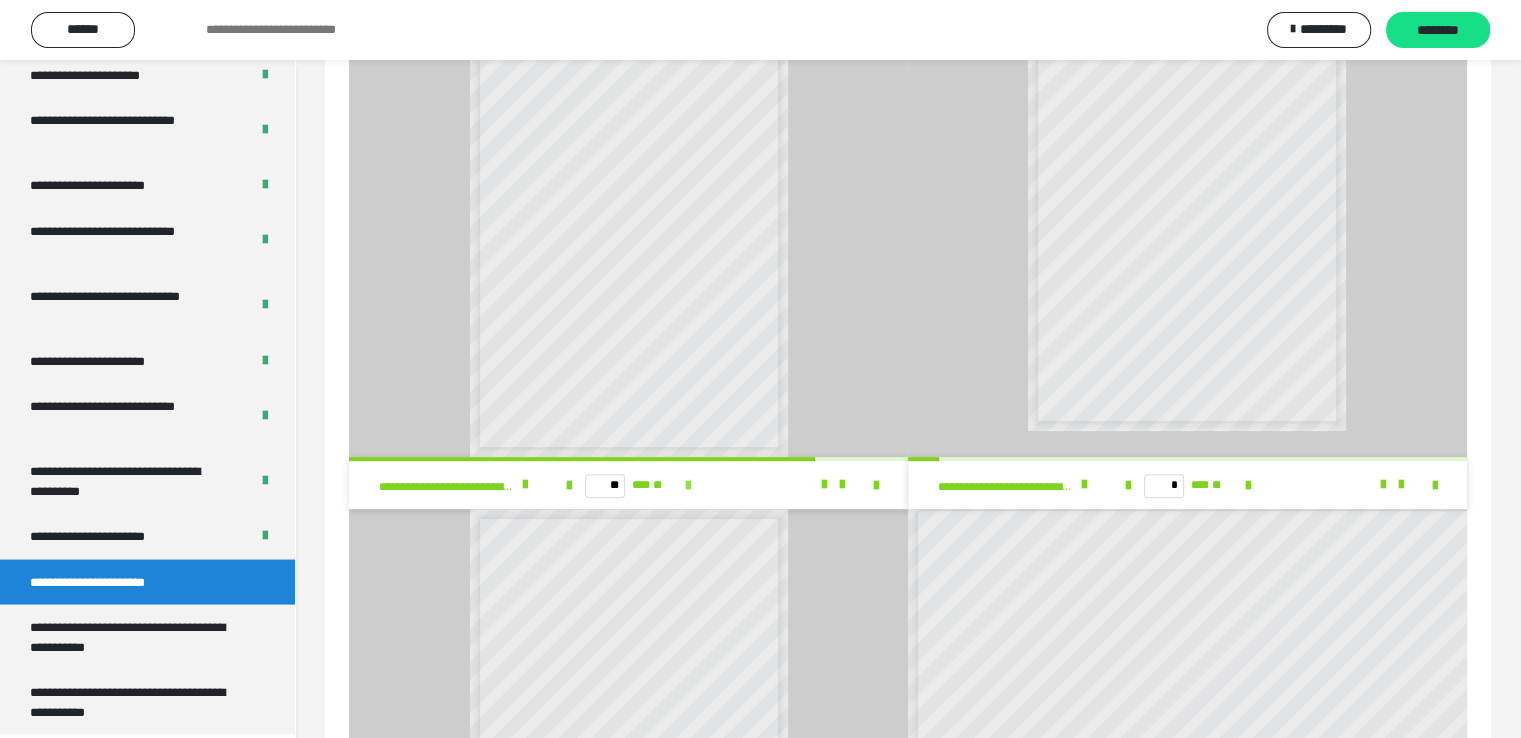 click at bounding box center [688, 486] 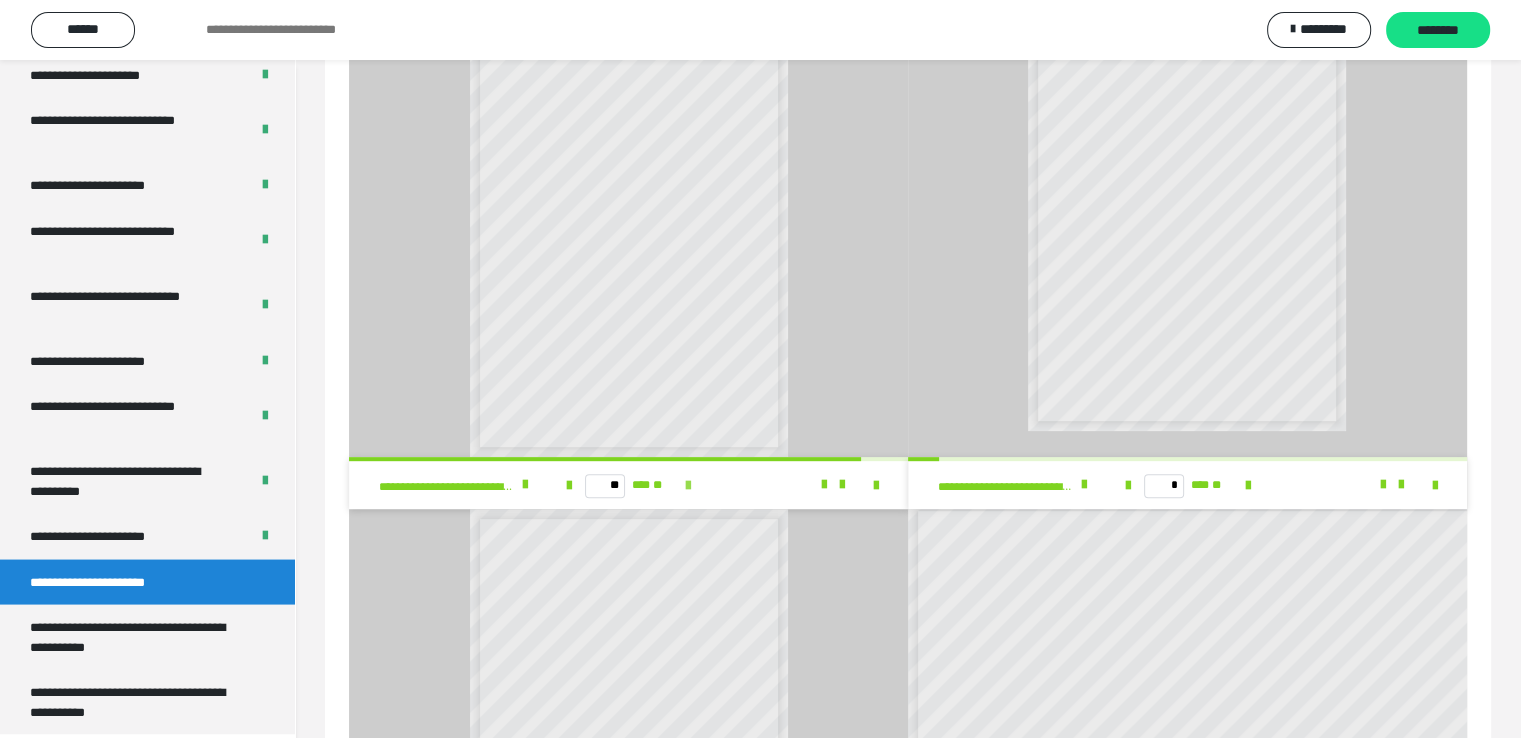 click at bounding box center (688, 486) 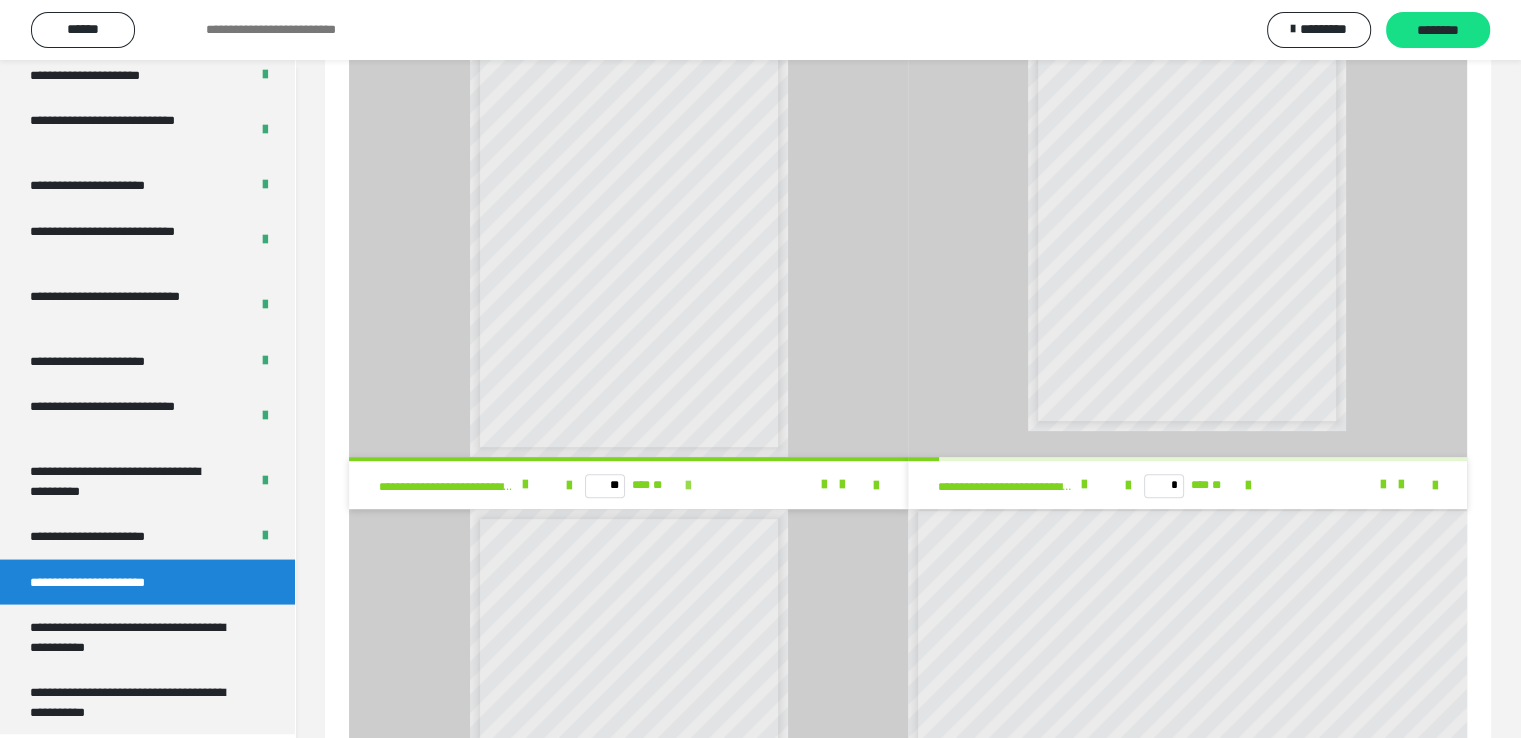click on "** *** **" at bounding box center (628, 485) 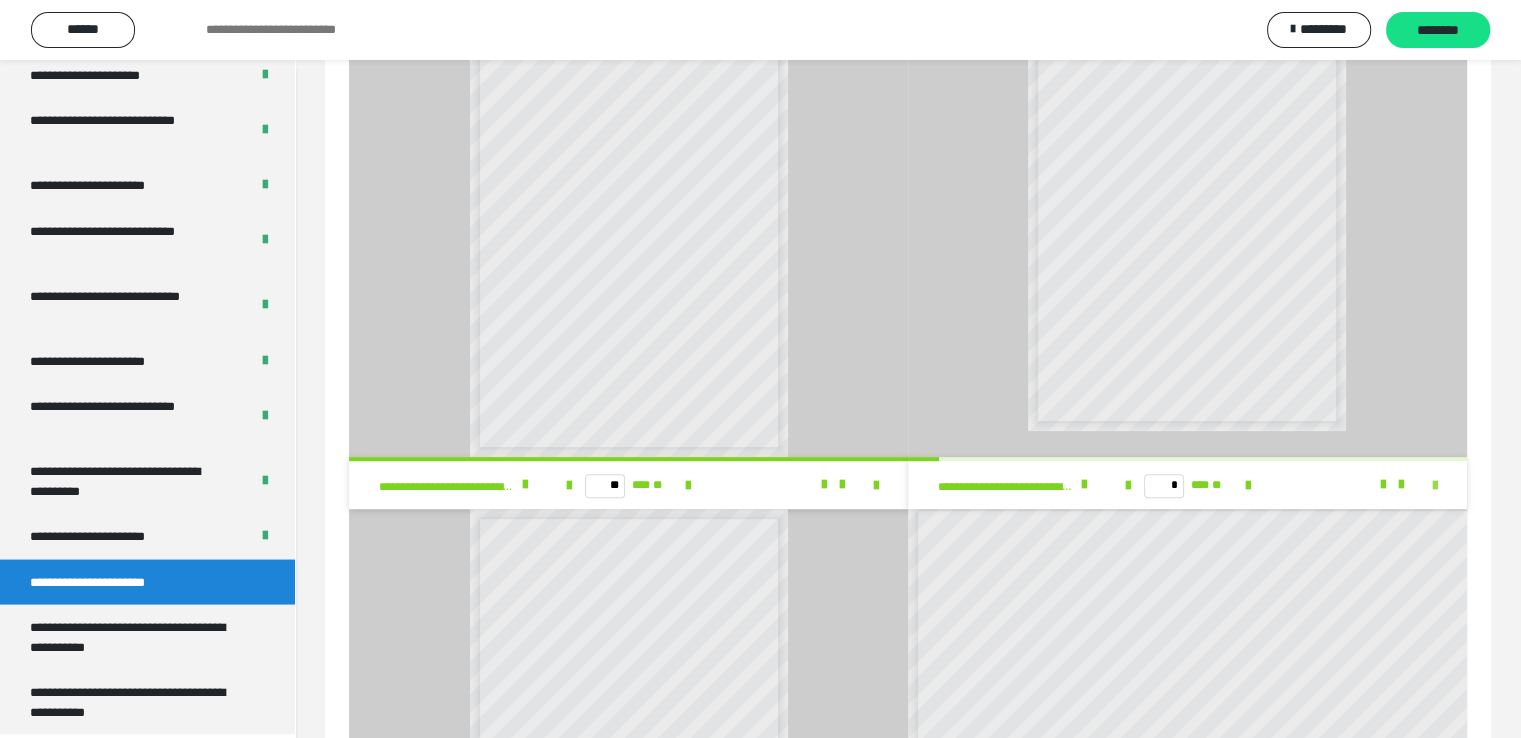 click at bounding box center (1435, 486) 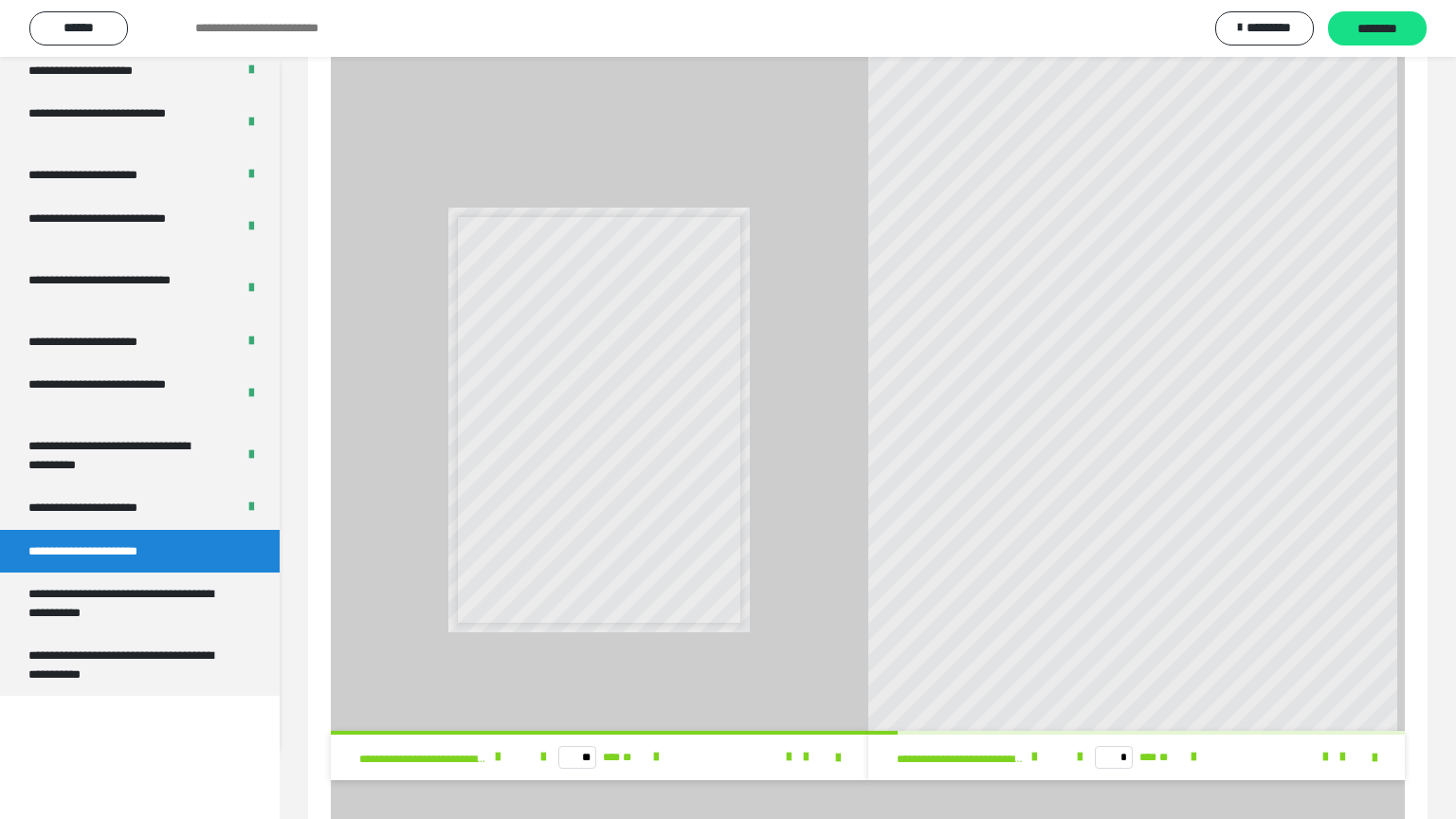 scroll, scrollTop: 0, scrollLeft: 0, axis: both 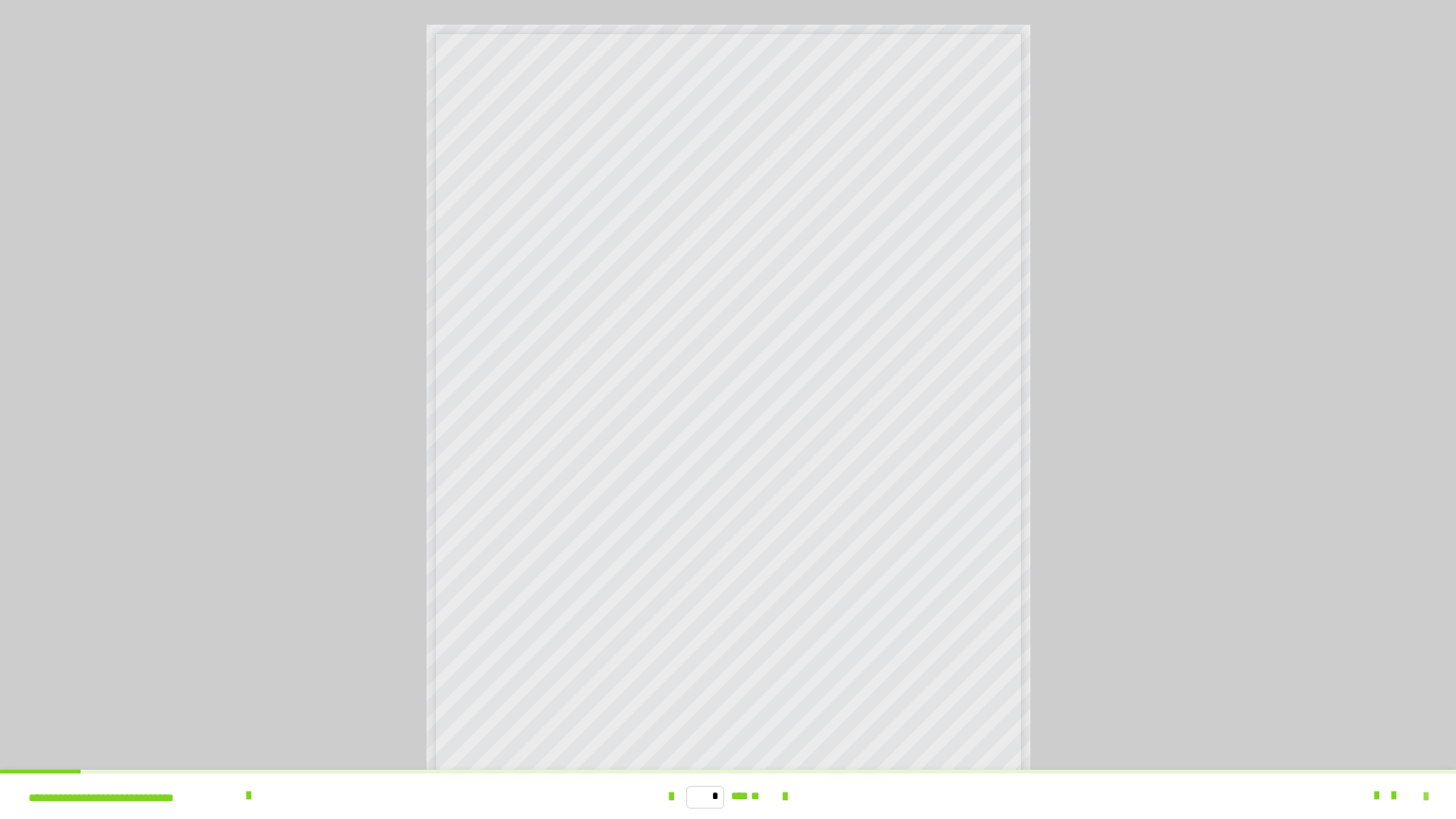 click at bounding box center [1426, 797] 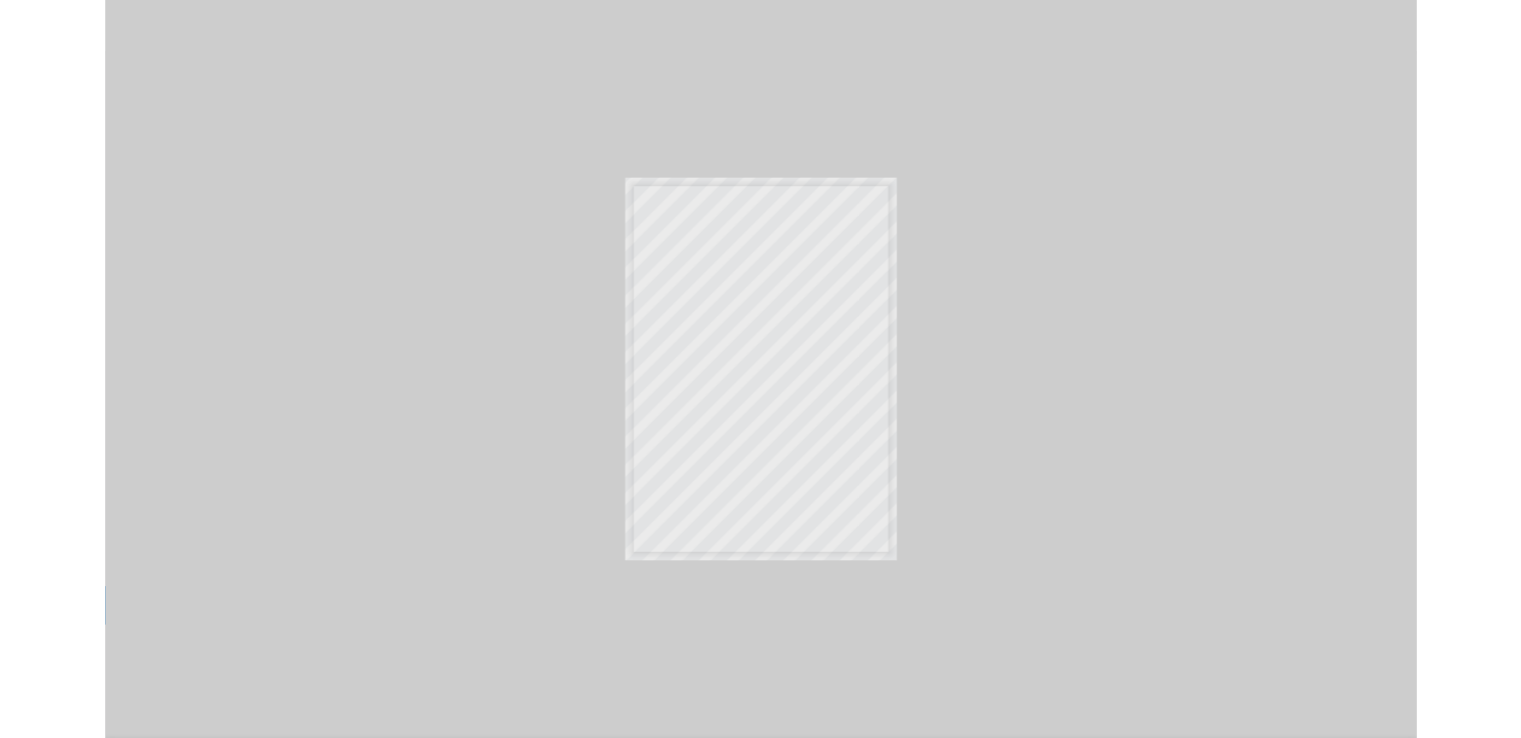 scroll, scrollTop: 3820, scrollLeft: 0, axis: vertical 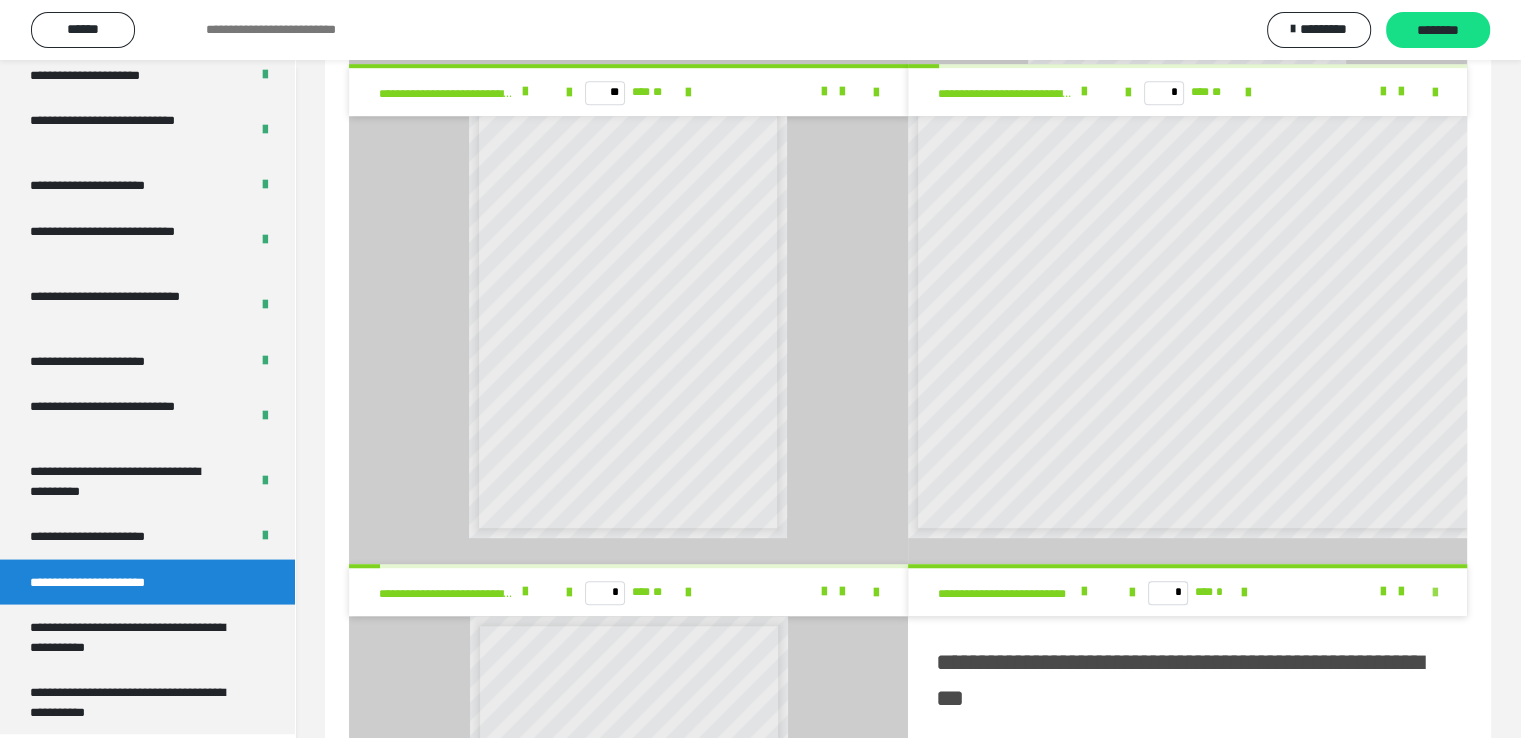 click at bounding box center [1435, 593] 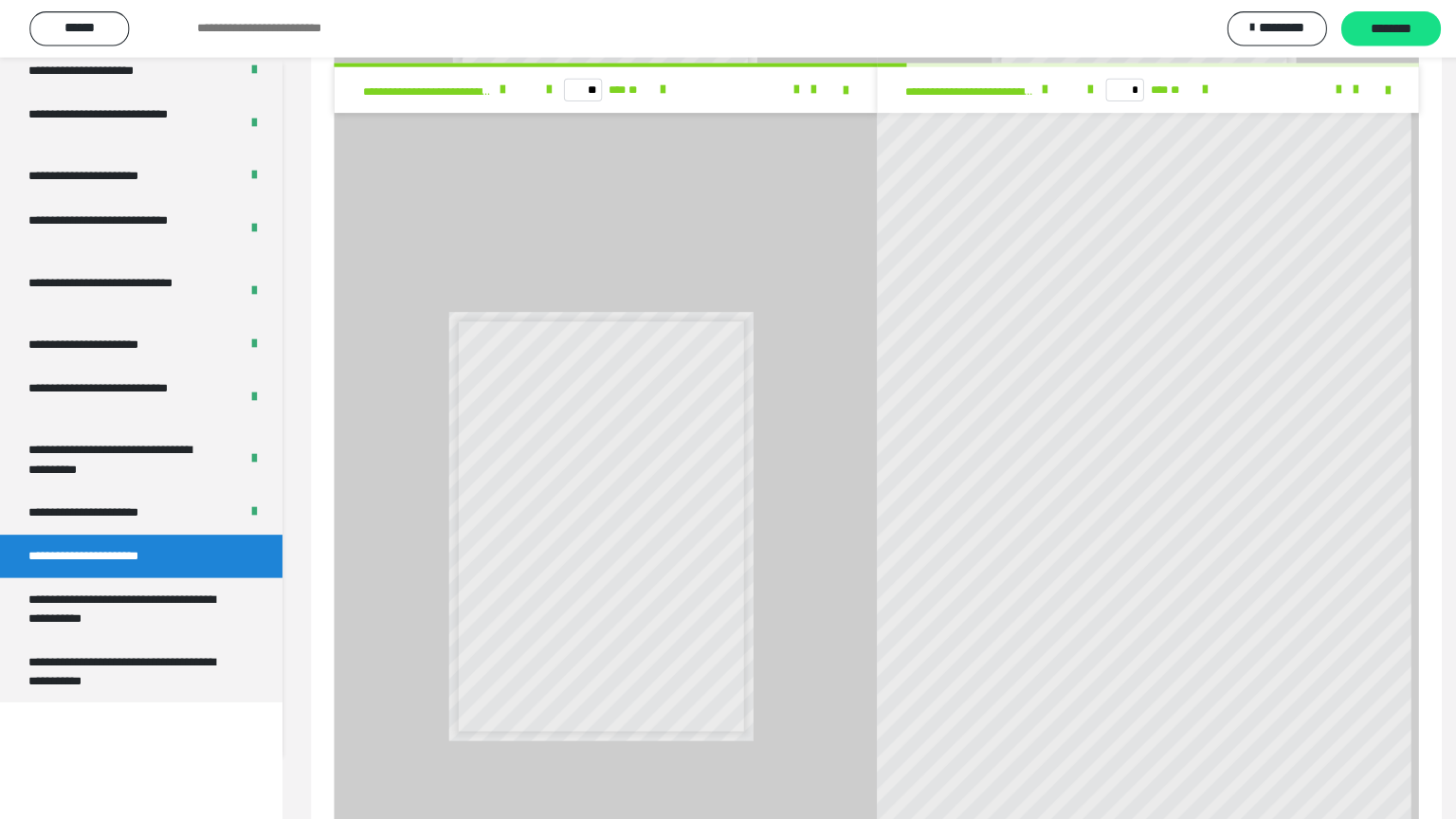 scroll, scrollTop: 0, scrollLeft: 0, axis: both 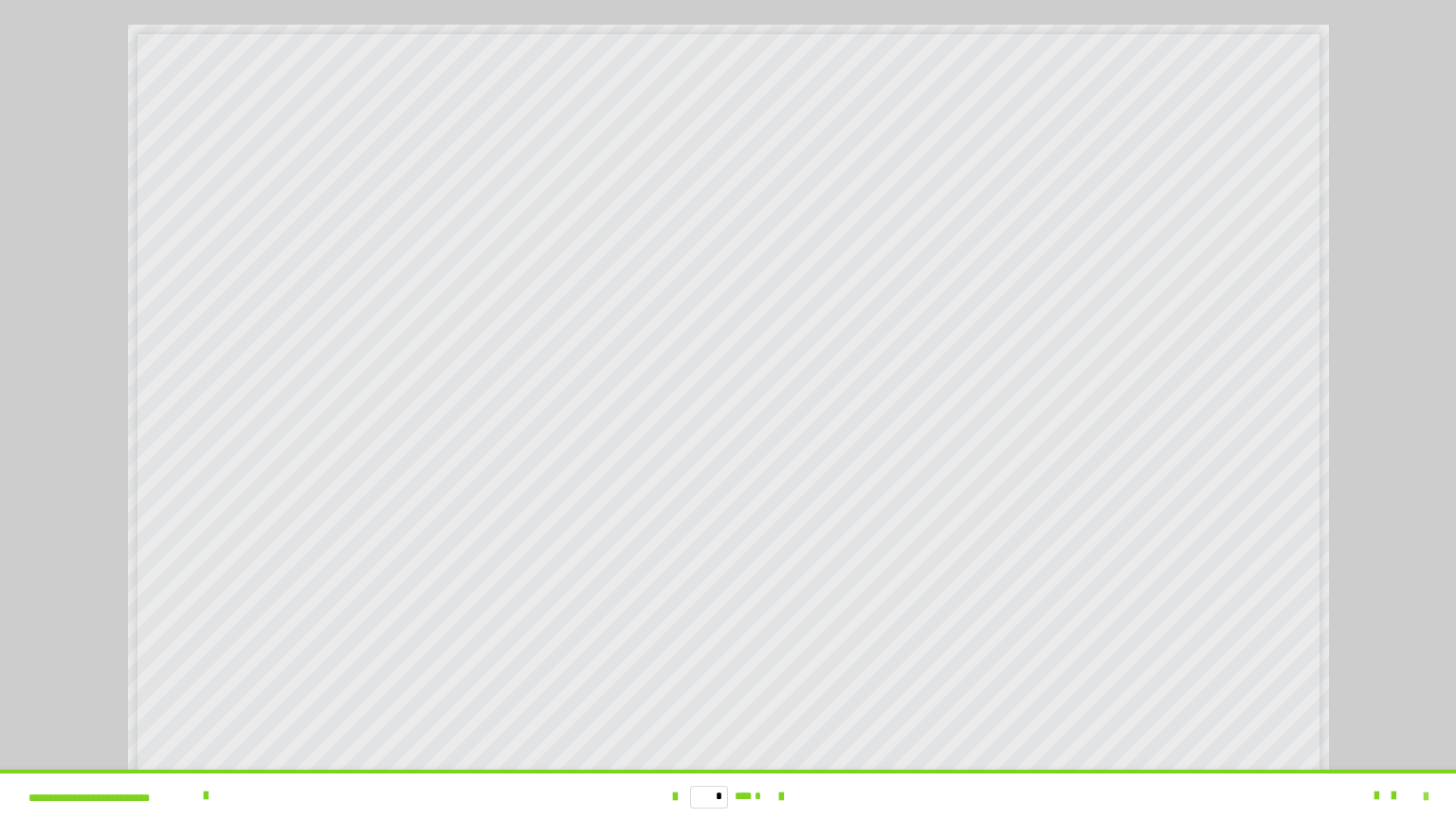 click at bounding box center [1426, 797] 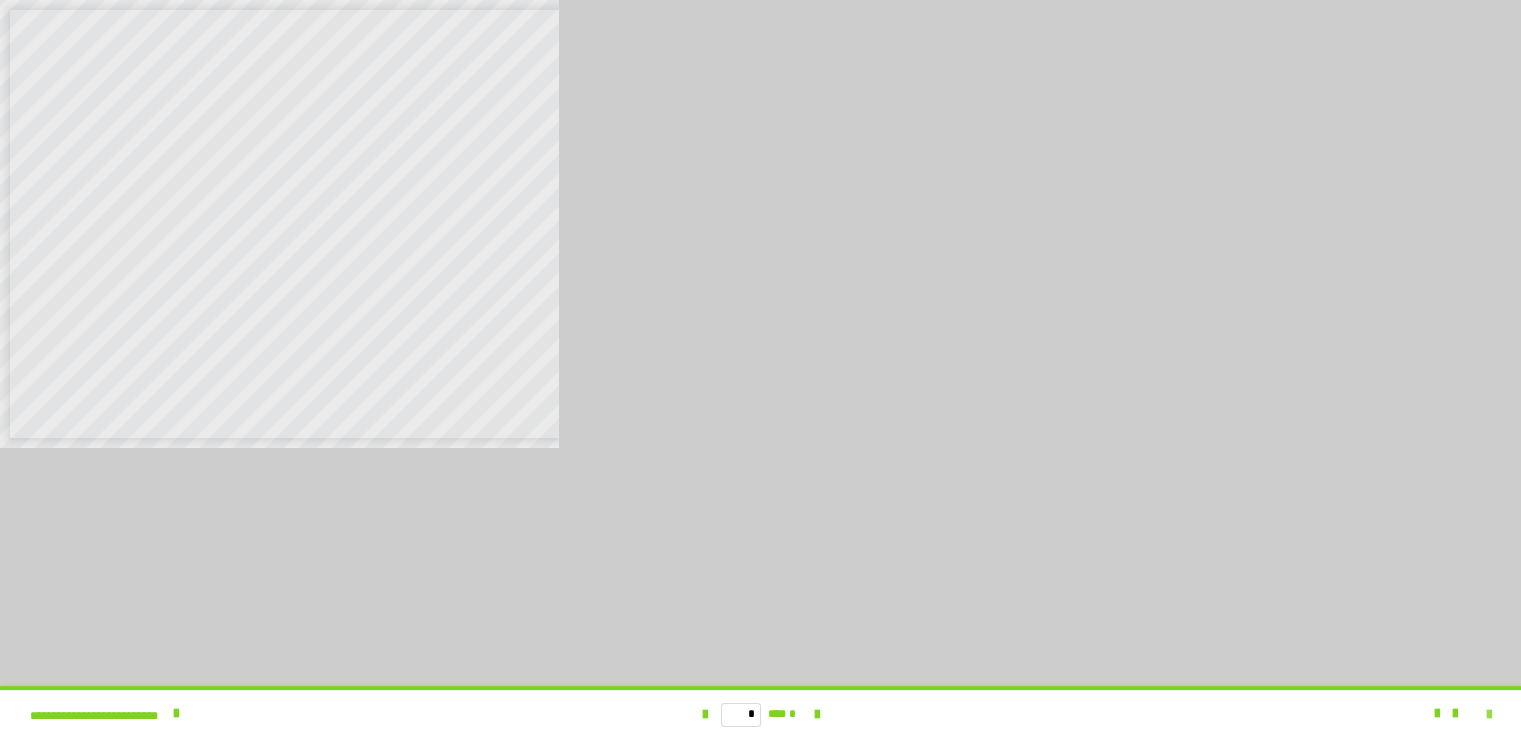 scroll, scrollTop: 3820, scrollLeft: 0, axis: vertical 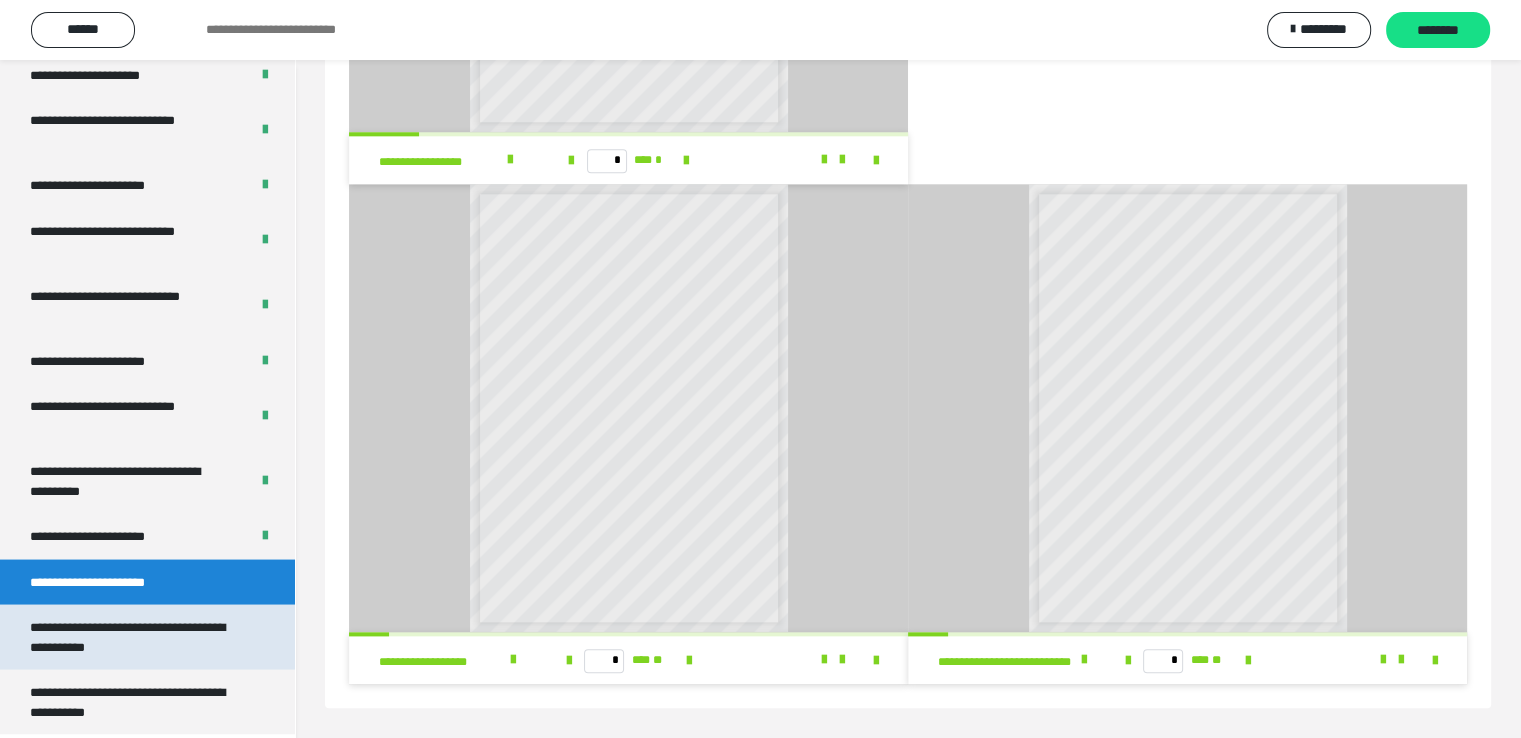 click on "**********" at bounding box center [132, 636] 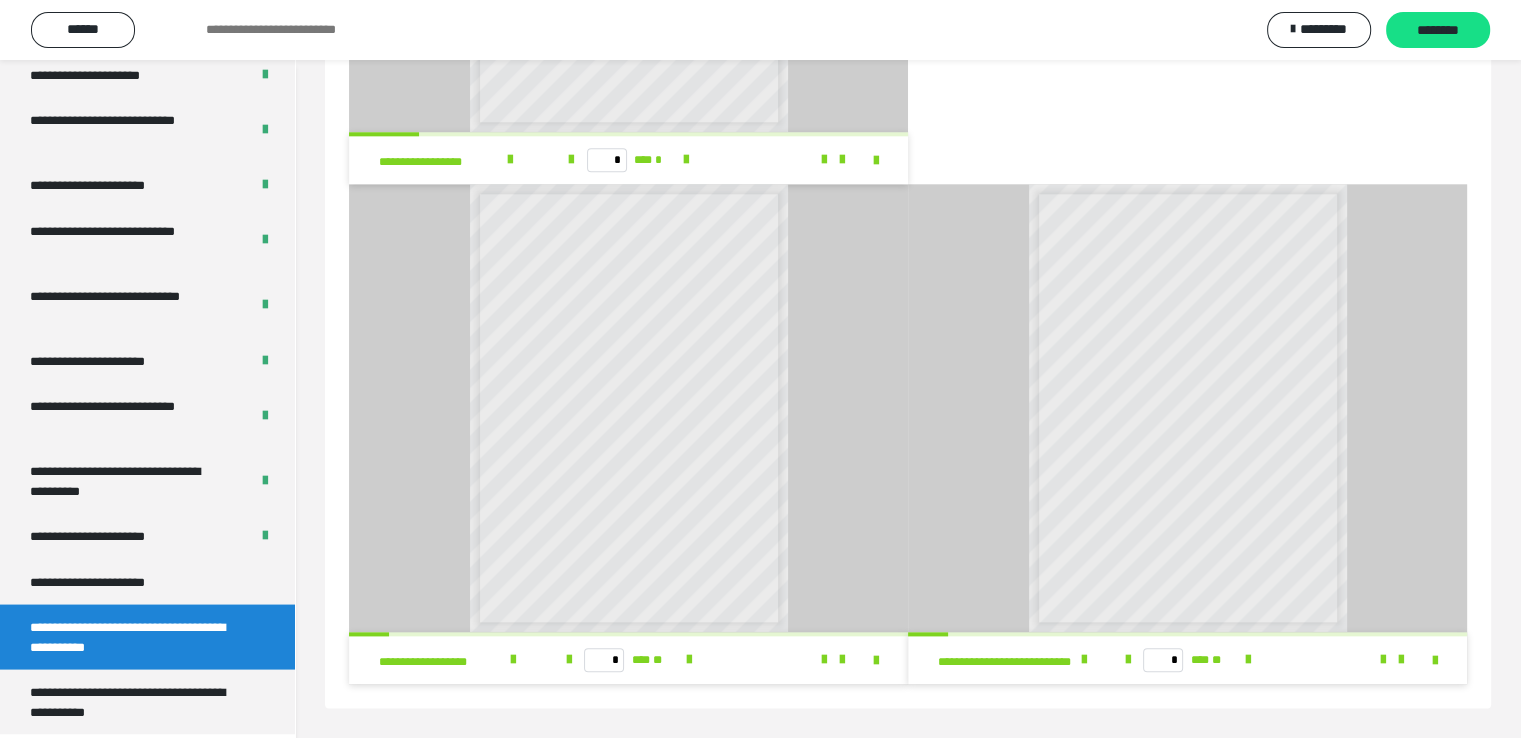 scroll, scrollTop: 8, scrollLeft: 0, axis: vertical 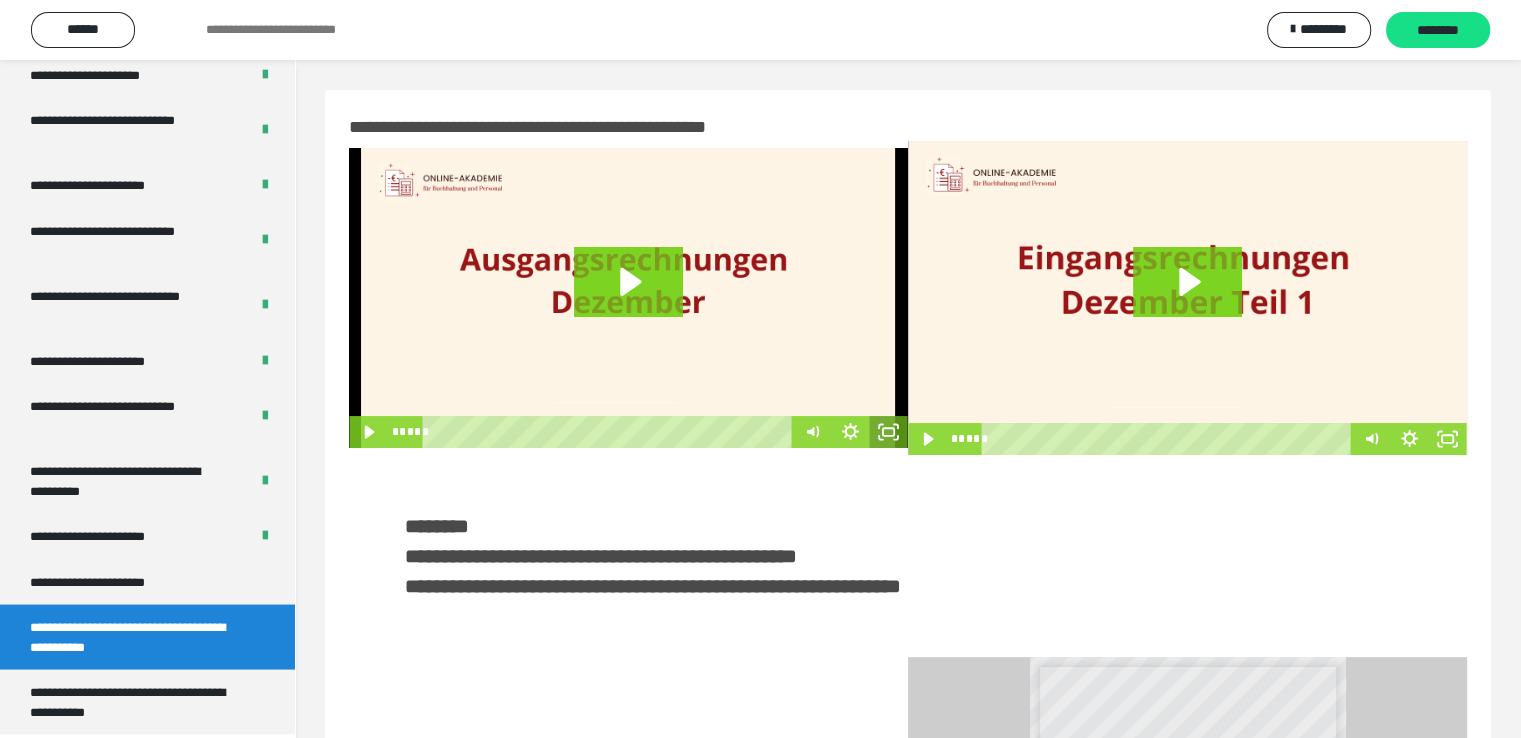 click 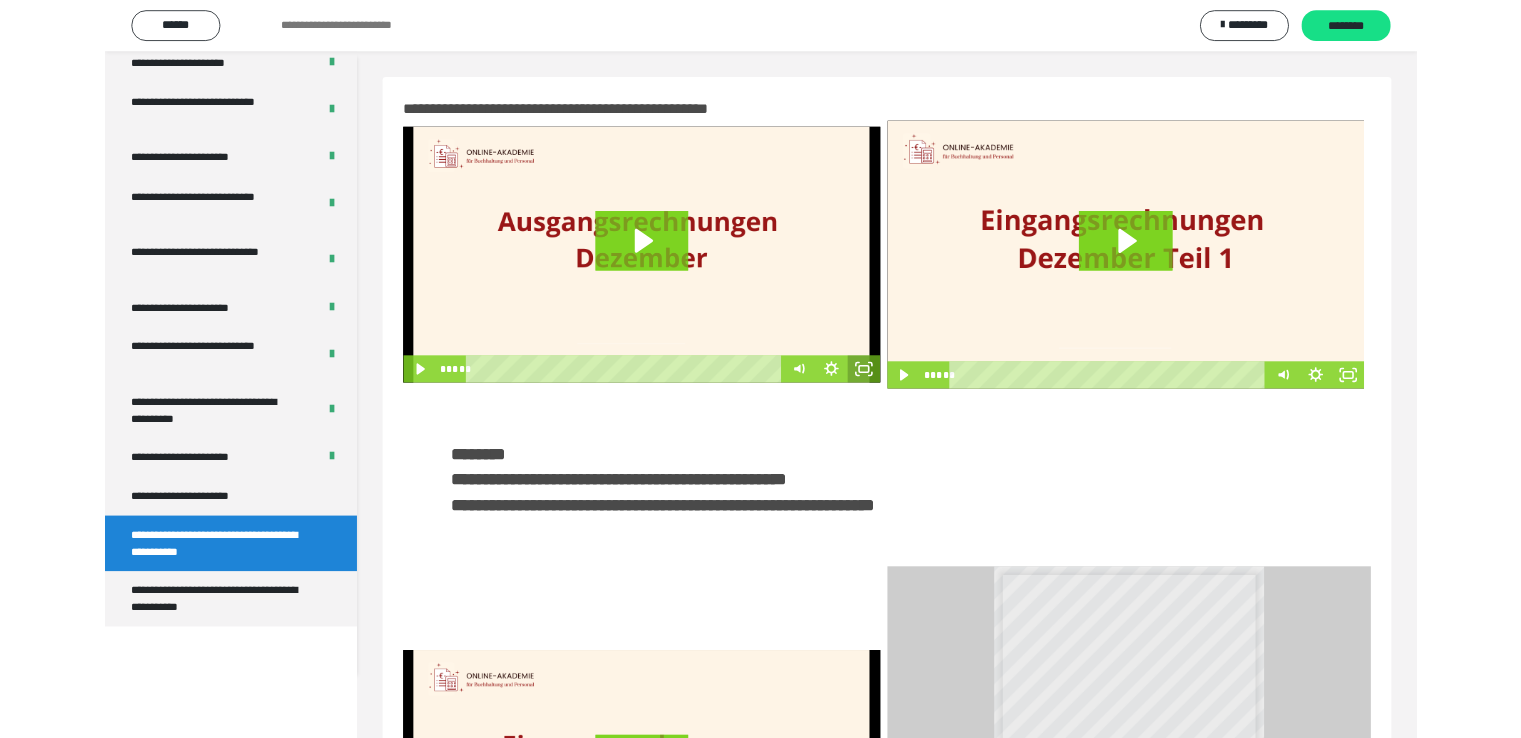scroll, scrollTop: 3693, scrollLeft: 0, axis: vertical 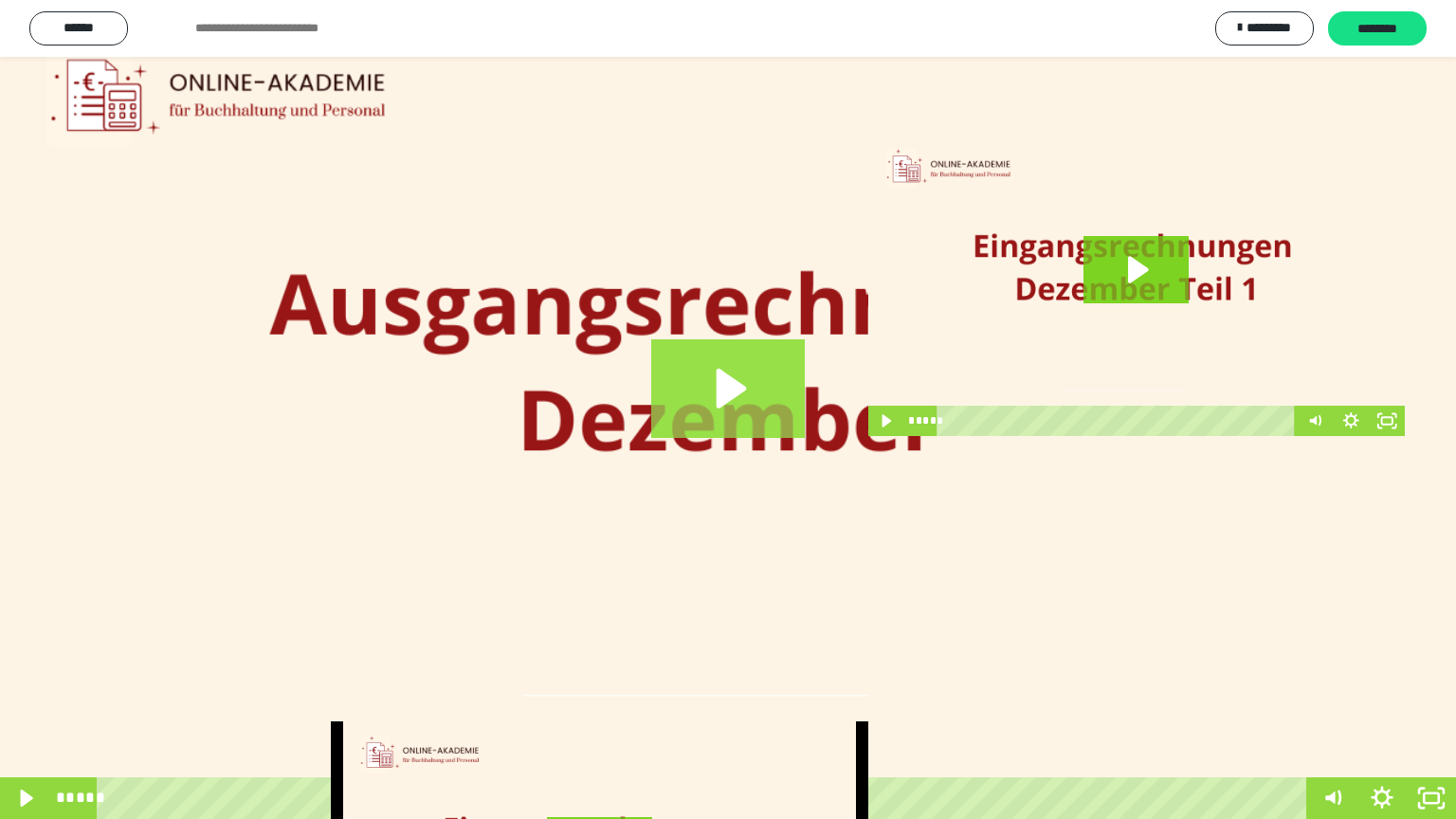 drag, startPoint x: 719, startPoint y: 382, endPoint x: 723, endPoint y: 410, distance: 28.284271 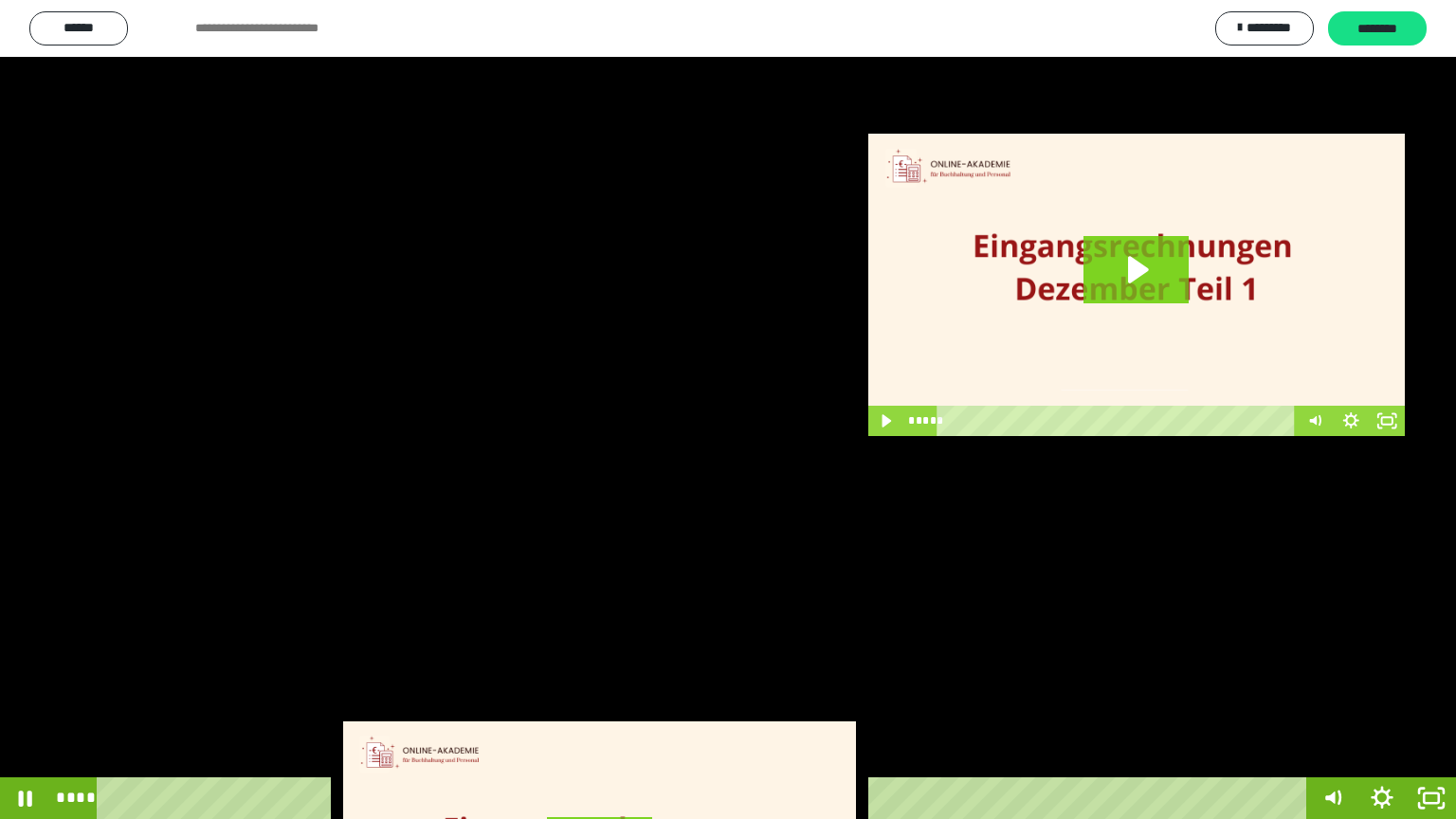 click at bounding box center (728, 410) 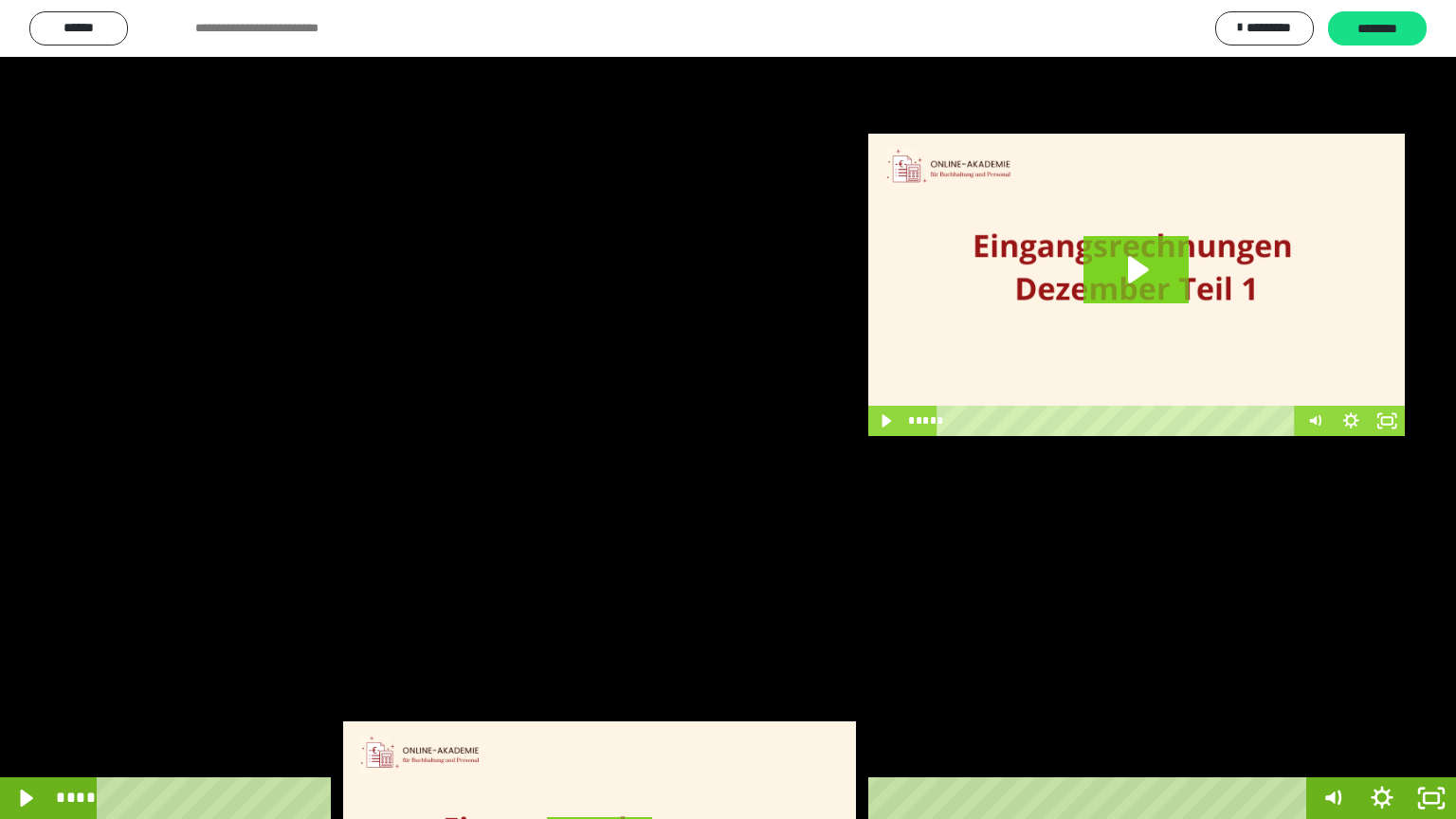click at bounding box center [728, 410] 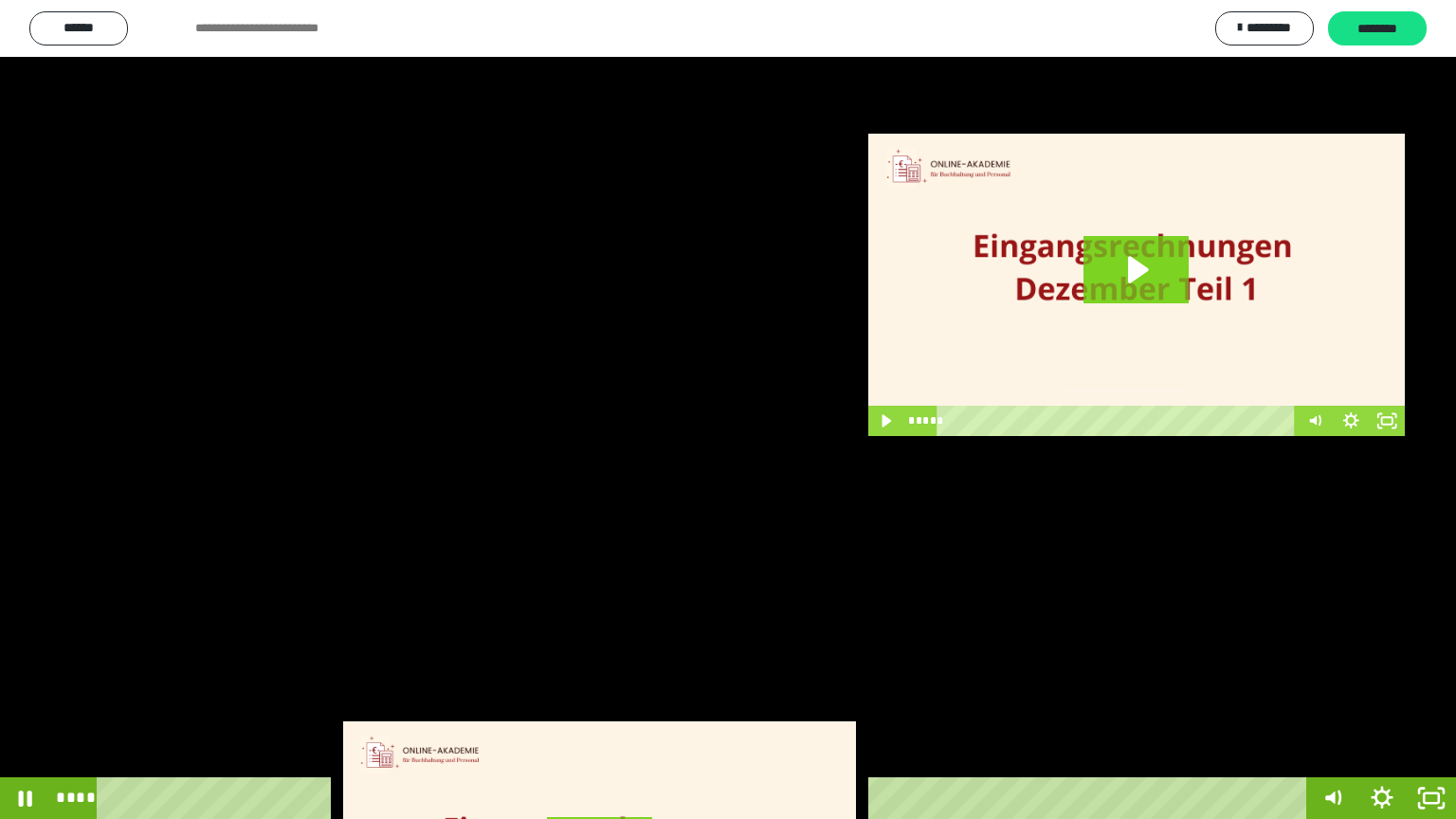 click at bounding box center (728, 410) 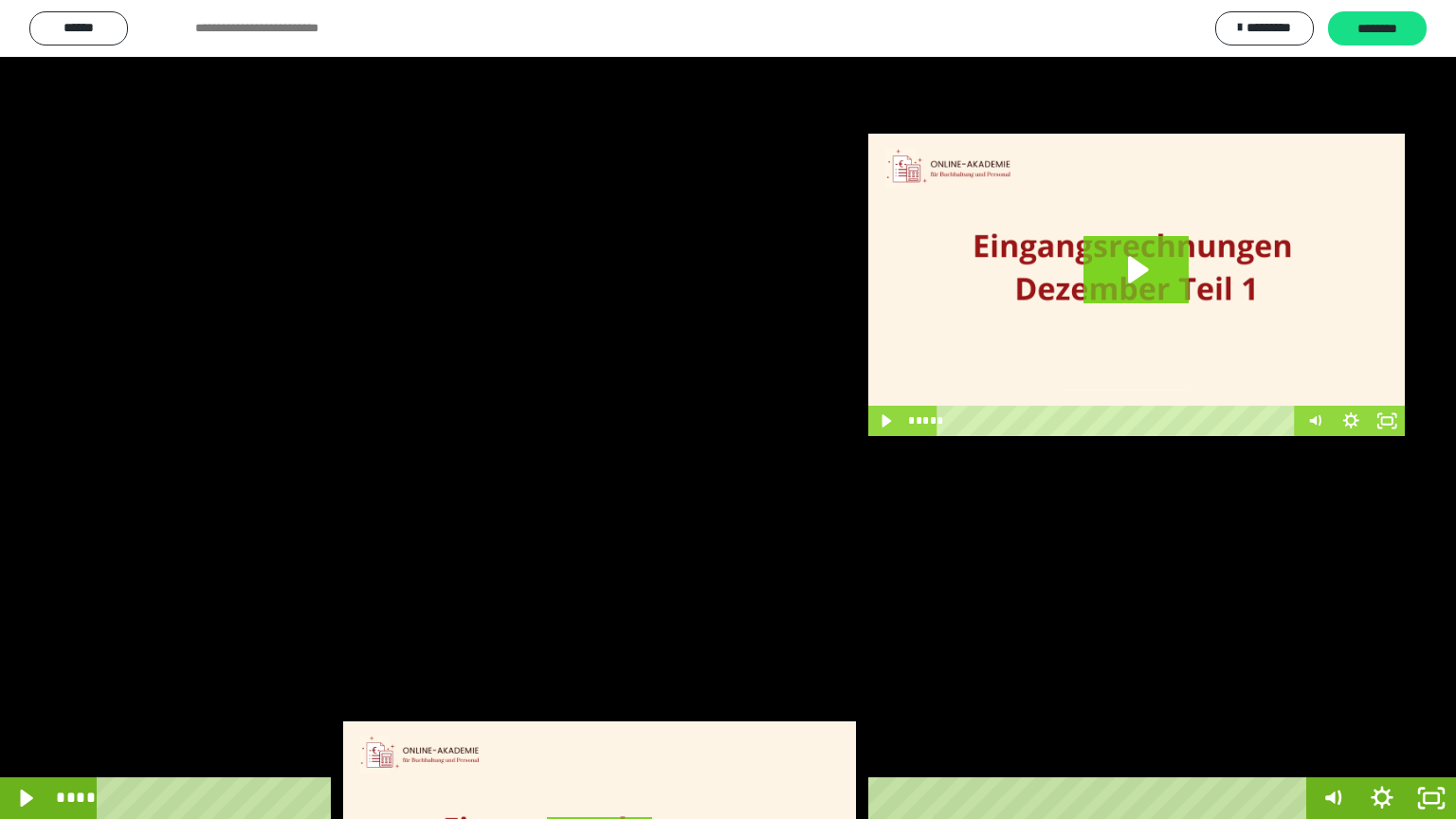 click at bounding box center (728, 410) 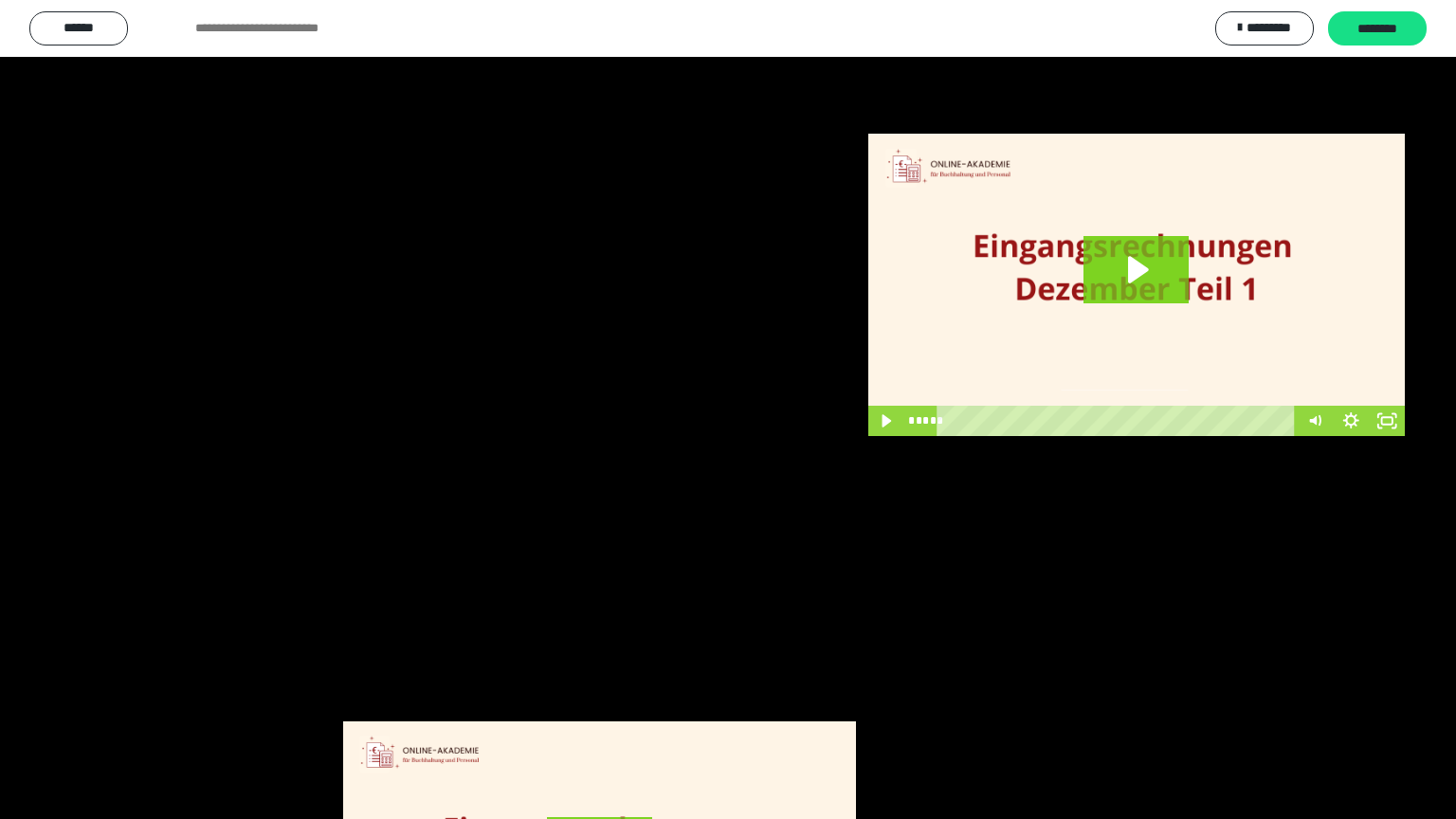 click at bounding box center (728, 410) 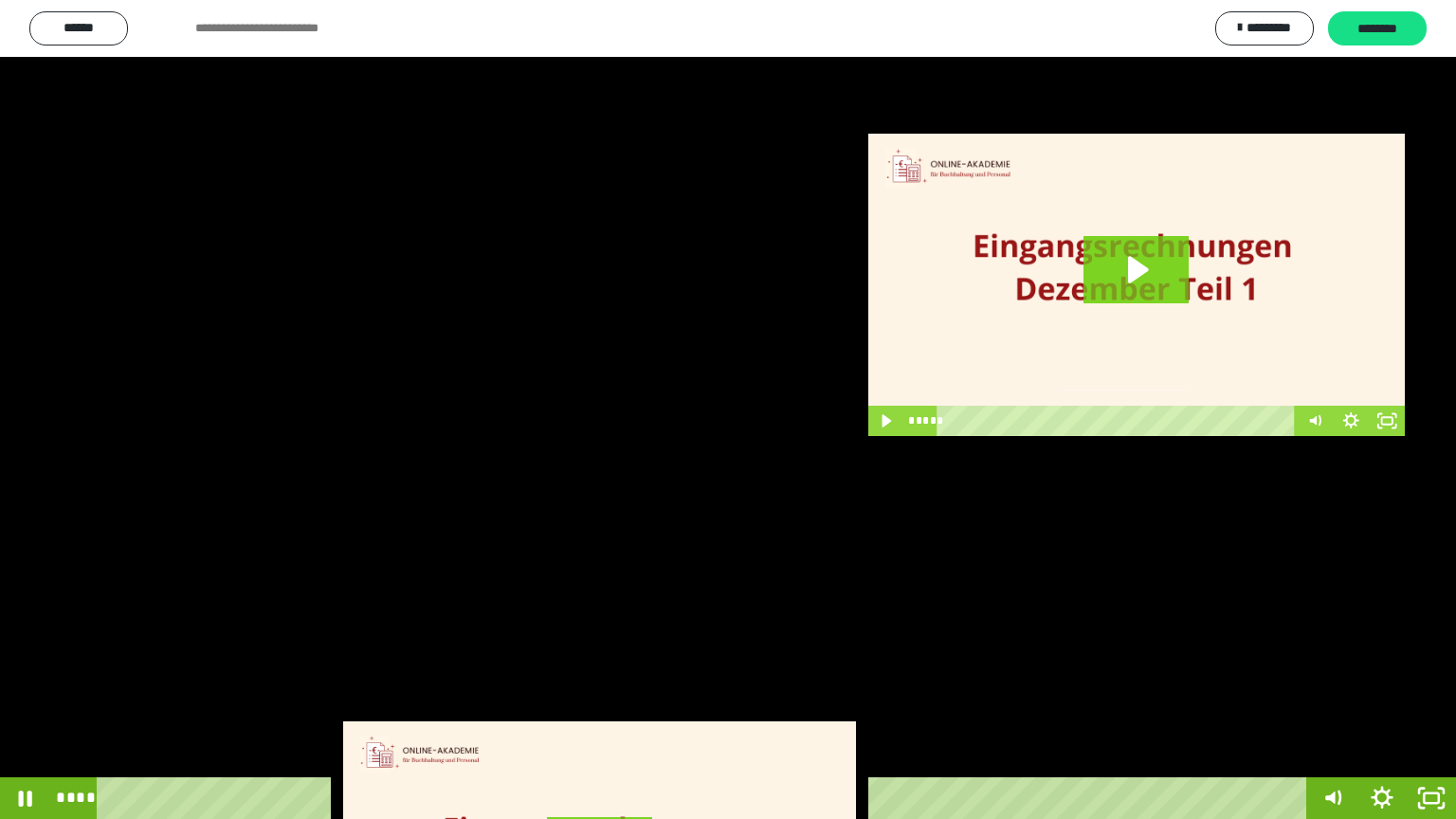 click at bounding box center (728, 410) 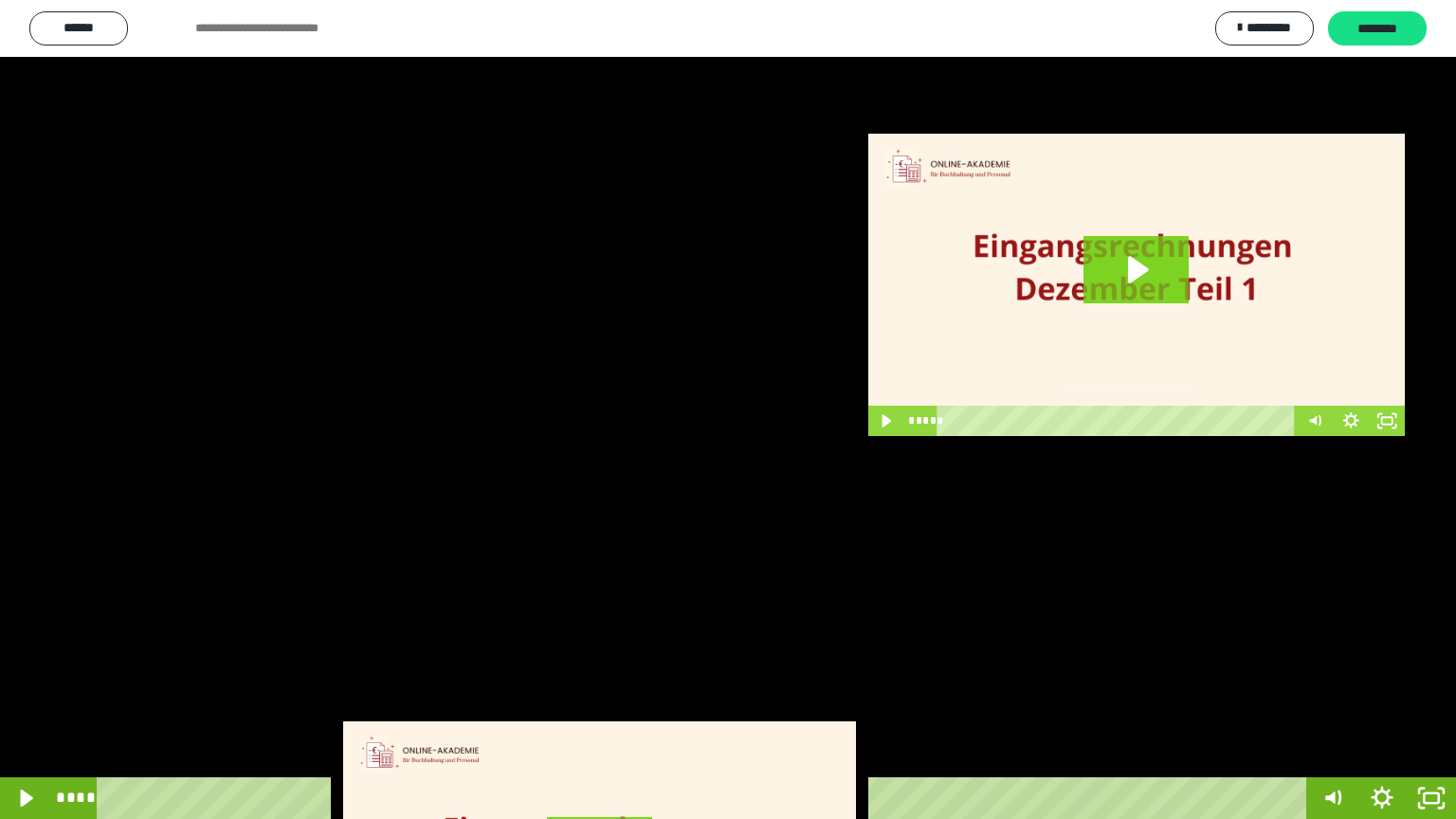 click at bounding box center [728, 410] 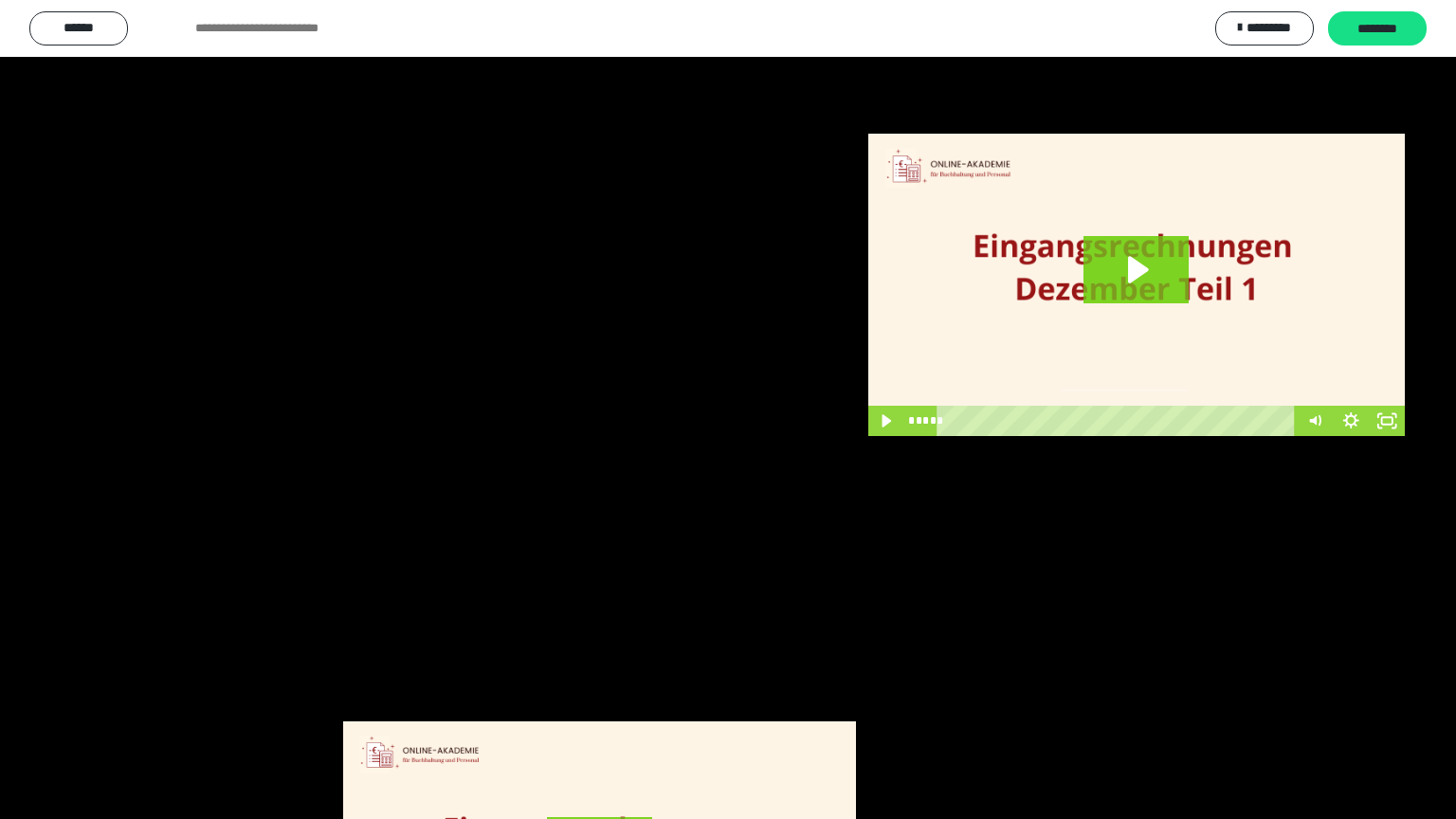 click at bounding box center [728, 410] 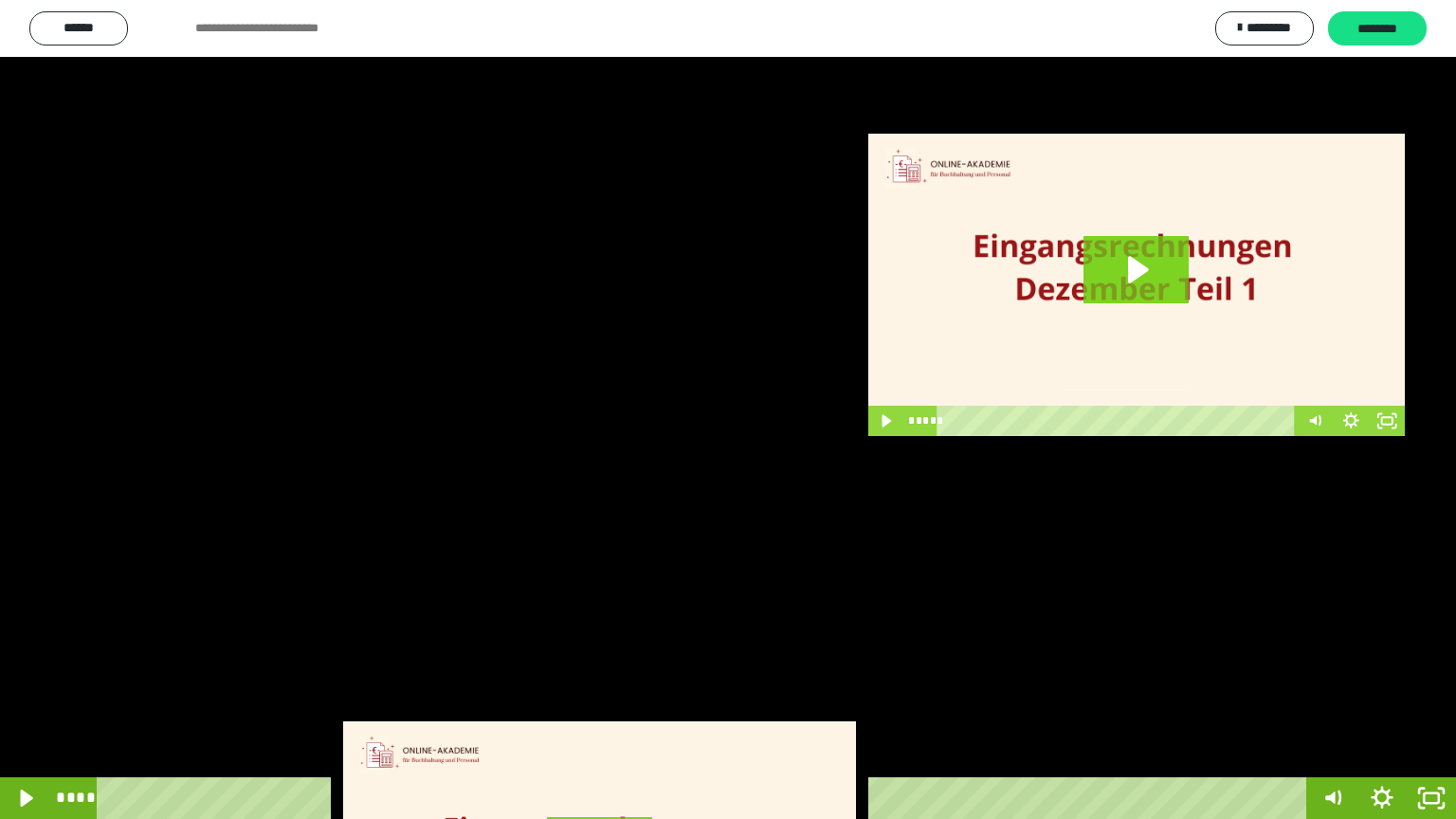 click at bounding box center [728, 410] 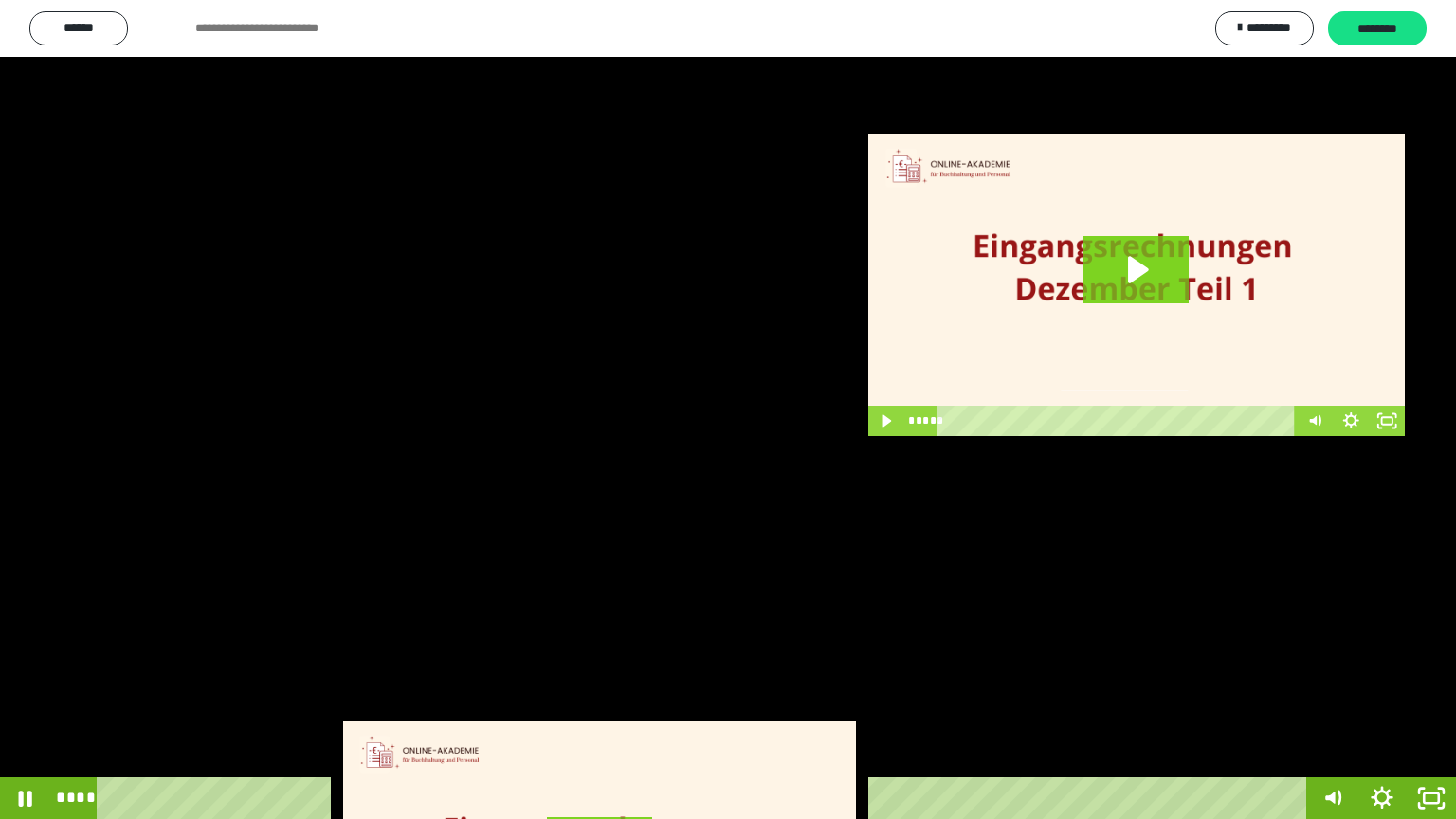 click at bounding box center (728, 410) 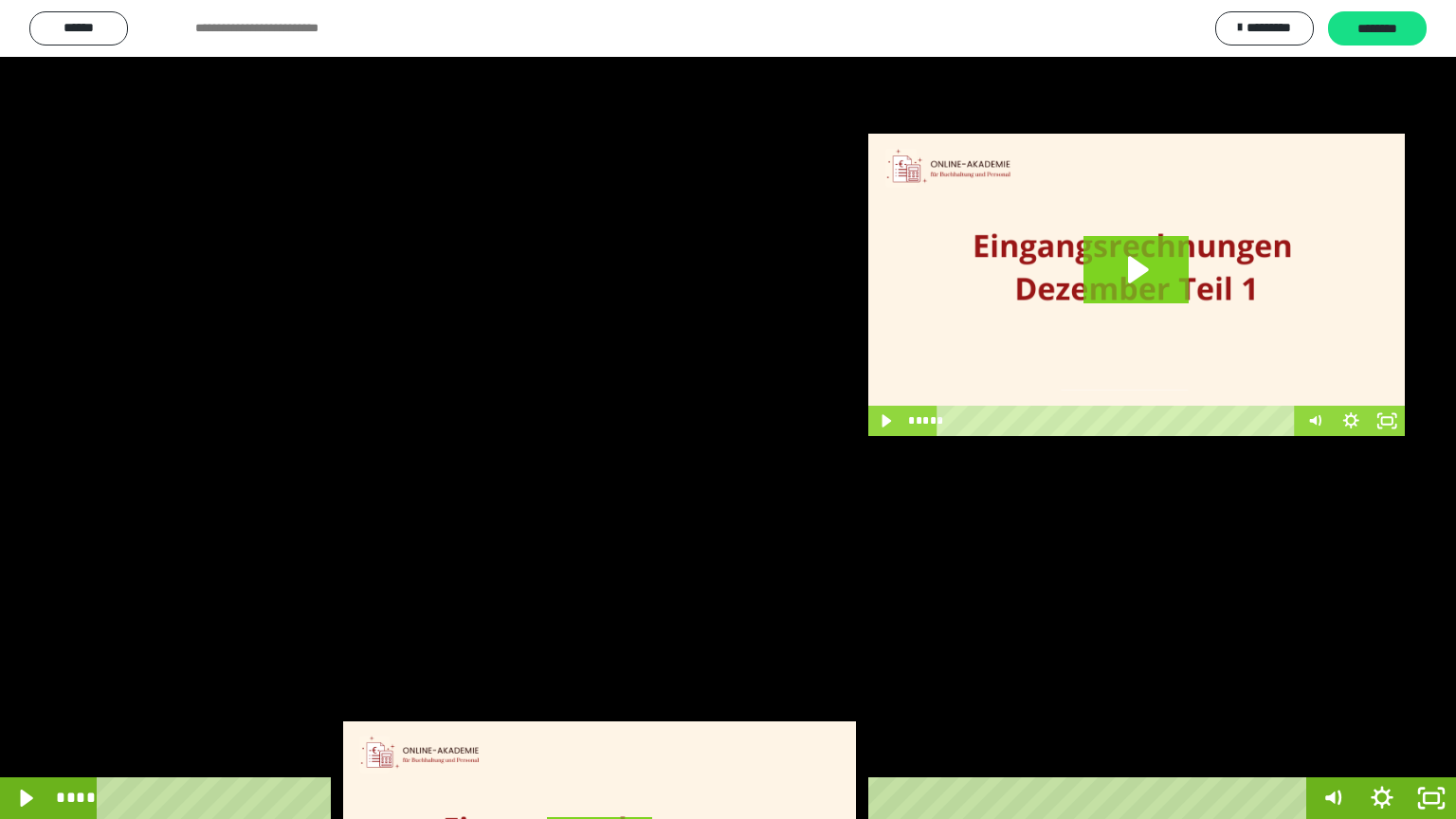 click at bounding box center [728, 410] 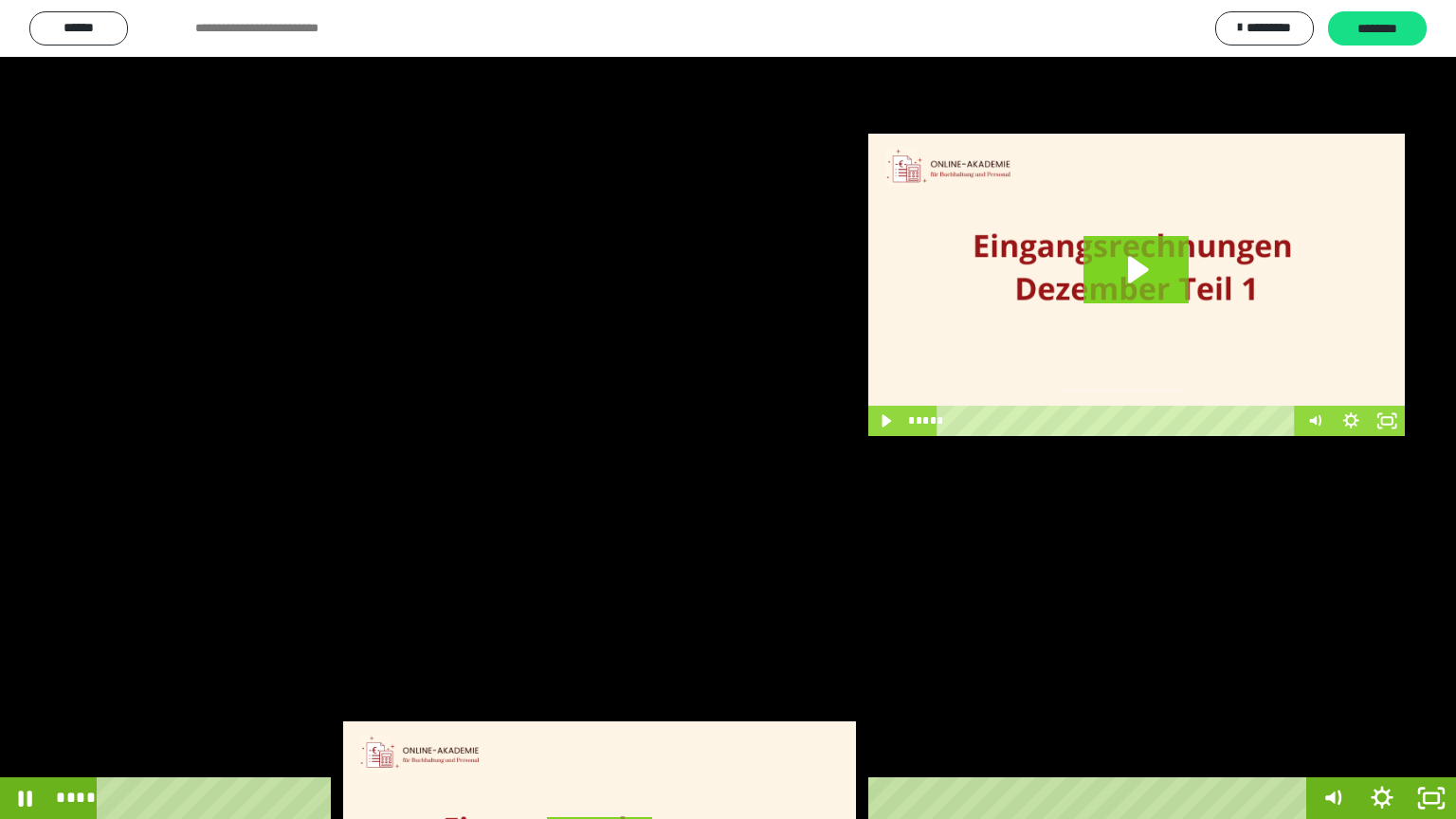 click at bounding box center (728, 410) 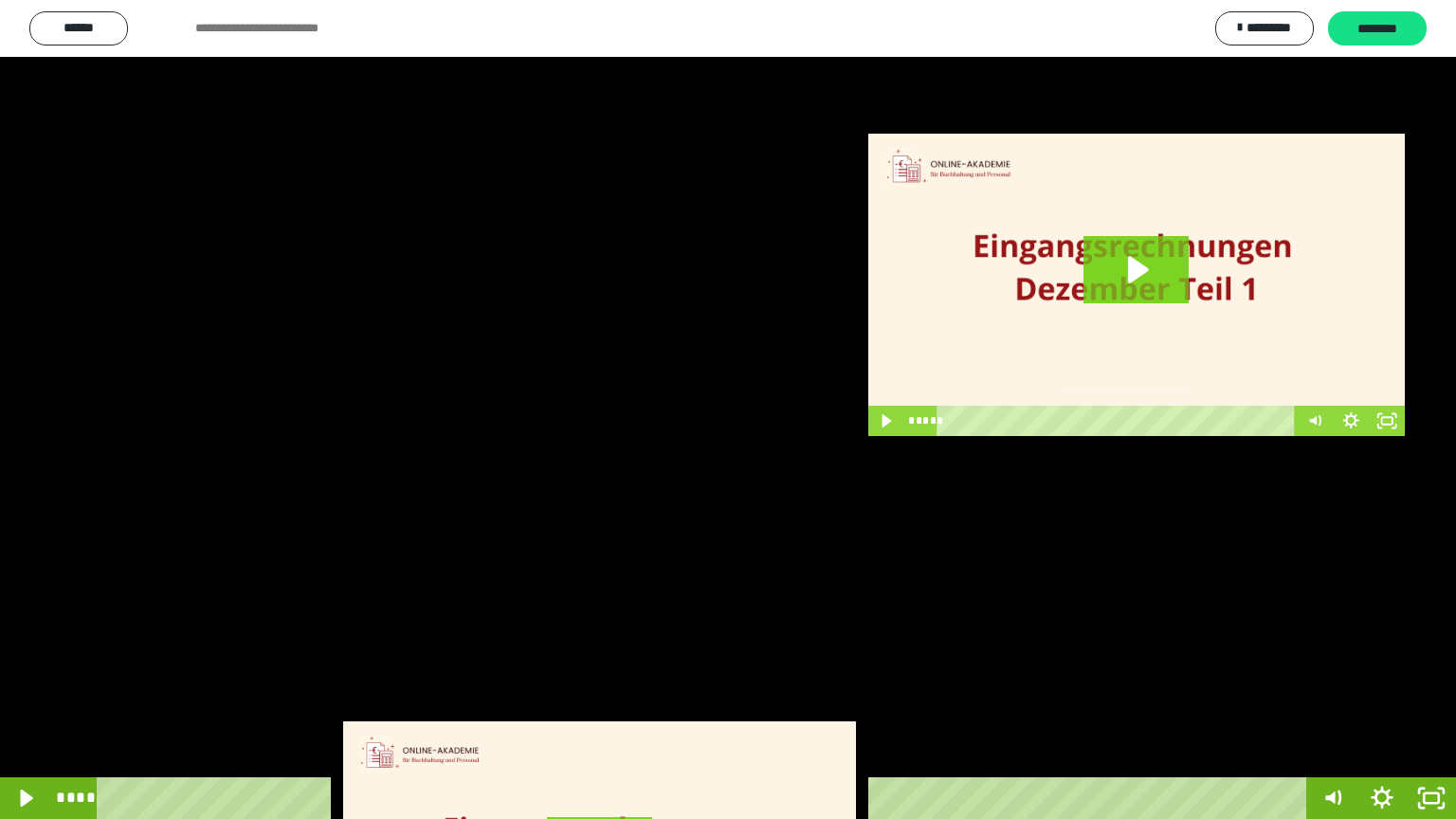 click at bounding box center (728, 410) 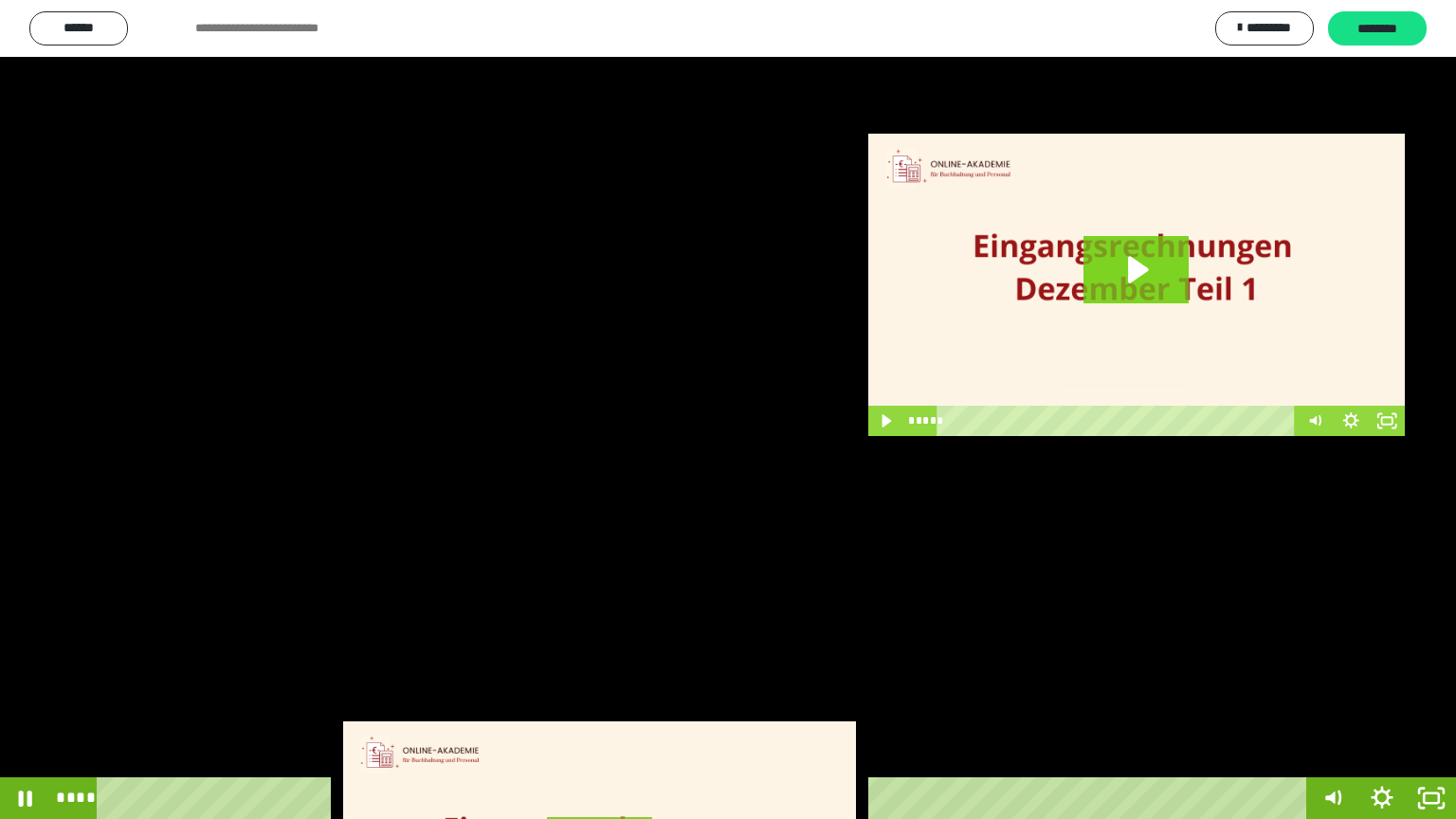 click at bounding box center (728, 410) 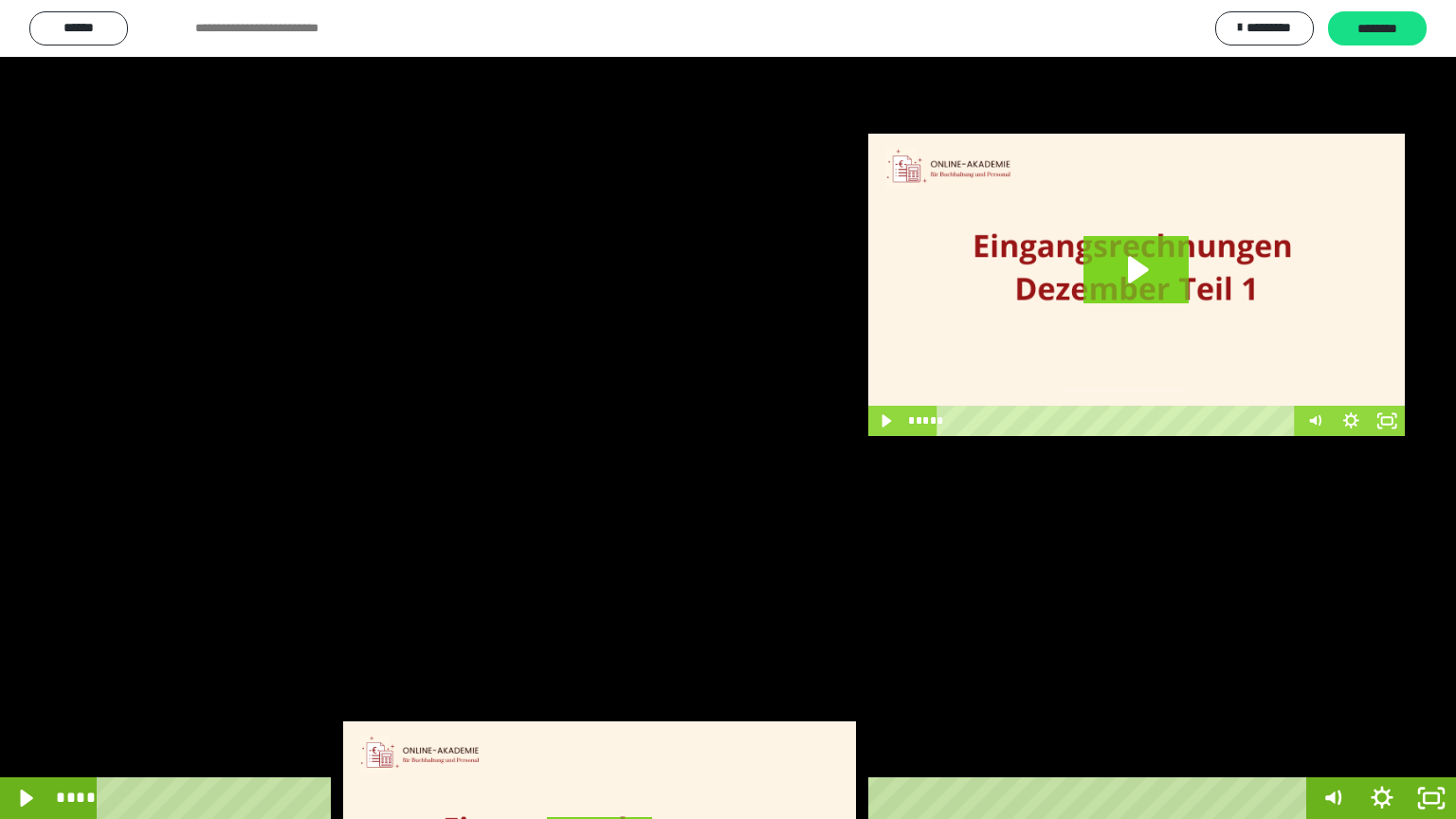 click at bounding box center (728, 410) 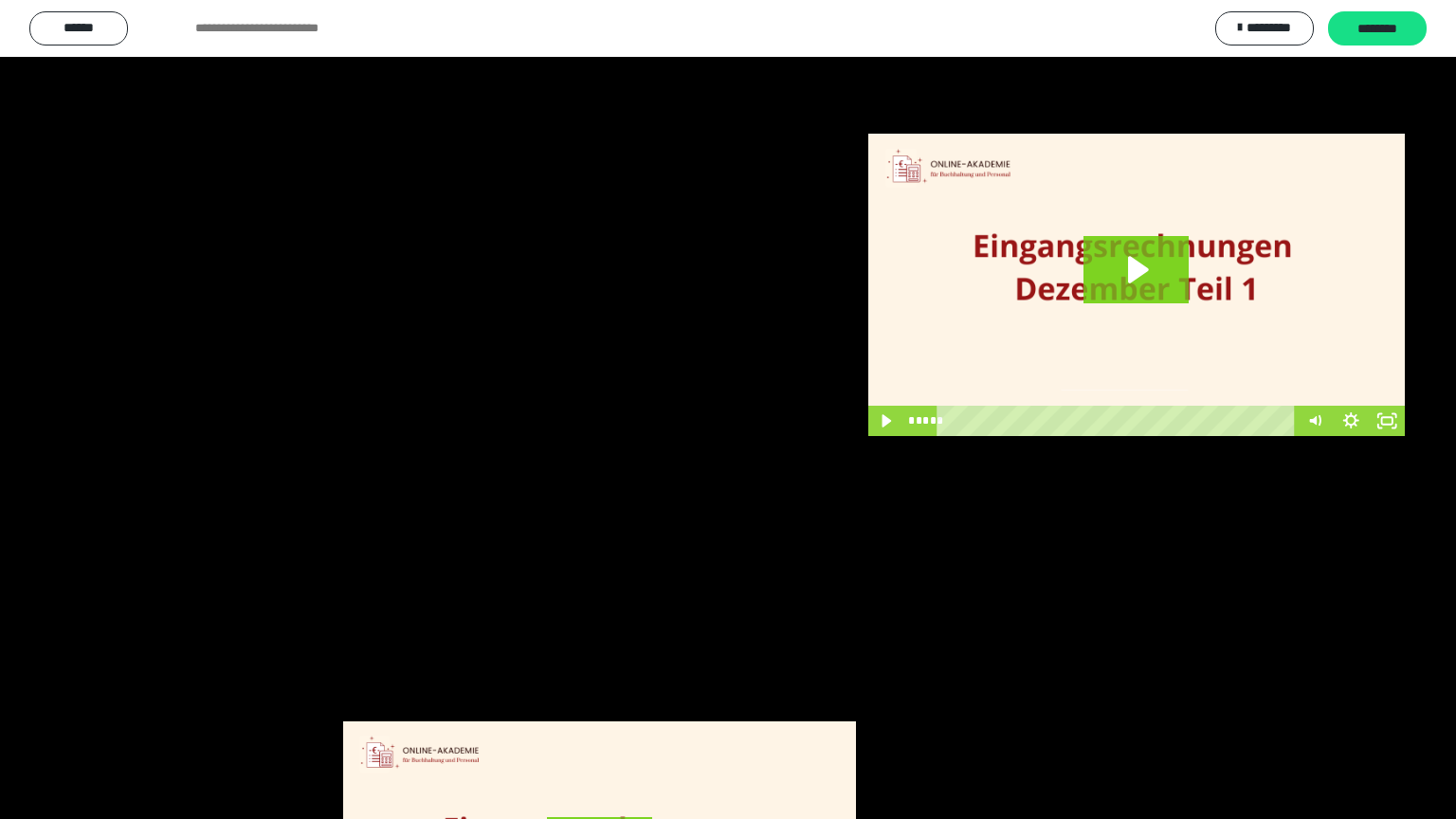 click at bounding box center (728, 410) 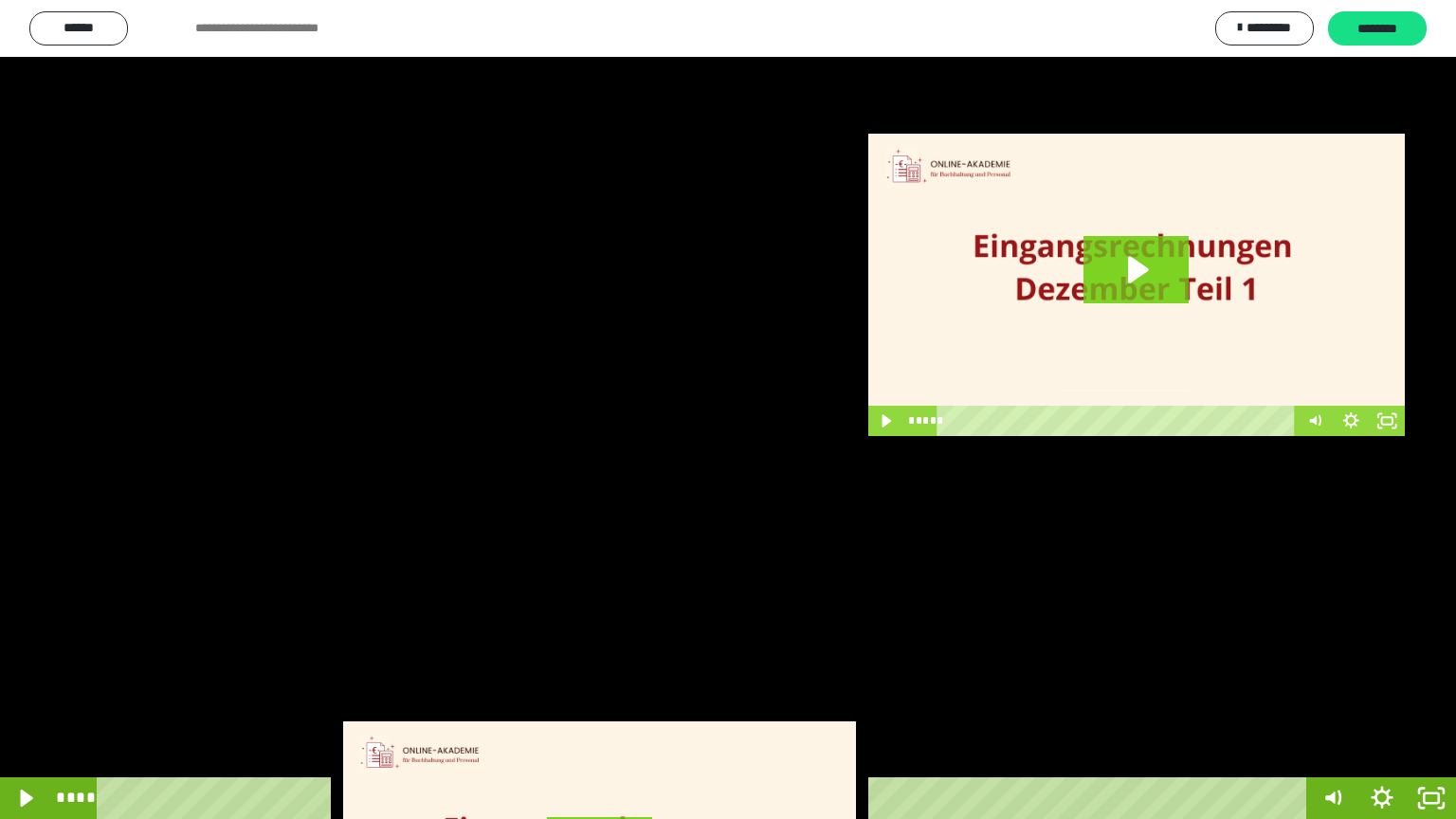 click at bounding box center [728, 410] 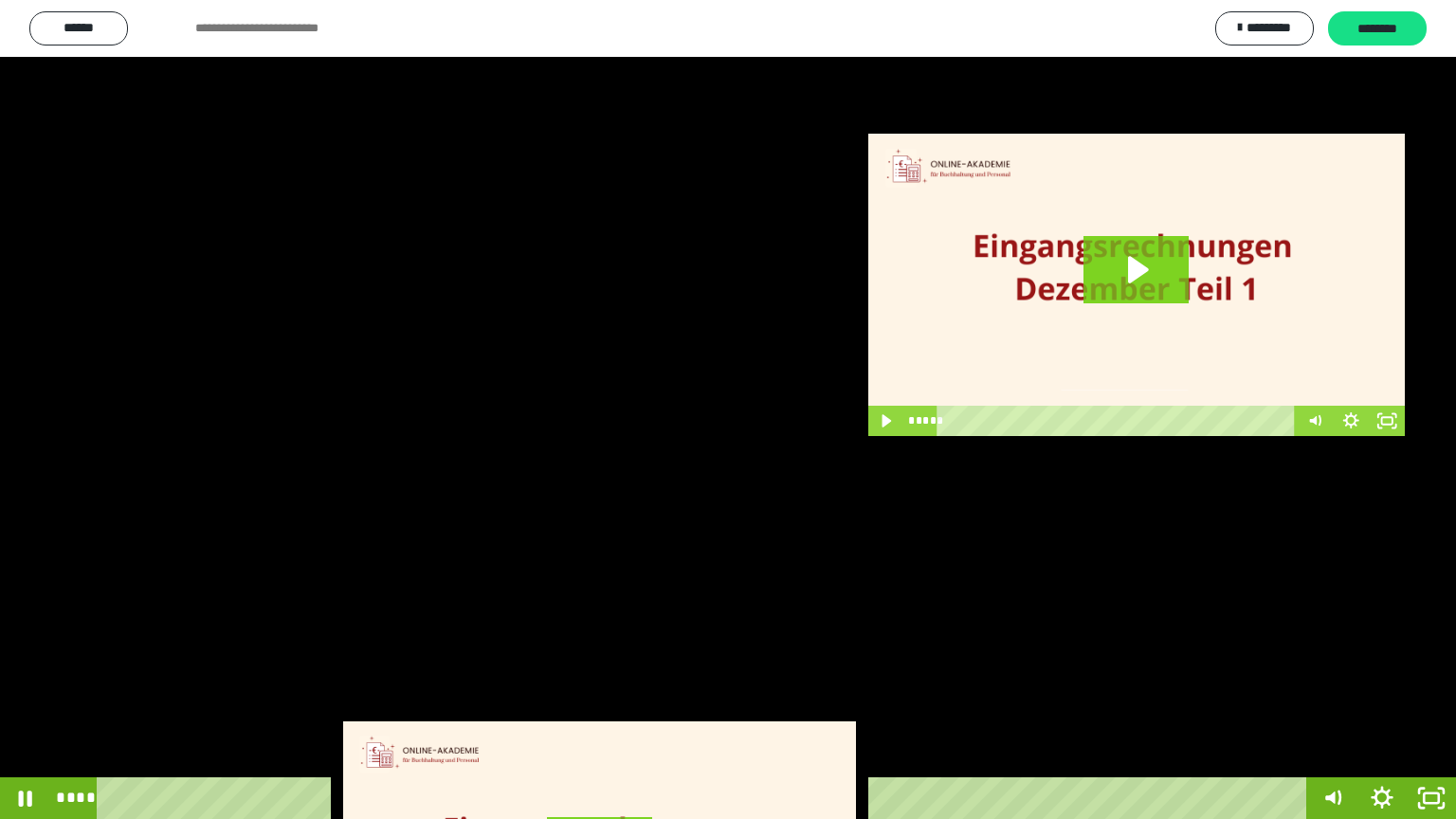 click at bounding box center (728, 410) 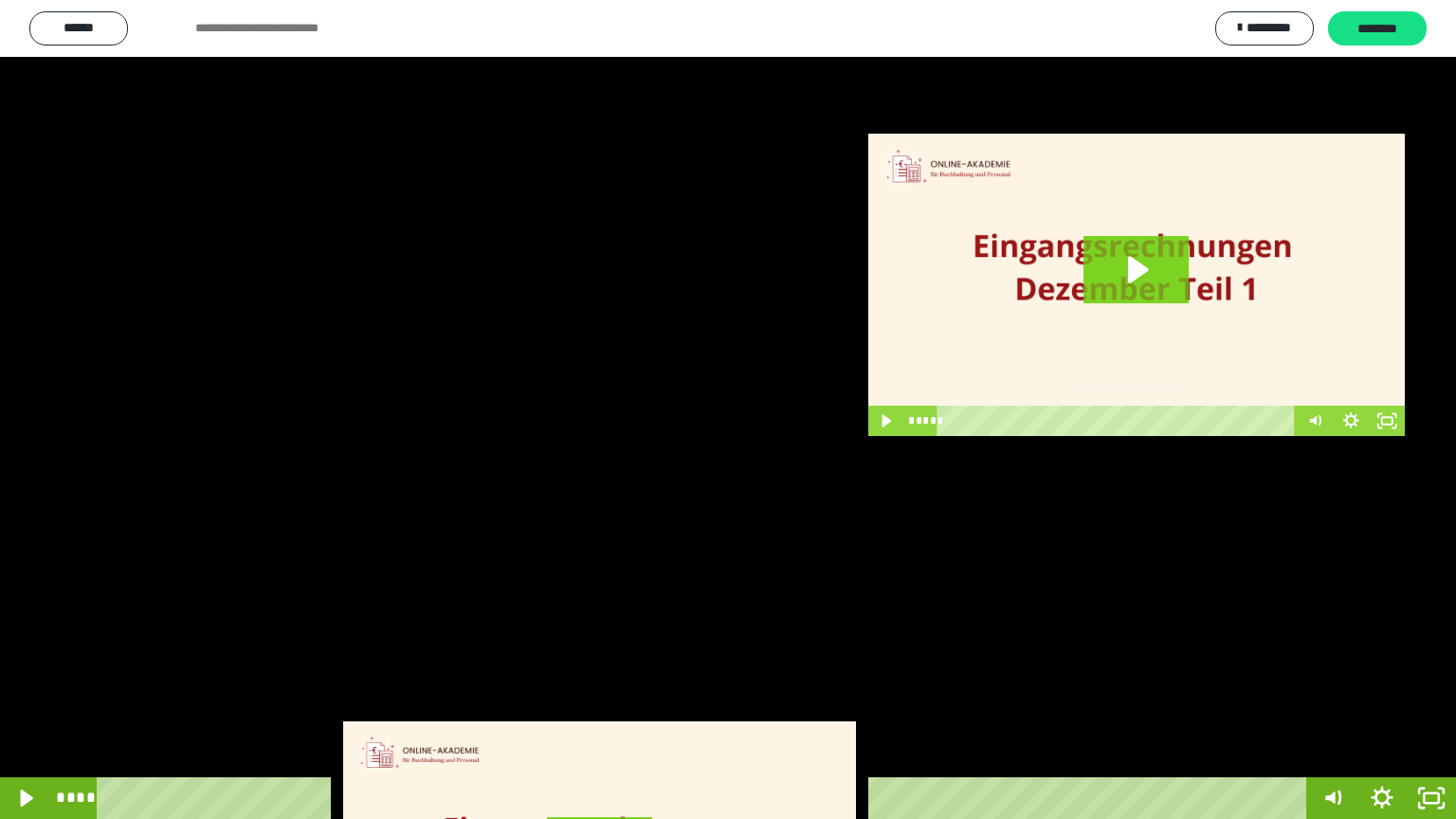 click at bounding box center [728, 410] 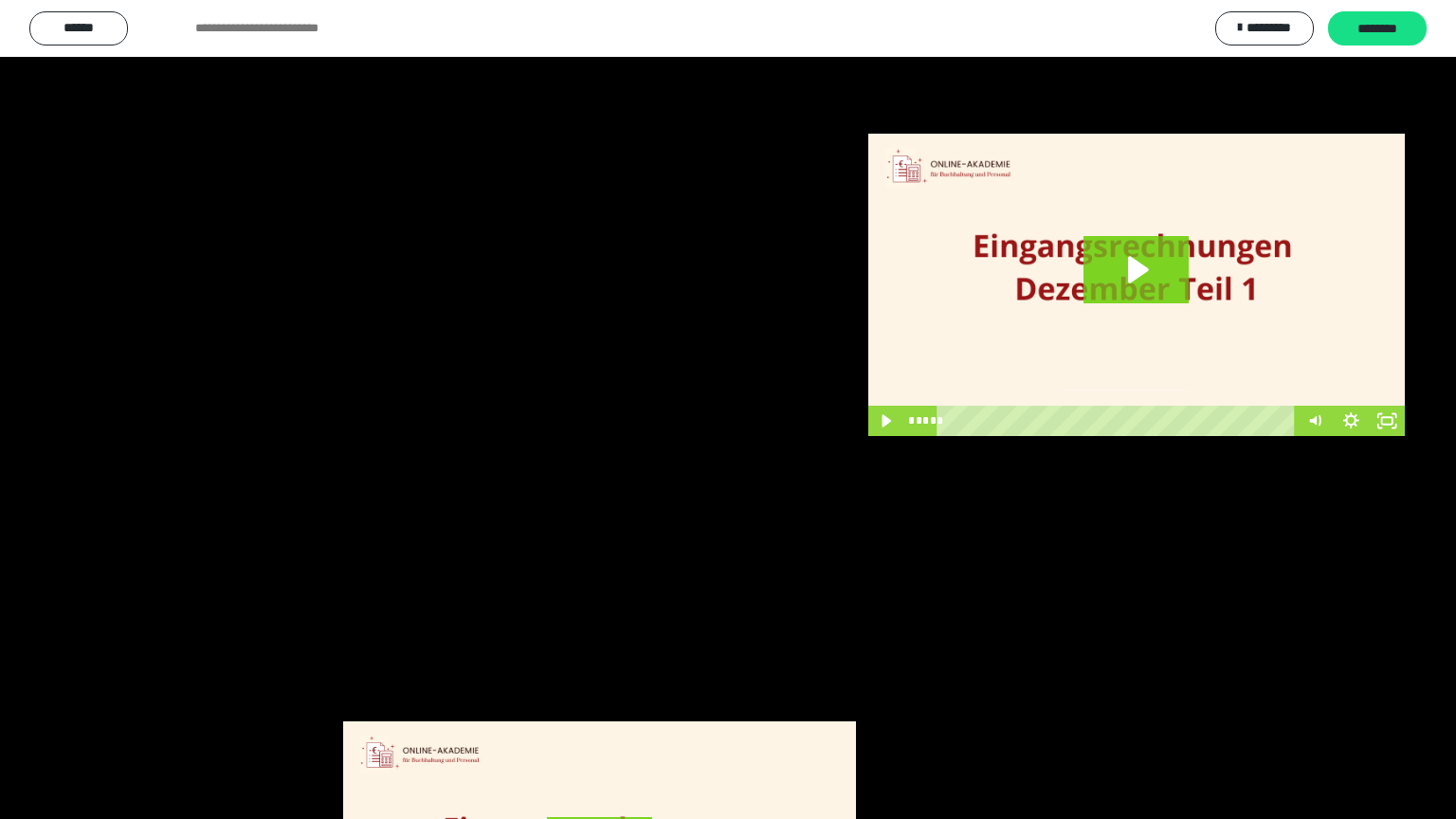 click at bounding box center [728, 410] 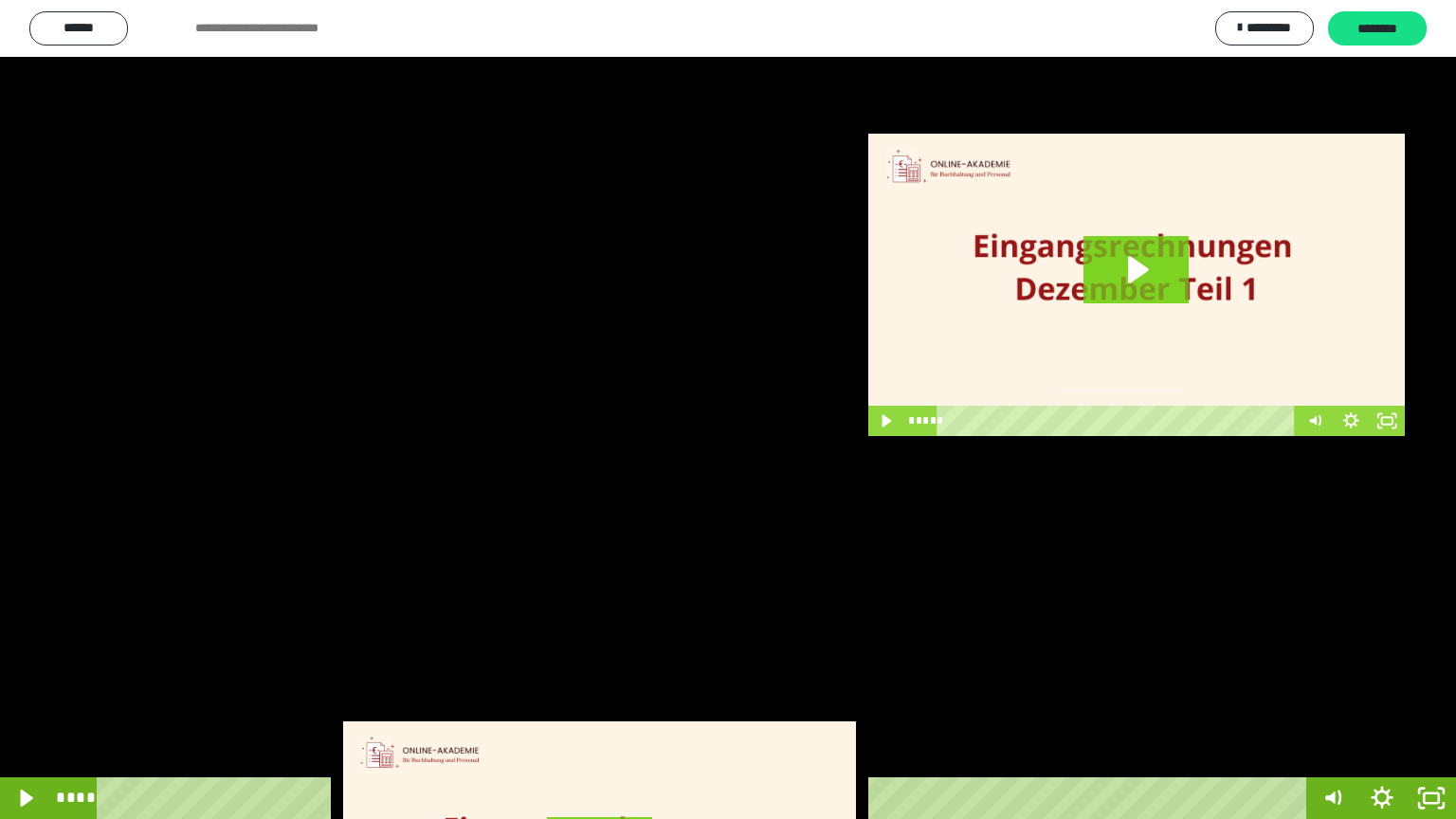 click at bounding box center (728, 410) 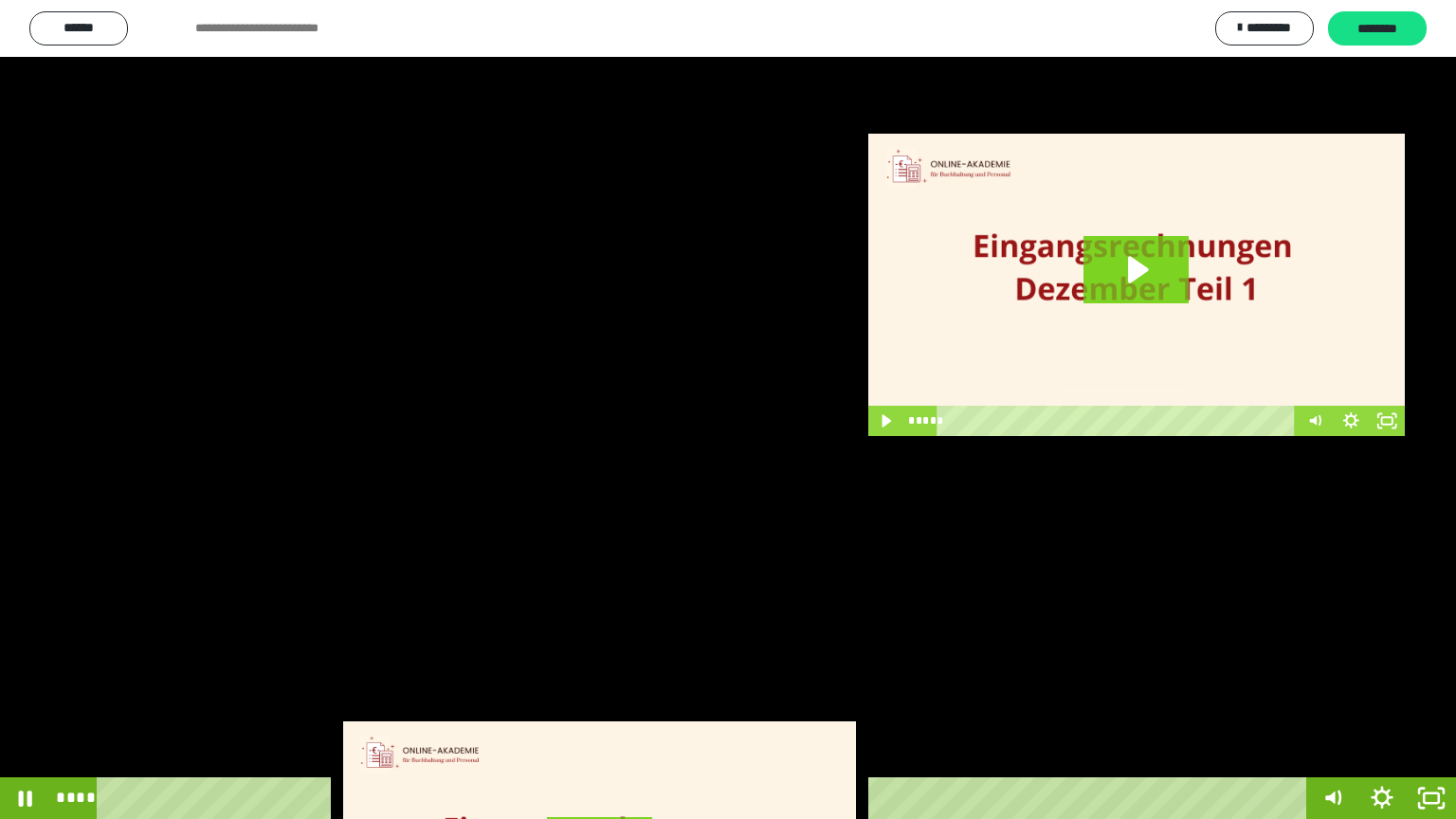 click at bounding box center (728, 410) 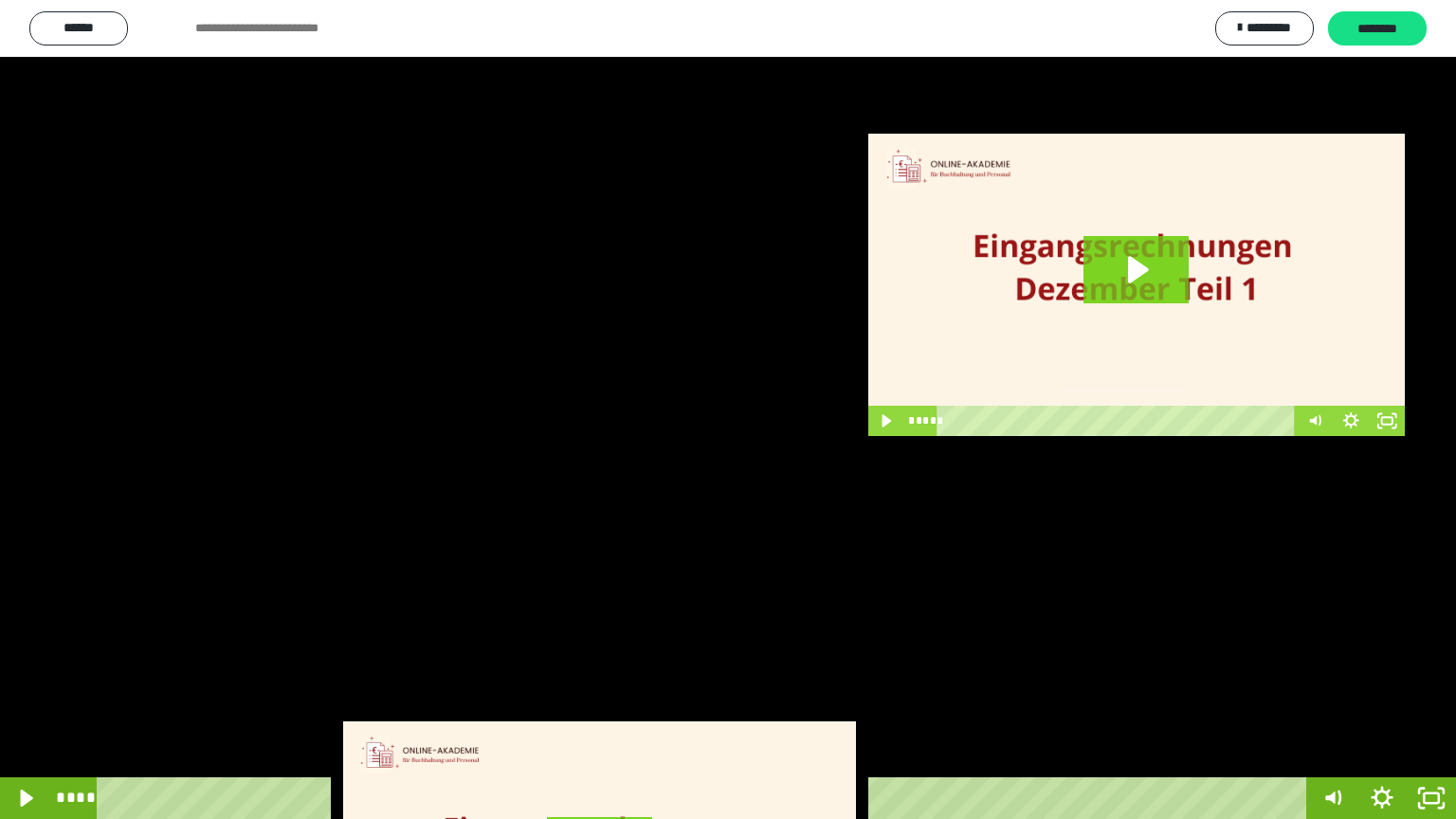 click at bounding box center (728, 410) 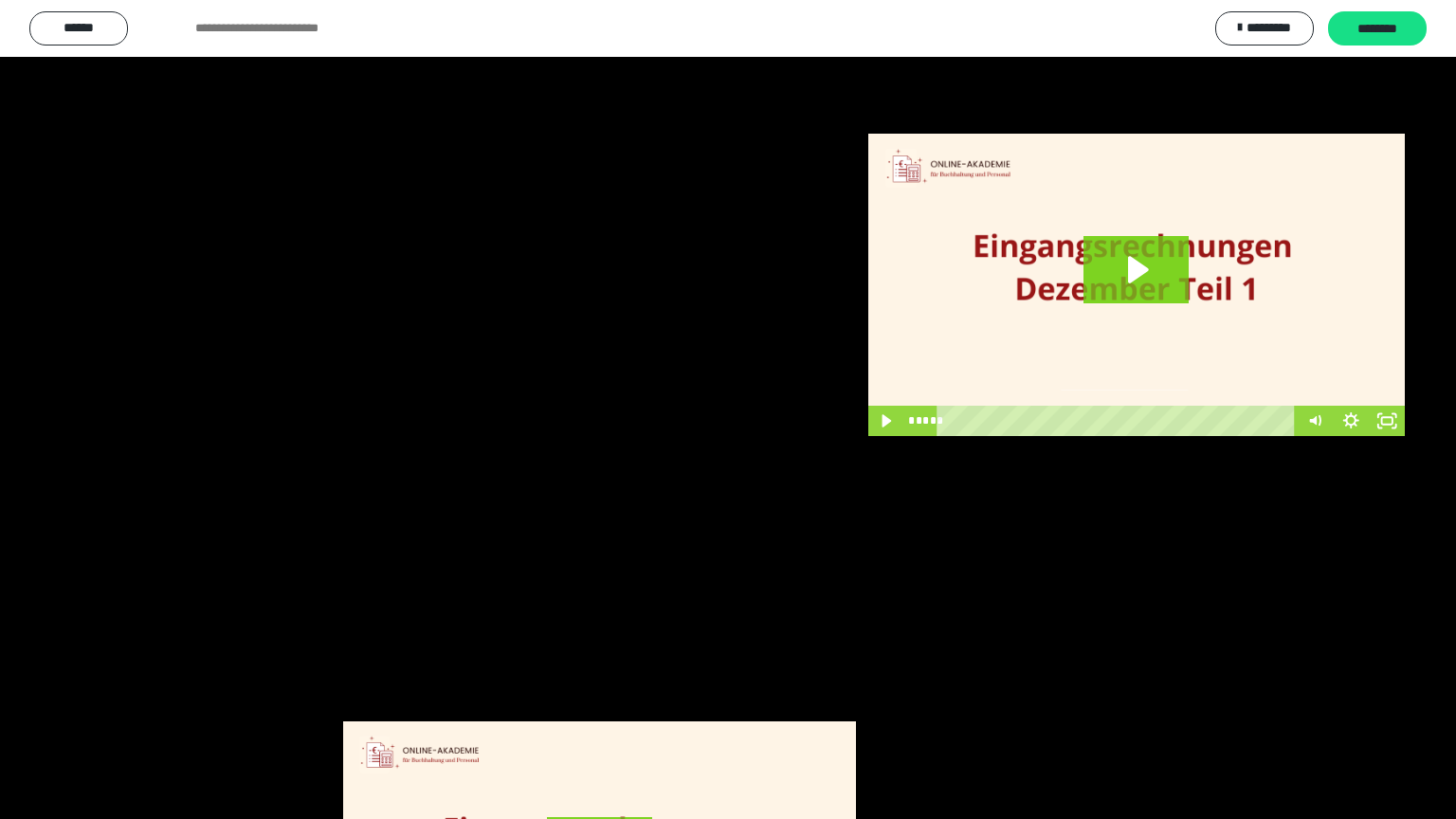 click at bounding box center (728, 410) 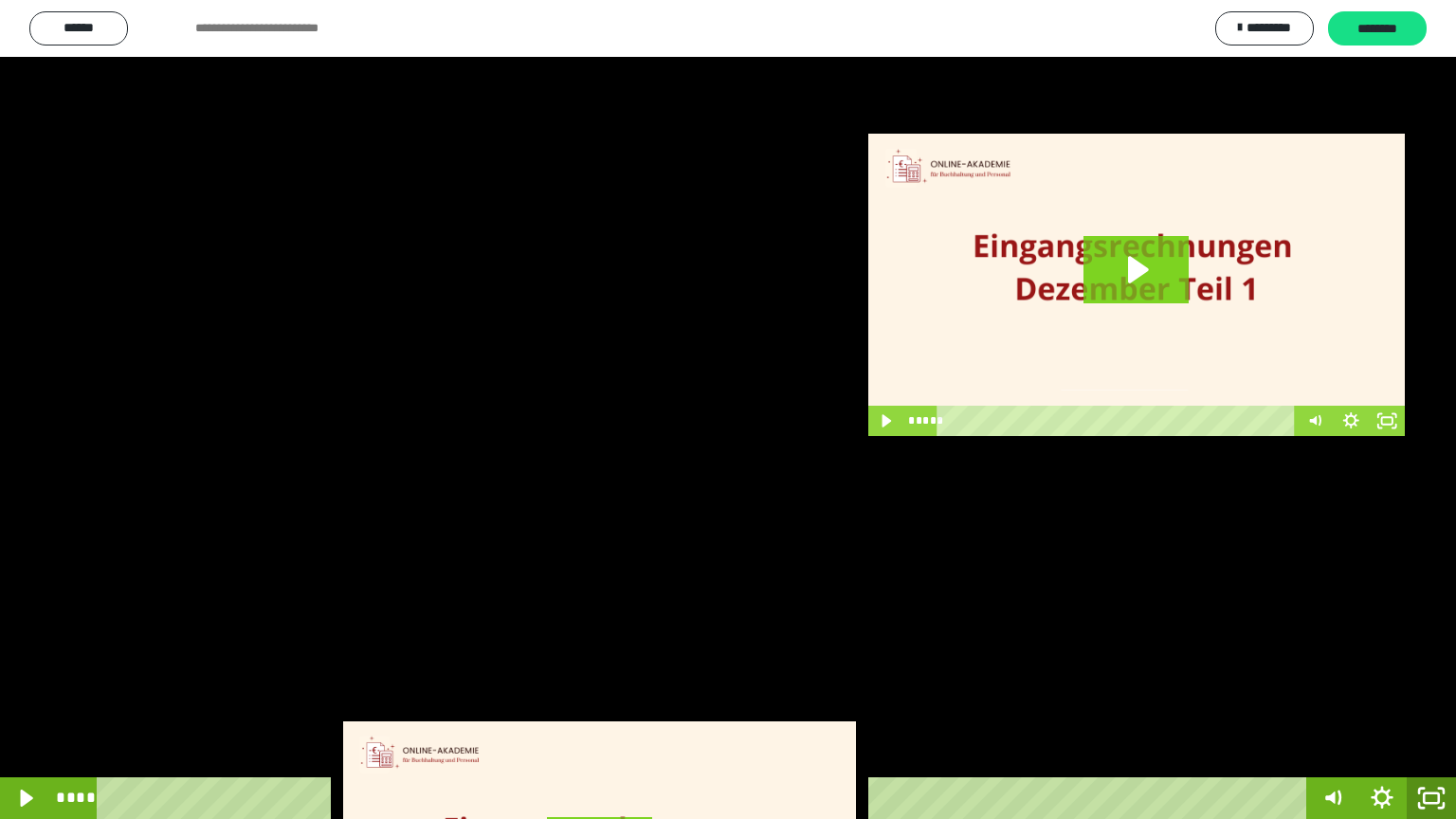 click 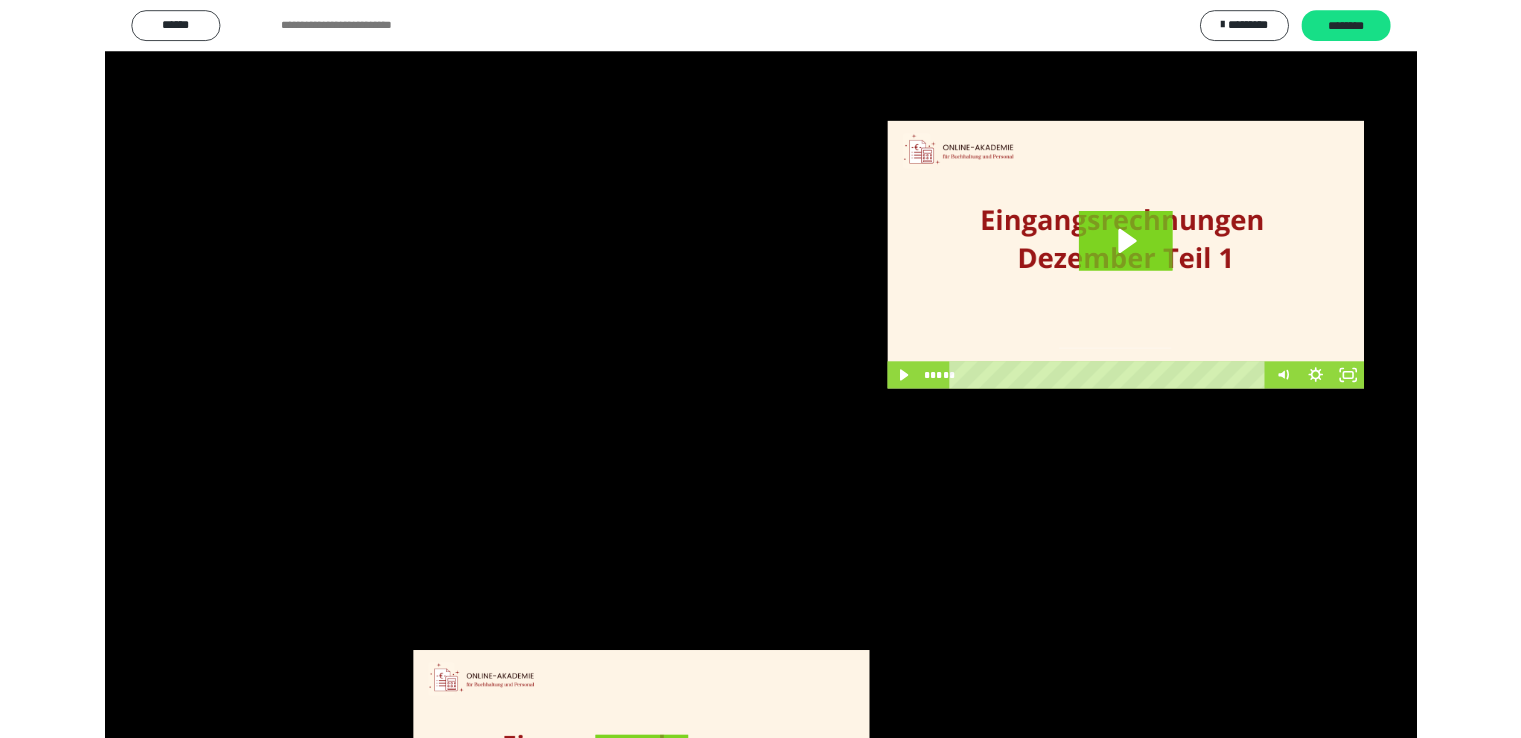 scroll, scrollTop: 3820, scrollLeft: 0, axis: vertical 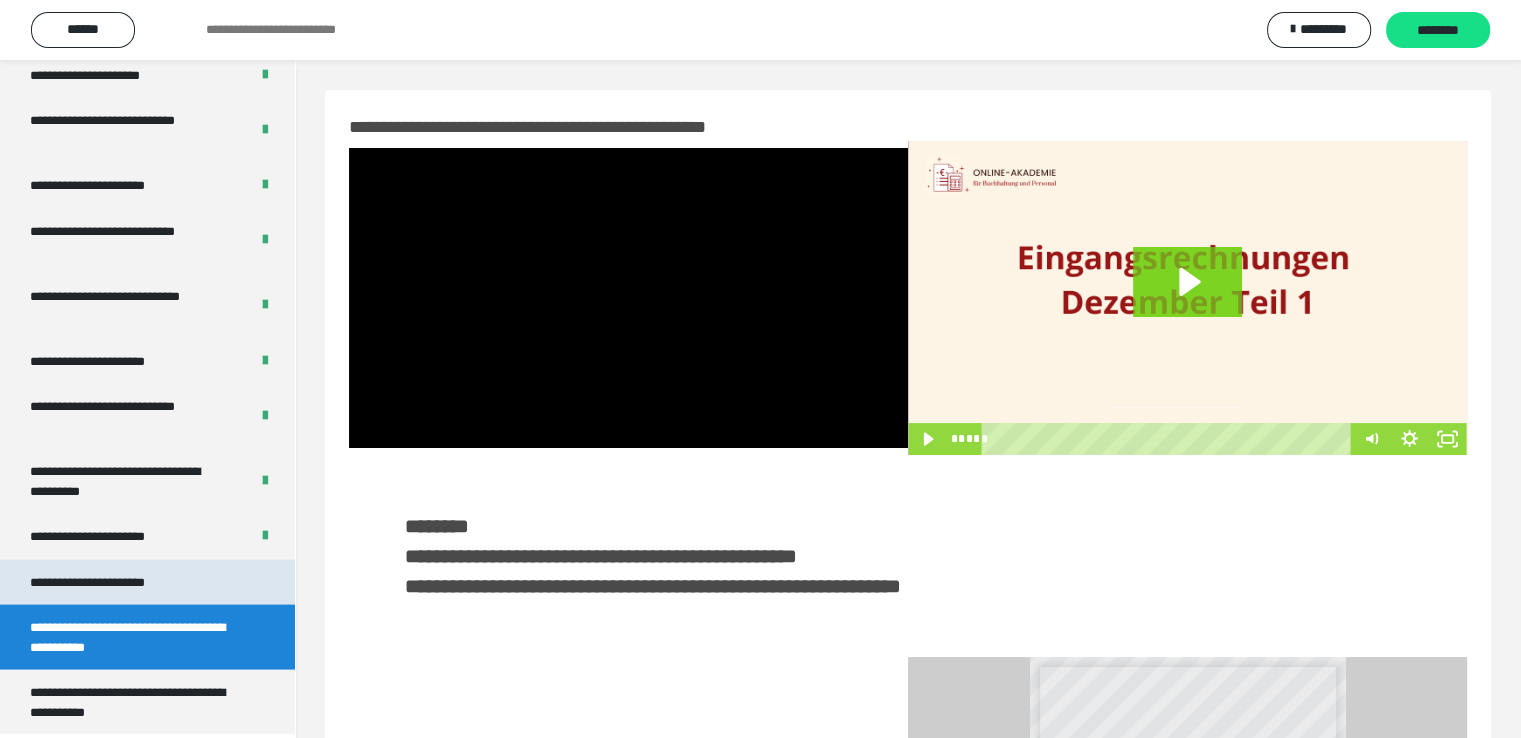click on "**********" at bounding box center [111, 582] 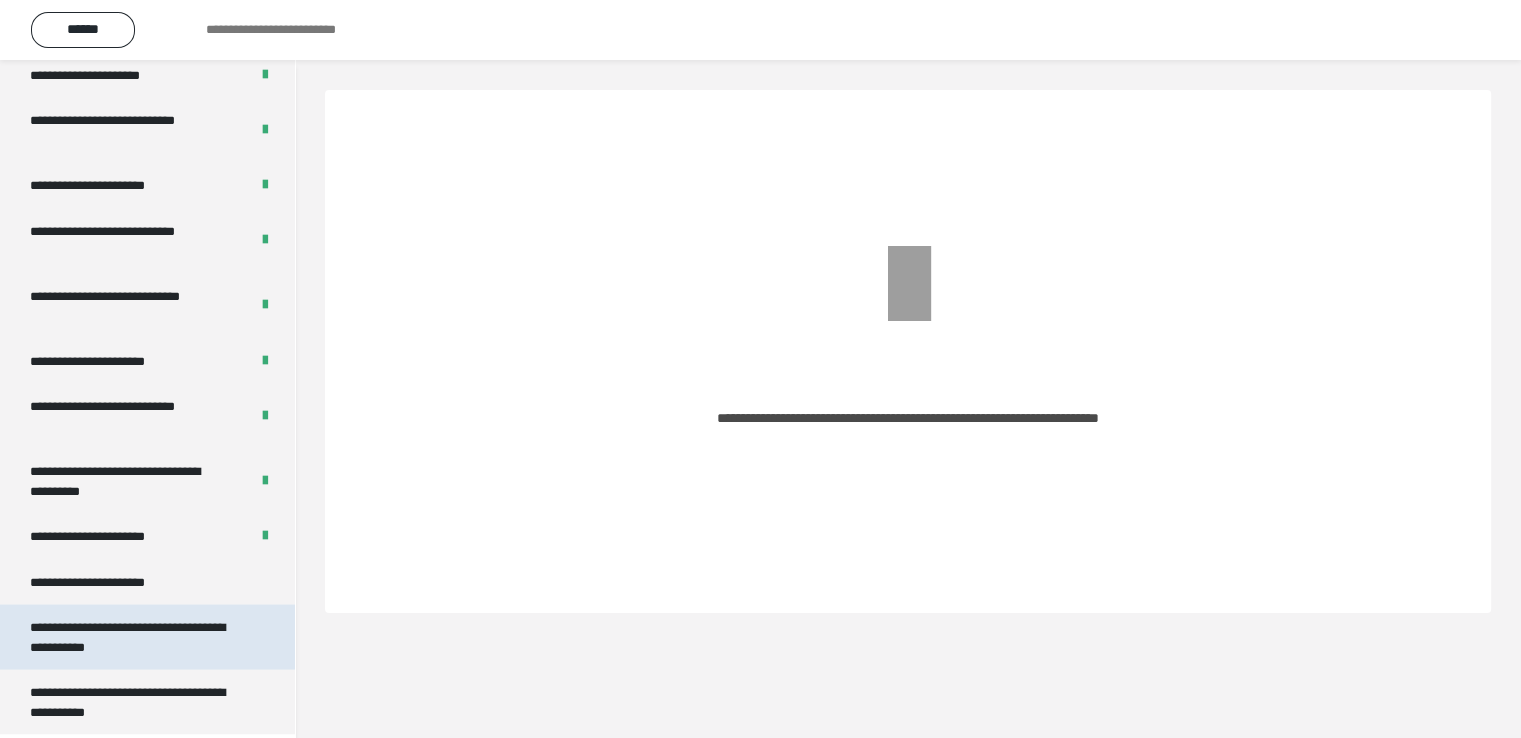 click on "**********" at bounding box center (132, 636) 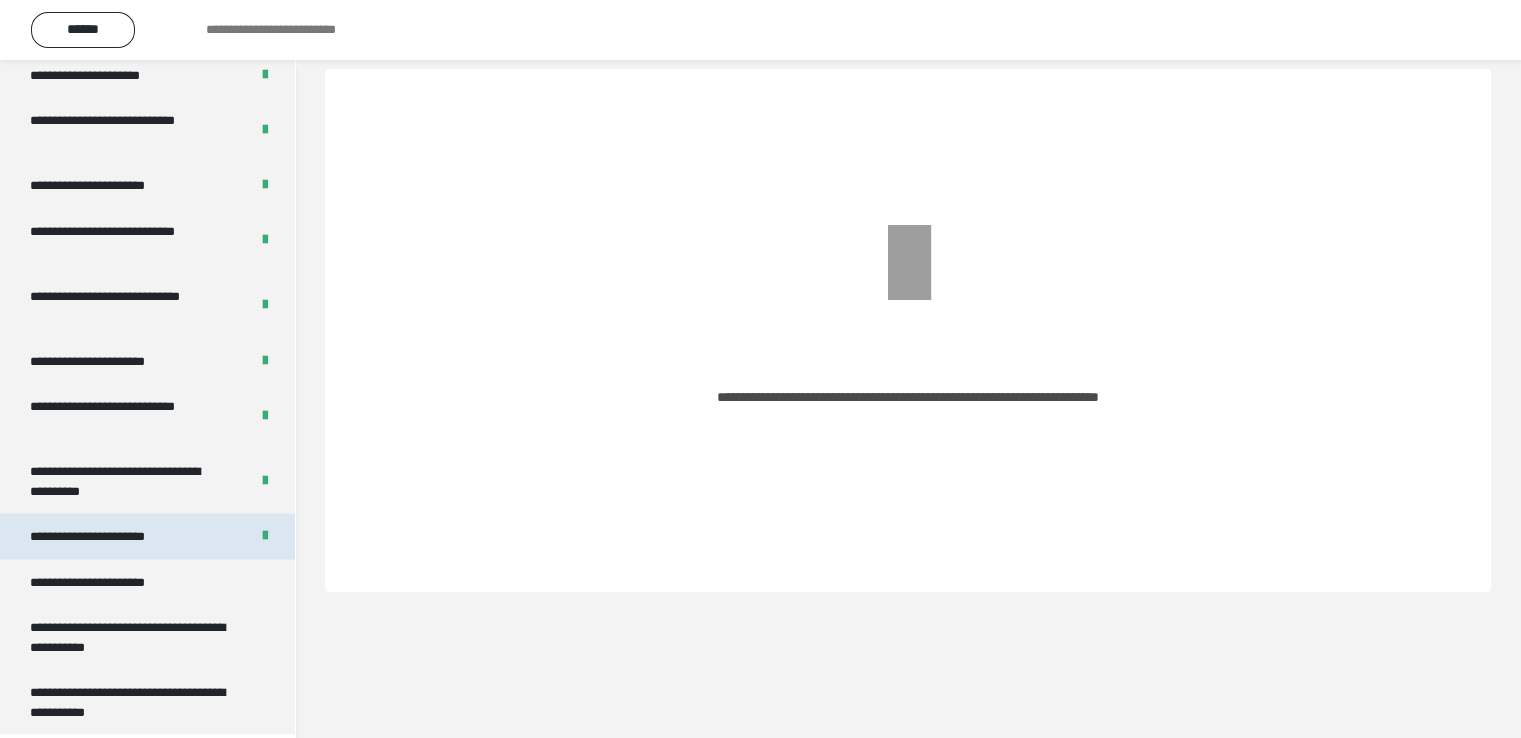 scroll, scrollTop: 0, scrollLeft: 0, axis: both 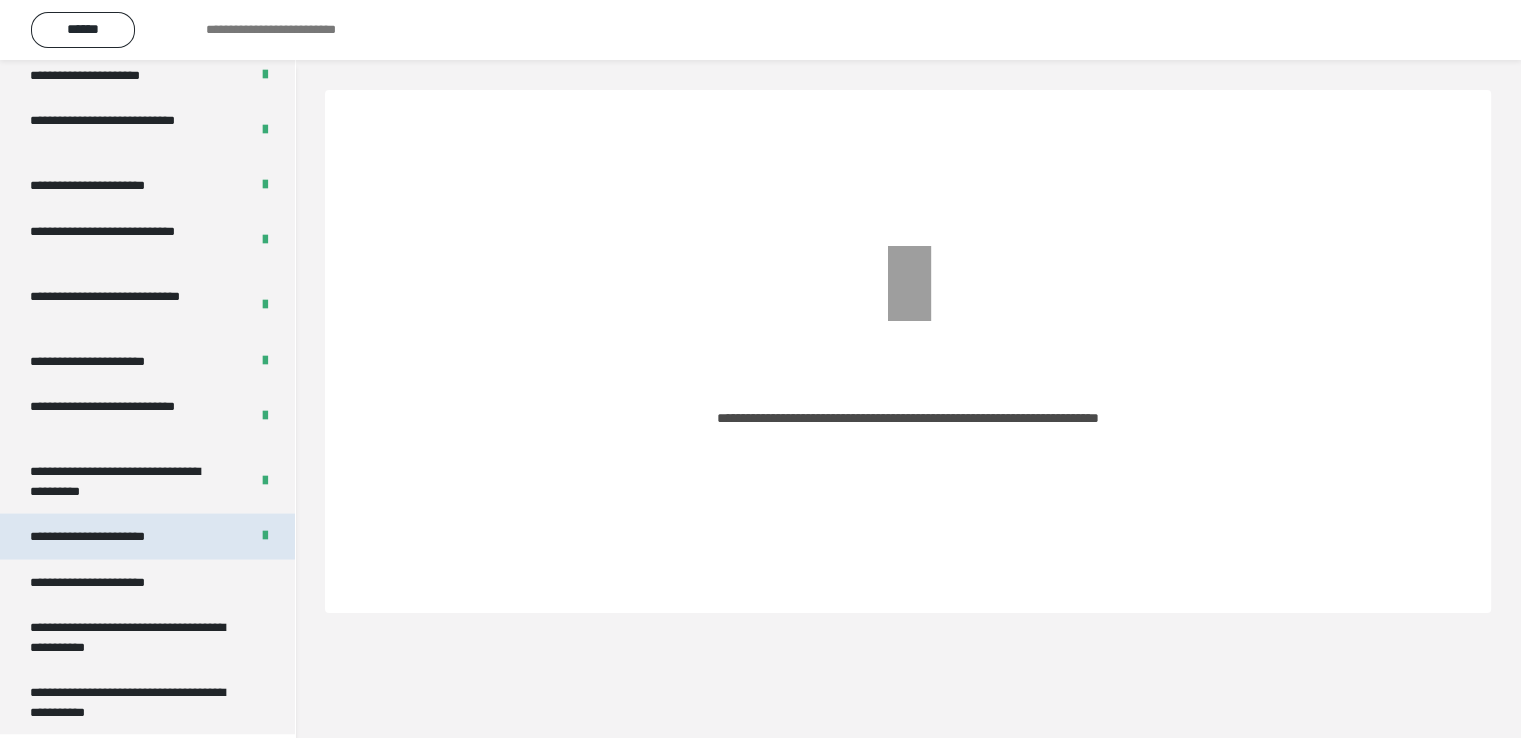 click on "**********" at bounding box center [110, 536] 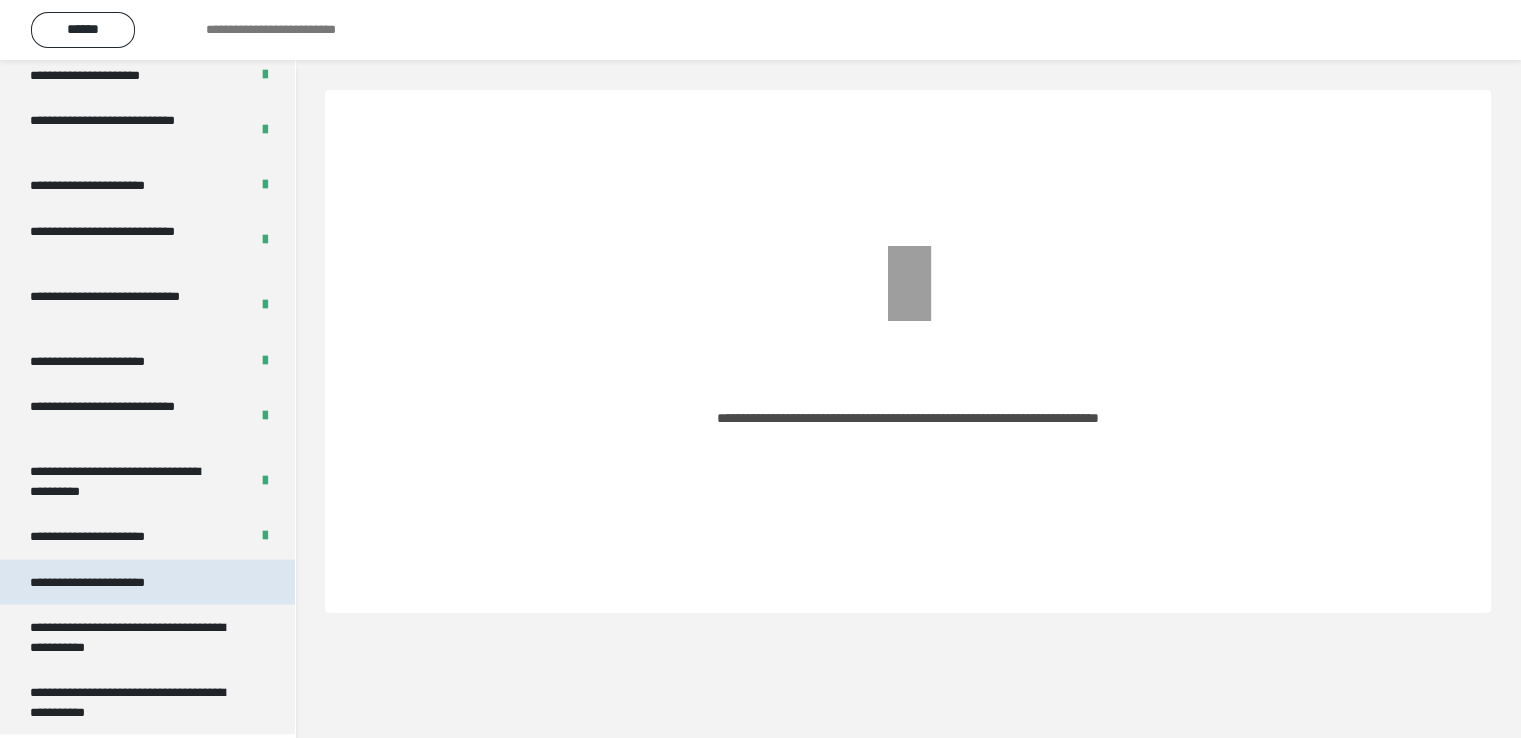 click on "**********" at bounding box center (111, 582) 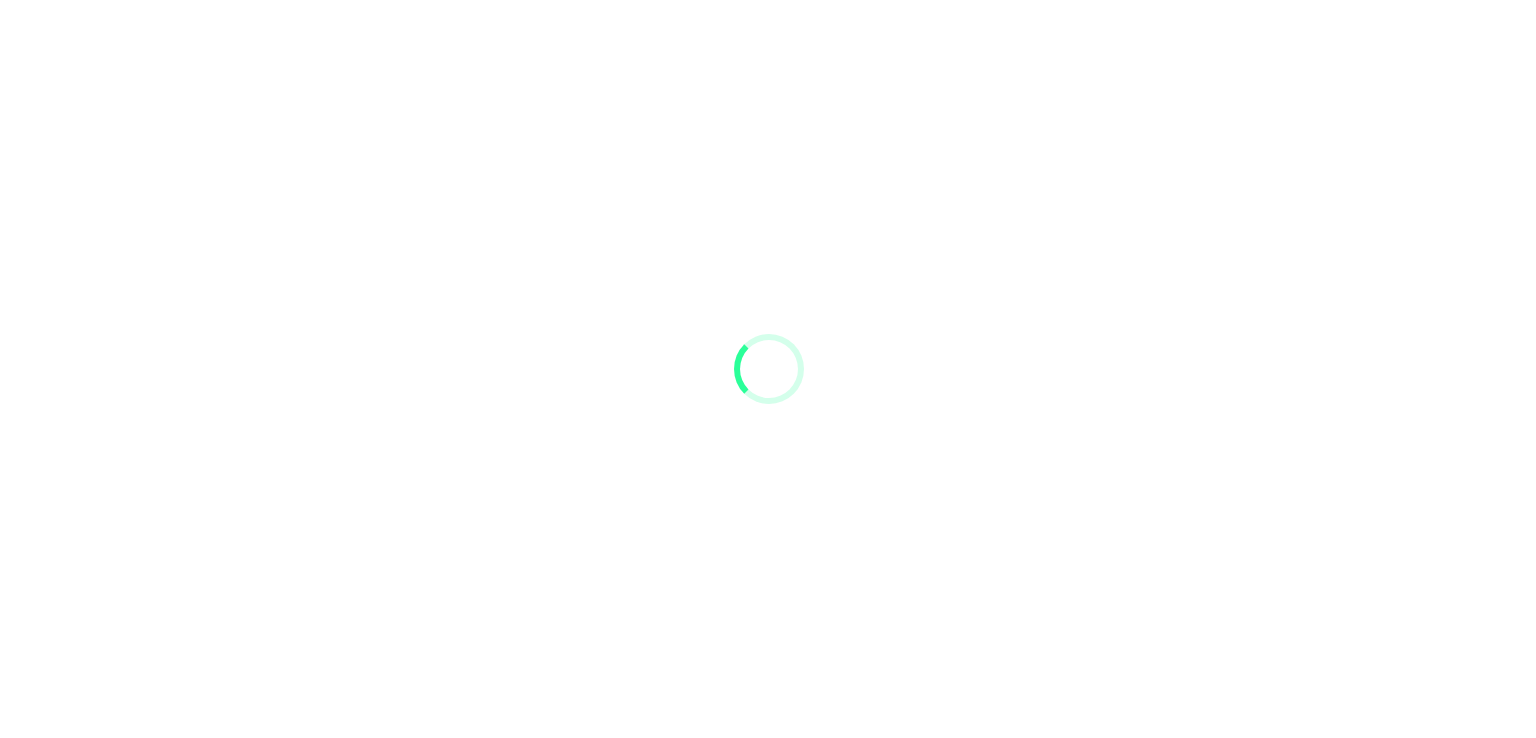 scroll, scrollTop: 0, scrollLeft: 0, axis: both 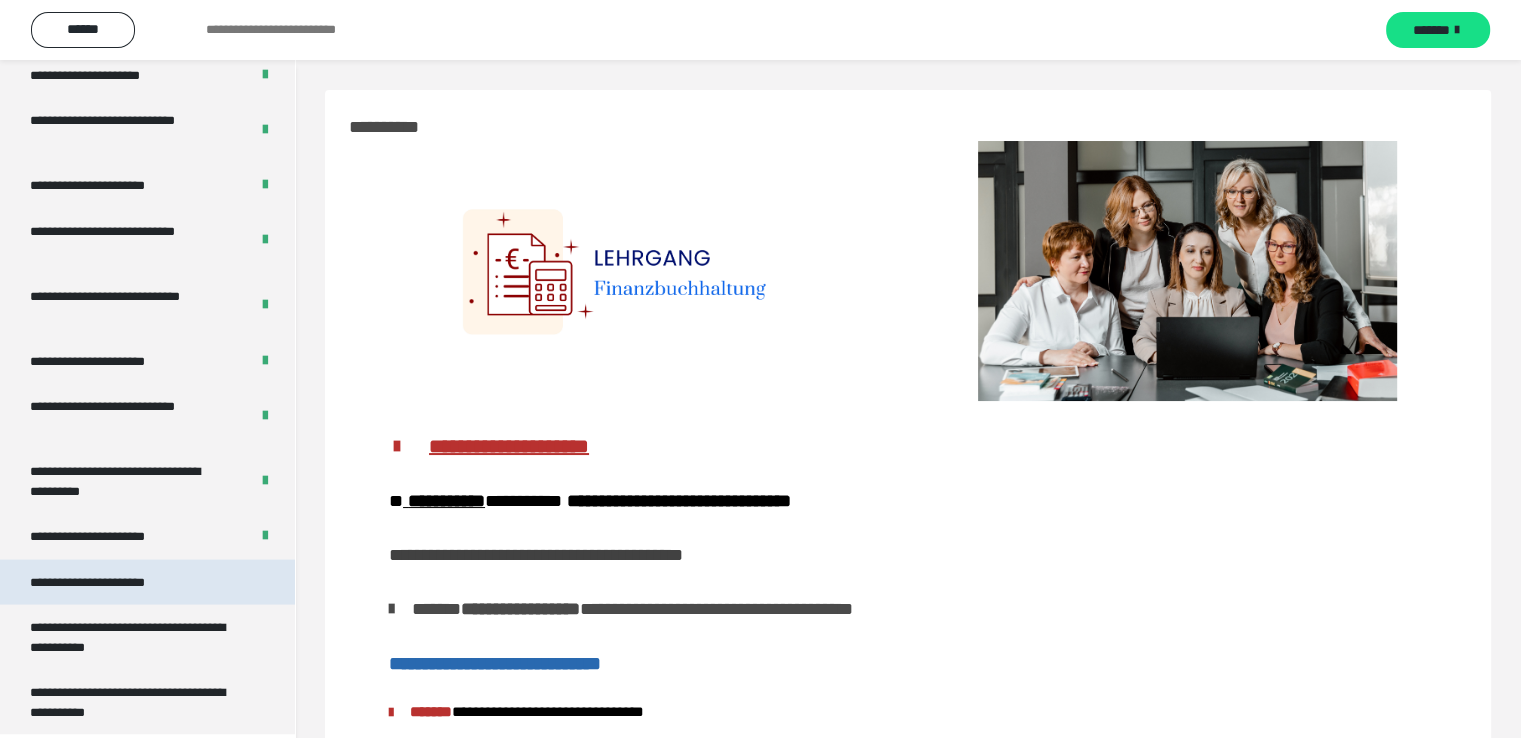 click on "**********" at bounding box center [111, 582] 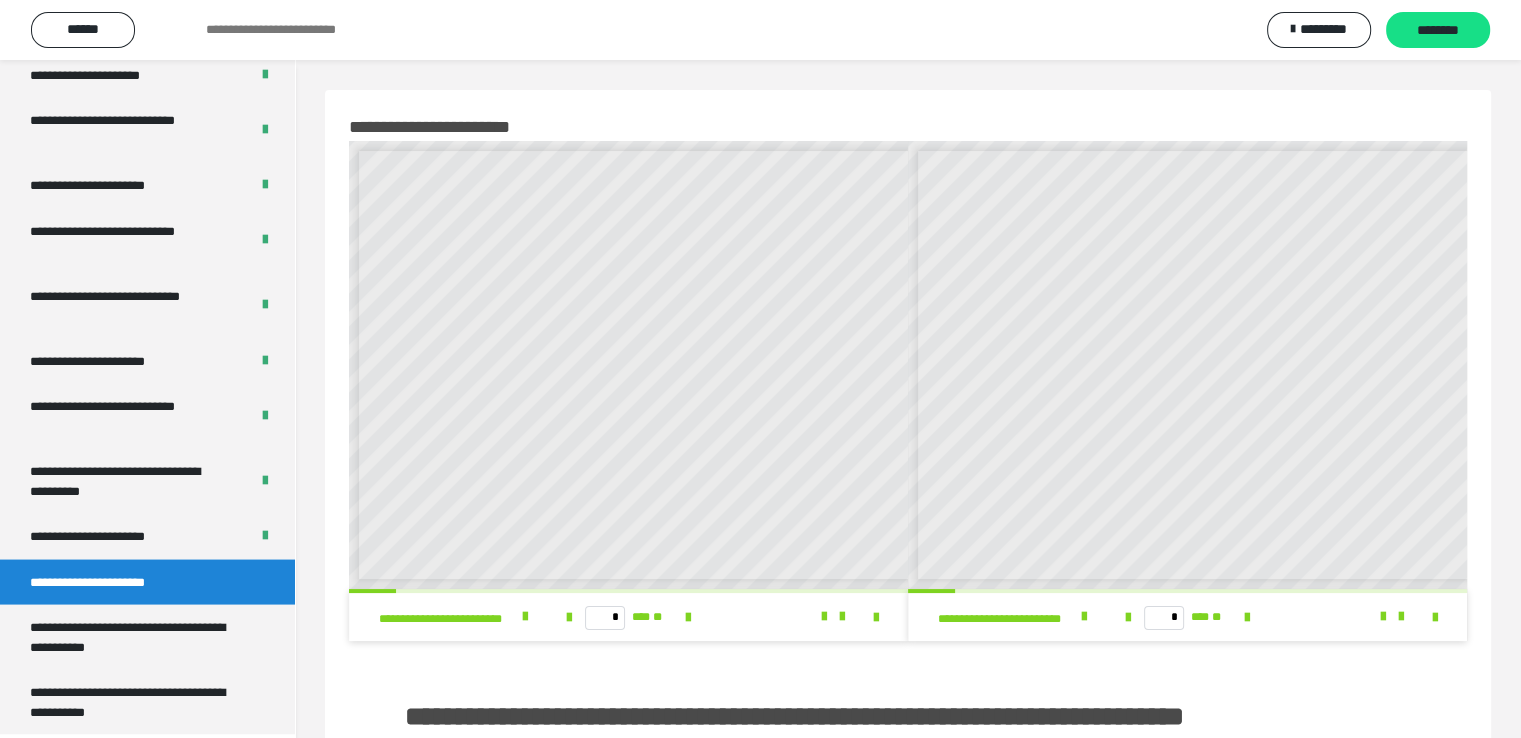scroll, scrollTop: 8, scrollLeft: 0, axis: vertical 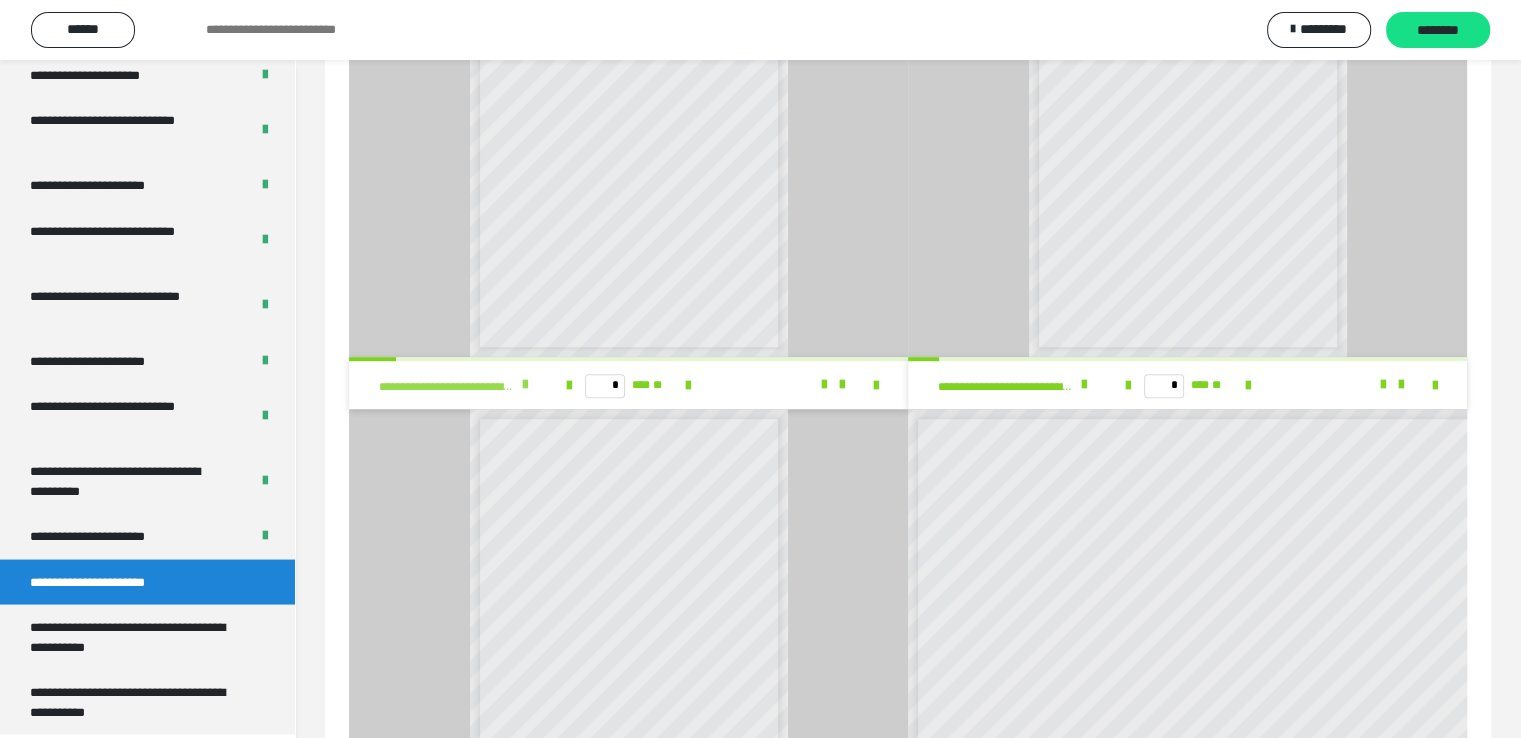 click at bounding box center (525, 385) 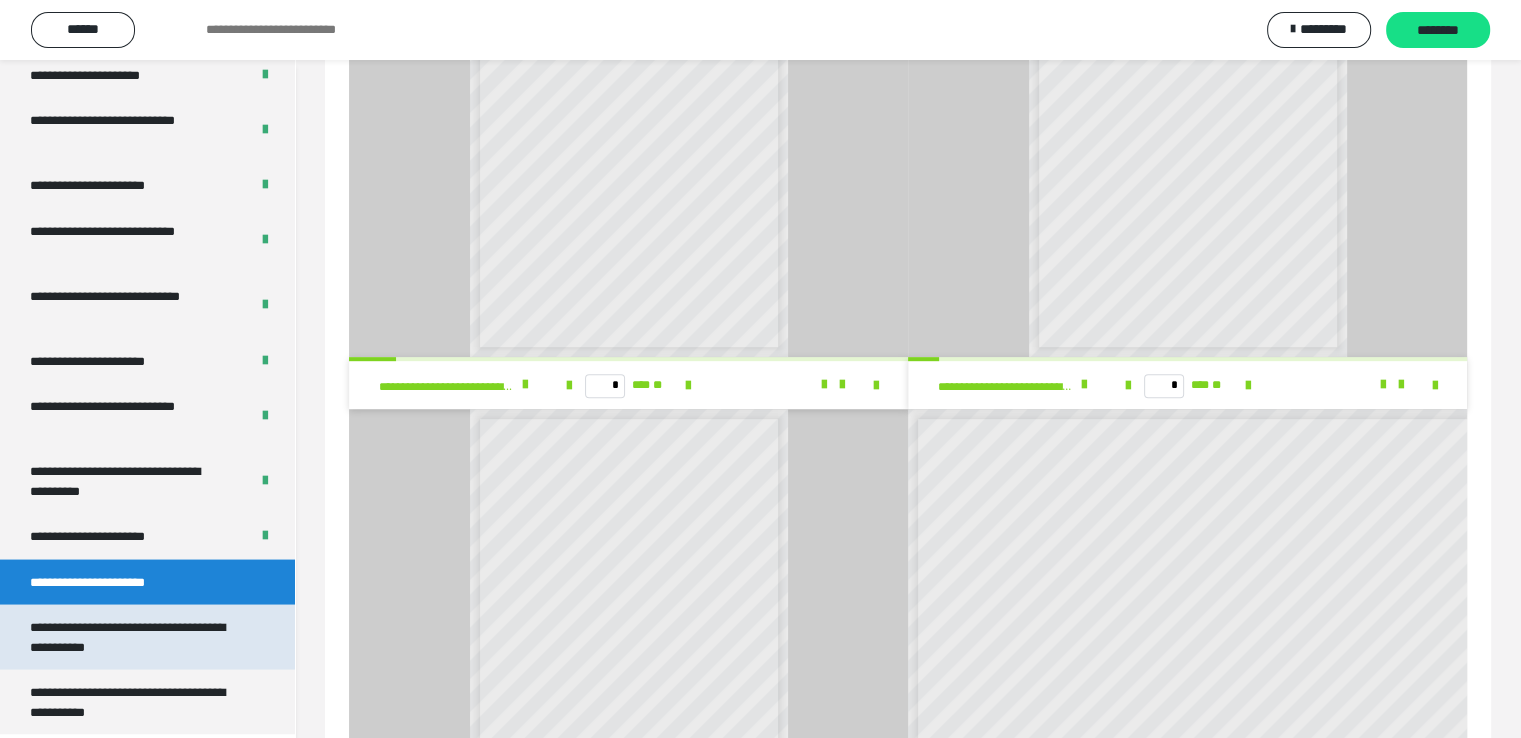 click on "**********" at bounding box center (132, 636) 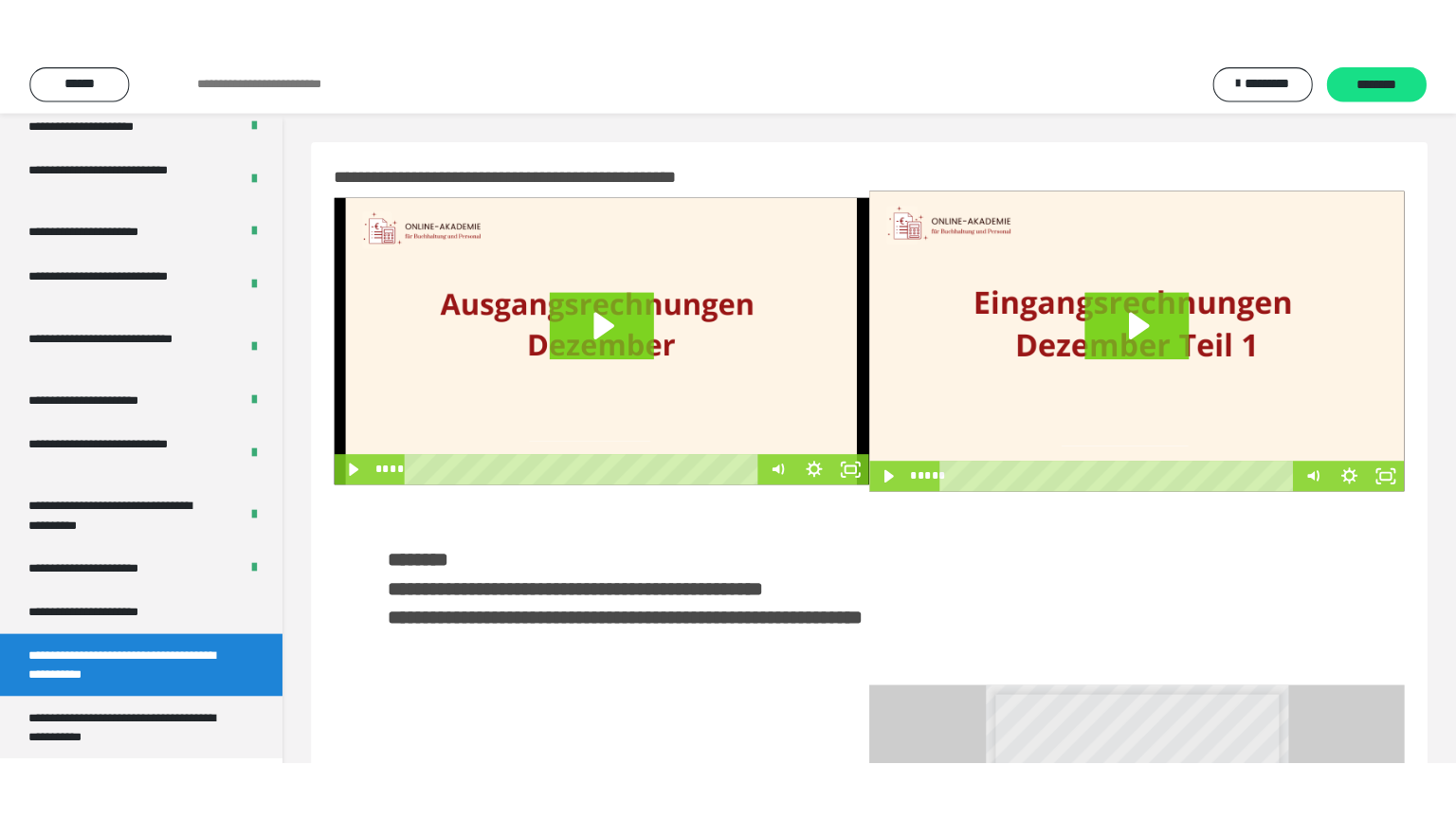 scroll, scrollTop: 0, scrollLeft: 0, axis: both 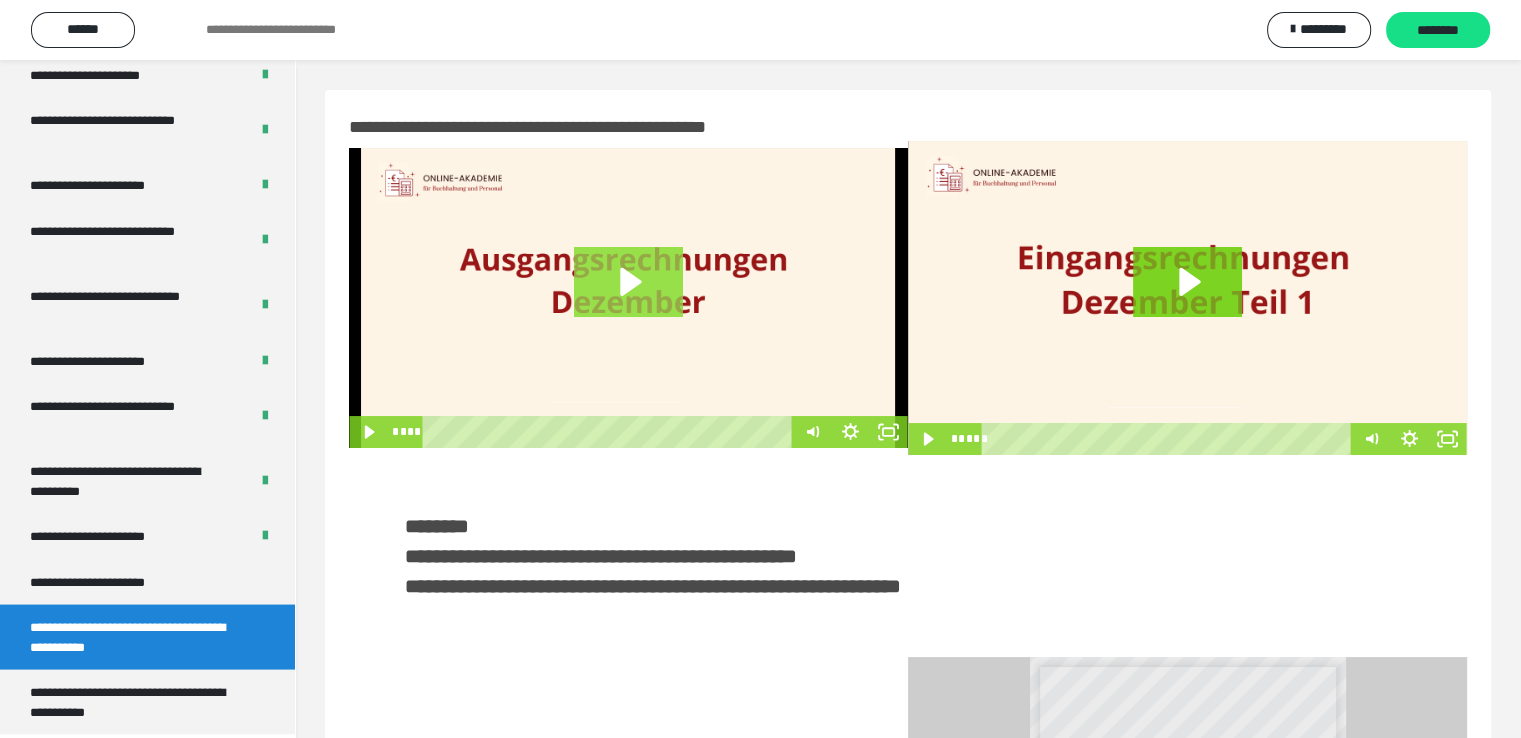 click 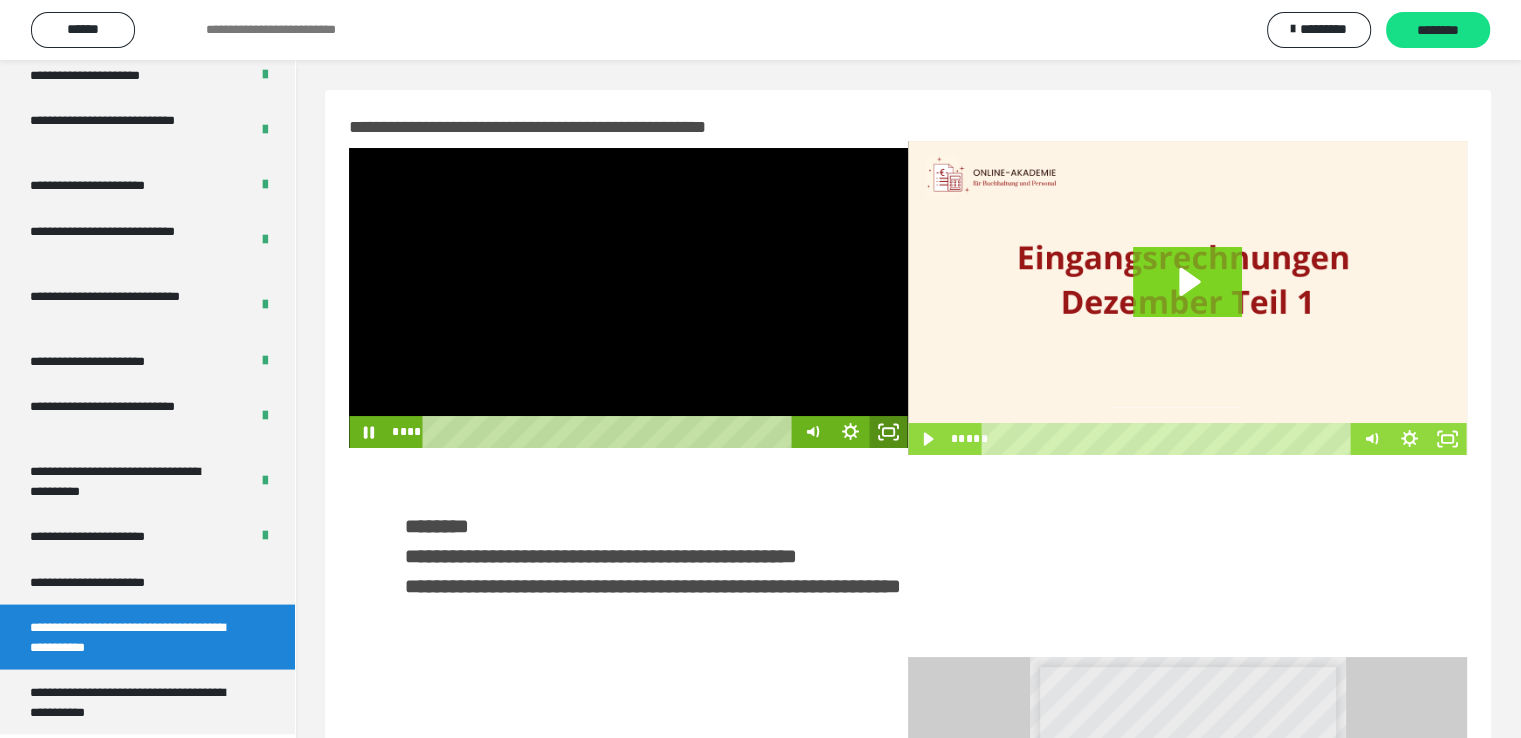 click 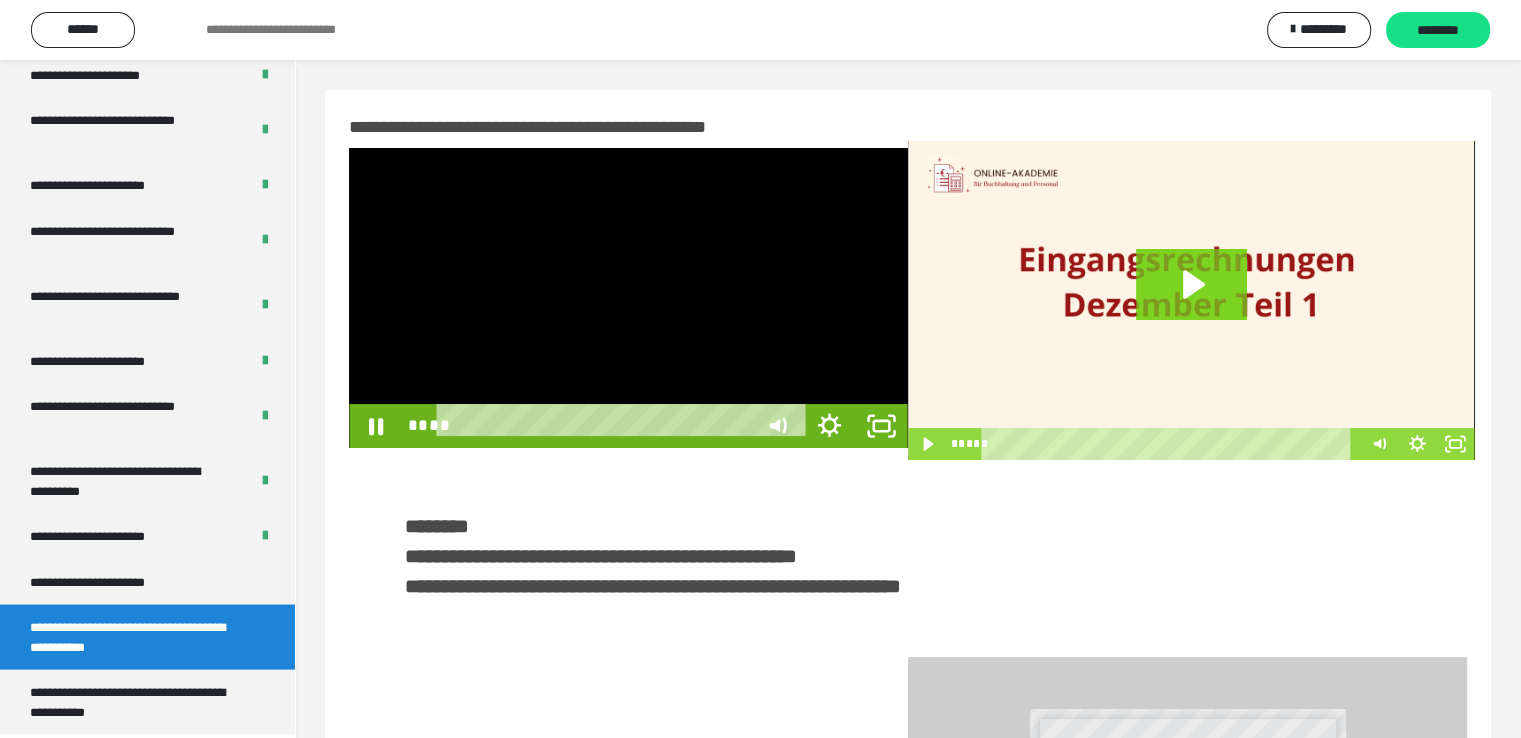 scroll, scrollTop: 3693, scrollLeft: 0, axis: vertical 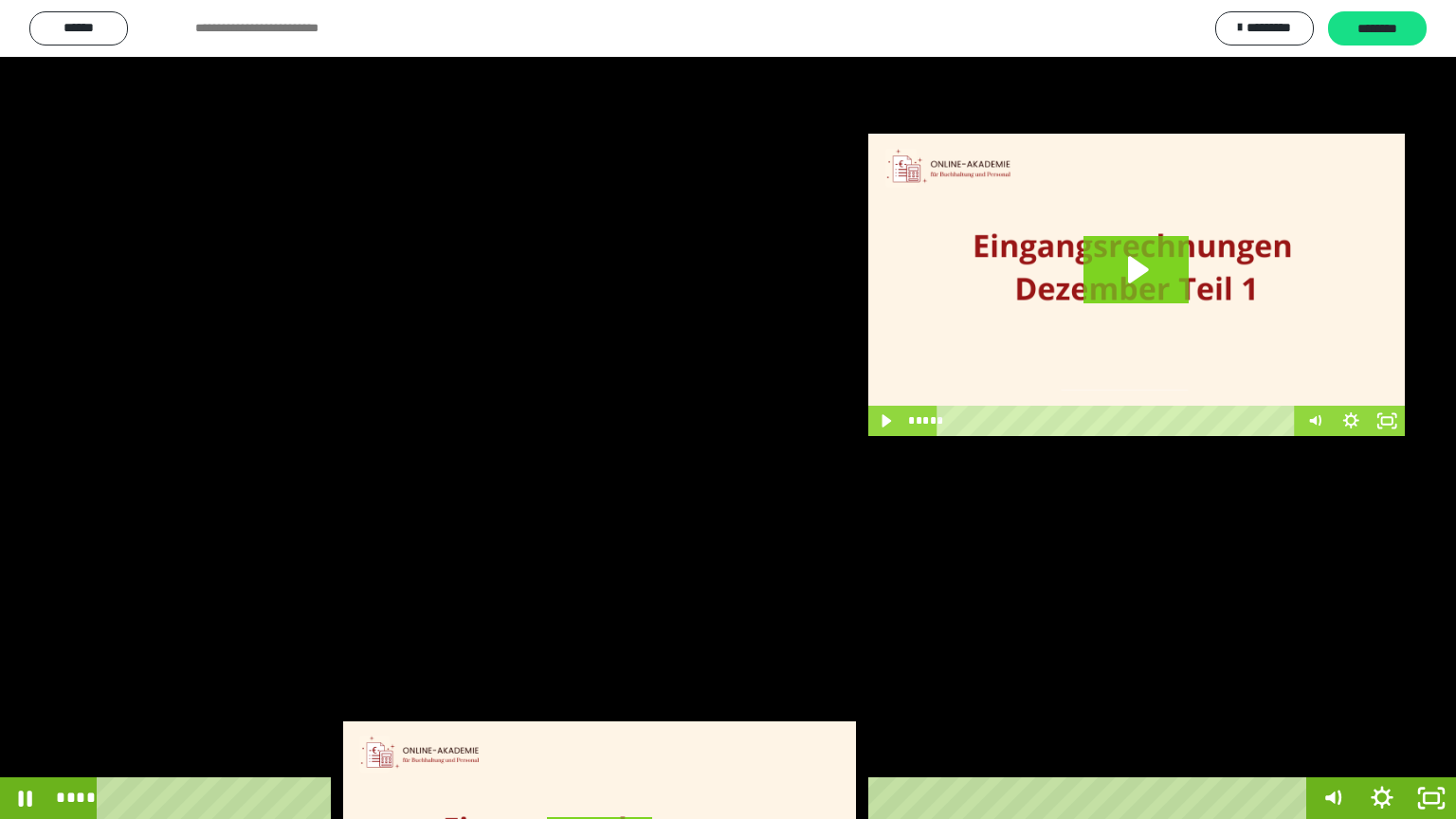 click at bounding box center [728, 410] 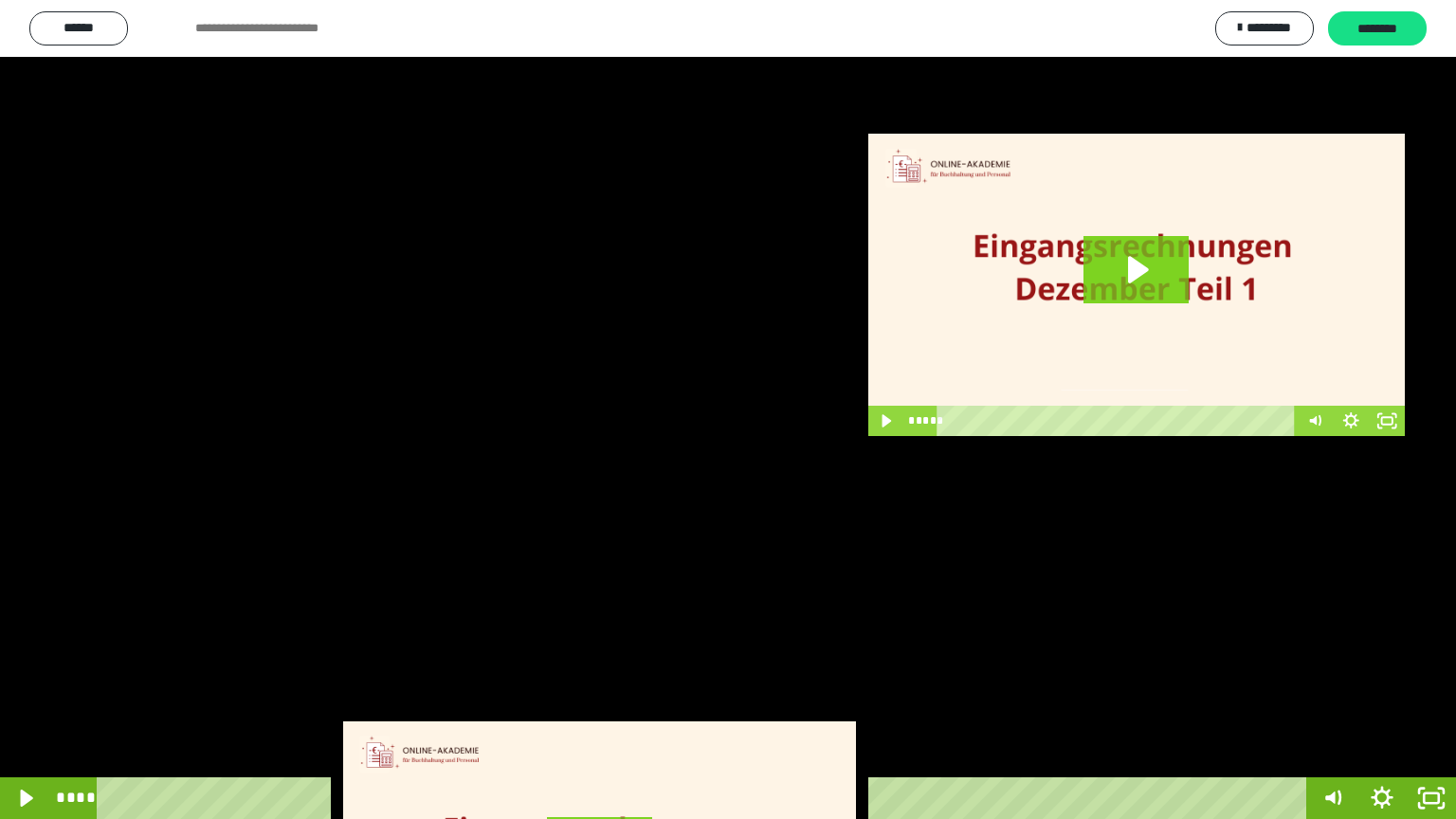 click at bounding box center [728, 410] 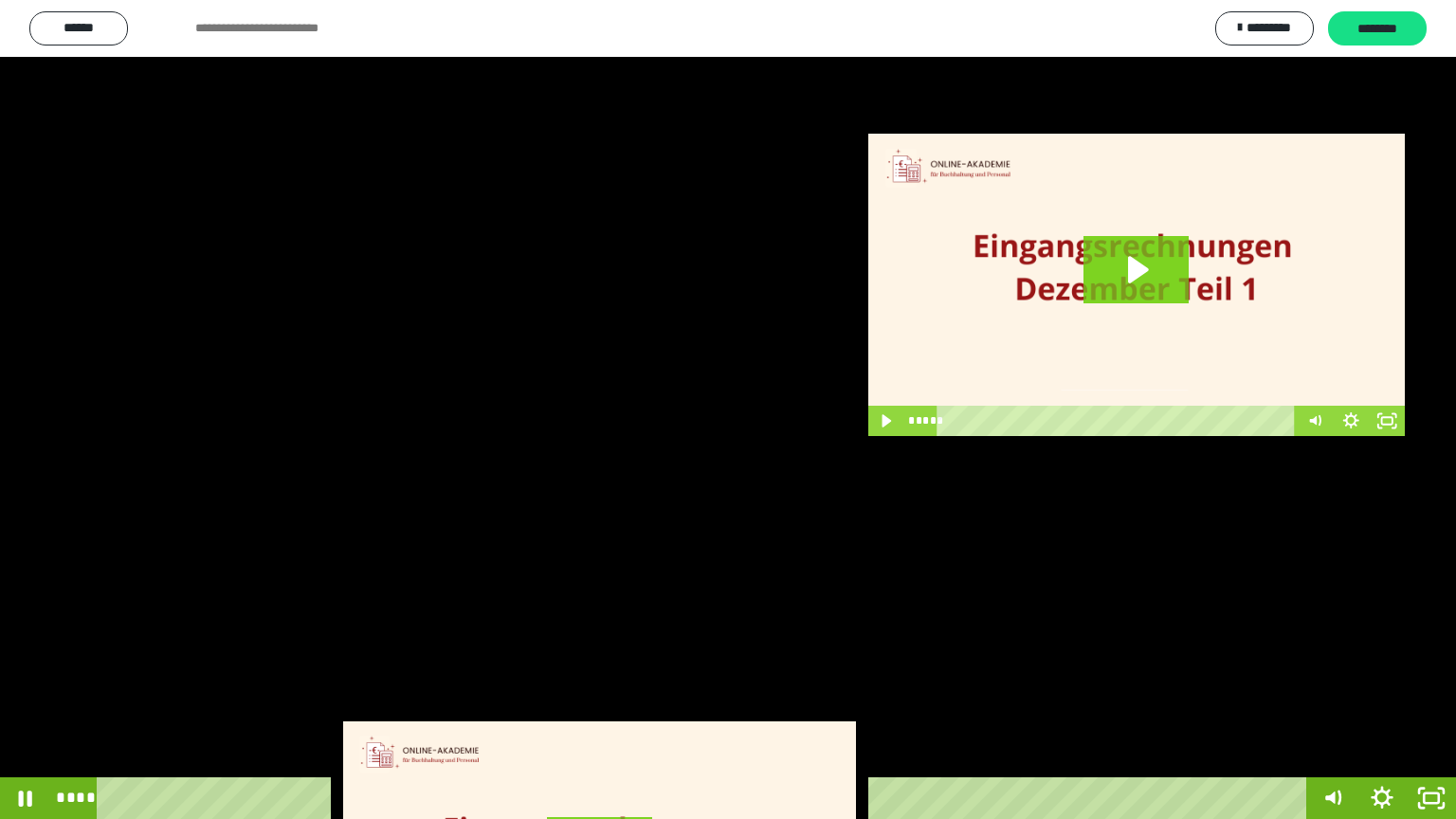 click at bounding box center [728, 410] 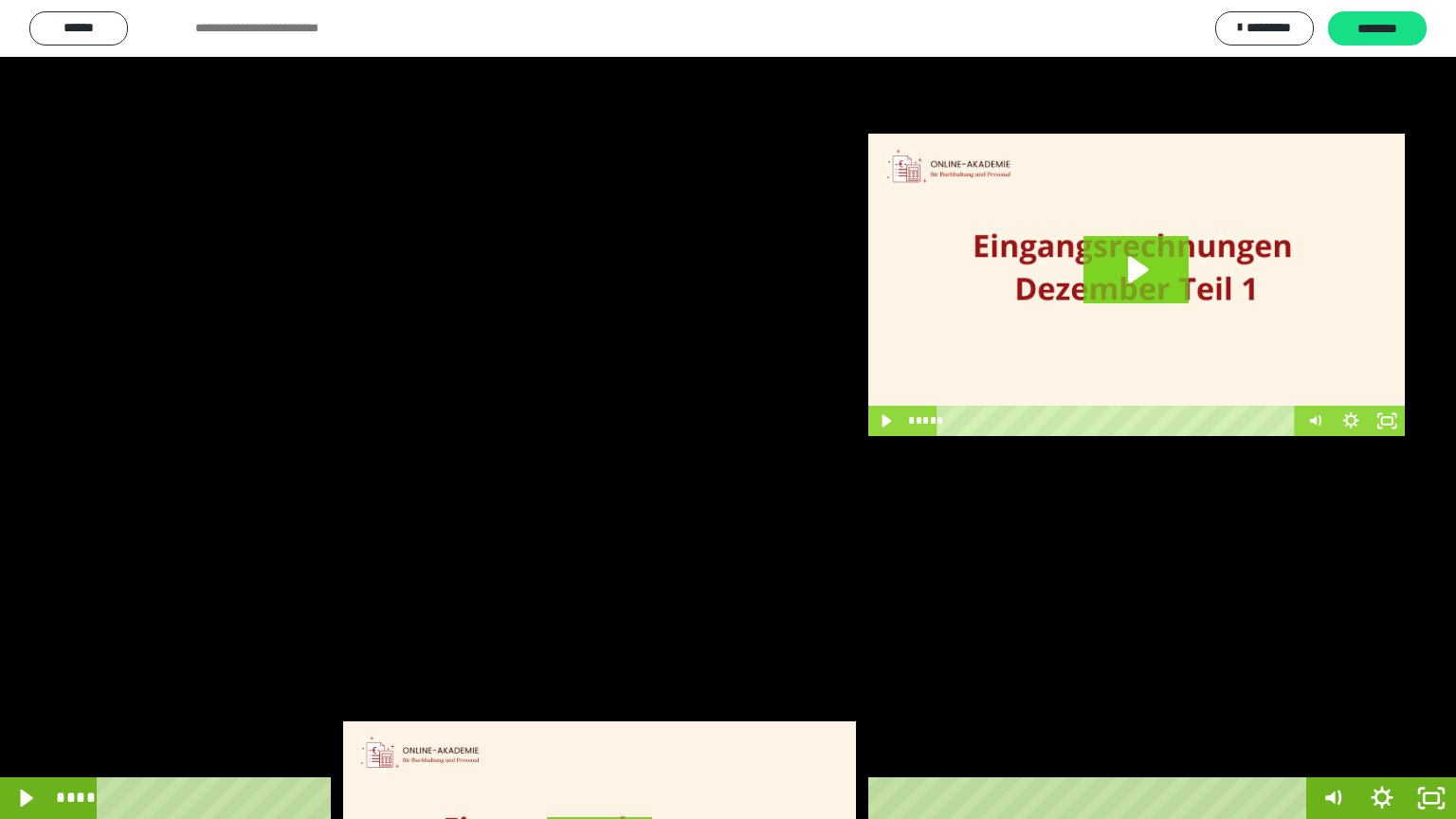 click at bounding box center (728, 410) 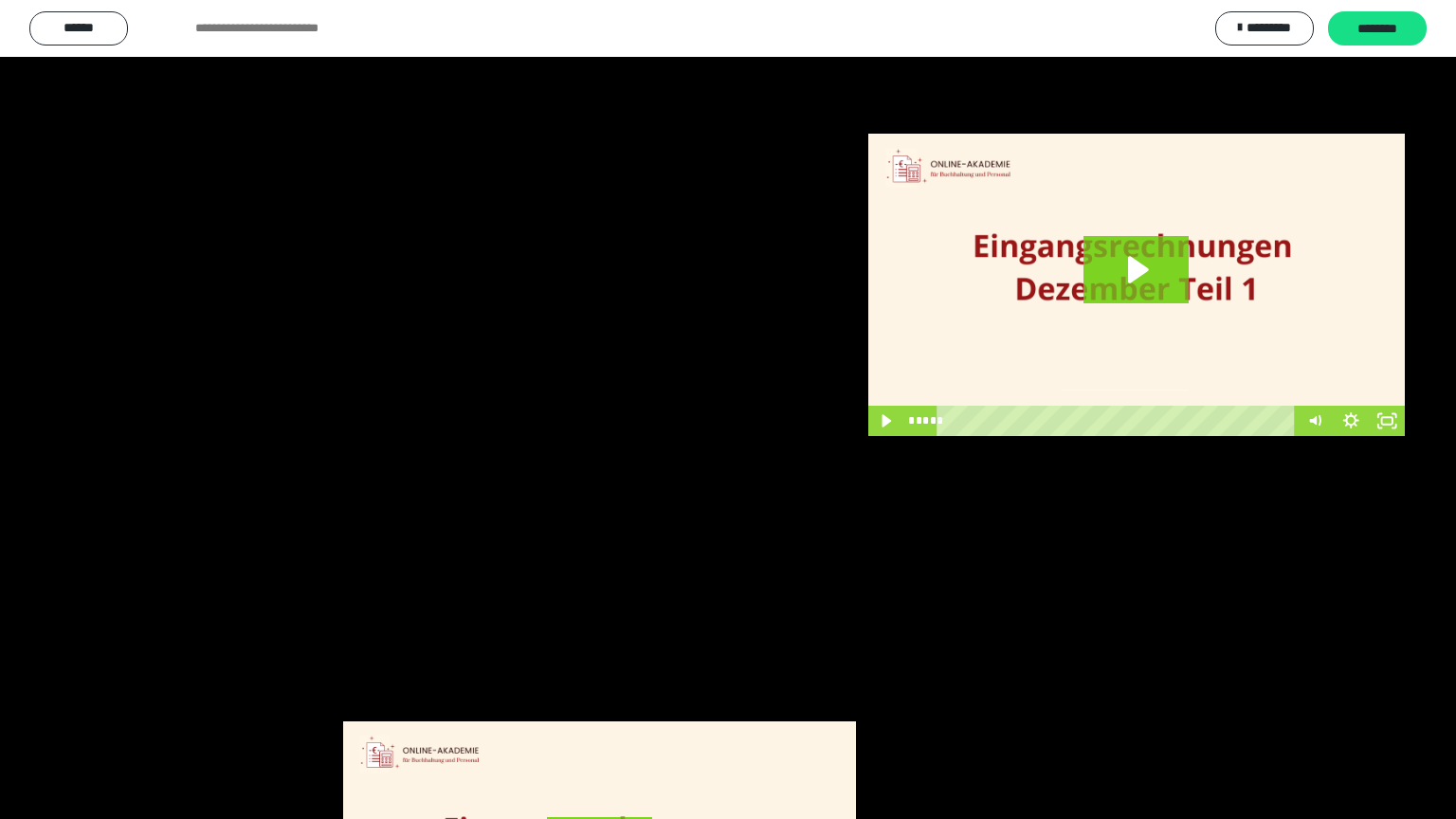 click at bounding box center (728, 410) 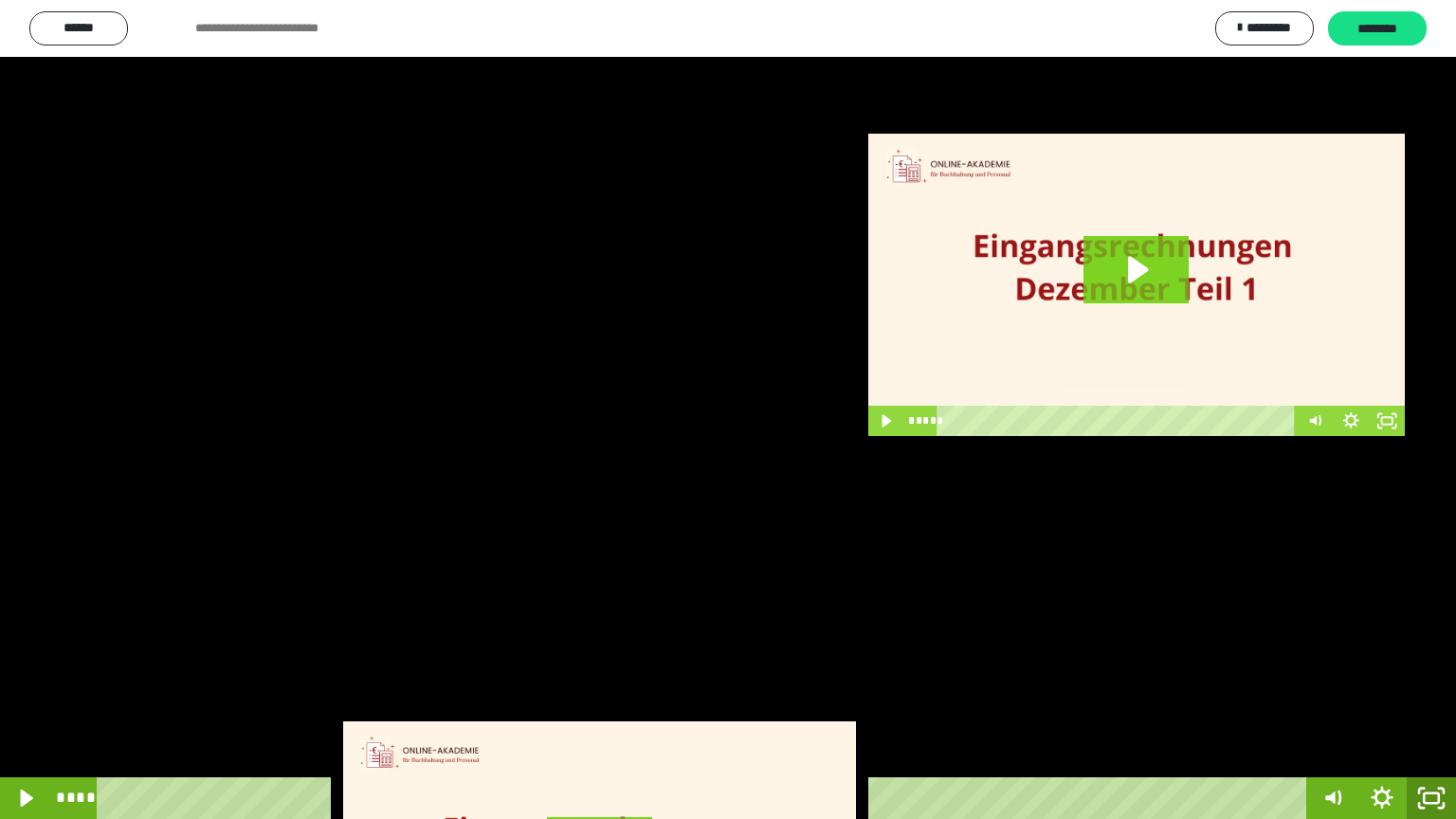 click 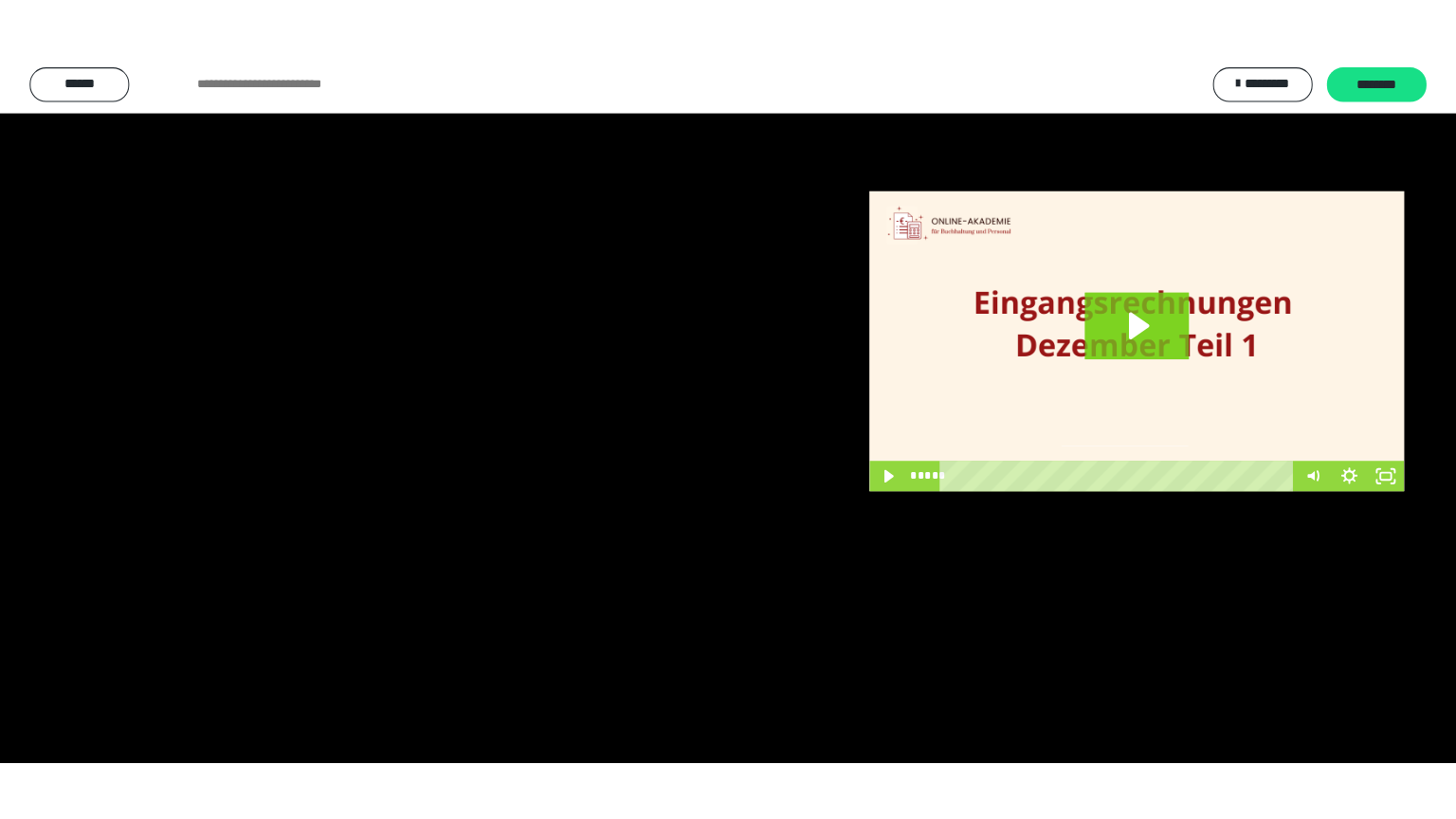 scroll, scrollTop: 3621, scrollLeft: 0, axis: vertical 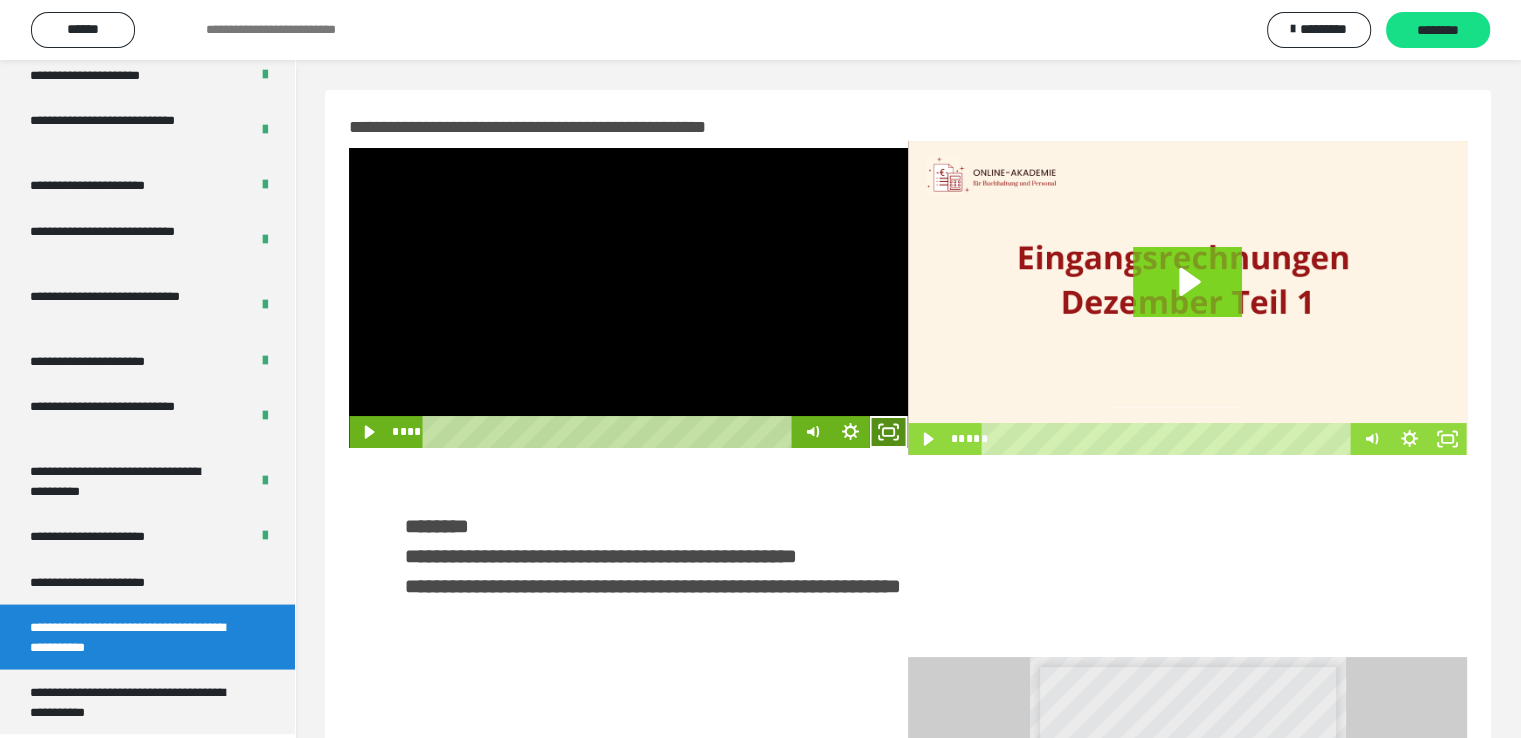 click 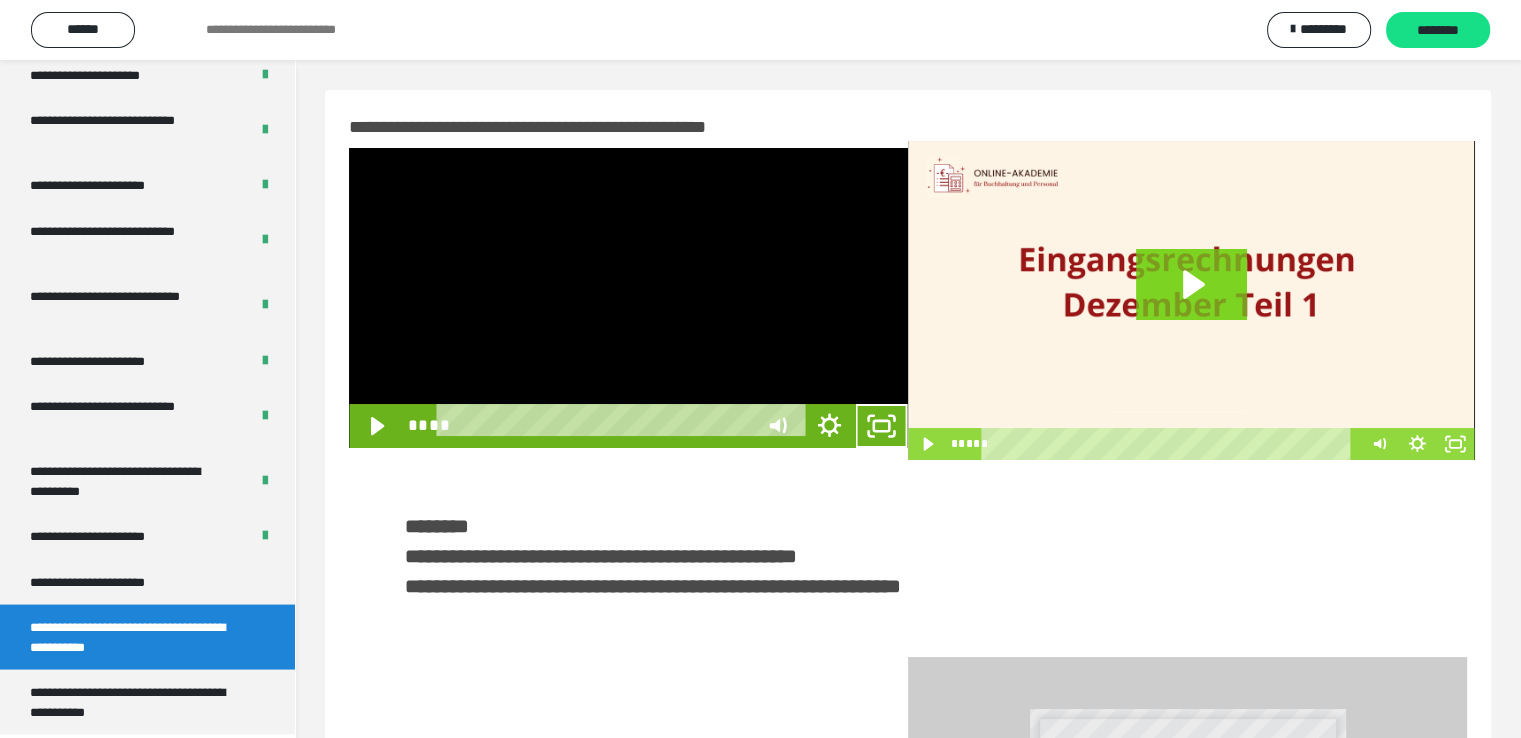 scroll, scrollTop: 3693, scrollLeft: 0, axis: vertical 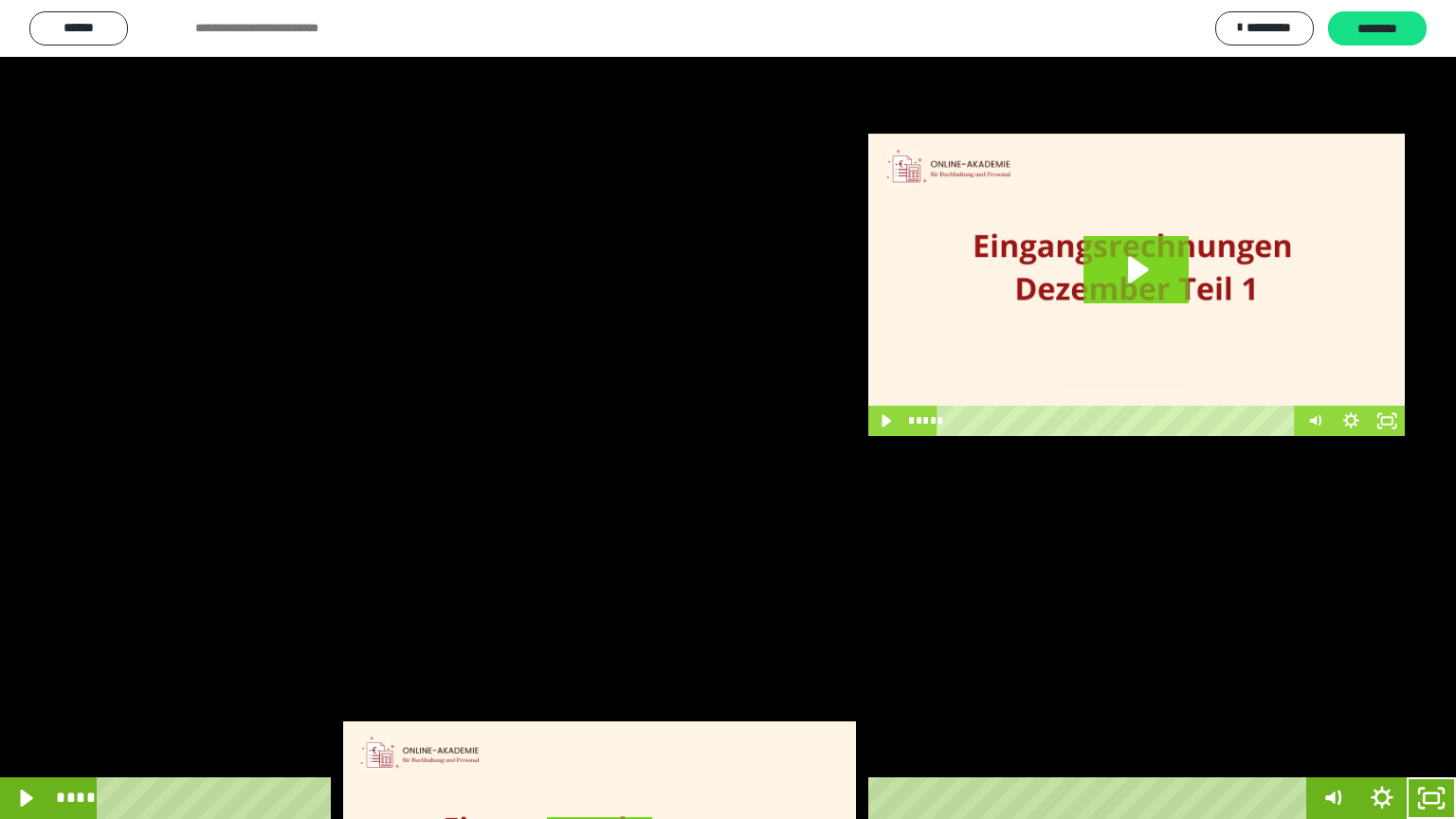 click at bounding box center (728, 410) 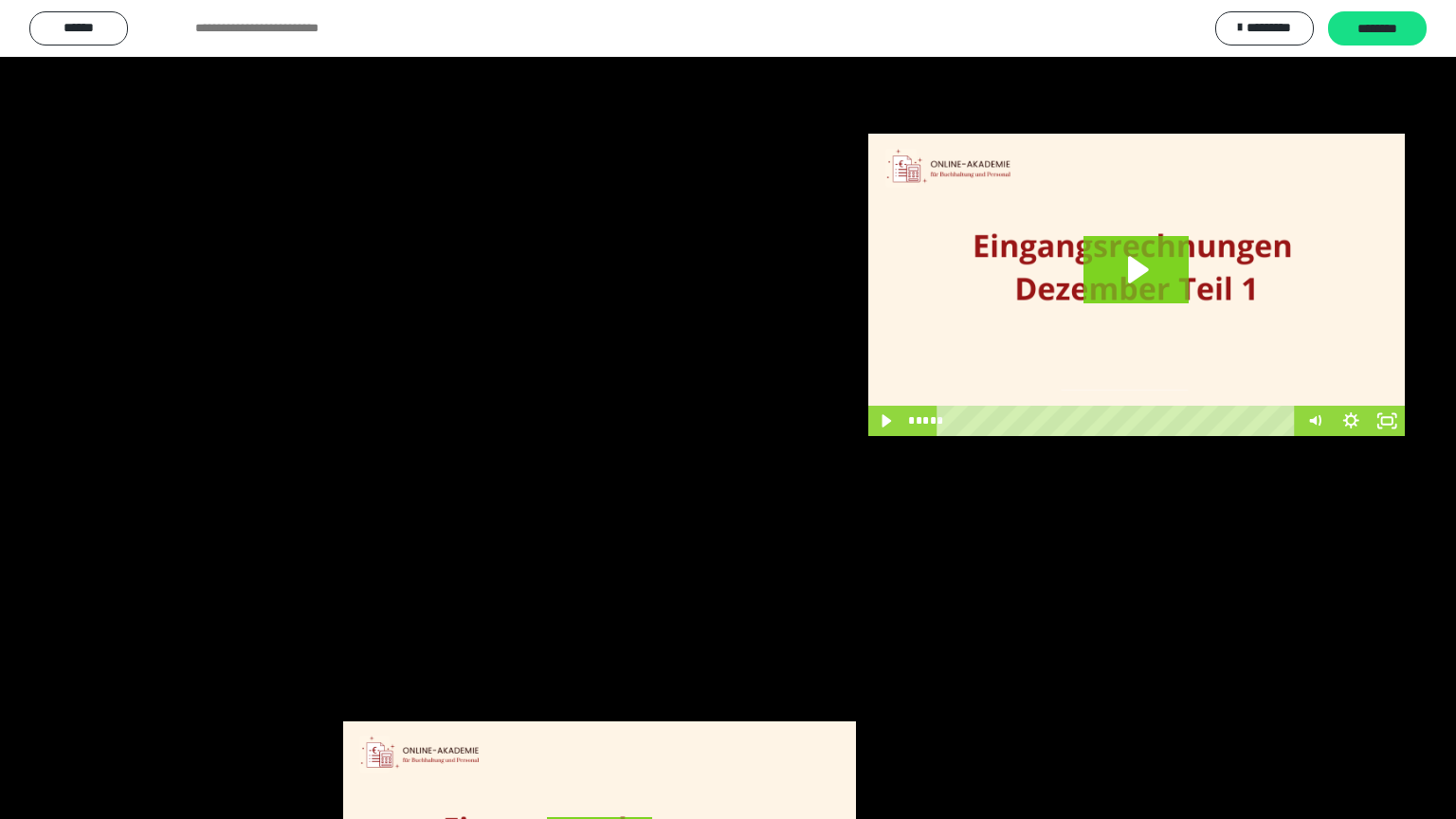 click at bounding box center [728, 410] 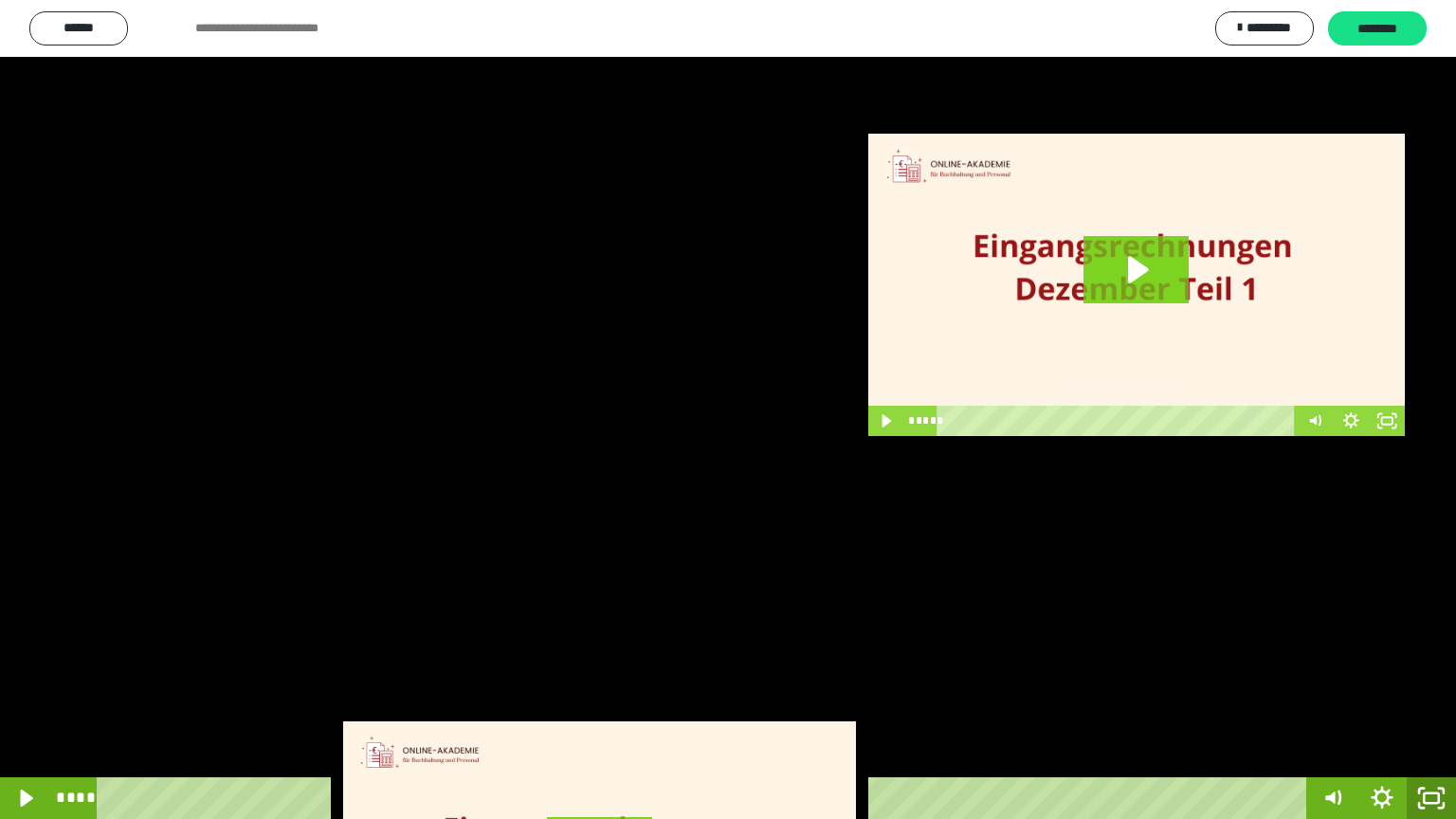 click 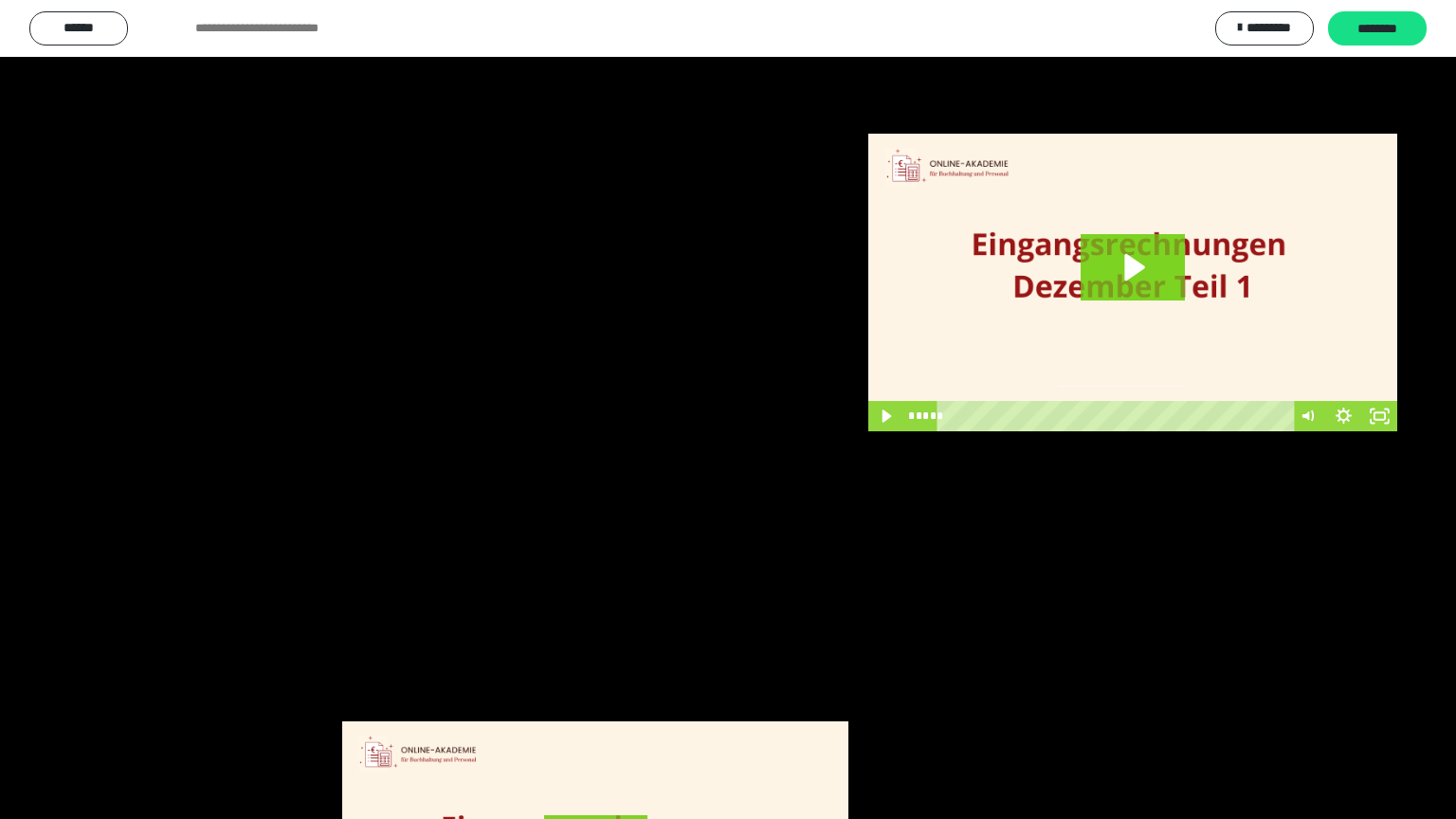 scroll, scrollTop: 3621, scrollLeft: 0, axis: vertical 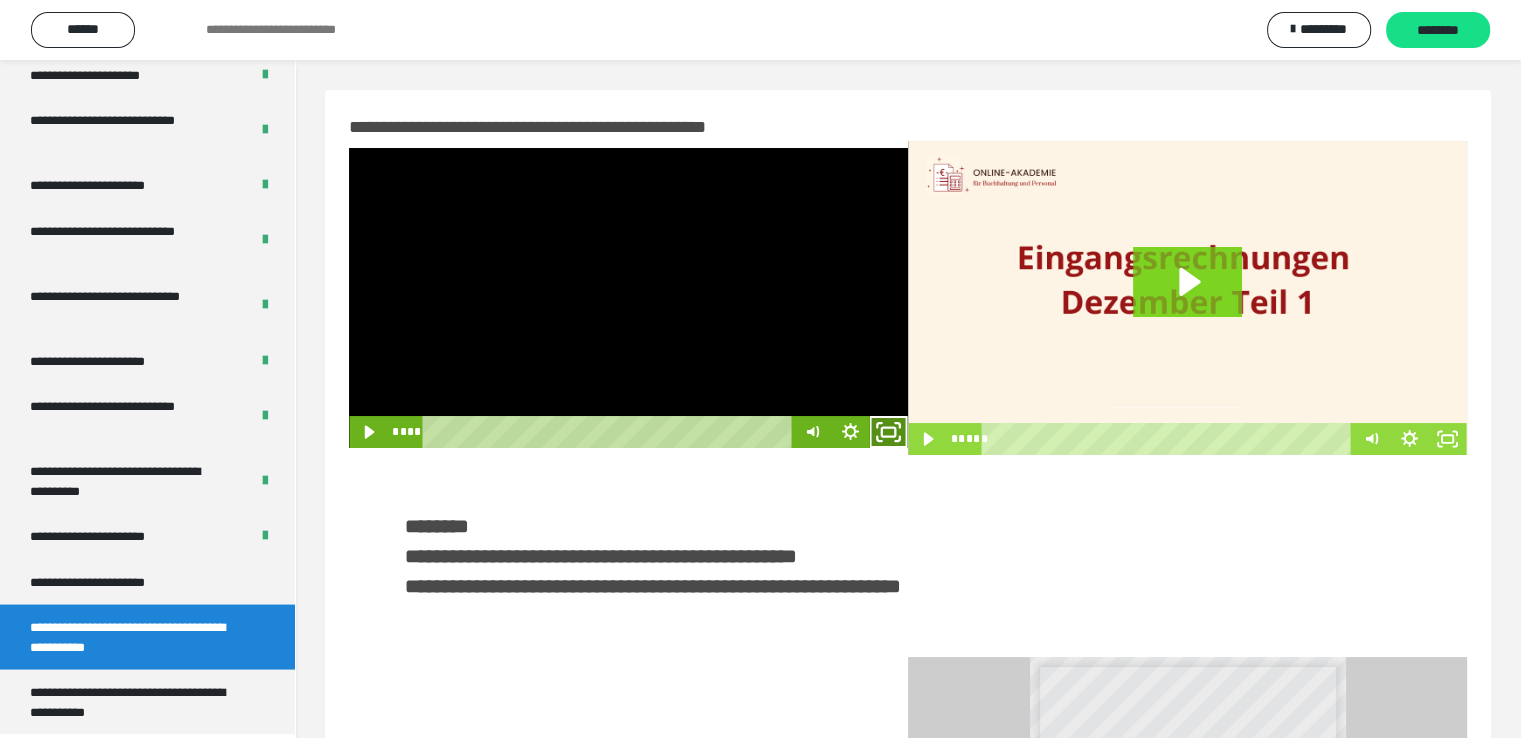 click 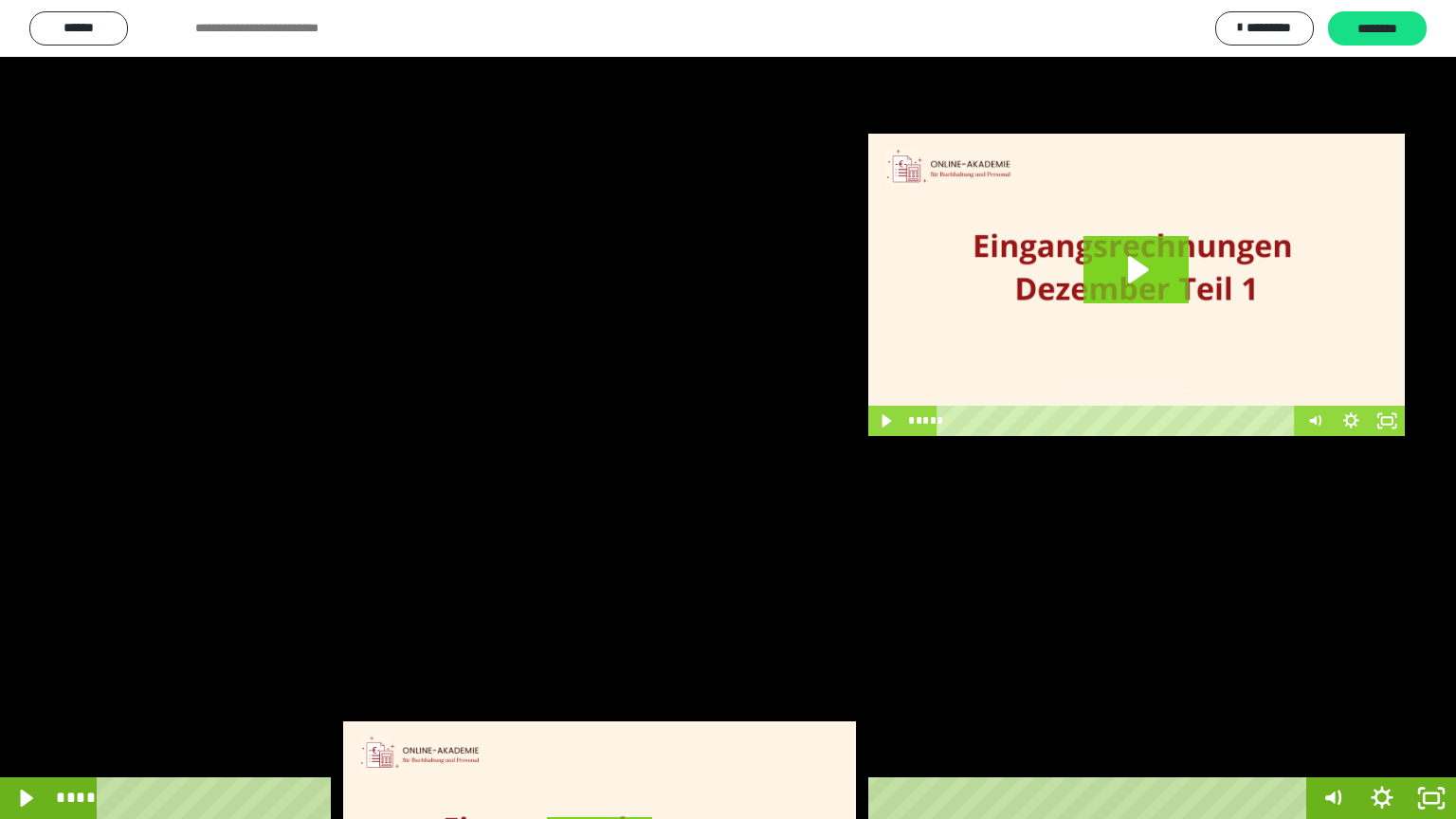 click at bounding box center (728, 410) 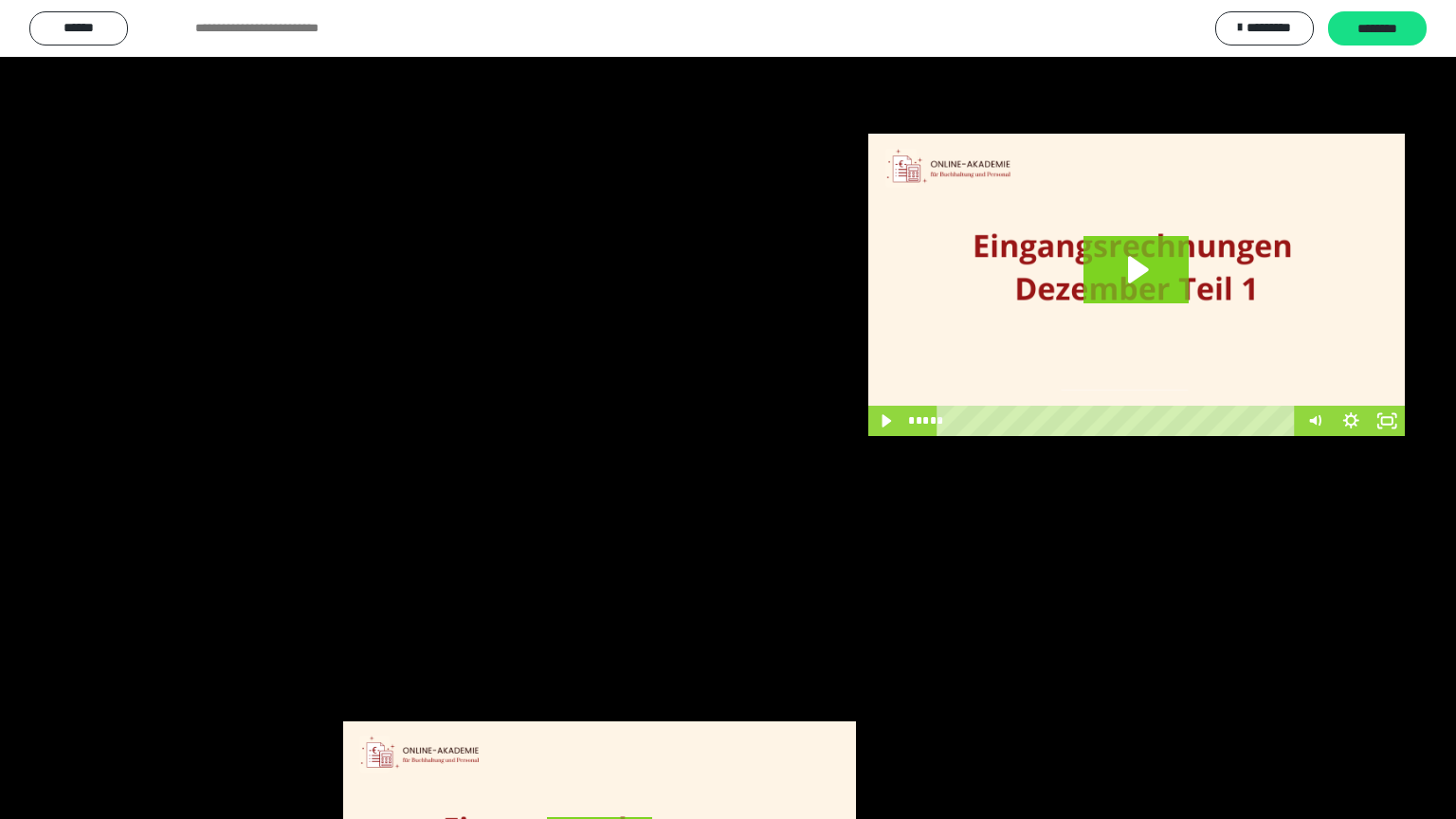 click at bounding box center (728, 410) 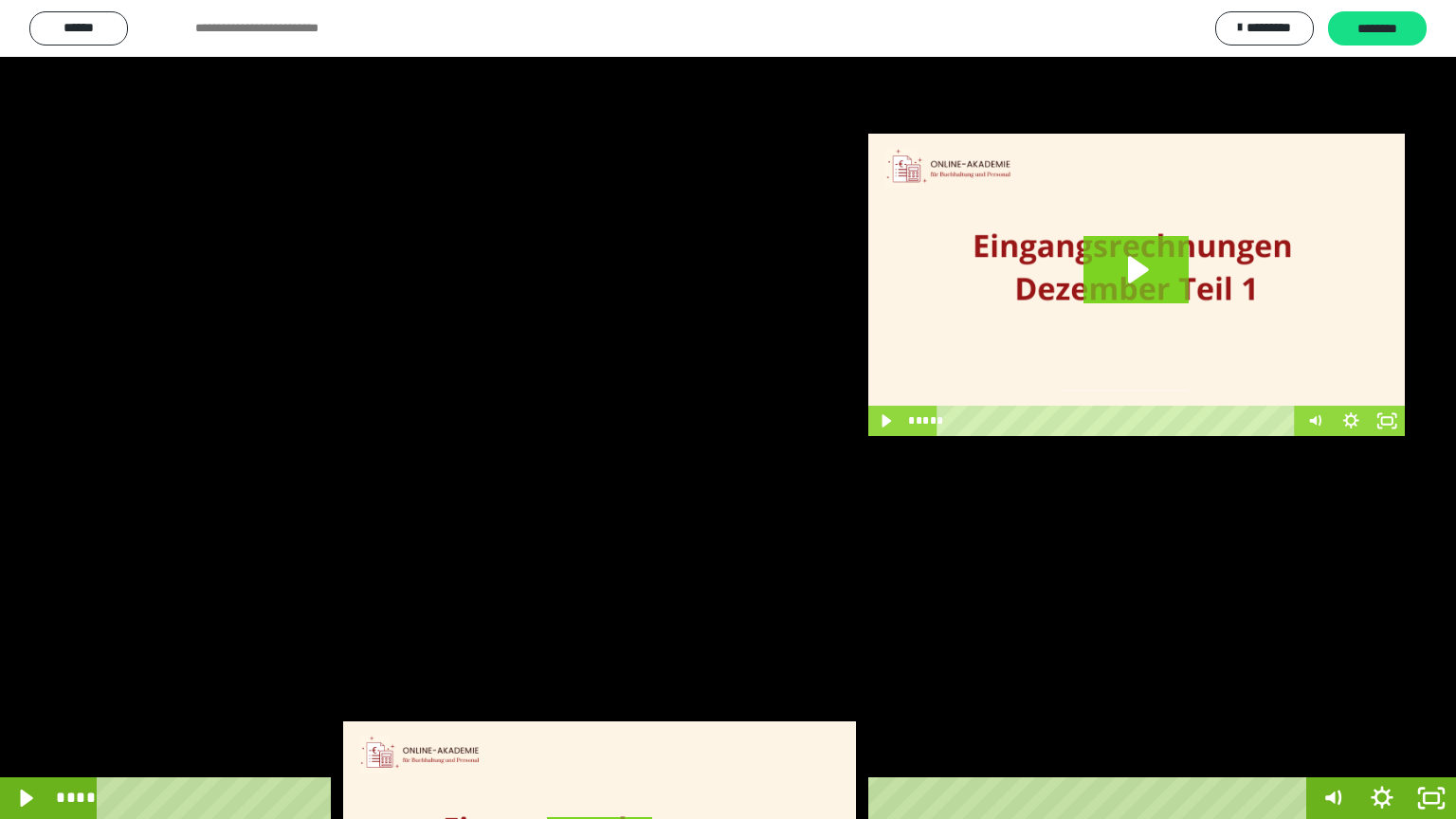 click at bounding box center (728, 410) 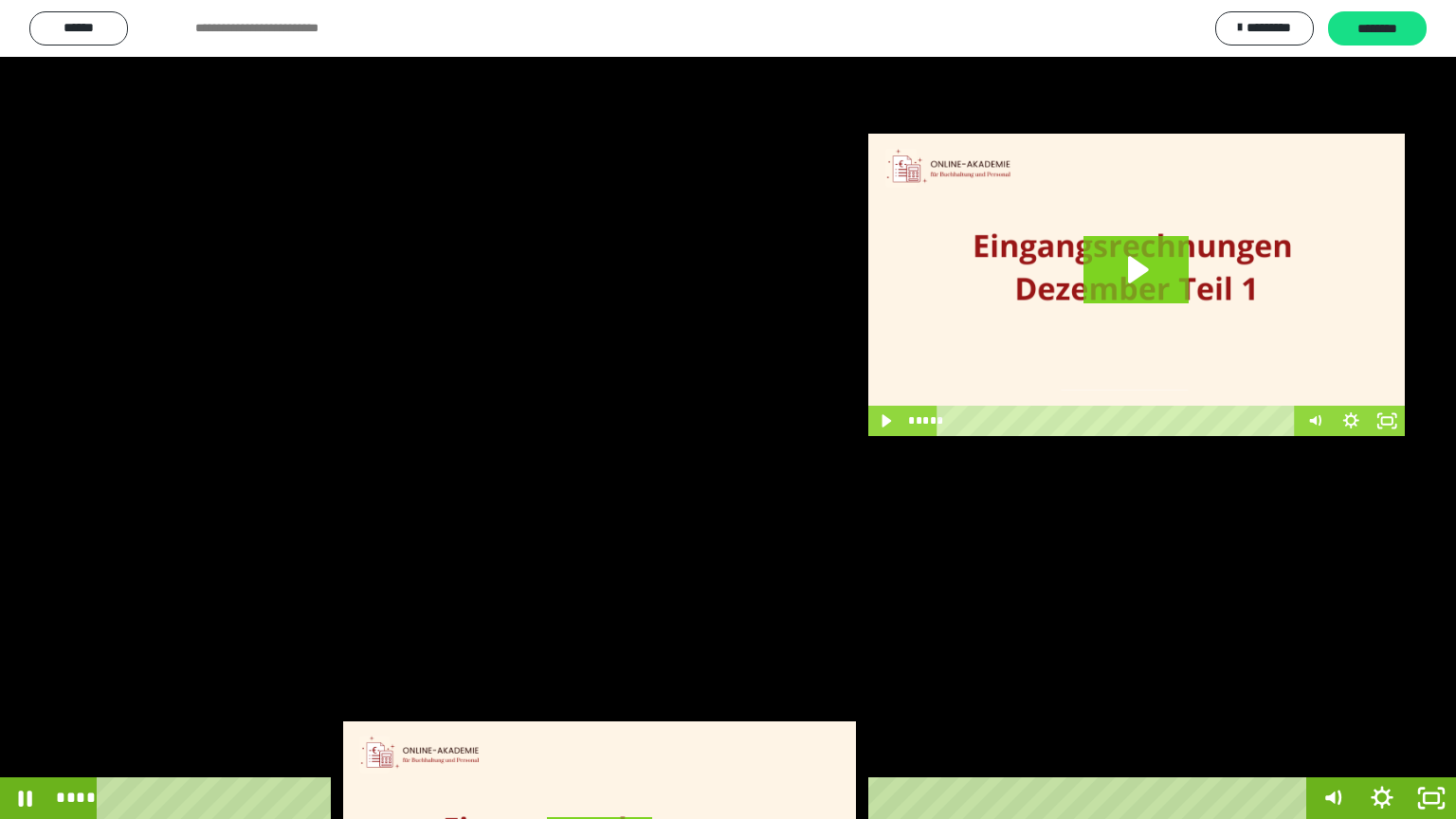 click at bounding box center (728, 410) 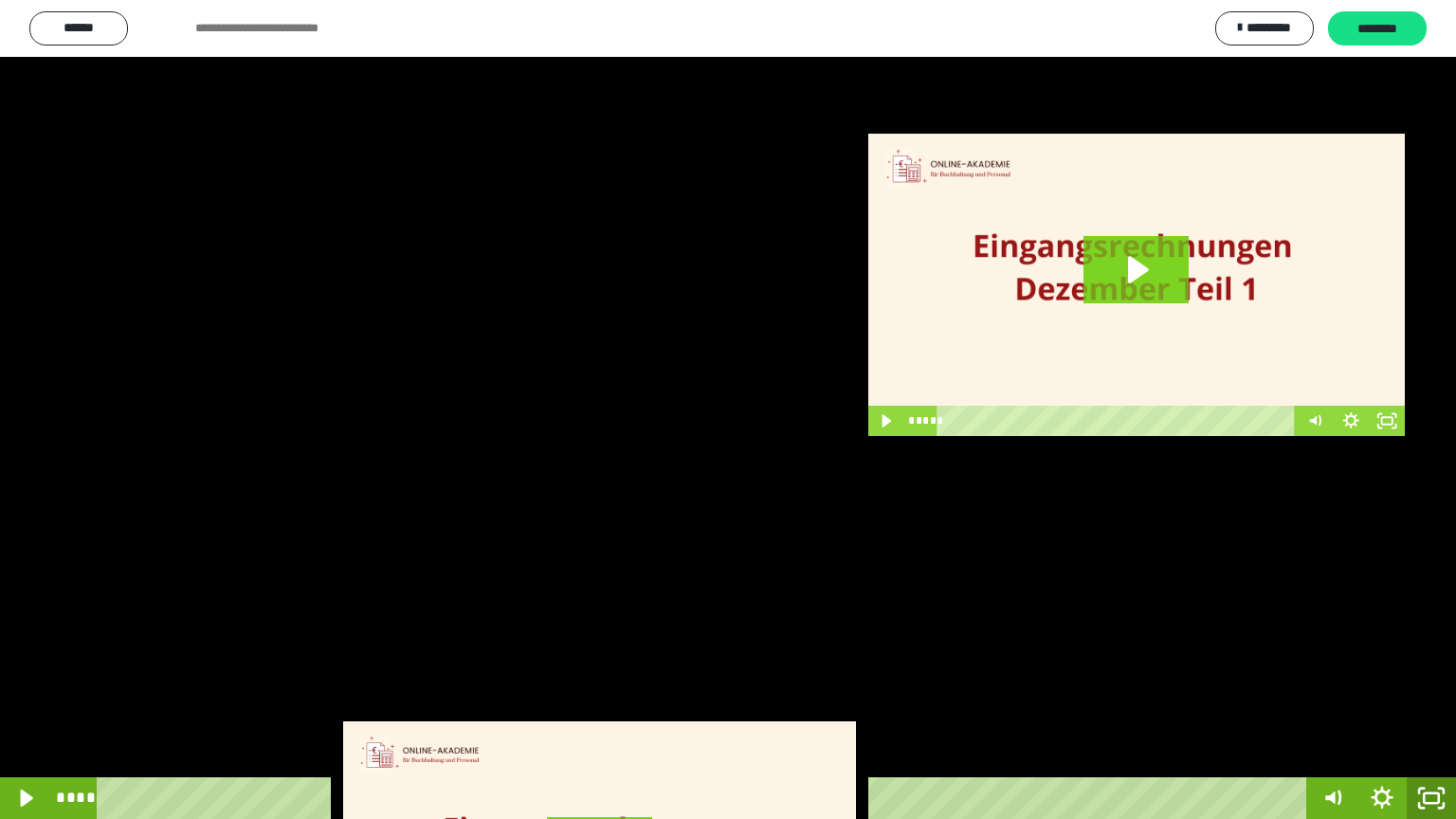 click 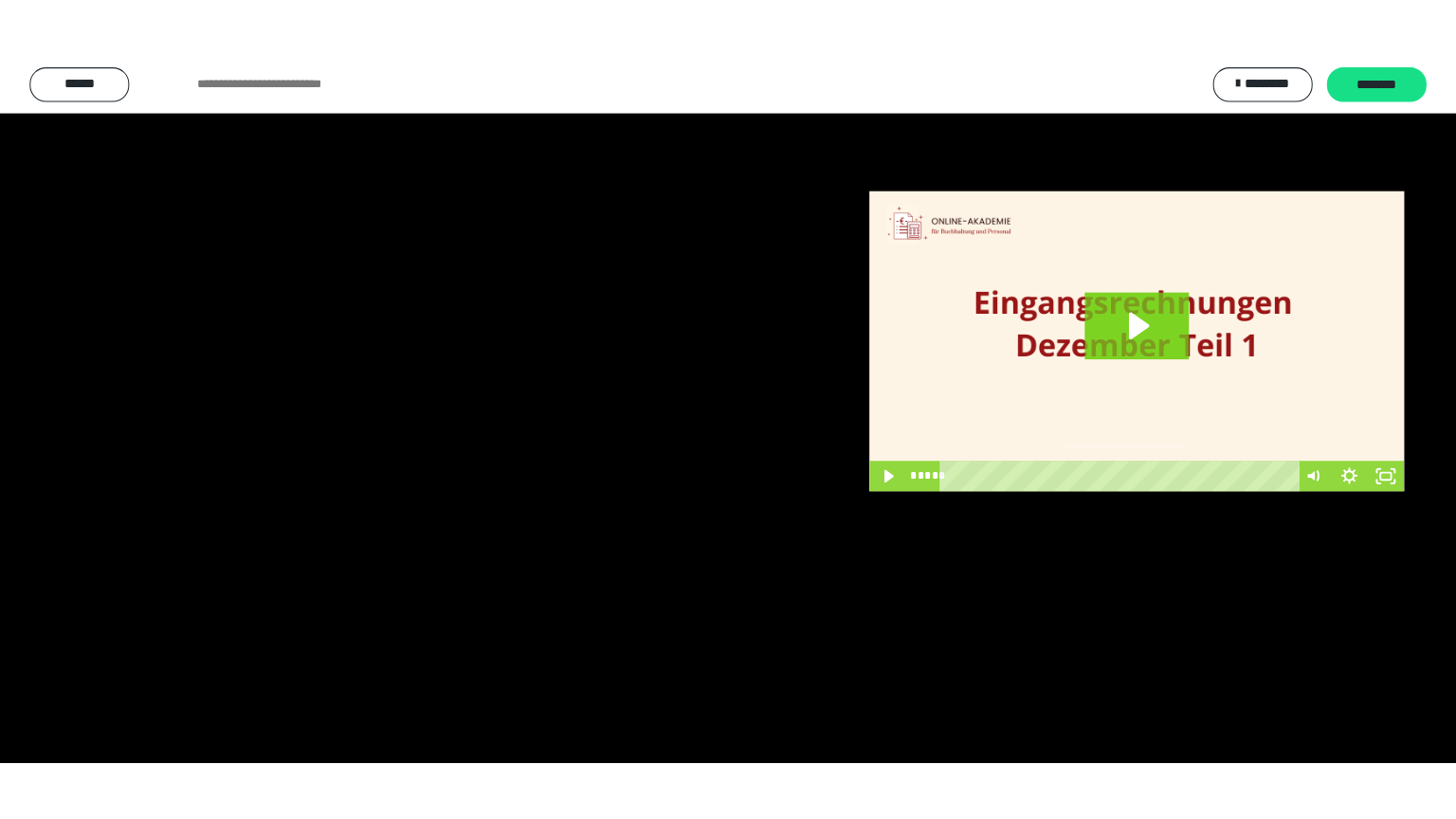 scroll, scrollTop: 3621, scrollLeft: 0, axis: vertical 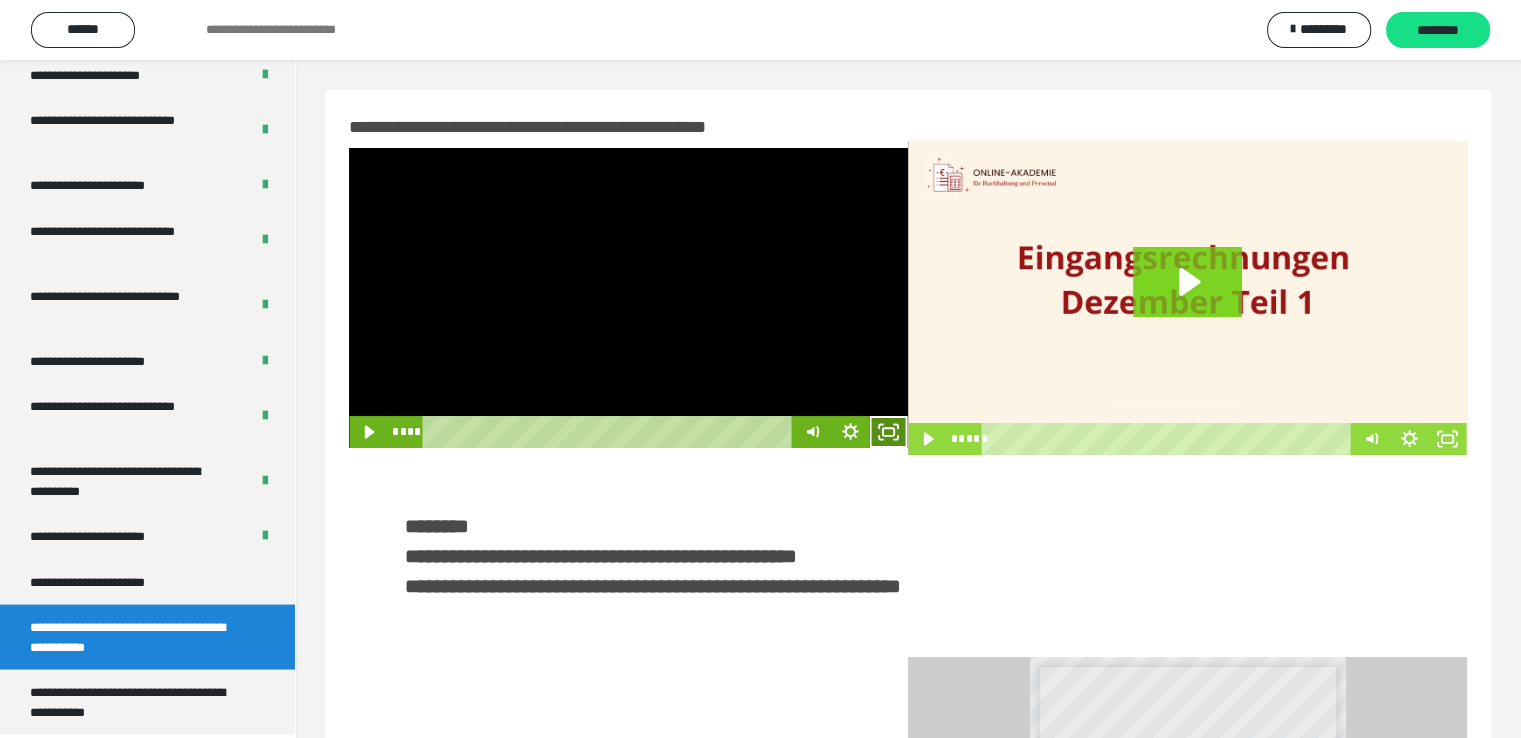 click 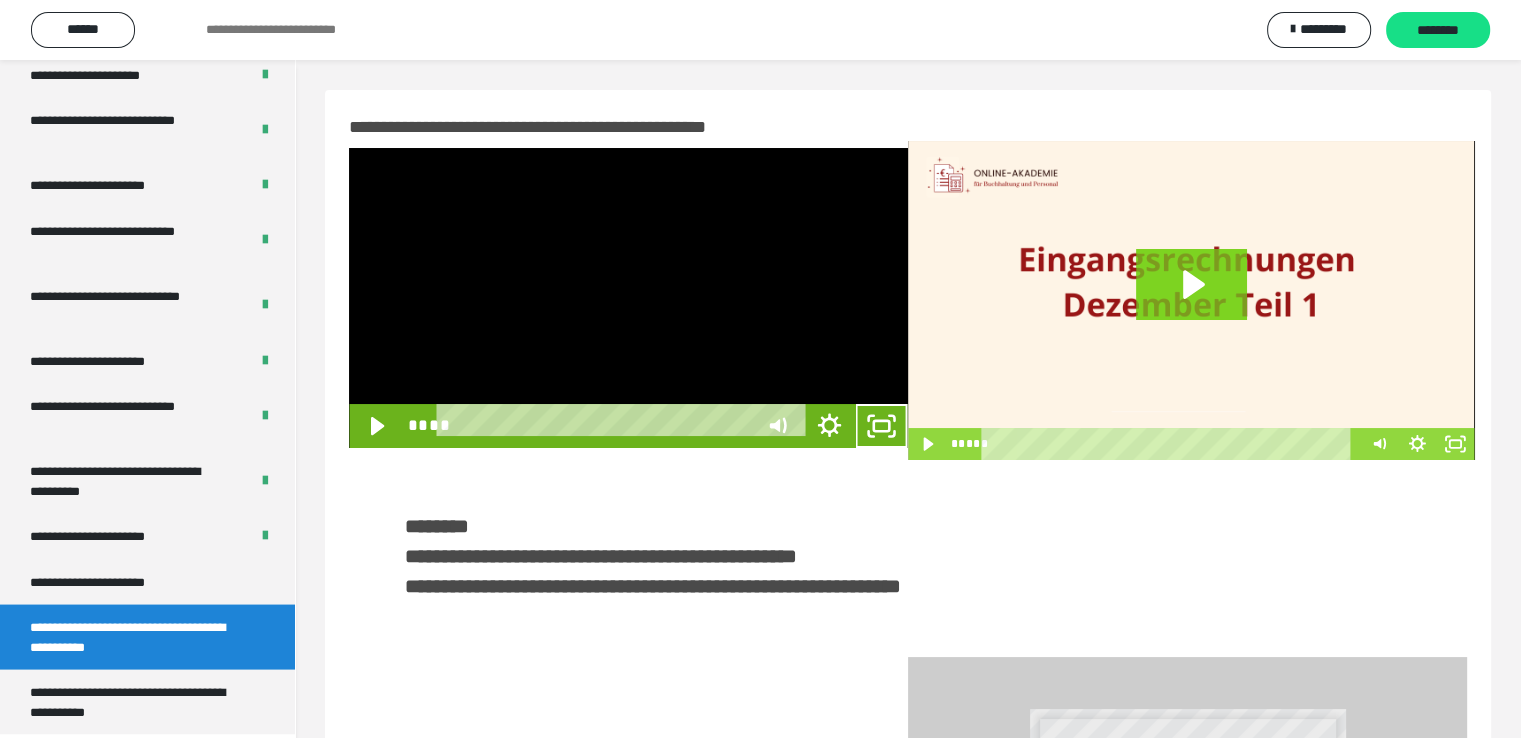 scroll, scrollTop: 3693, scrollLeft: 0, axis: vertical 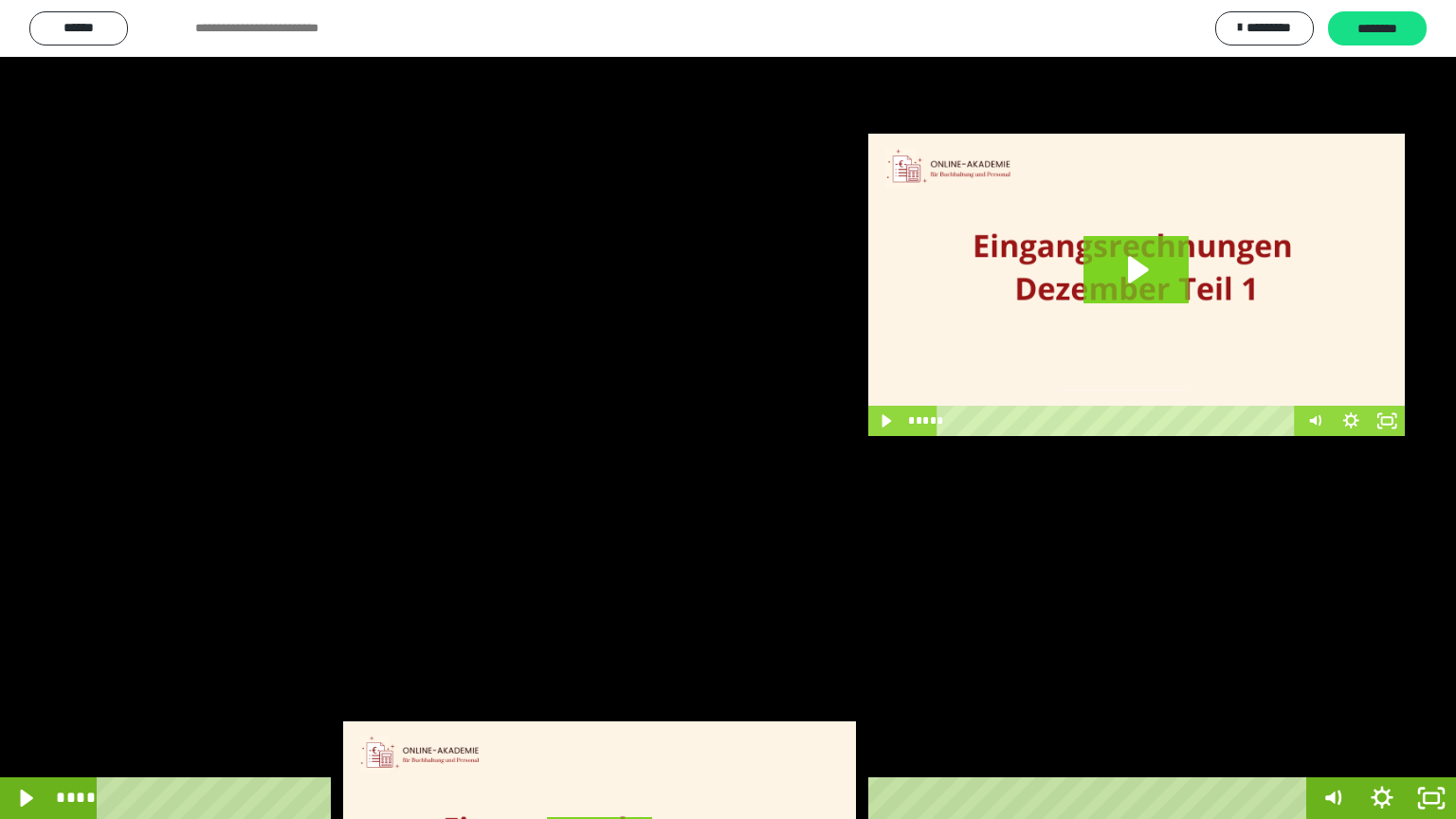 click at bounding box center [728, 410] 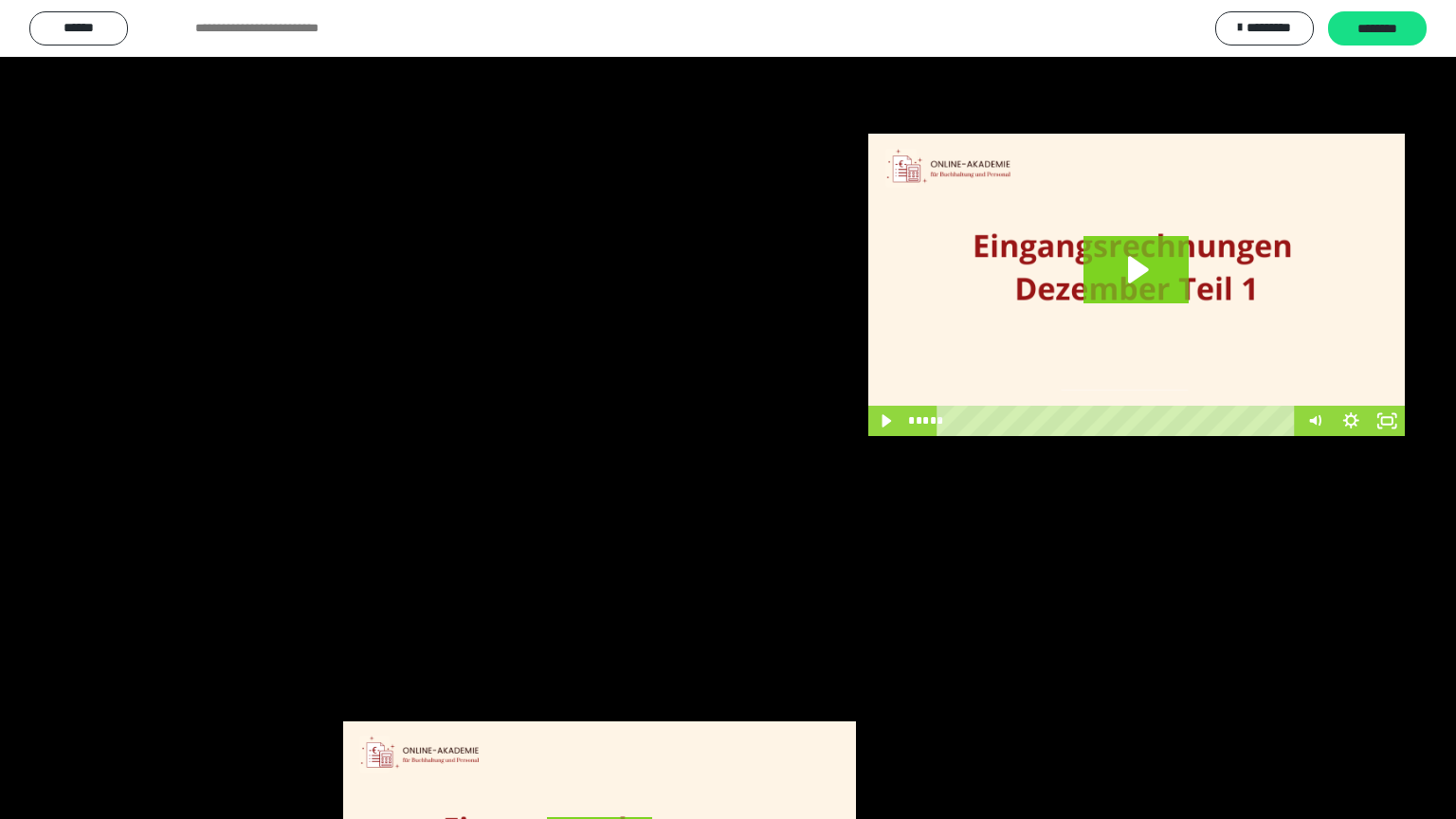 click at bounding box center (728, 410) 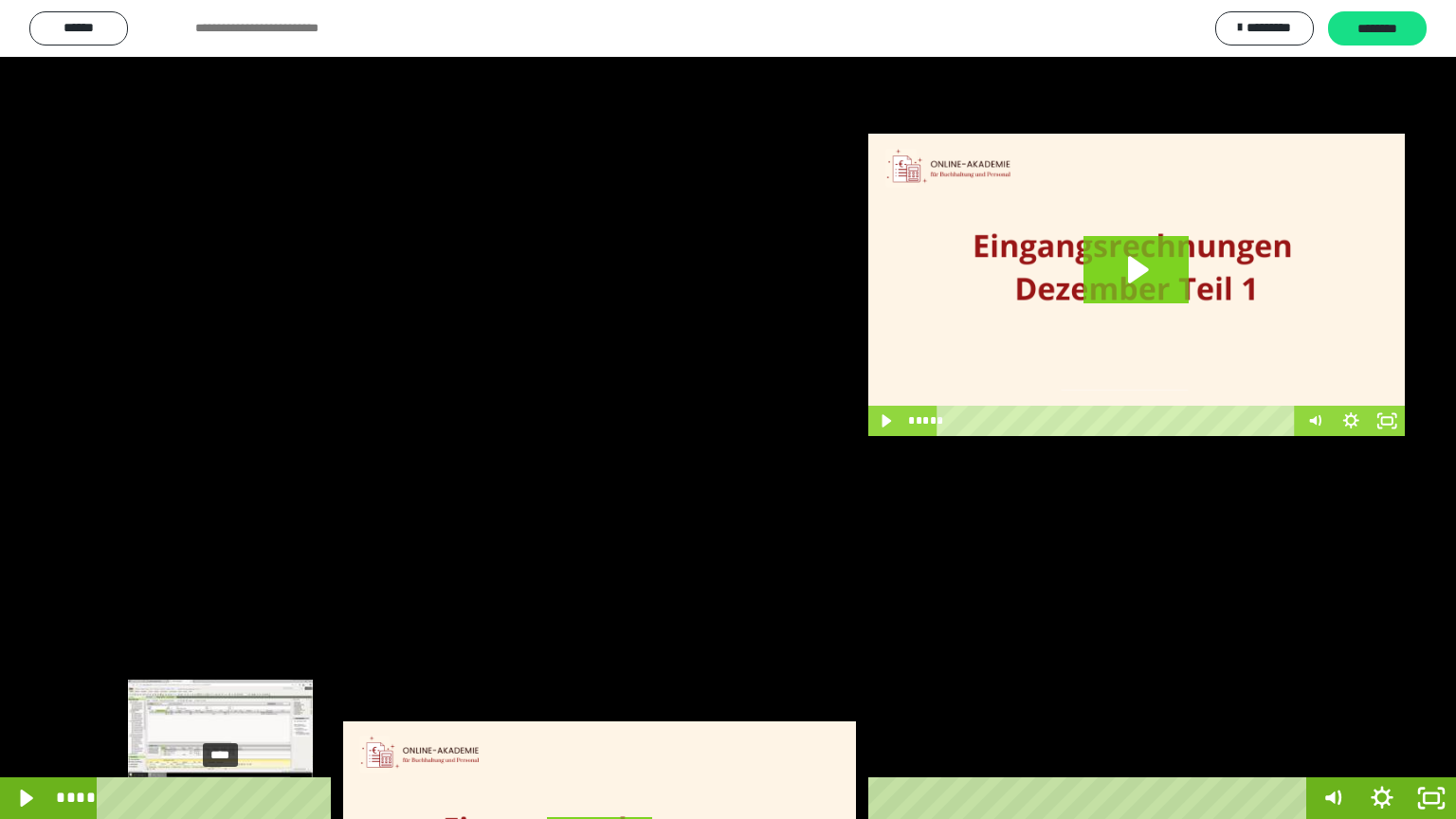 click at bounding box center (221, 798) 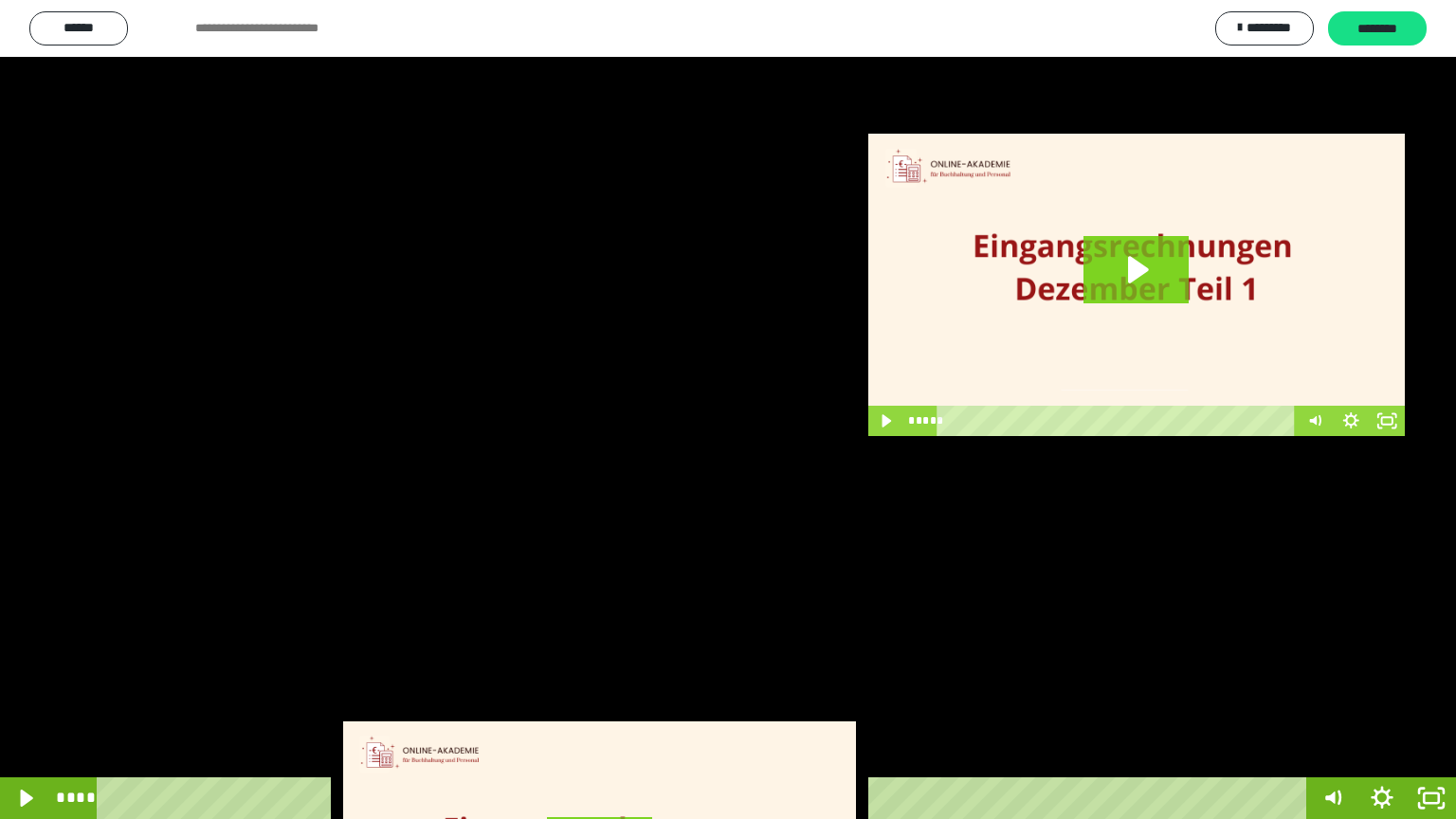 click at bounding box center (728, 410) 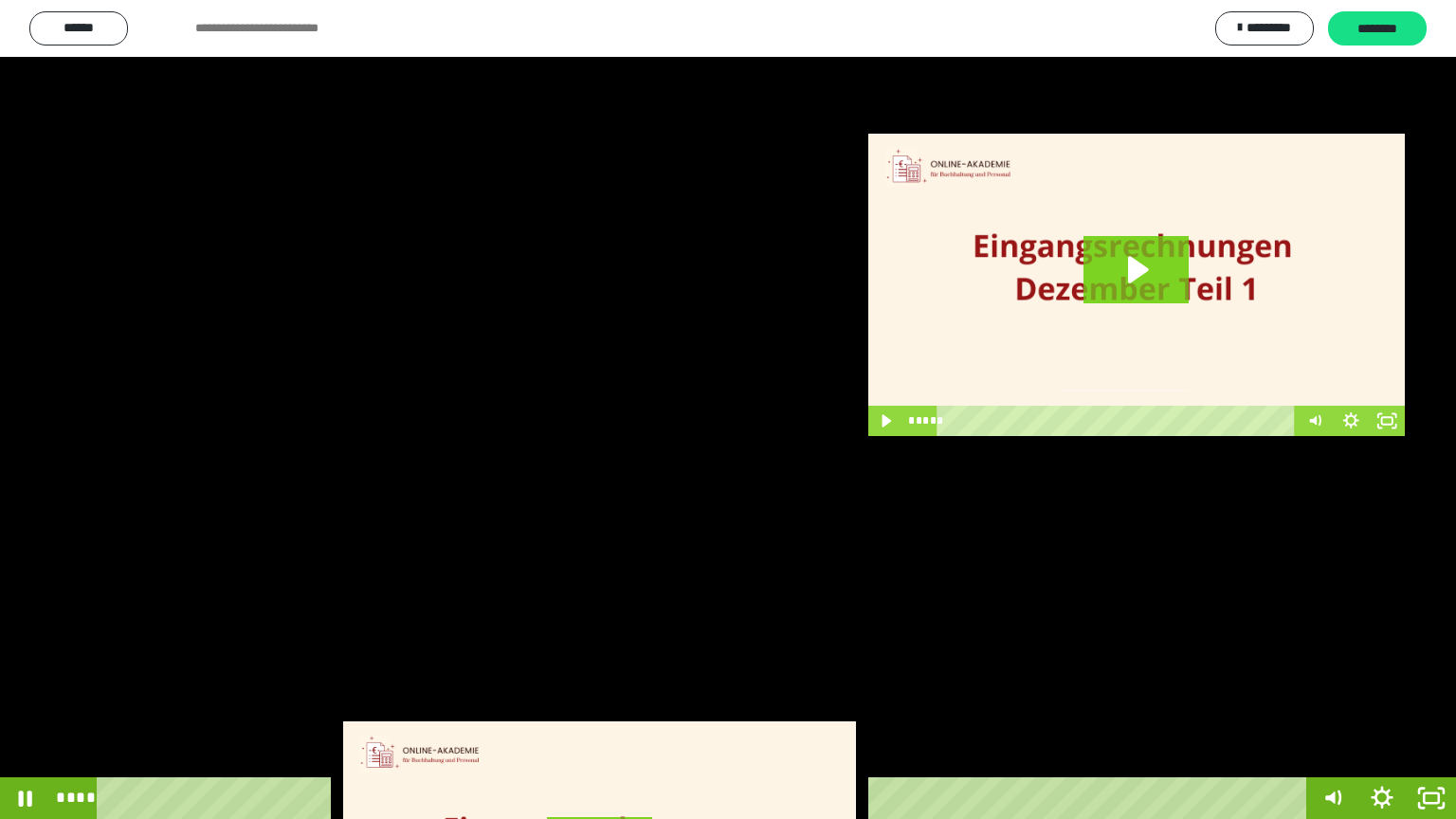 click at bounding box center [728, 410] 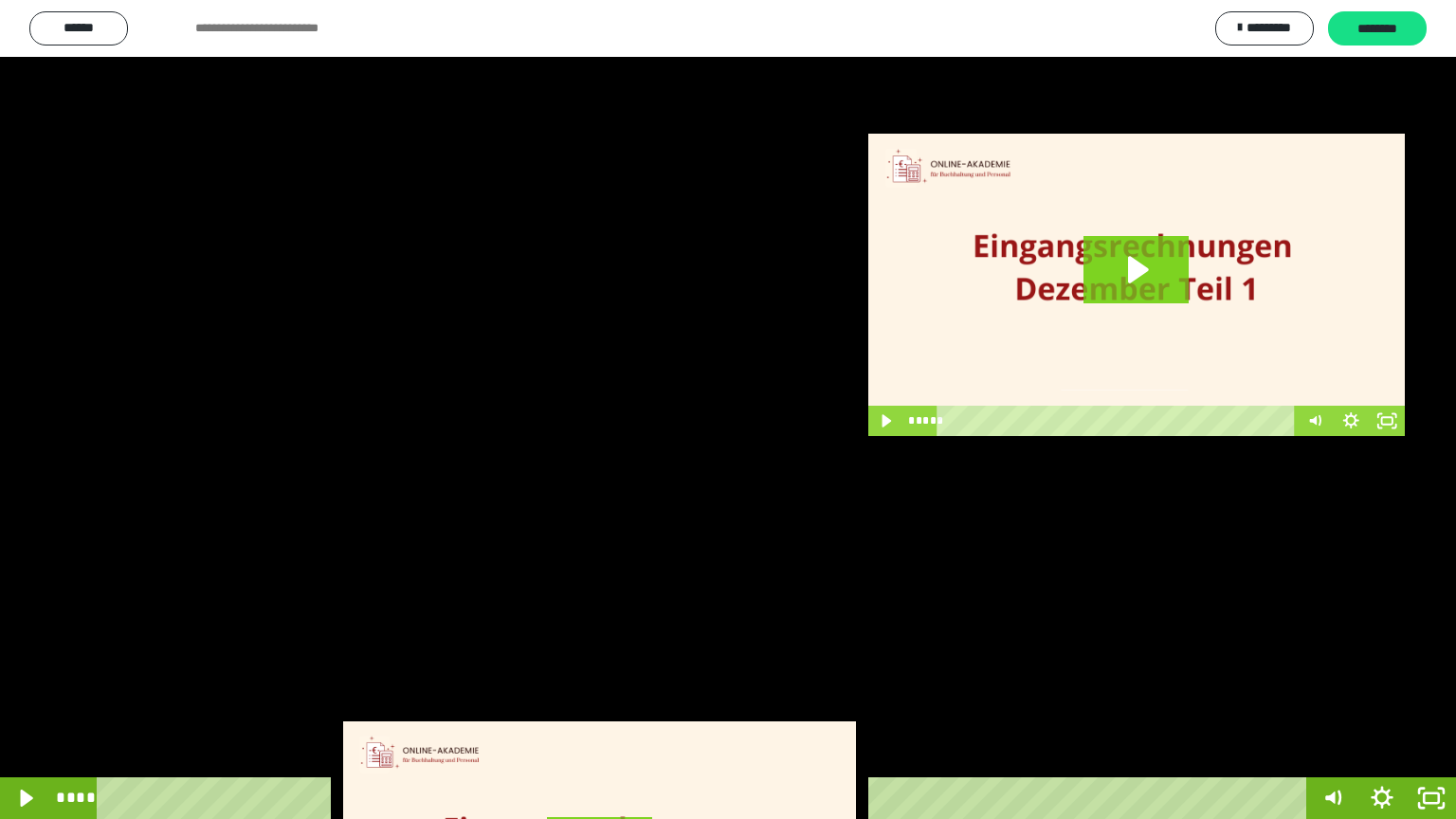 click at bounding box center [728, 410] 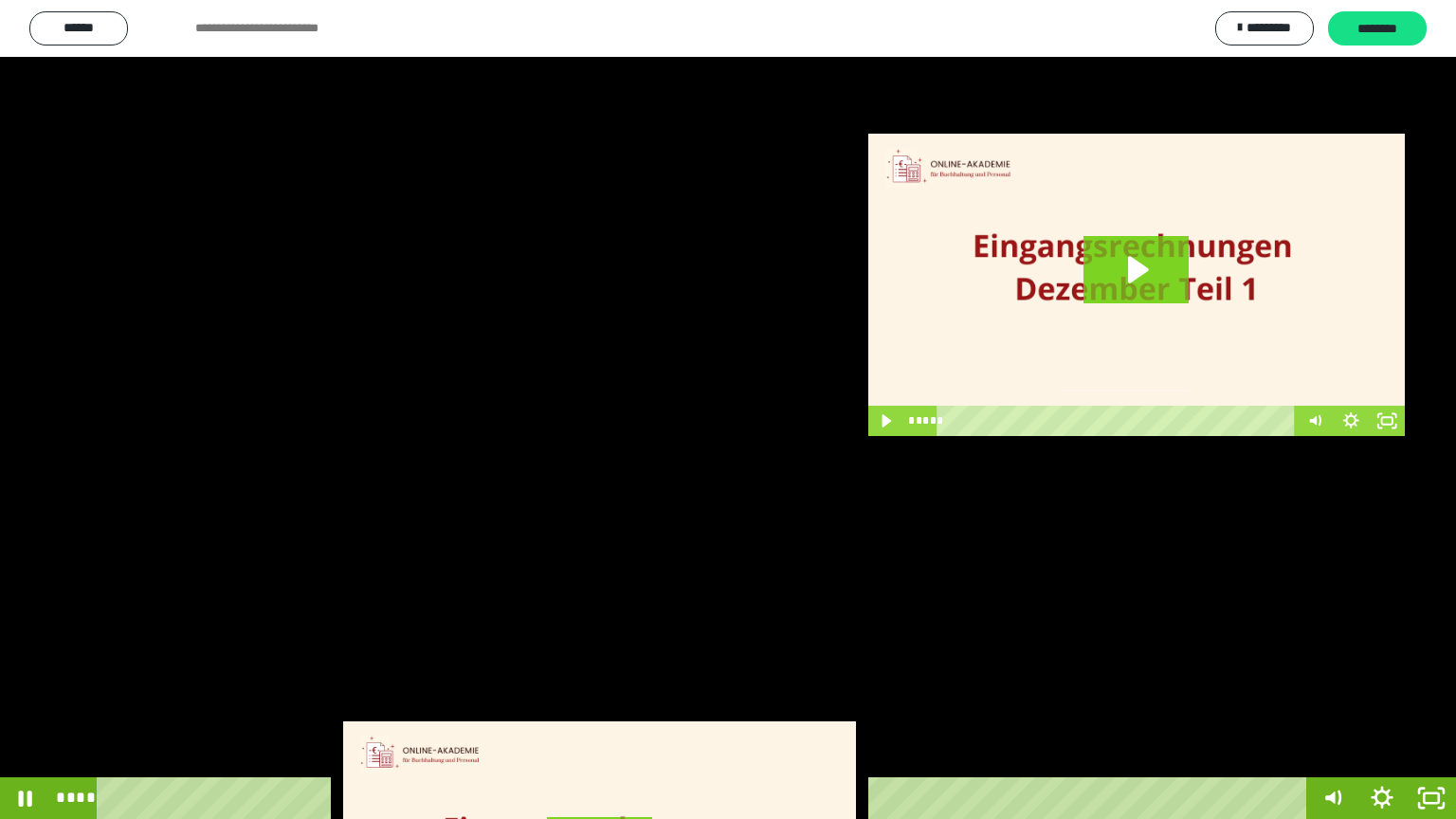 click at bounding box center [728, 410] 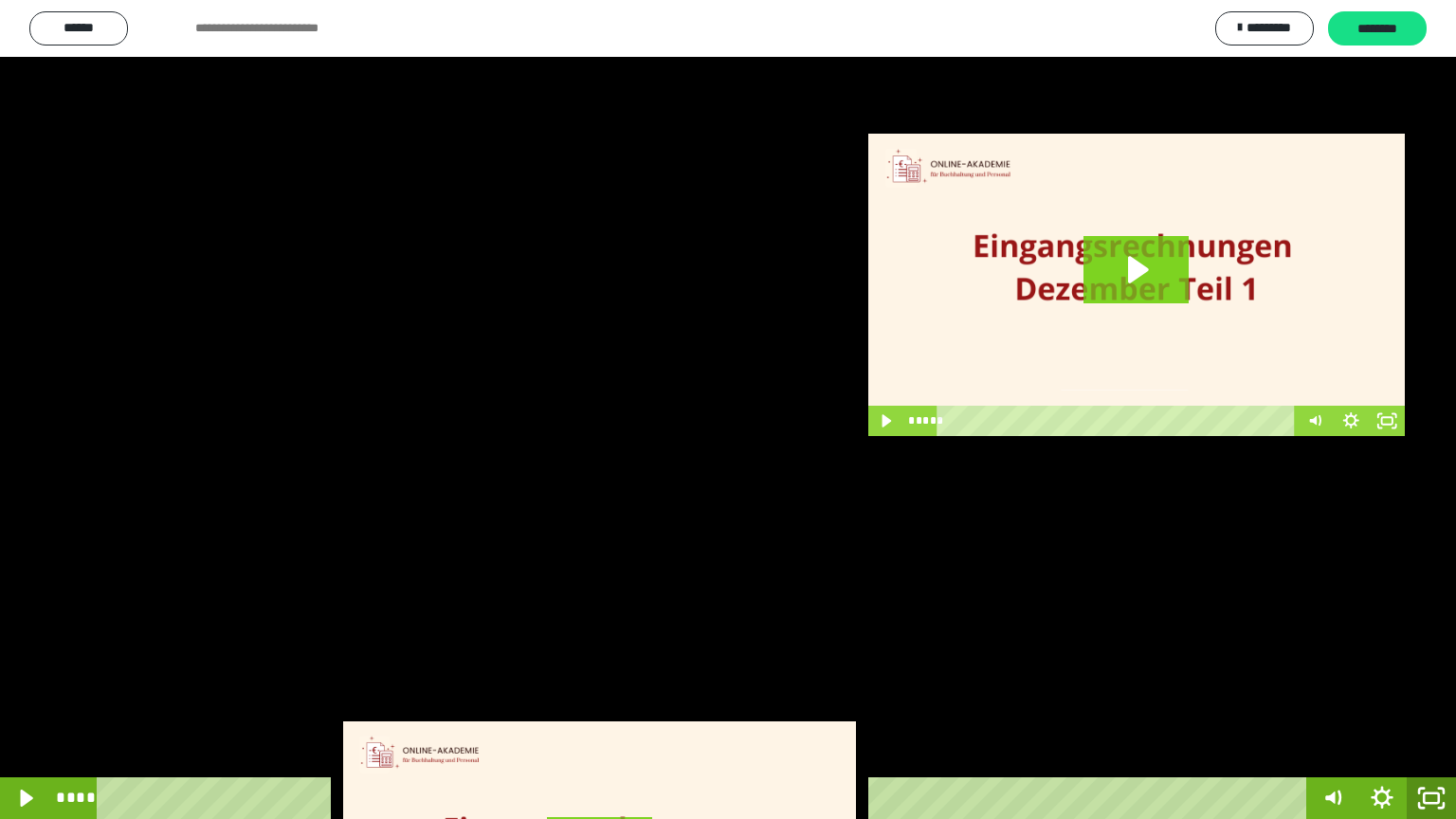 click 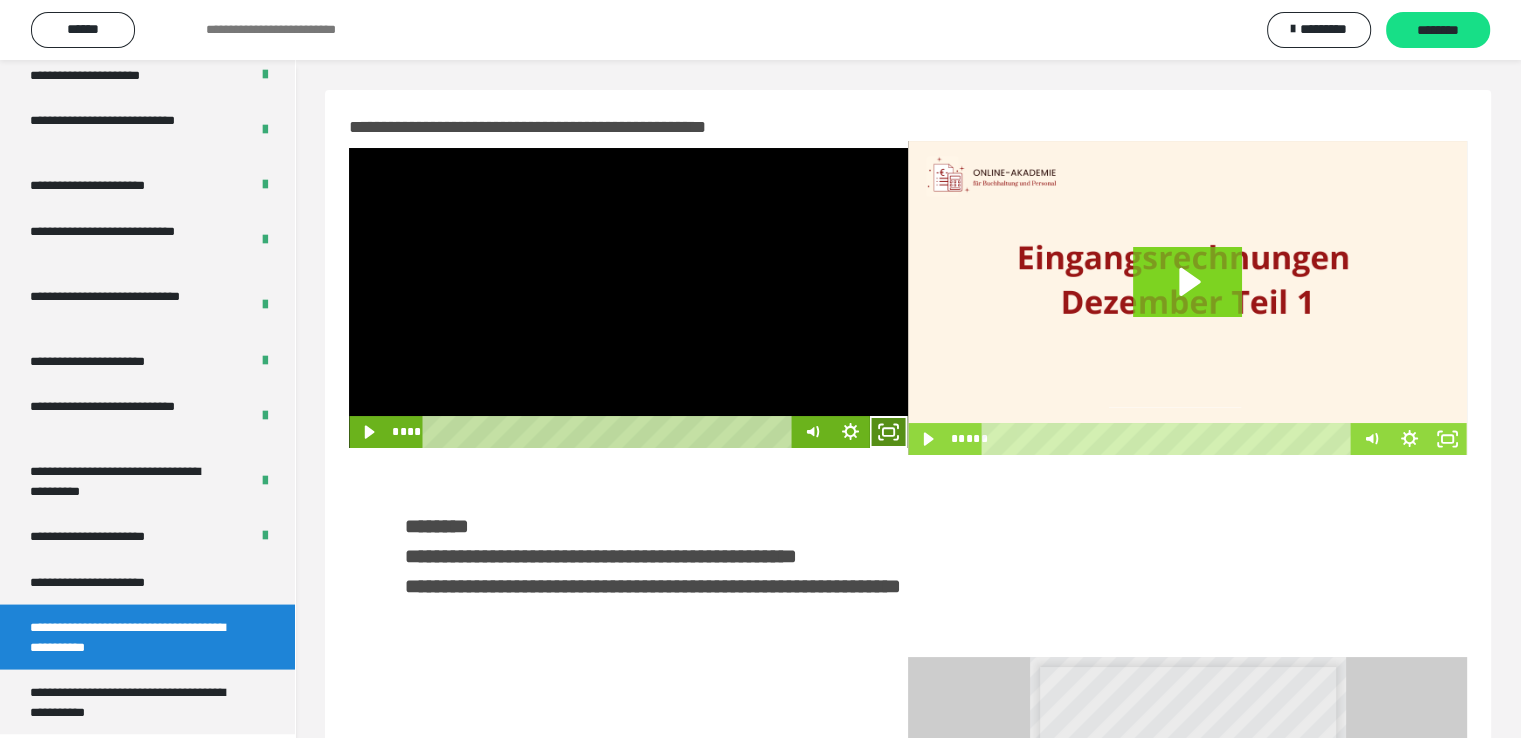 click 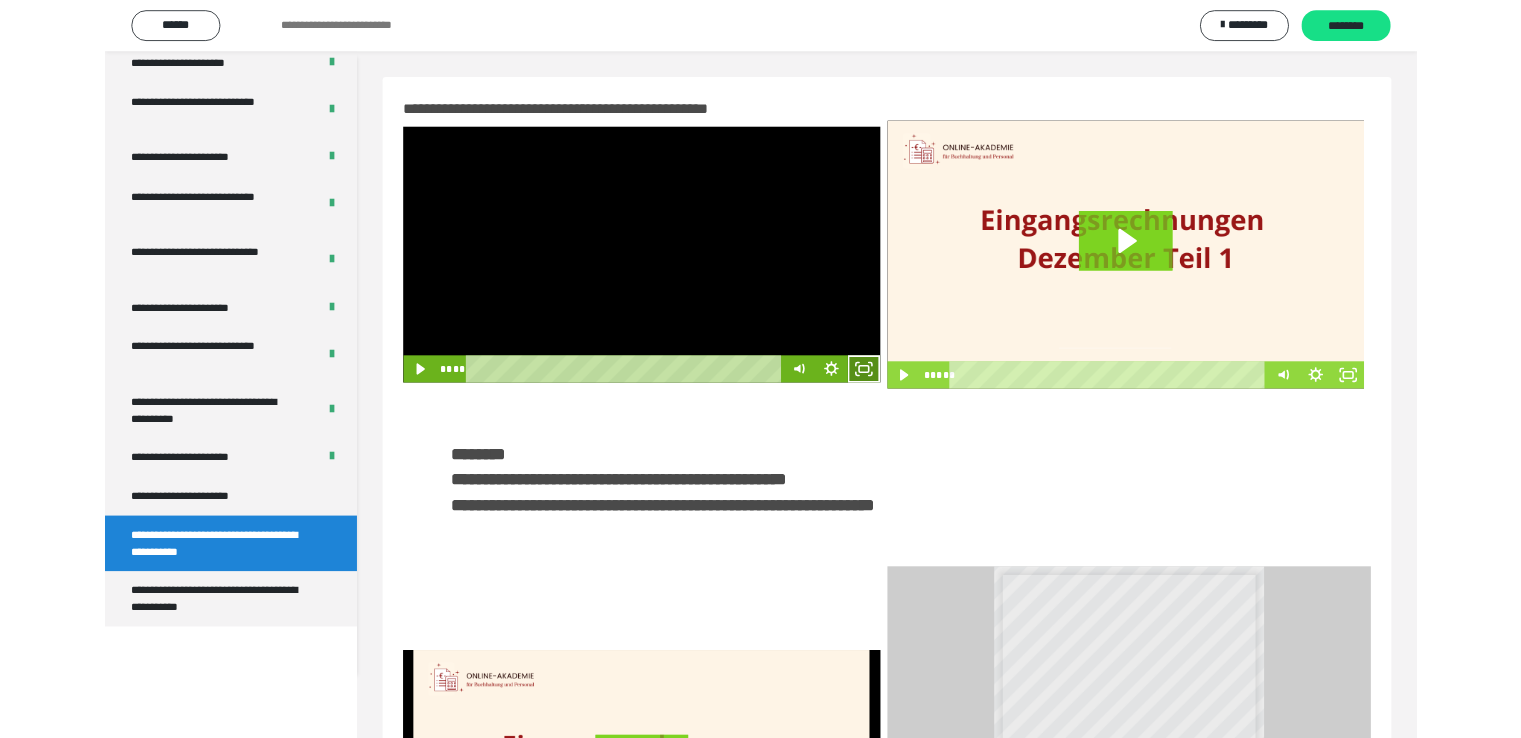 scroll, scrollTop: 3693, scrollLeft: 0, axis: vertical 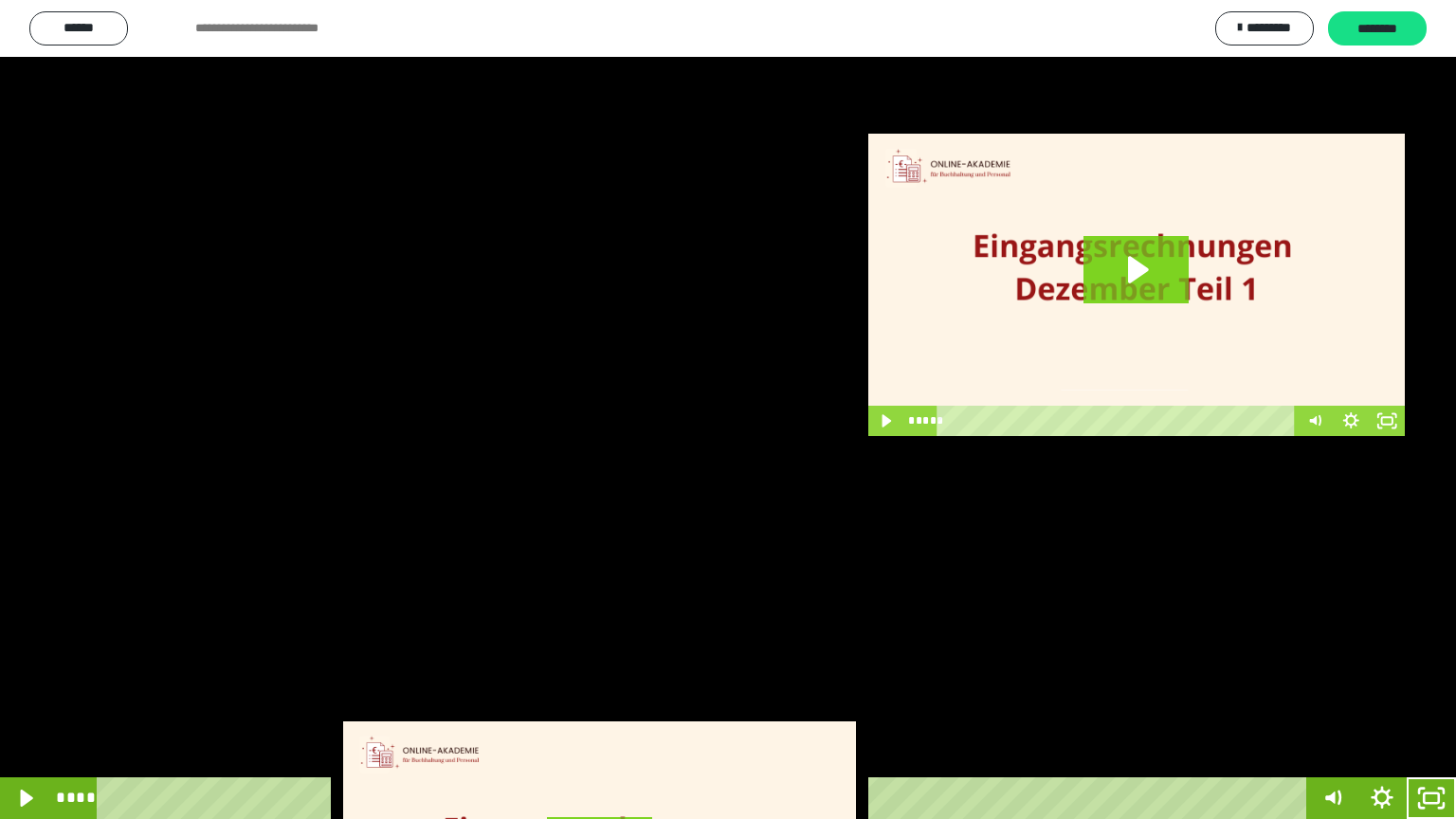 click at bounding box center (728, 410) 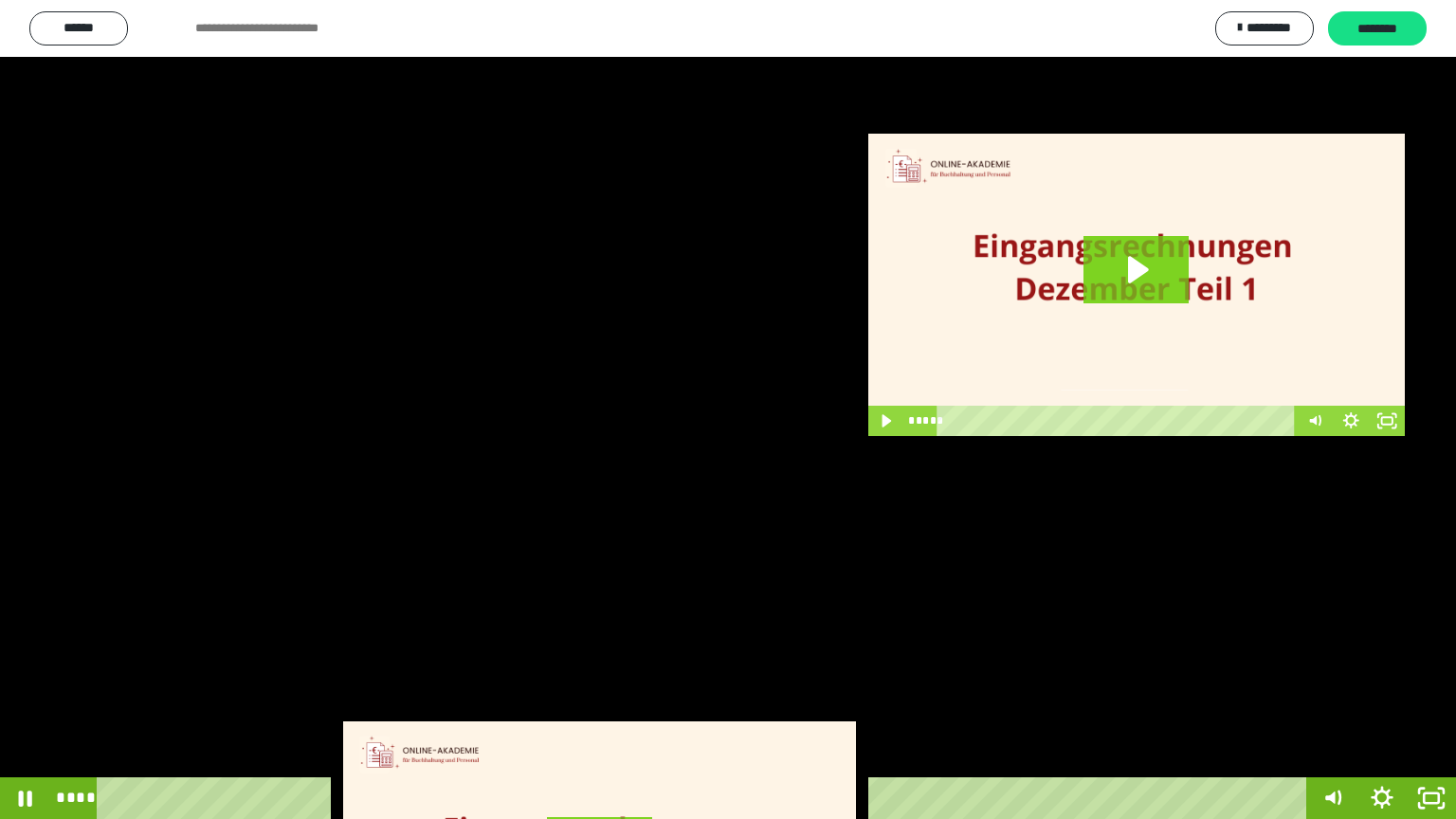 click at bounding box center (728, 410) 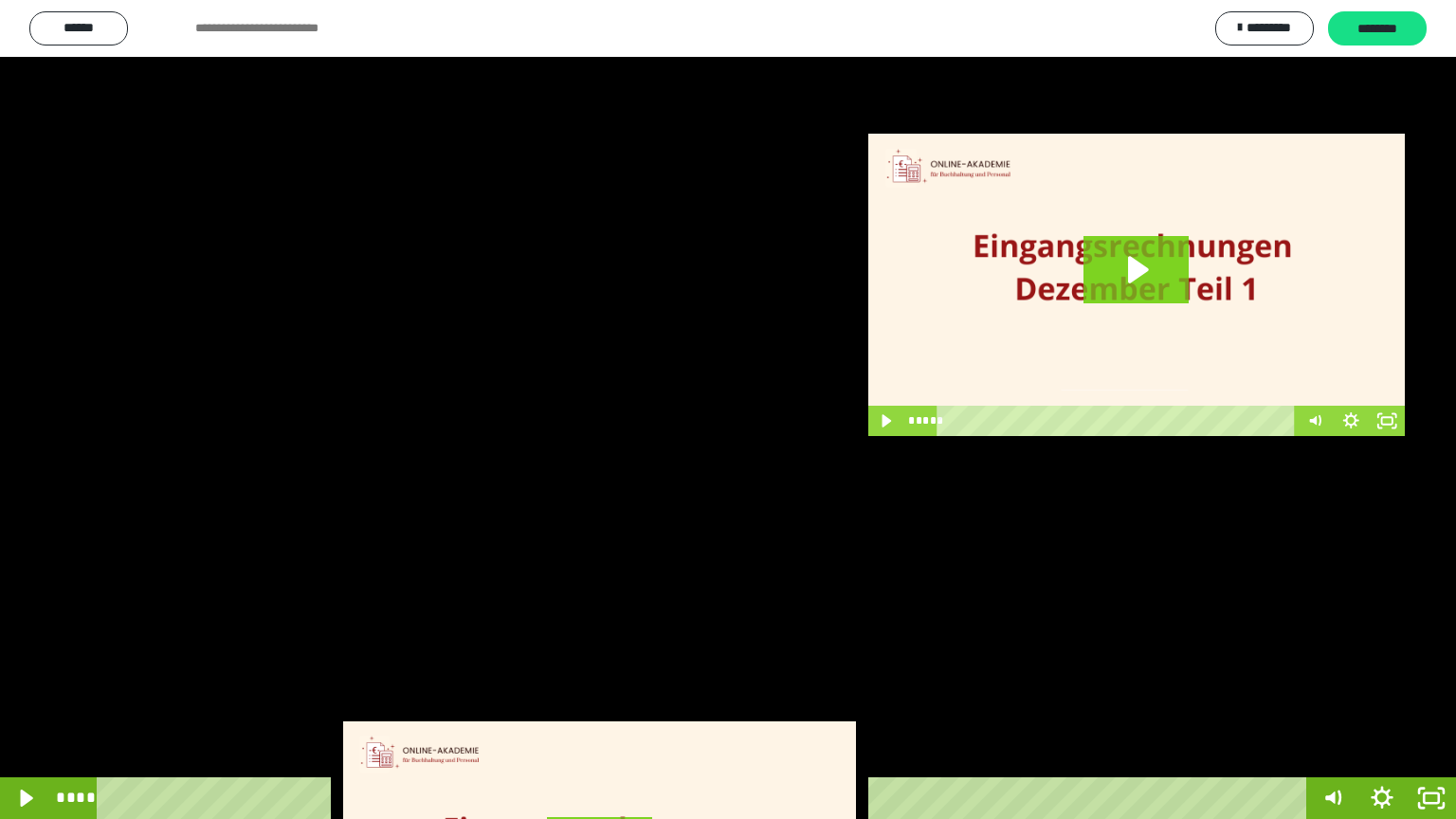 click at bounding box center (728, 410) 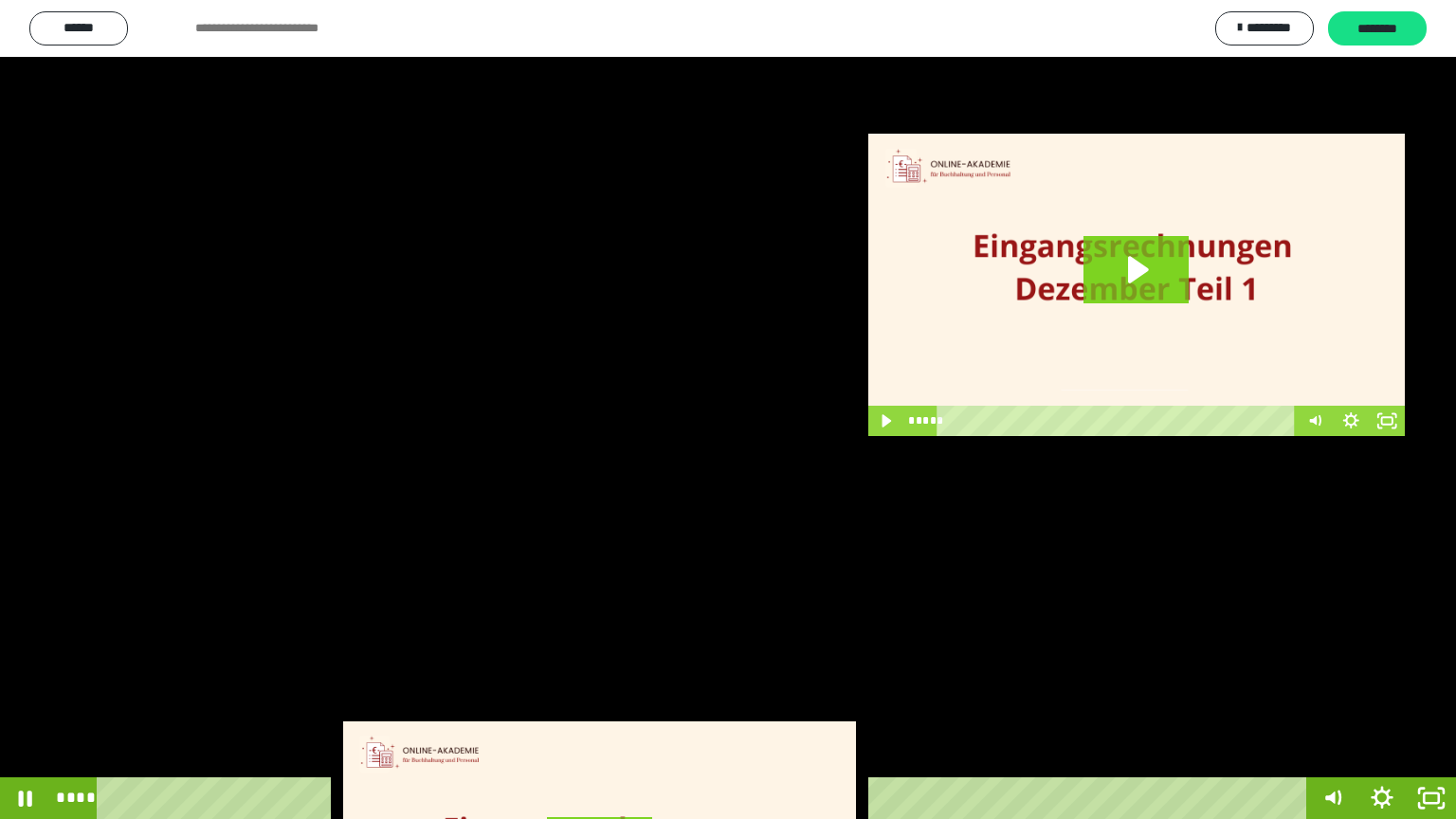 click at bounding box center [728, 410] 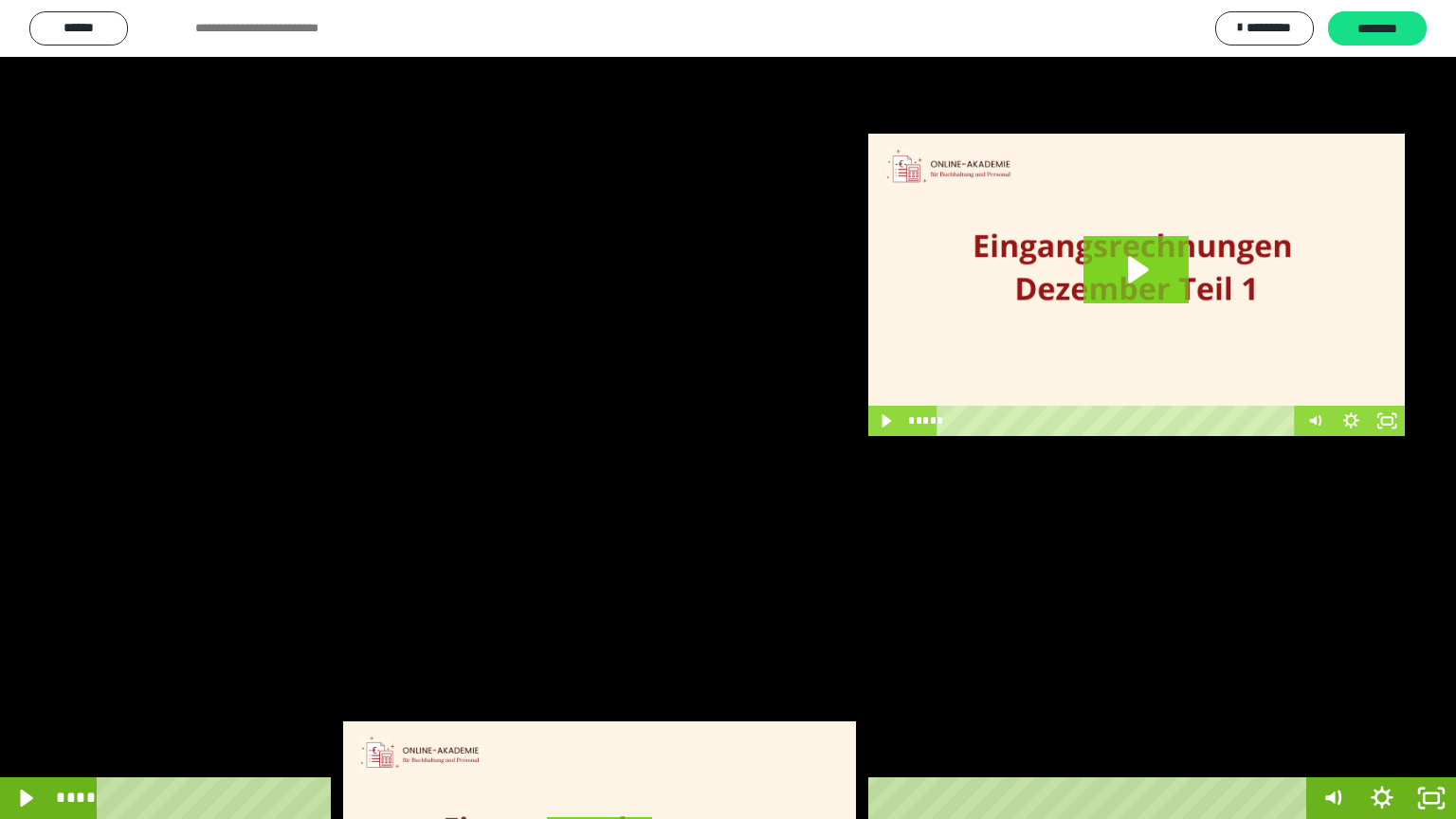 click at bounding box center [728, 410] 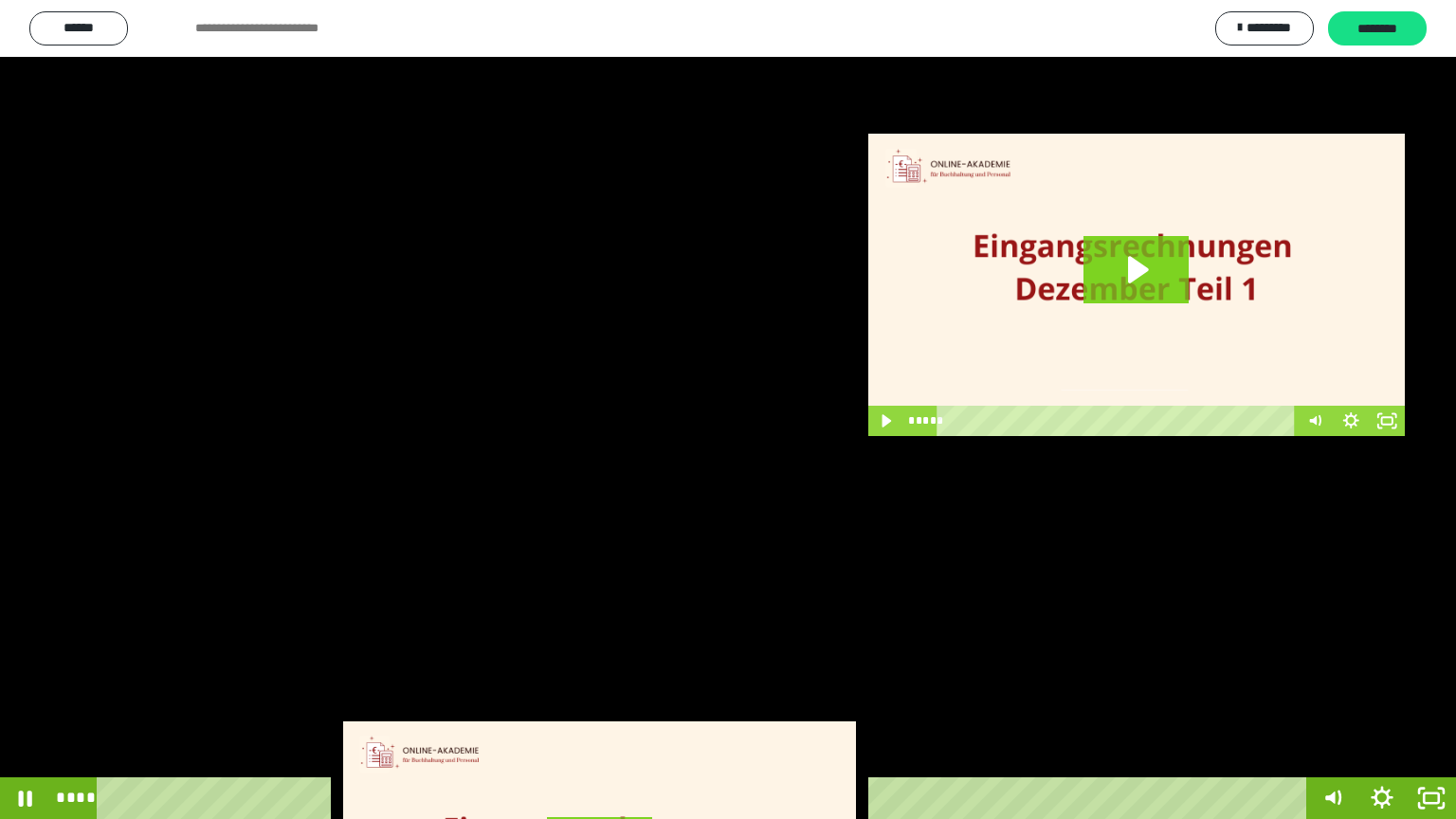 click at bounding box center [728, 410] 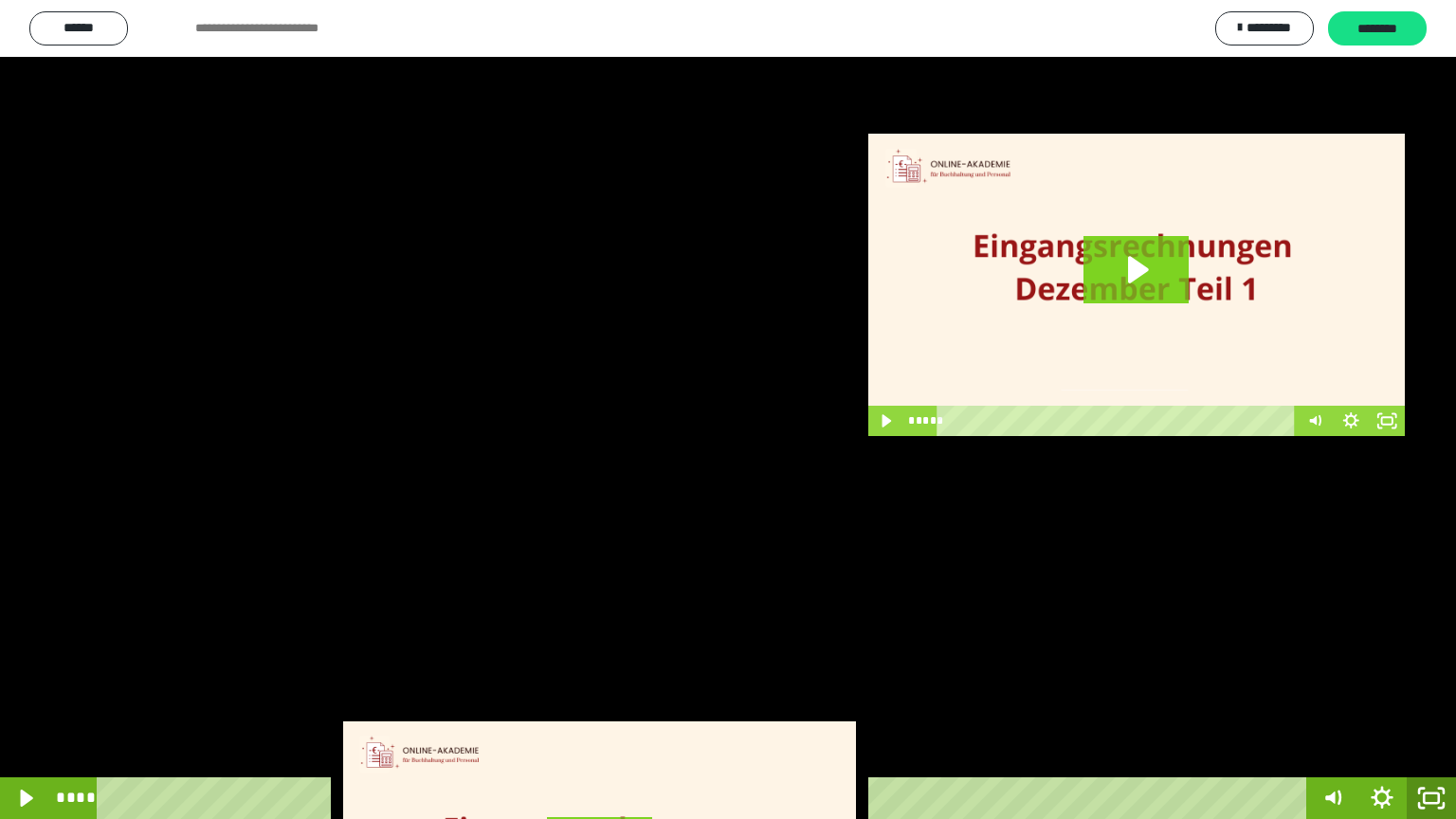 click 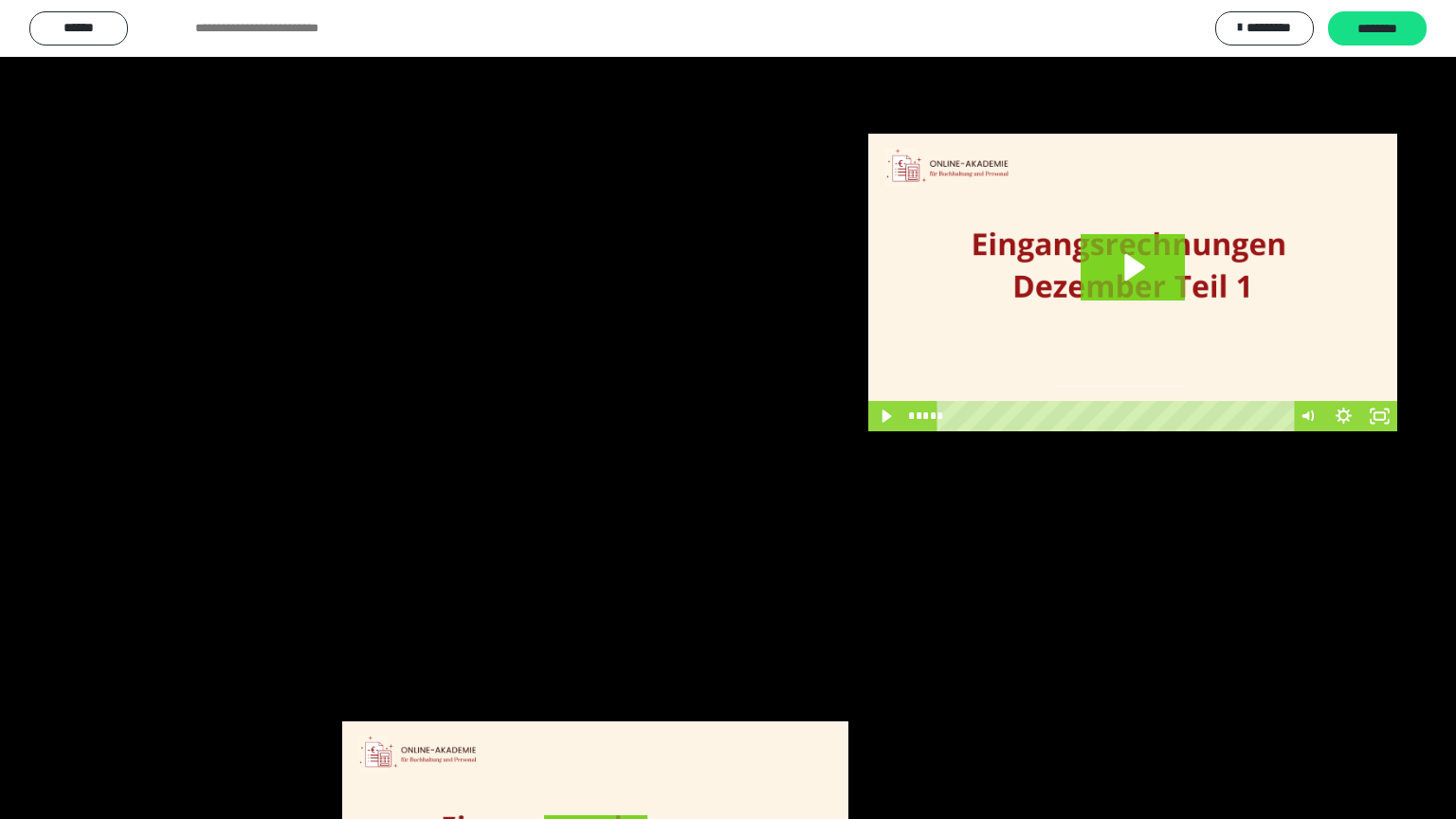 scroll, scrollTop: 3621, scrollLeft: 0, axis: vertical 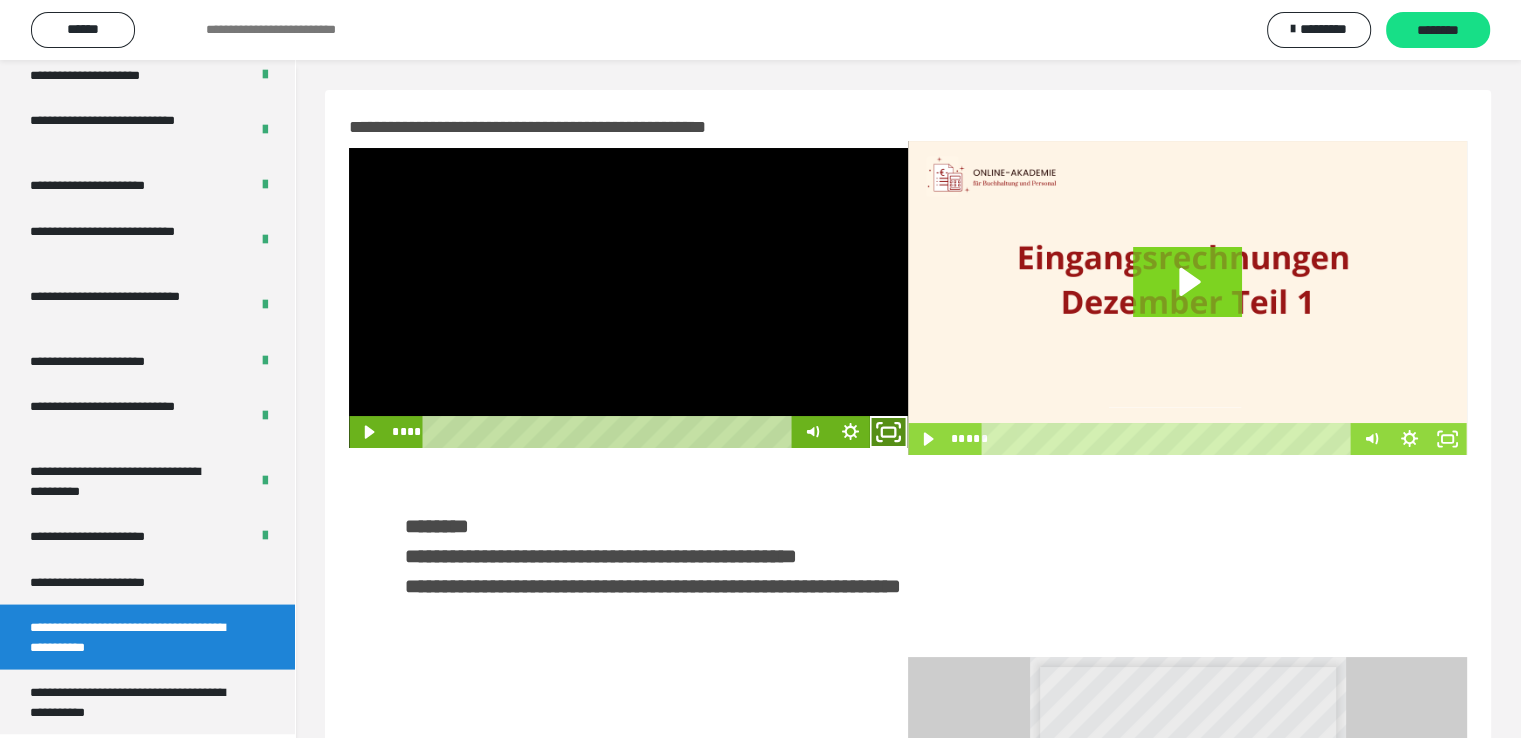 click 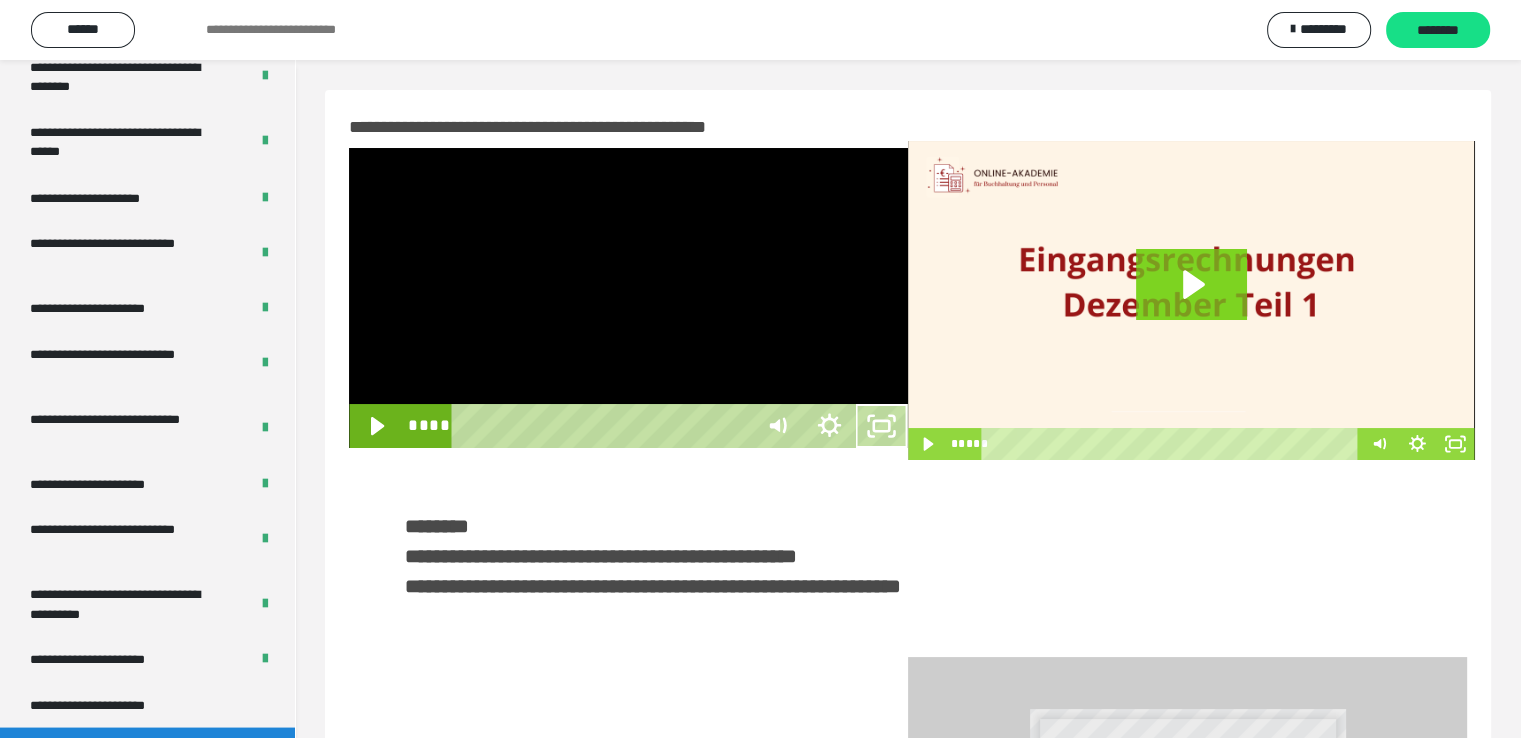 scroll, scrollTop: 3693, scrollLeft: 0, axis: vertical 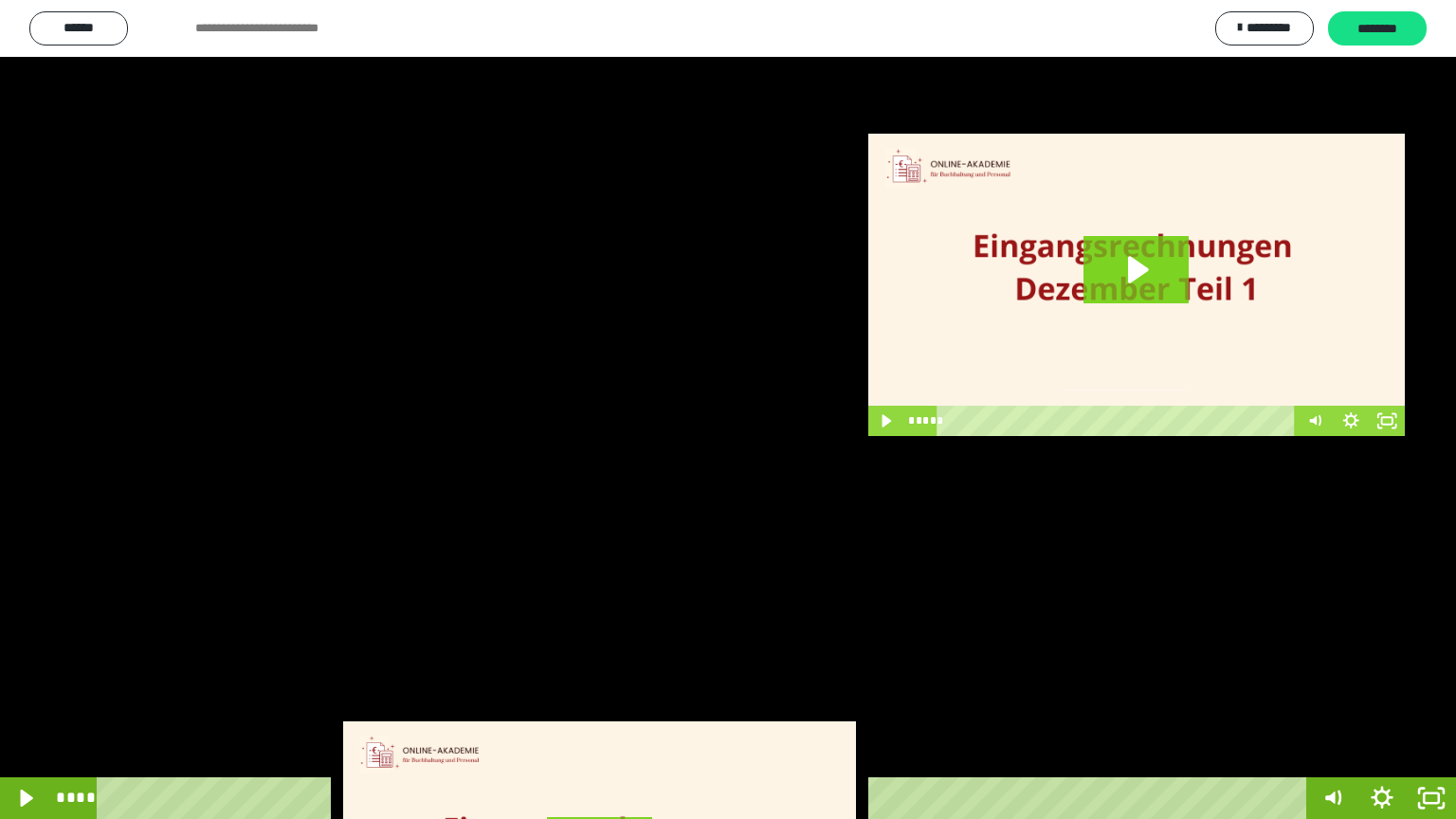 click at bounding box center (728, 410) 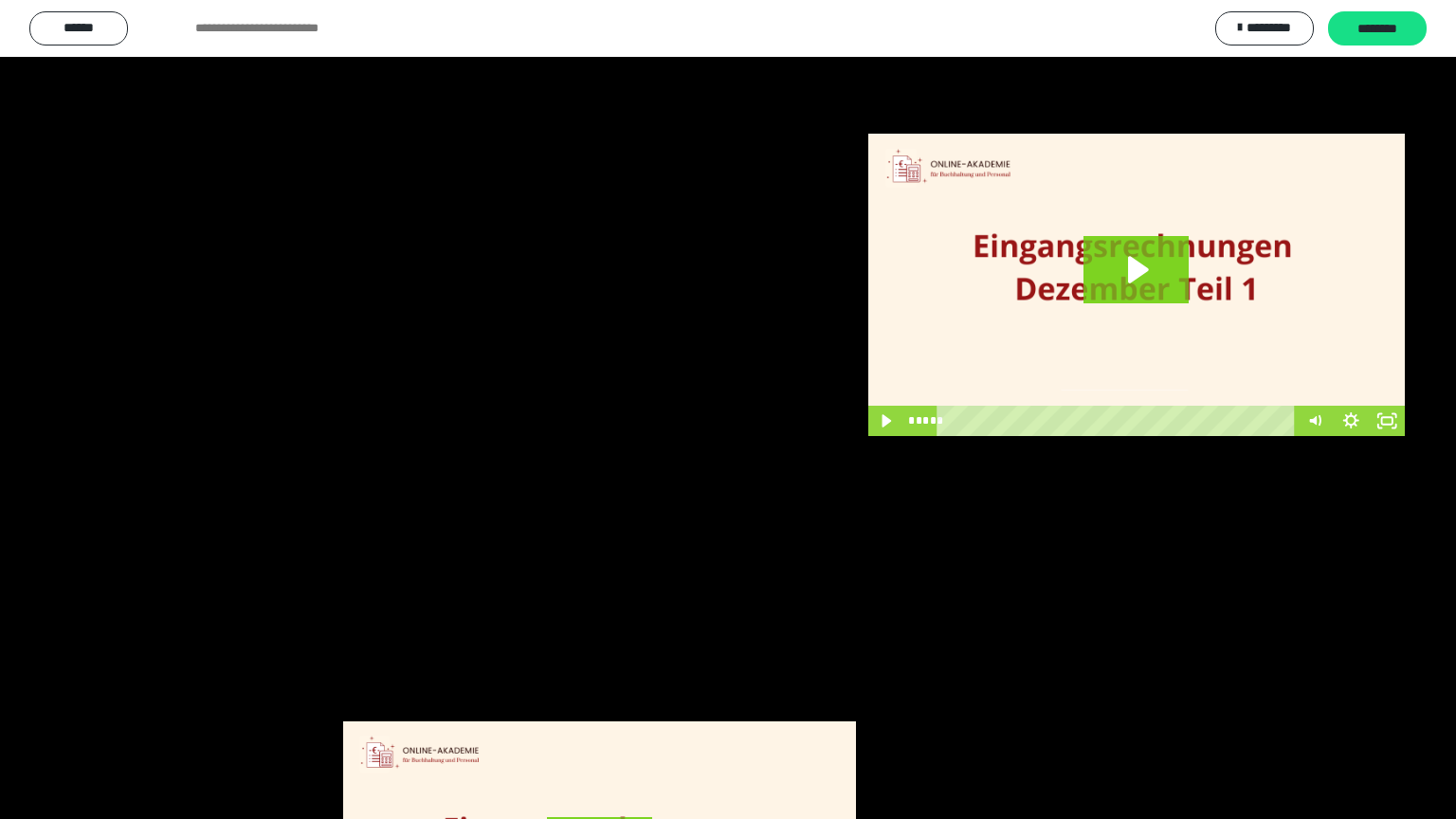 click at bounding box center (728, 410) 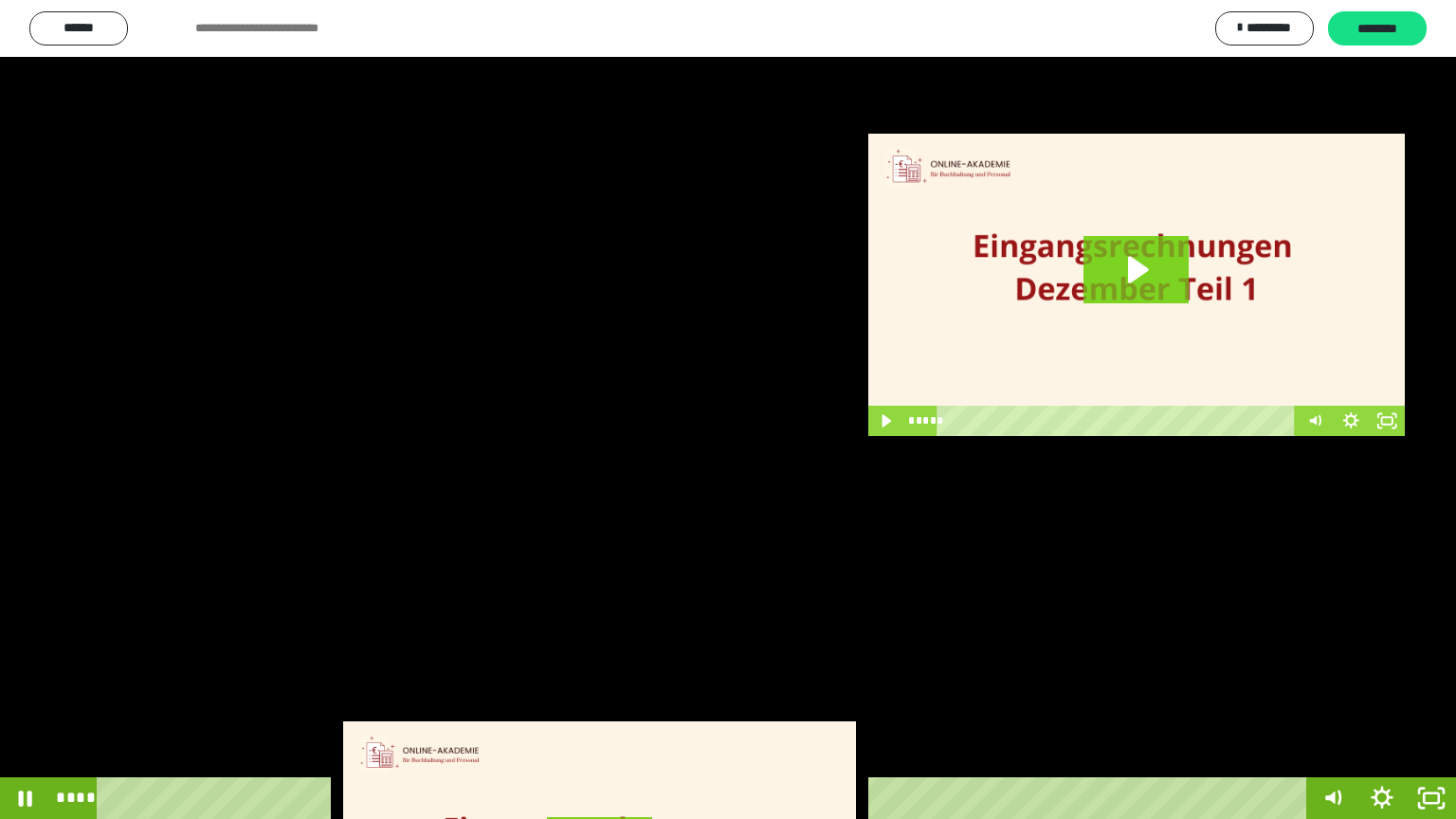 click at bounding box center [728, 410] 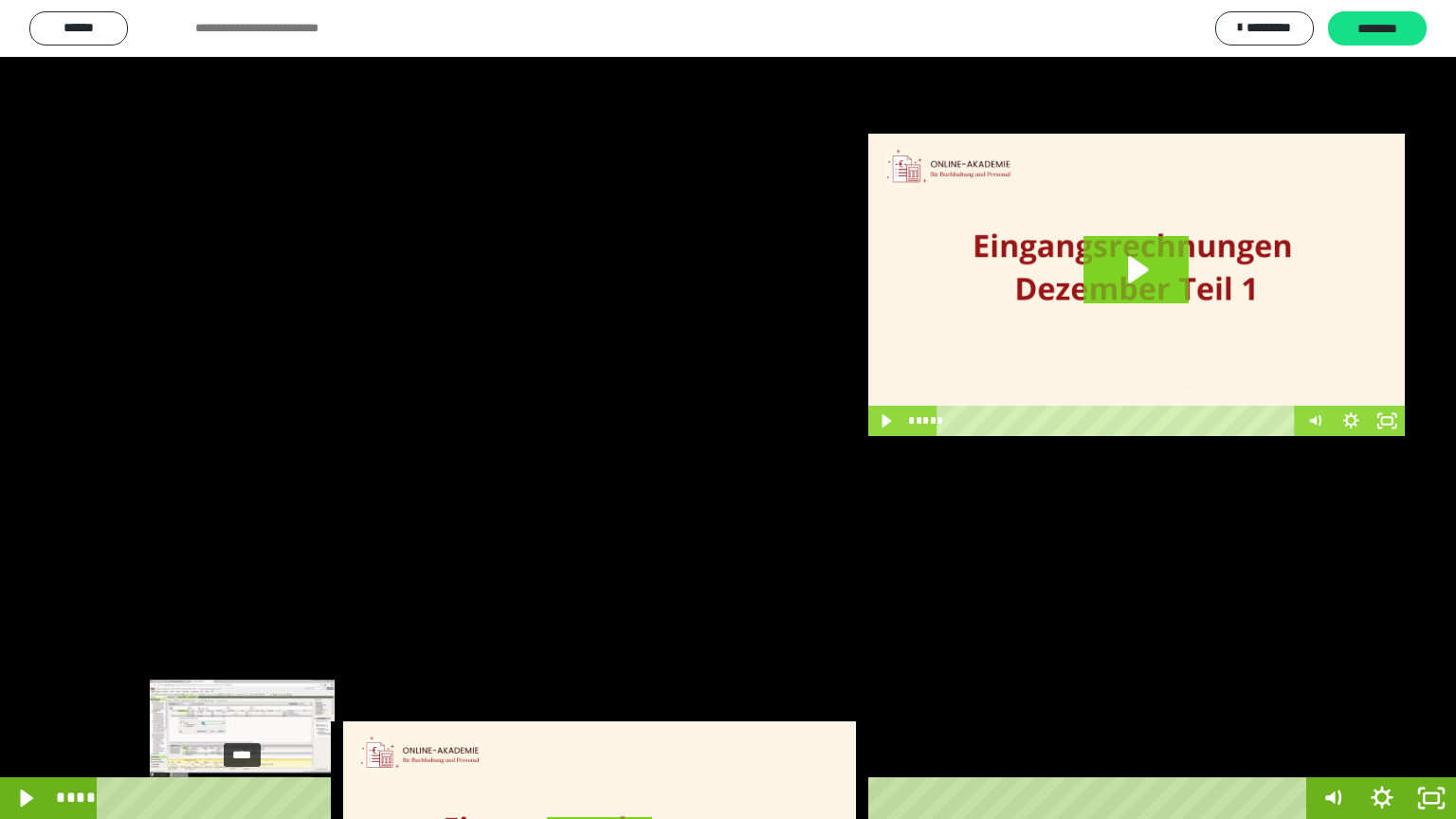 click at bounding box center (243, 798) 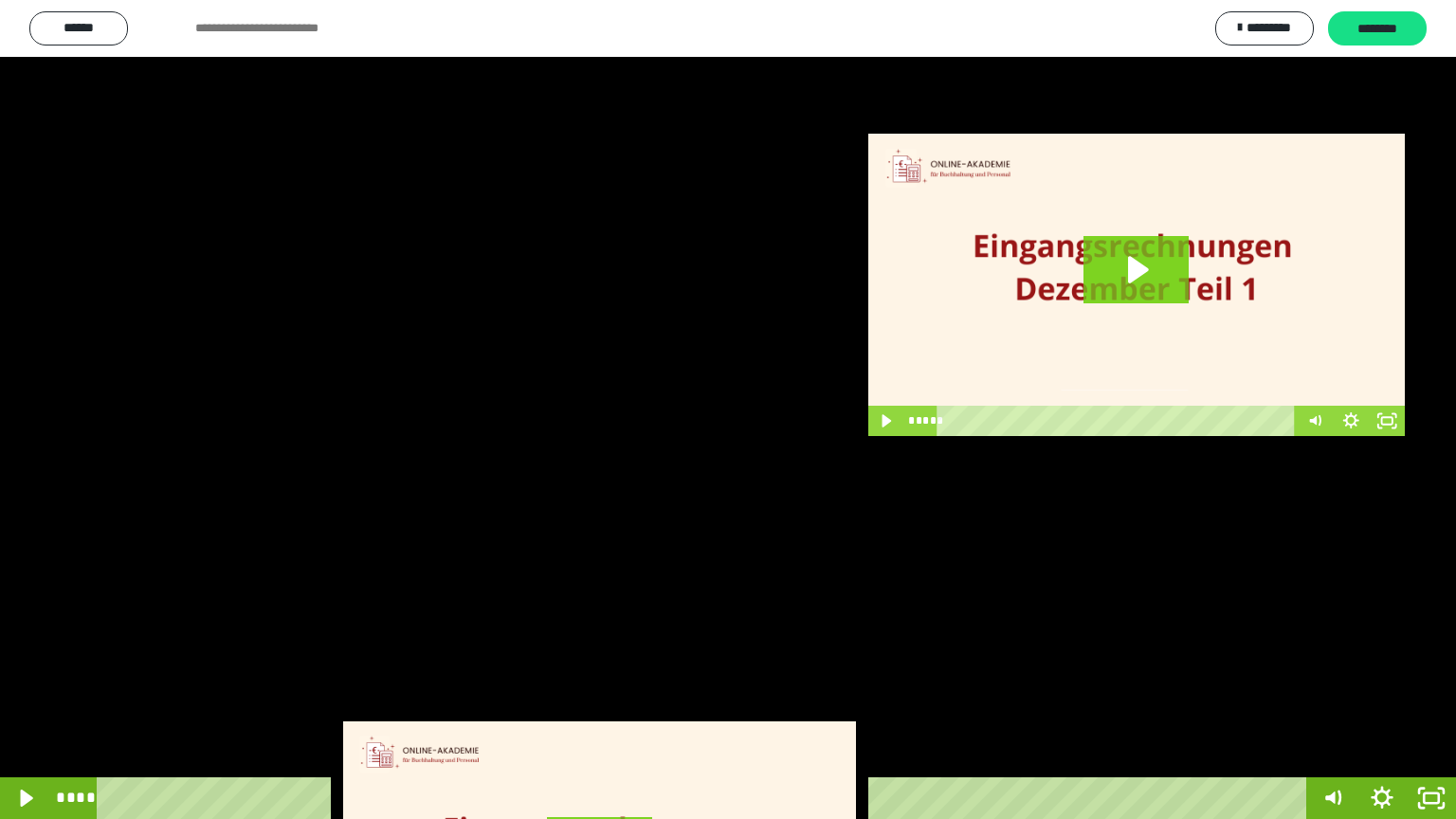 click at bounding box center (728, 410) 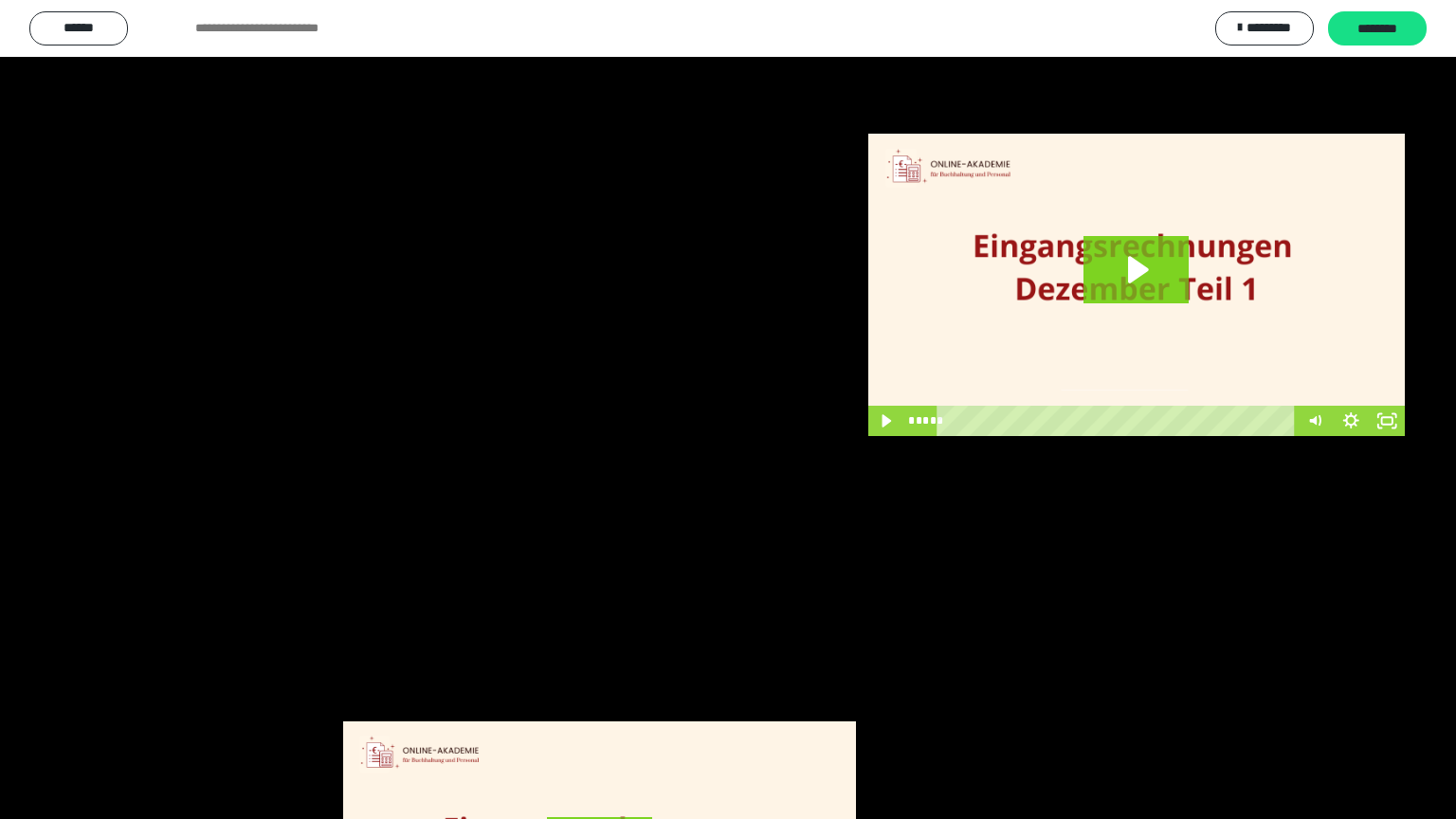 click at bounding box center [728, 410] 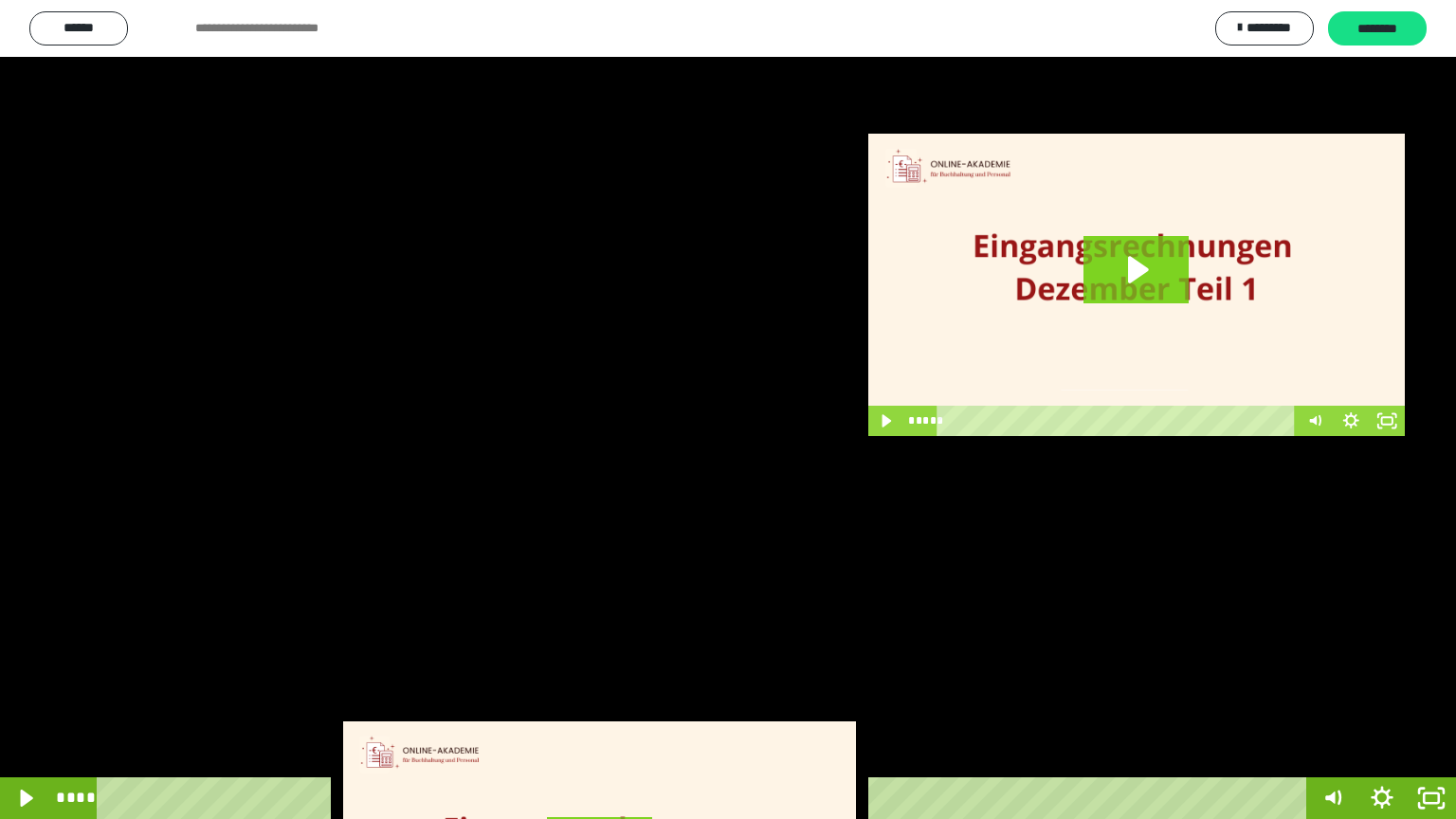 click at bounding box center [728, 410] 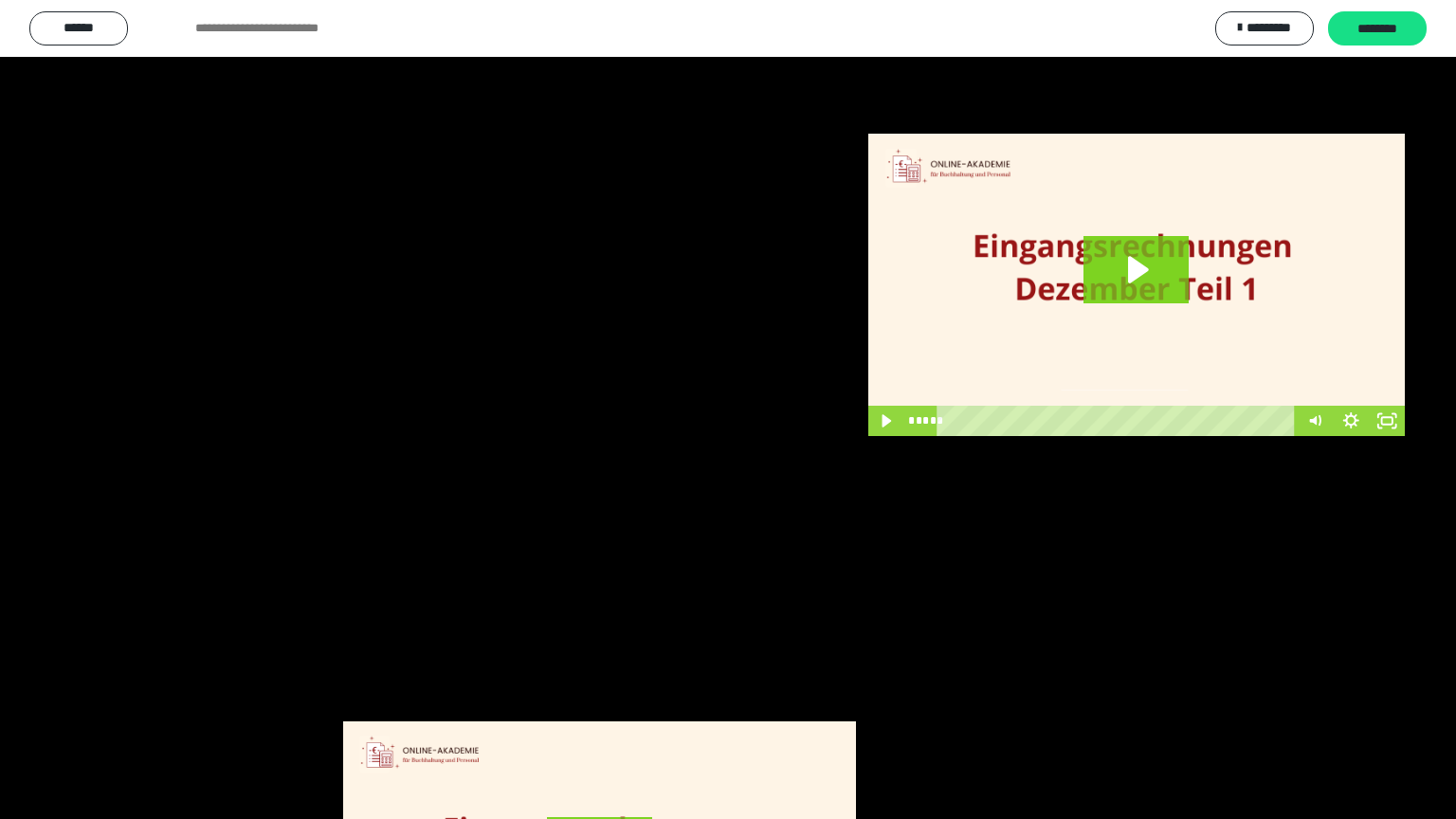 click at bounding box center [728, 410] 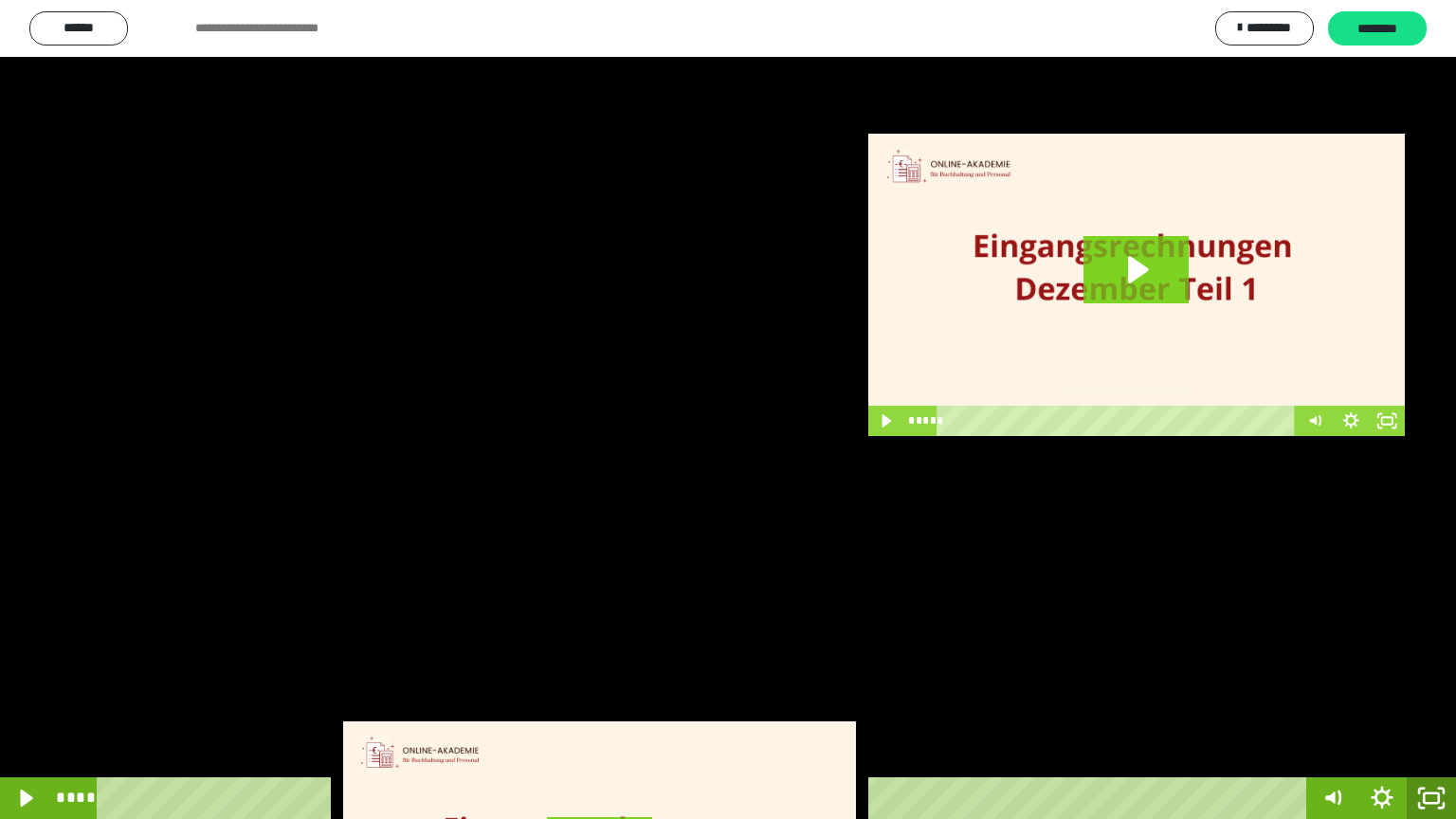 click 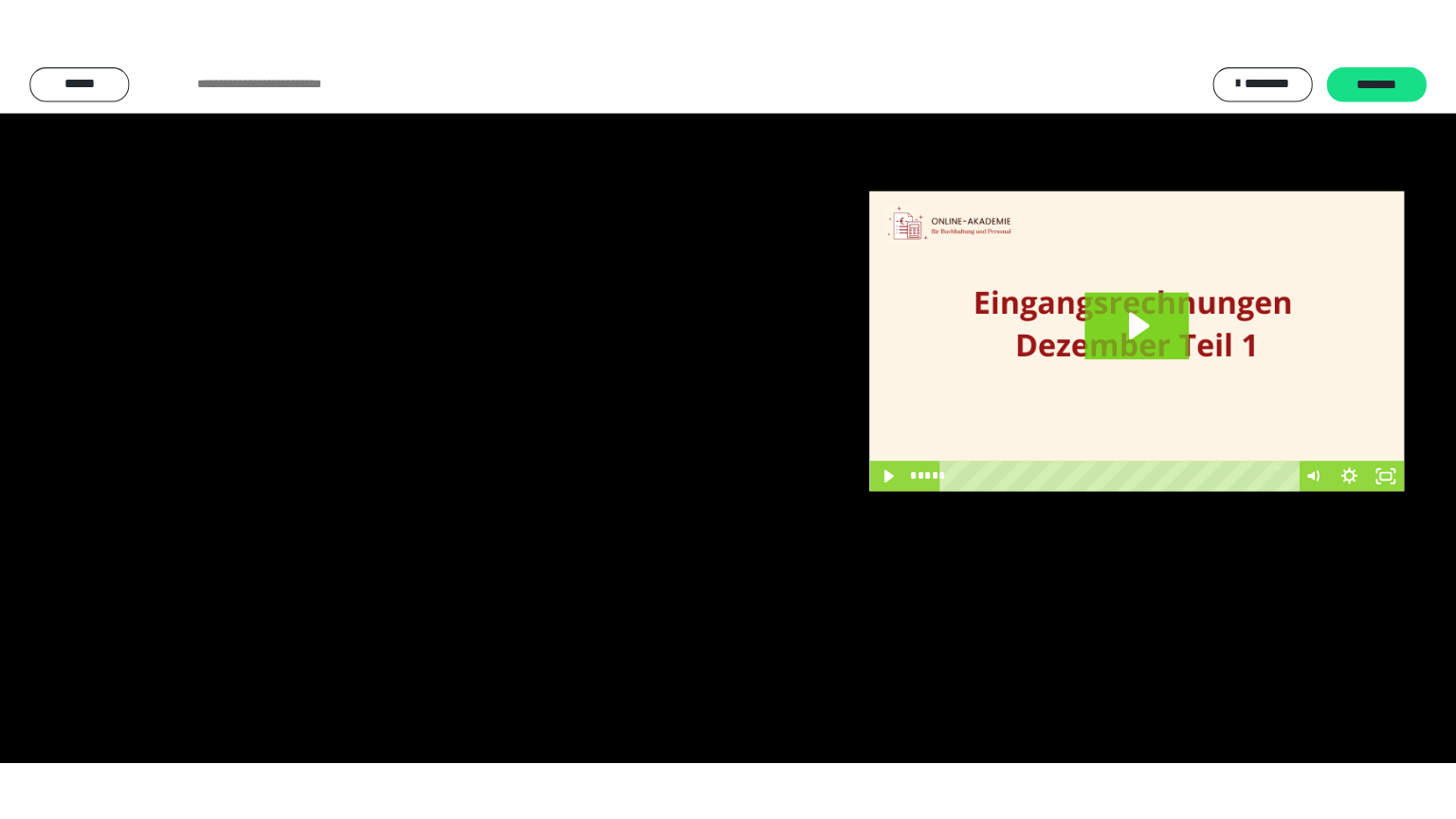 scroll, scrollTop: 3621, scrollLeft: 0, axis: vertical 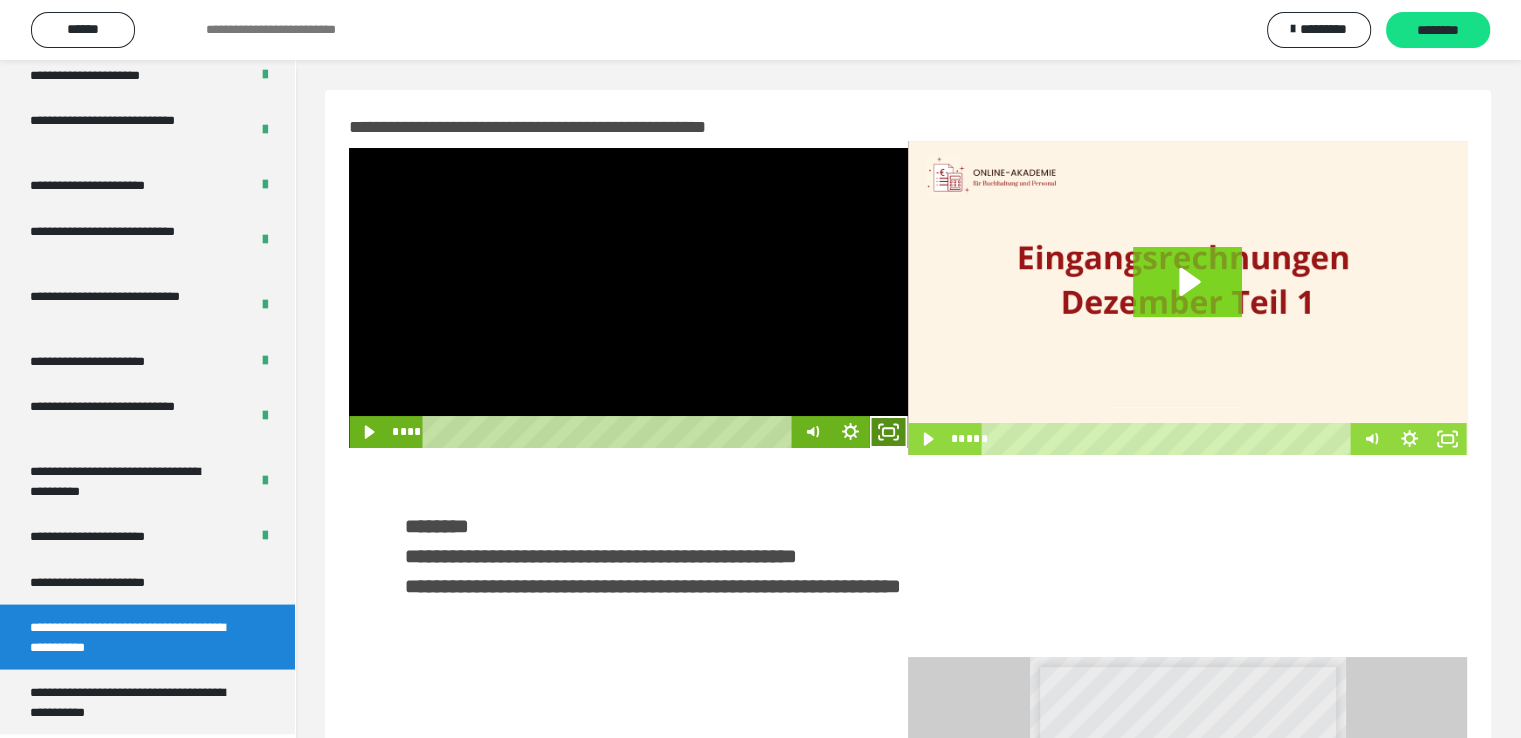 click 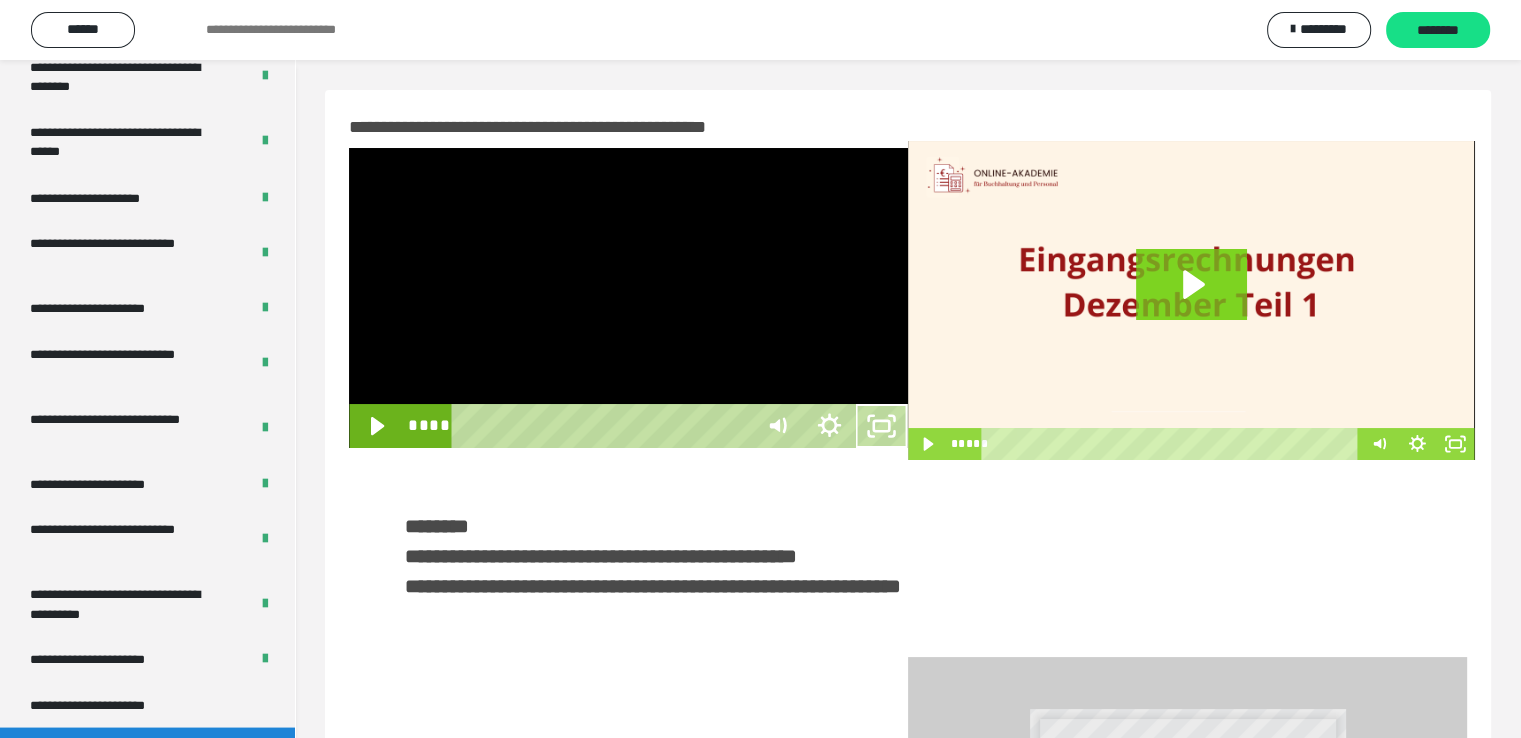 scroll, scrollTop: 3693, scrollLeft: 0, axis: vertical 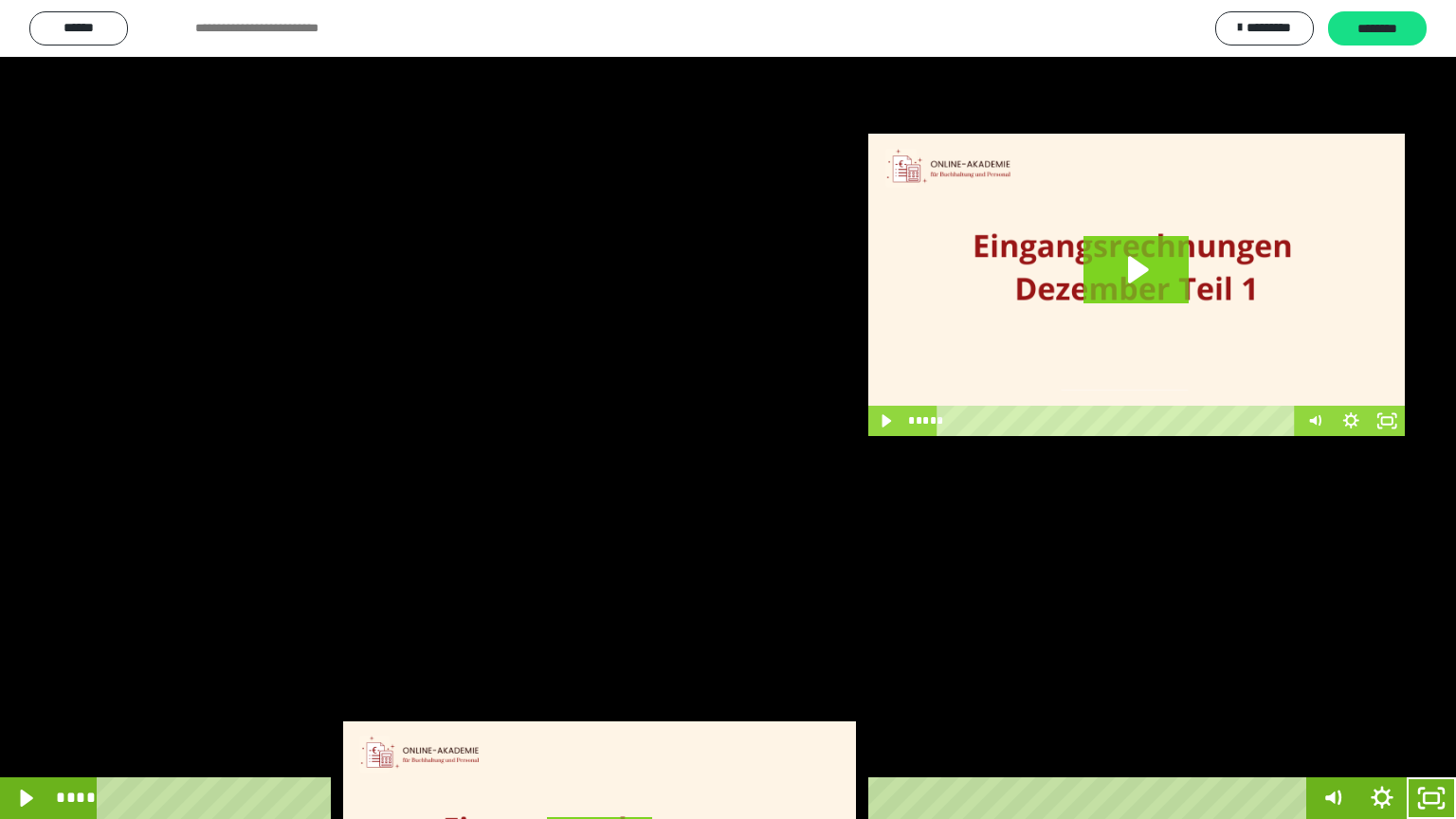 click at bounding box center (728, 410) 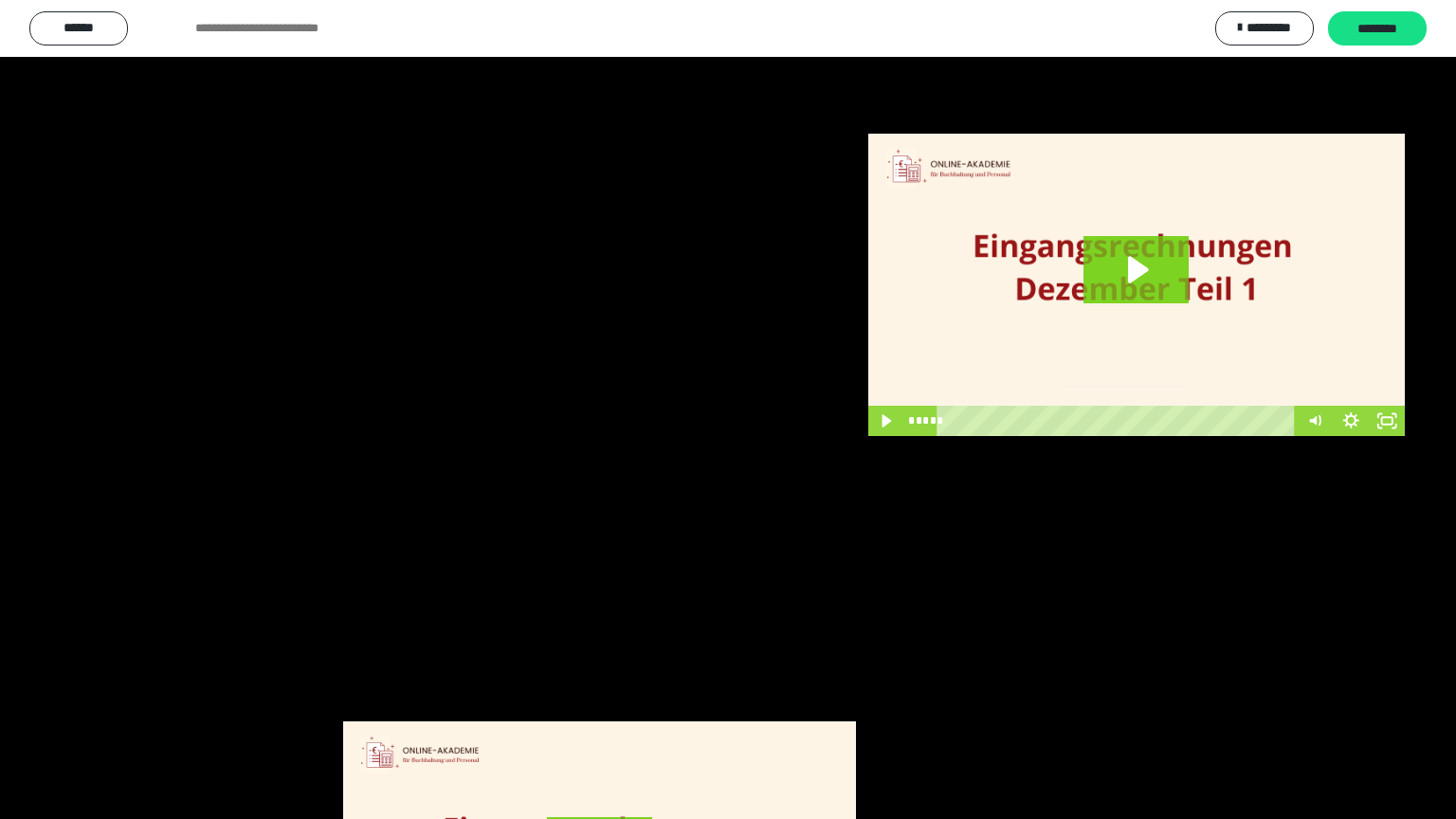 click at bounding box center [728, 410] 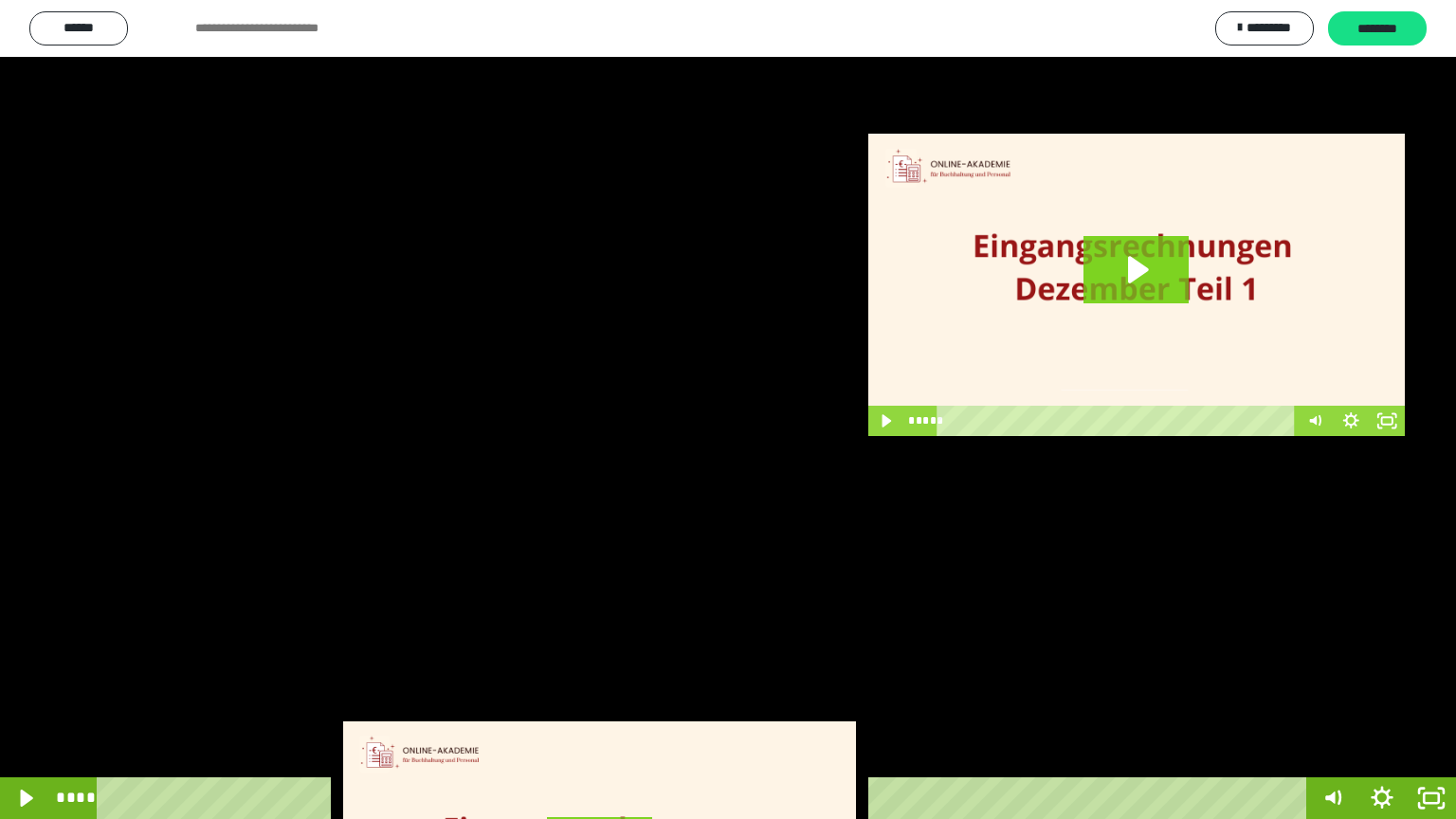 click at bounding box center (728, 410) 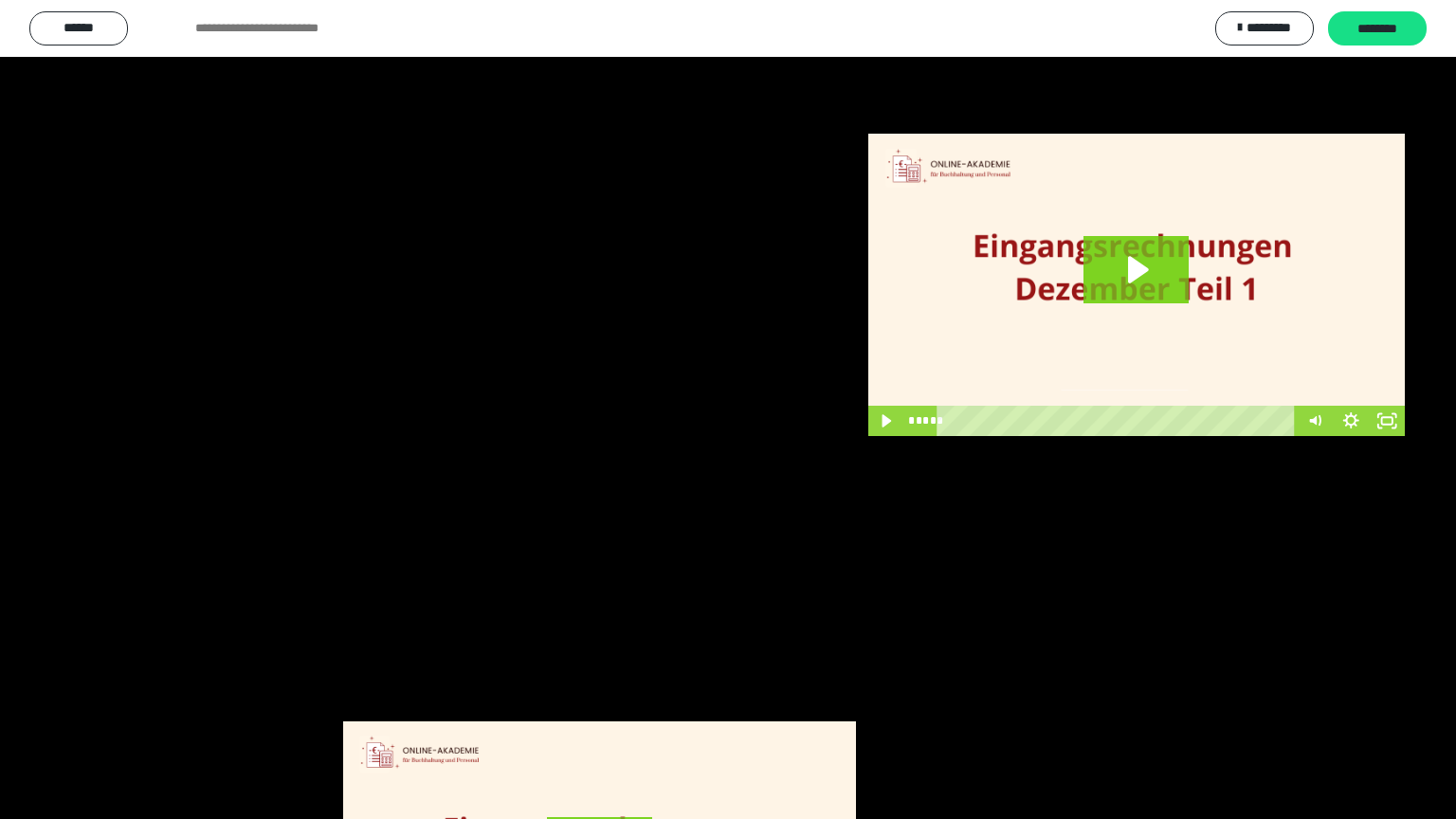 click at bounding box center [728, 410] 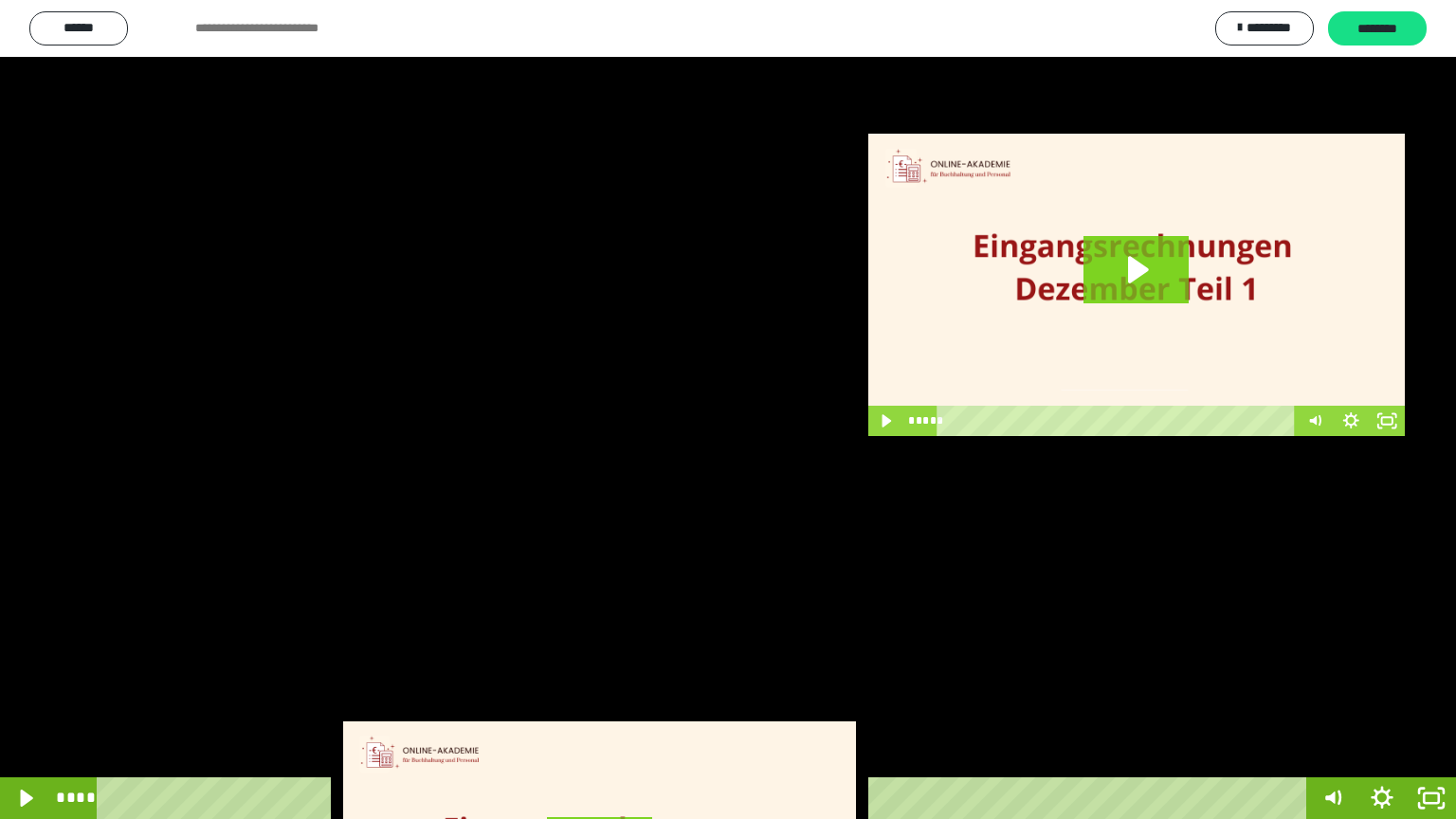 click at bounding box center (728, 410) 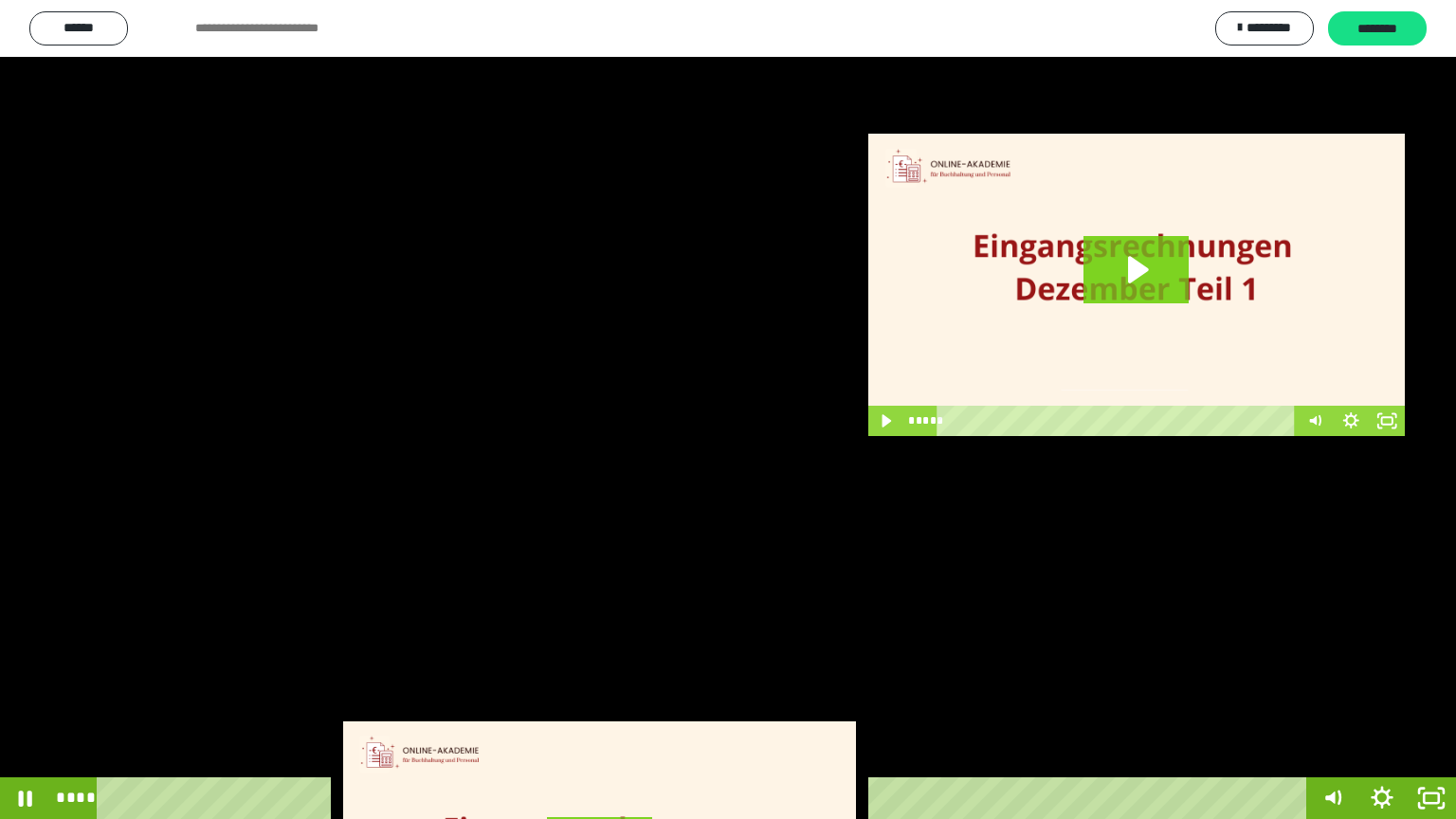click at bounding box center (728, 410) 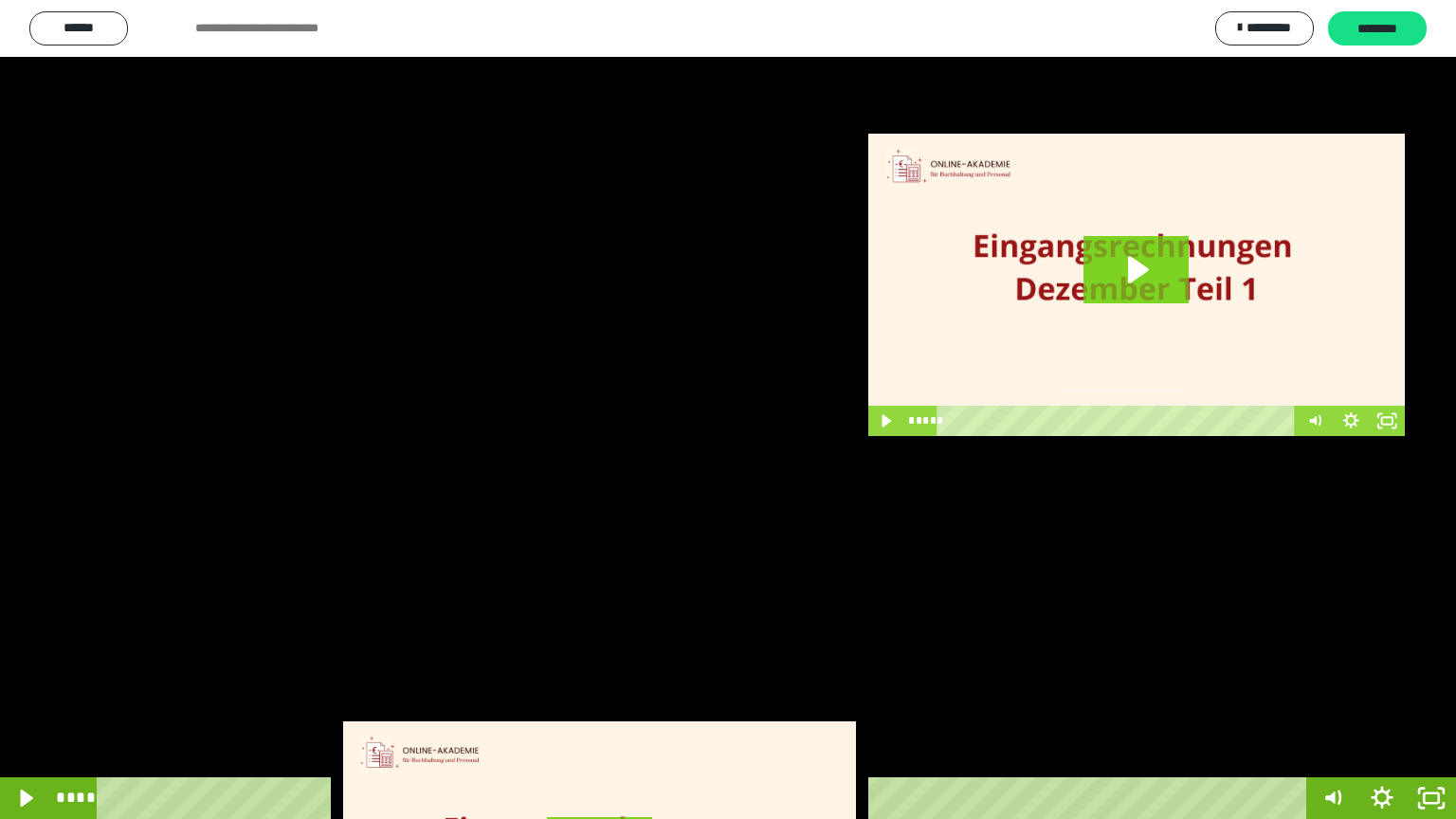 click at bounding box center [728, 410] 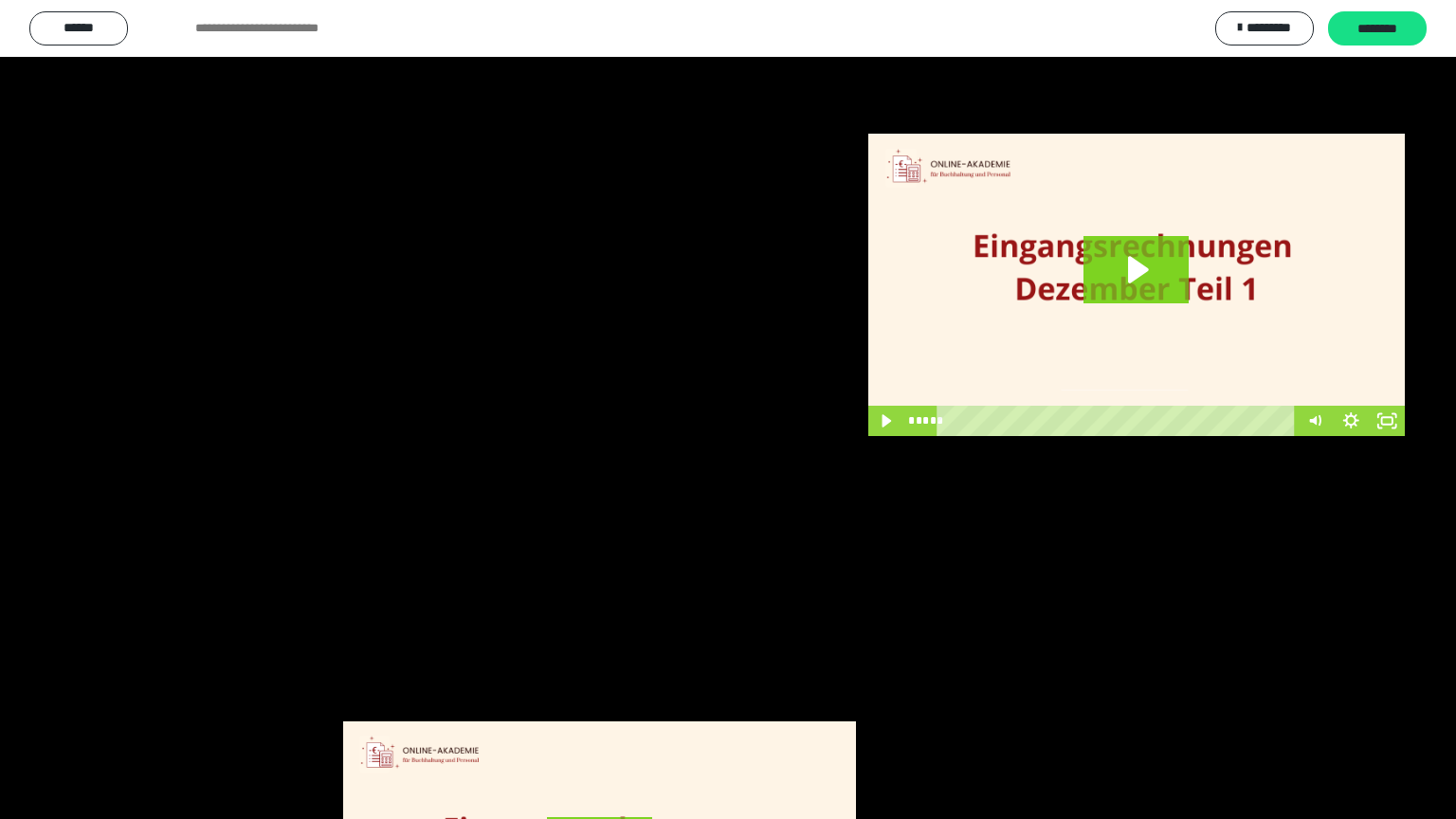 click at bounding box center (728, 410) 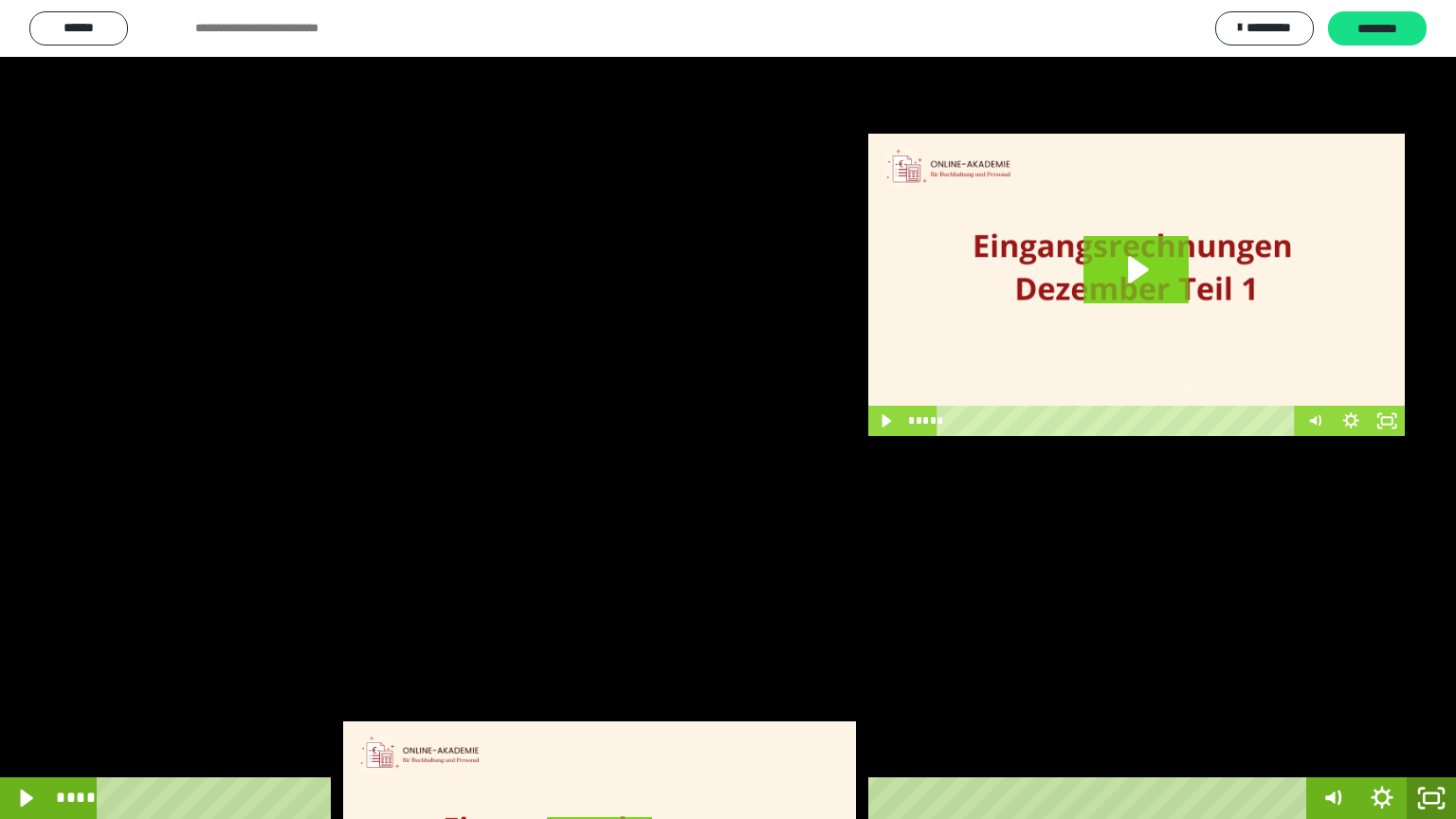 click 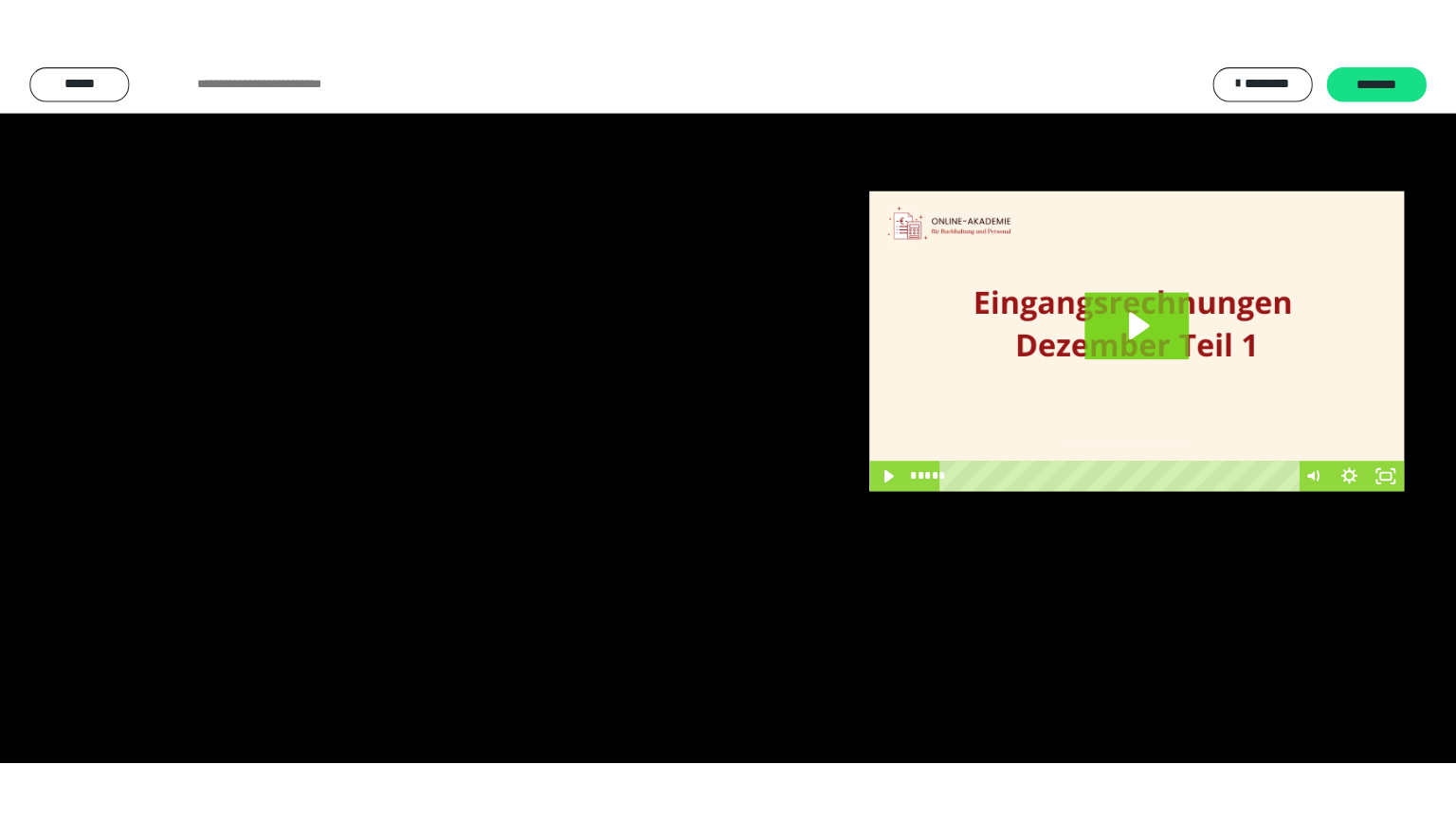 scroll, scrollTop: 3621, scrollLeft: 0, axis: vertical 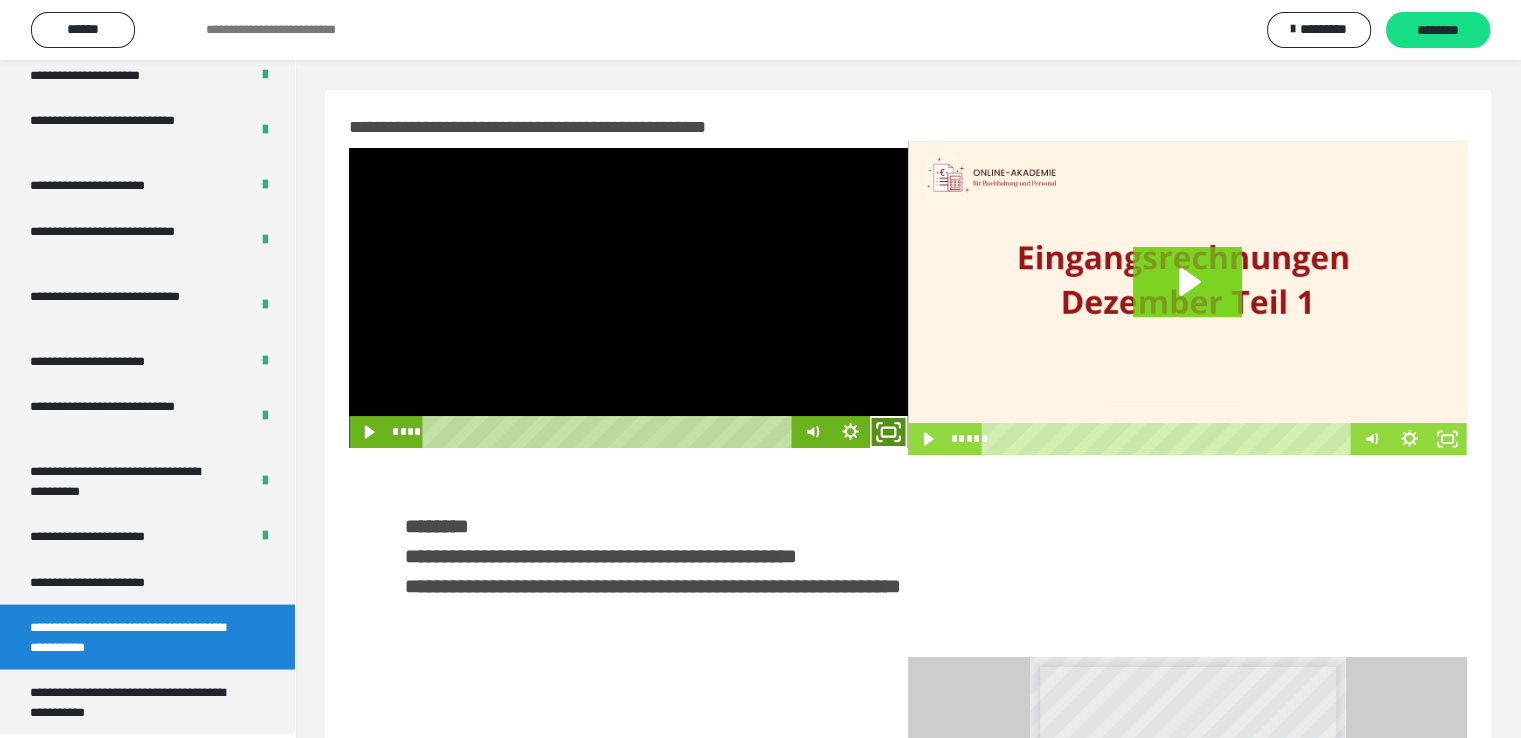click 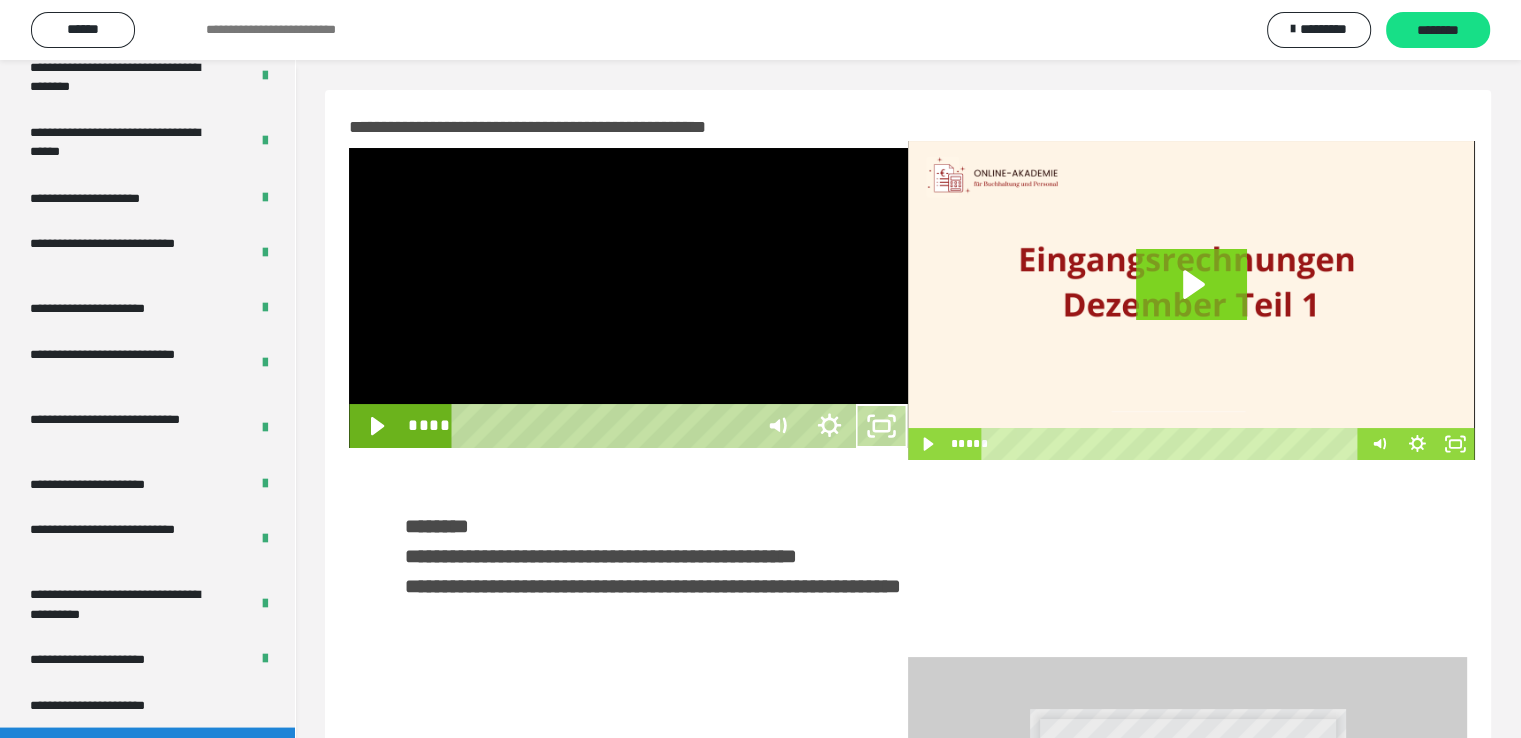 scroll, scrollTop: 3693, scrollLeft: 0, axis: vertical 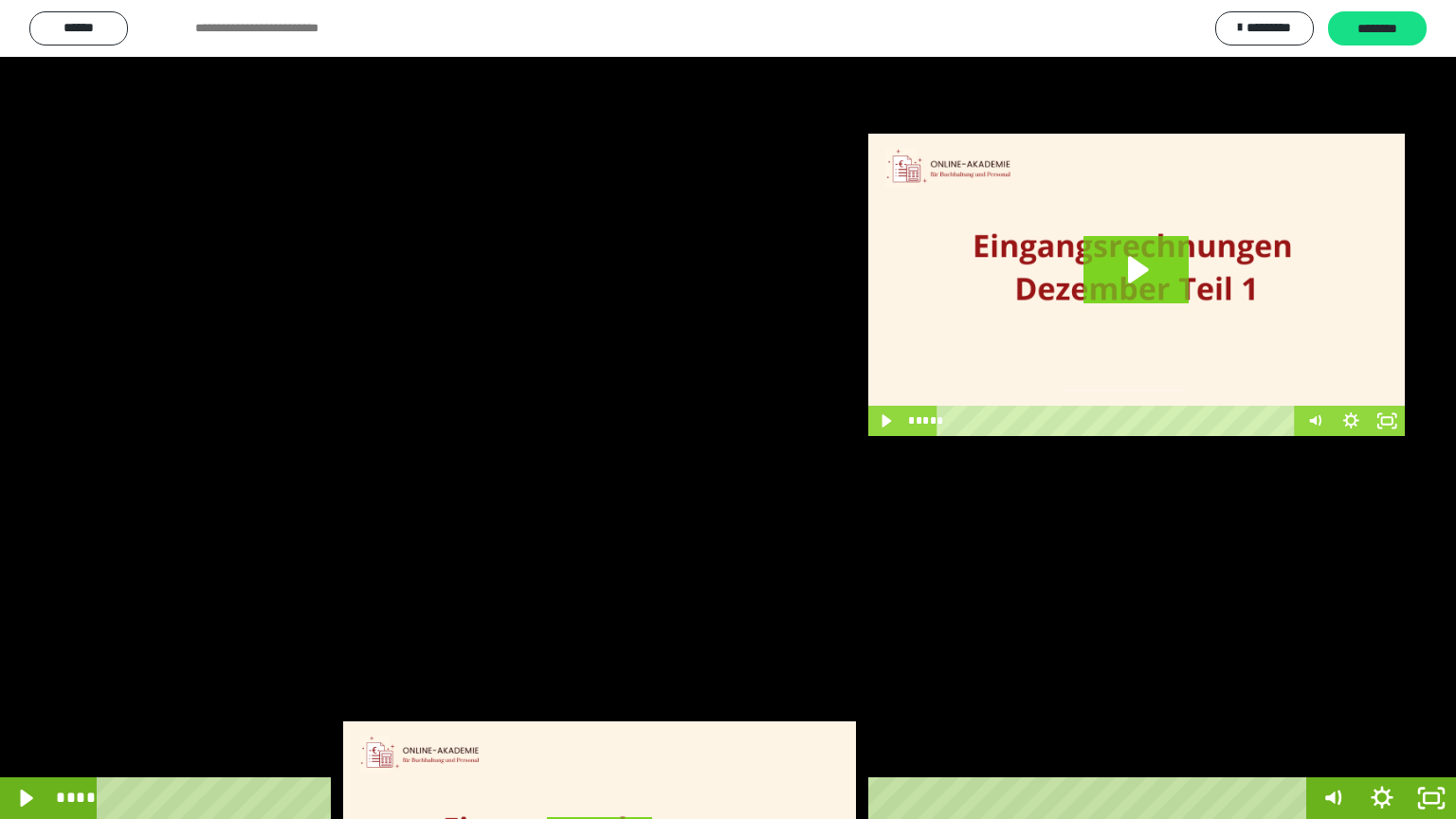 click at bounding box center [728, 410] 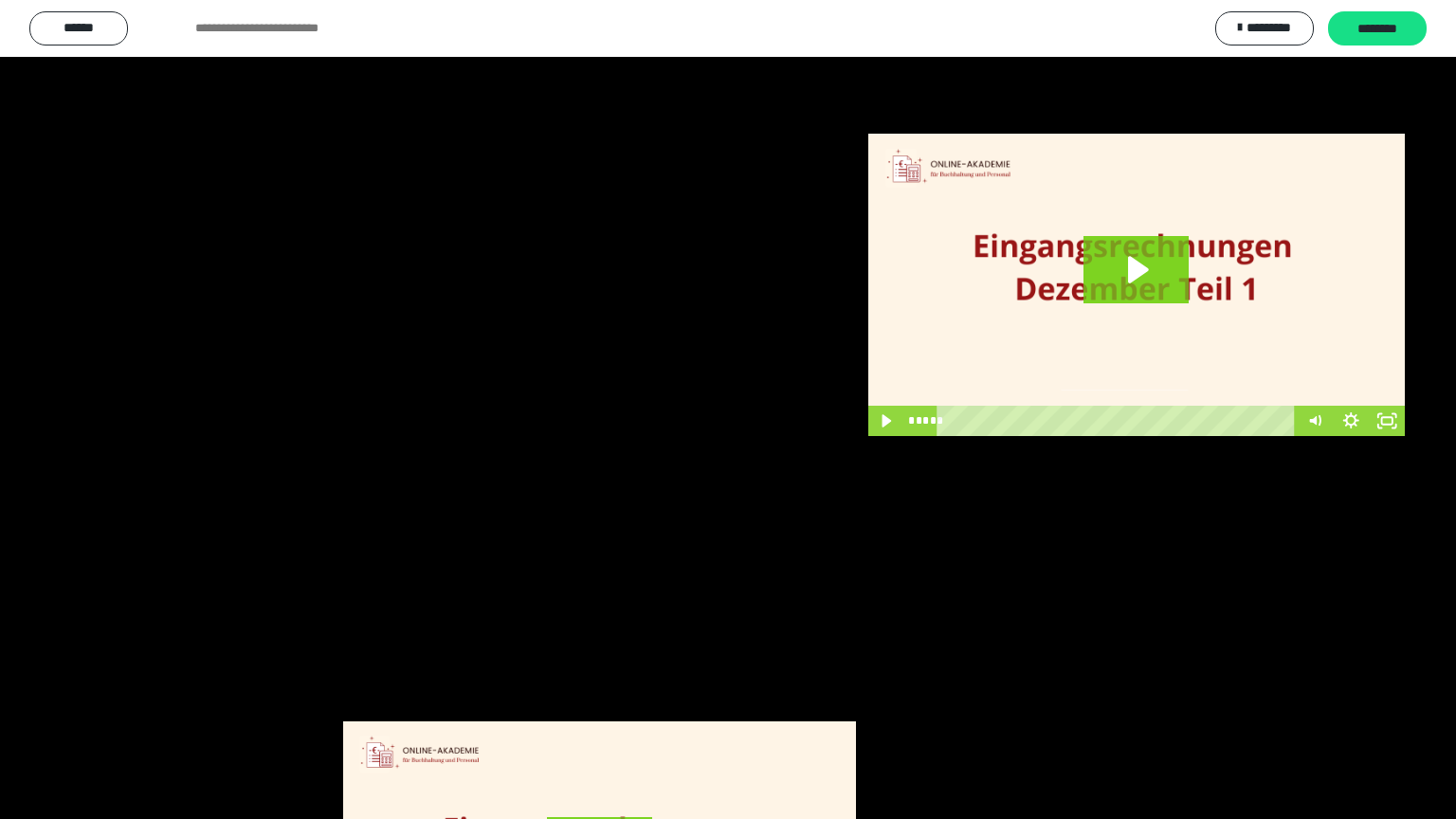 click at bounding box center [728, 410] 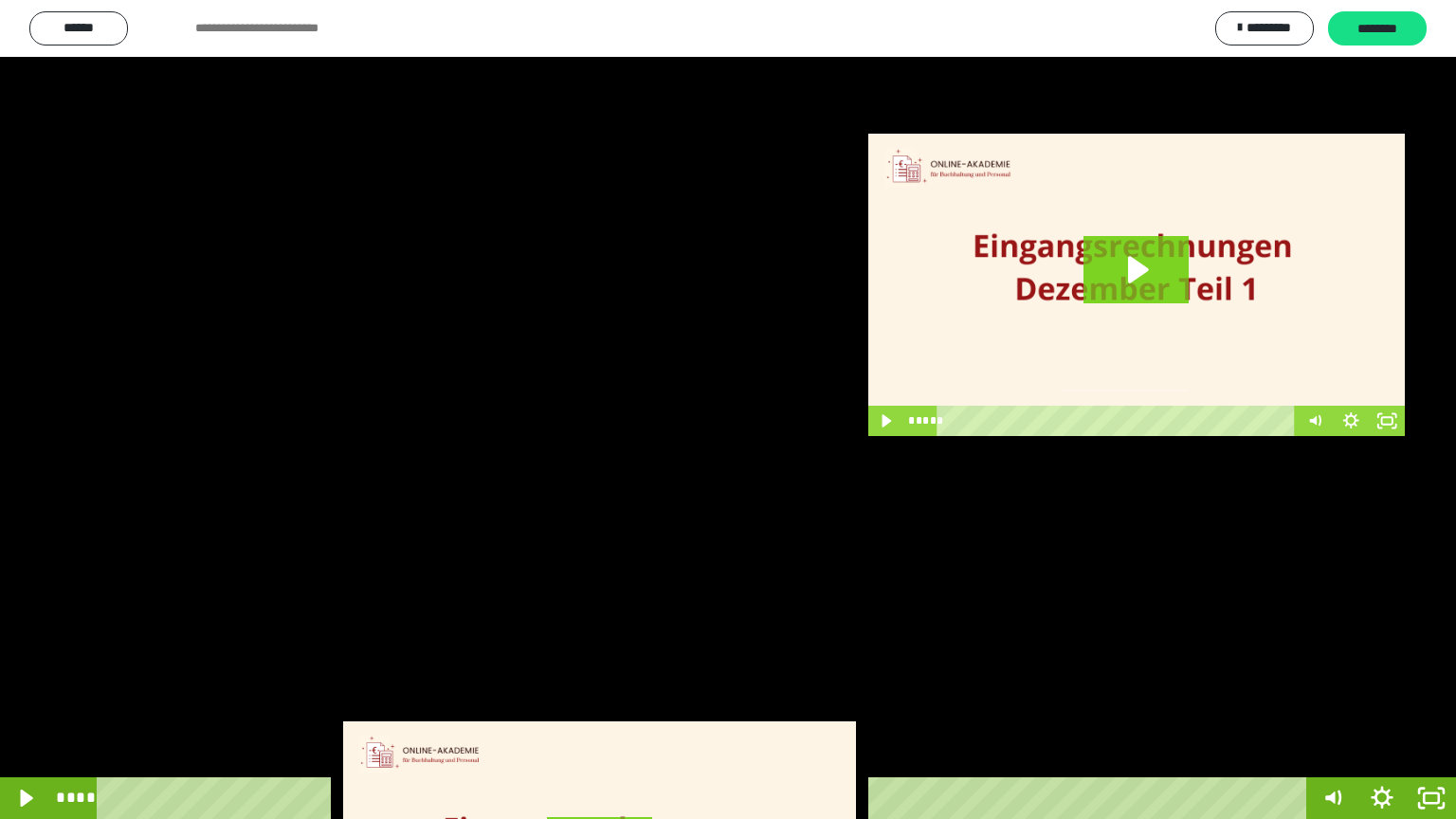 click at bounding box center [728, 410] 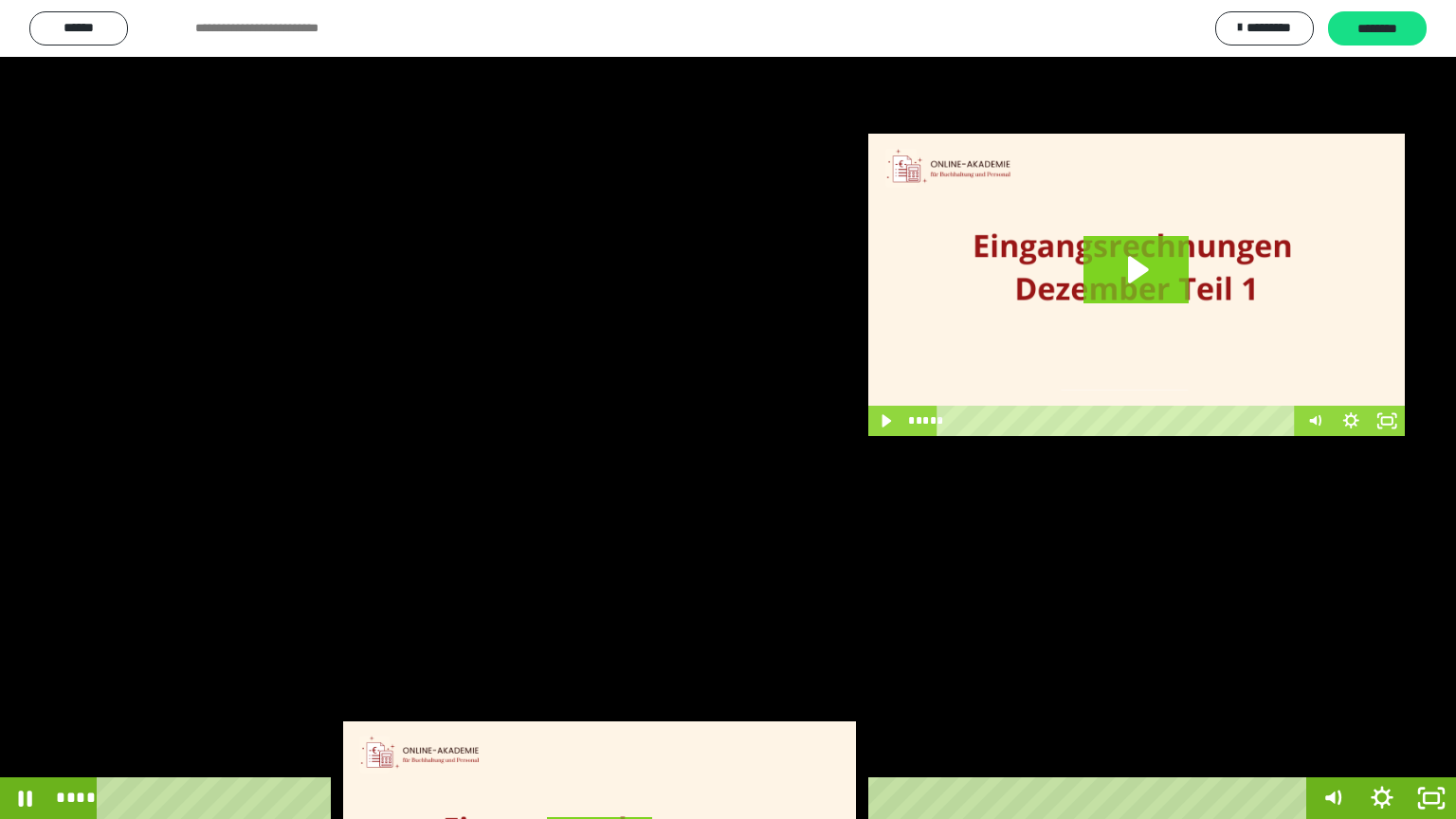 click at bounding box center [728, 410] 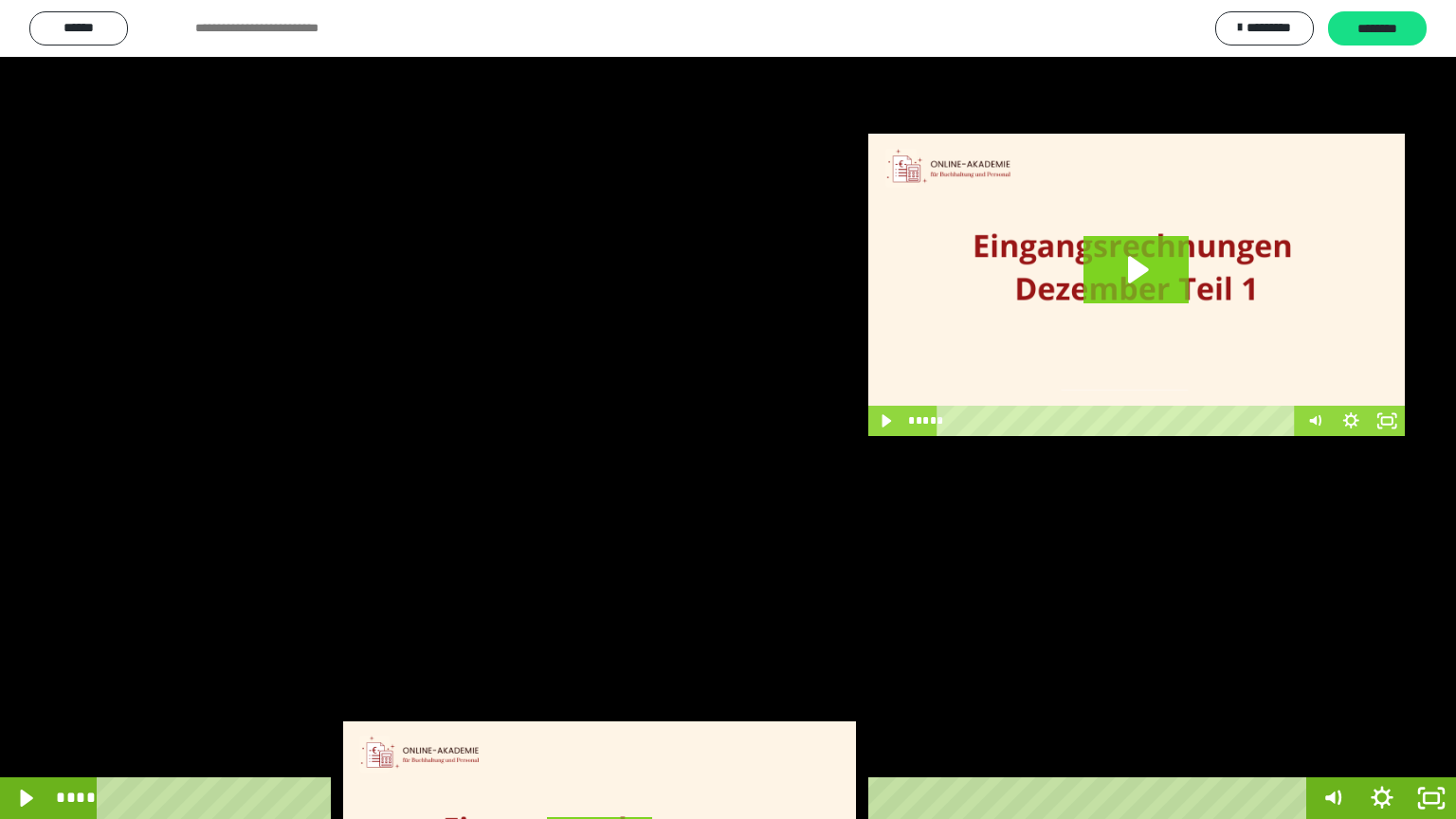 click at bounding box center (728, 410) 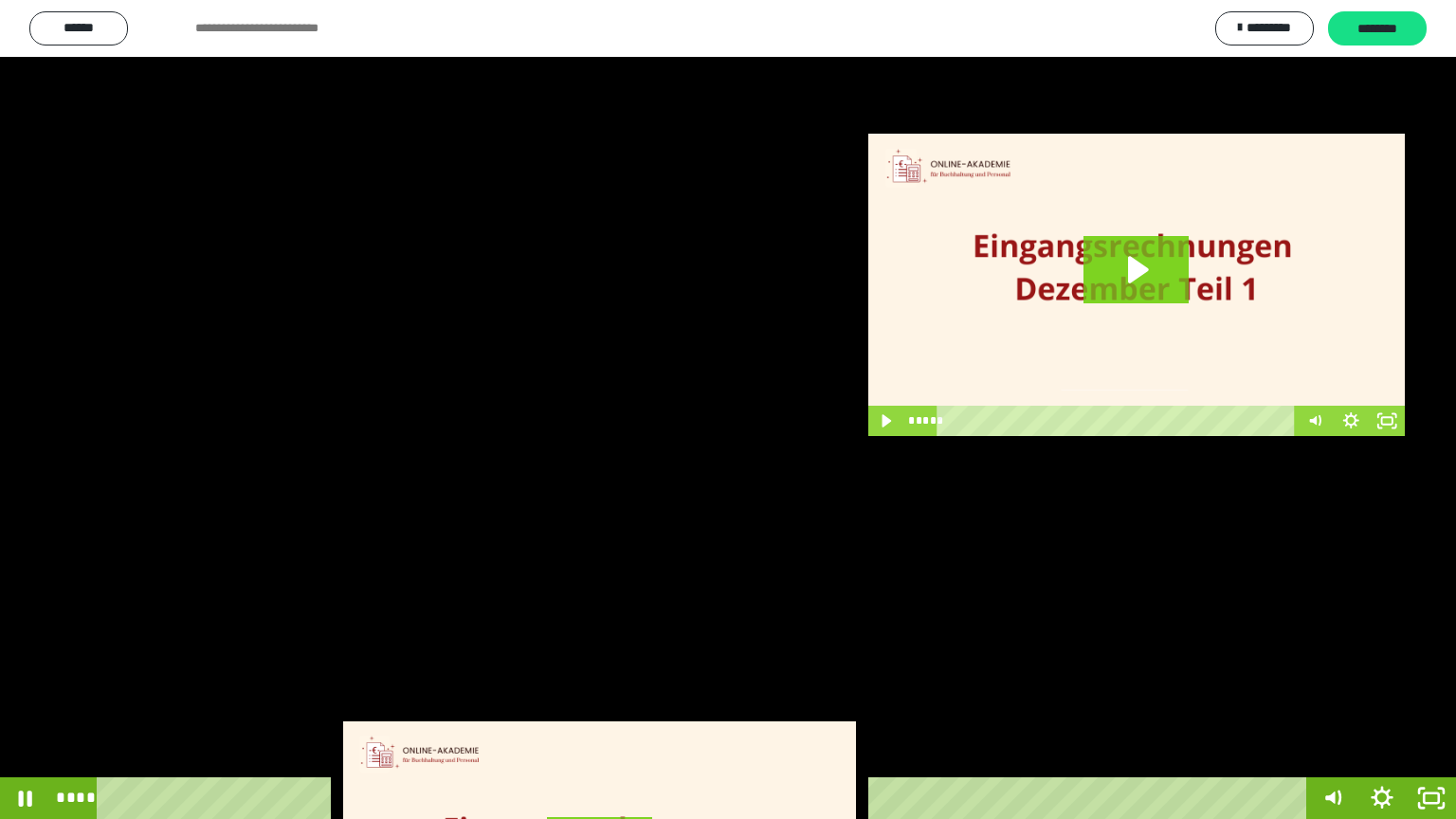 click at bounding box center [728, 410] 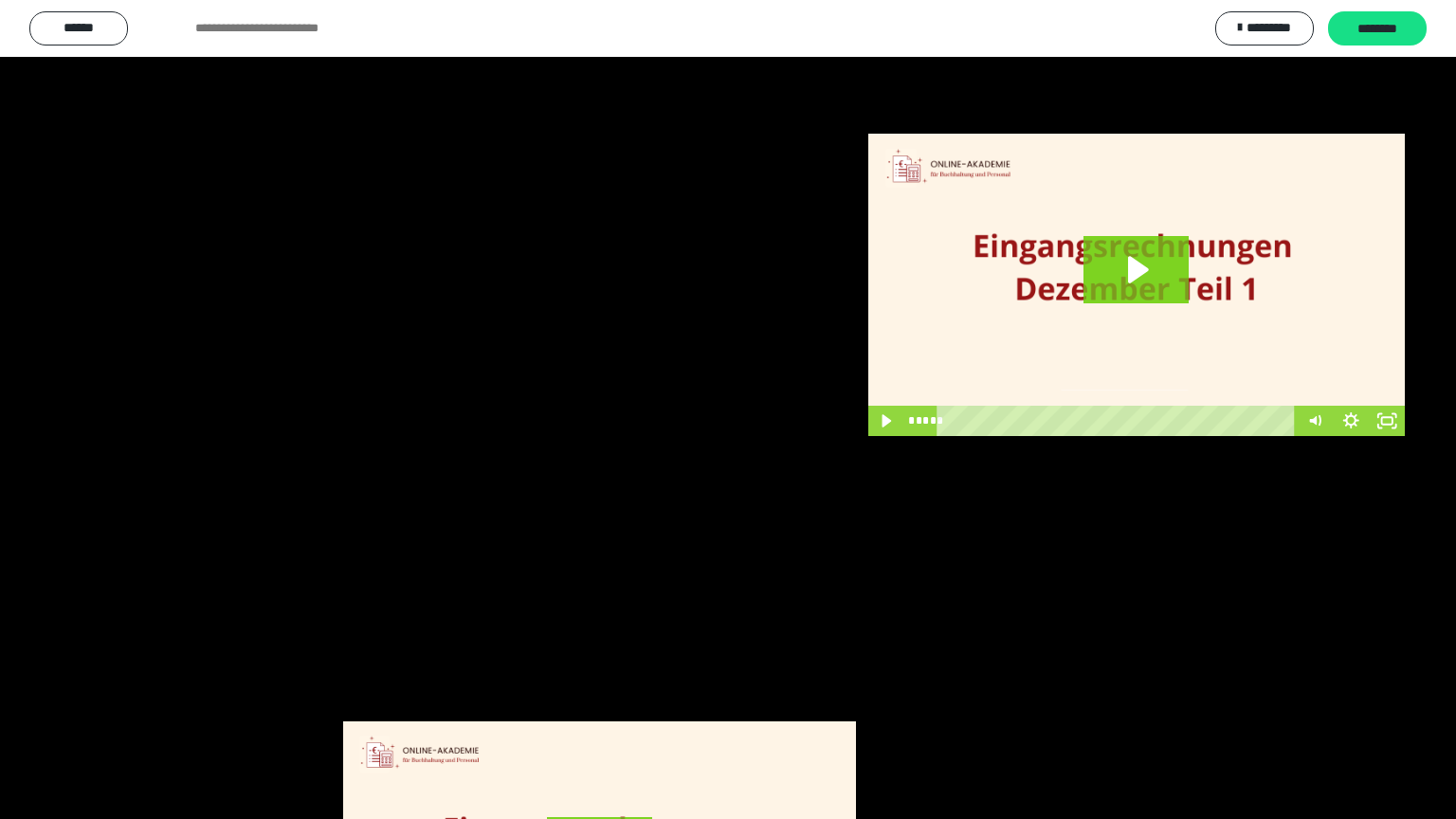 click at bounding box center [728, 410] 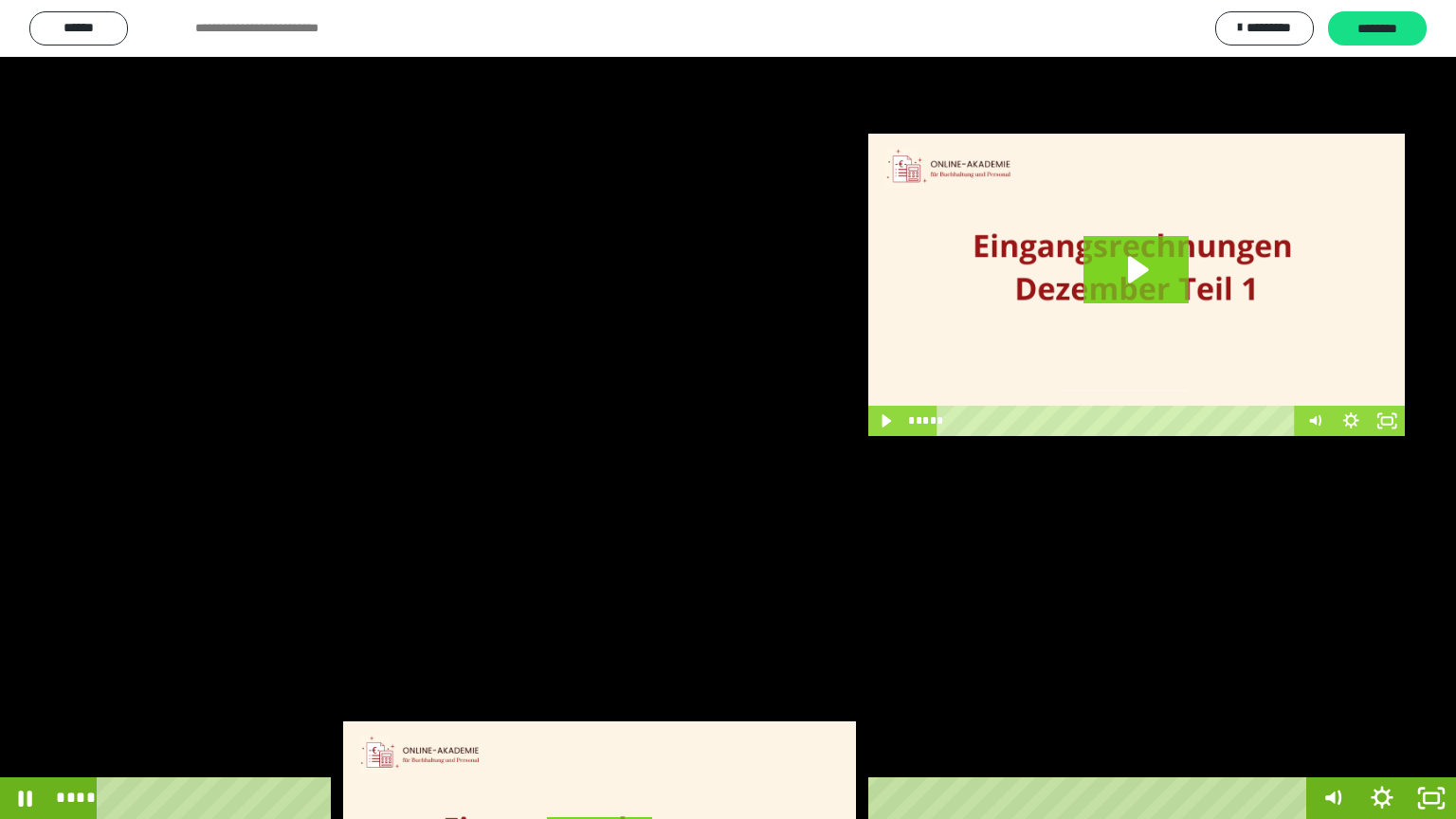 click at bounding box center [728, 410] 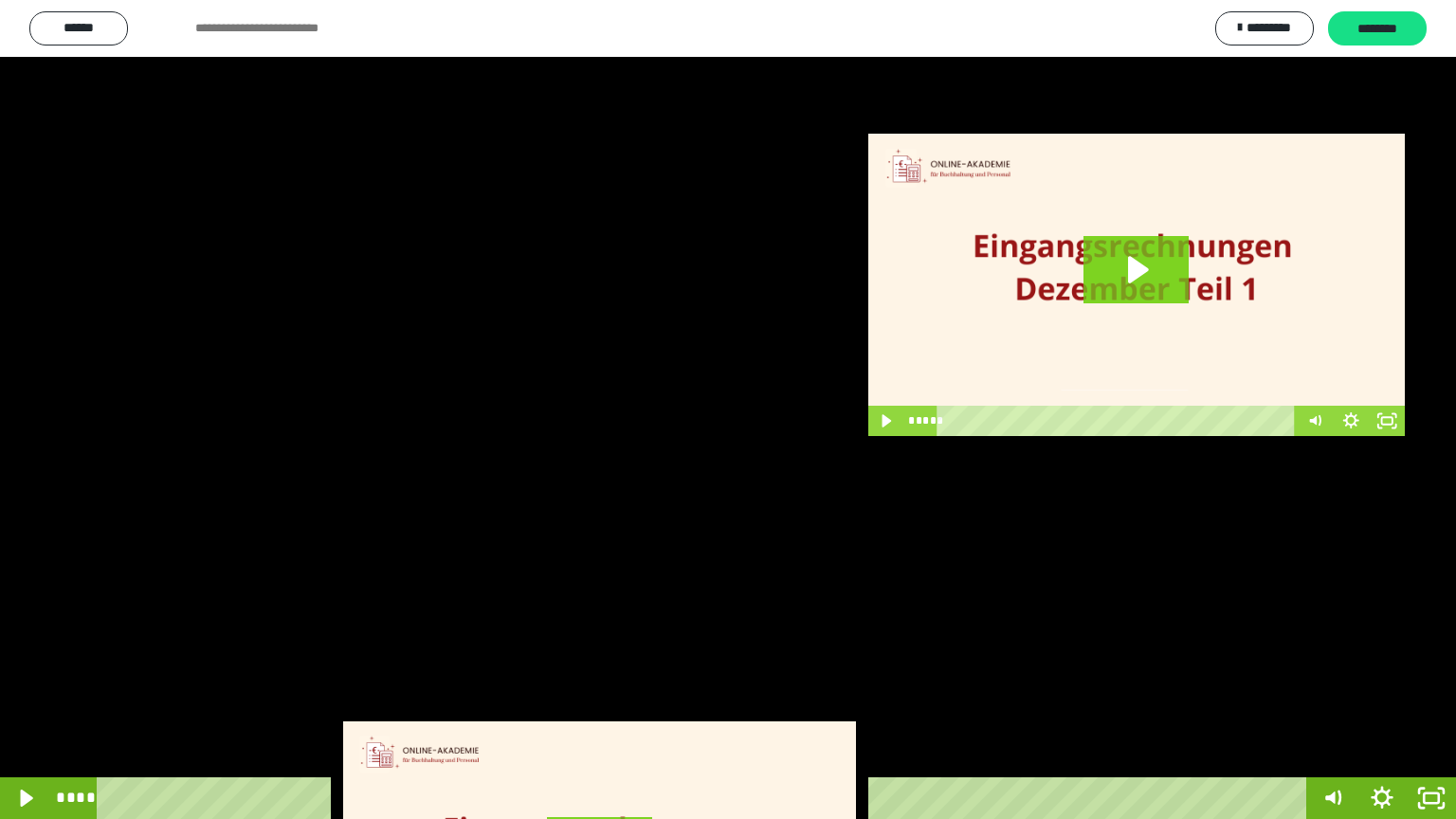 click at bounding box center [728, 410] 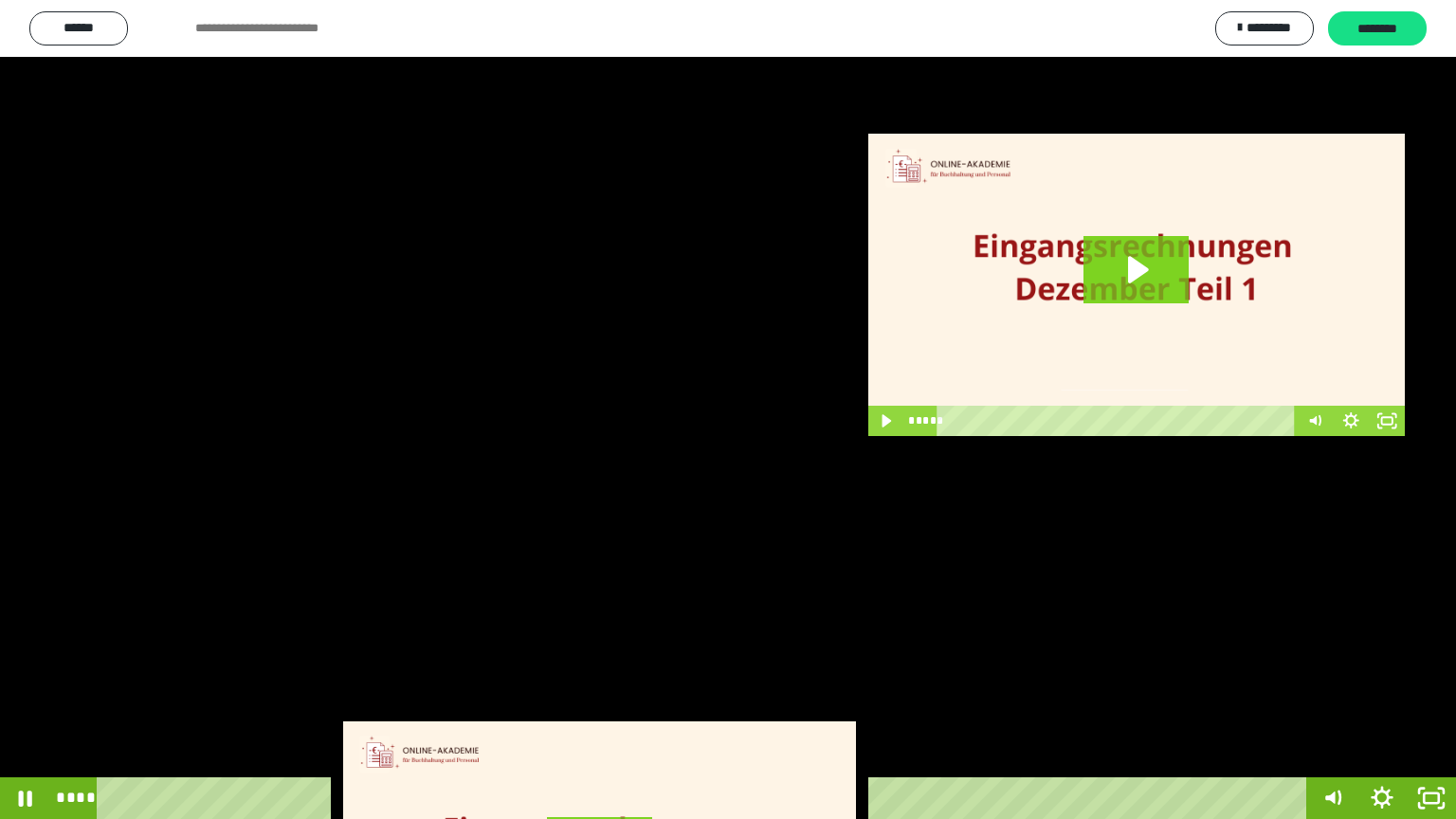 click at bounding box center (728, 410) 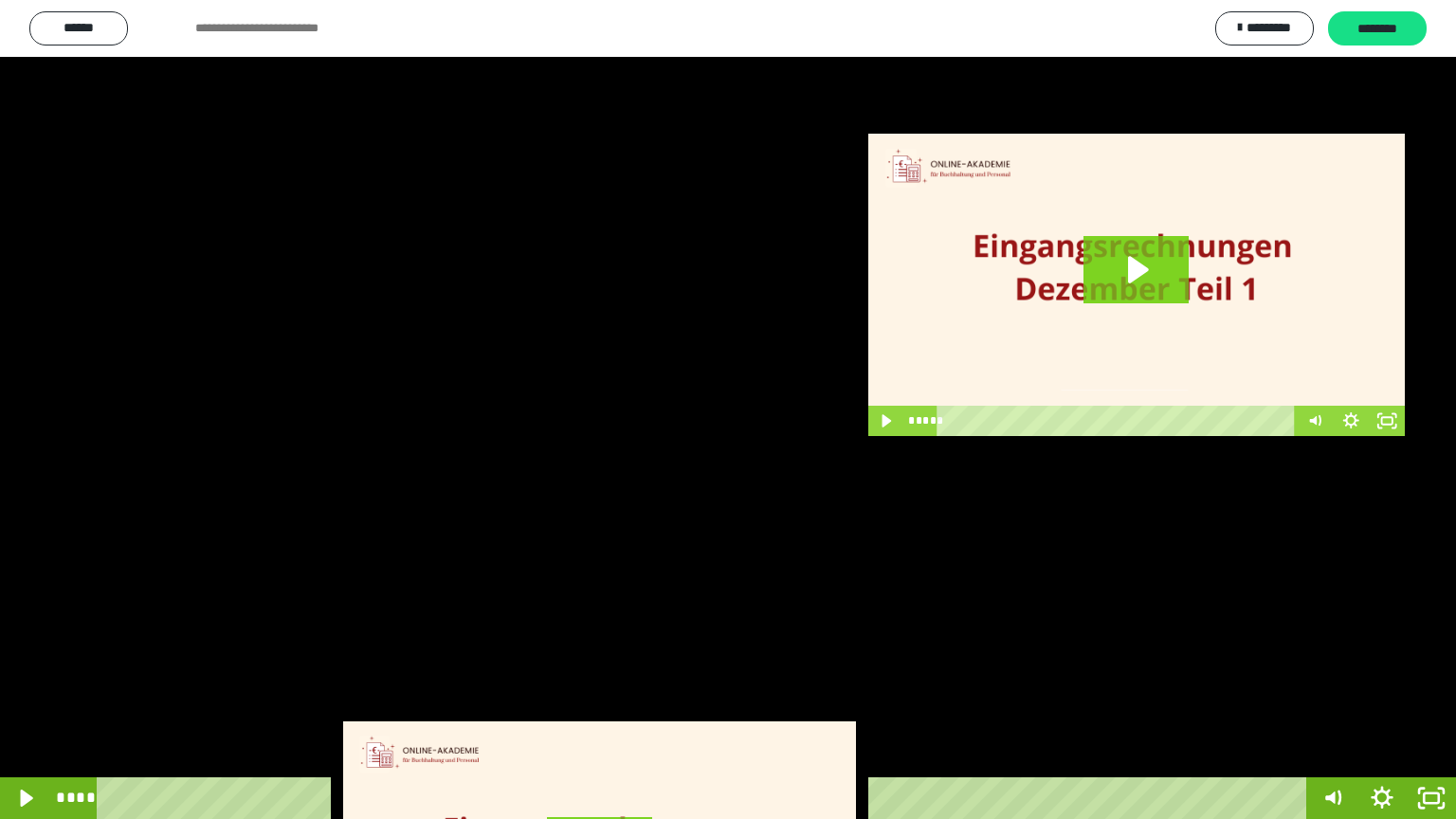 click at bounding box center (728, 410) 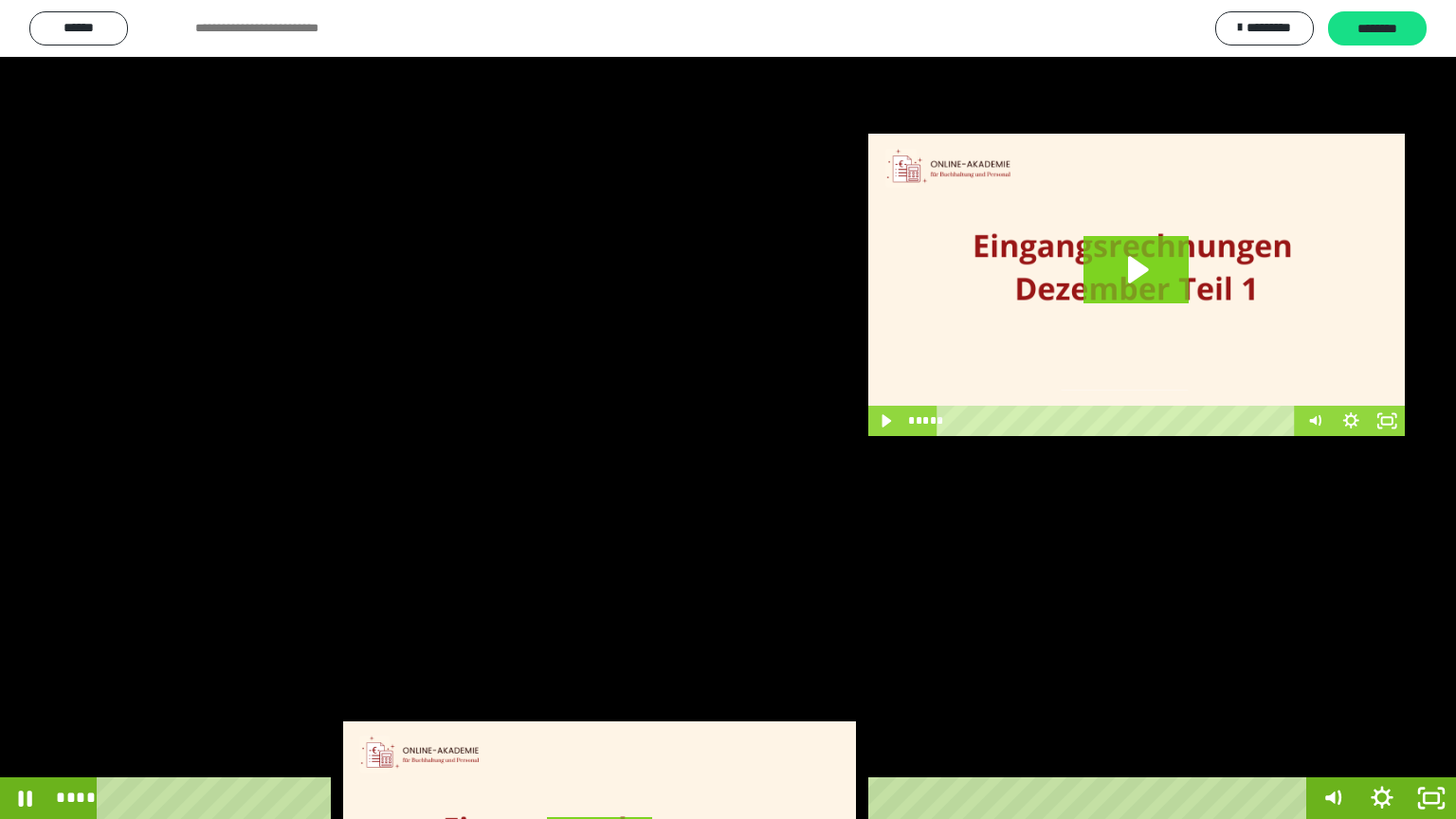 click at bounding box center (728, 410) 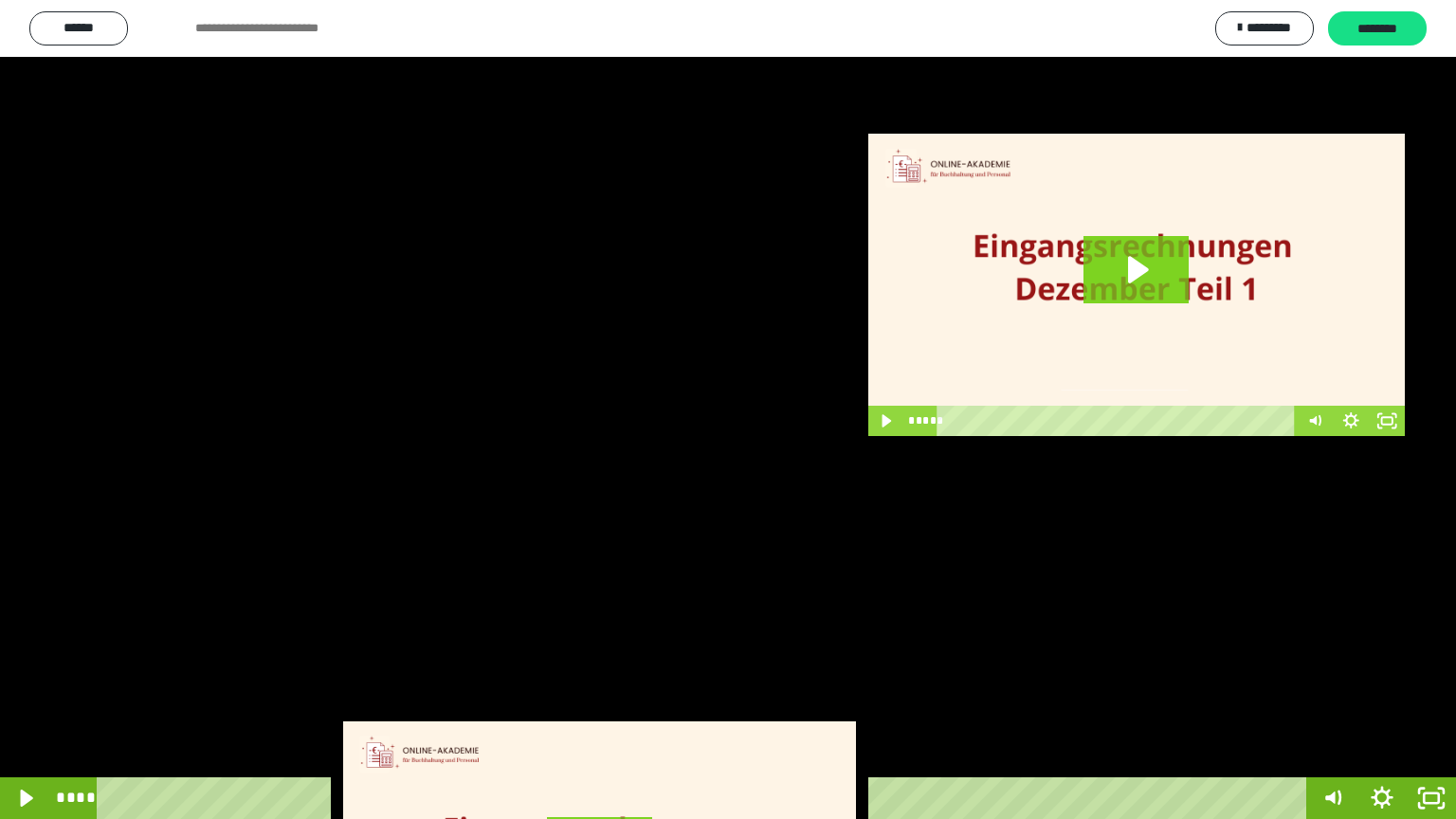 click at bounding box center [728, 410] 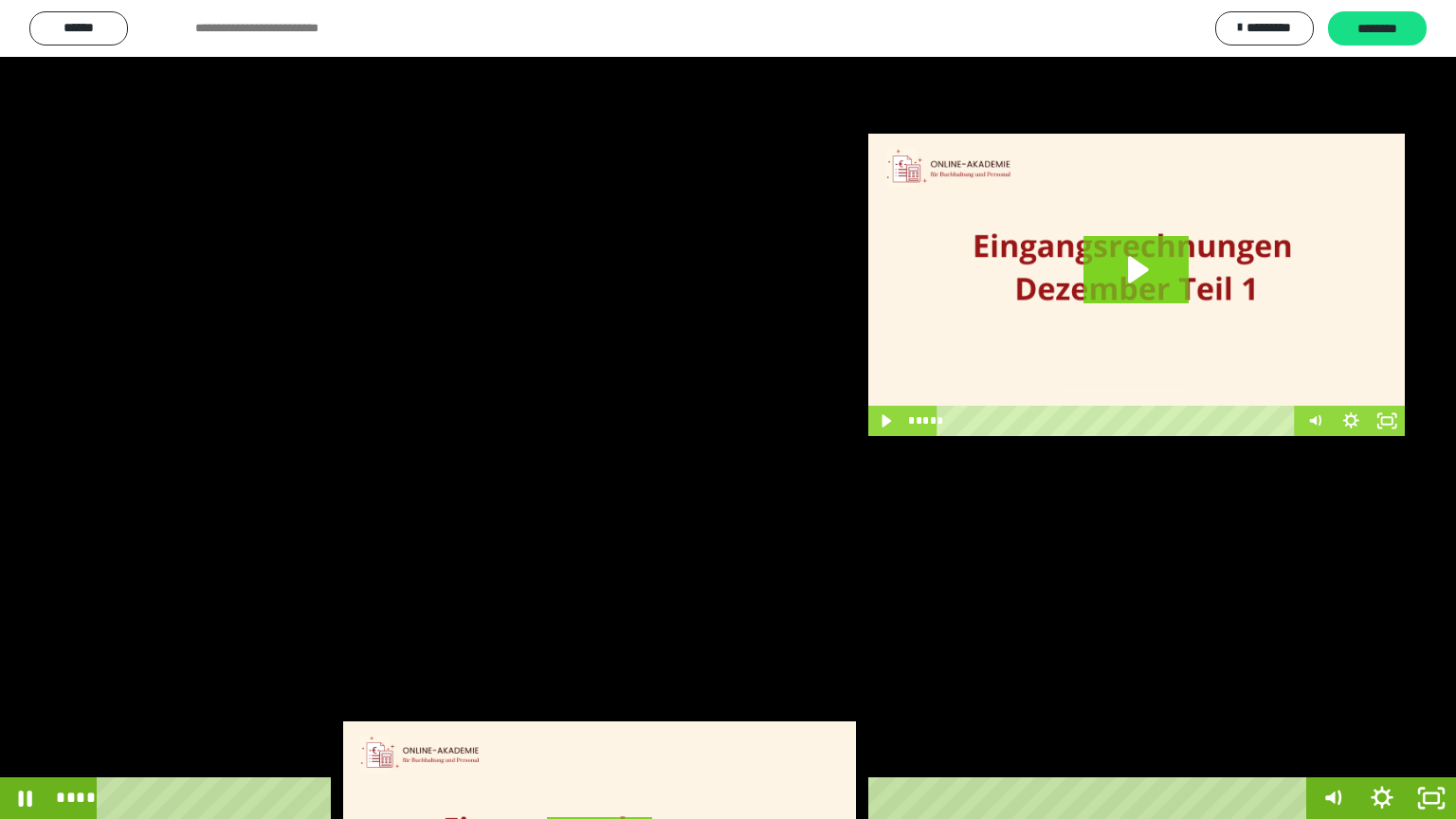 click at bounding box center [728, 410] 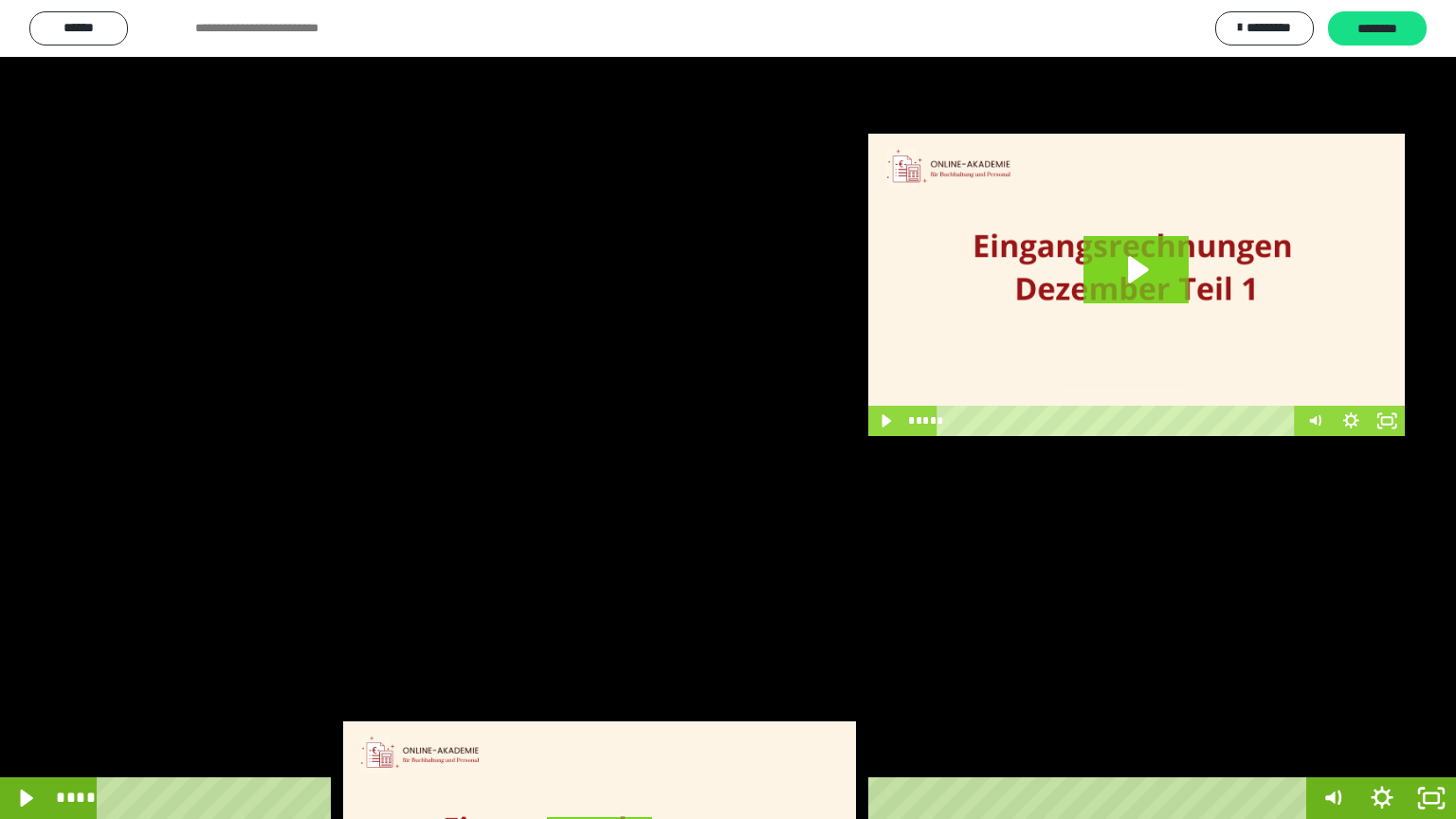 click at bounding box center (728, 410) 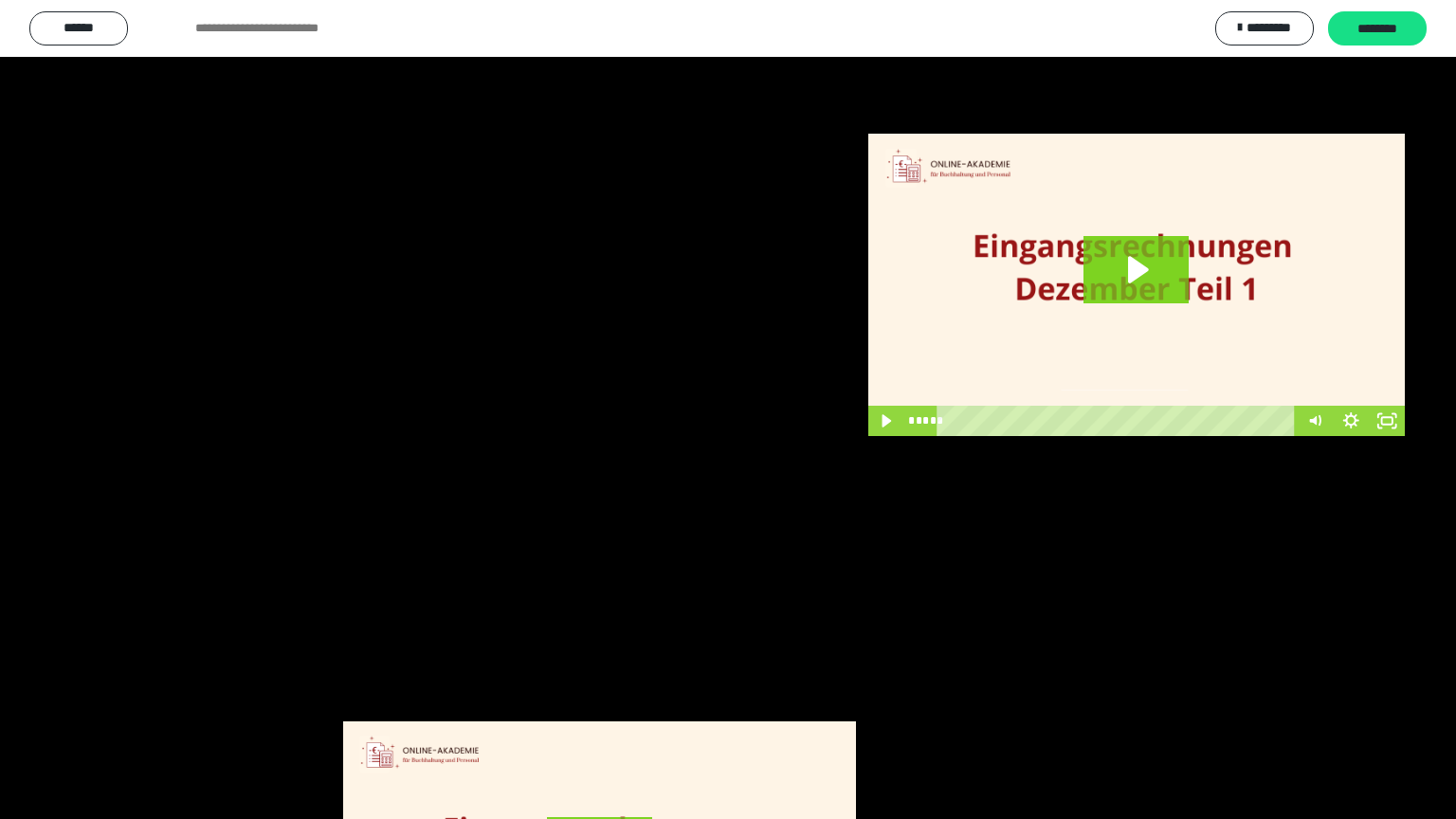click at bounding box center (728, 410) 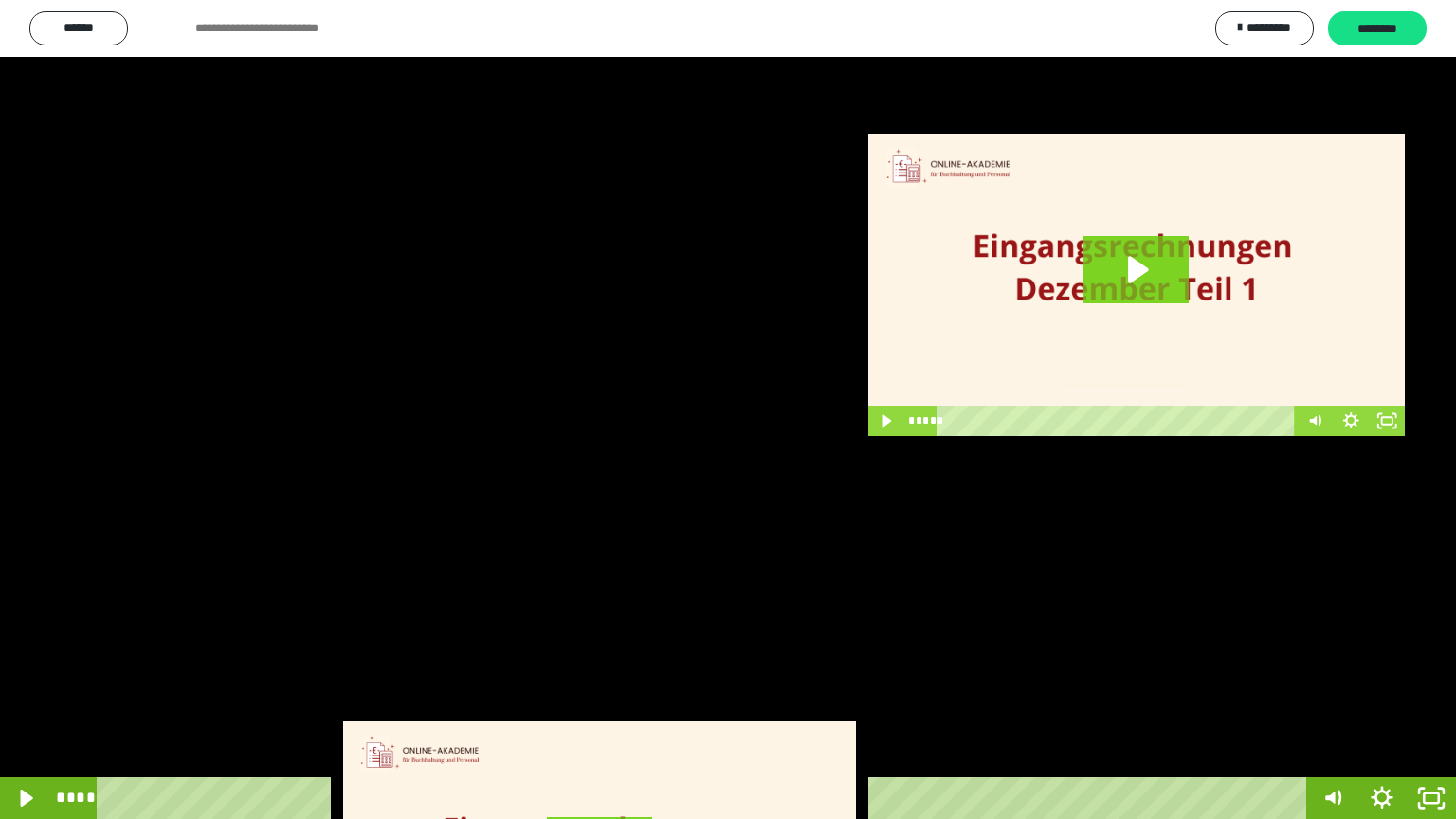 click at bounding box center [728, 410] 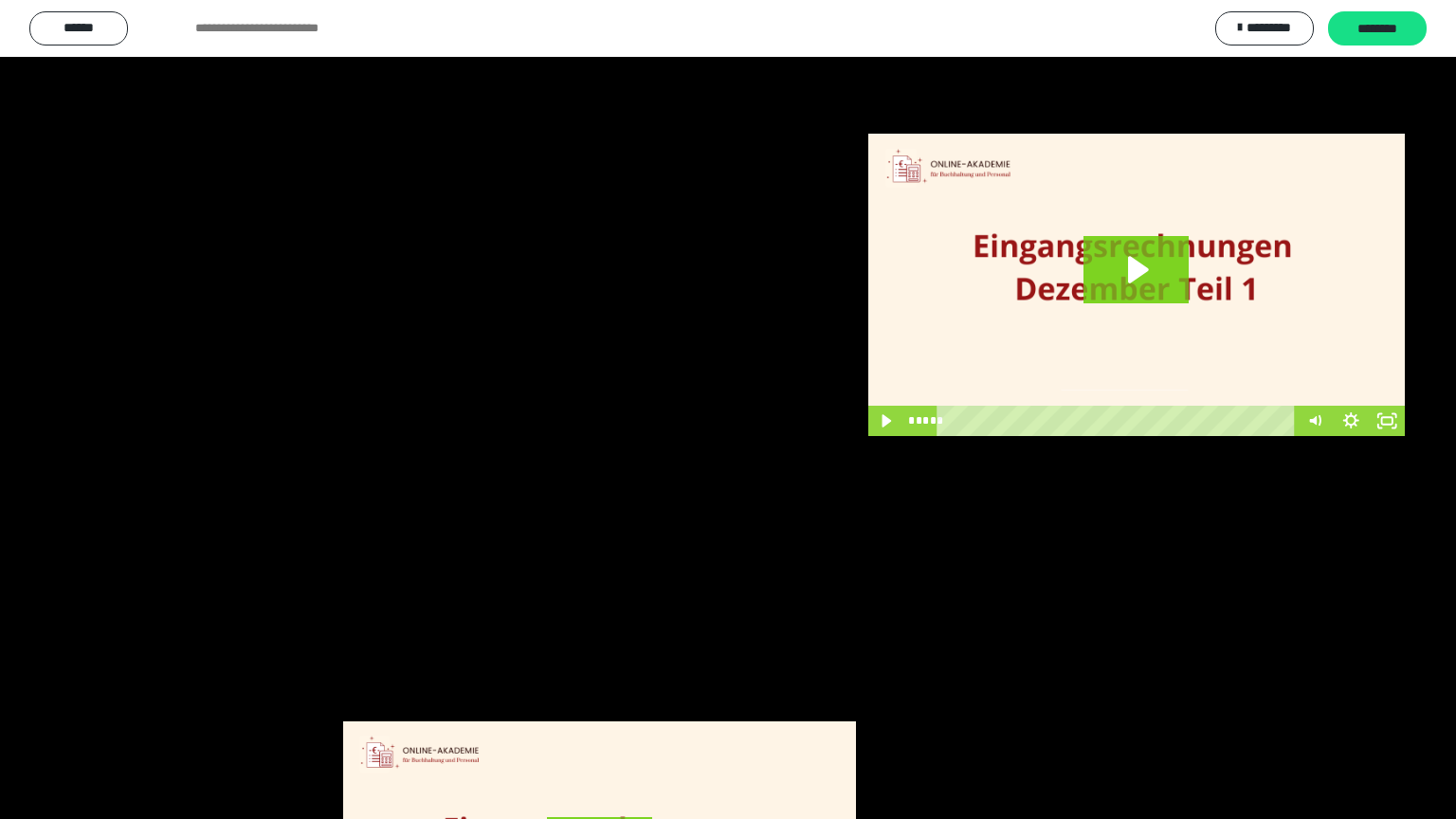 click at bounding box center [728, 410] 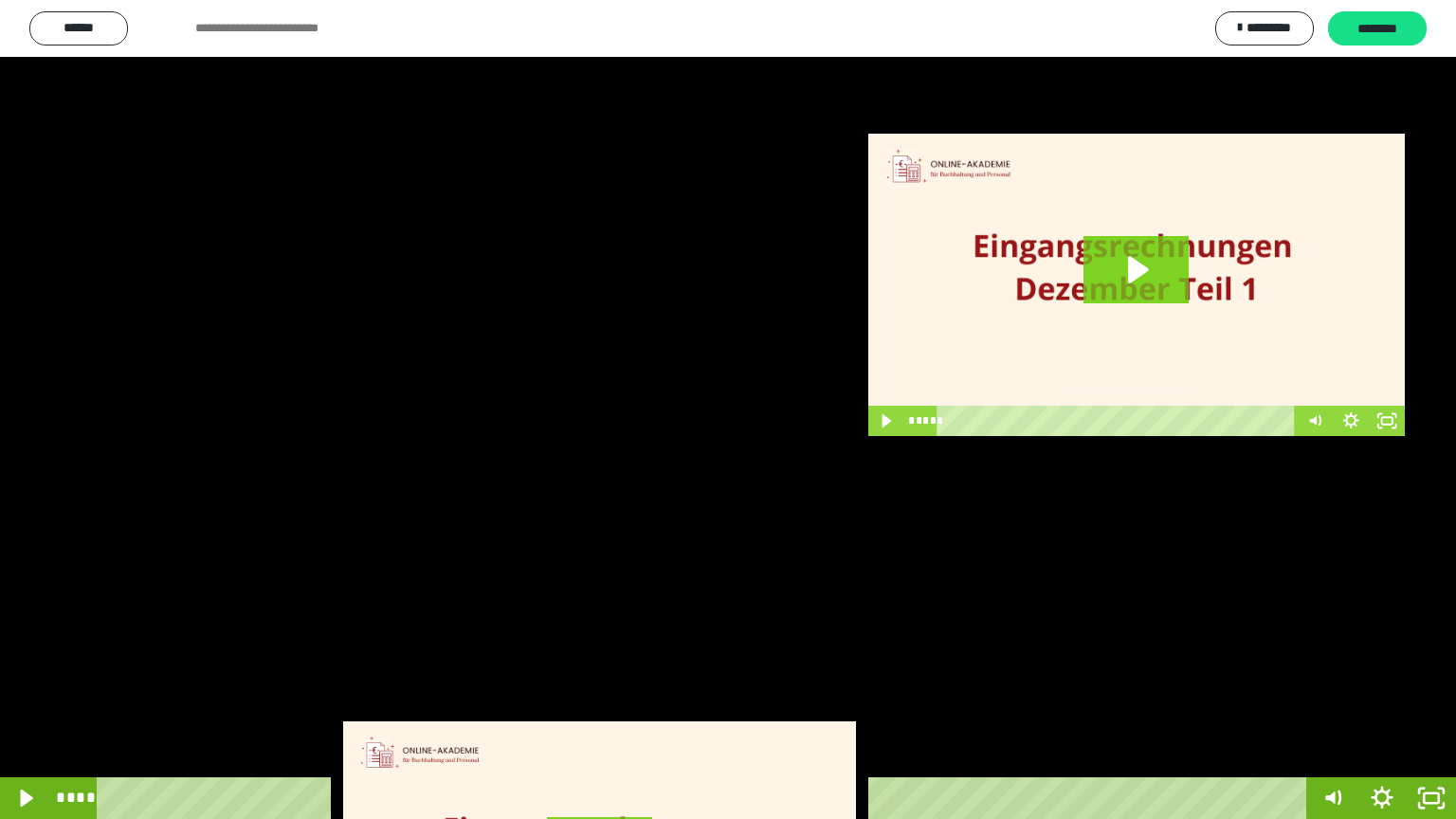 click at bounding box center (728, 410) 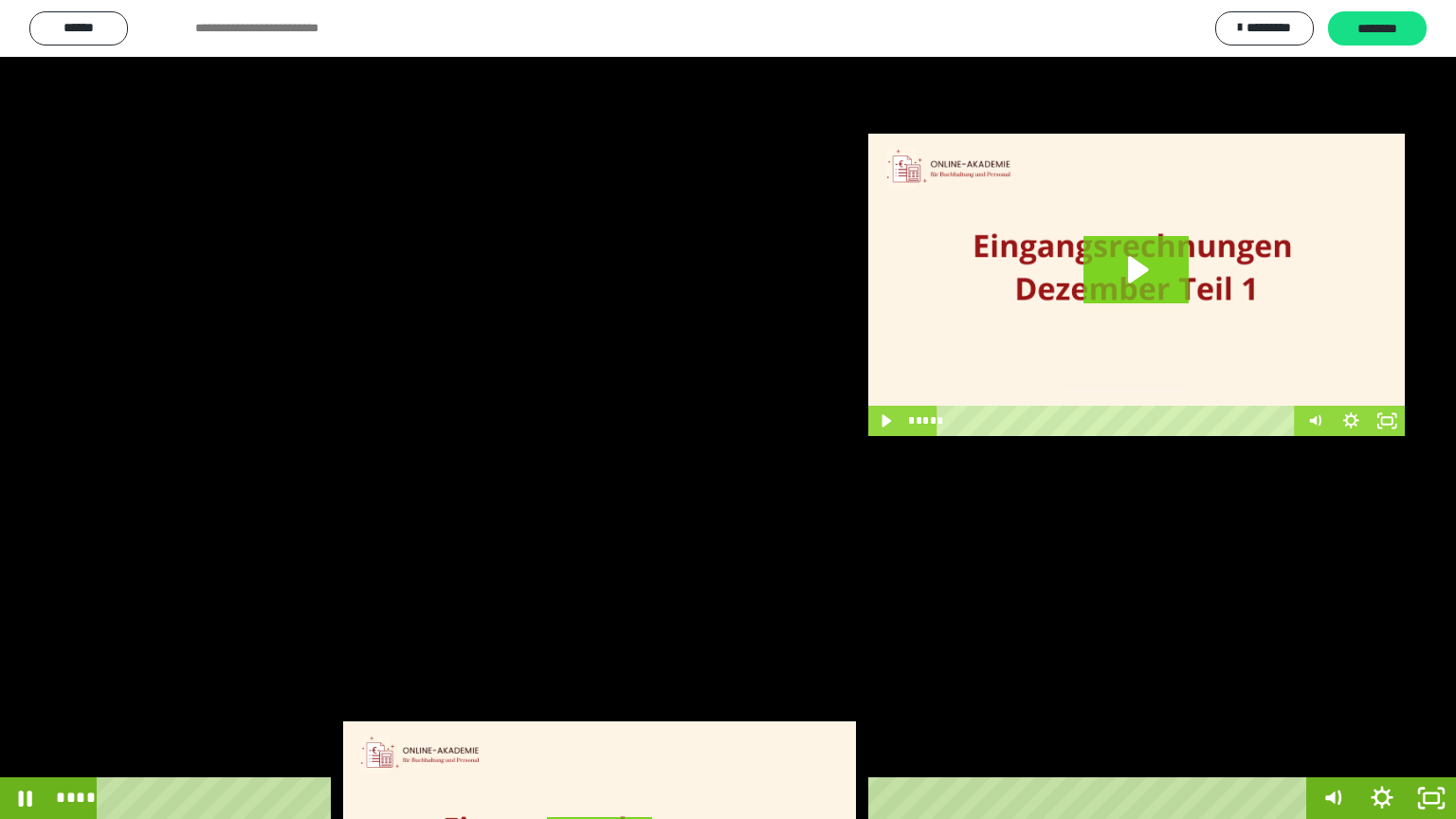 click at bounding box center (728, 410) 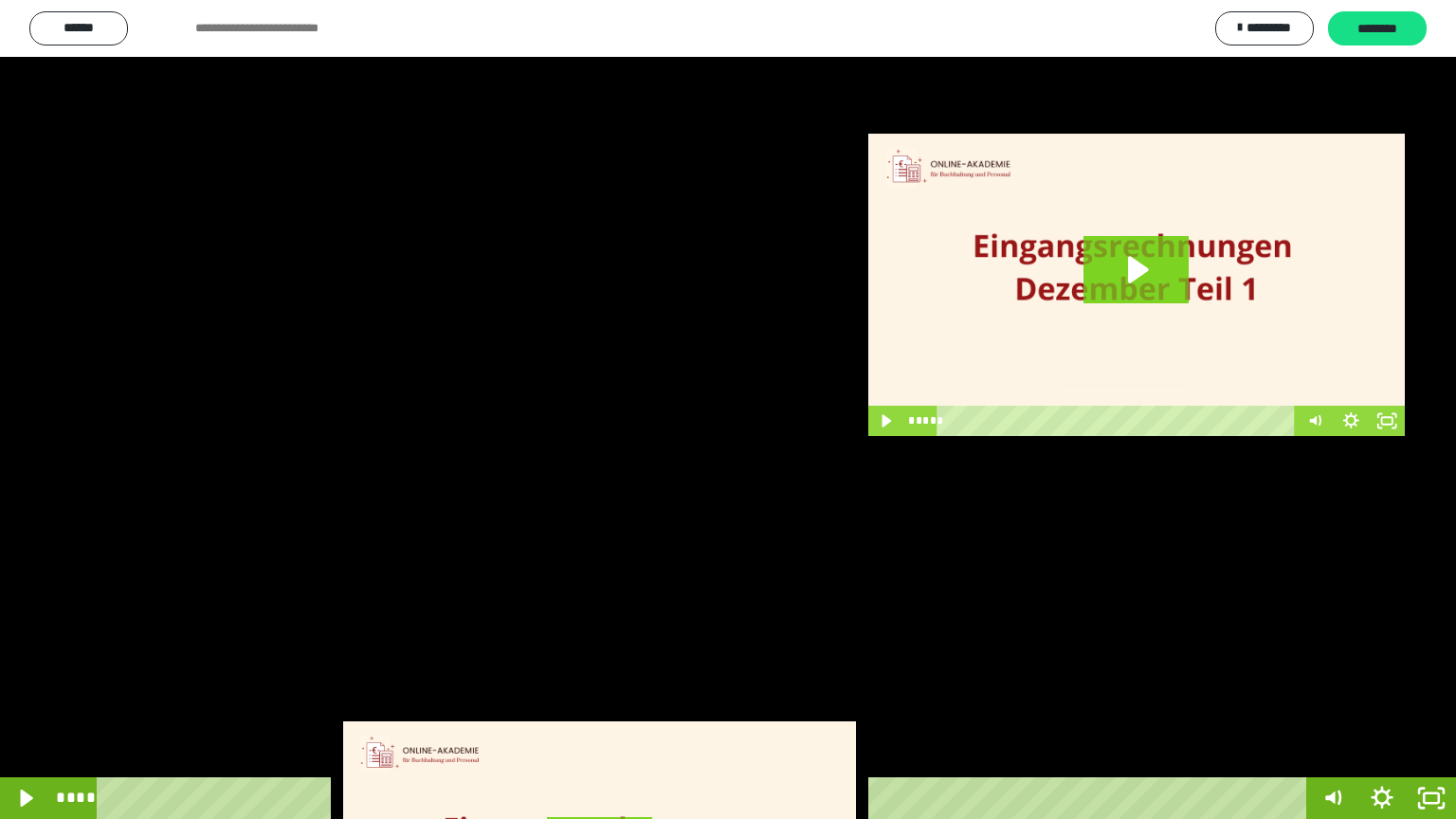click at bounding box center (728, 410) 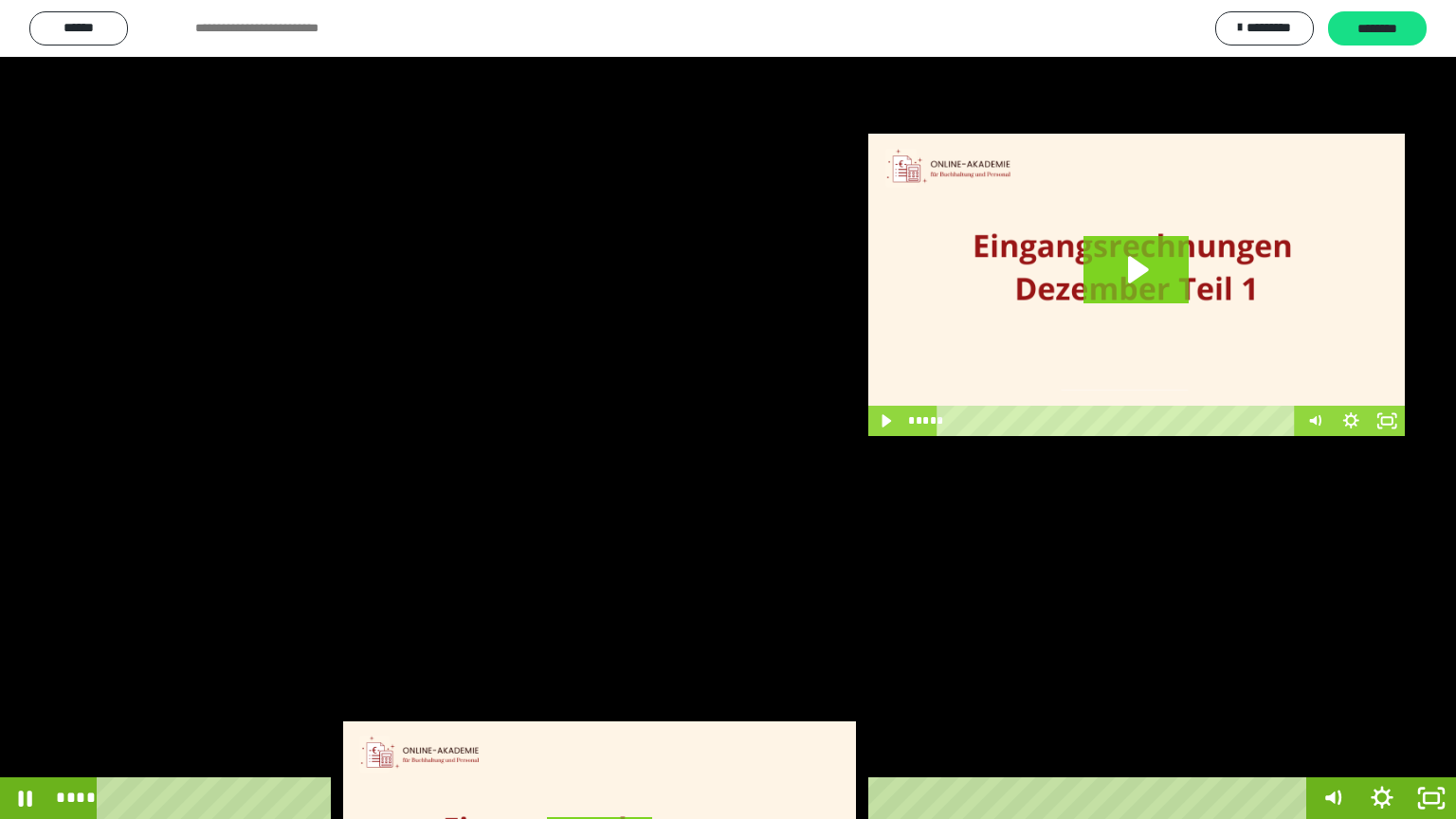 click at bounding box center (728, 410) 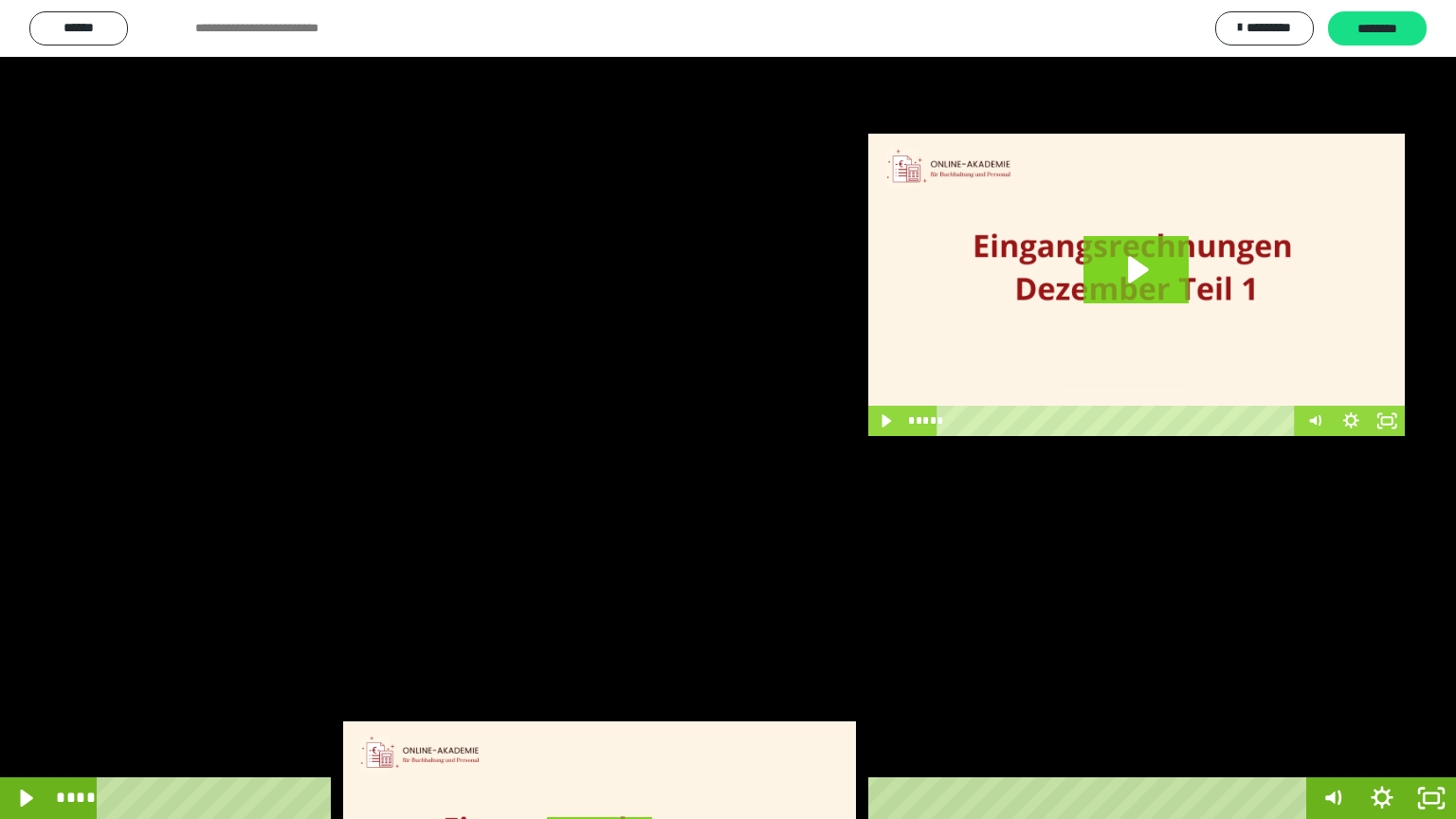 click at bounding box center (728, 410) 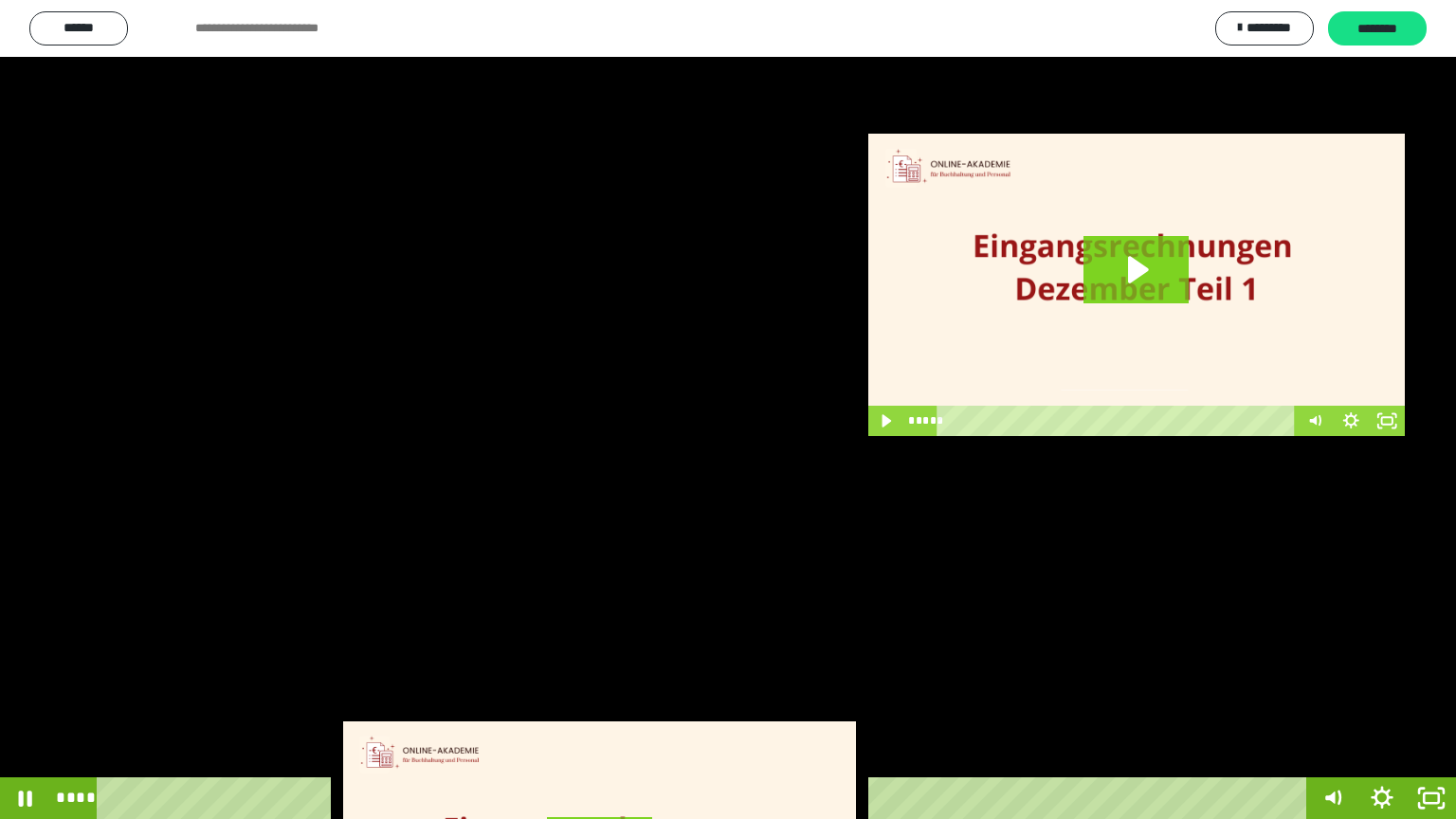 click at bounding box center [728, 410] 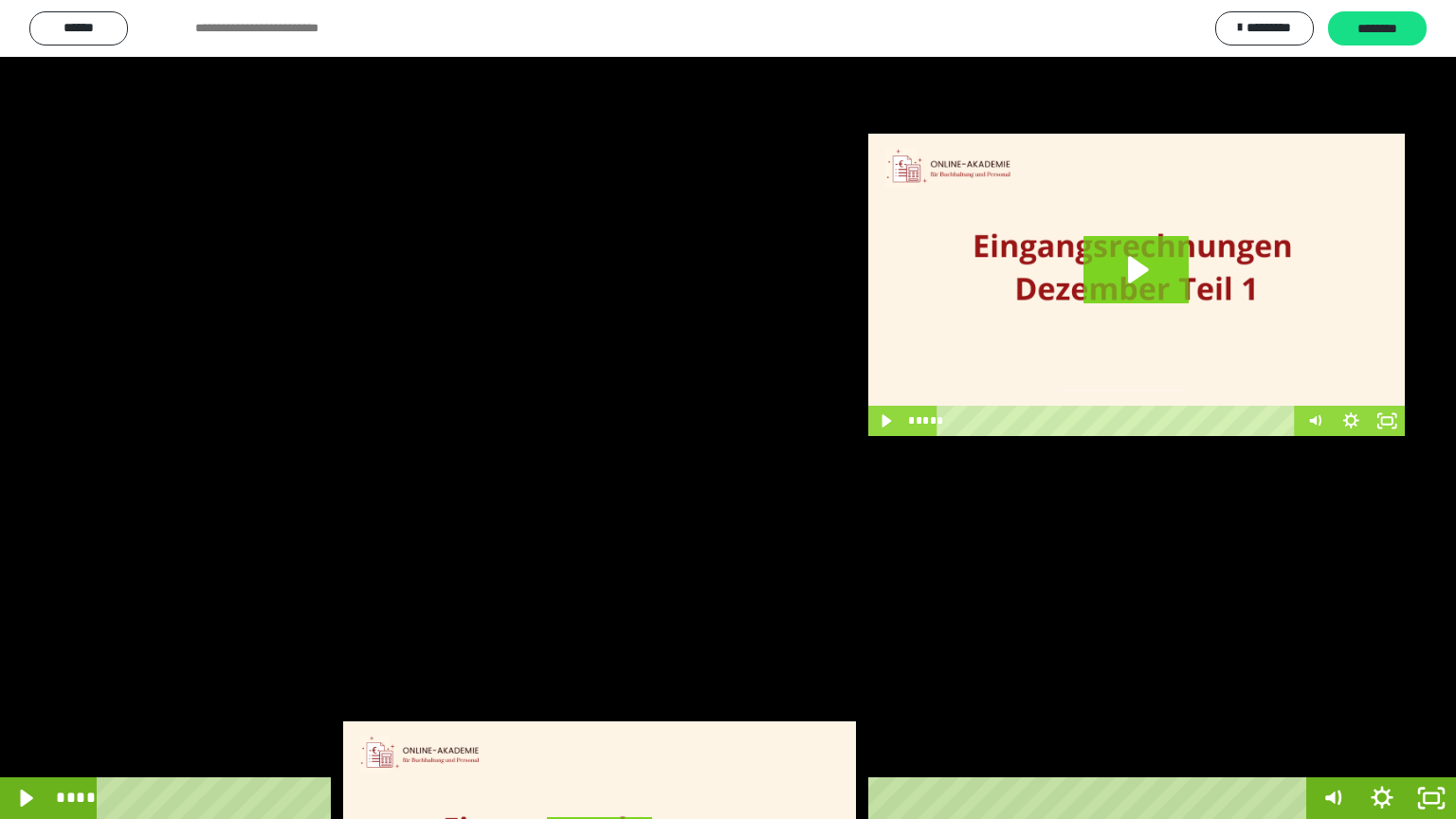 click at bounding box center [728, 410] 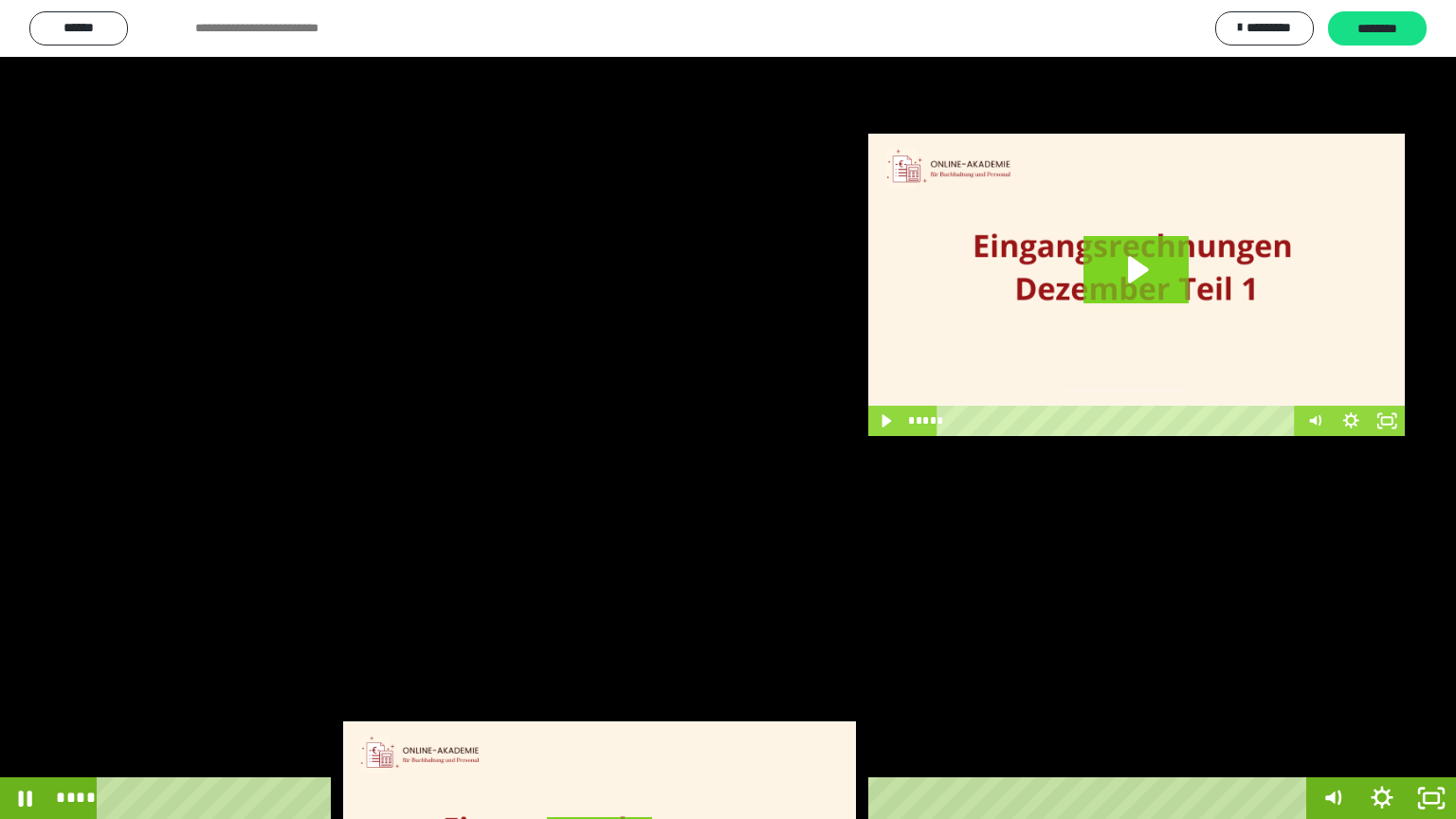 click at bounding box center [728, 410] 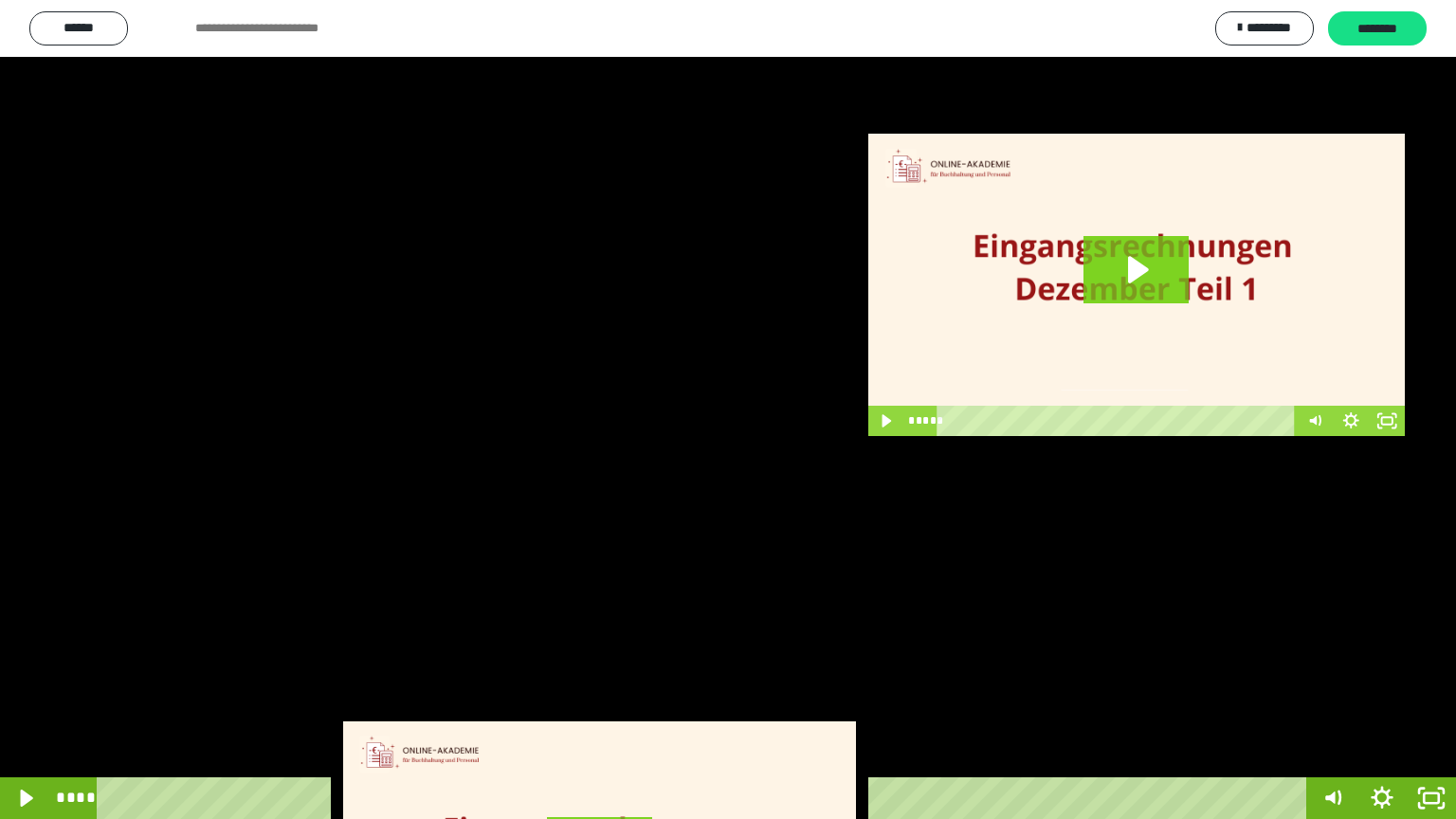 click at bounding box center (728, 410) 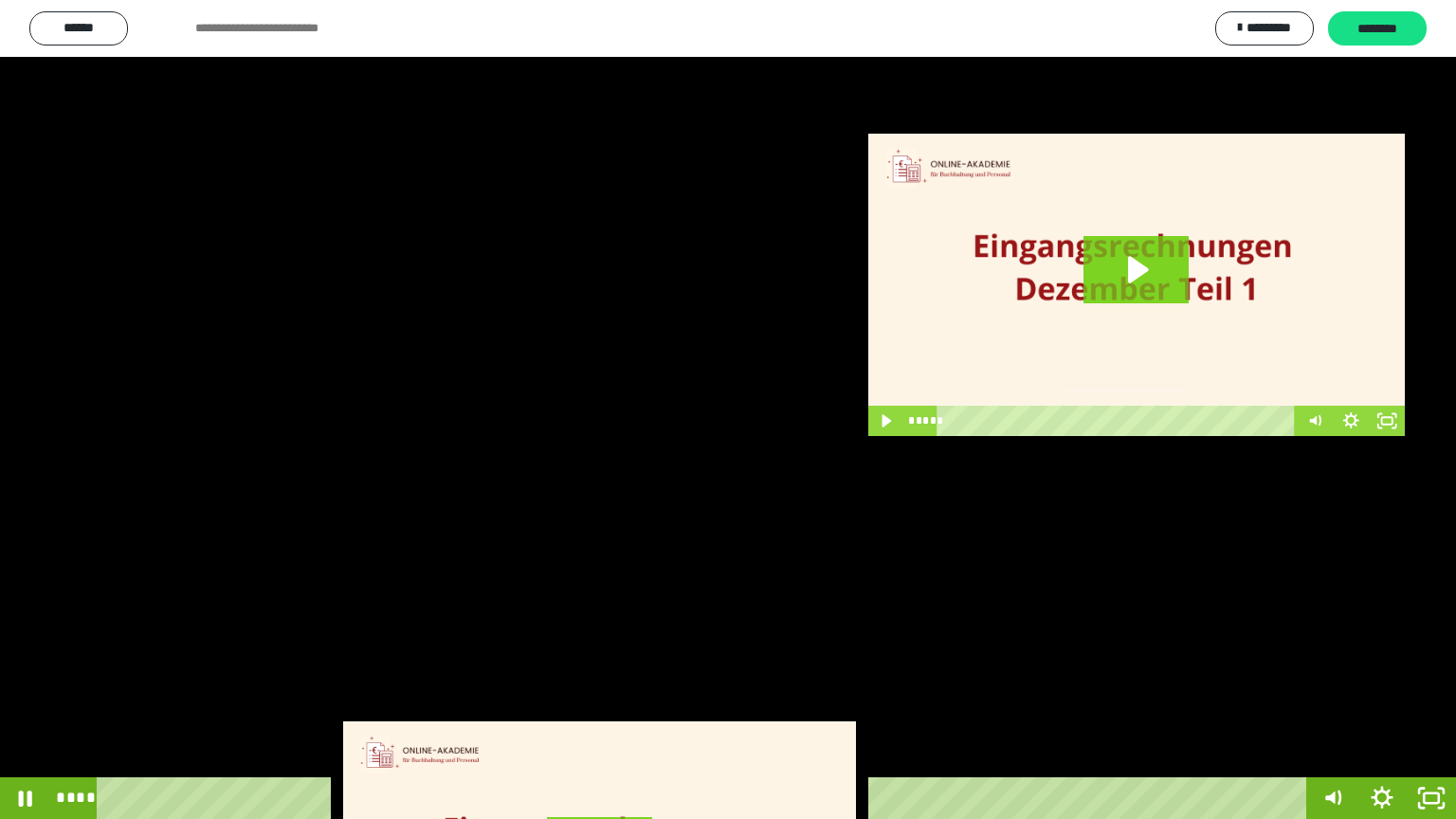 click at bounding box center (728, 410) 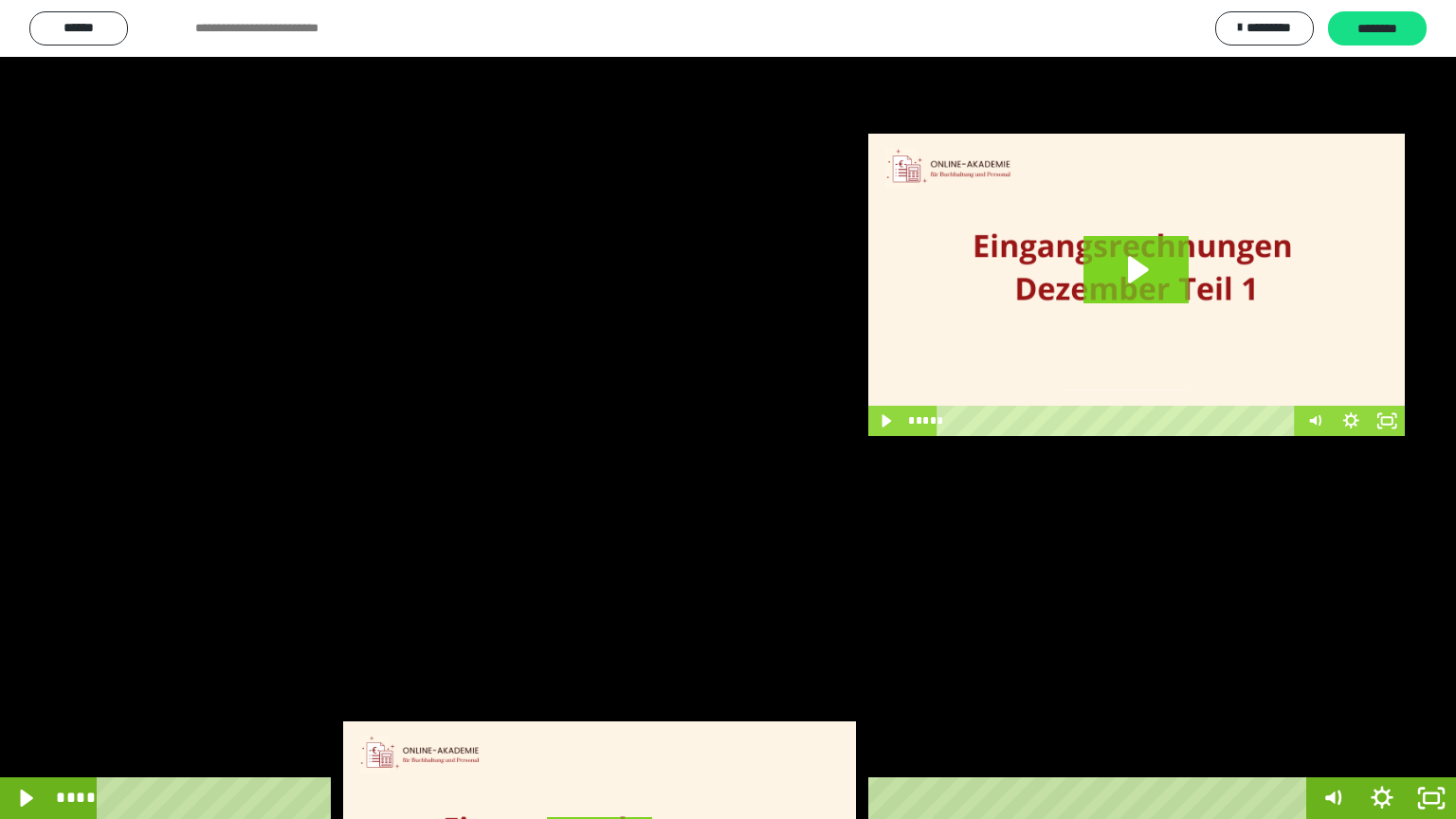 click at bounding box center (728, 410) 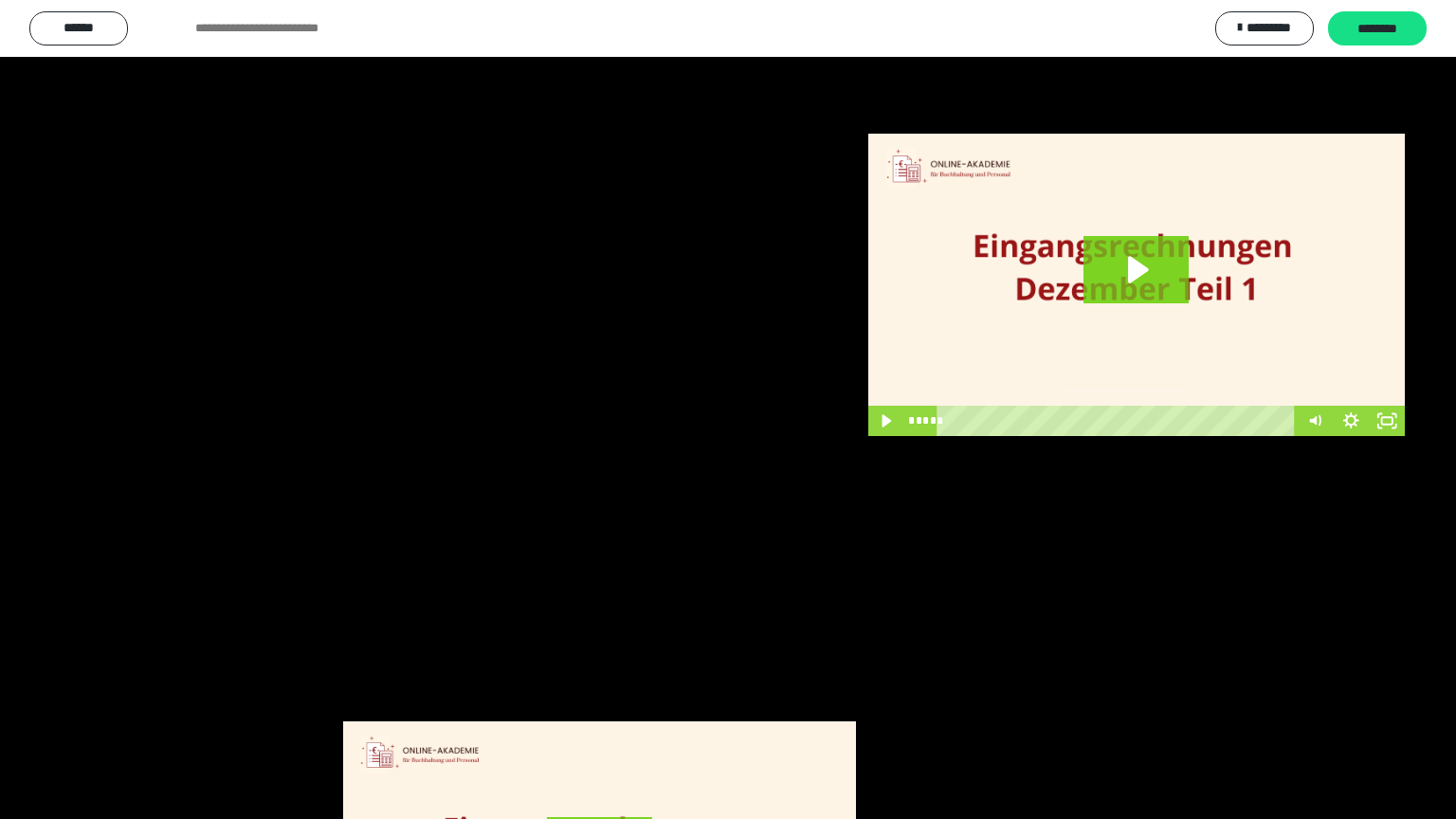 click at bounding box center [728, 410] 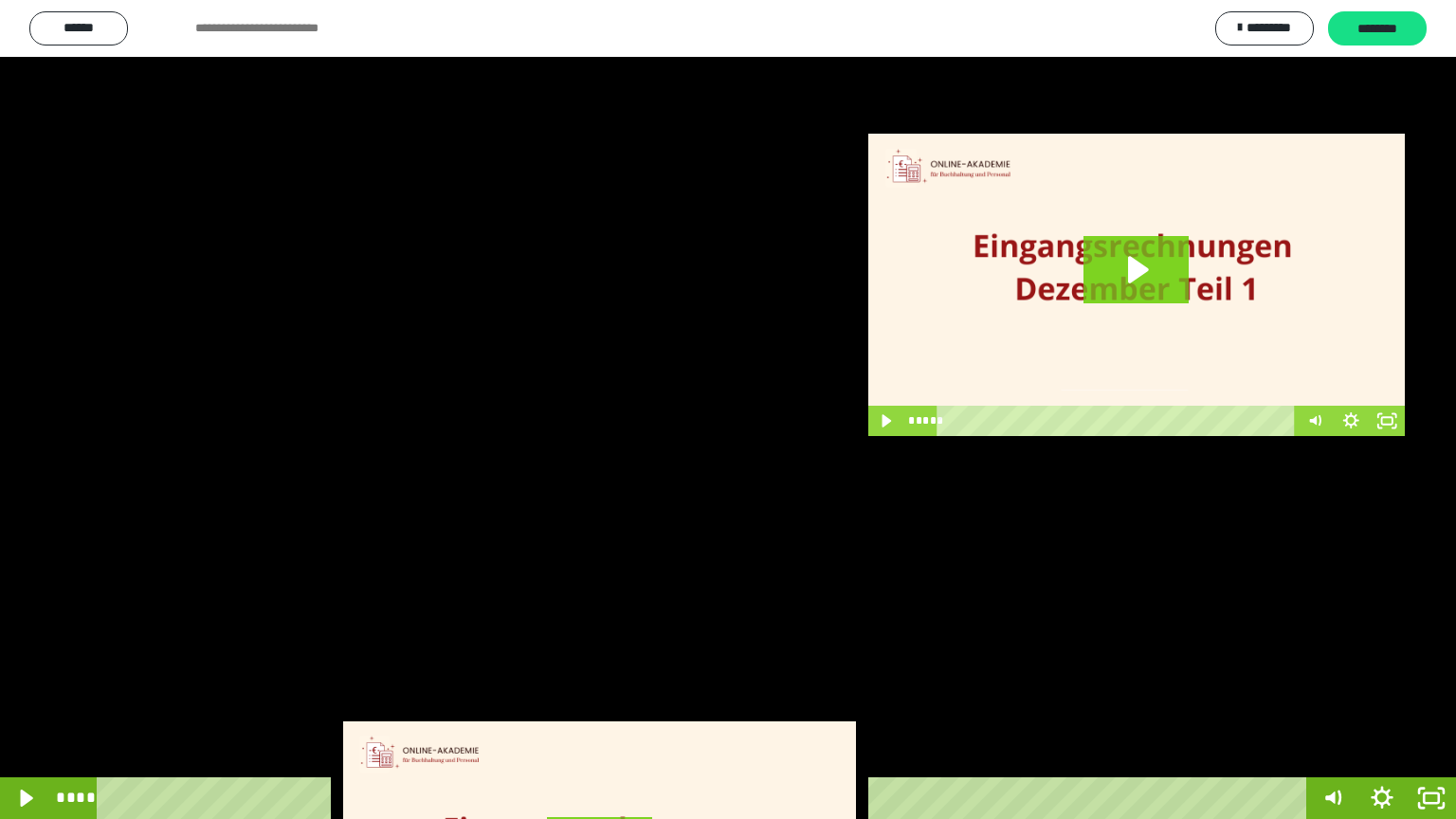 click at bounding box center (728, 410) 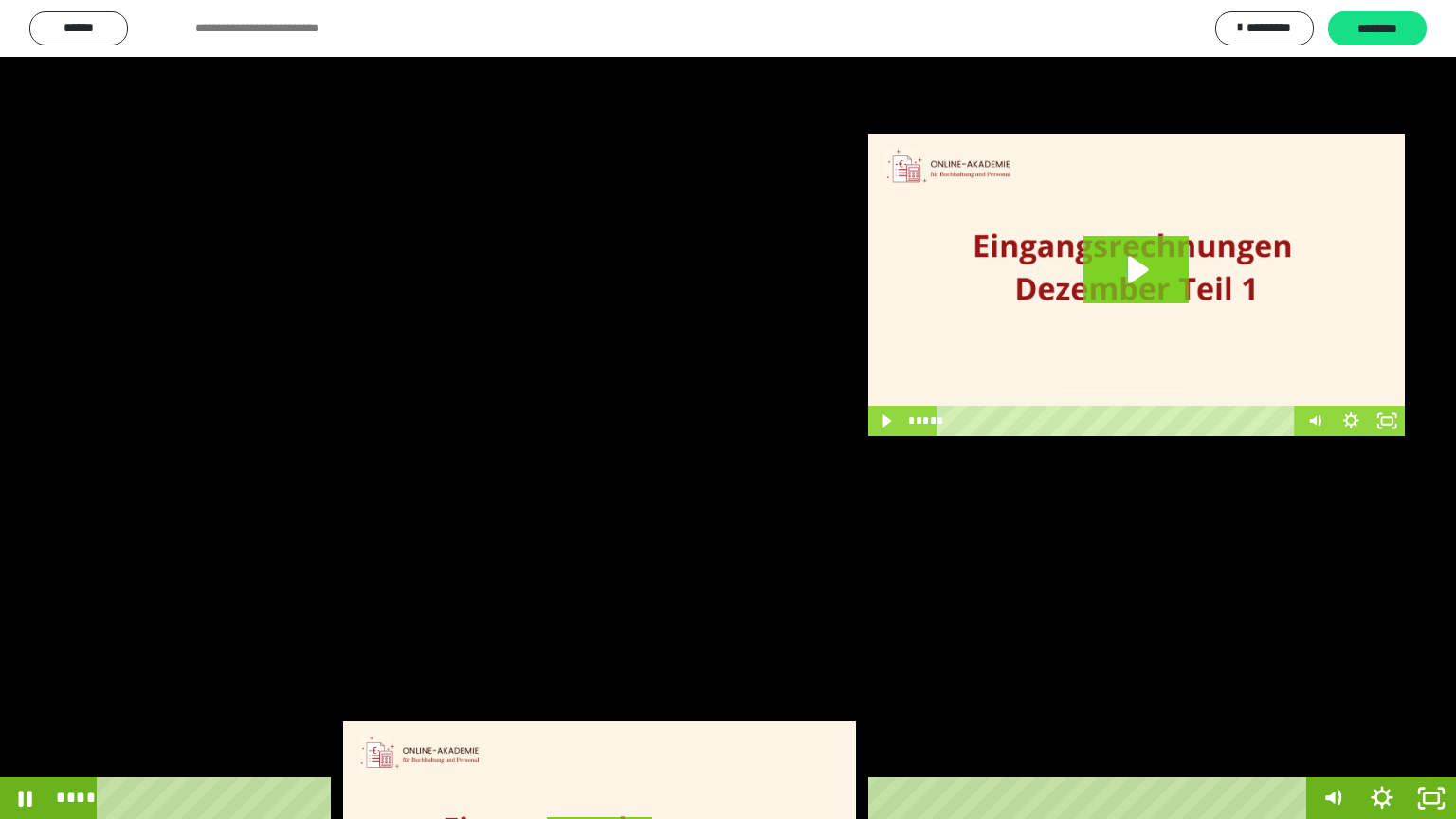 click at bounding box center (728, 410) 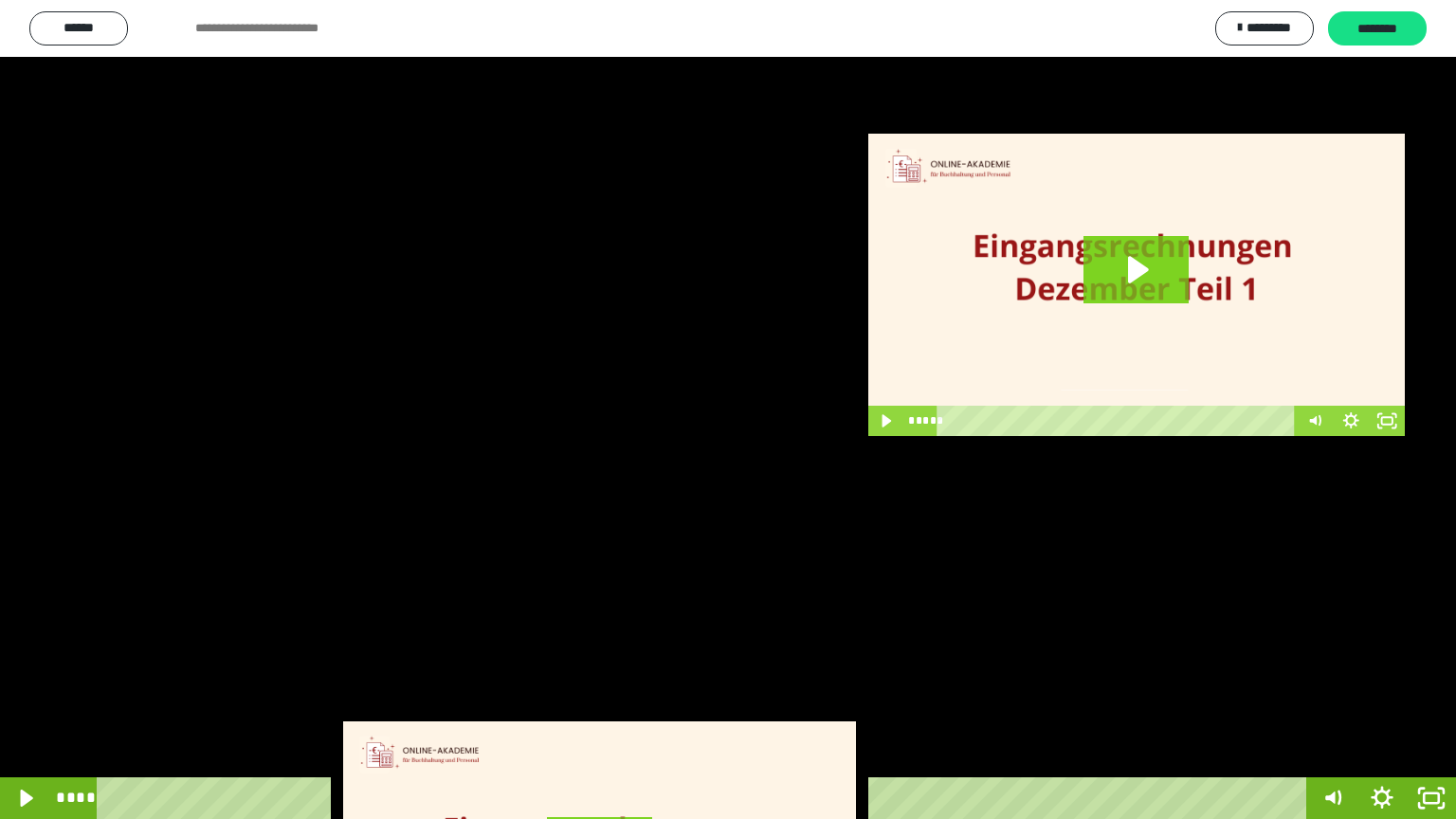 click at bounding box center (728, 410) 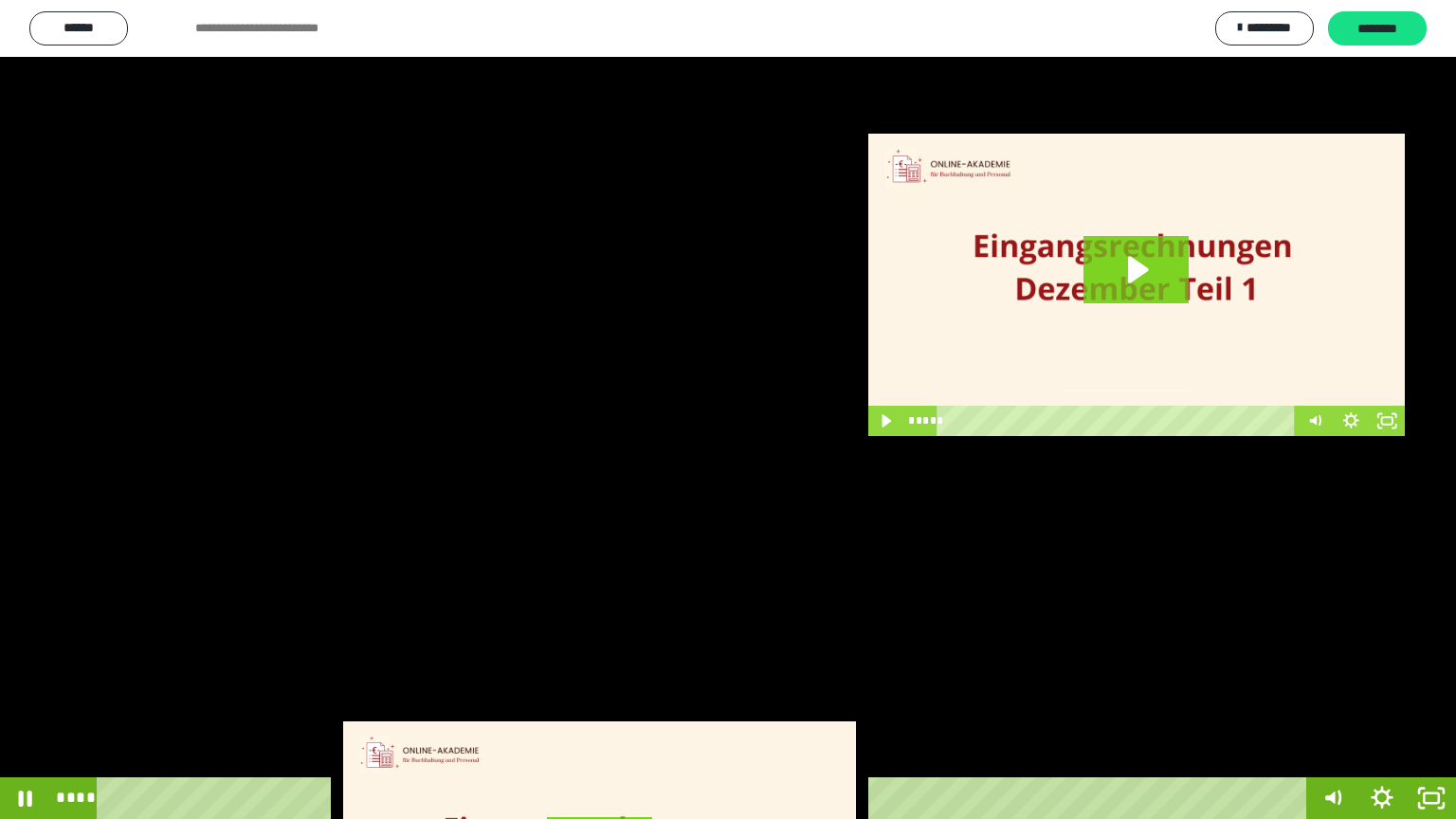 click at bounding box center [728, 410] 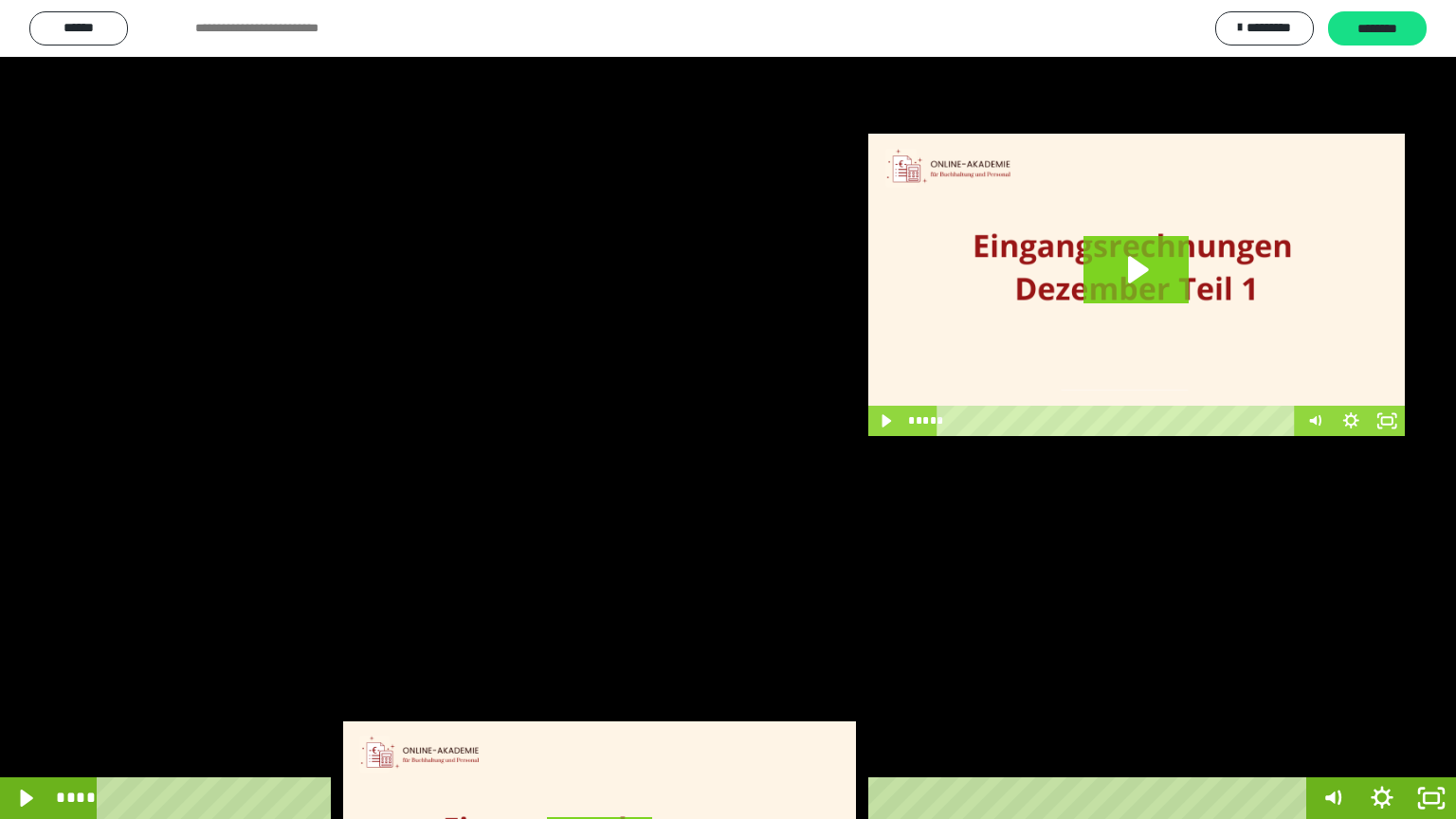 click at bounding box center (728, 410) 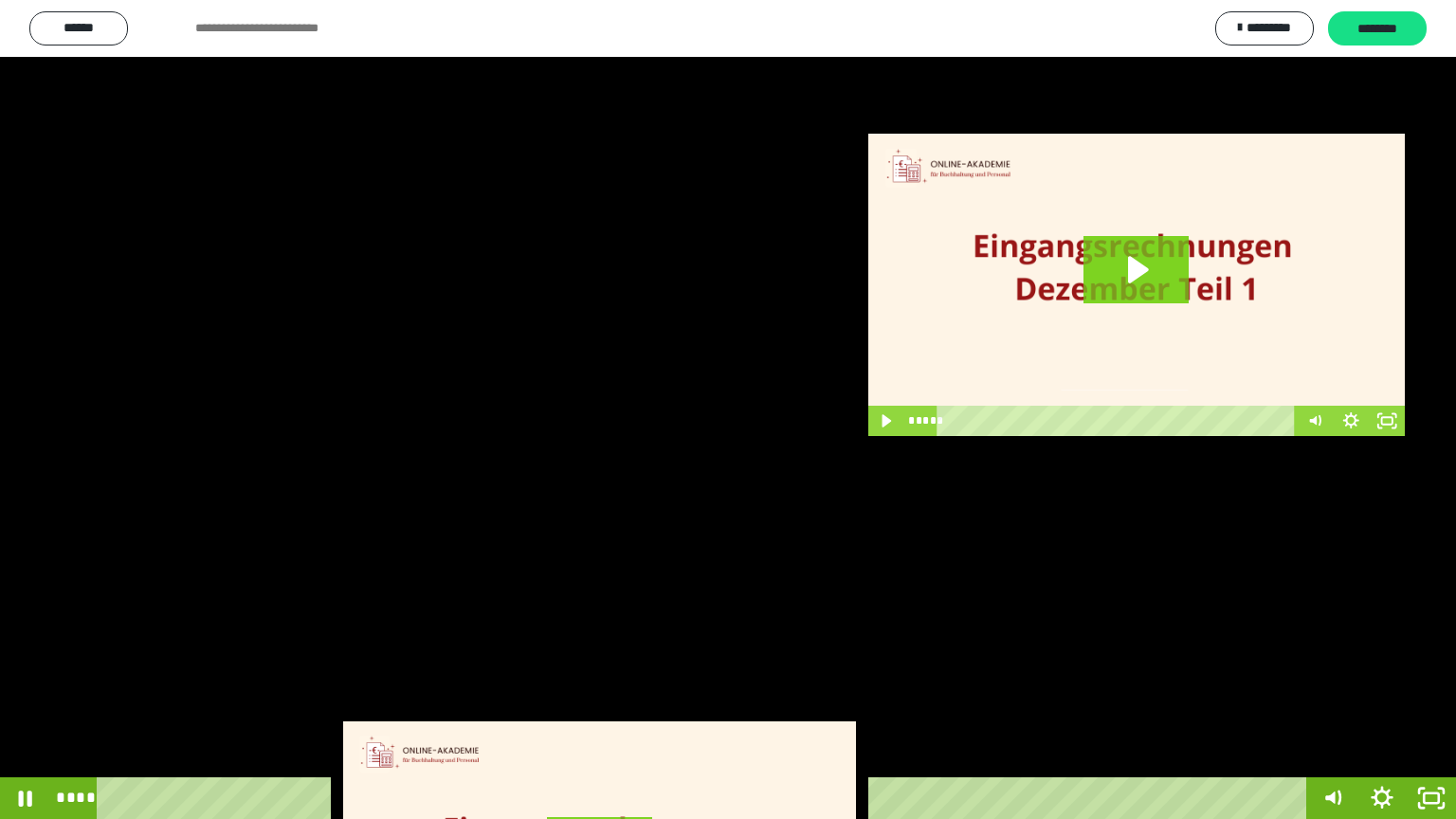 click at bounding box center [728, 410] 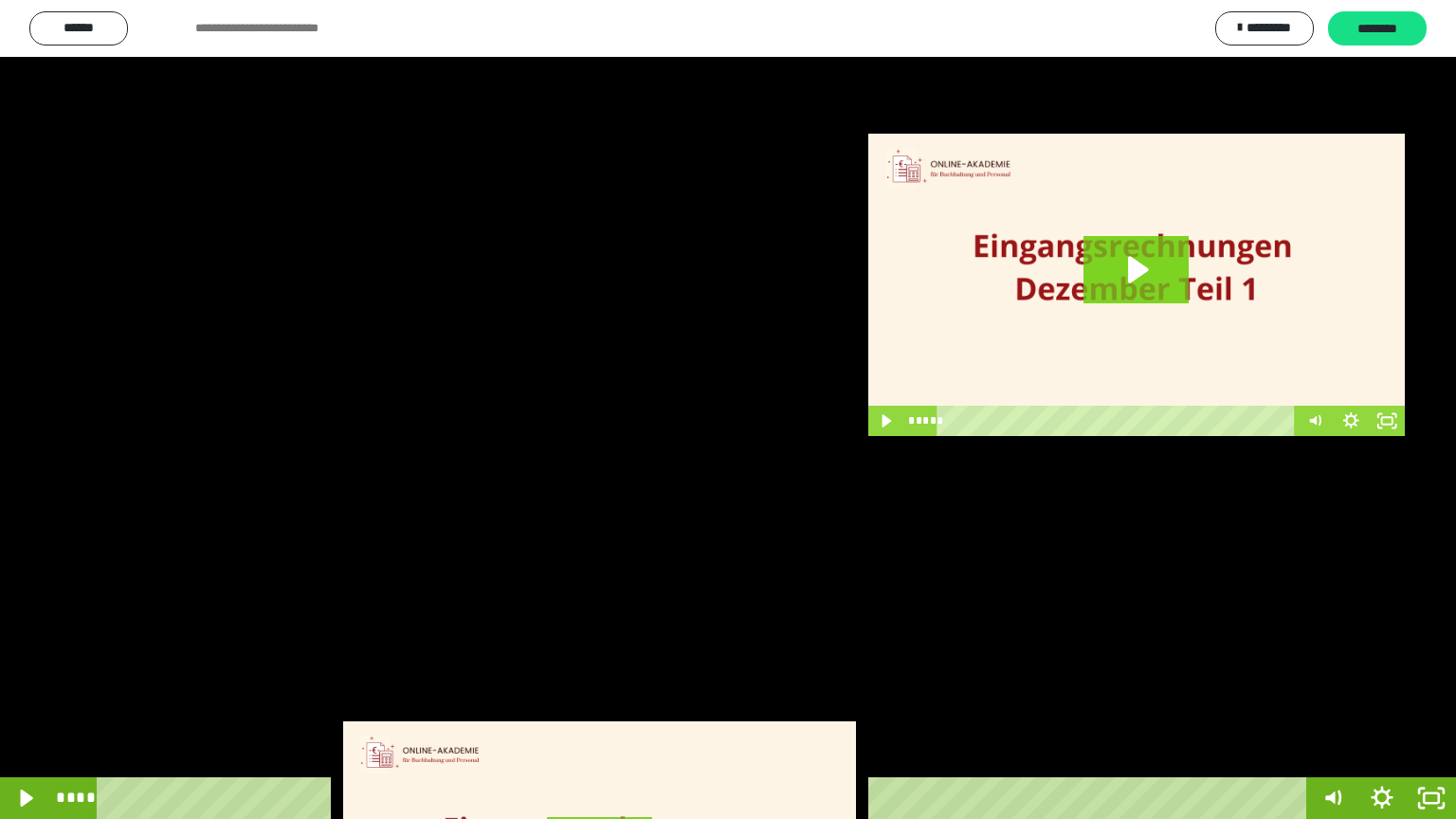 click at bounding box center (728, 410) 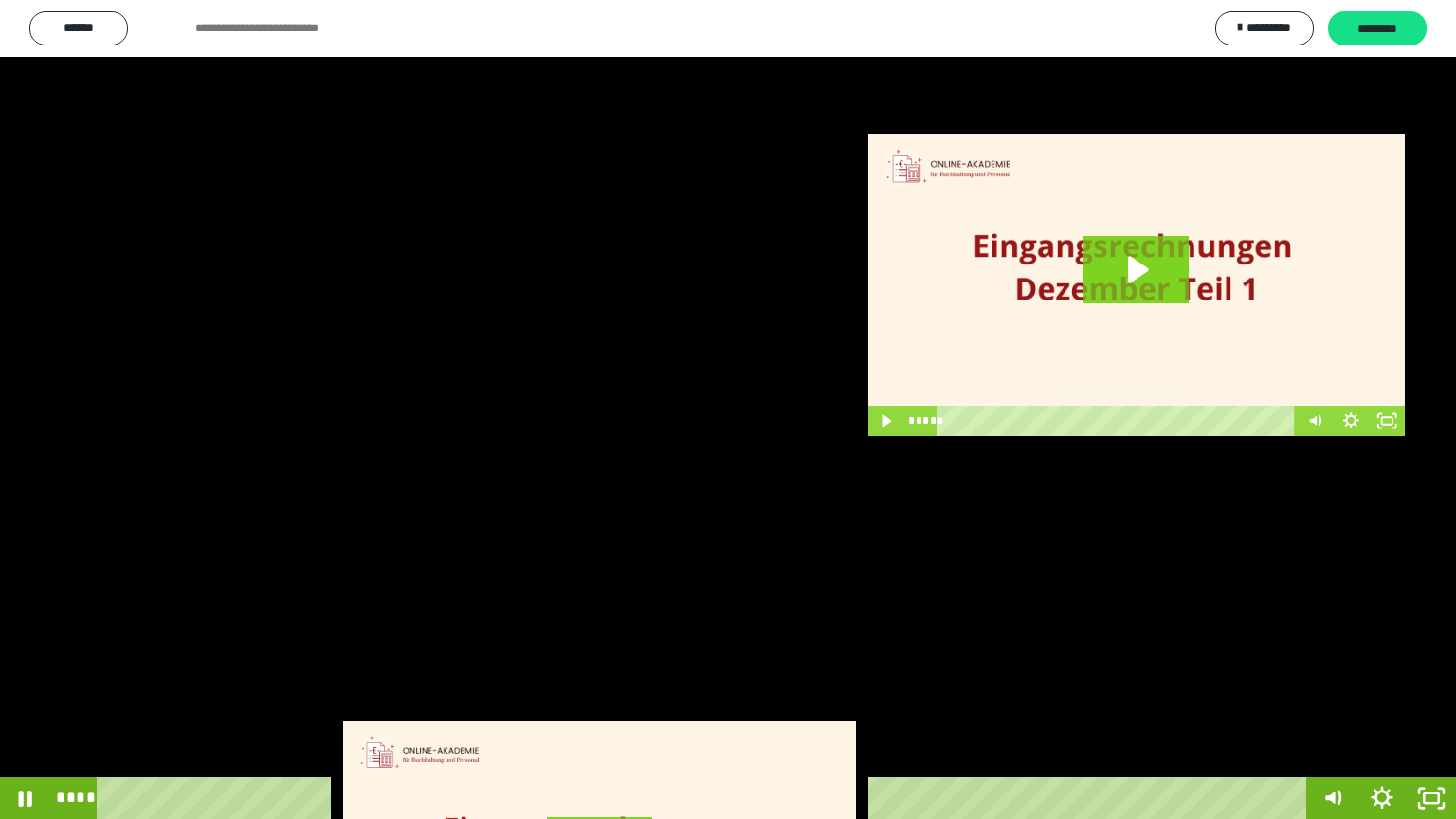 click at bounding box center [728, 410] 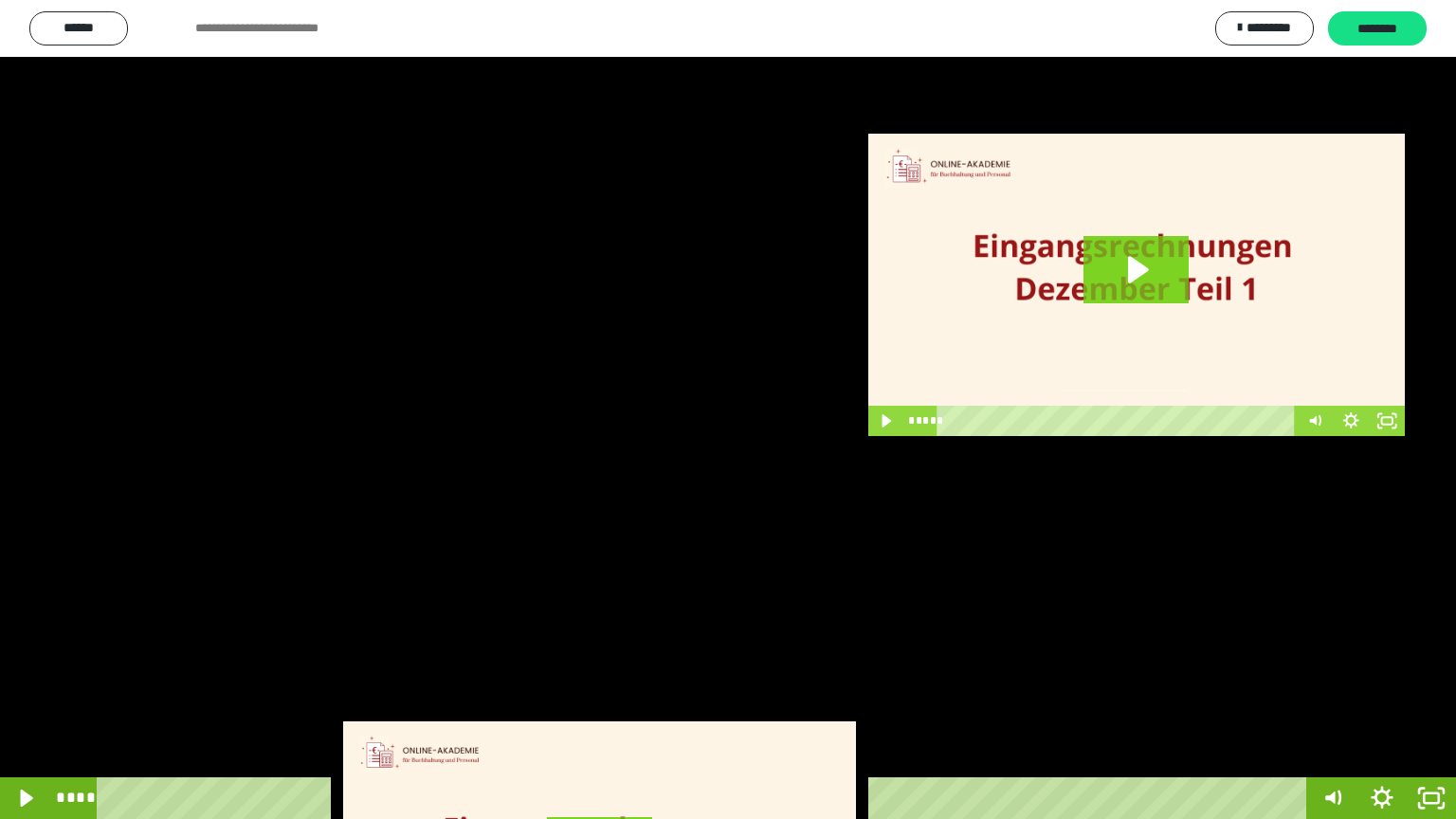 click at bounding box center [728, 410] 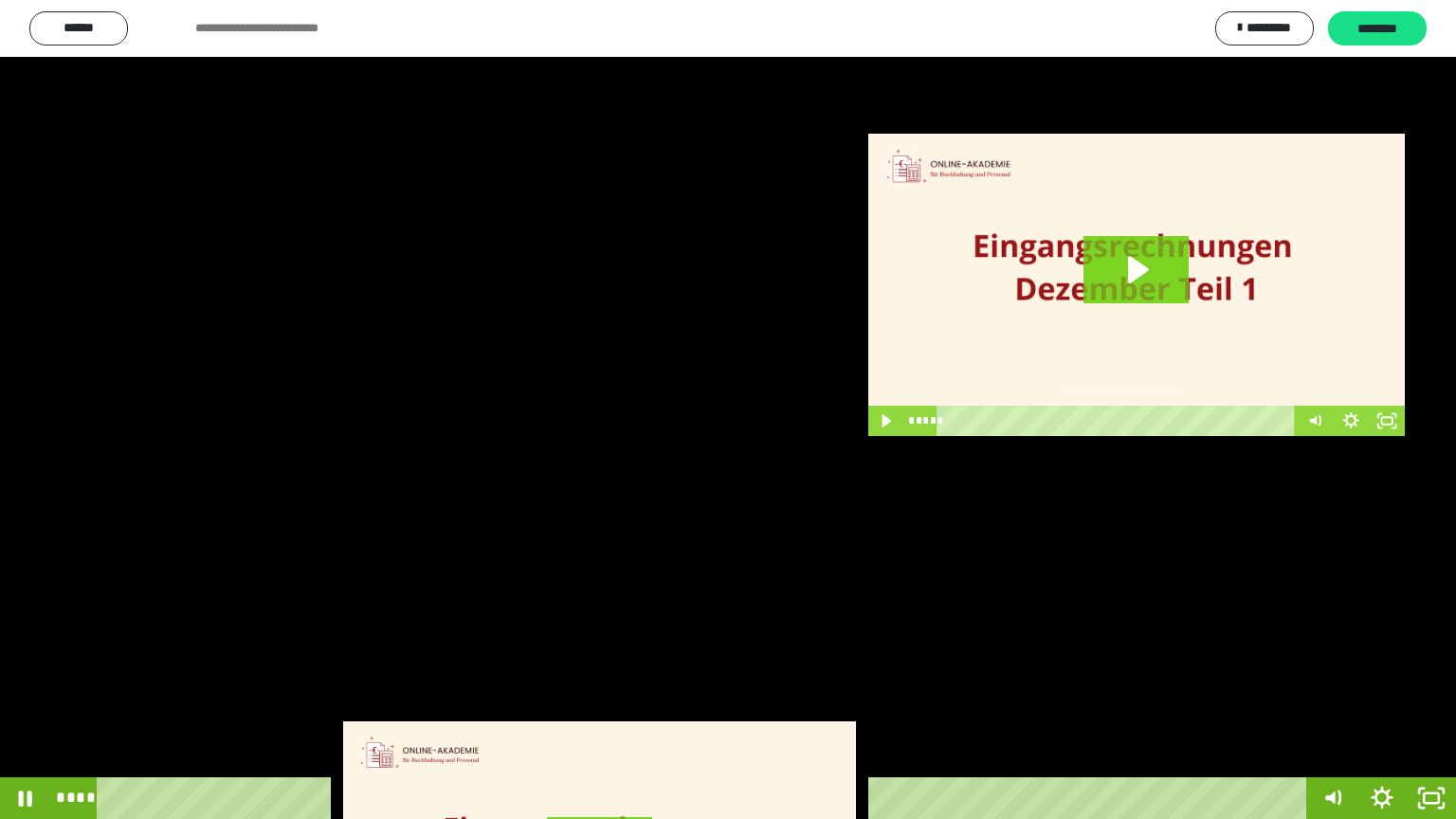 click at bounding box center [728, 410] 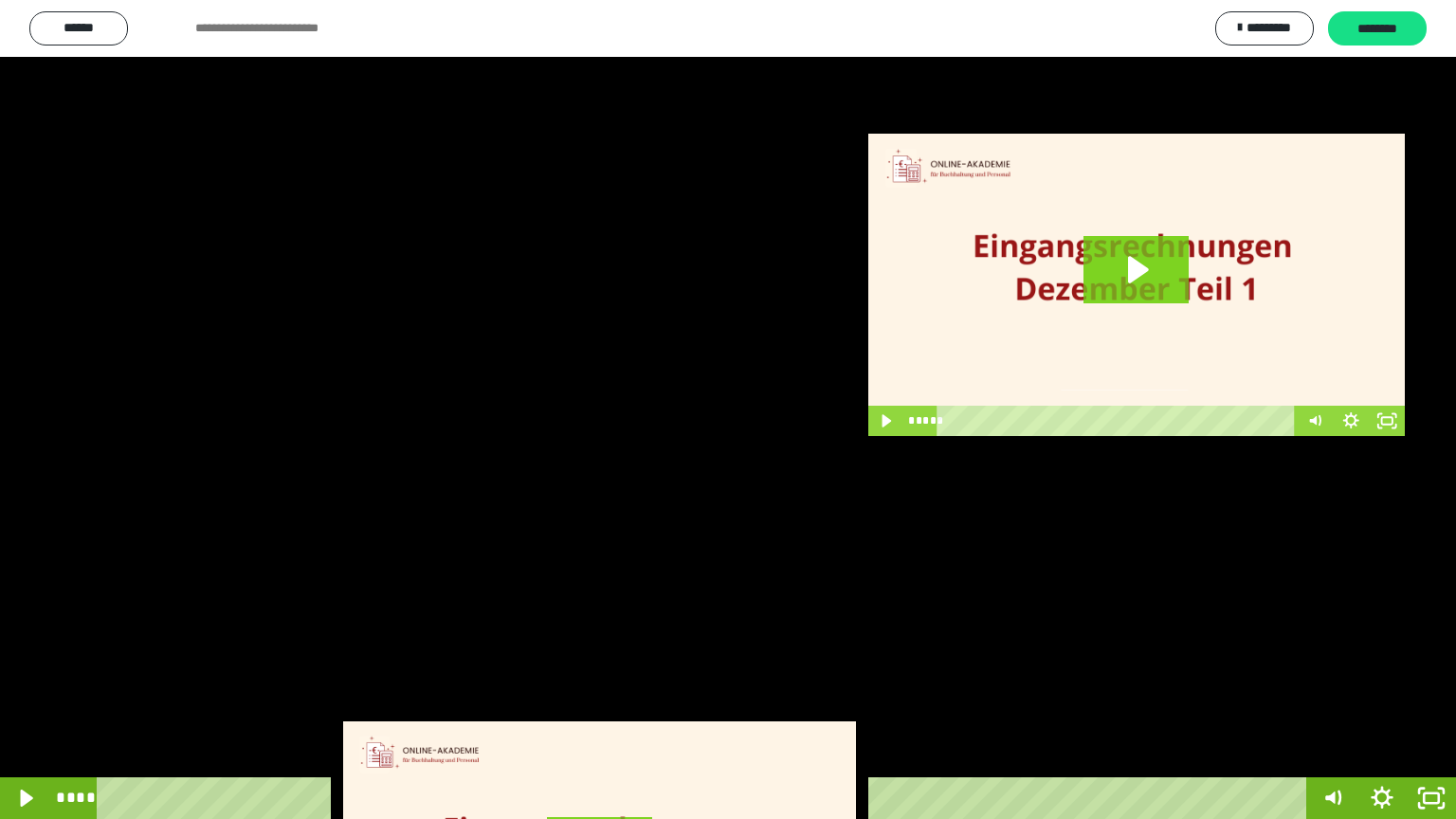click at bounding box center (728, 410) 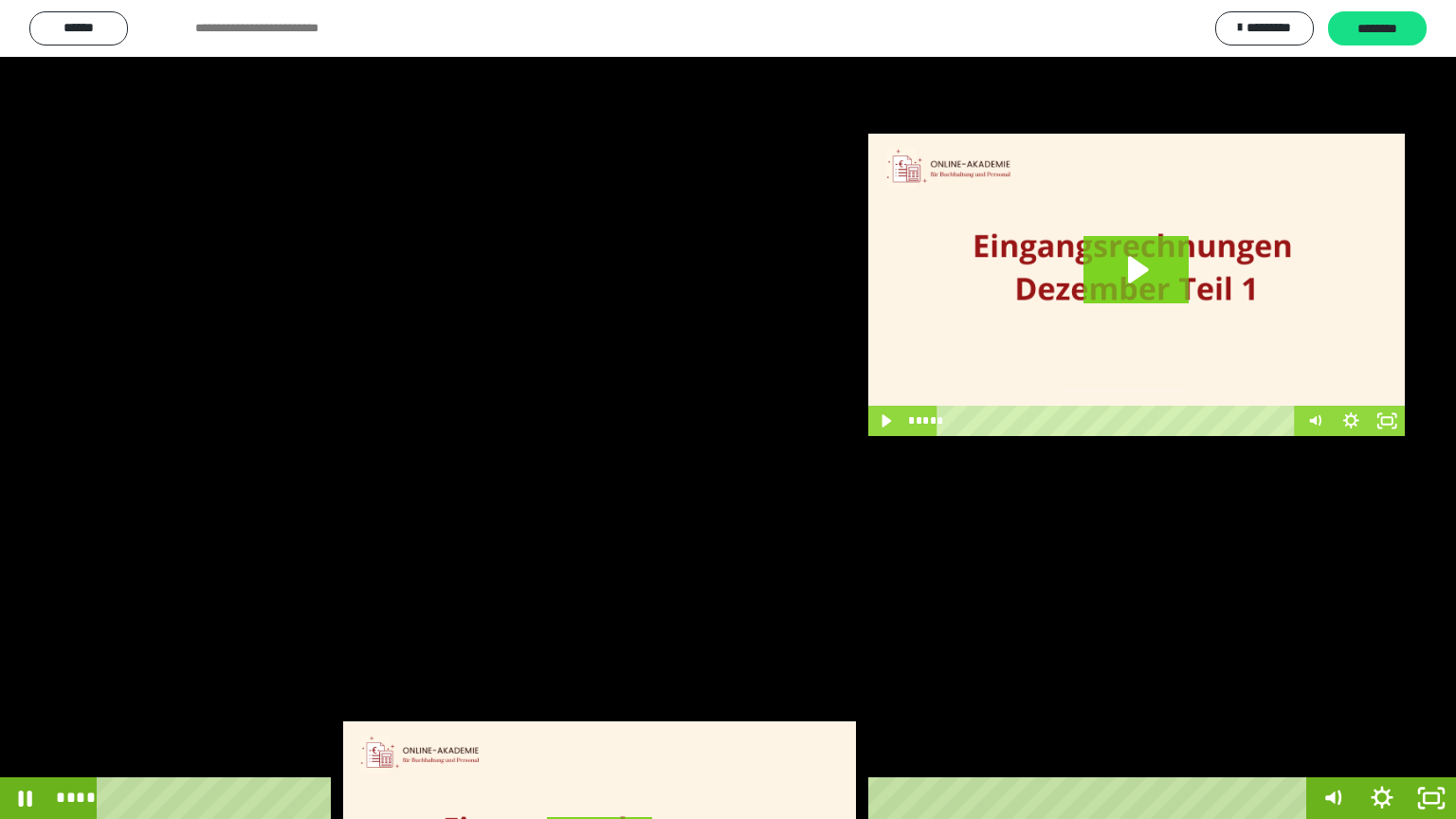click at bounding box center (728, 410) 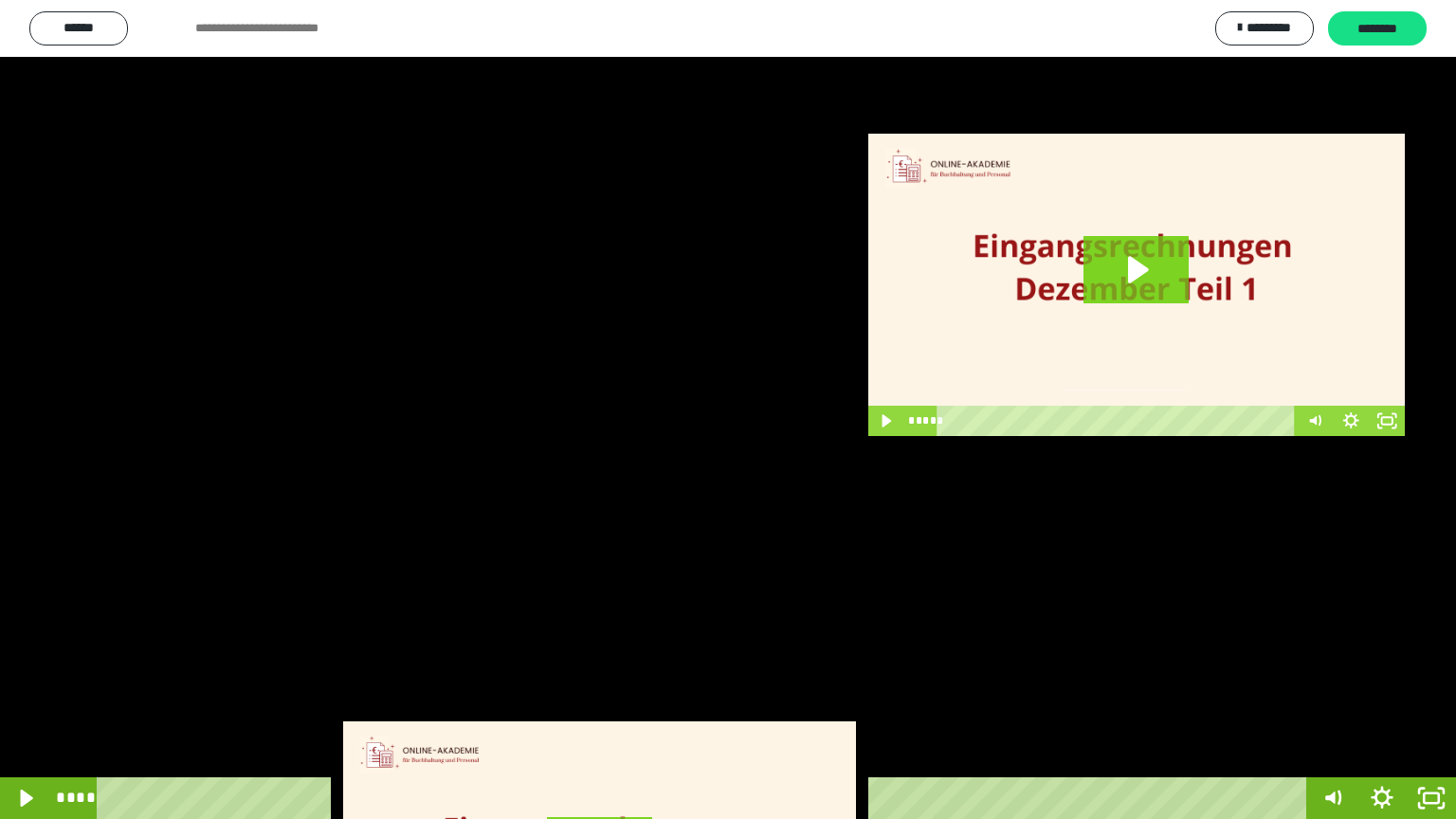 click at bounding box center [728, 410] 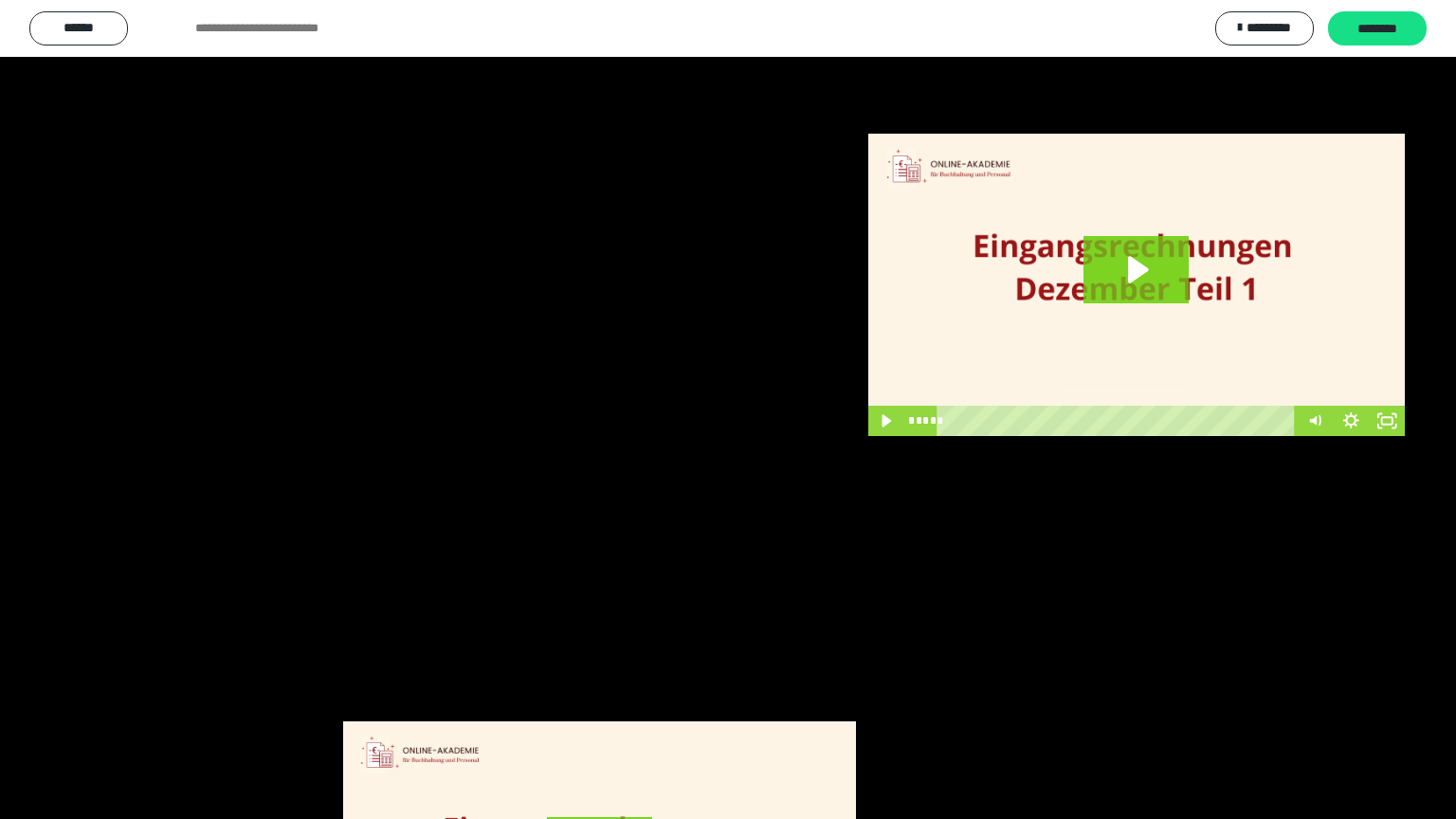 click at bounding box center [728, 410] 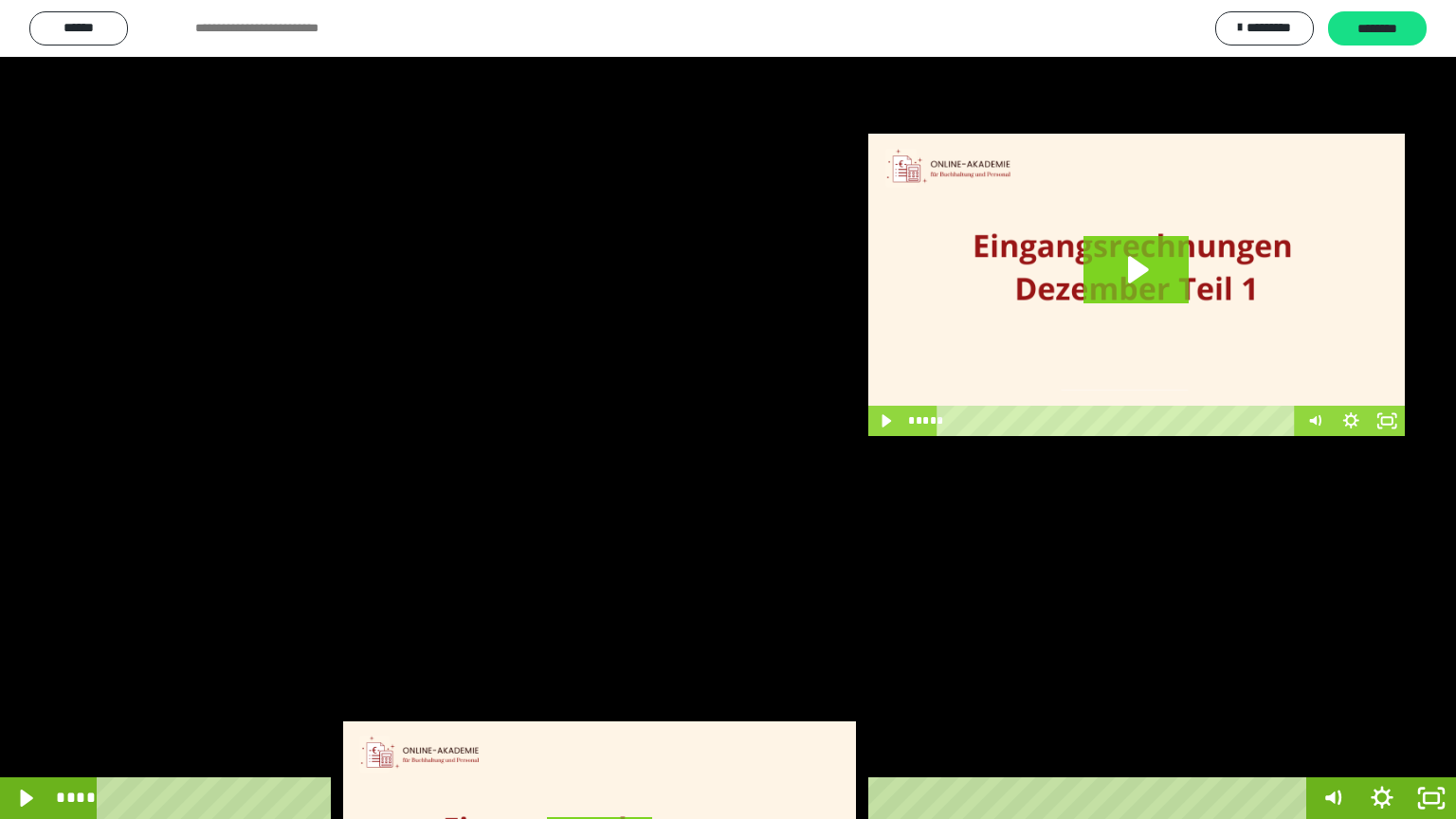 click at bounding box center (728, 410) 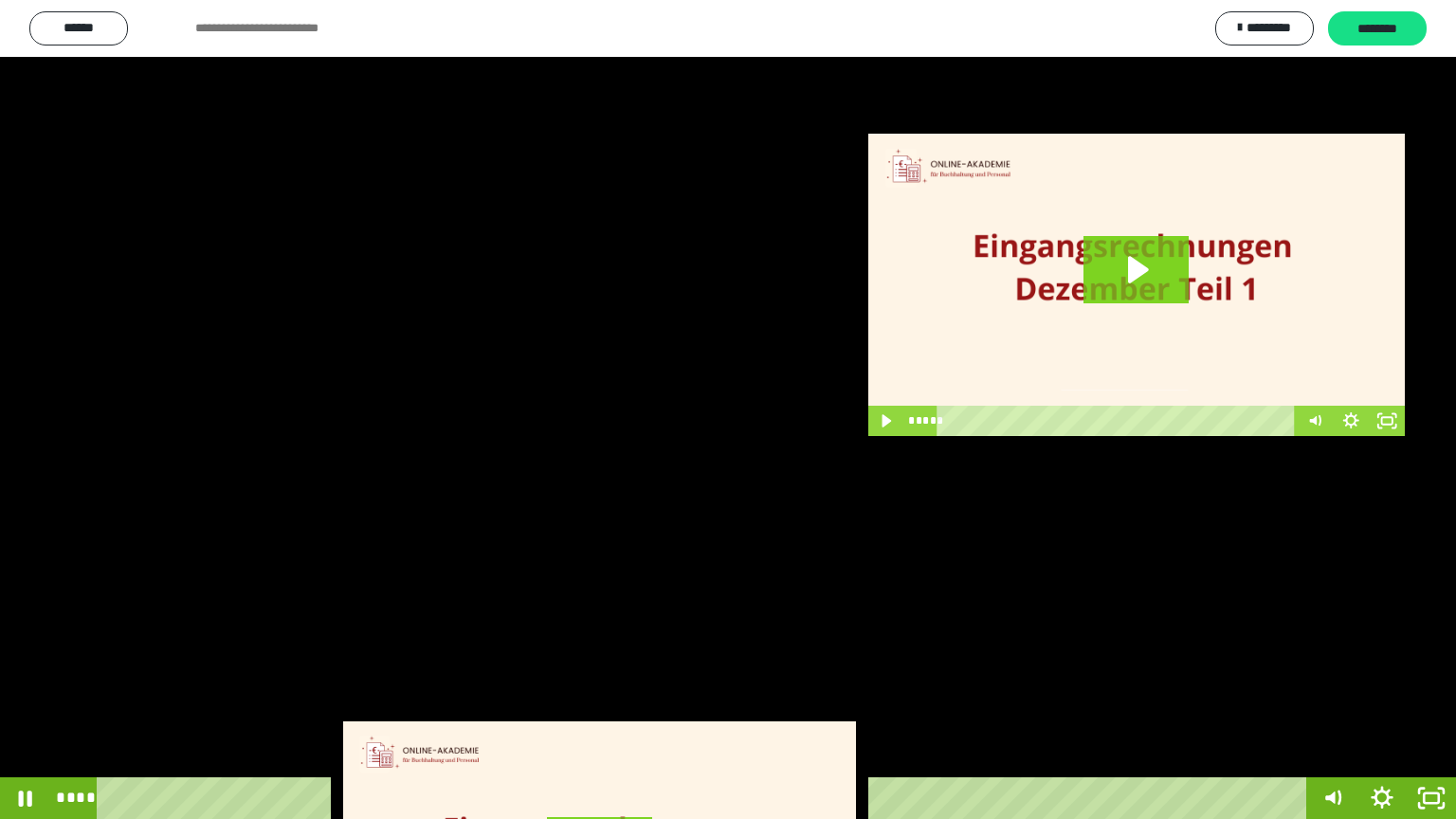 click at bounding box center (728, 410) 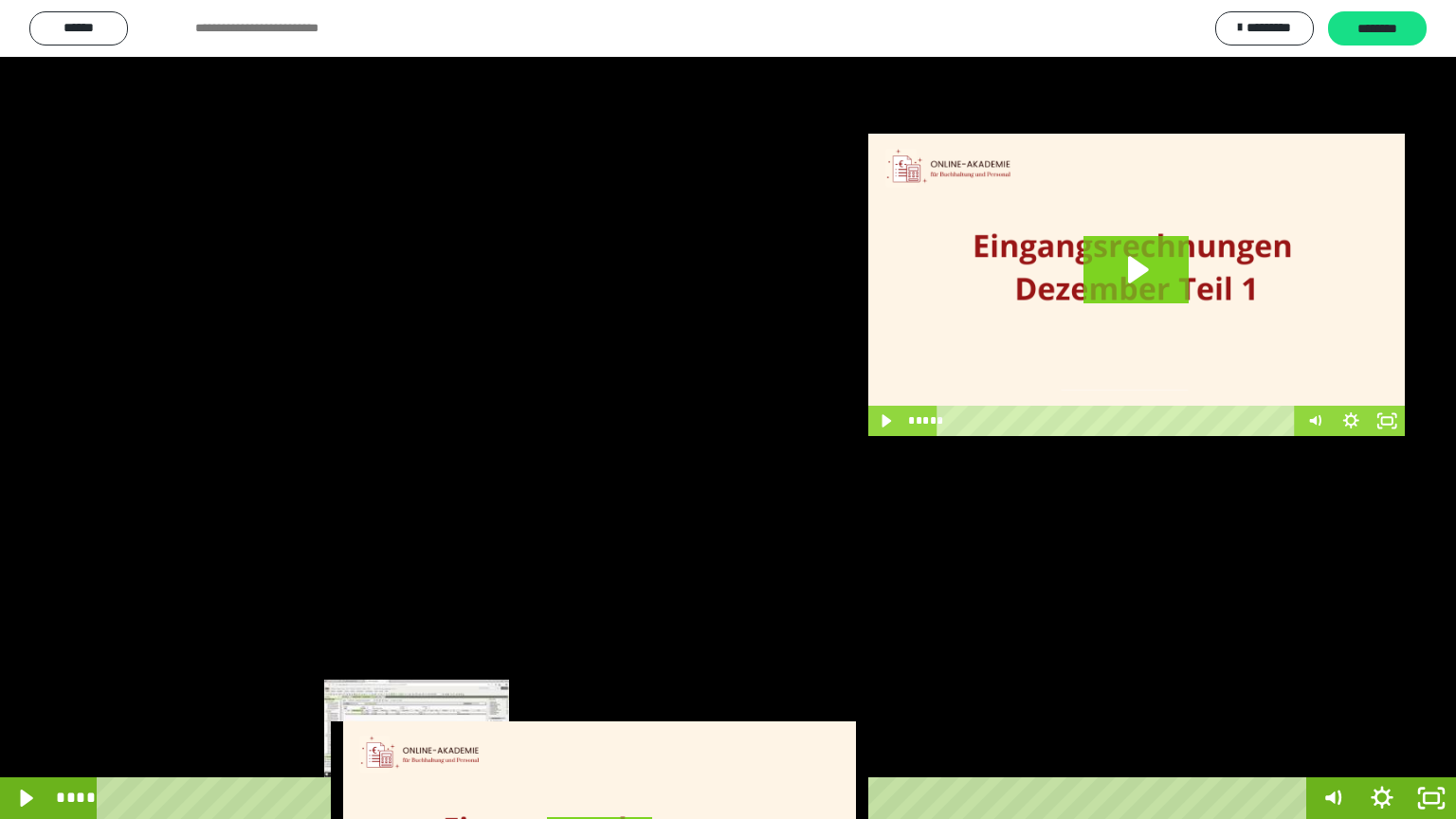 drag, startPoint x: 432, startPoint y: 792, endPoint x: 417, endPoint y: 795, distance: 15.29706 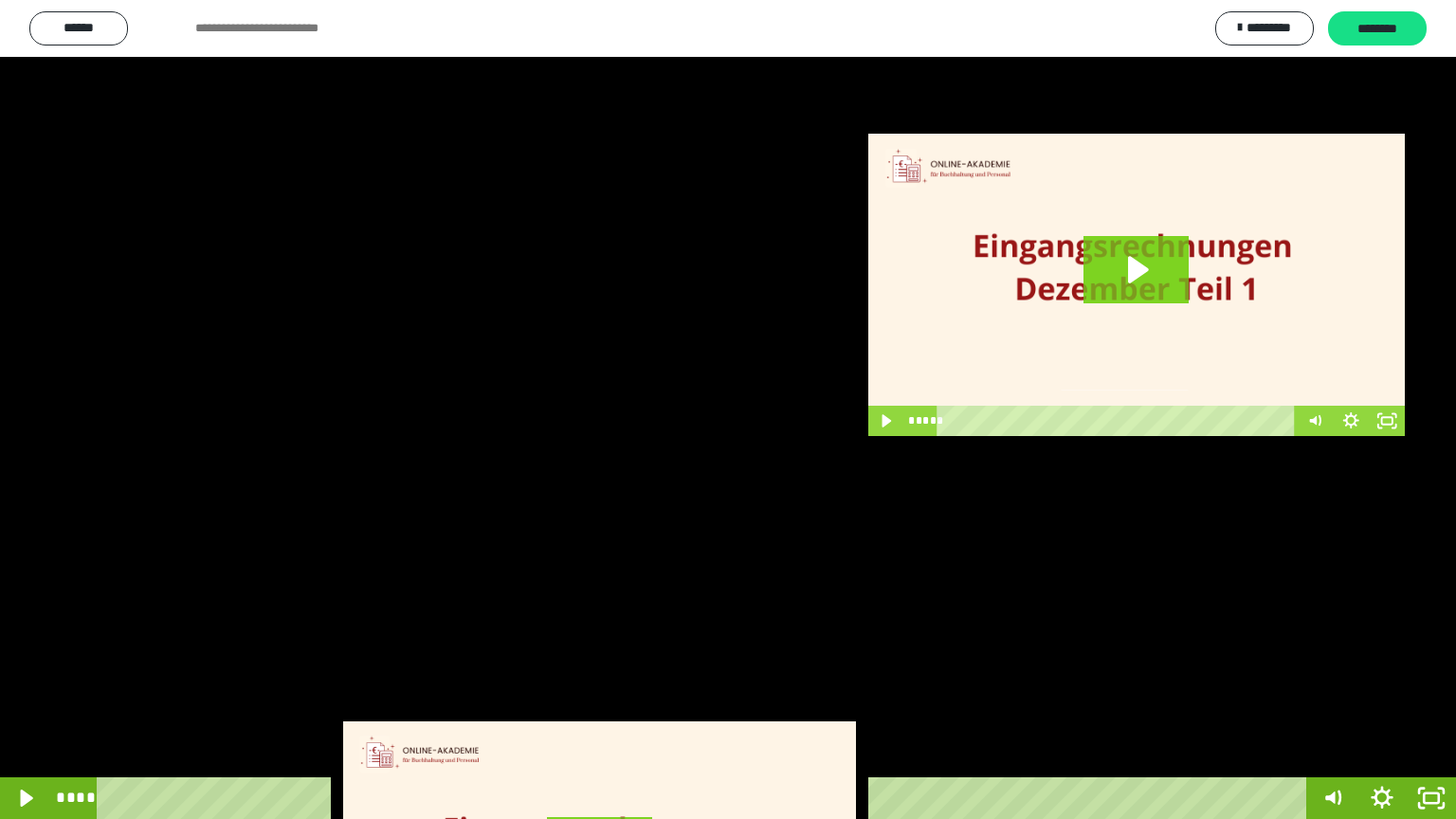 click at bounding box center [728, 410] 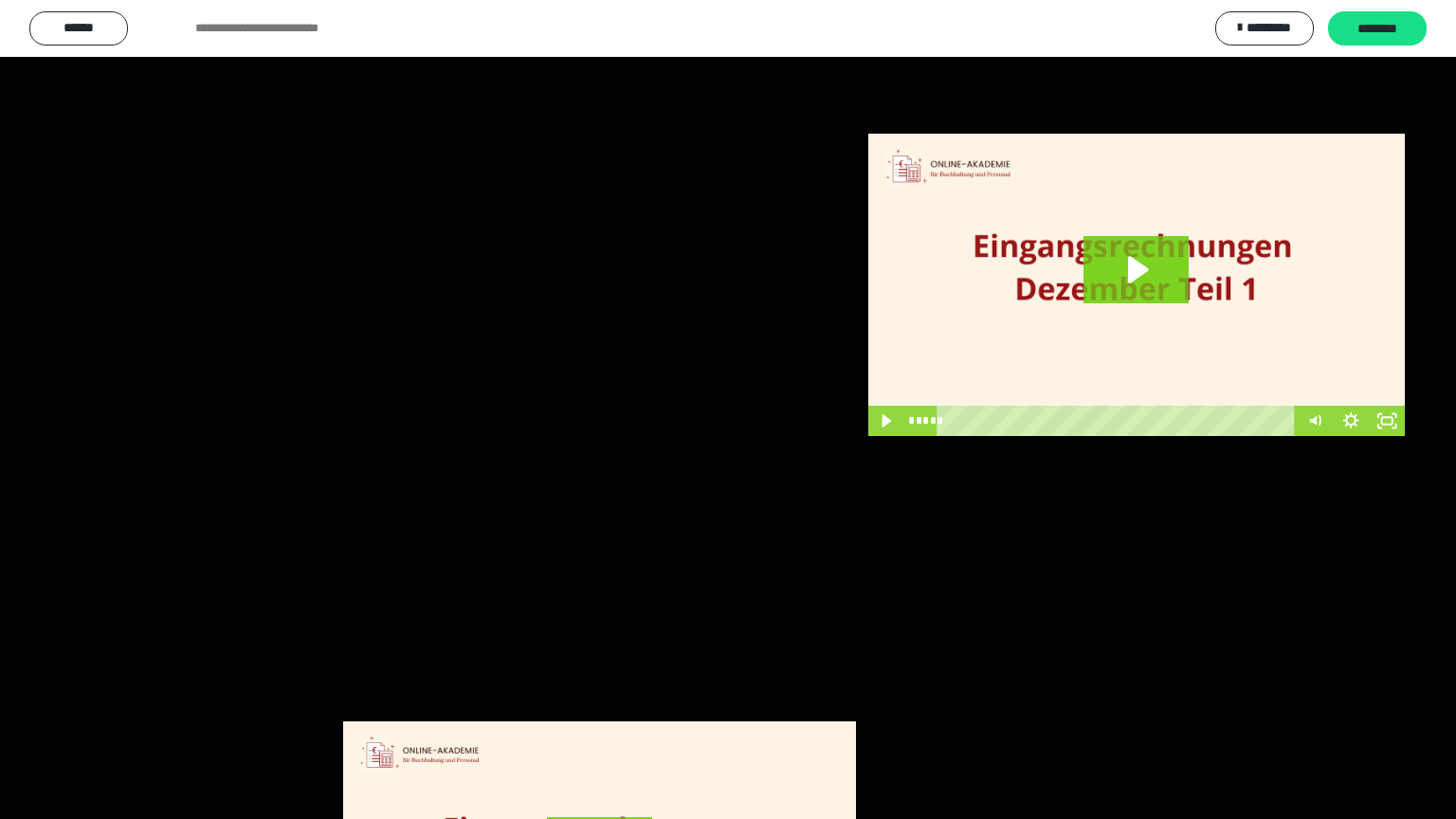 click at bounding box center (728, 410) 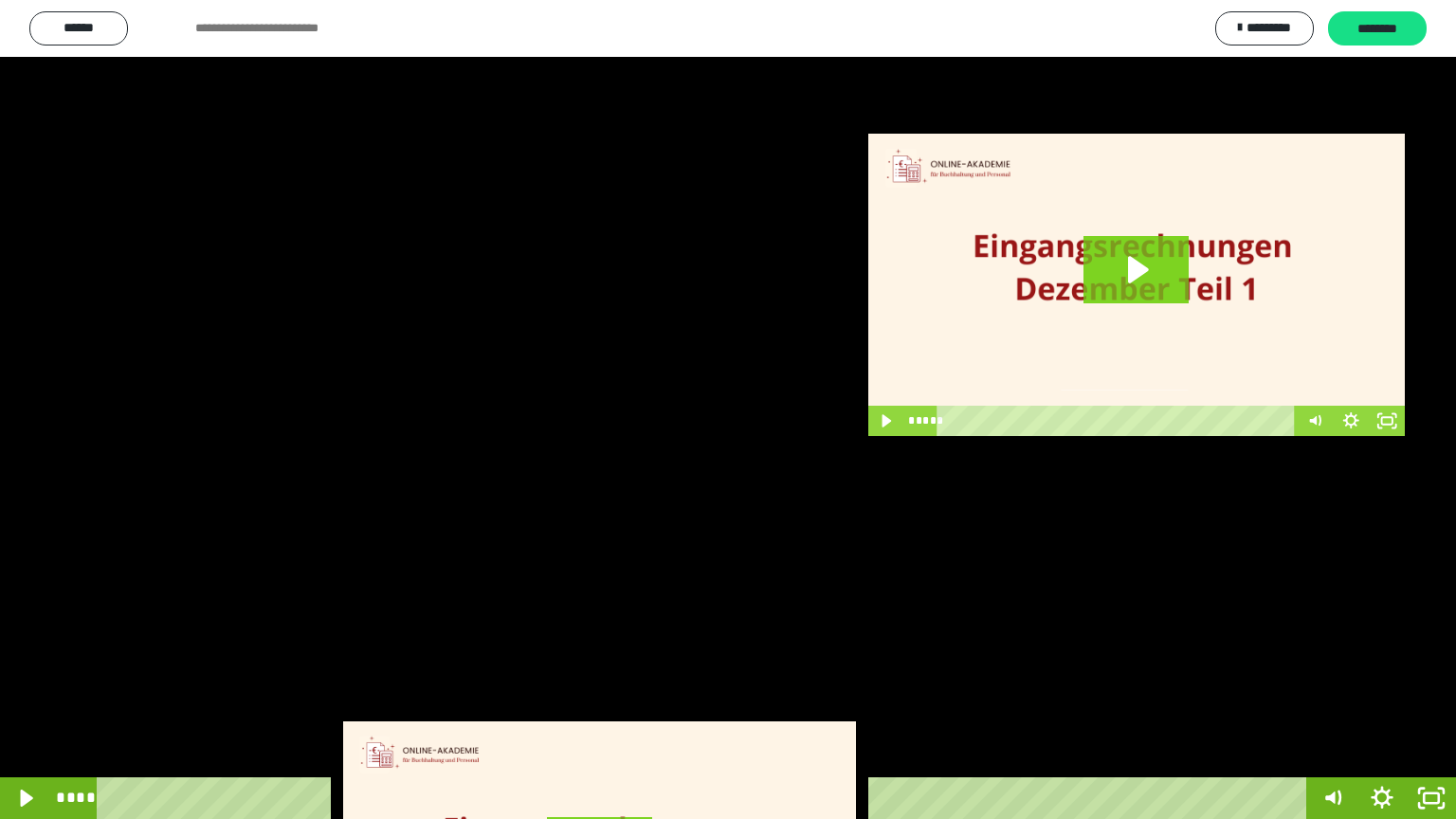 click at bounding box center [728, 410] 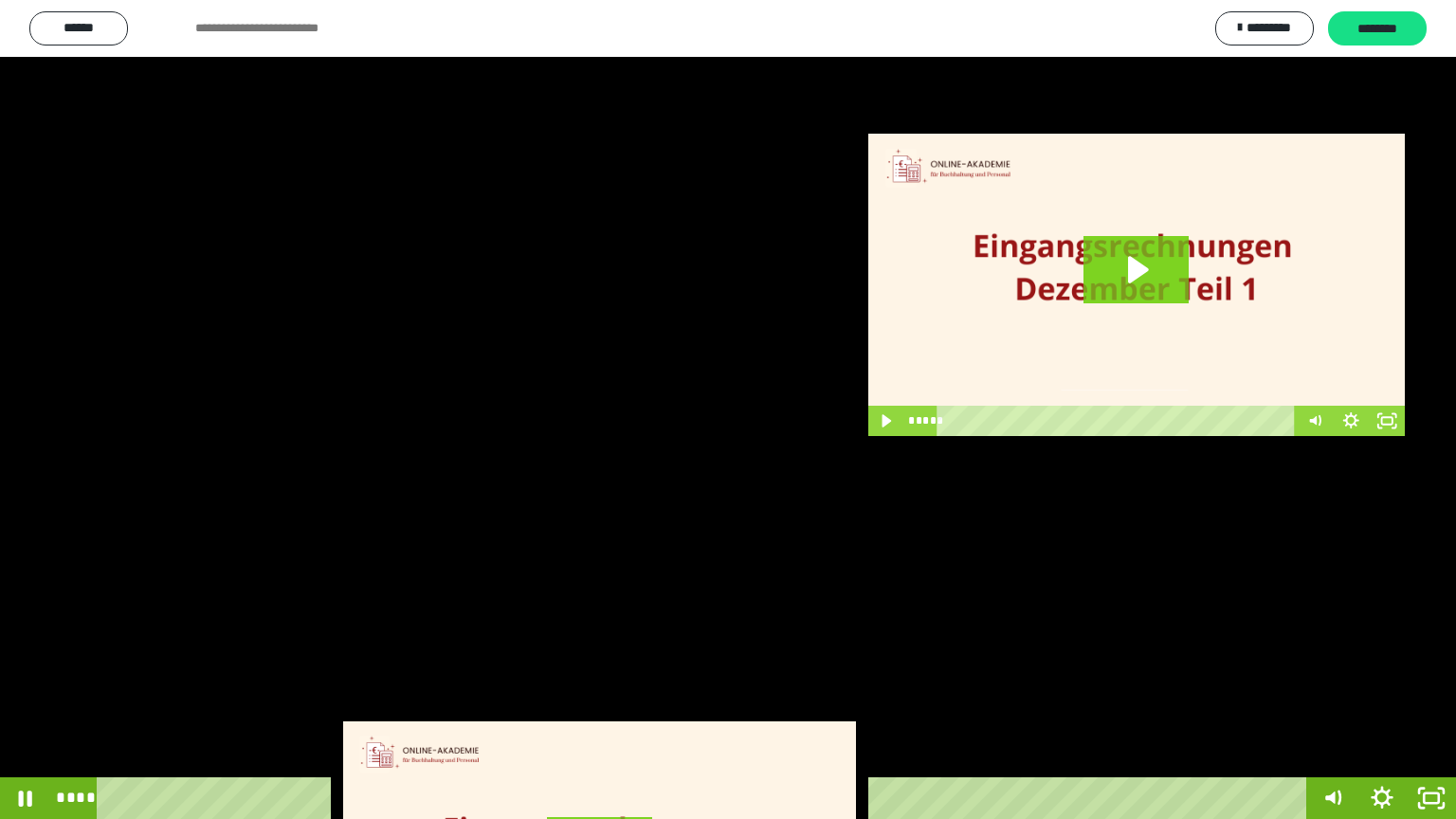 click at bounding box center (728, 410) 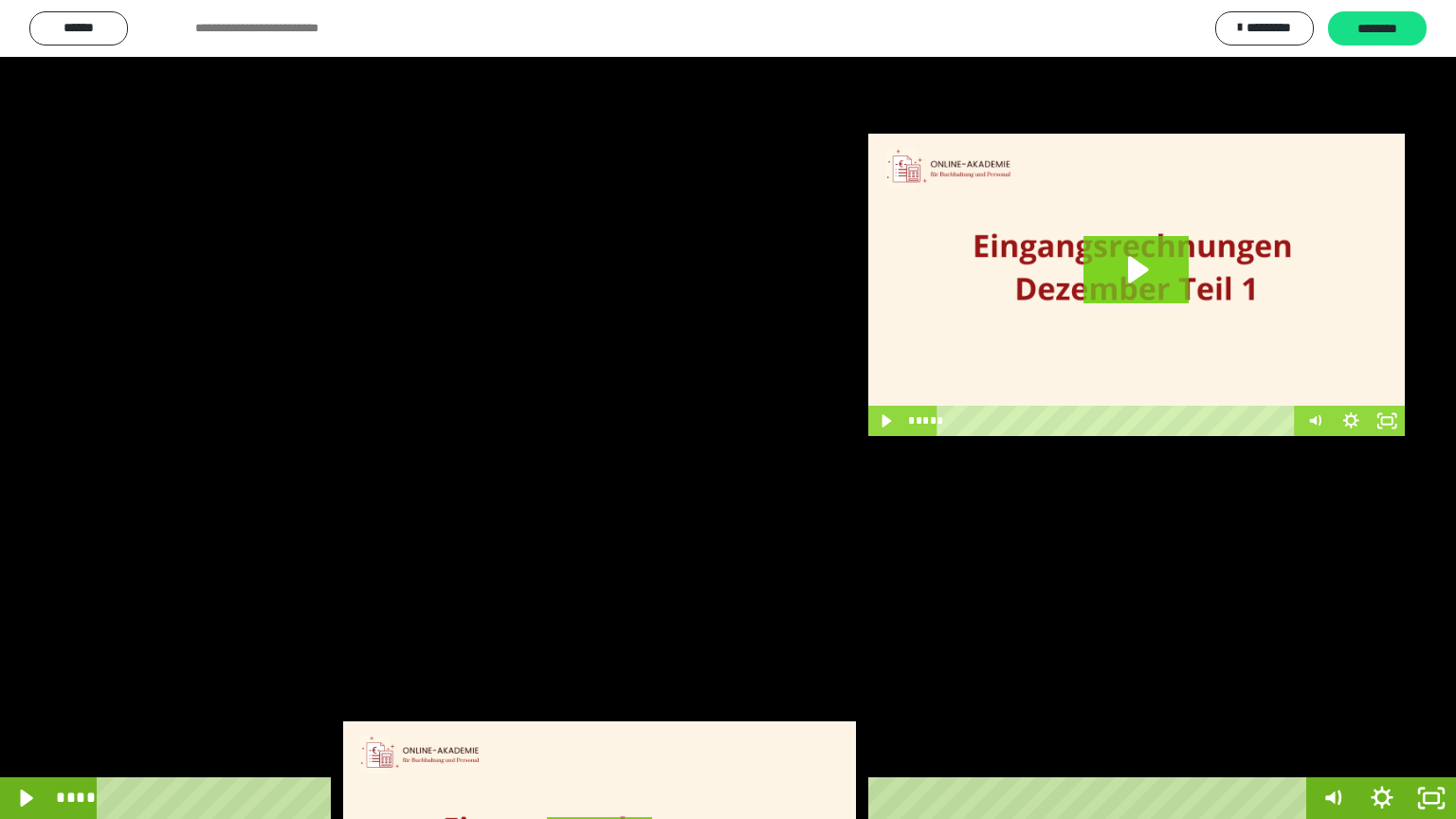 click at bounding box center (728, 410) 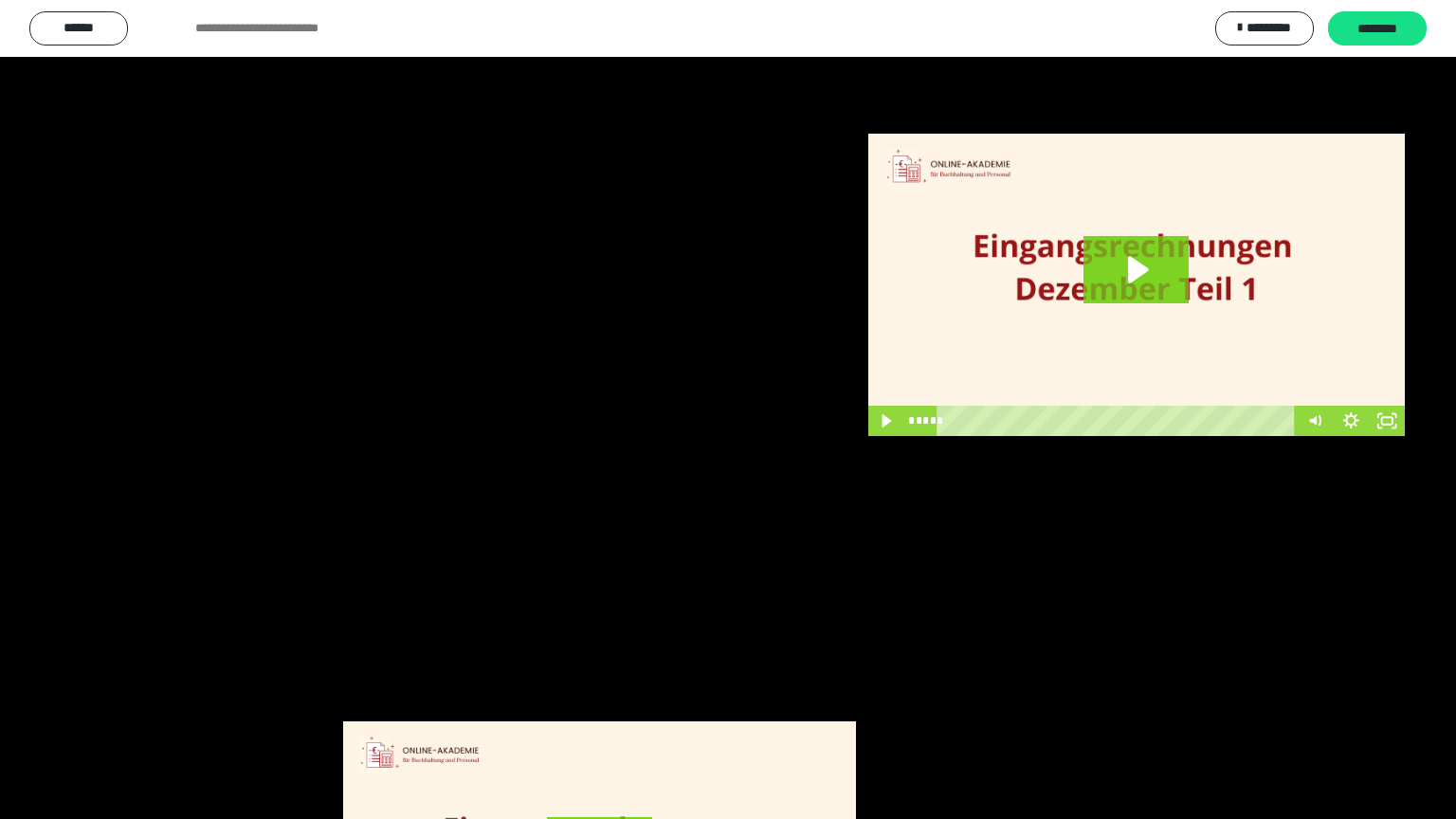 click at bounding box center (728, 410) 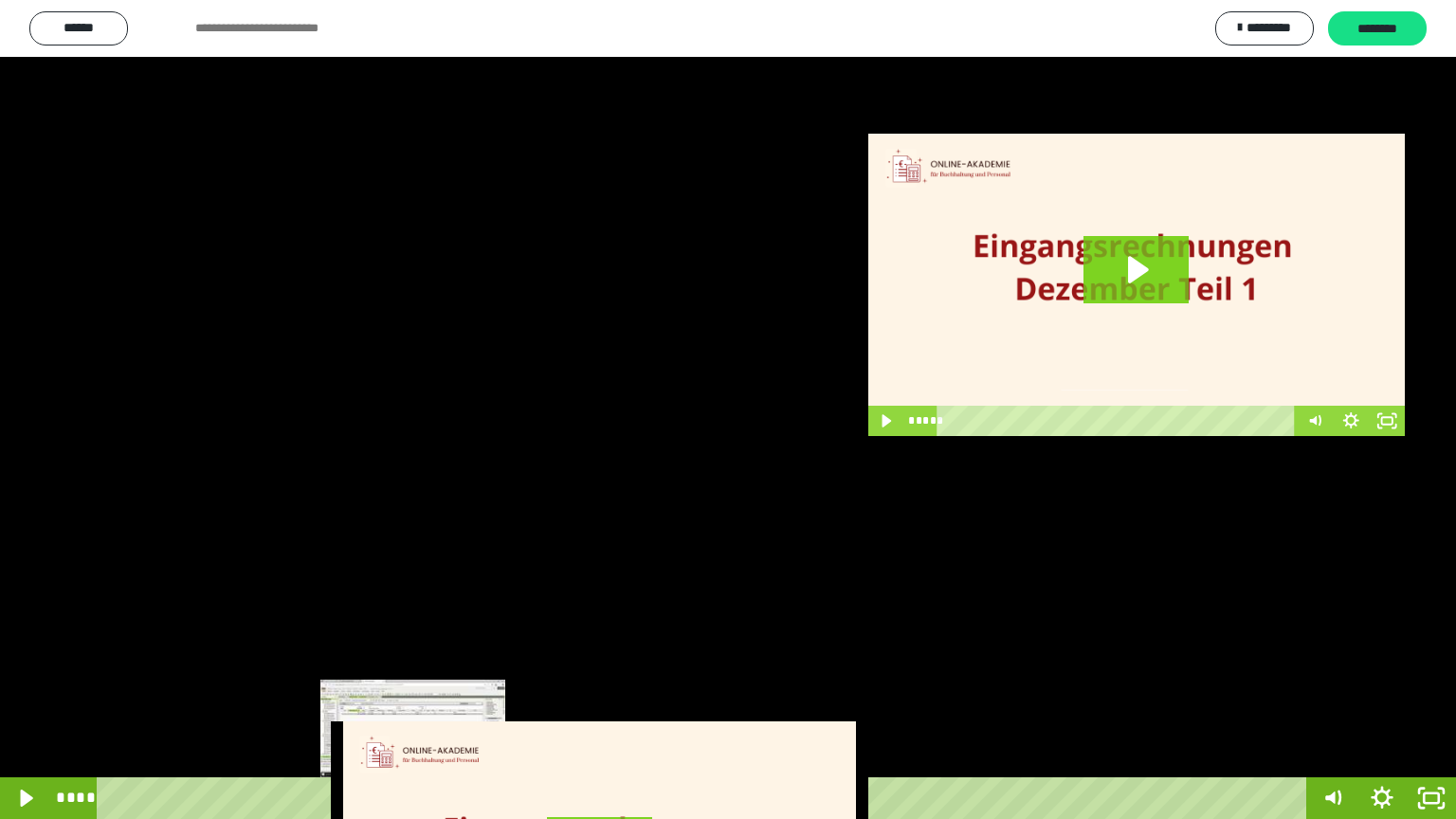 drag, startPoint x: 440, startPoint y: 792, endPoint x: 413, endPoint y: 797, distance: 27.45906 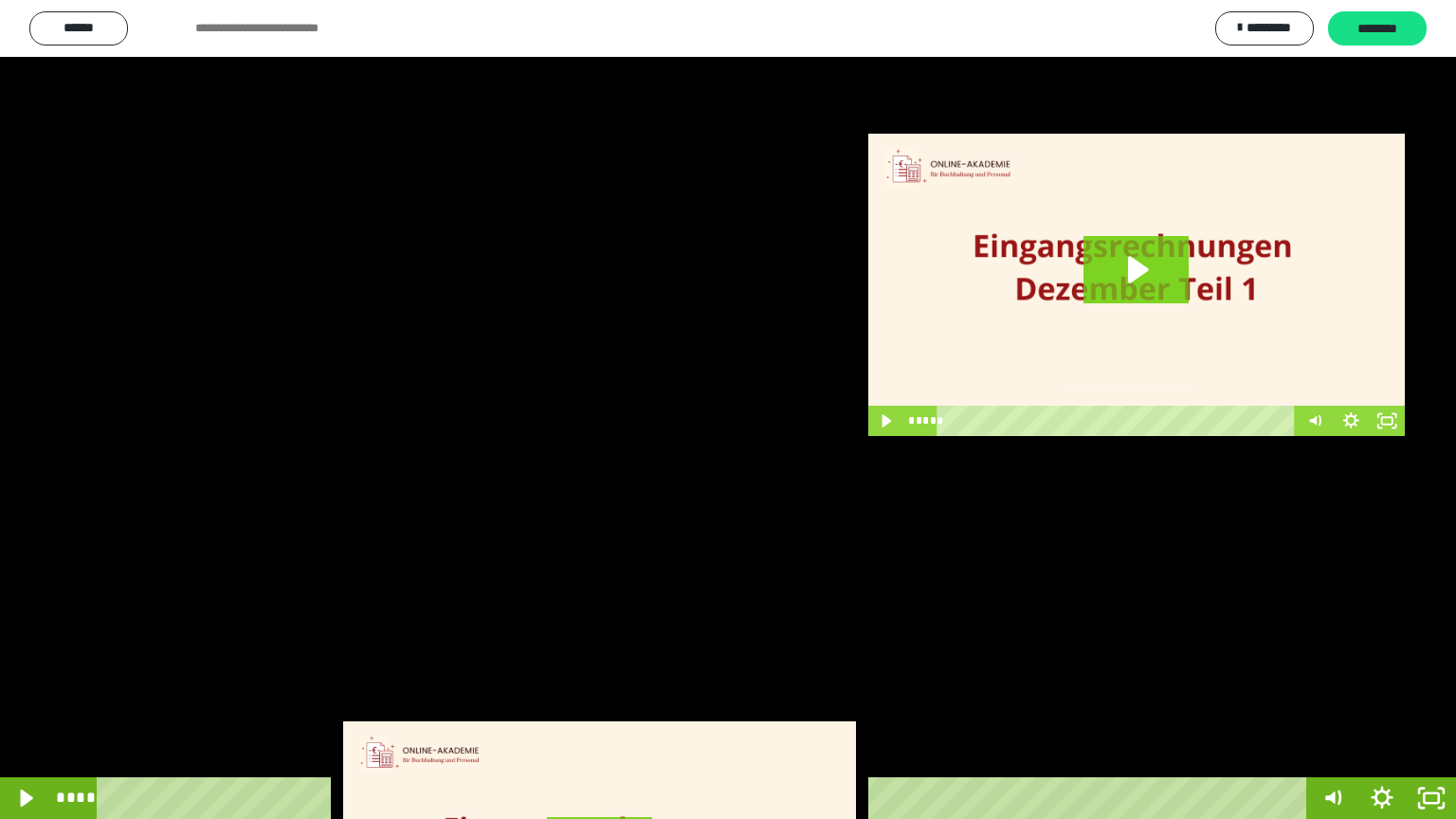 click at bounding box center [728, 410] 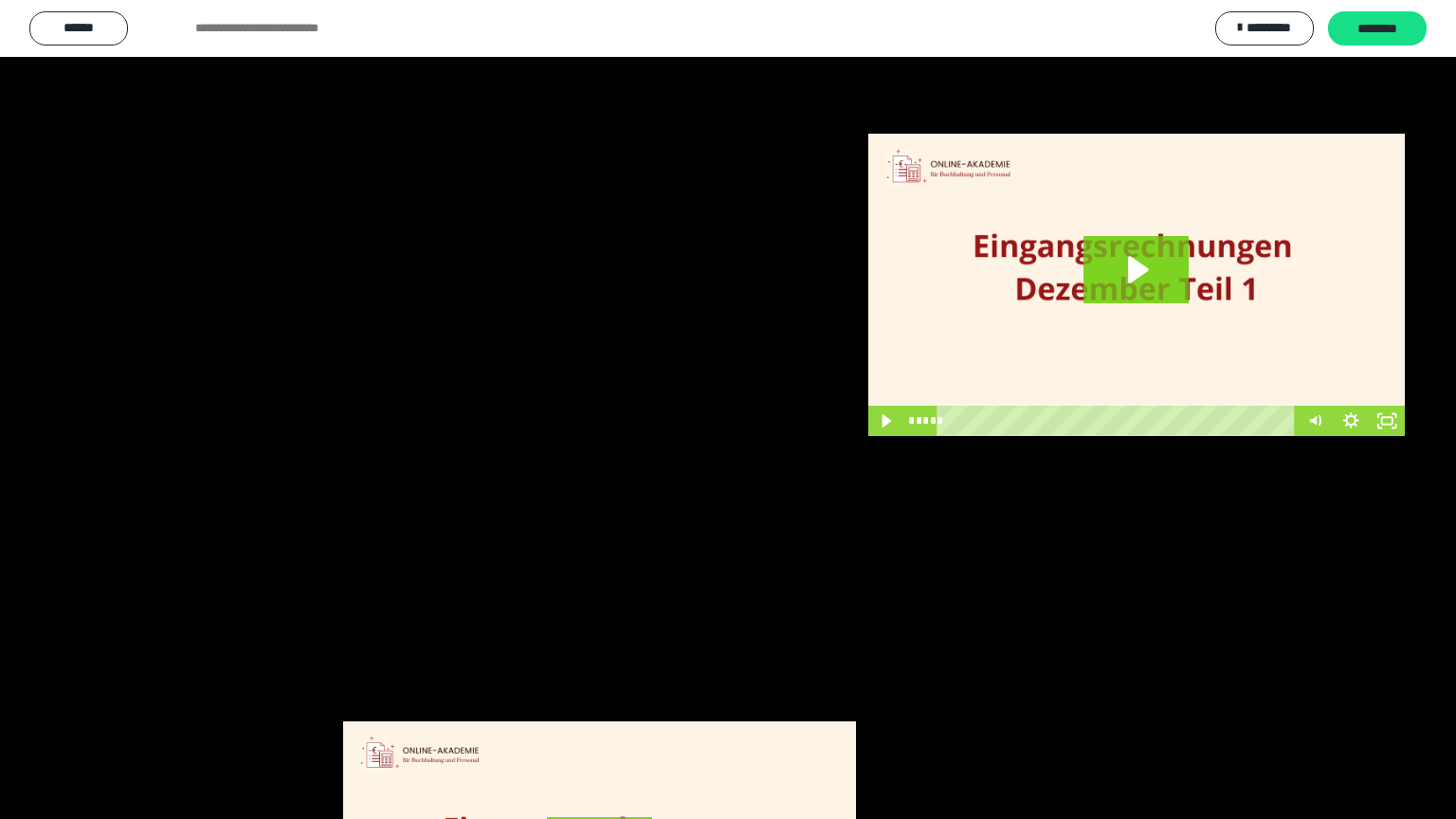 click at bounding box center (728, 410) 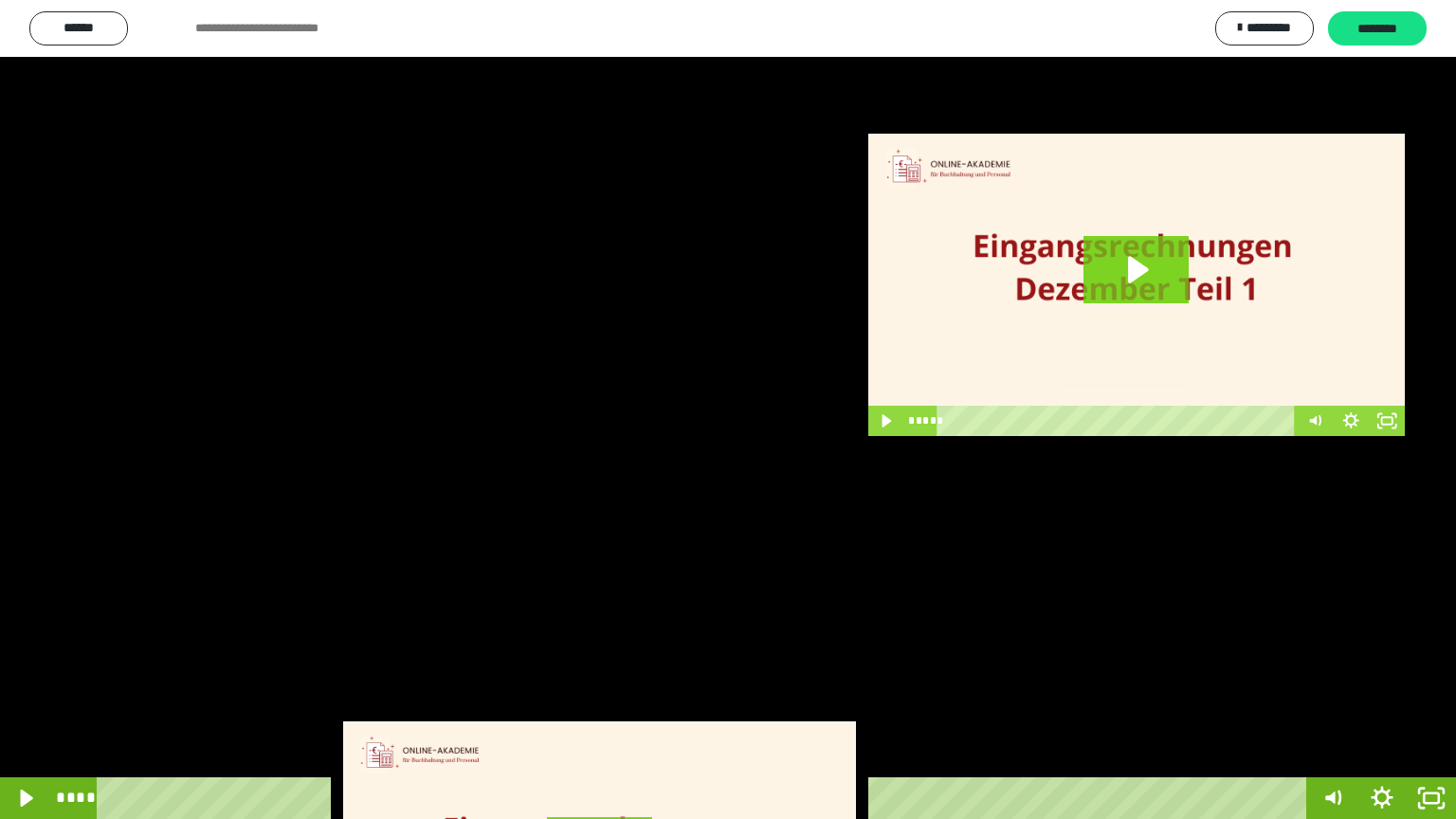 click at bounding box center [728, 410] 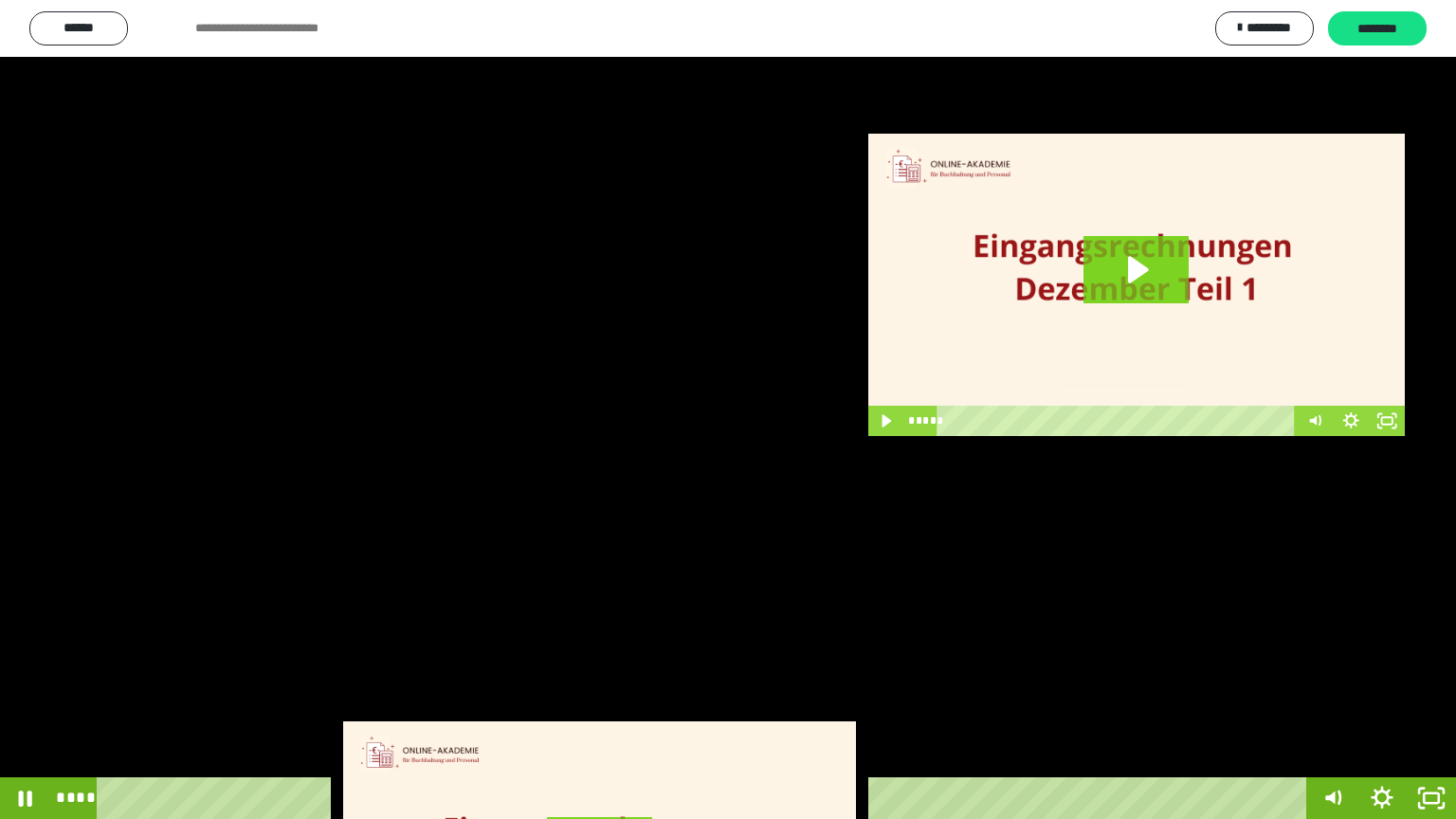 click at bounding box center [728, 410] 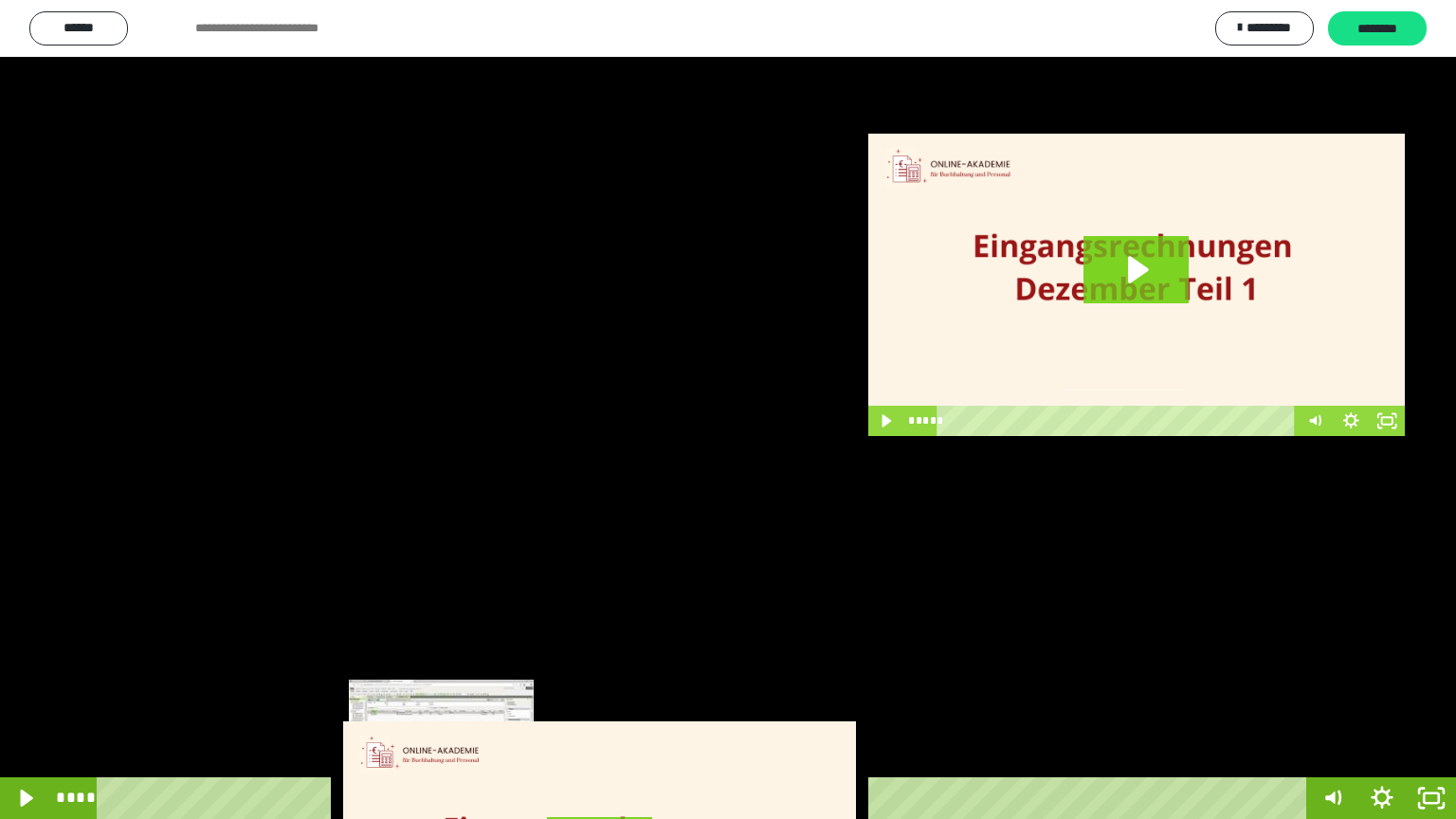 drag, startPoint x: 453, startPoint y: 799, endPoint x: 442, endPoint y: 800, distance: 11.045361 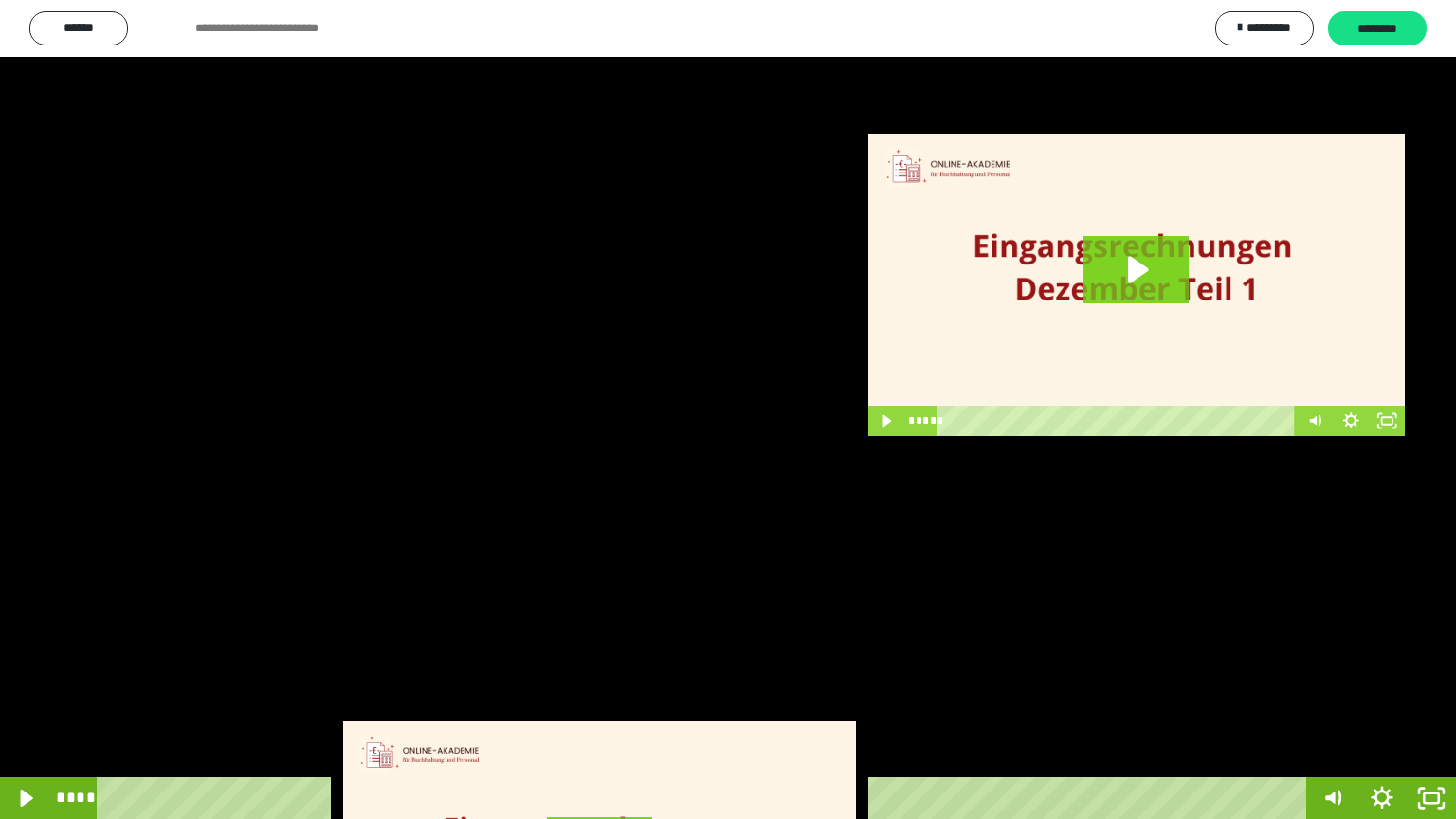 click at bounding box center [728, 410] 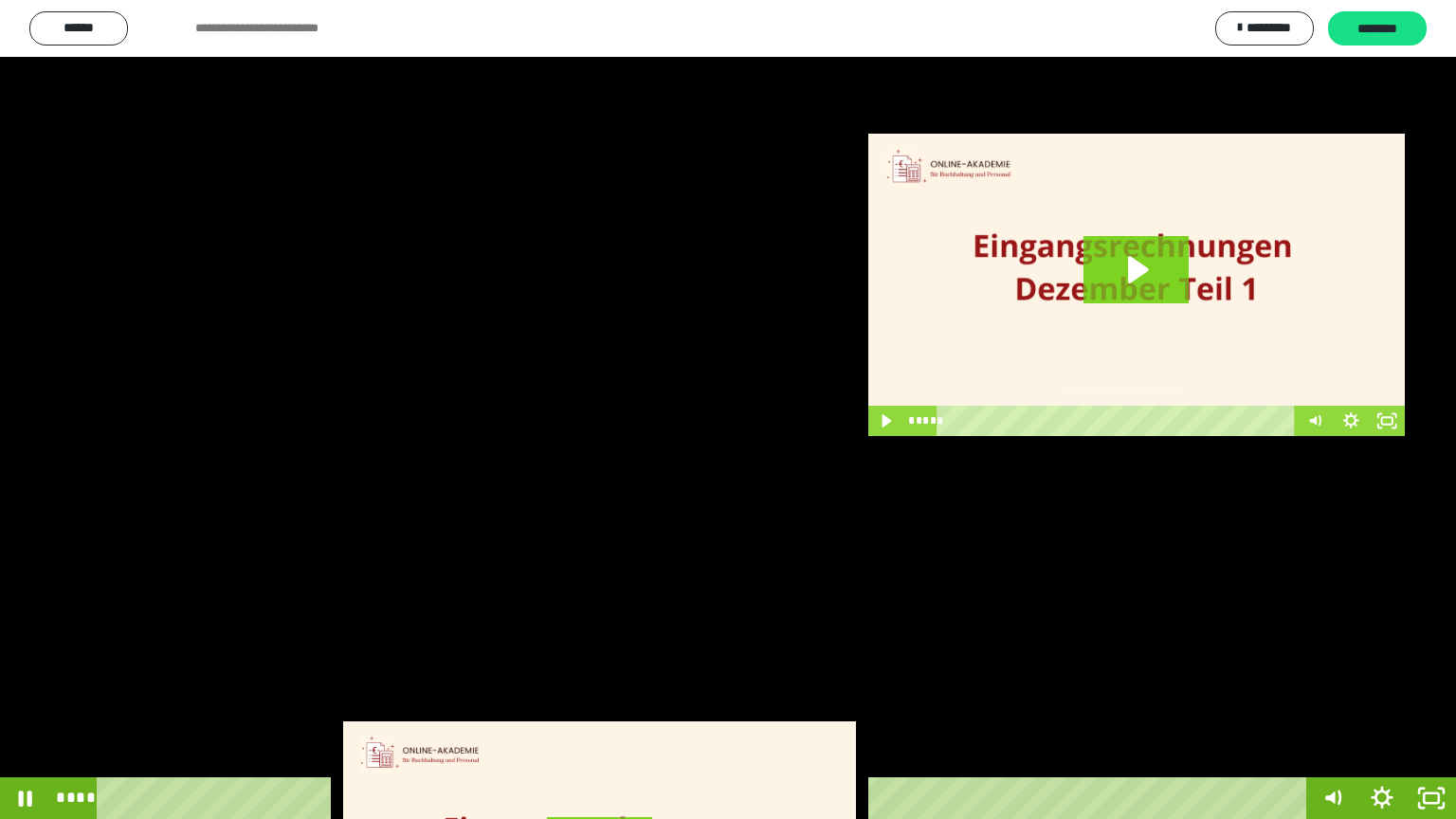 click at bounding box center (728, 410) 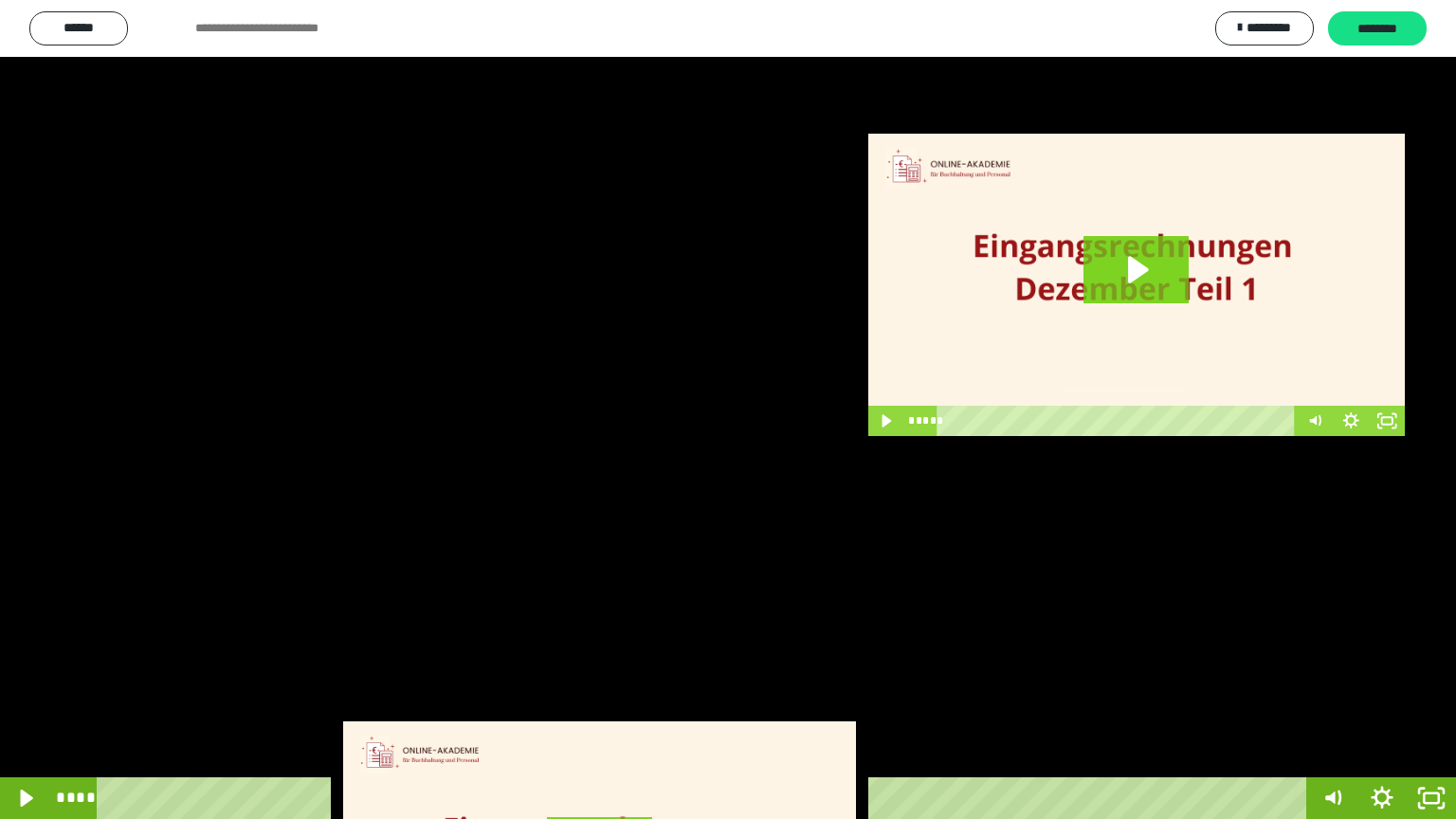 click at bounding box center (728, 410) 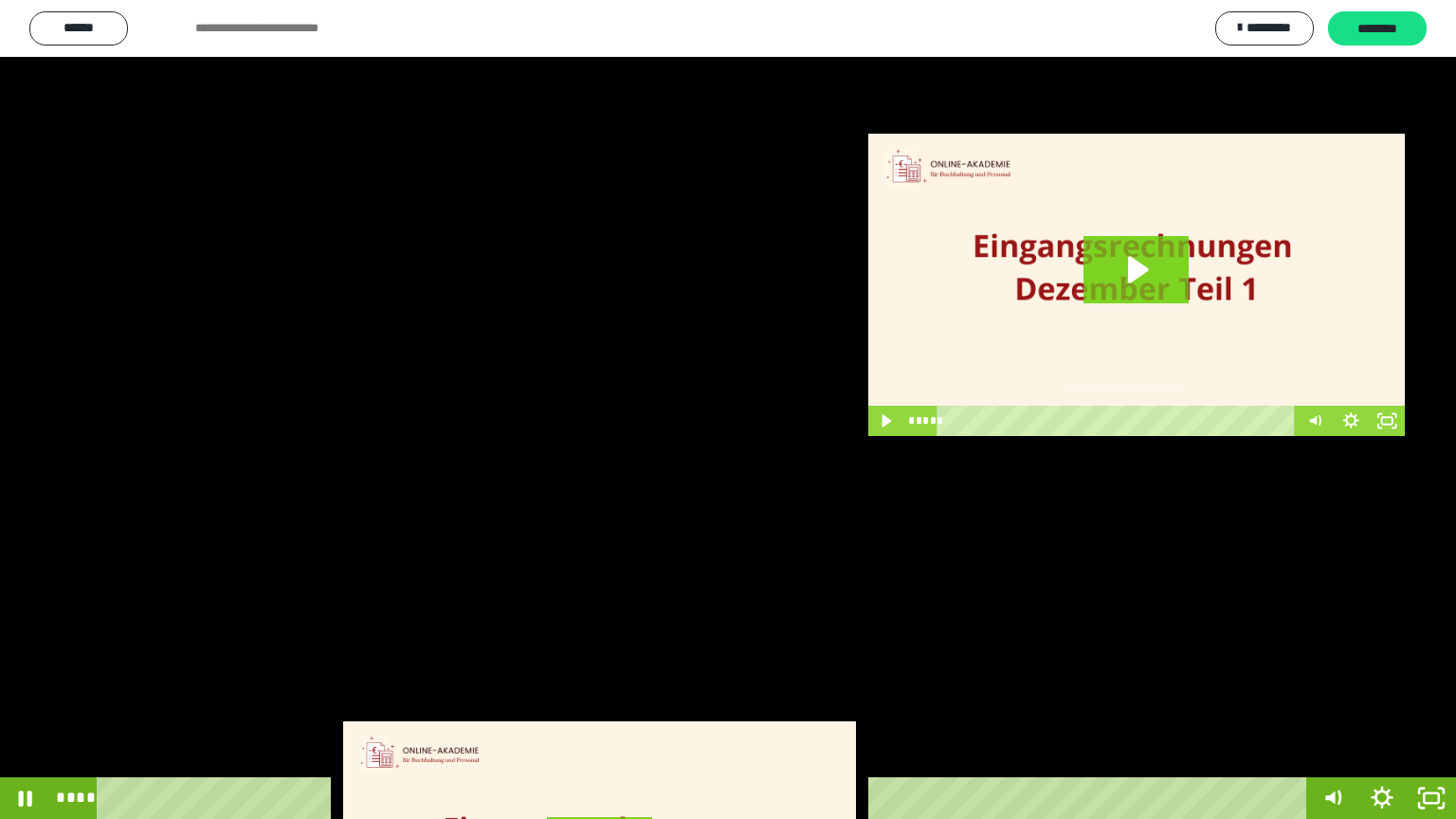 click at bounding box center [728, 410] 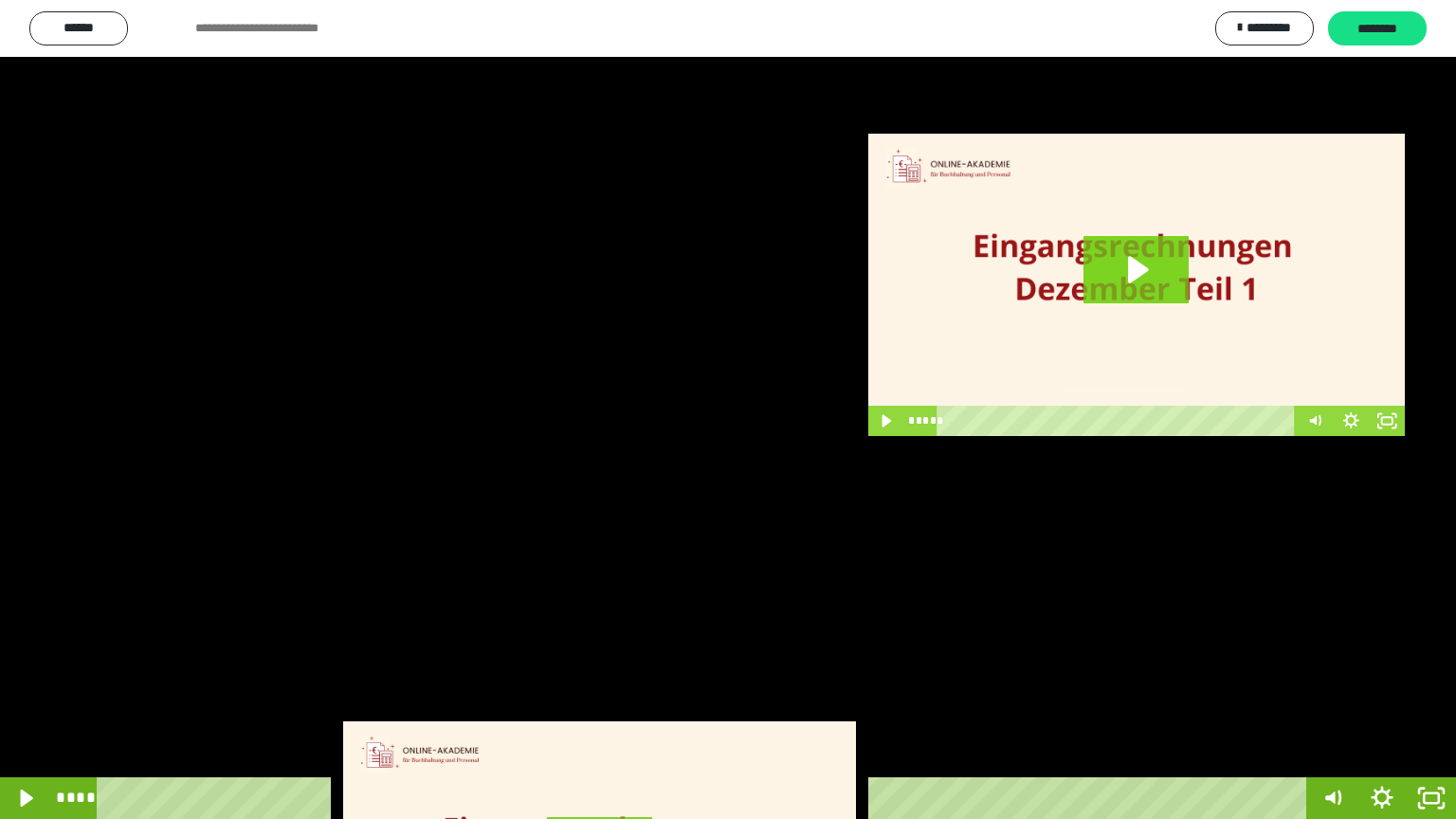 click at bounding box center (728, 410) 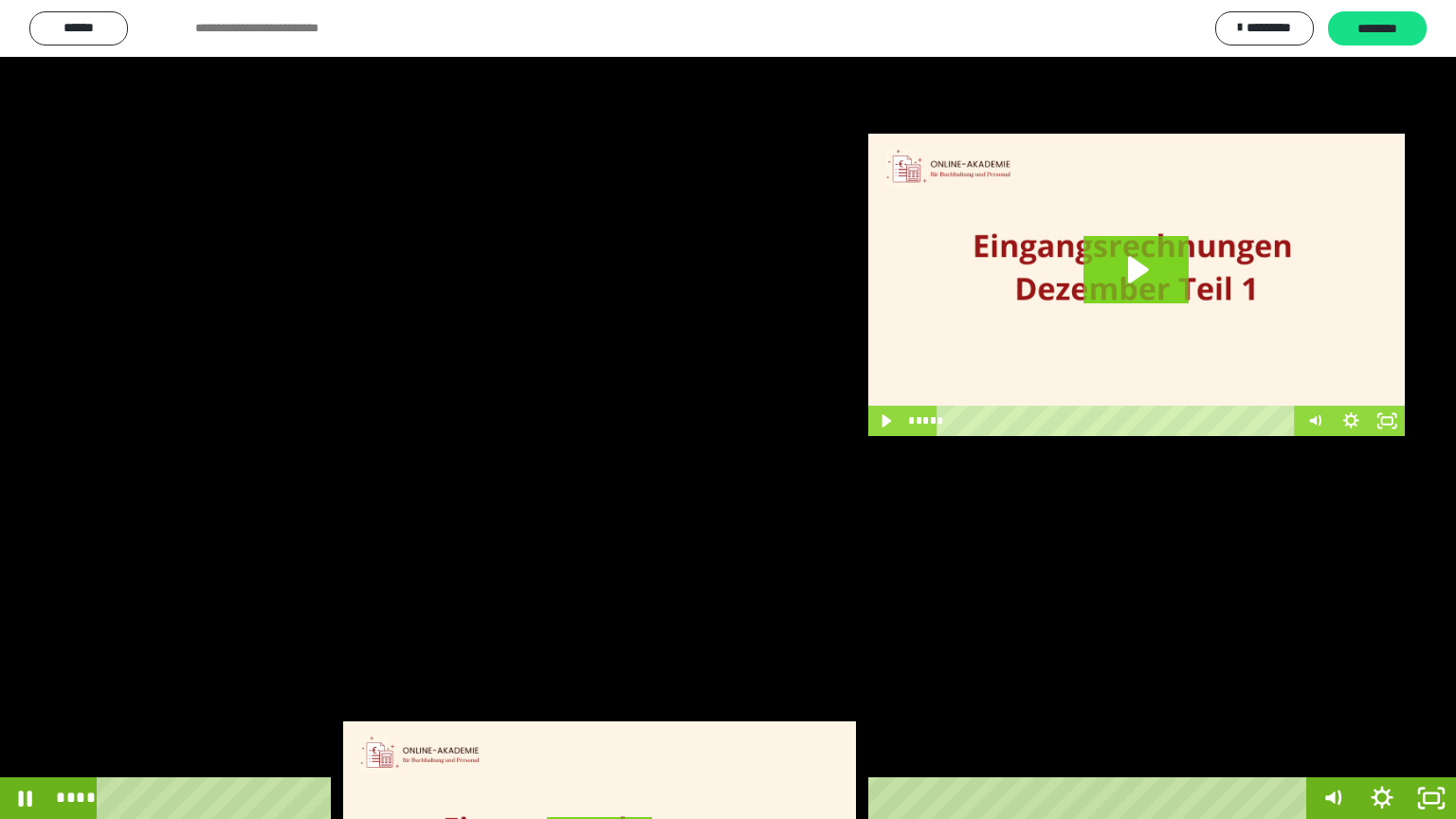click at bounding box center [728, 410] 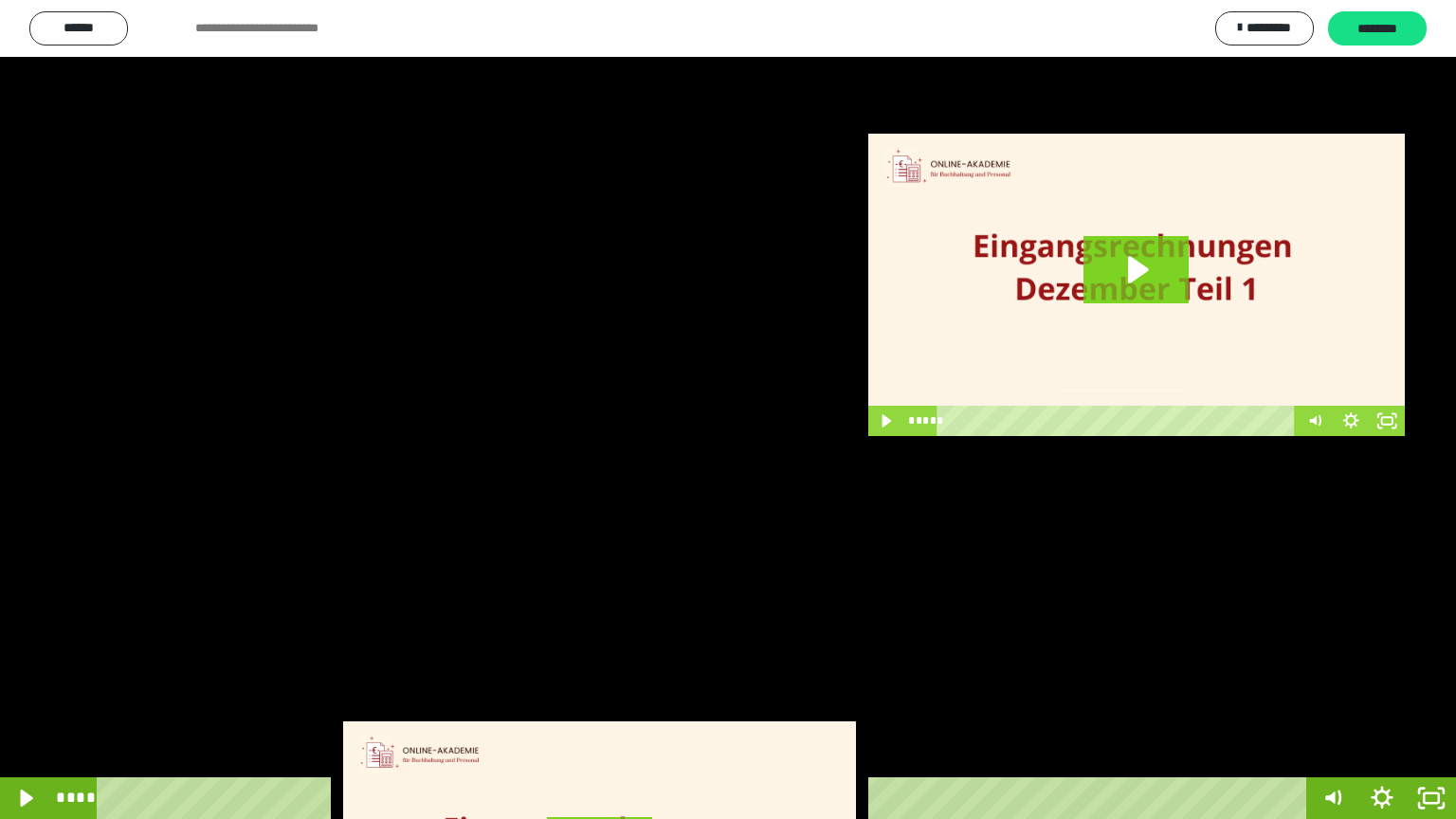 click at bounding box center [728, 410] 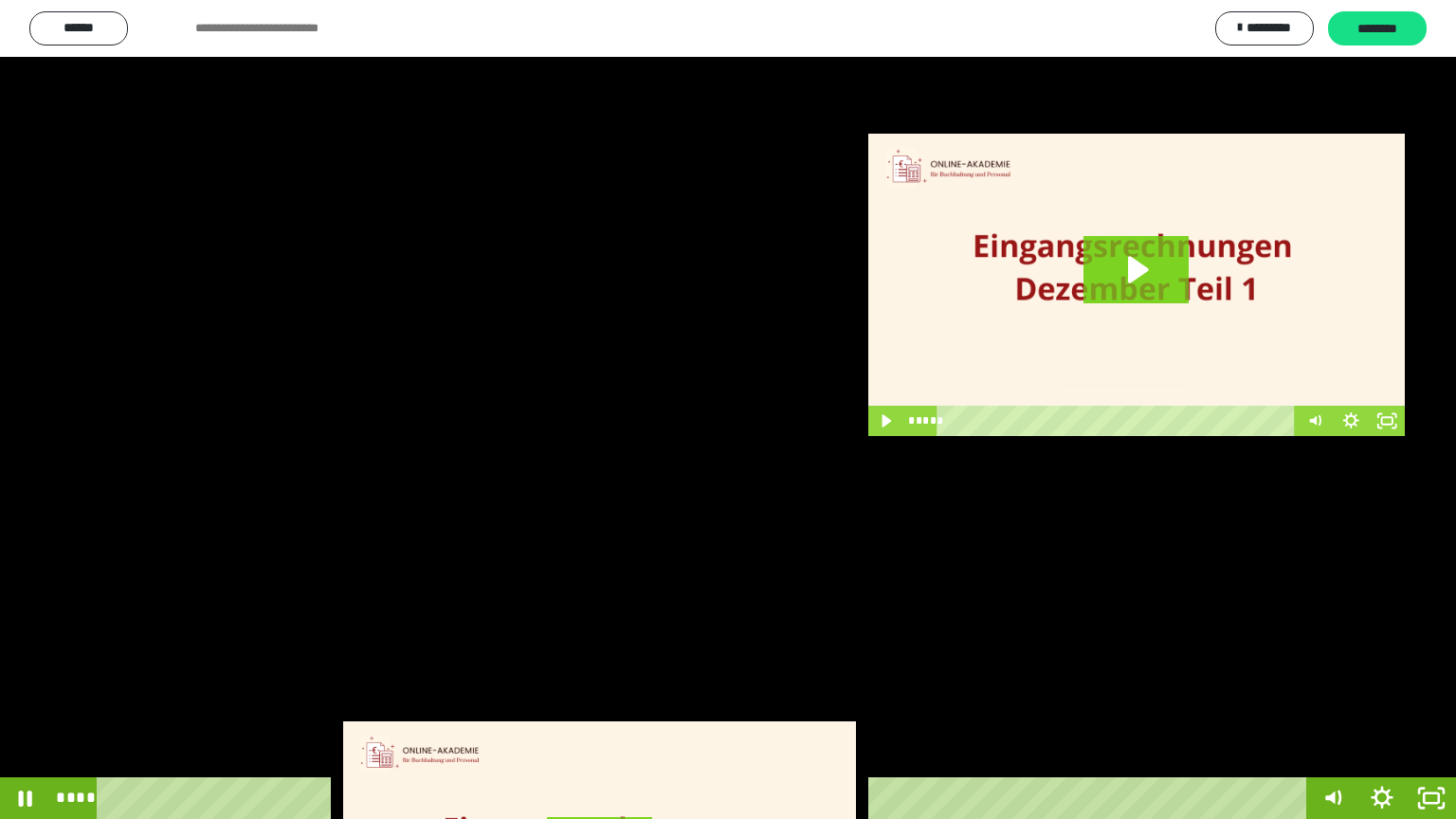 click at bounding box center [728, 410] 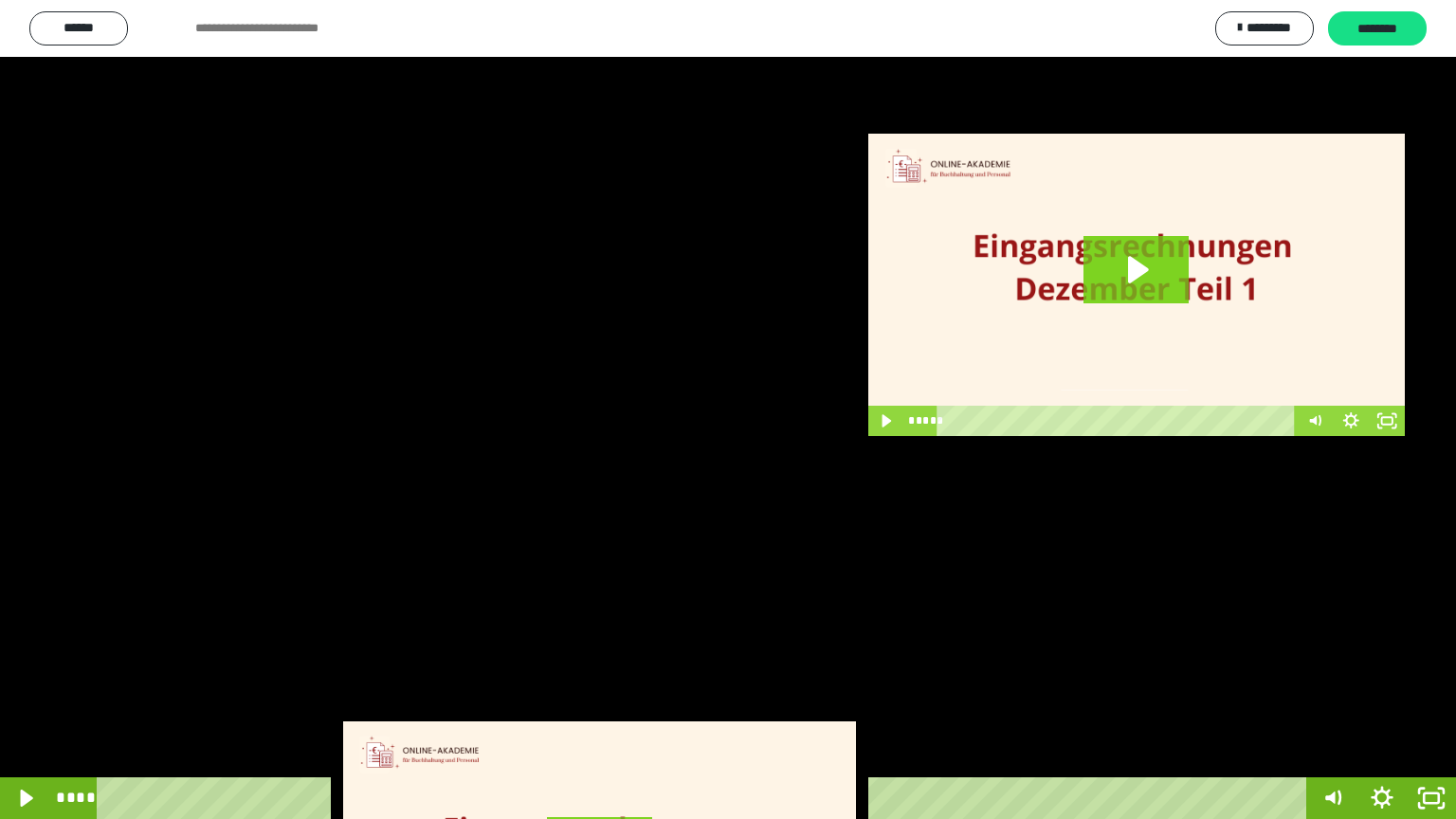 click at bounding box center [728, 410] 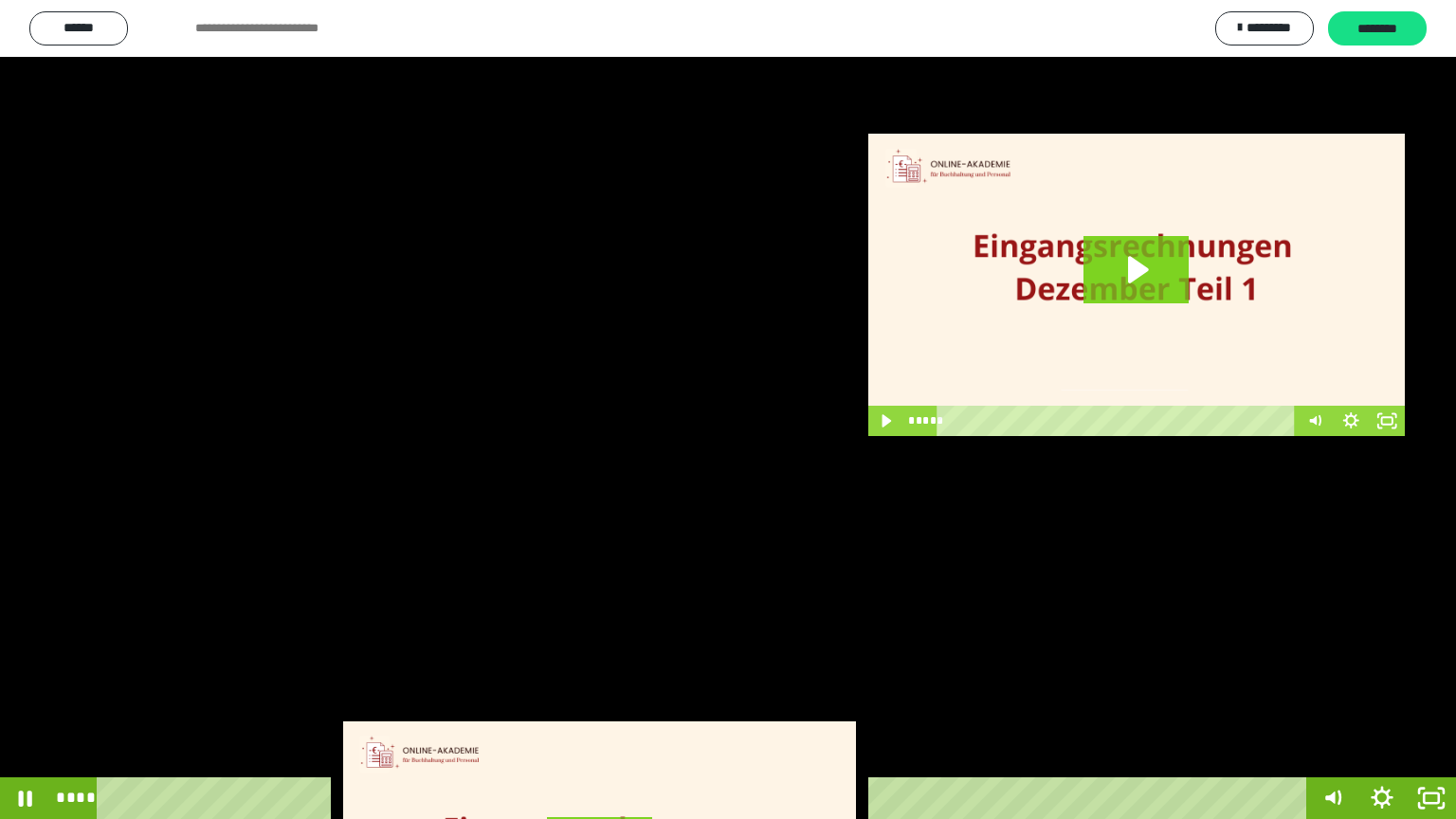 click at bounding box center (728, 410) 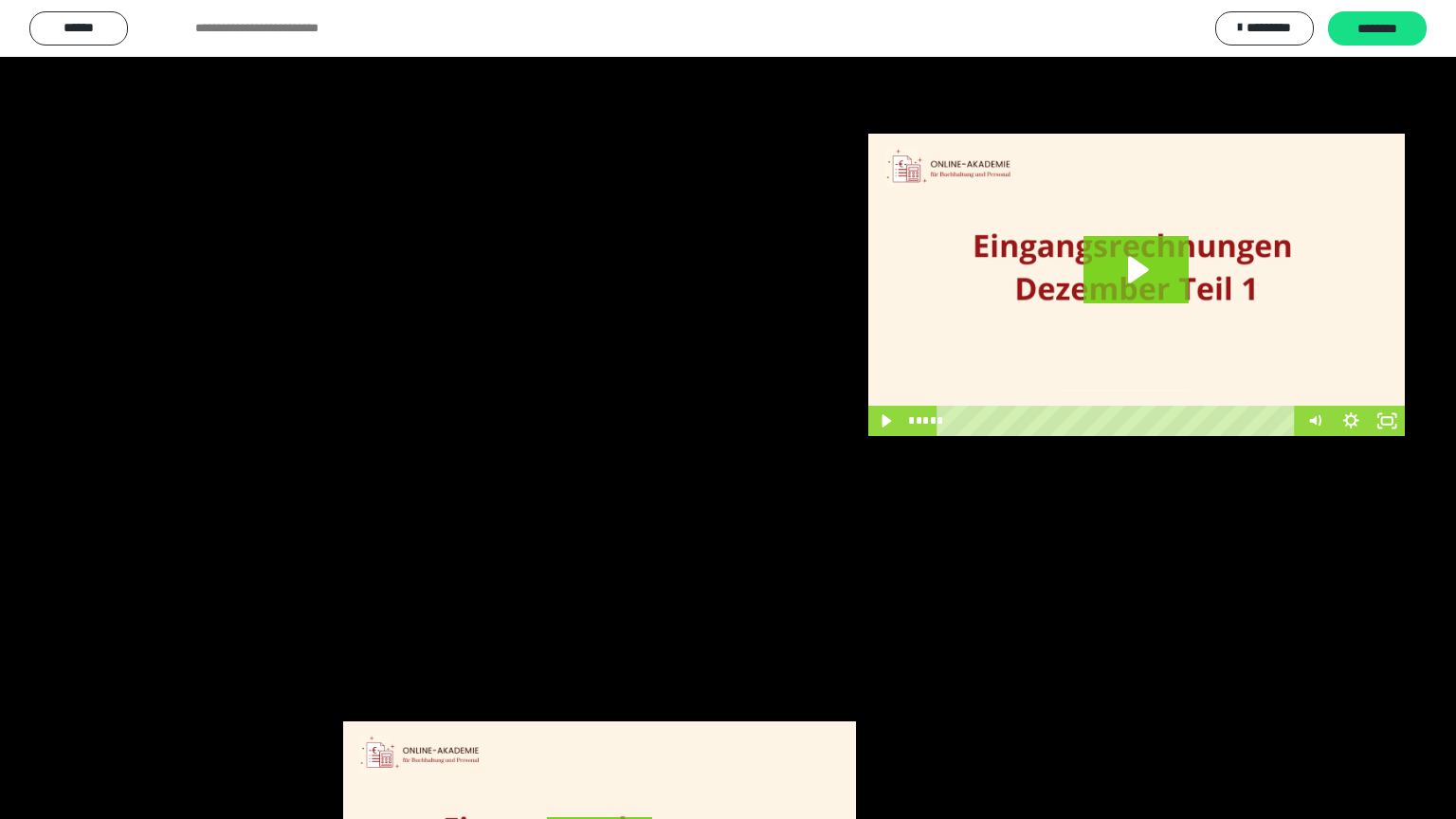 click at bounding box center (728, 410) 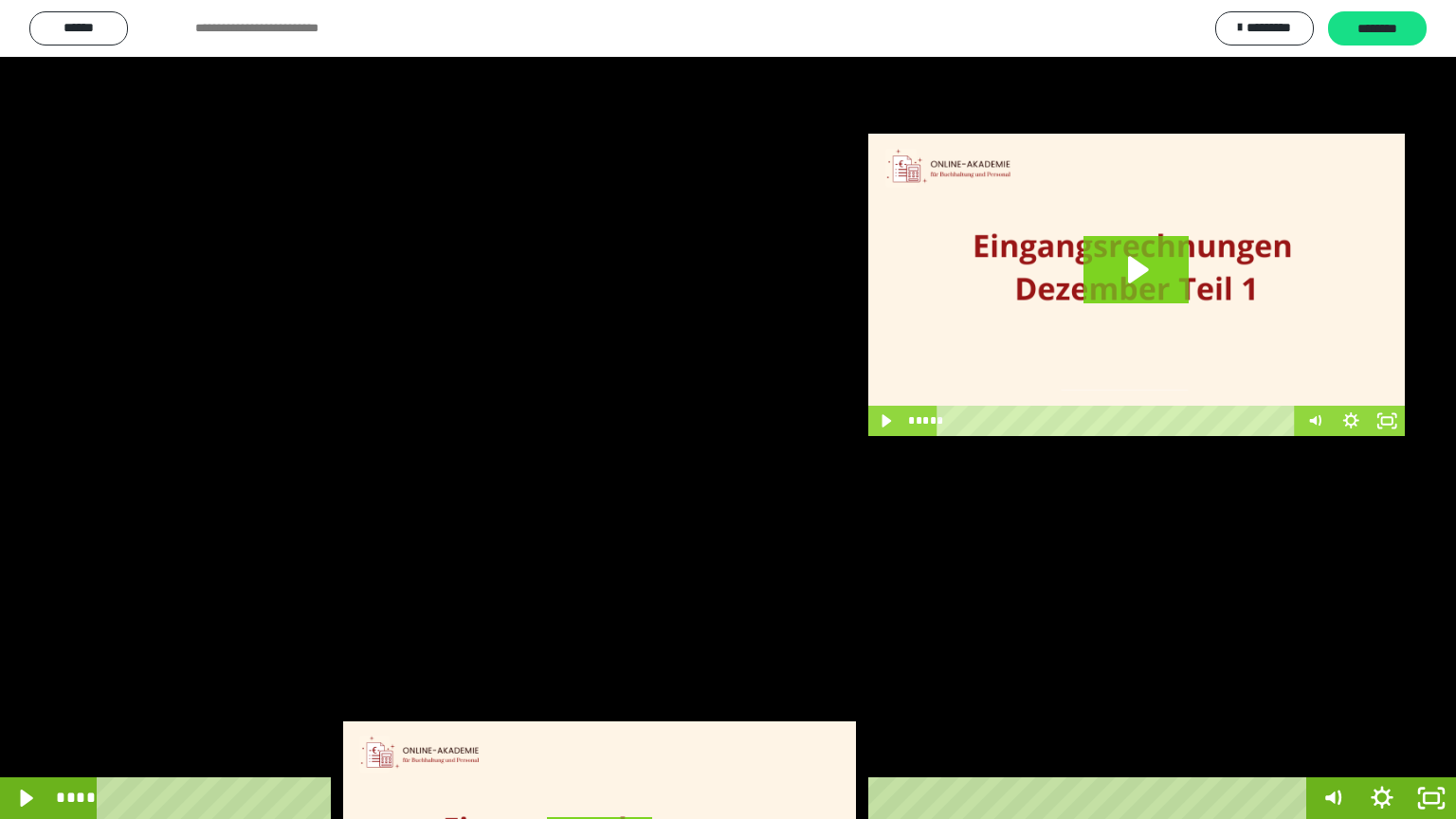 click at bounding box center [728, 410] 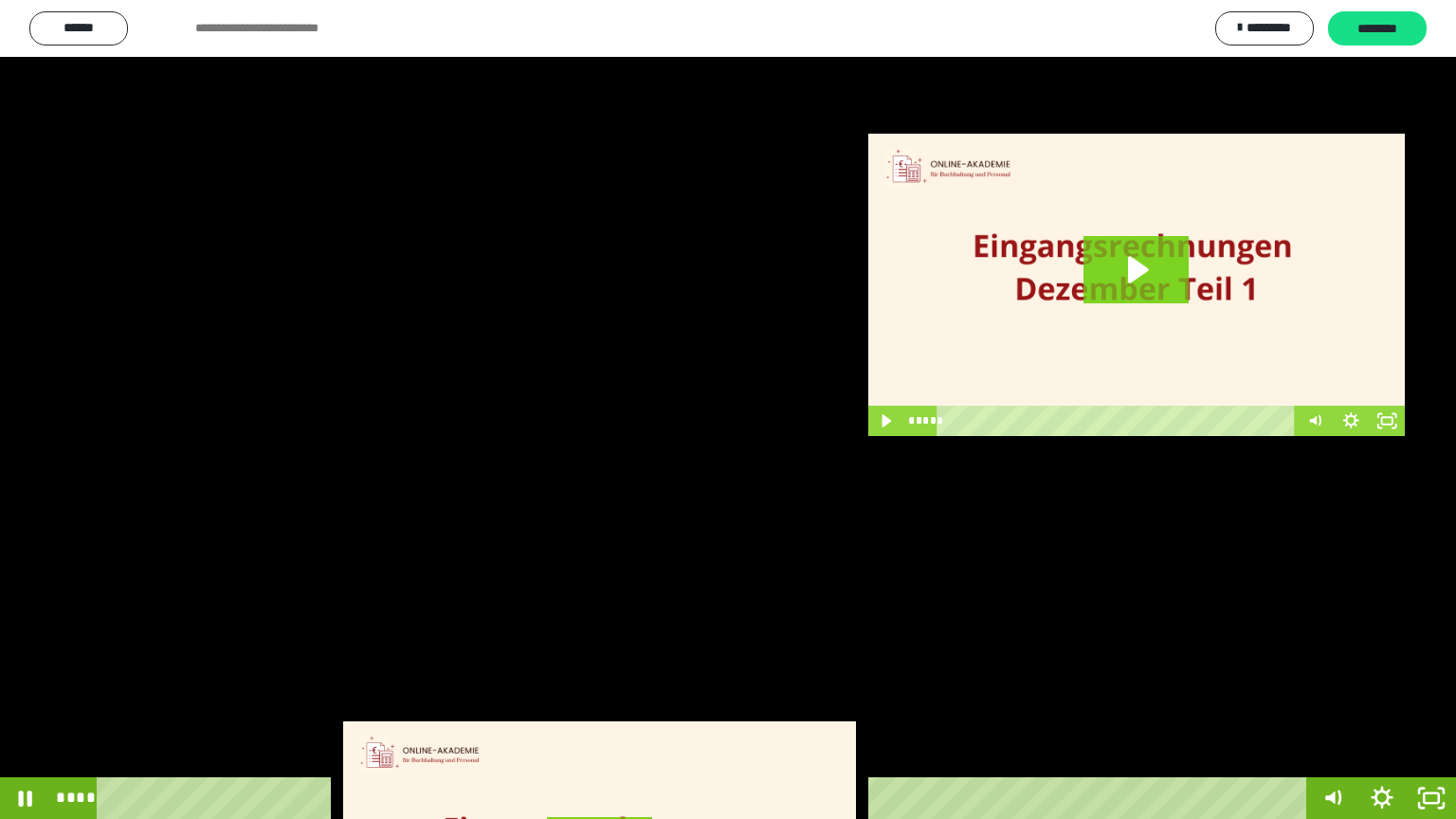click at bounding box center (728, 410) 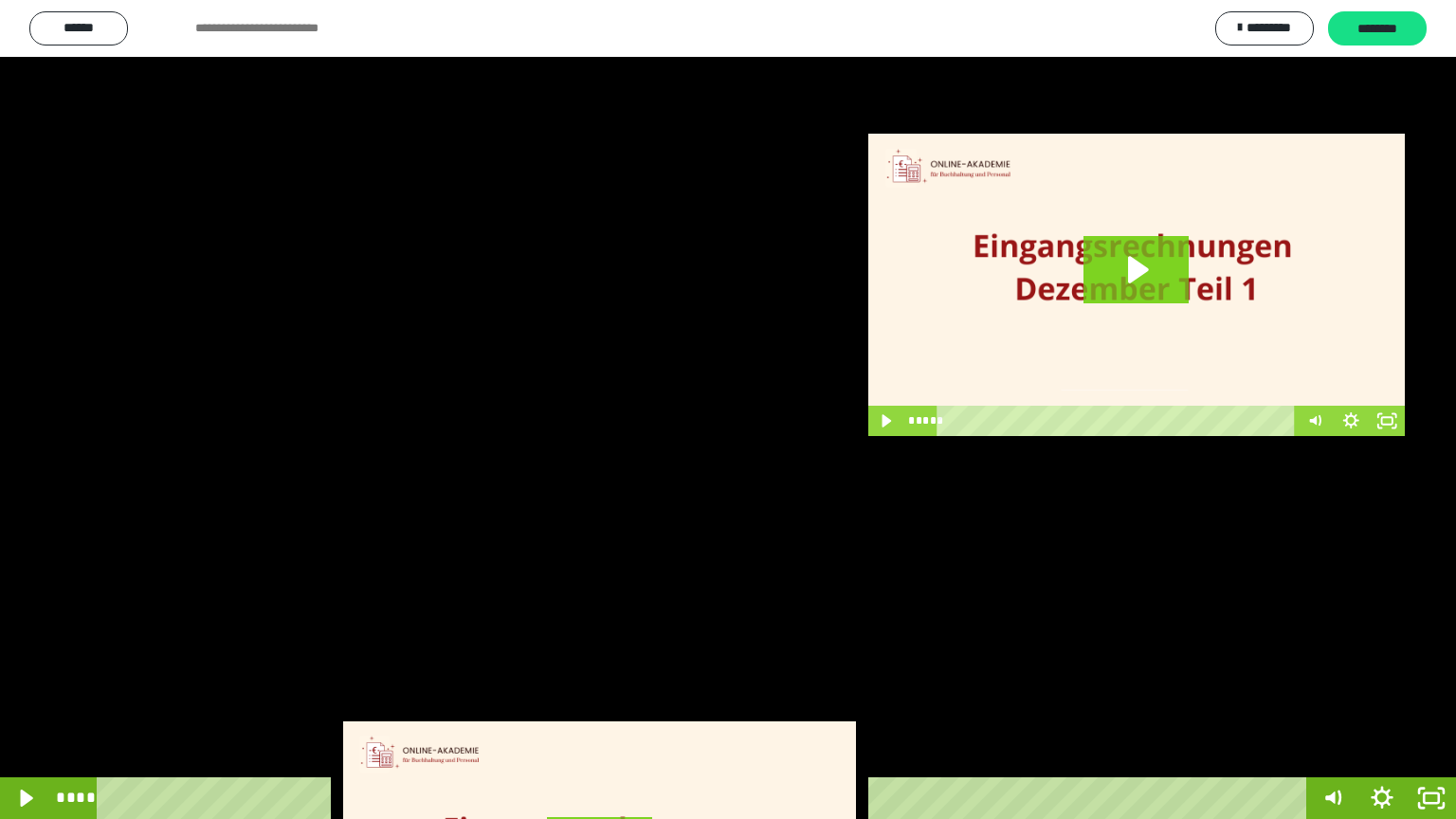 click at bounding box center (728, 410) 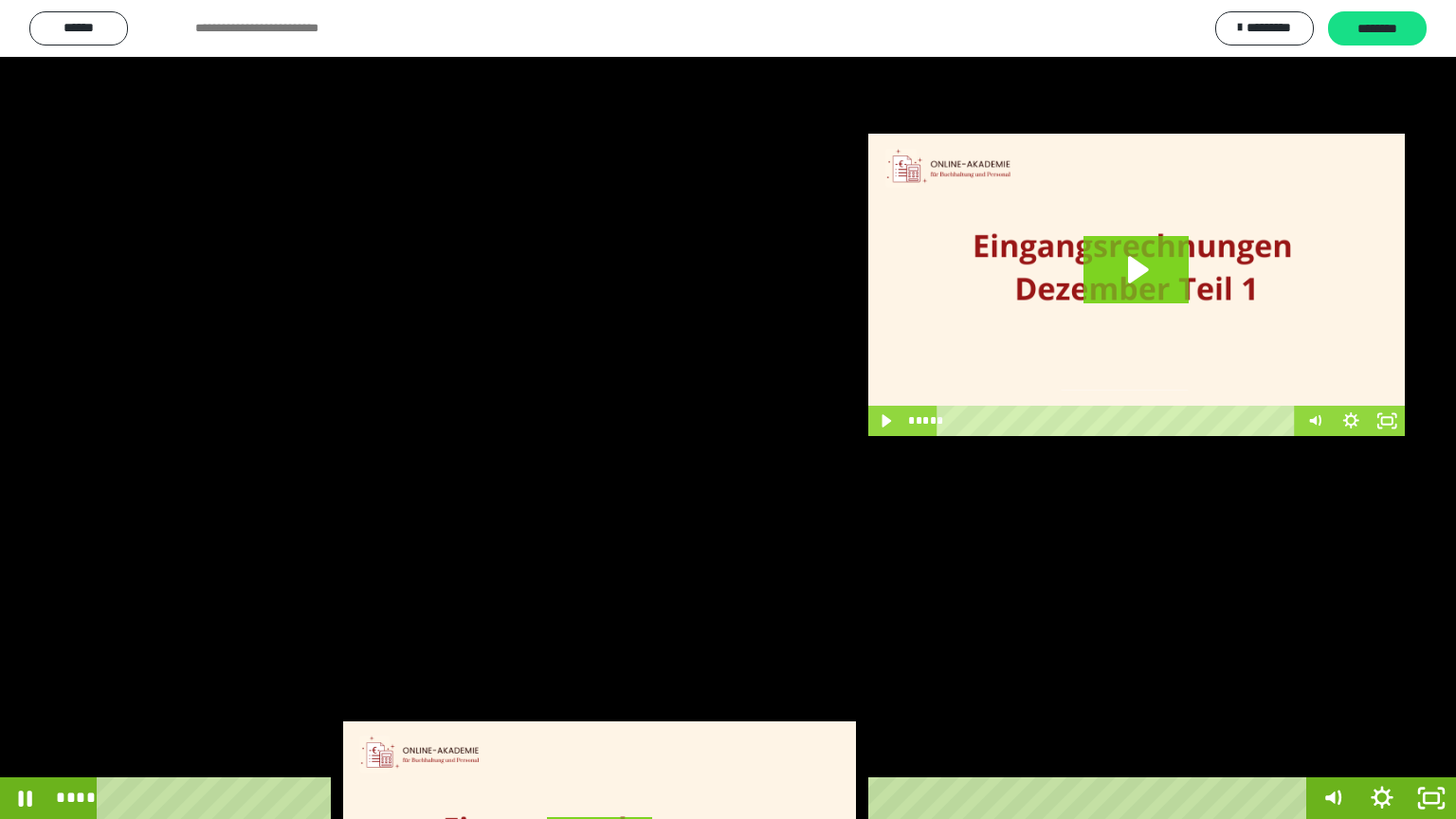 click at bounding box center [728, 410] 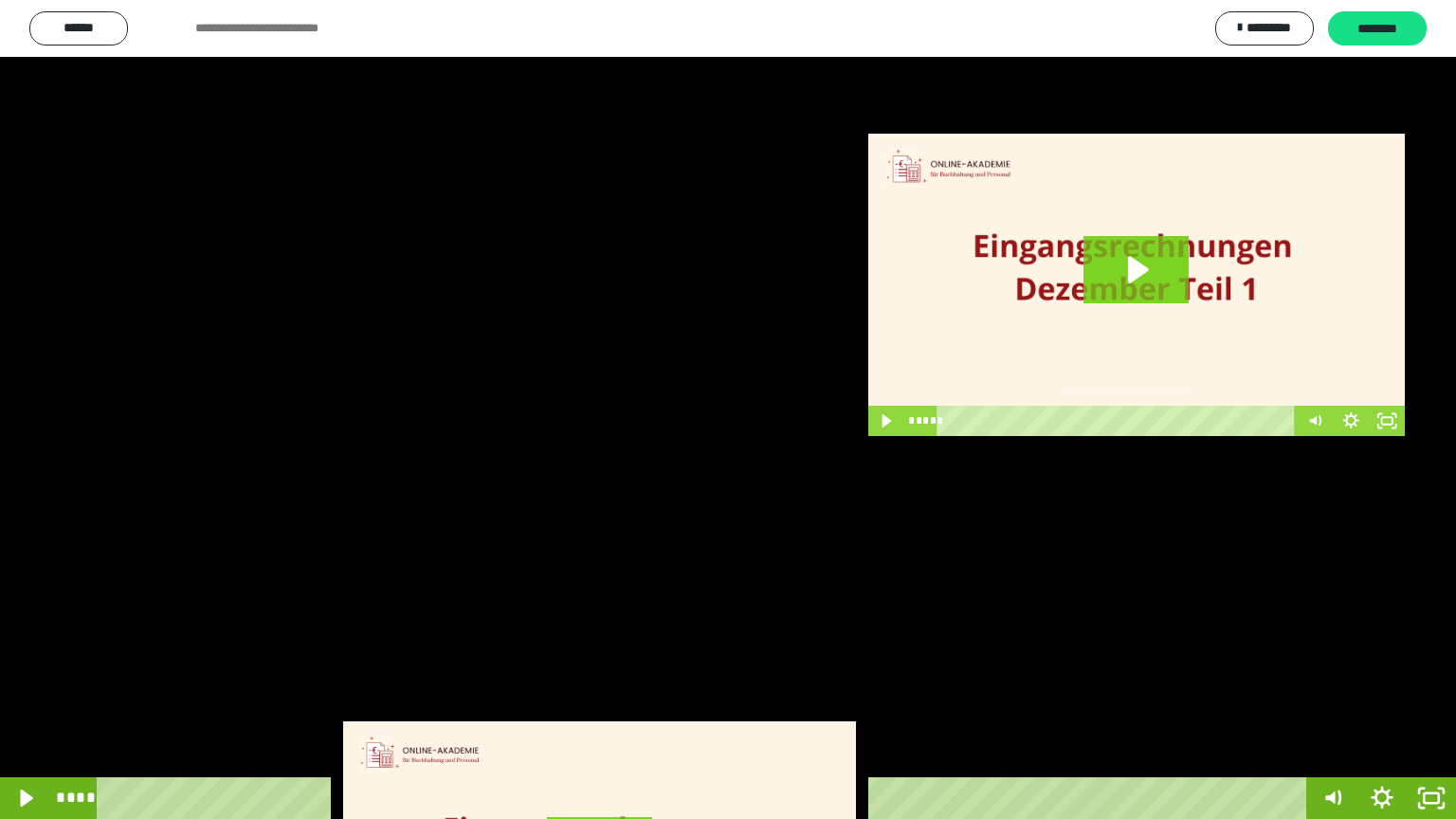 click at bounding box center [728, 410] 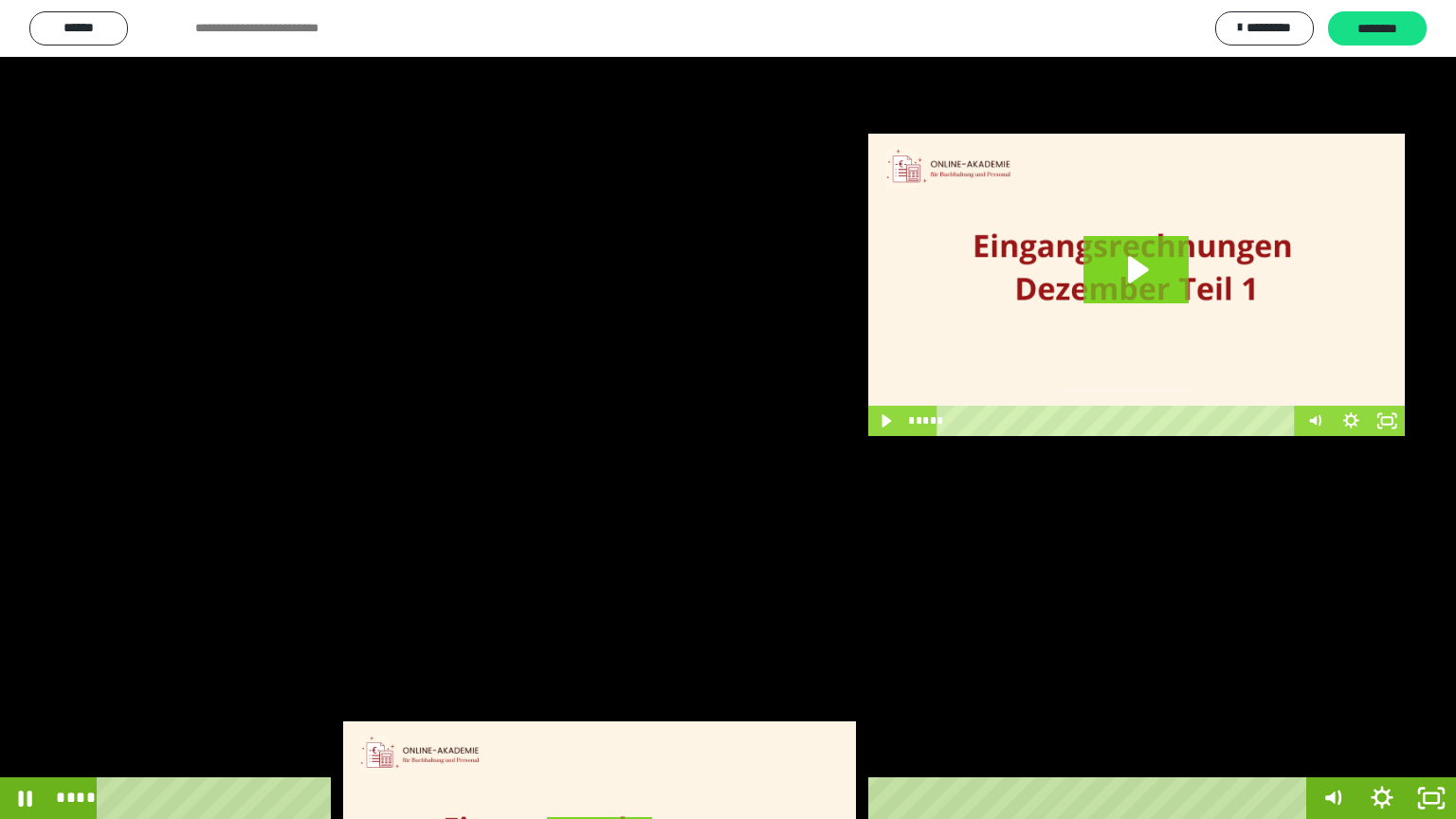 click at bounding box center (728, 410) 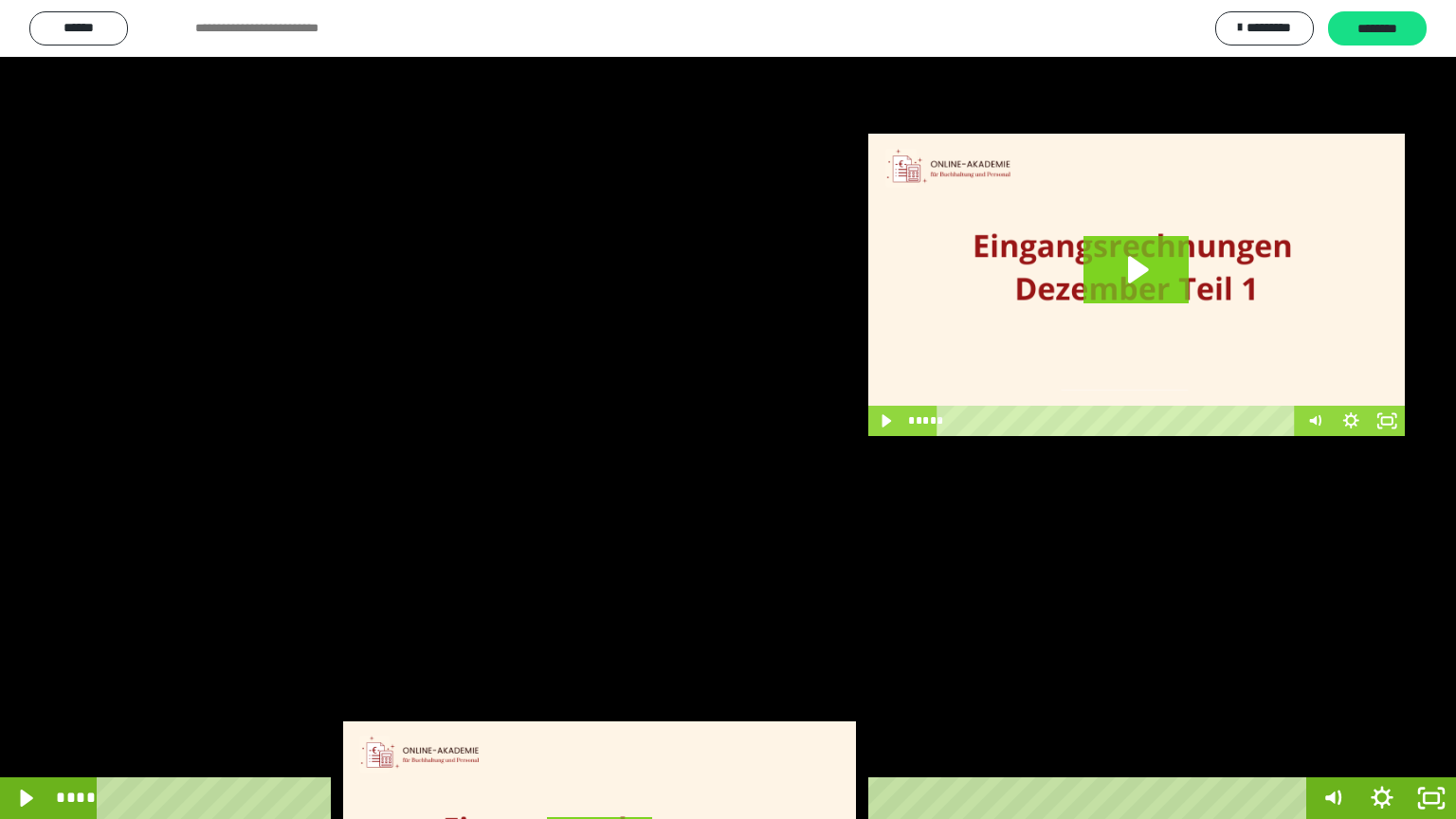 click at bounding box center (728, 410) 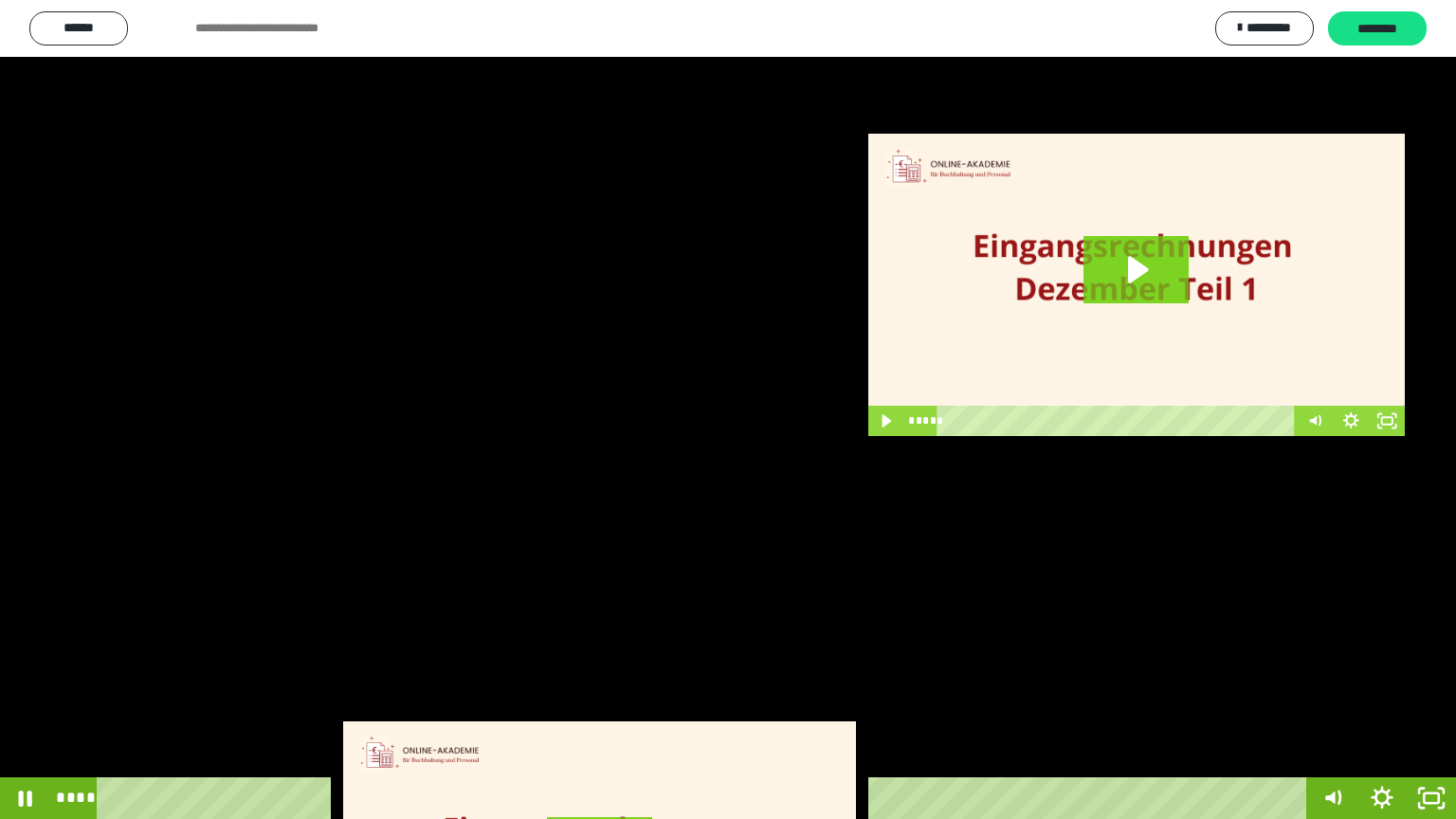 click at bounding box center [728, 410] 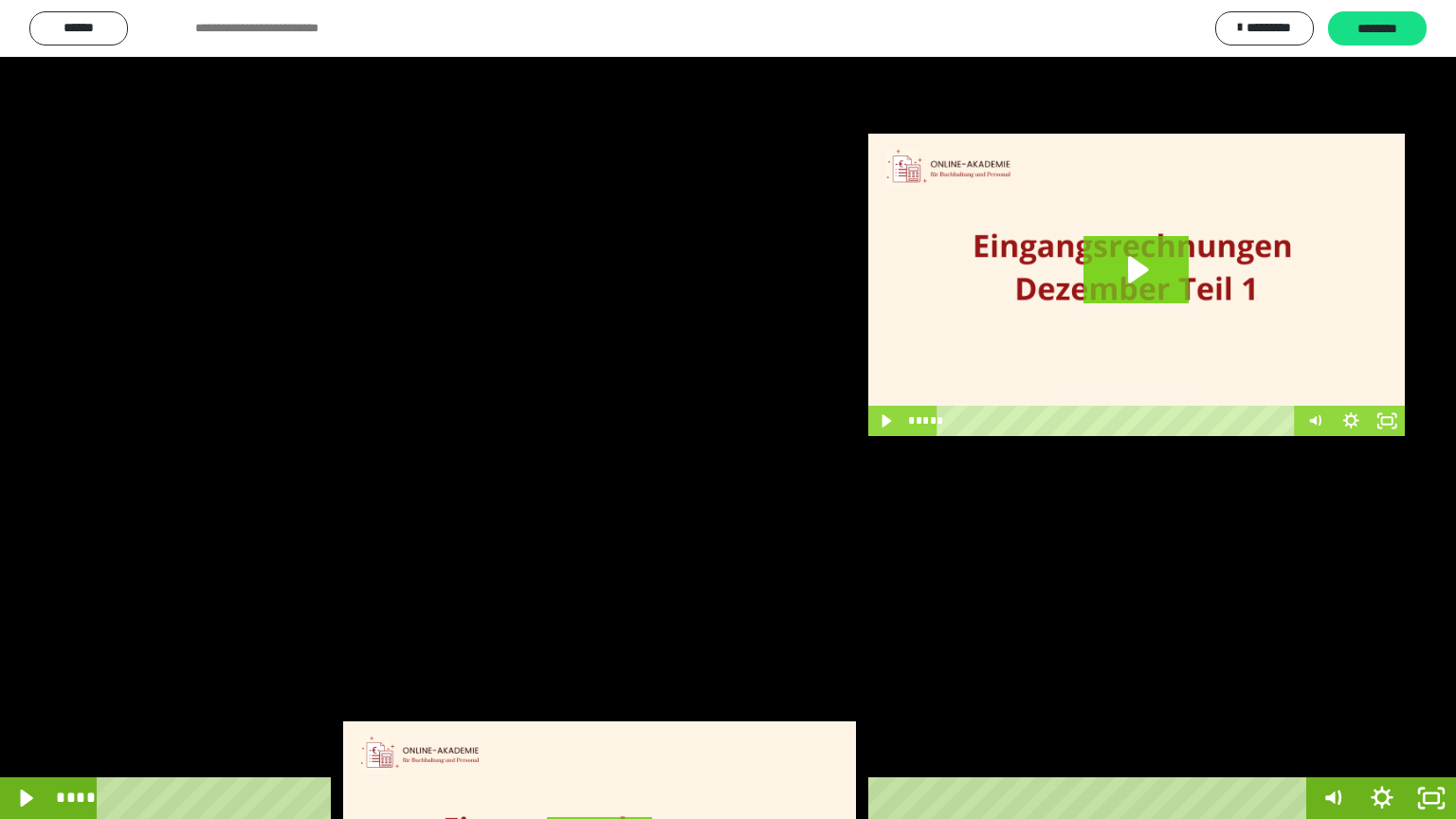 click at bounding box center (728, 410) 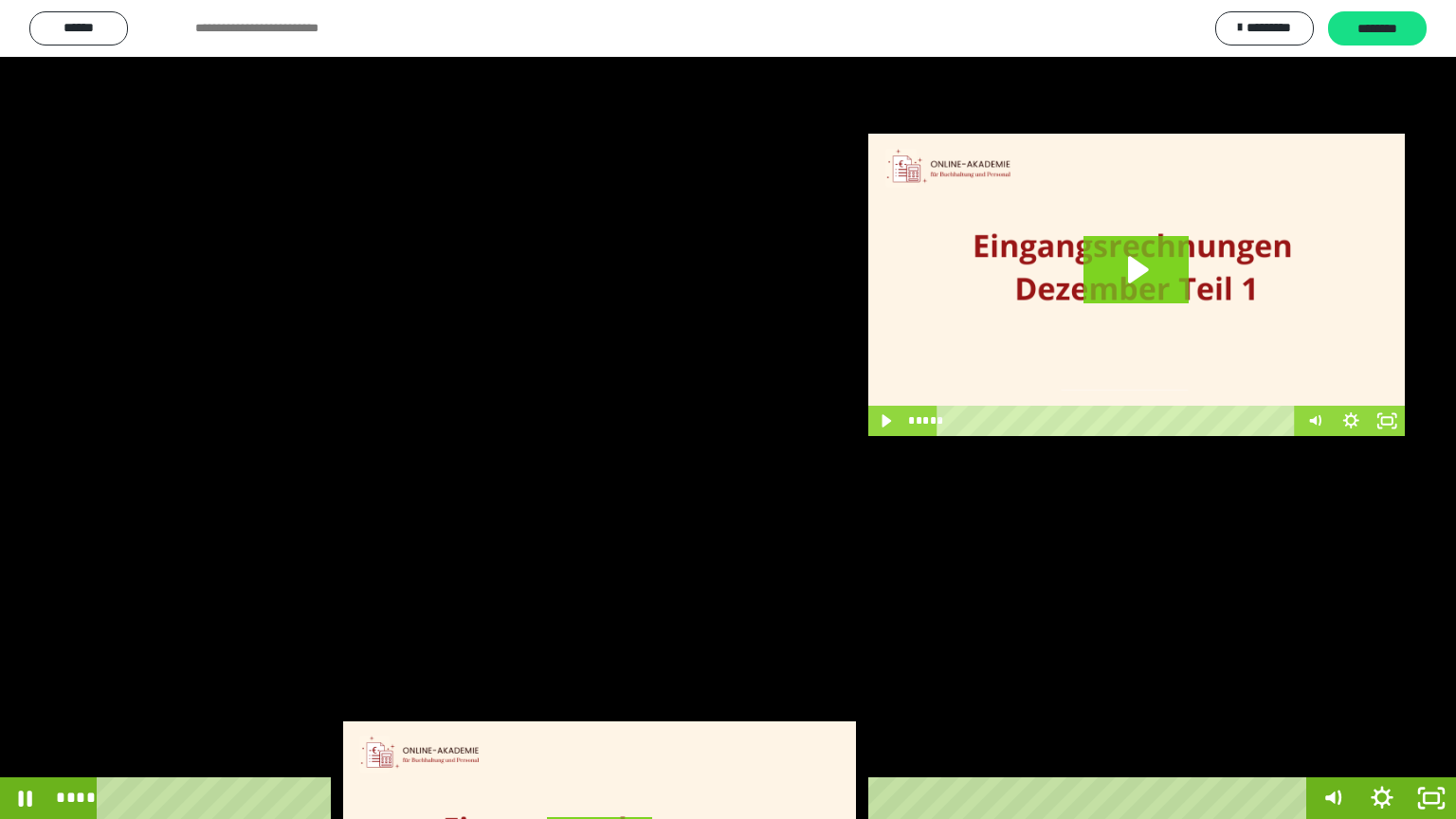 click at bounding box center (728, 410) 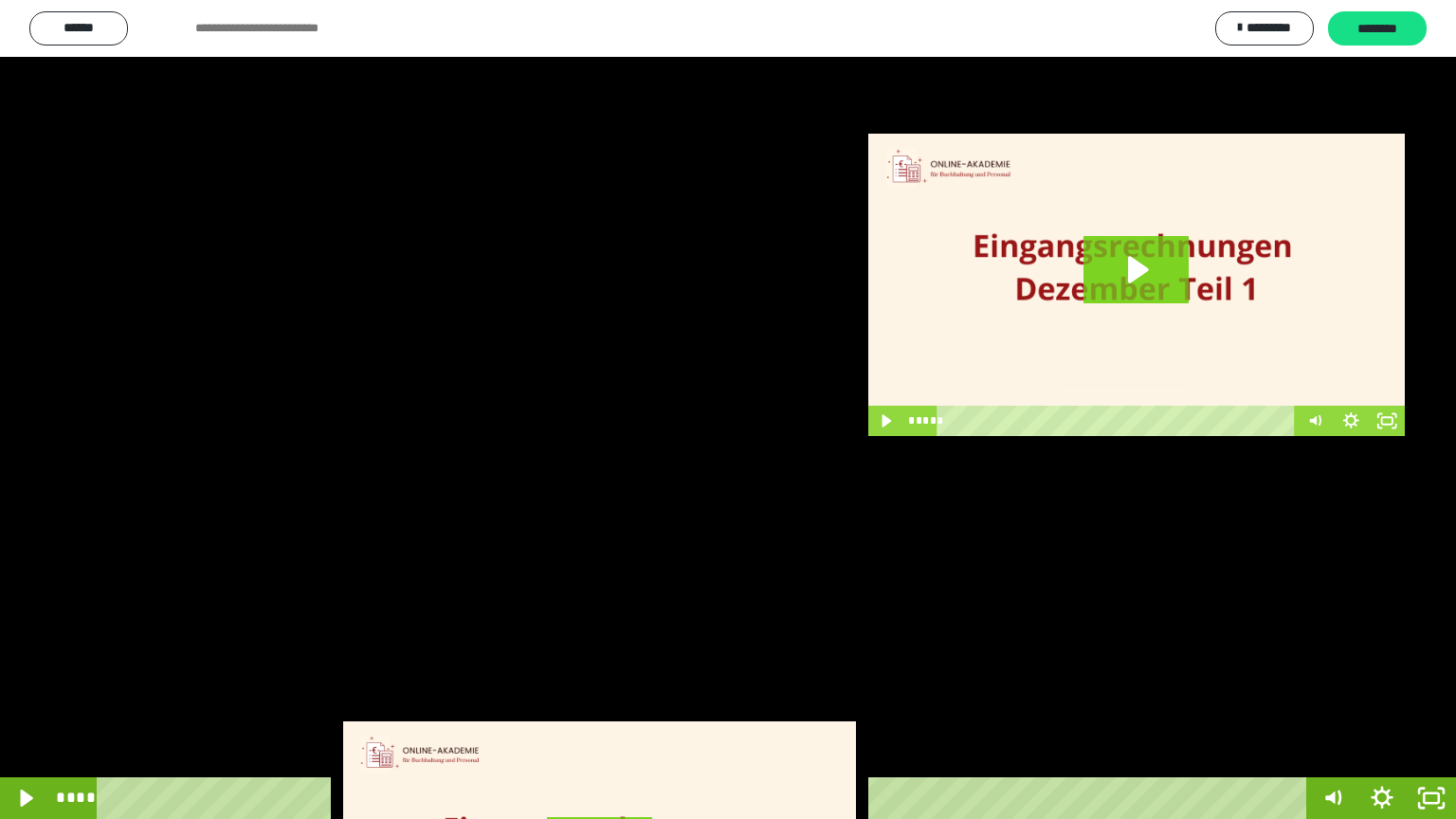 click at bounding box center [728, 410] 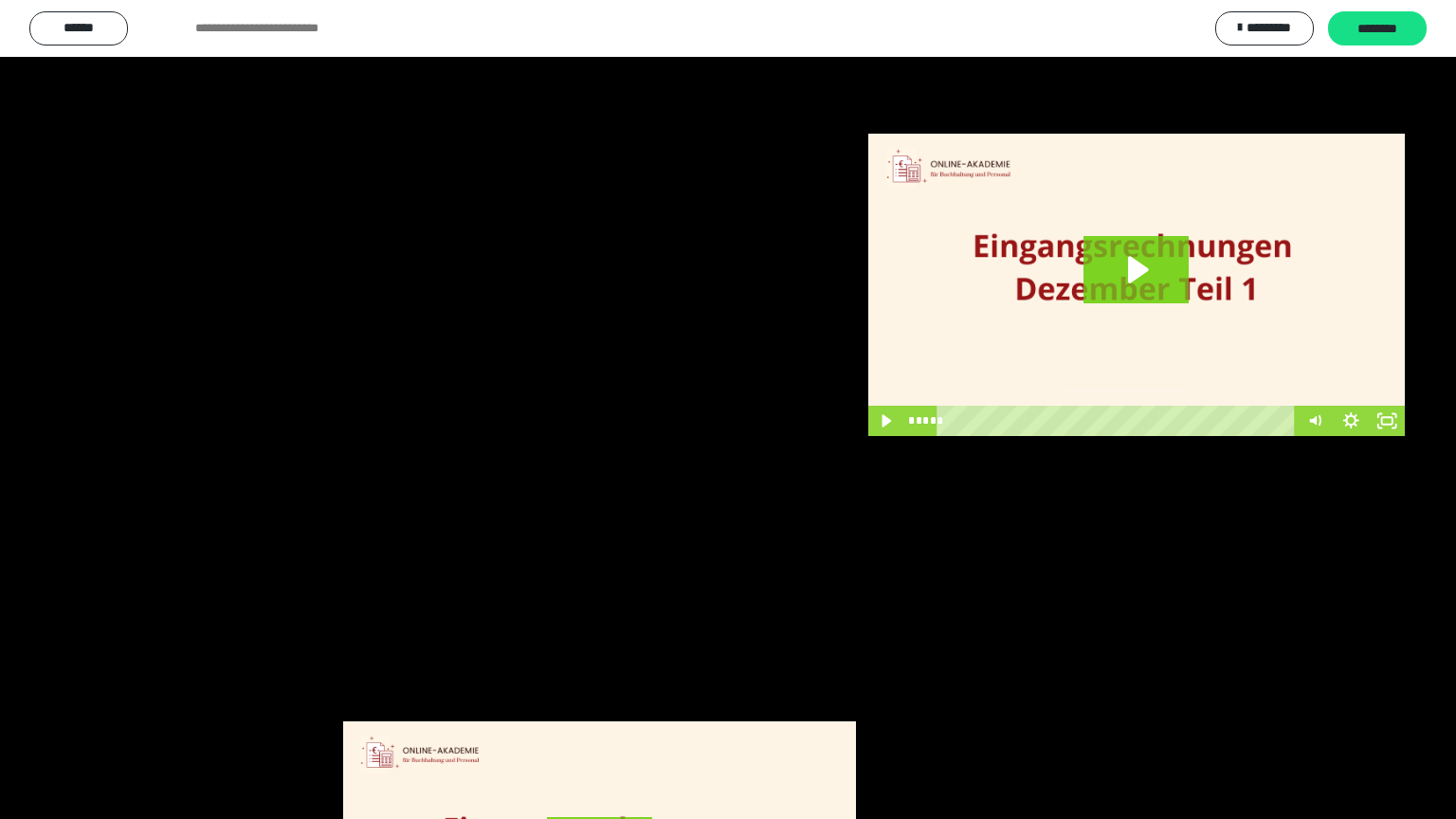 click at bounding box center [728, 410] 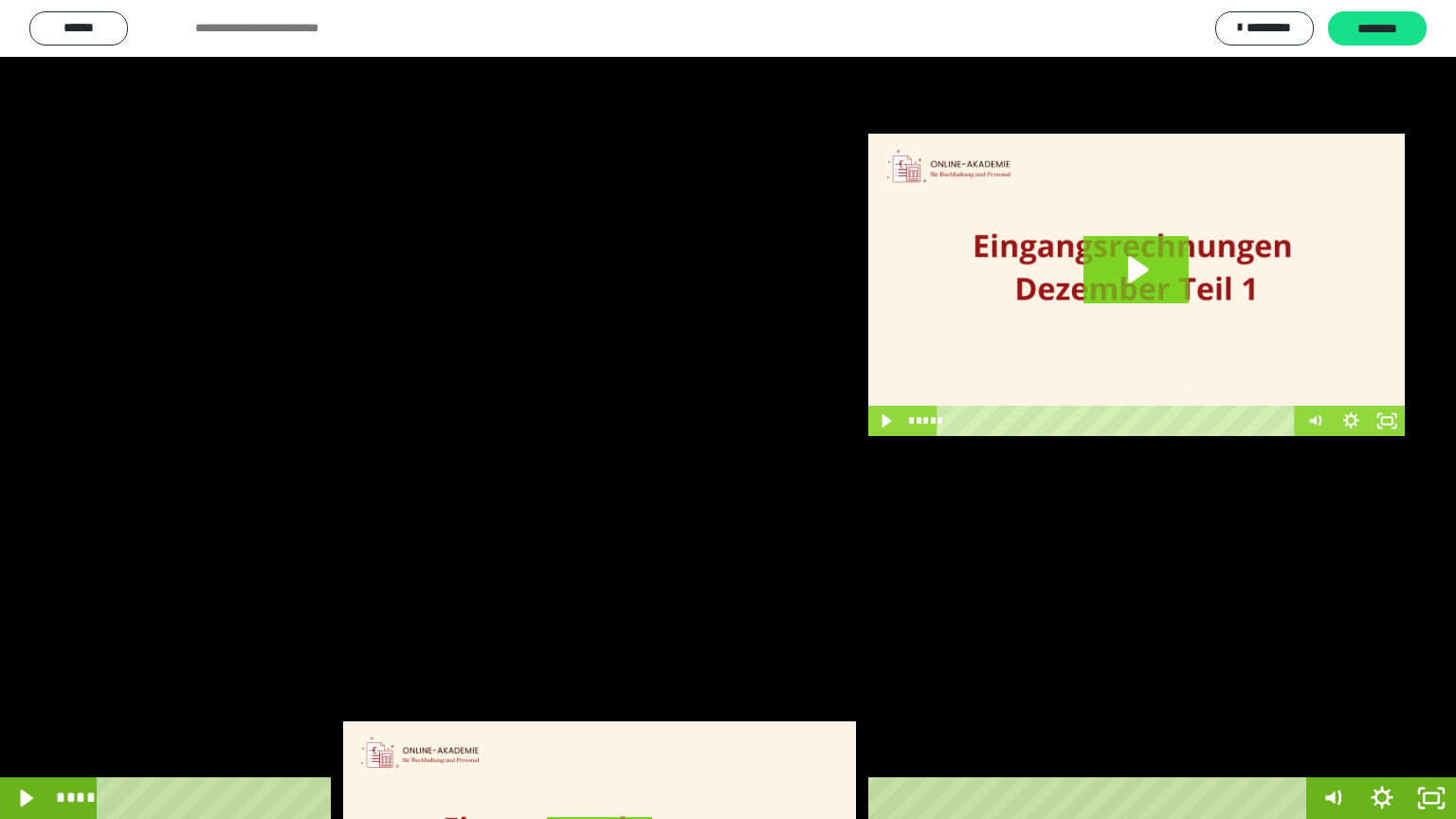 click at bounding box center [728, 410] 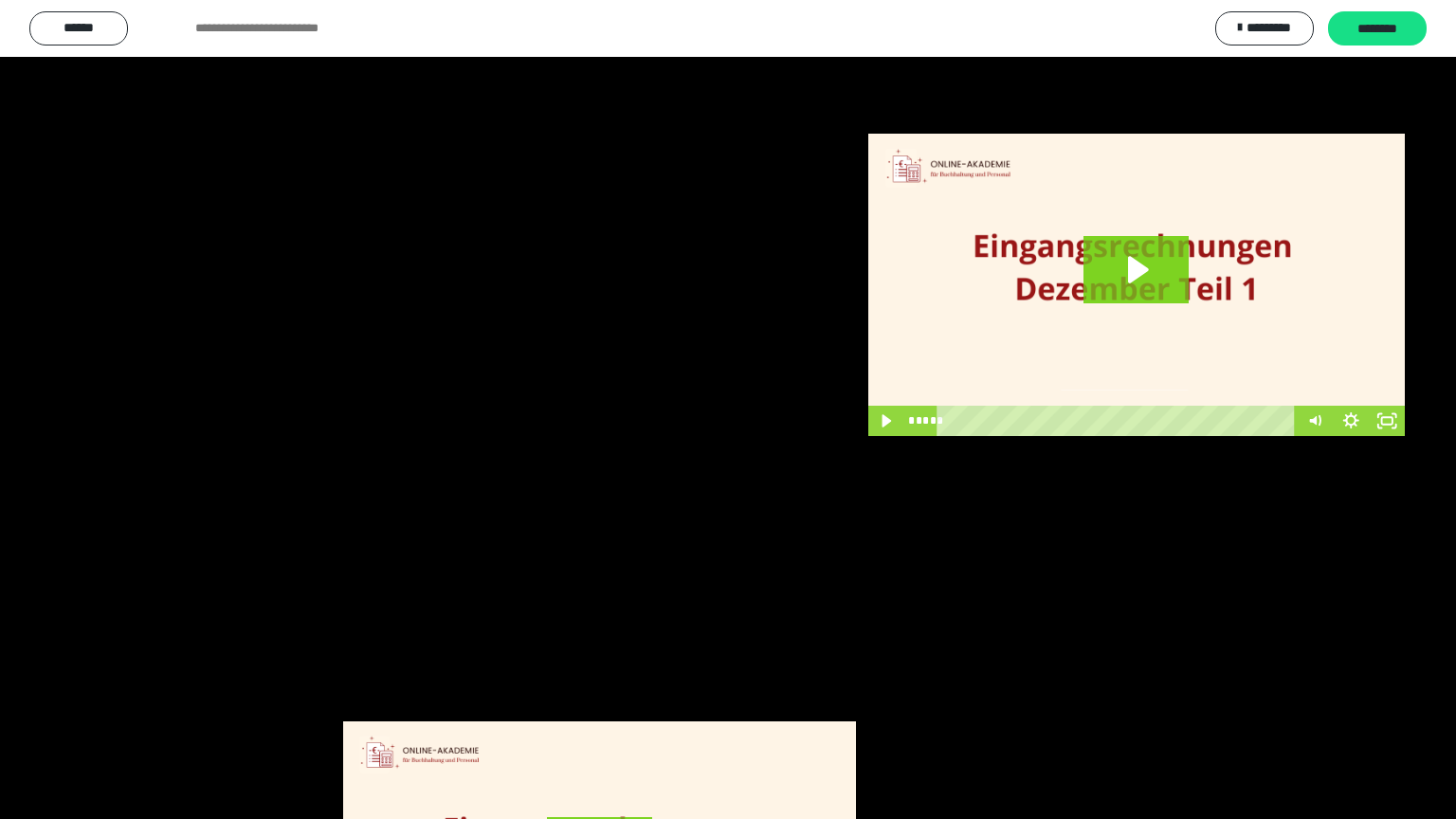 click at bounding box center [728, 410] 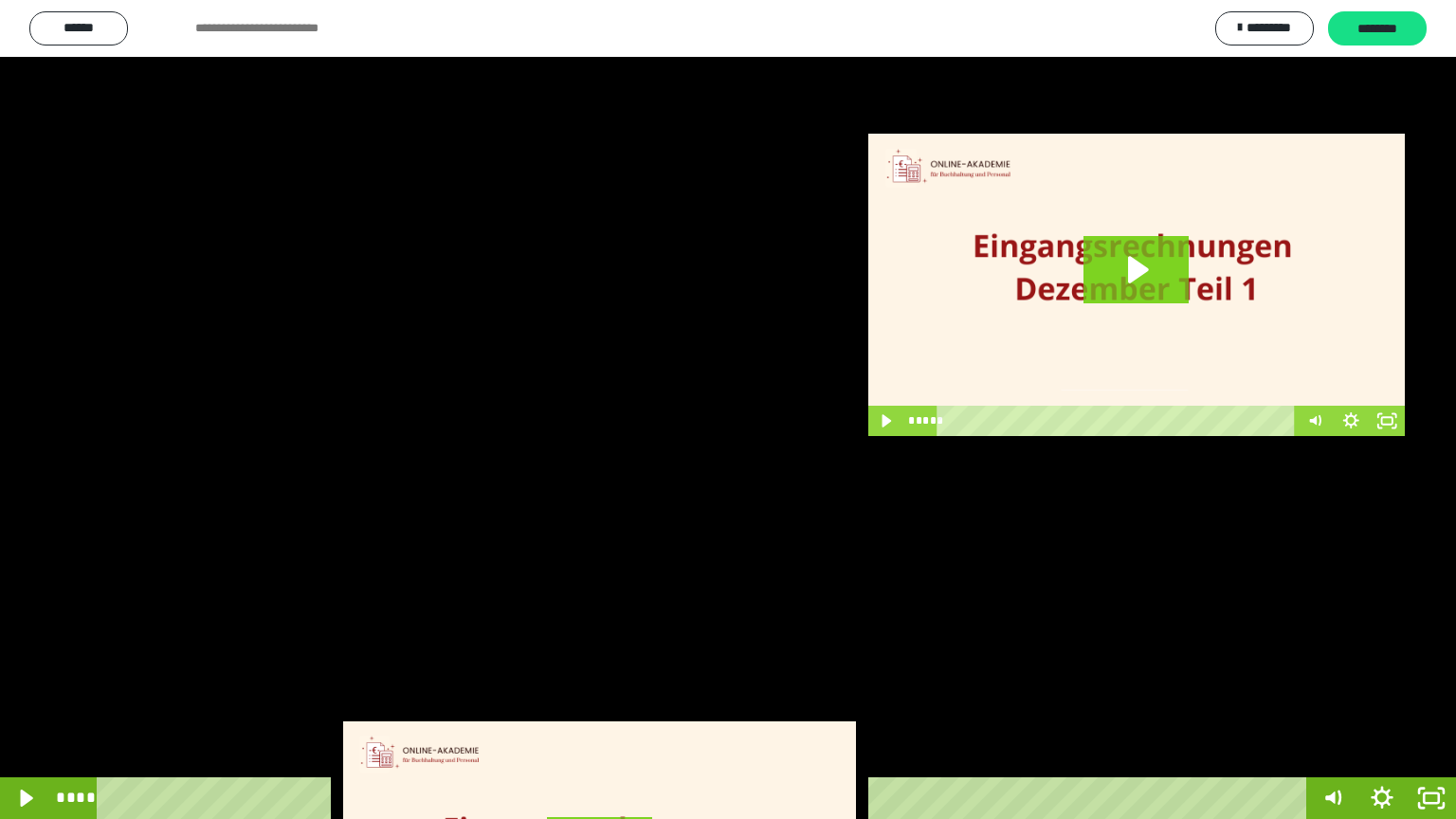 click at bounding box center [728, 410] 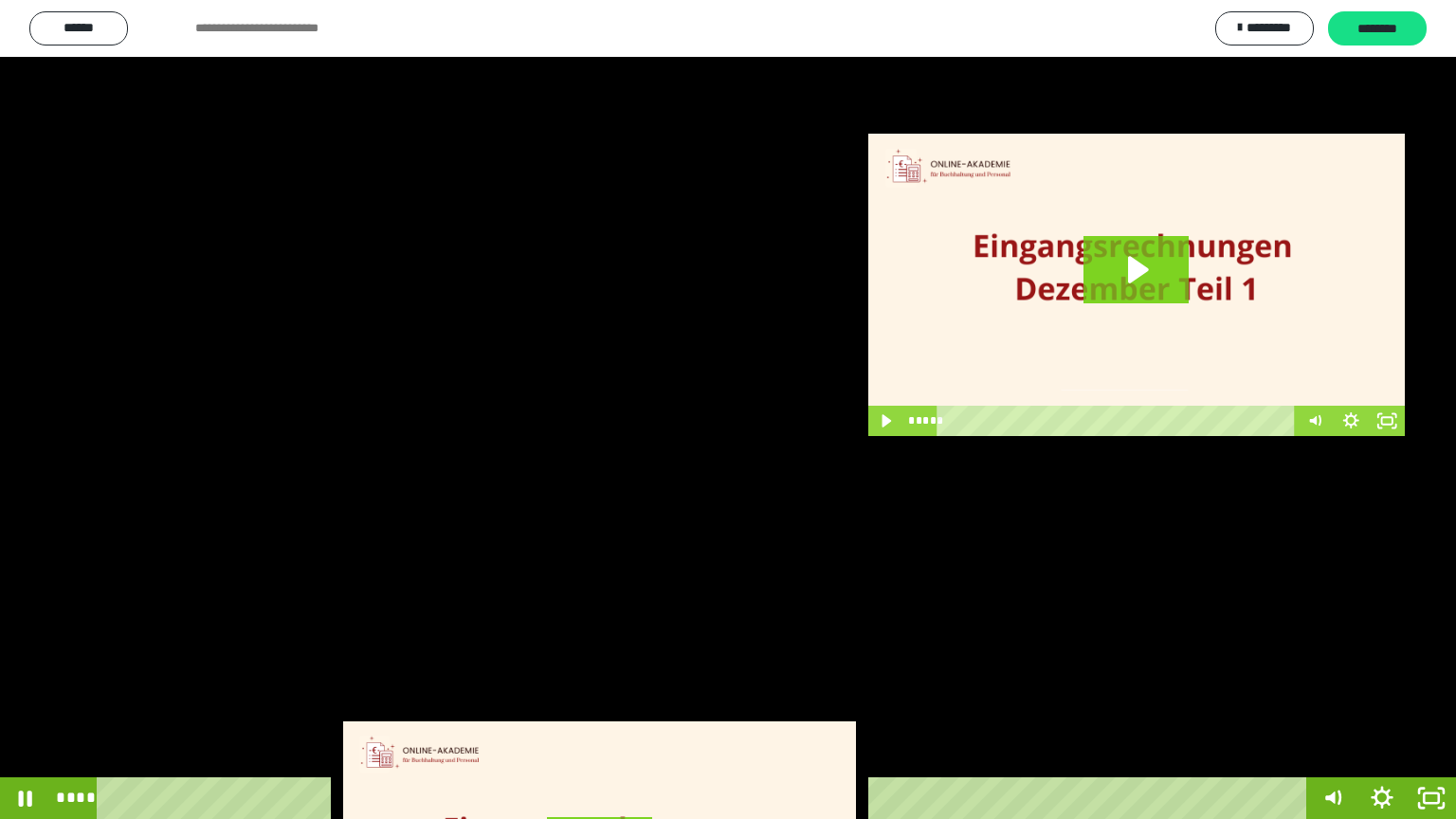 click at bounding box center [728, 410] 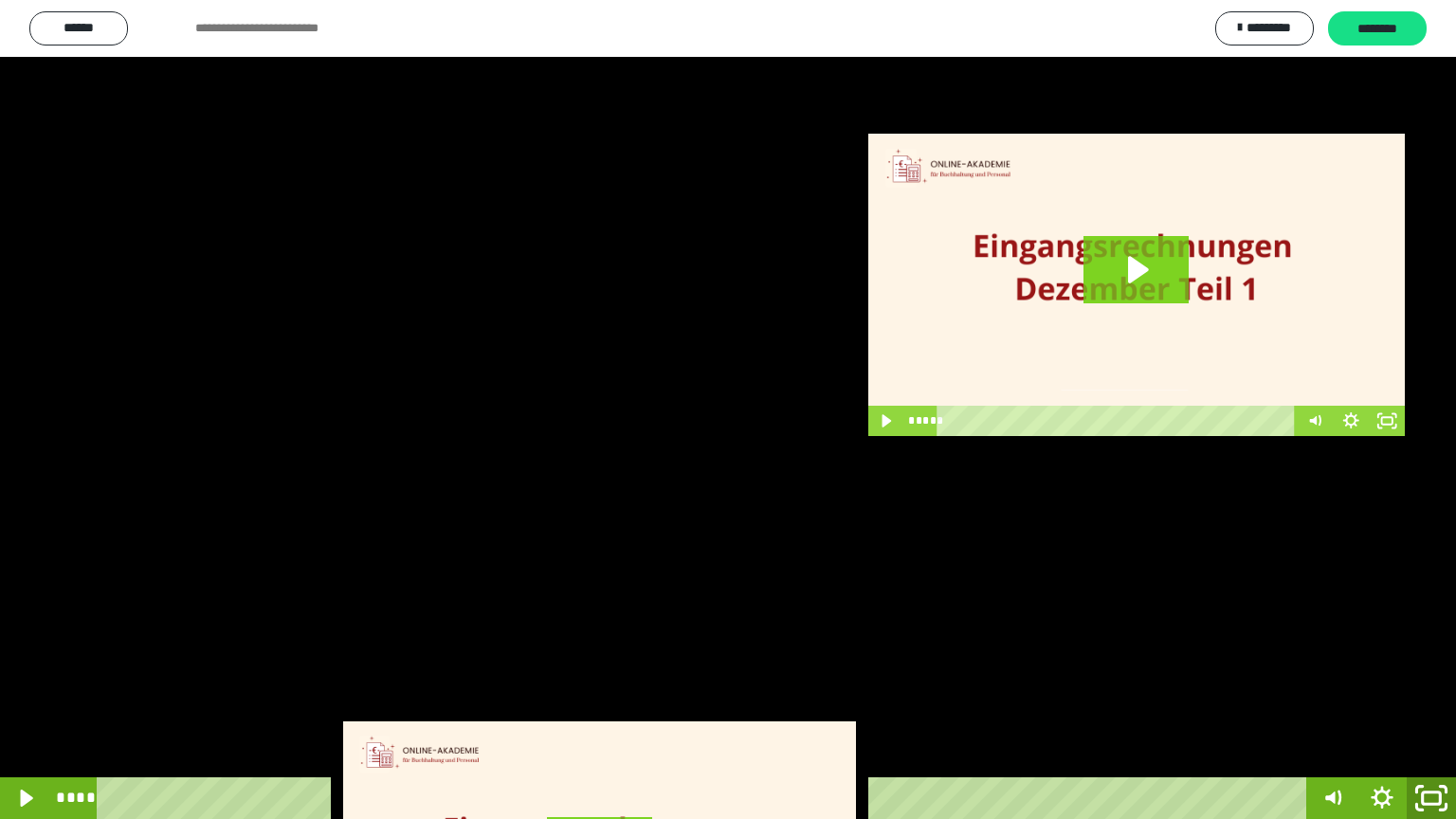click 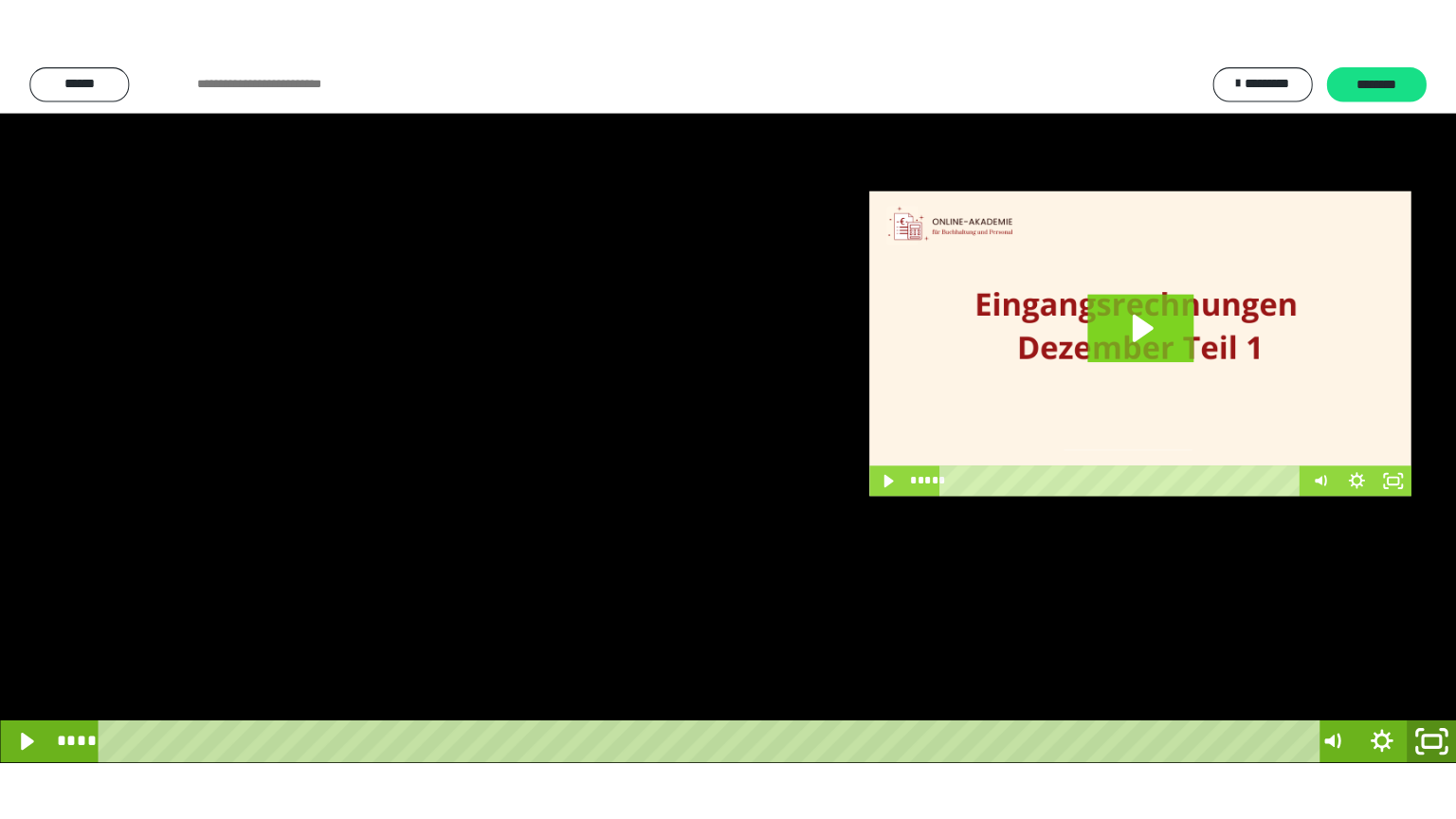 scroll, scrollTop: 3621, scrollLeft: 0, axis: vertical 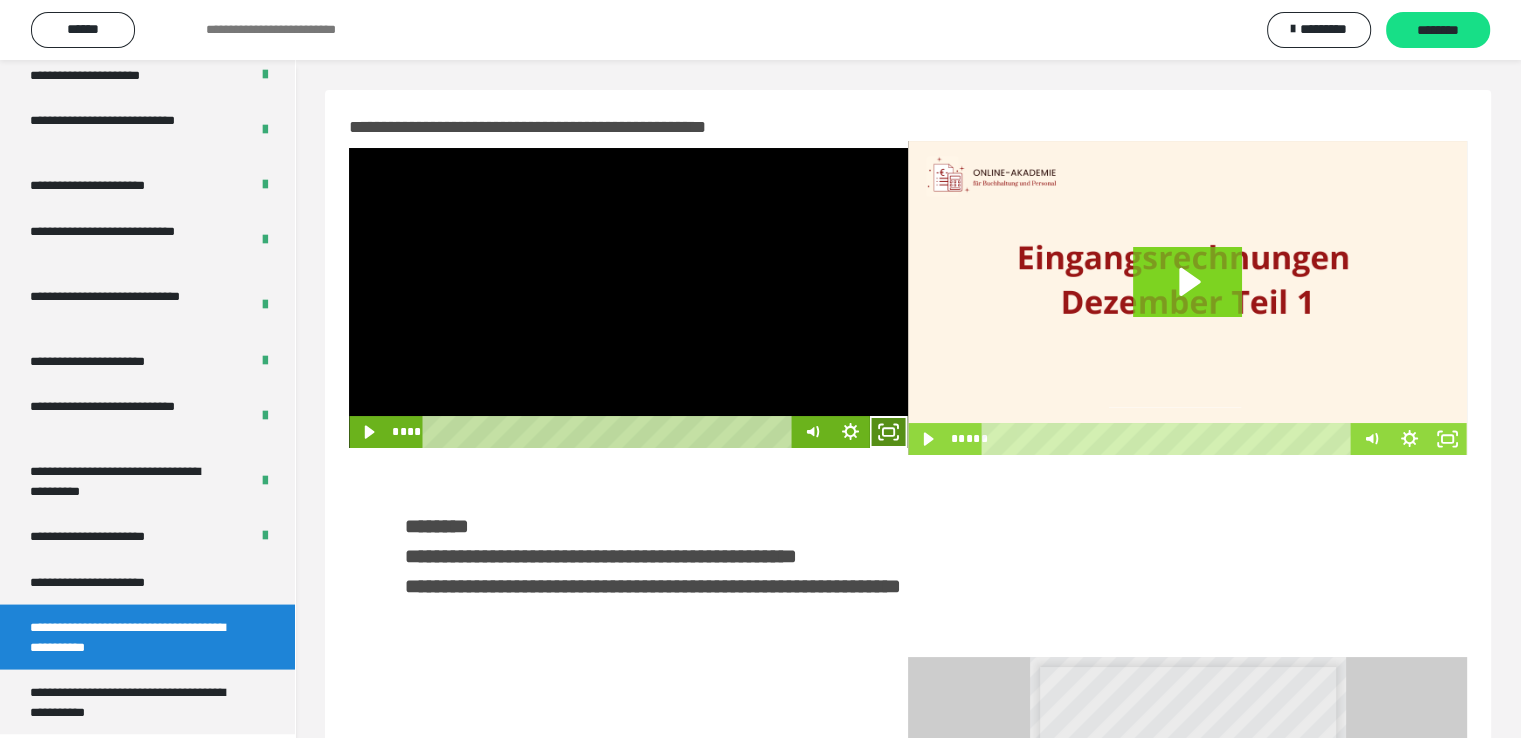 click 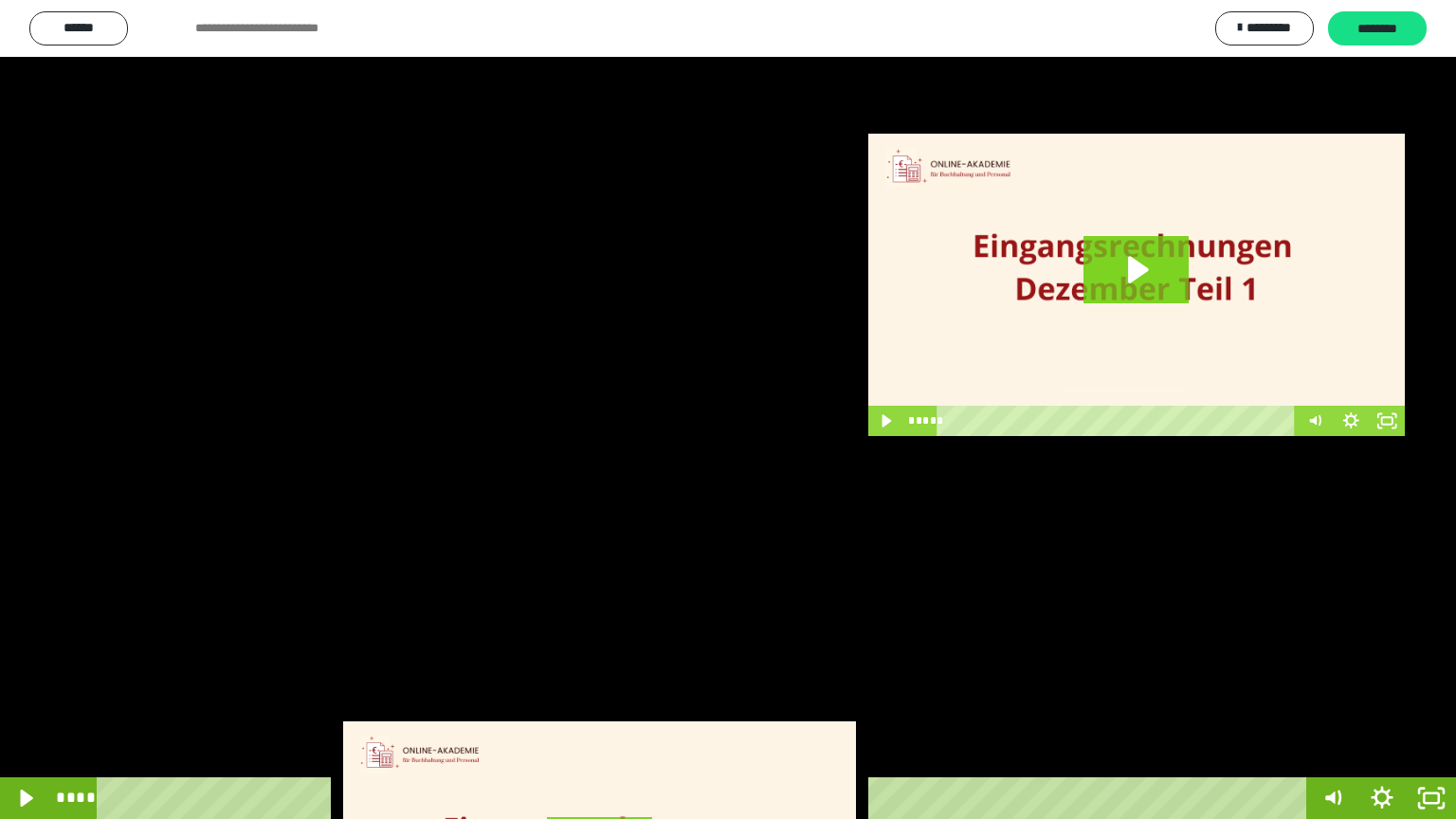 click at bounding box center [728, 410] 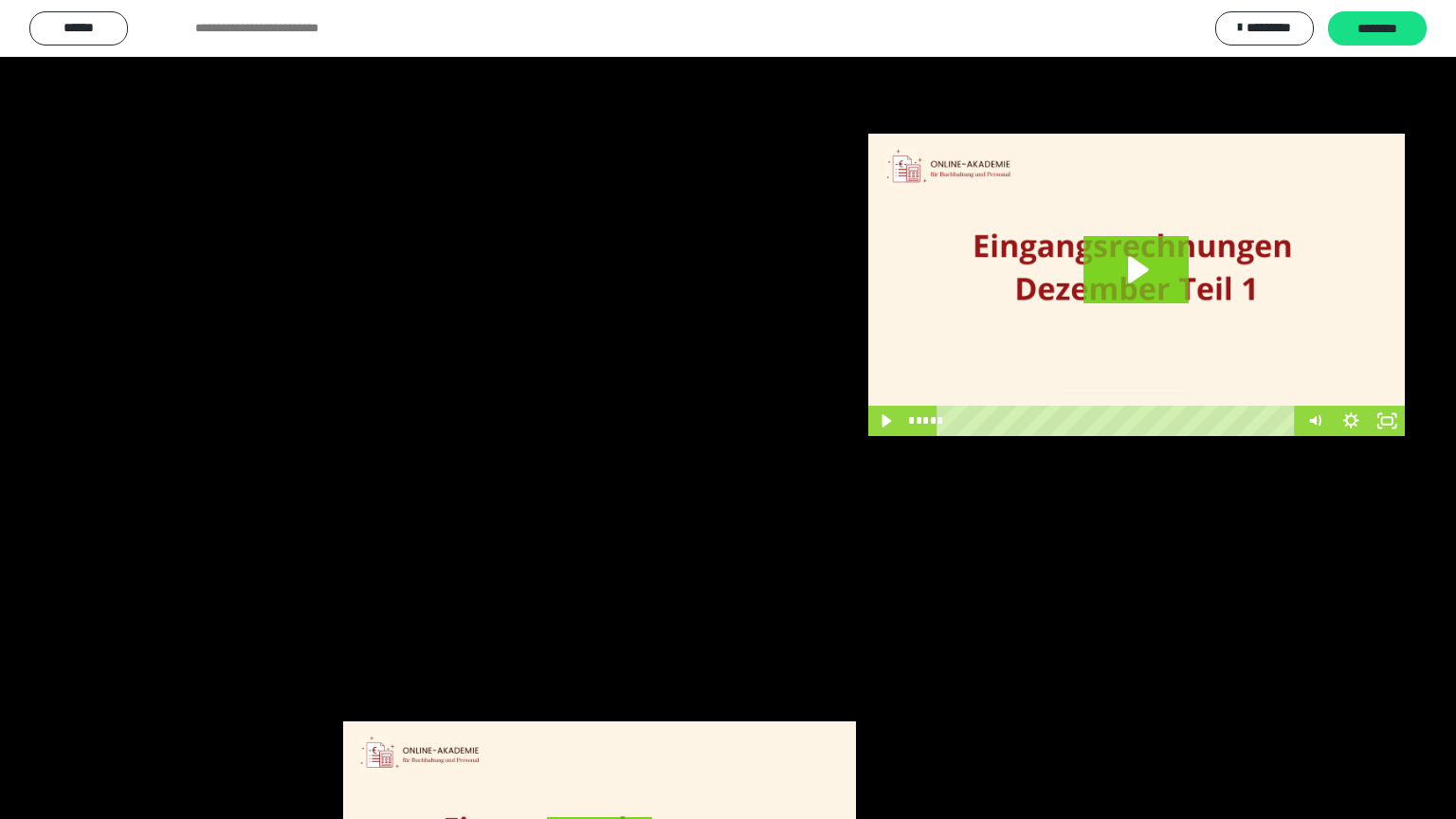 click at bounding box center (728, 410) 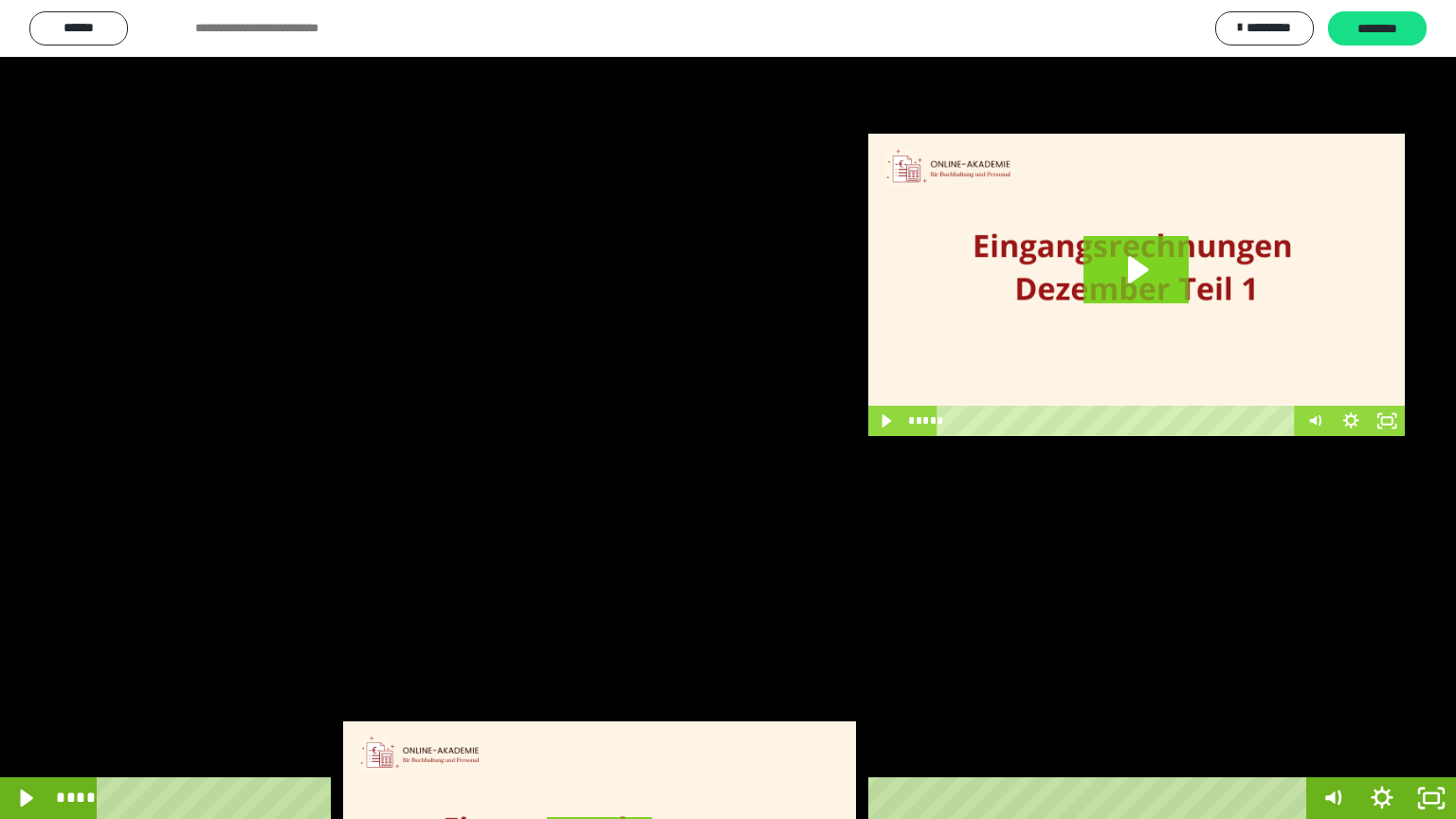click at bounding box center (728, 410) 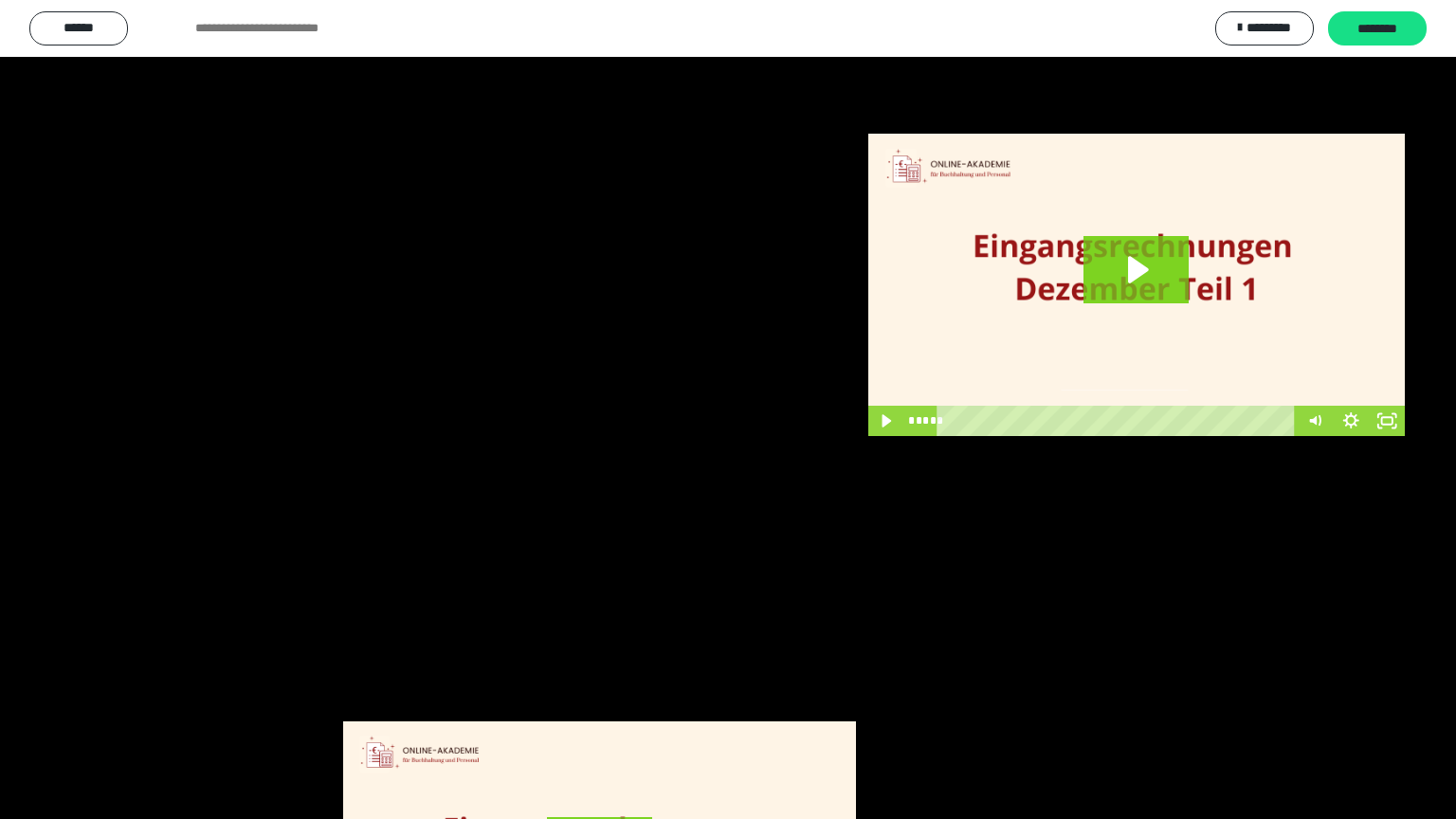 click at bounding box center [728, 410] 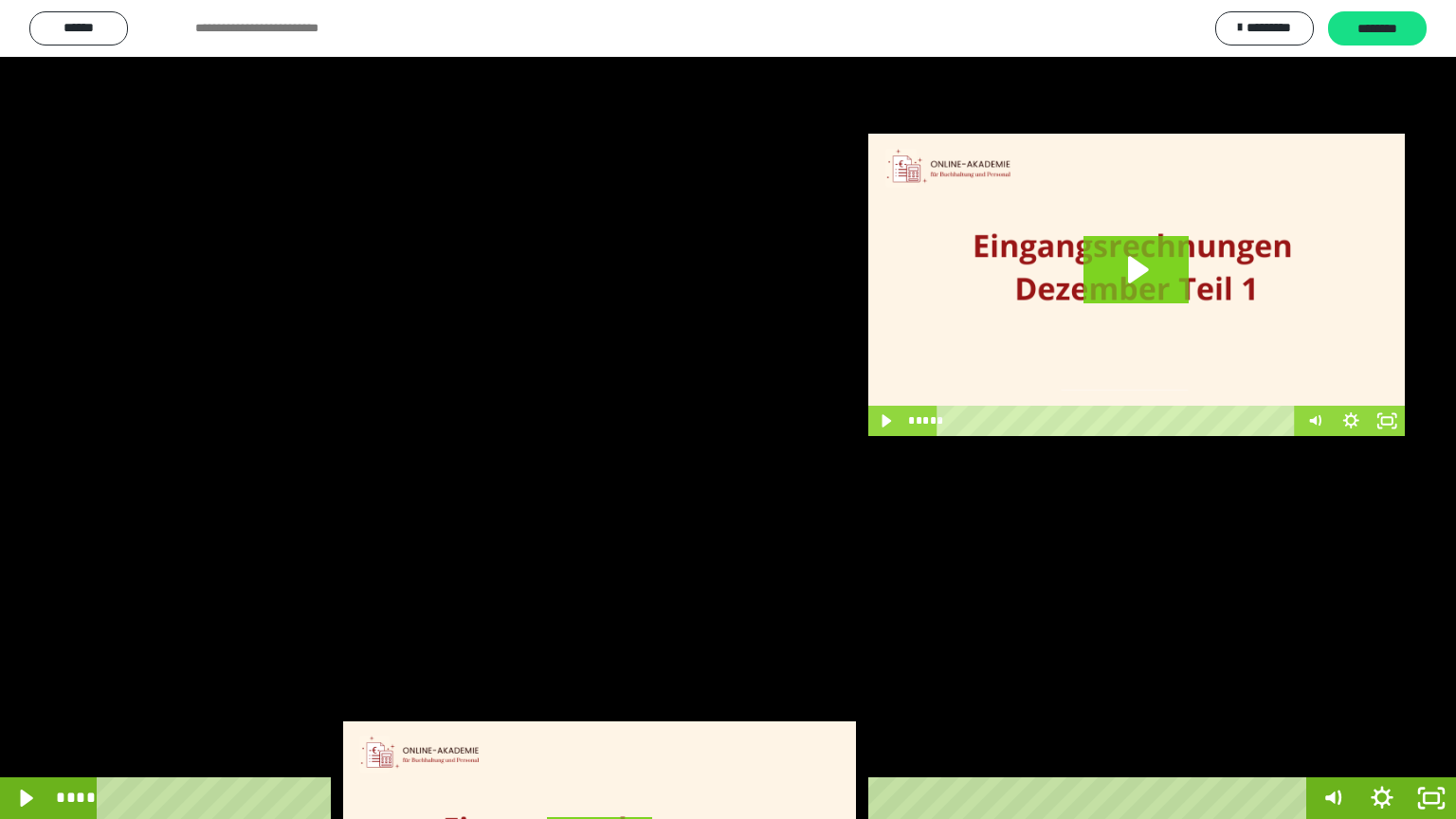 click at bounding box center (728, 410) 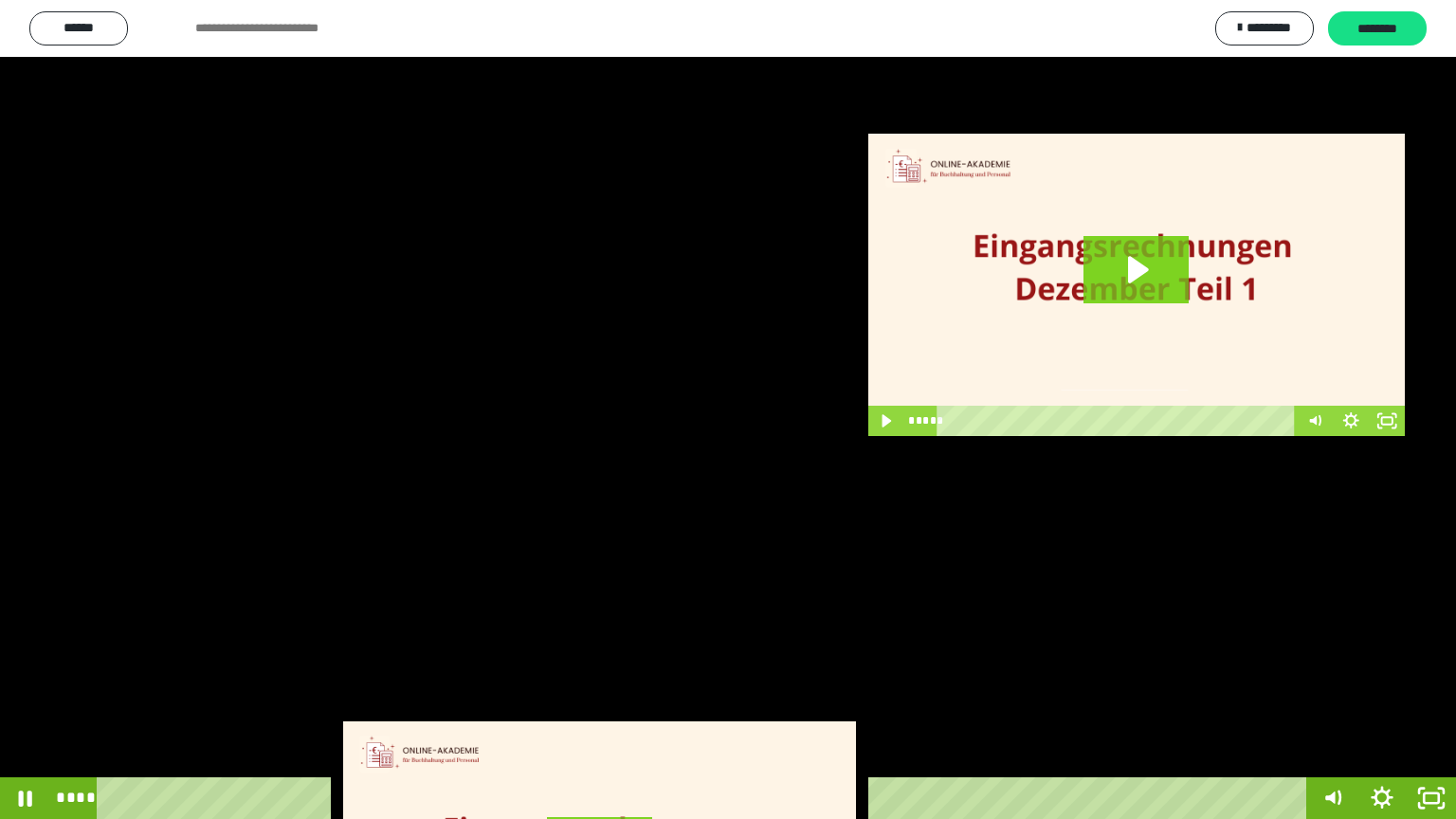 click at bounding box center (728, 410) 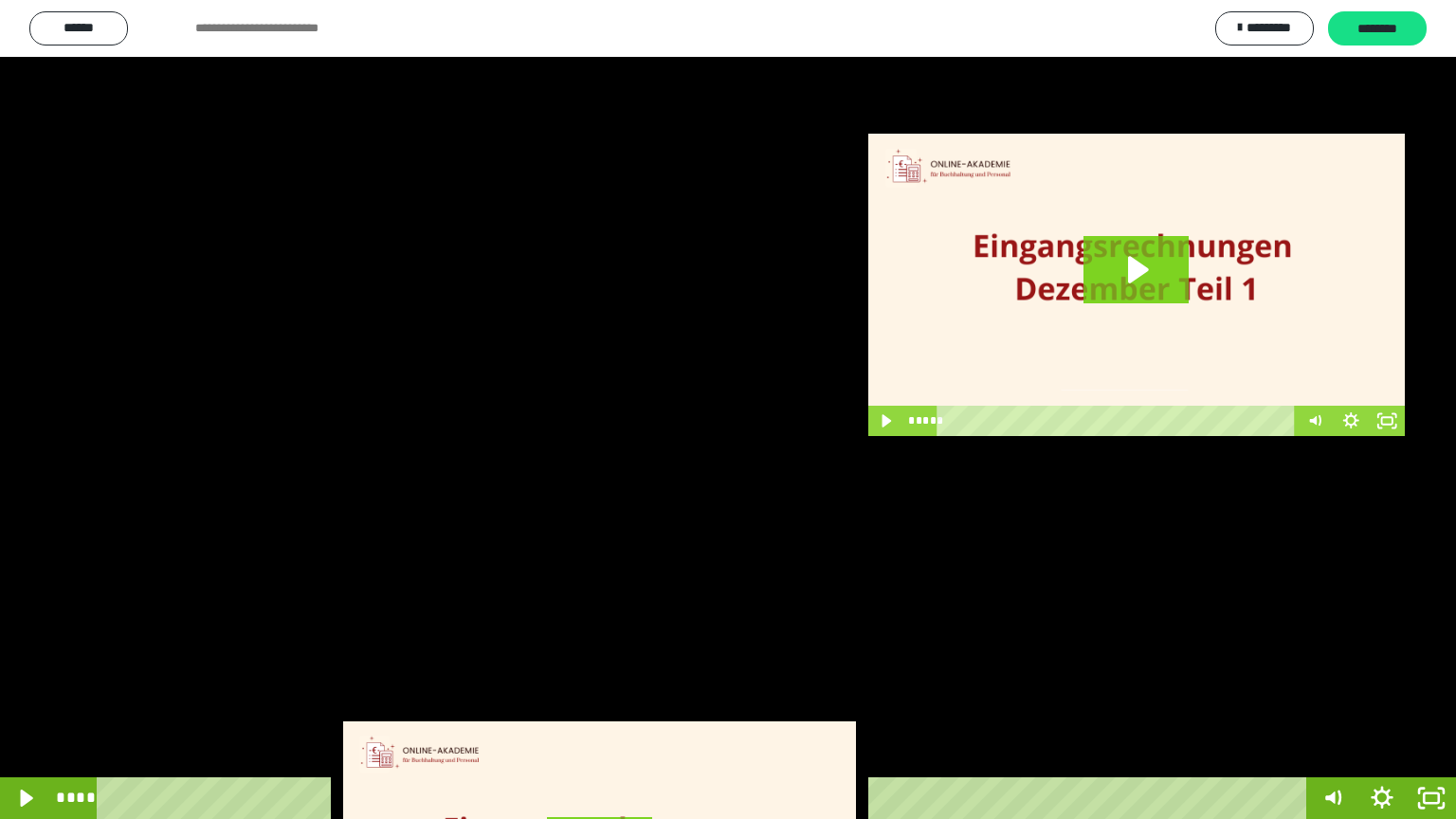 click at bounding box center (728, 410) 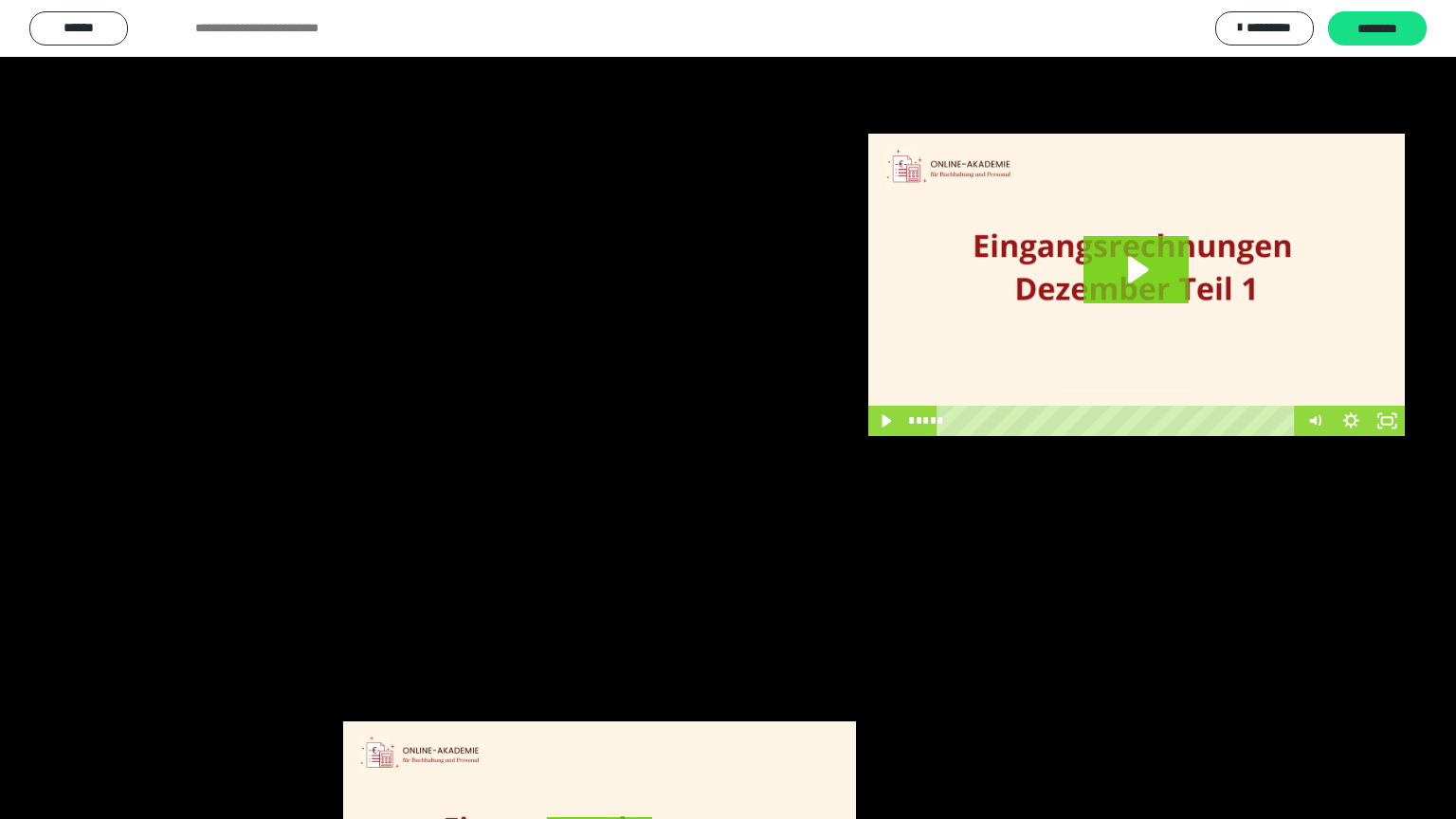 click at bounding box center (728, 410) 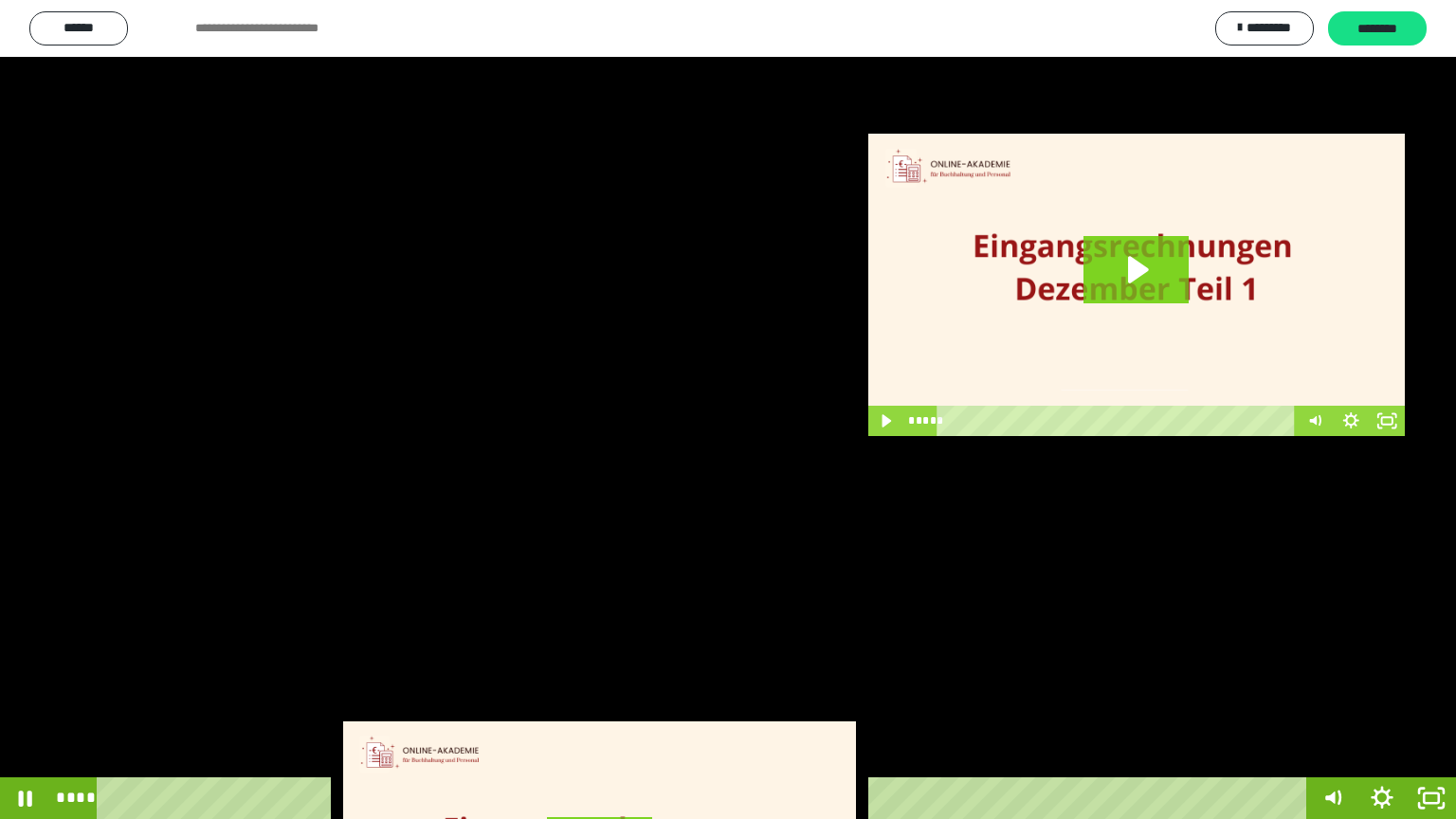 click at bounding box center [728, 410] 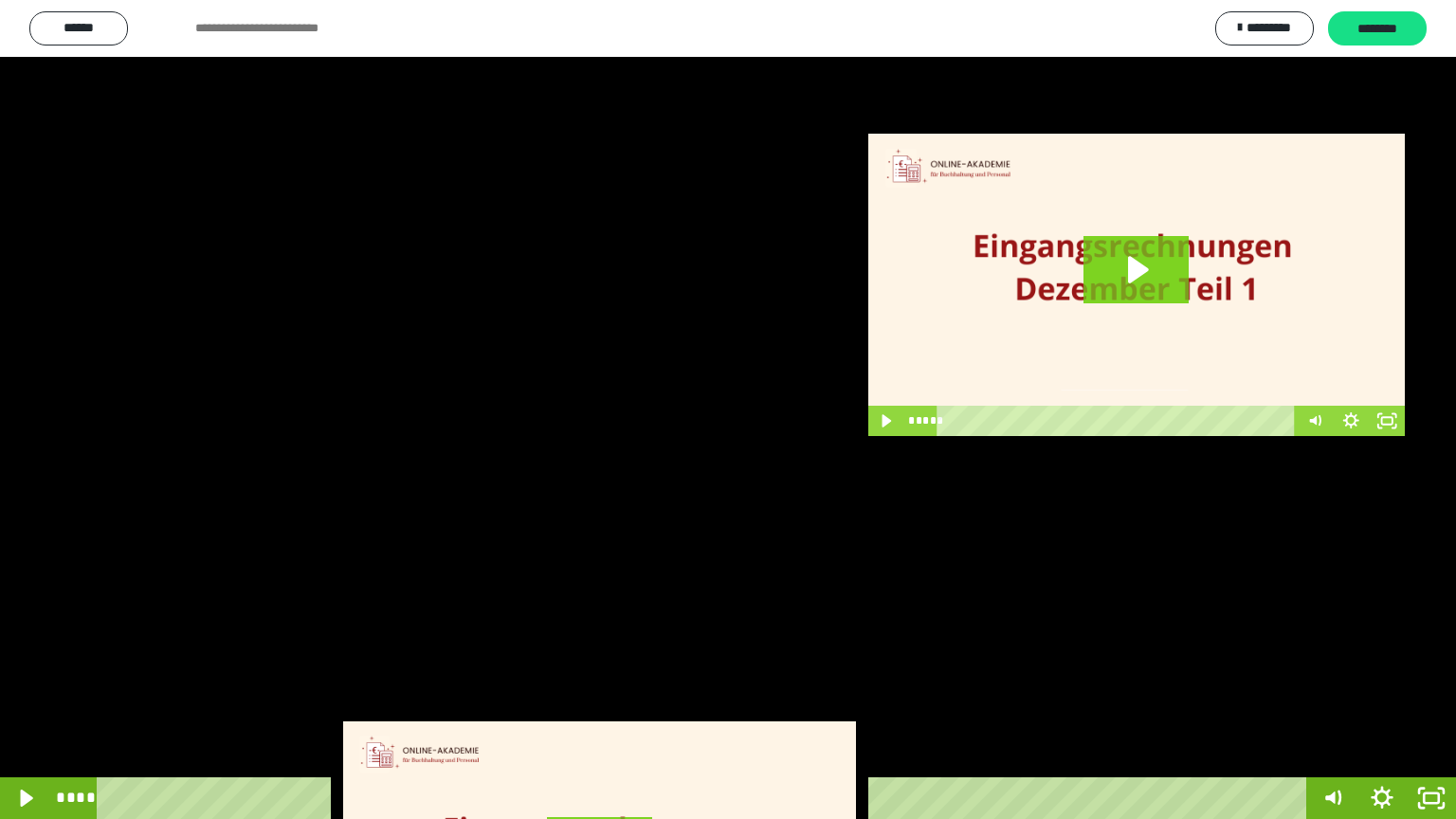 click at bounding box center [728, 410] 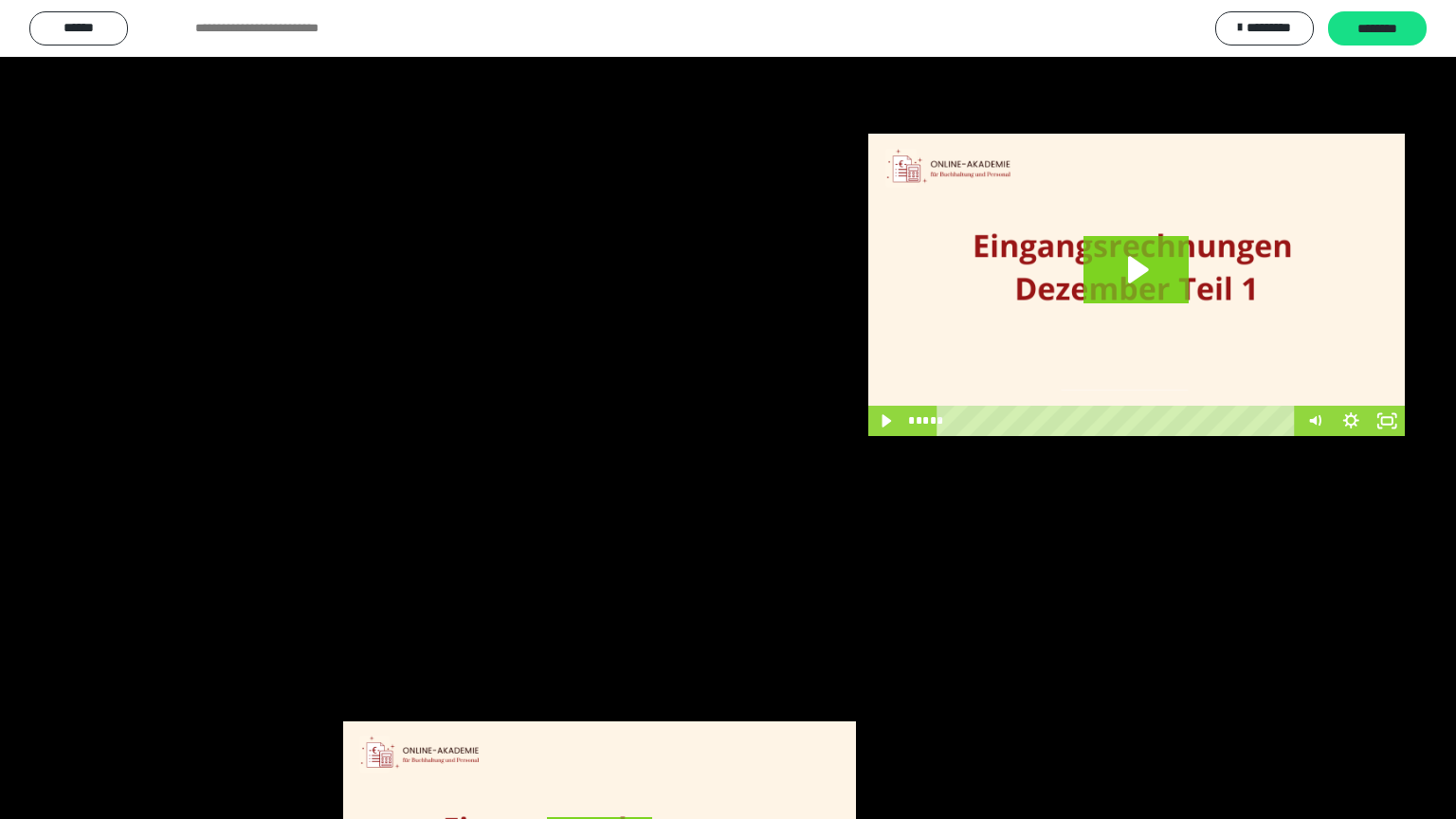 click at bounding box center [728, 410] 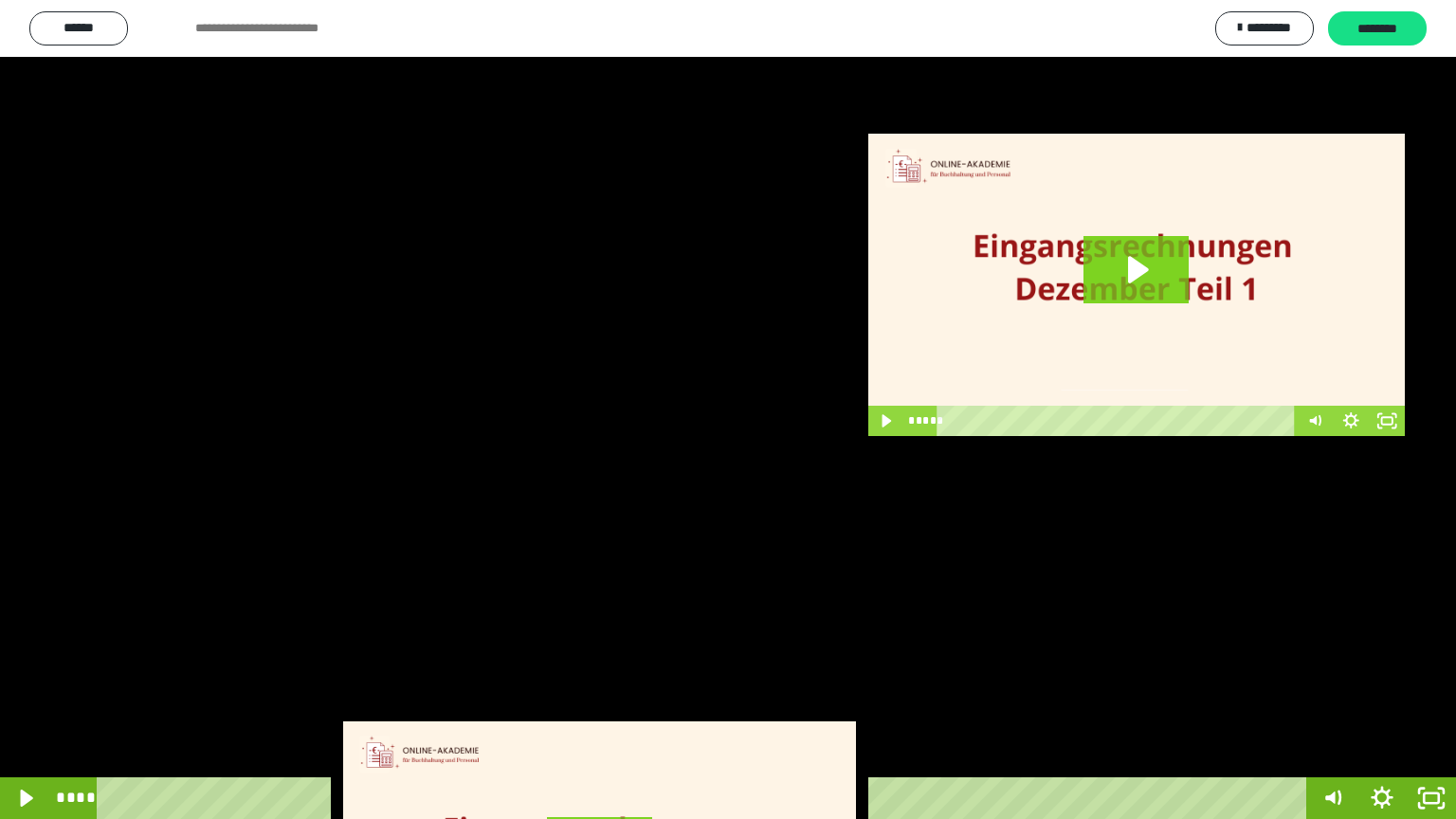 click at bounding box center [728, 410] 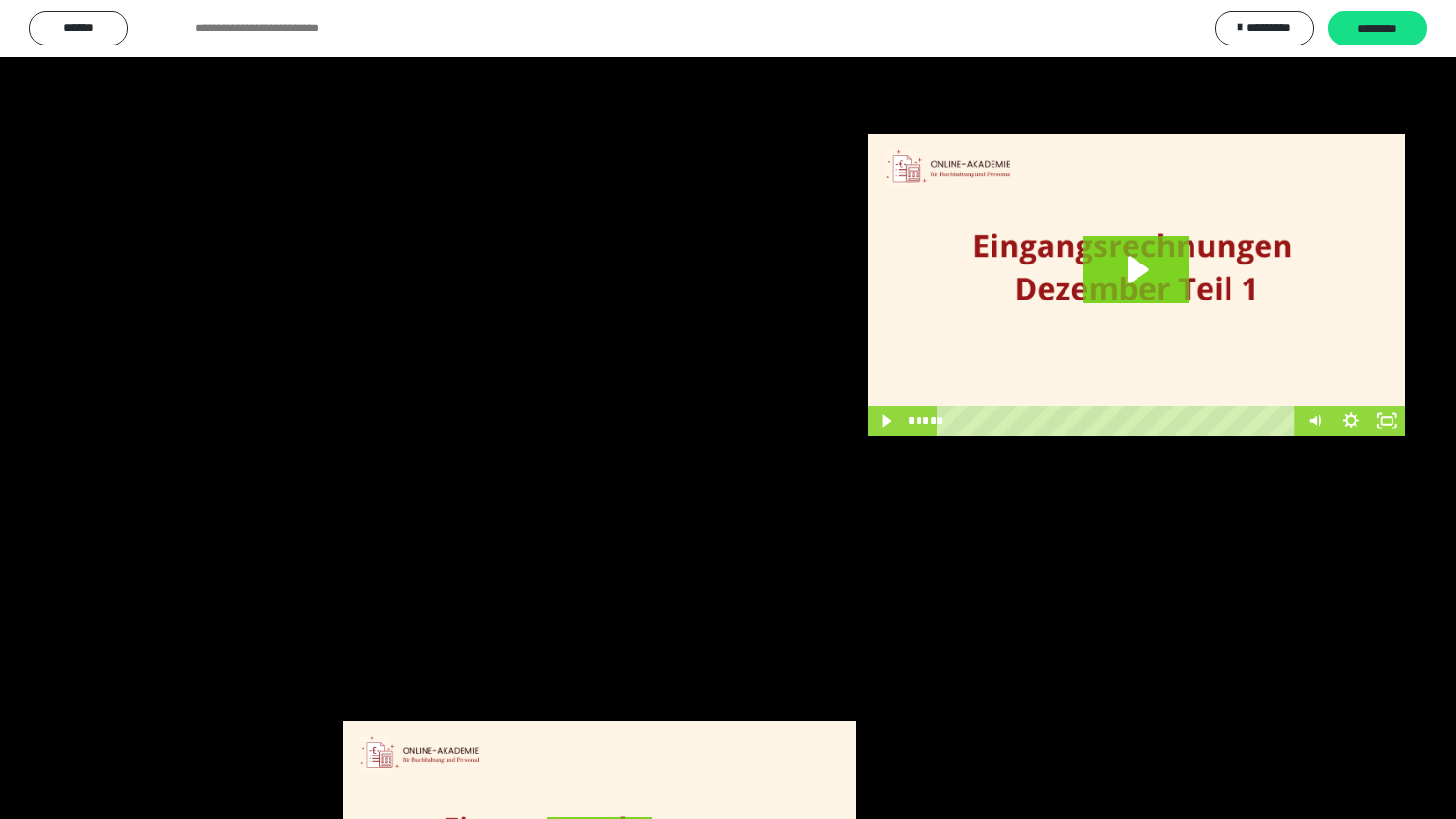 click at bounding box center [728, 410] 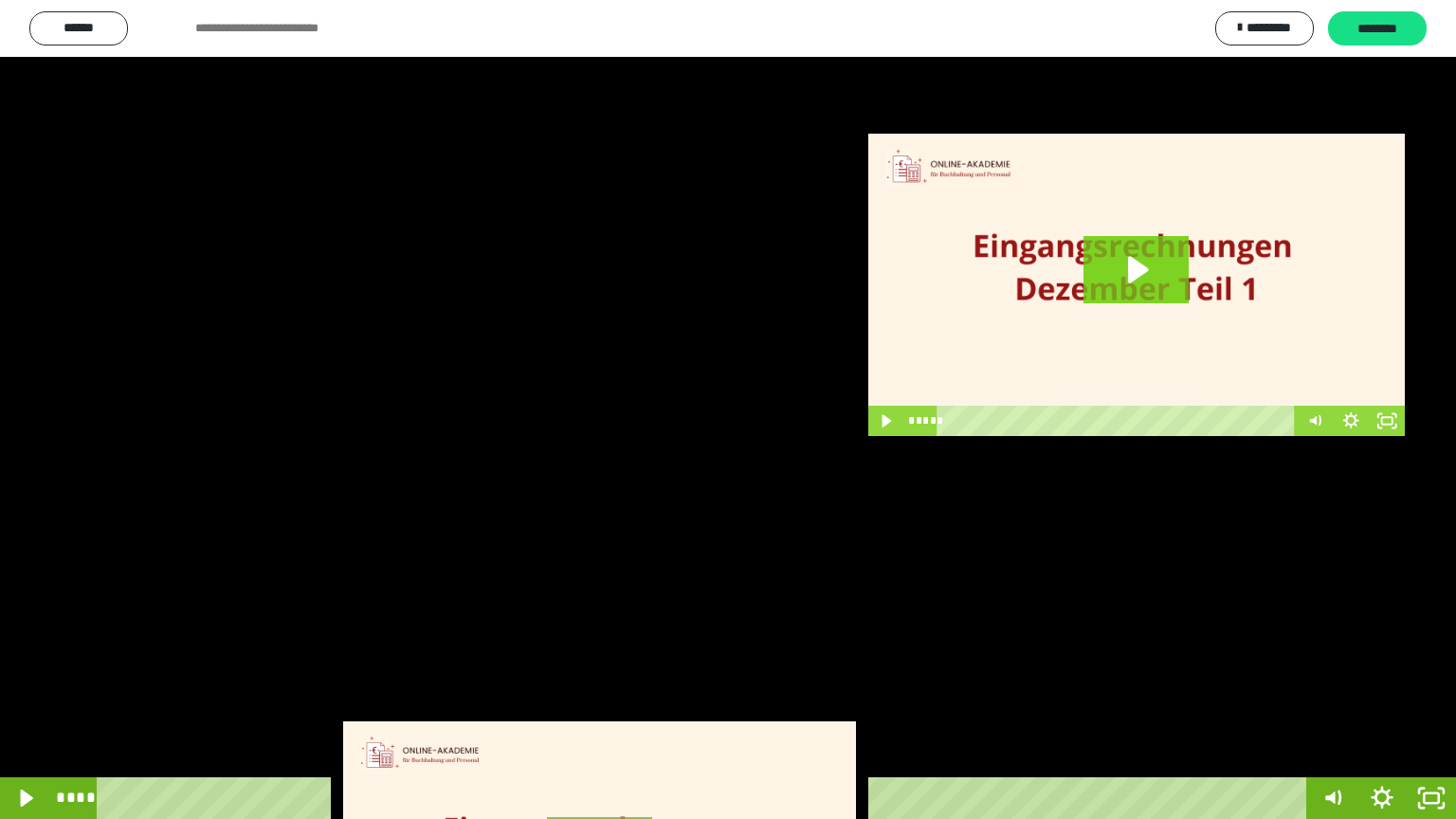 click at bounding box center [728, 410] 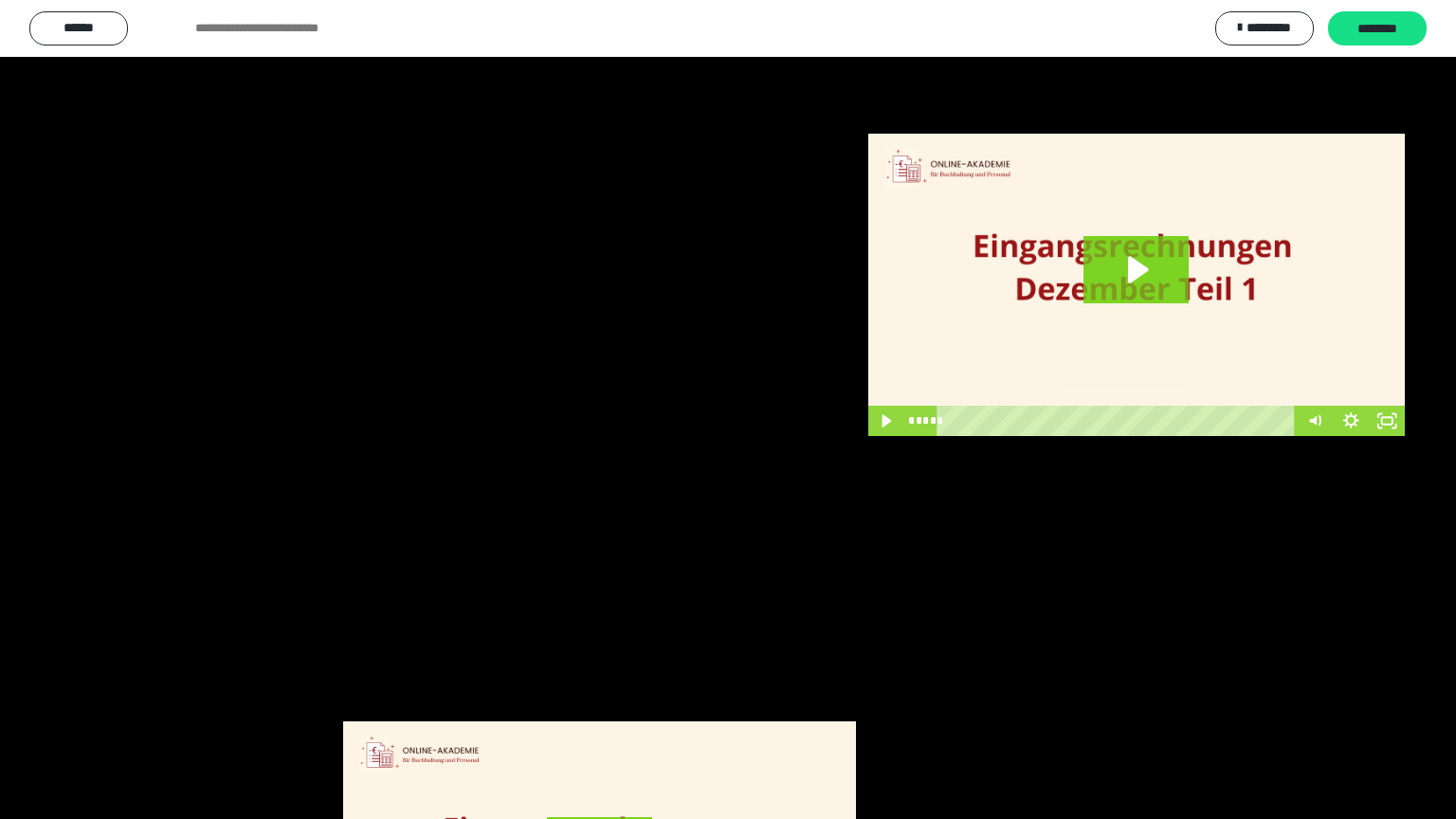 click at bounding box center (728, 410) 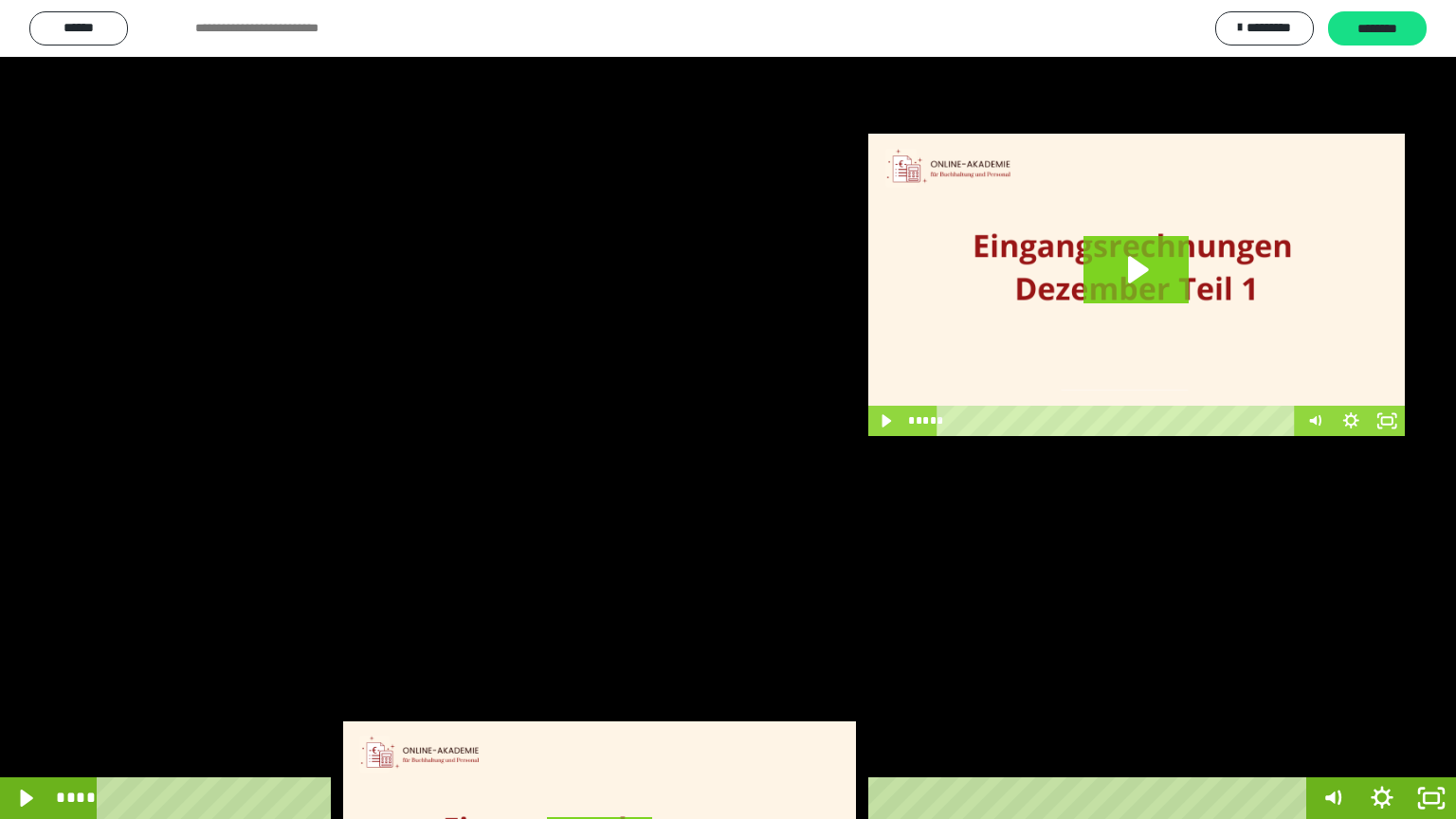 click at bounding box center [728, 410] 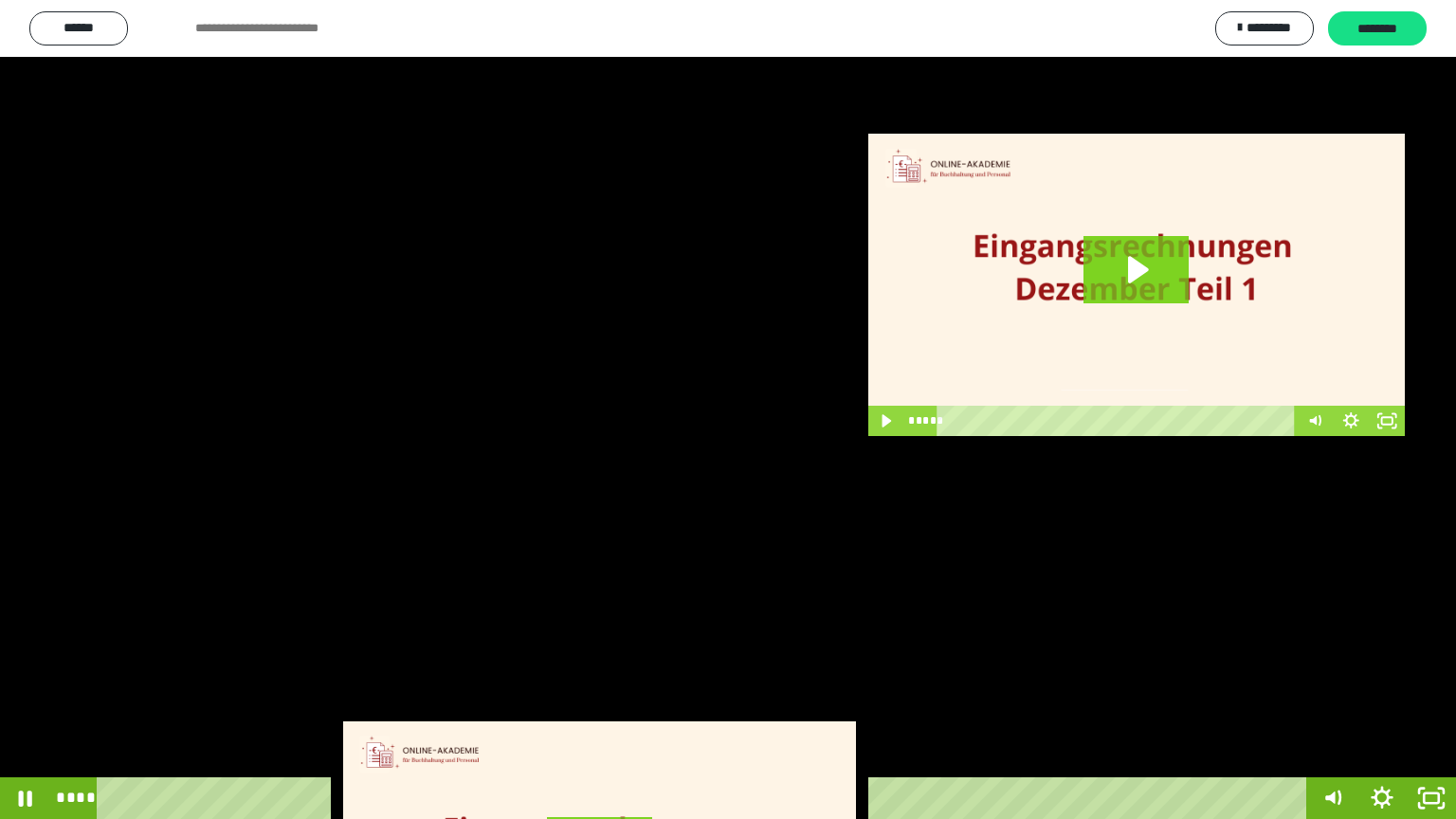 click at bounding box center (728, 410) 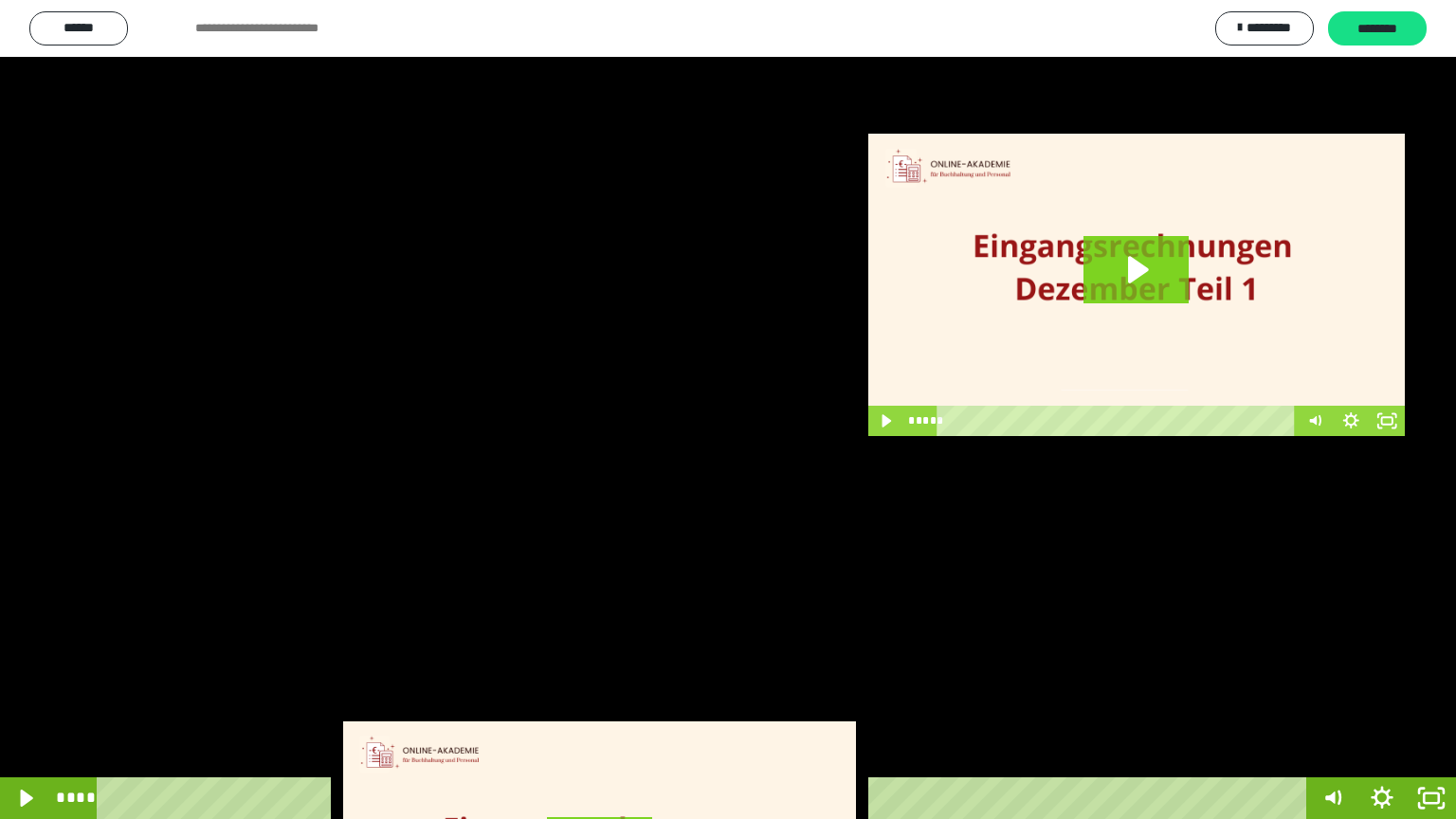 click at bounding box center (728, 410) 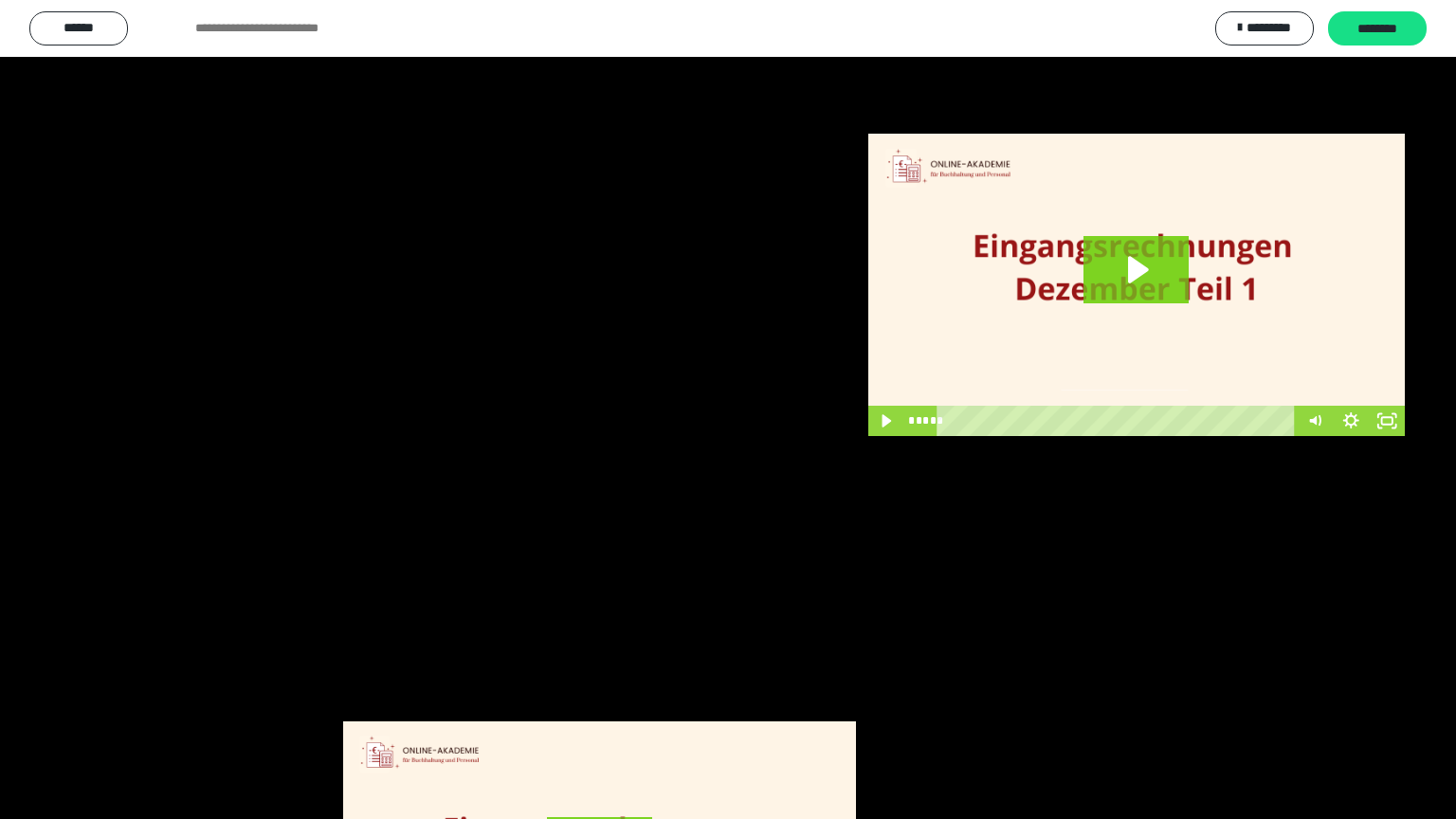 click at bounding box center [728, 410] 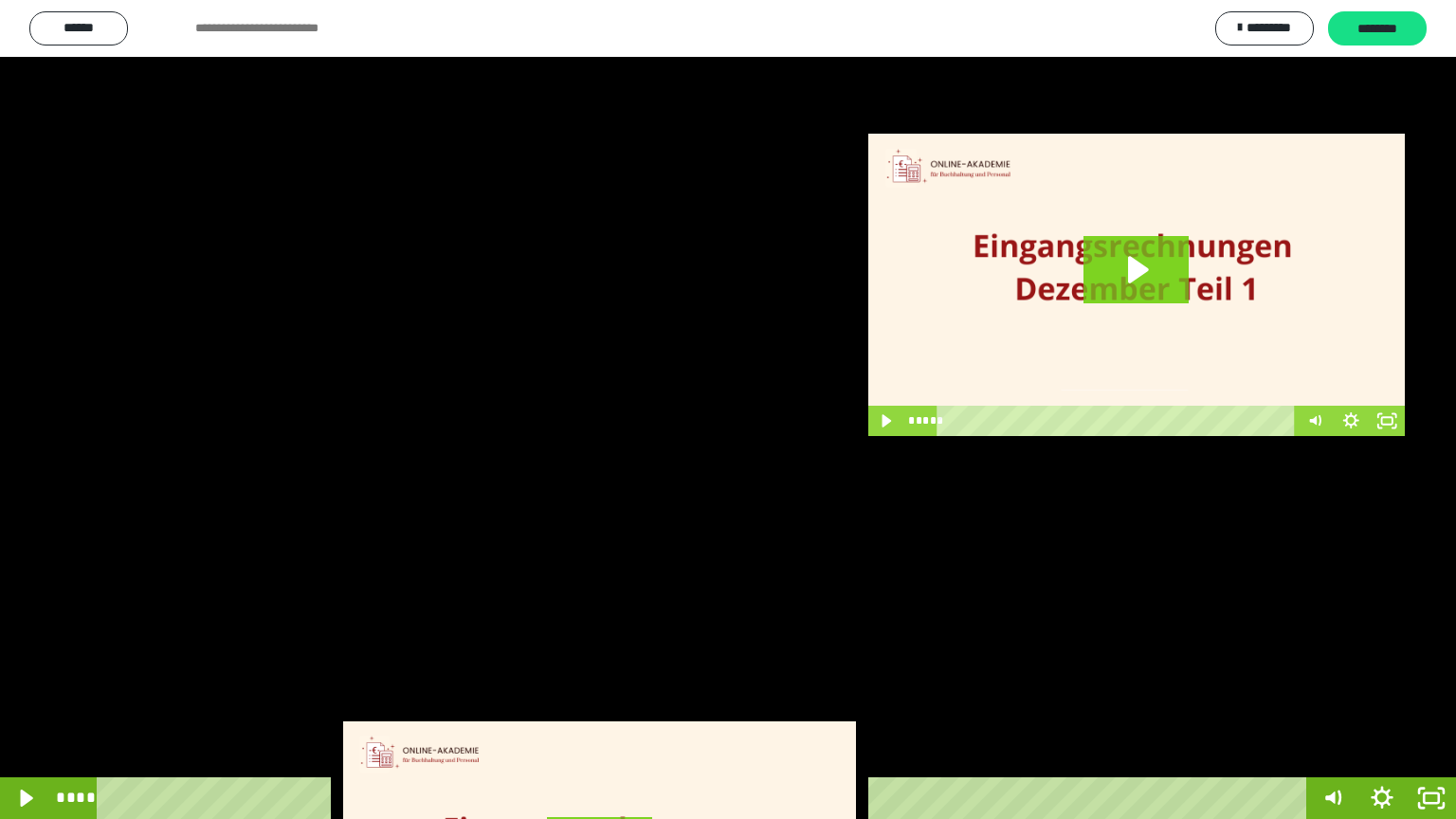 click at bounding box center (728, 410) 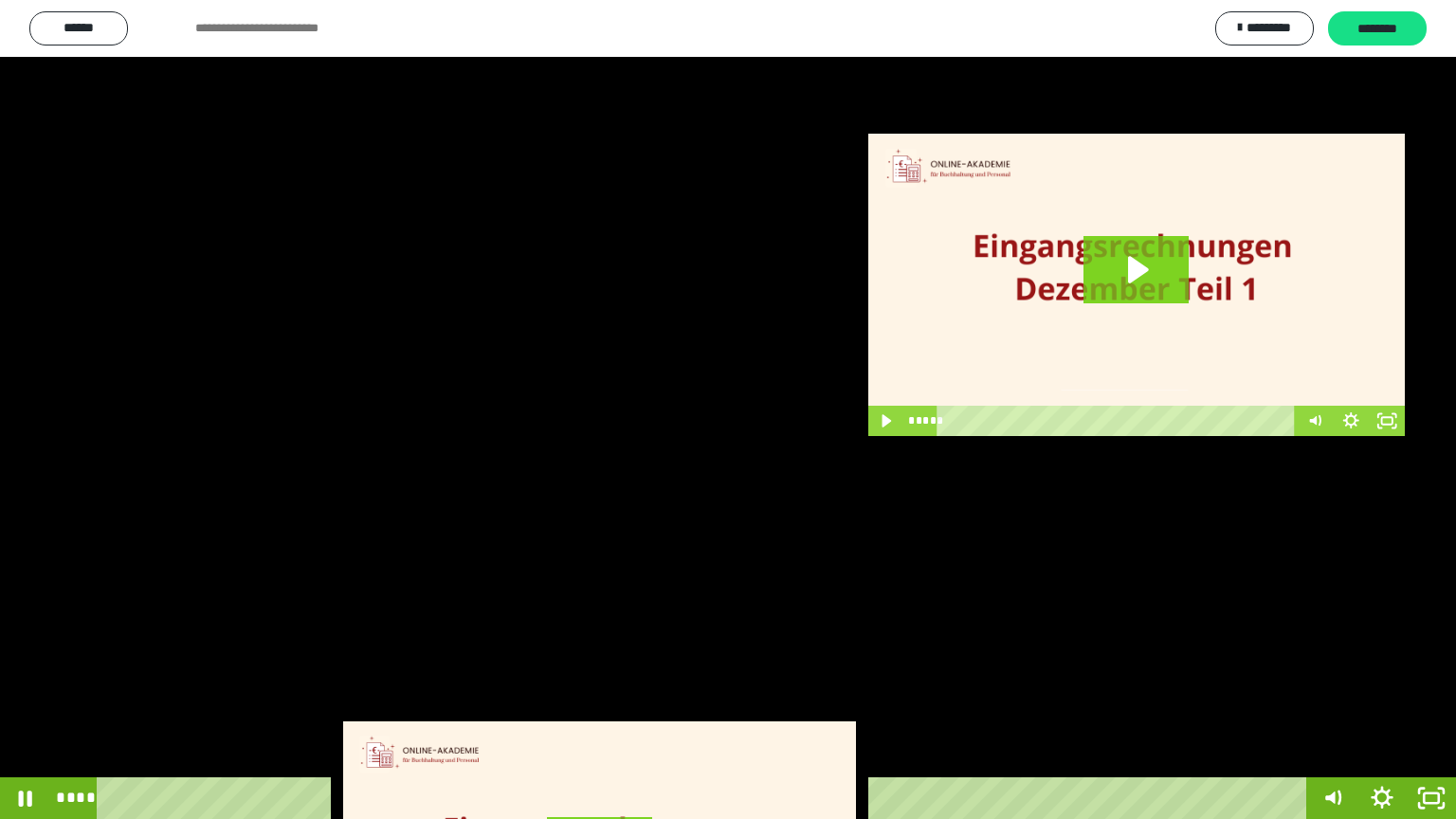 click at bounding box center (728, 410) 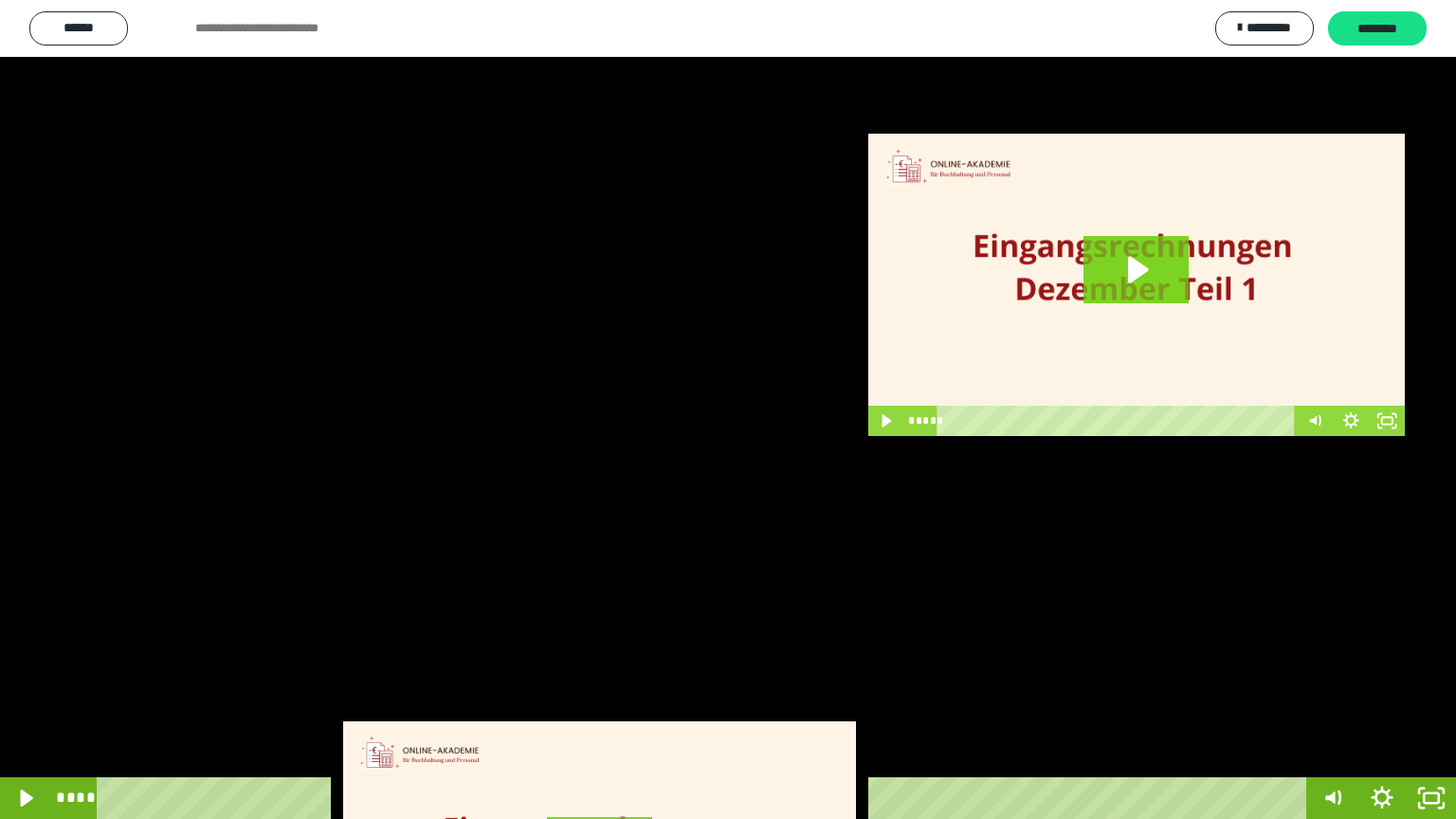 click at bounding box center [728, 410] 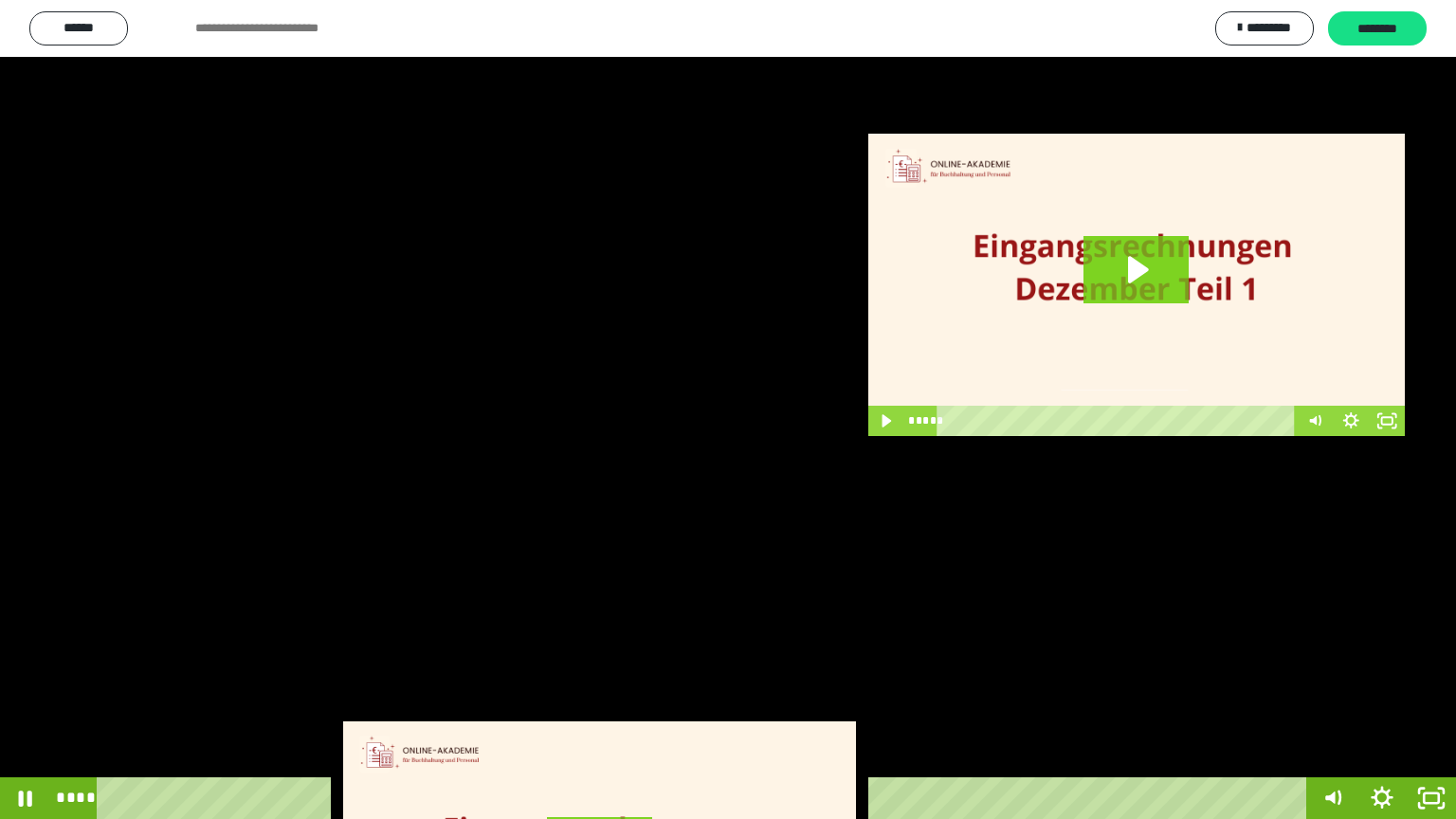 click at bounding box center [728, 410] 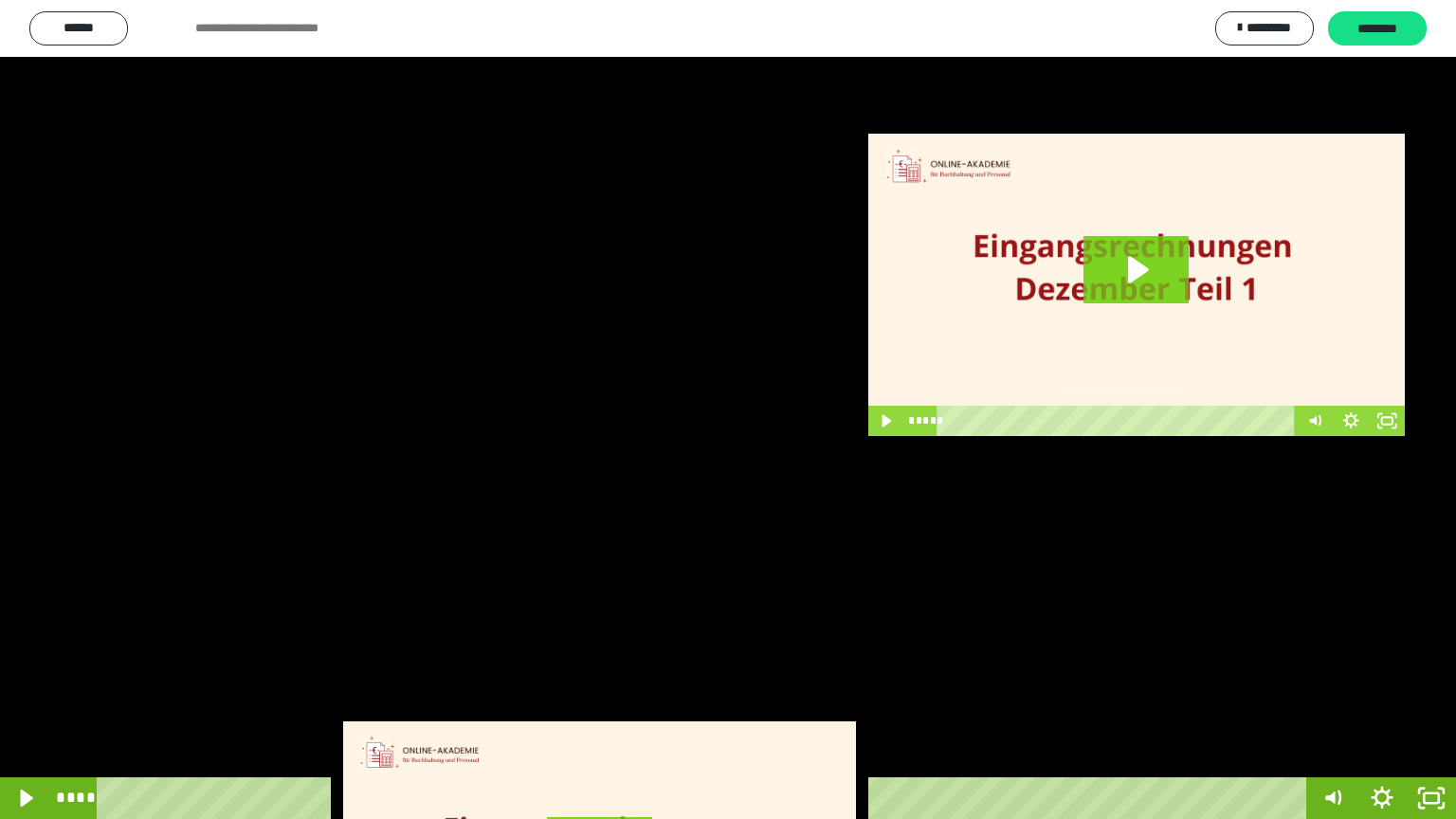 click at bounding box center (728, 410) 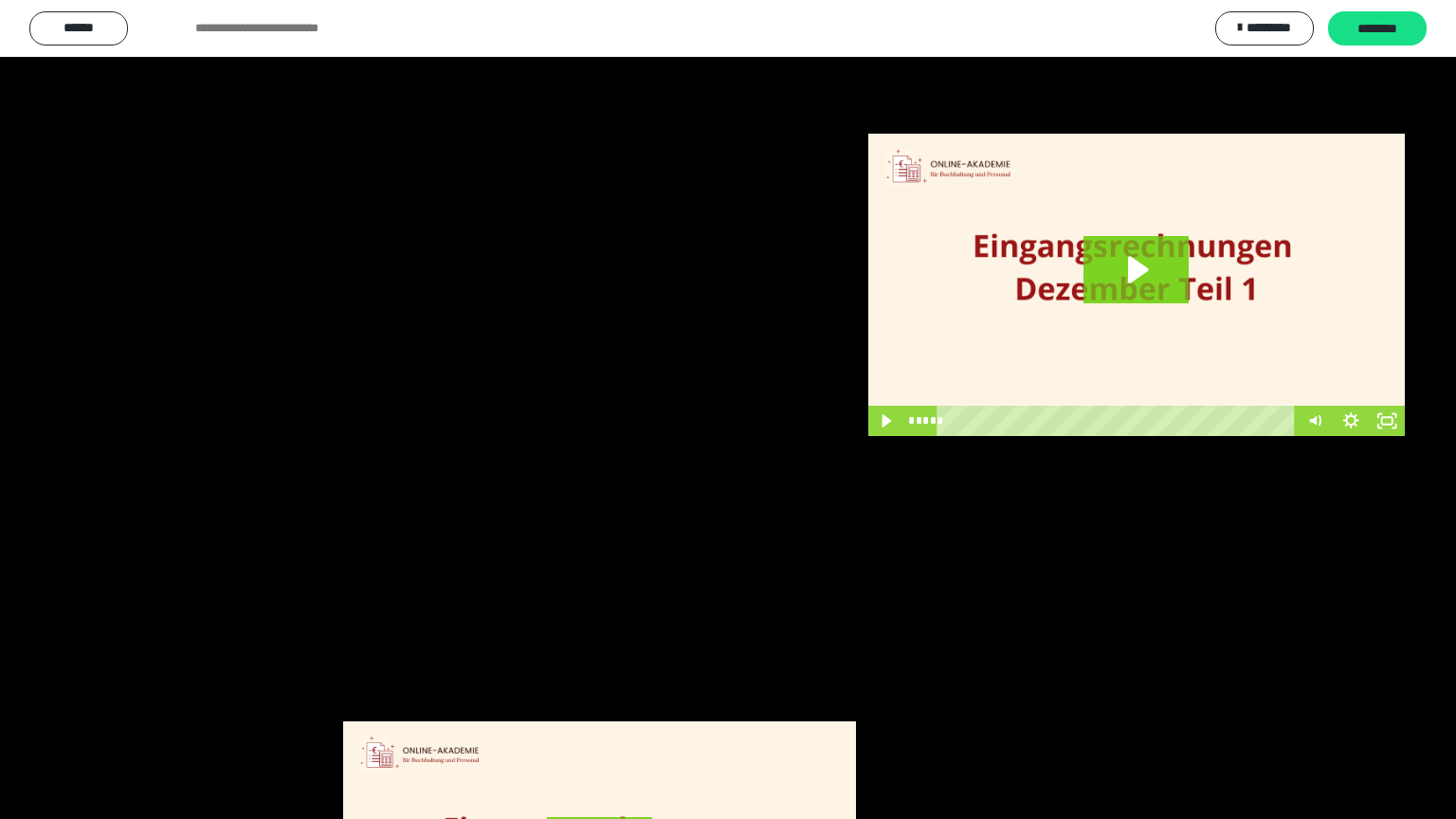 click at bounding box center (728, 410) 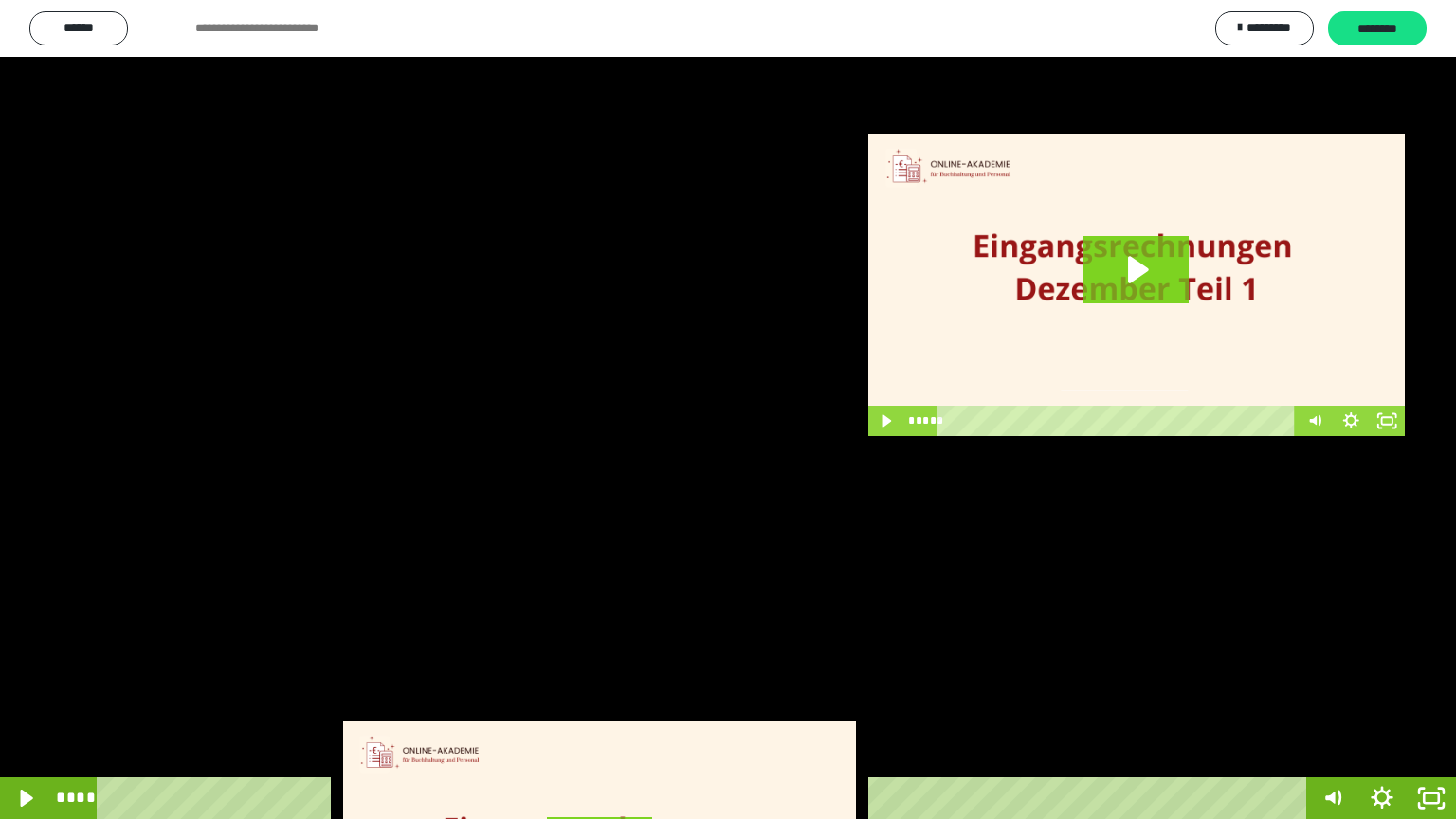 click at bounding box center [728, 410] 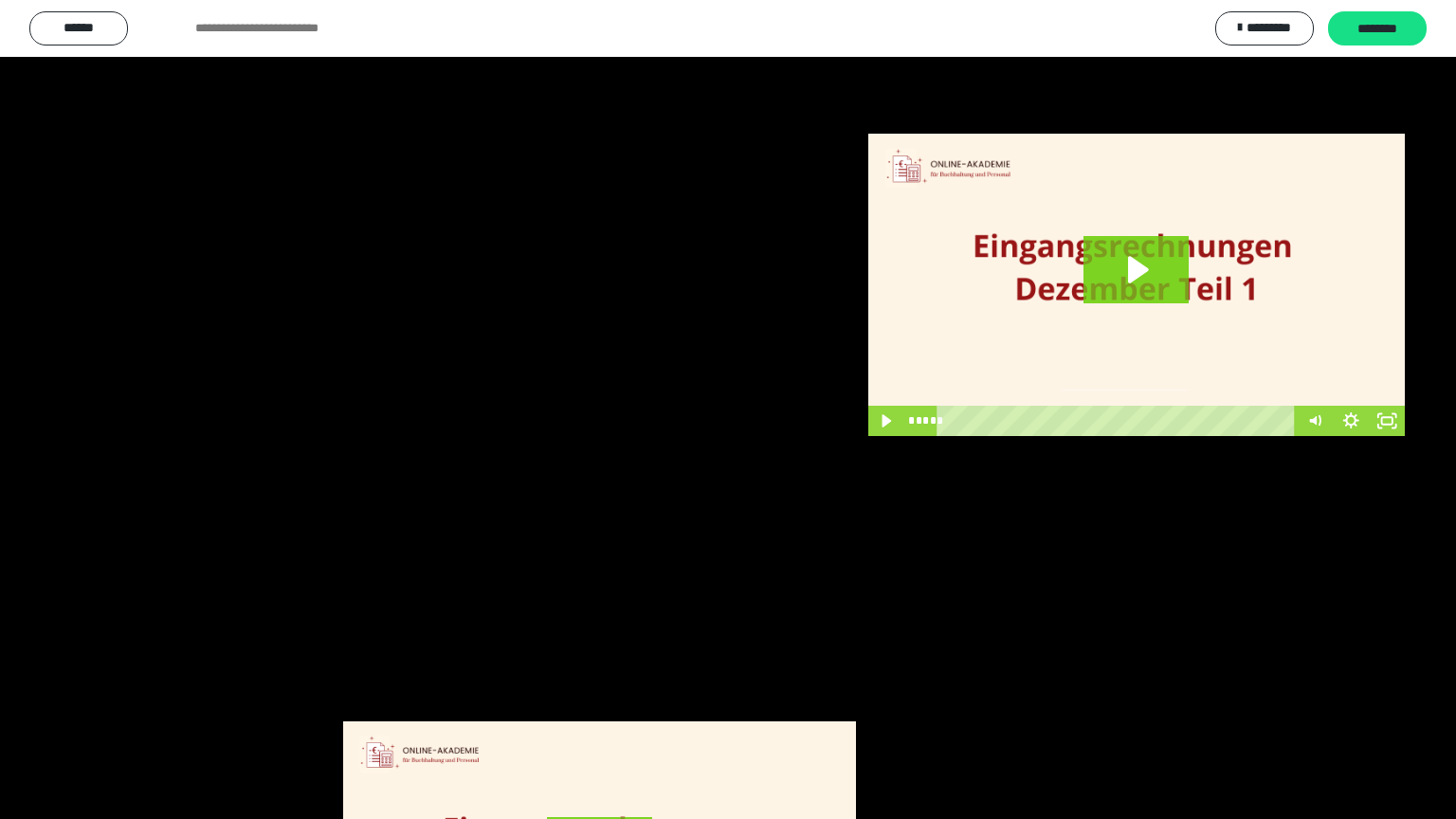 click at bounding box center [728, 410] 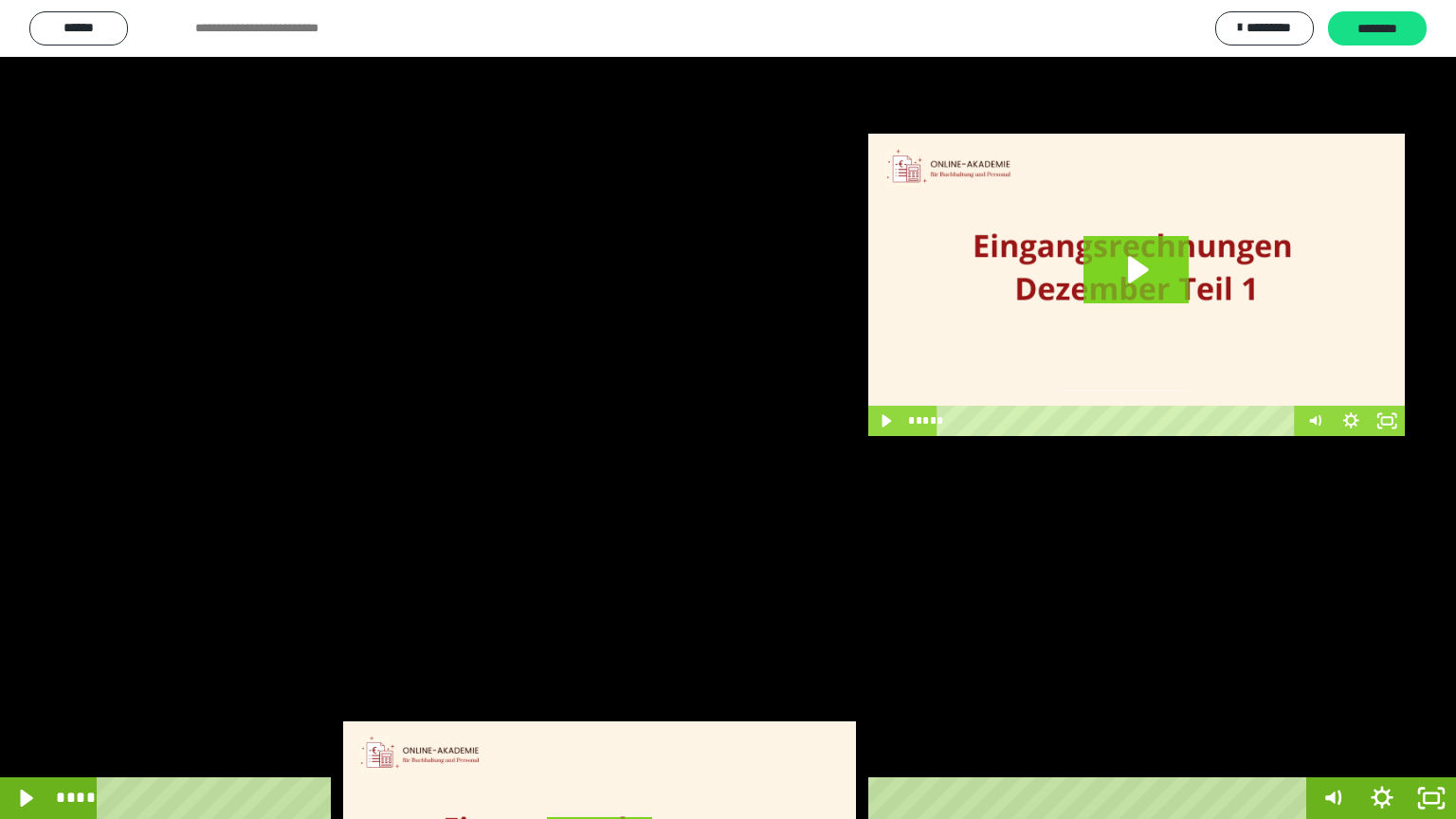 click at bounding box center (728, 410) 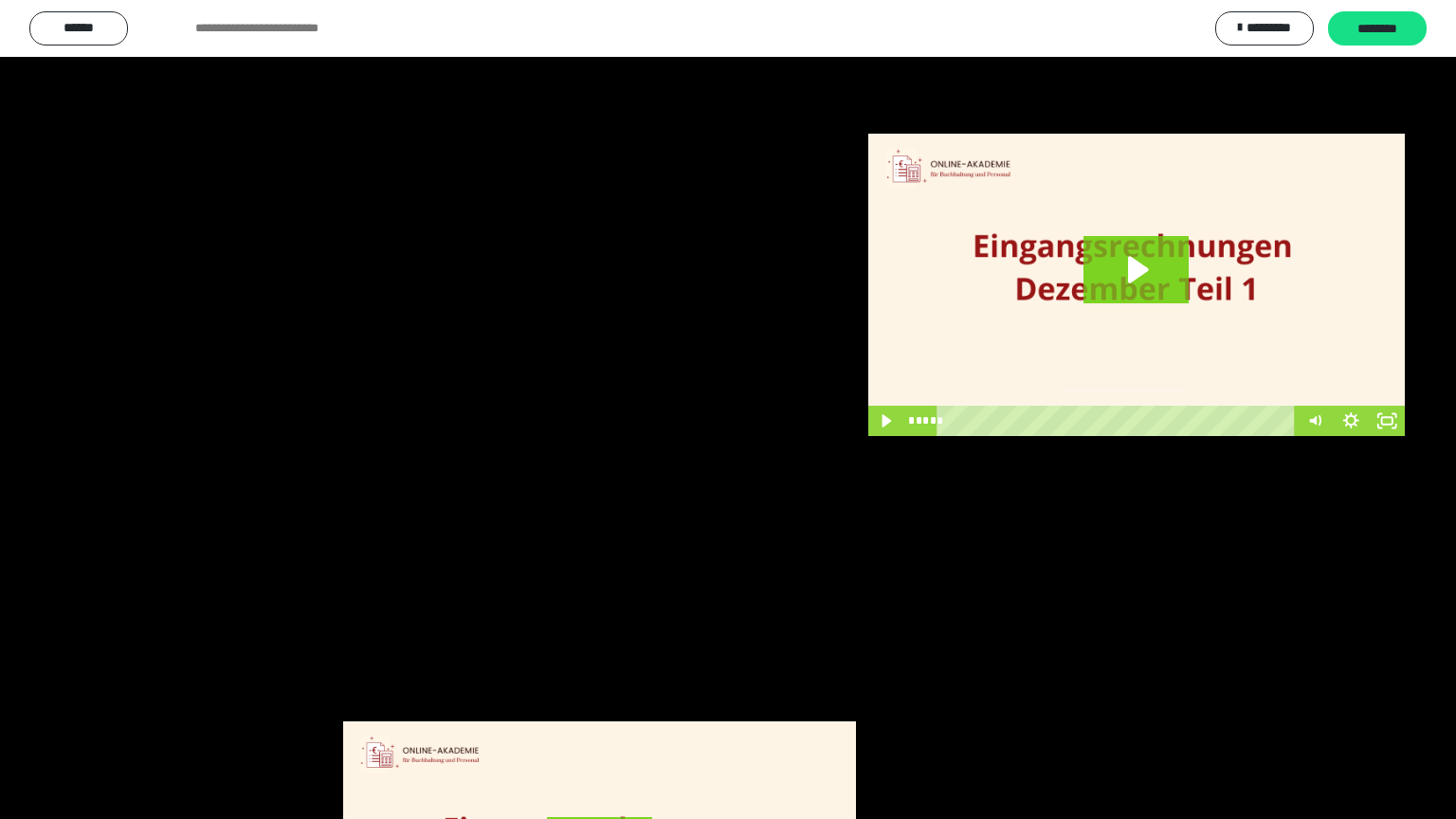click at bounding box center (728, 410) 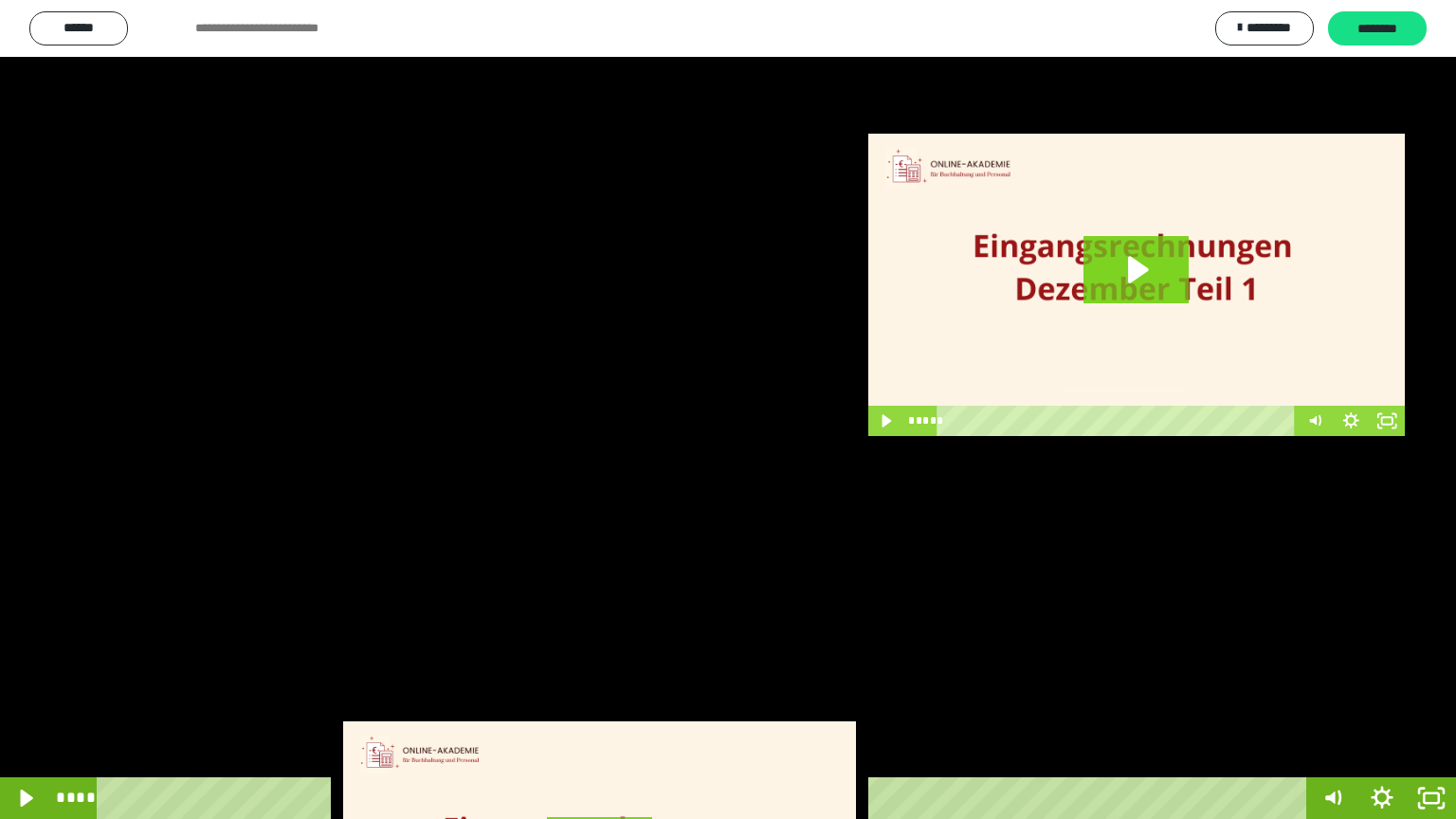 click at bounding box center (728, 410) 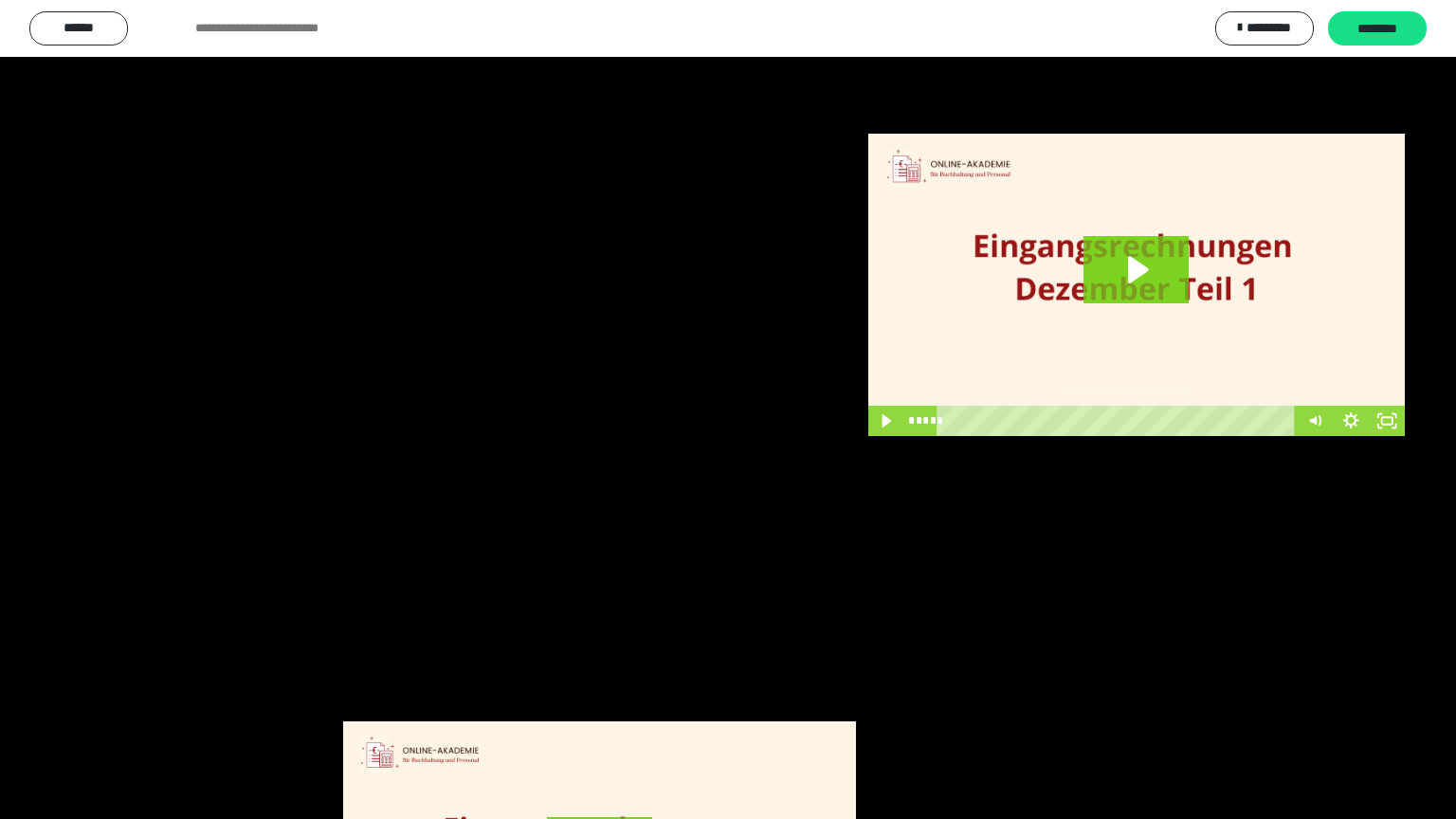 click at bounding box center (728, 410) 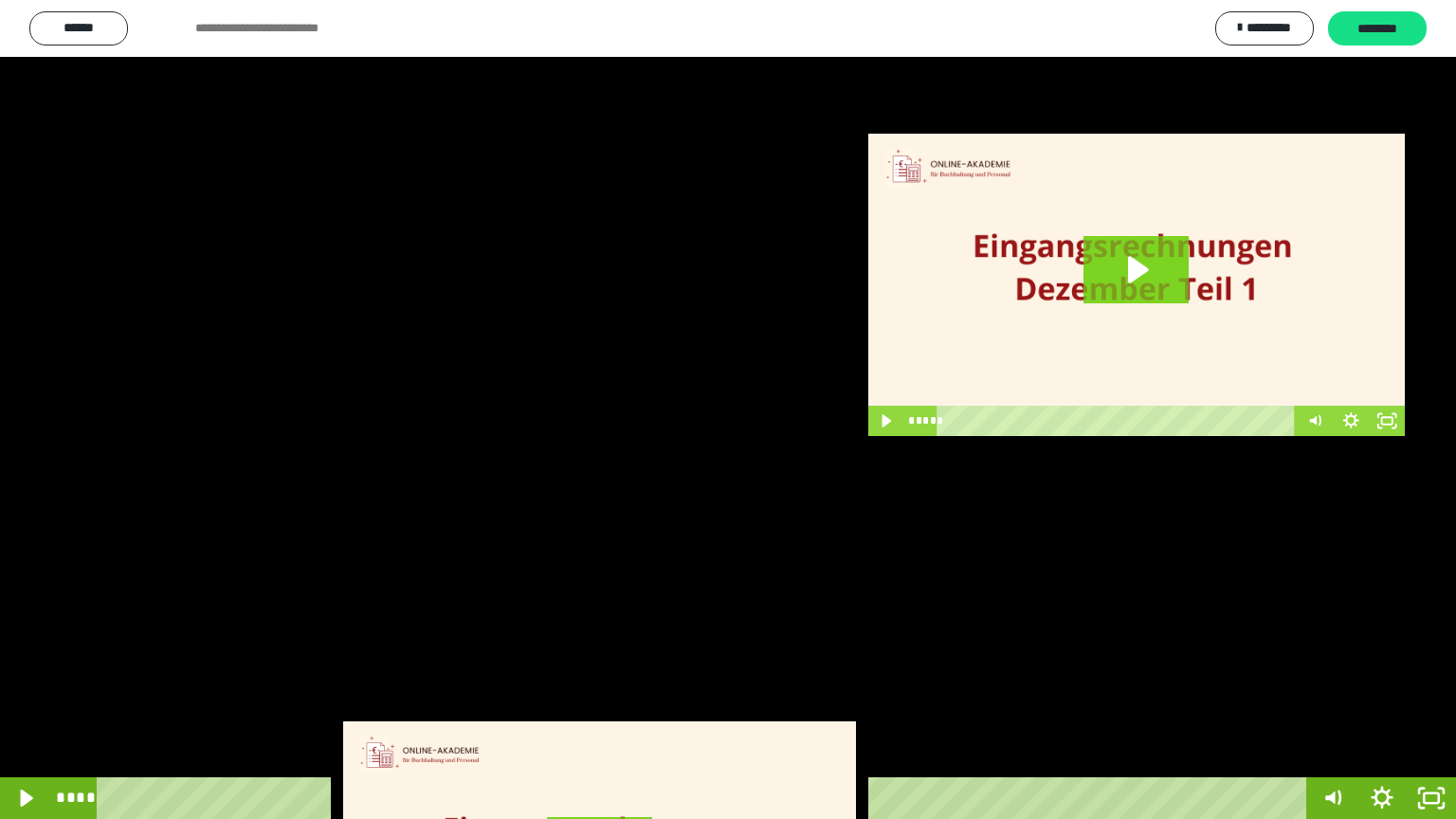 click at bounding box center [728, 410] 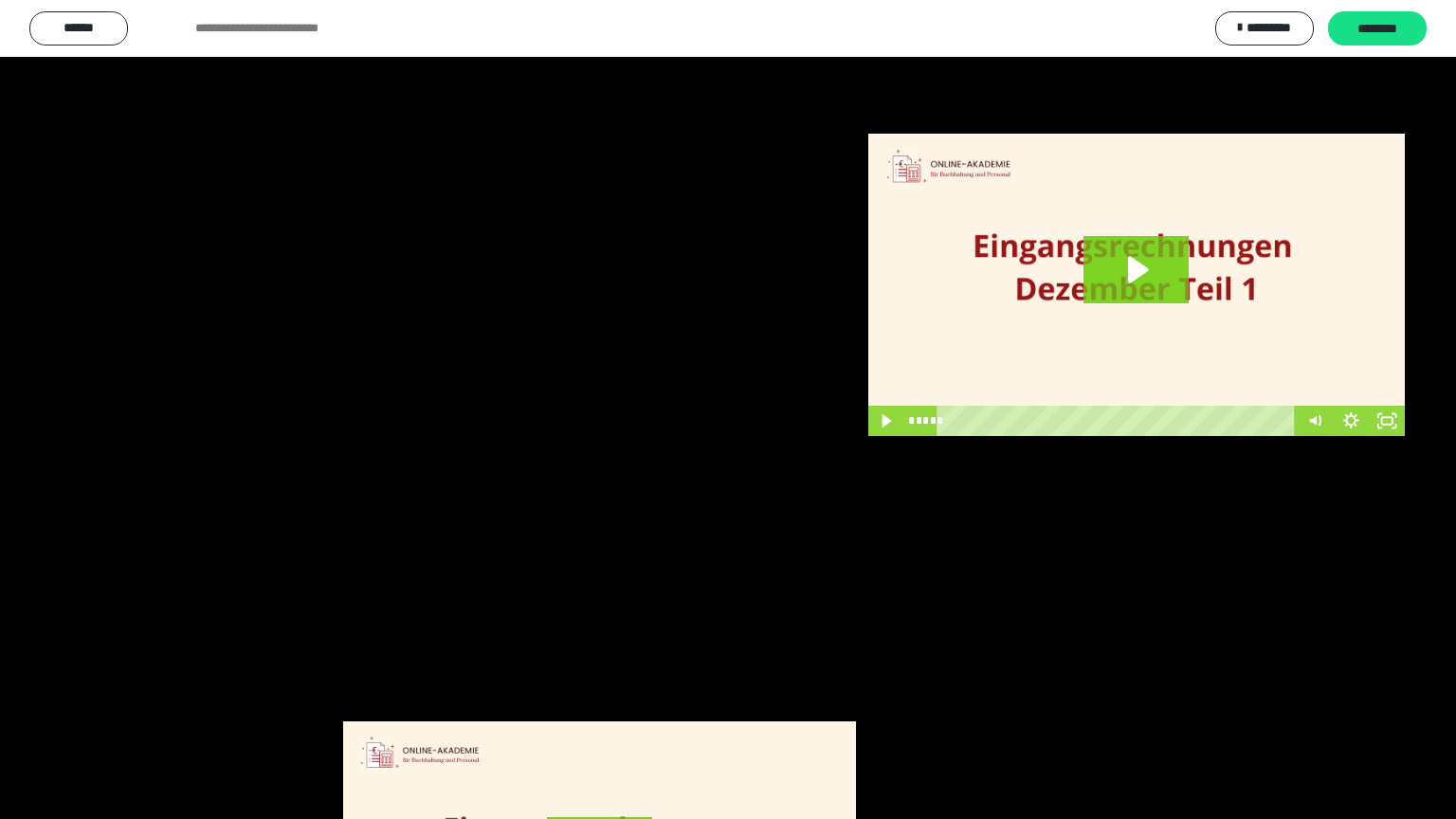 click at bounding box center [728, 410] 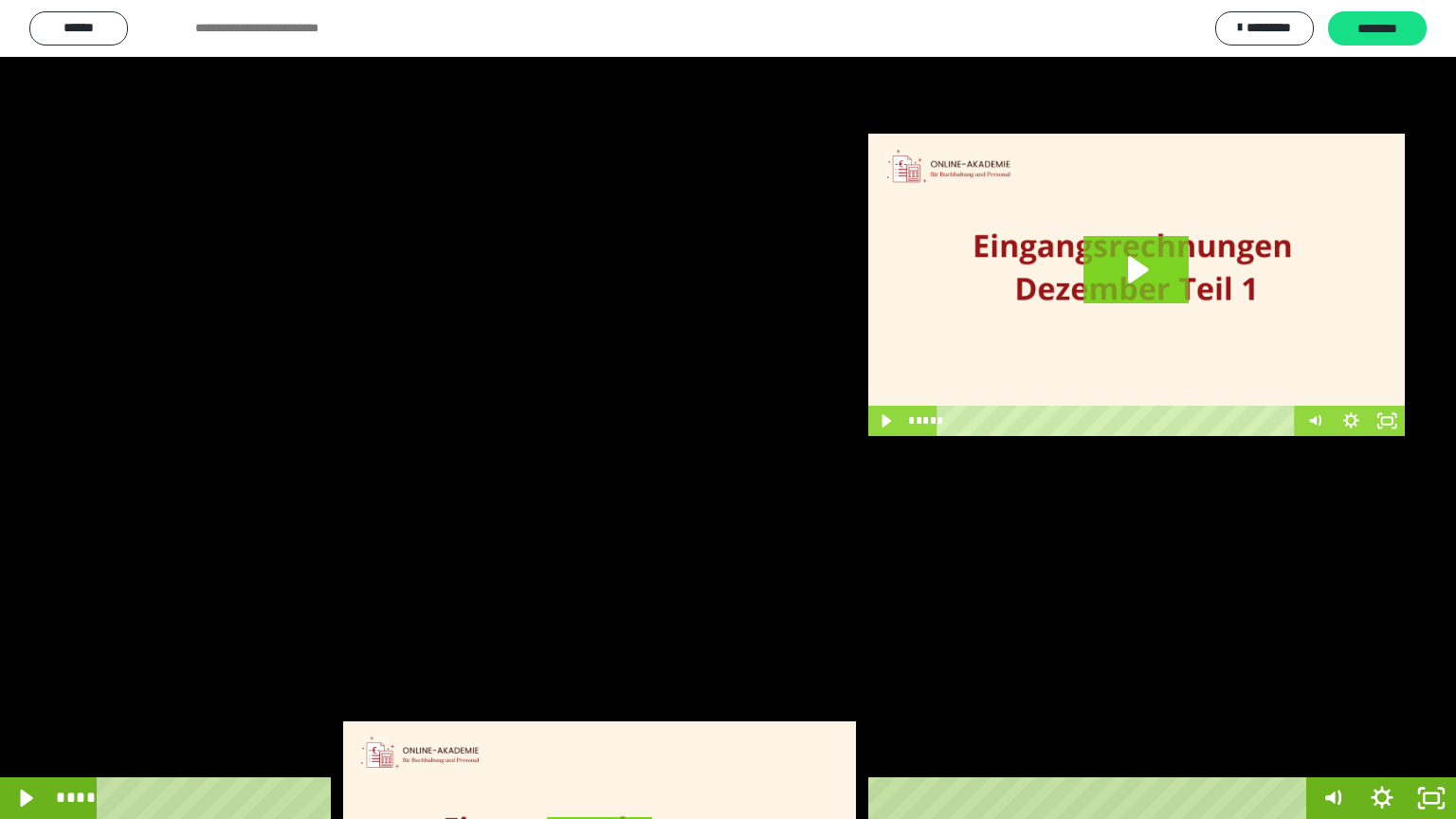 click at bounding box center [728, 410] 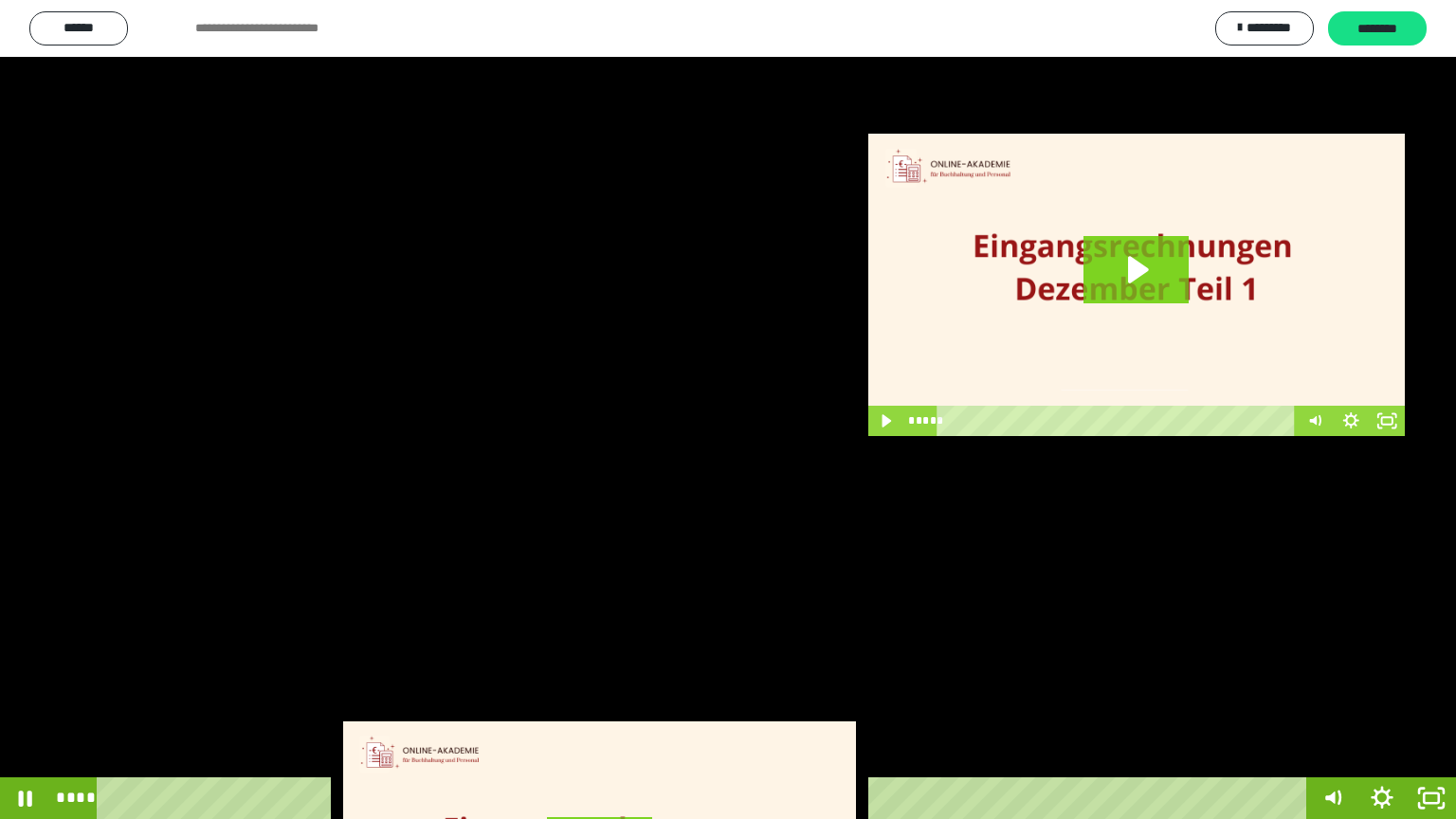 click at bounding box center [728, 410] 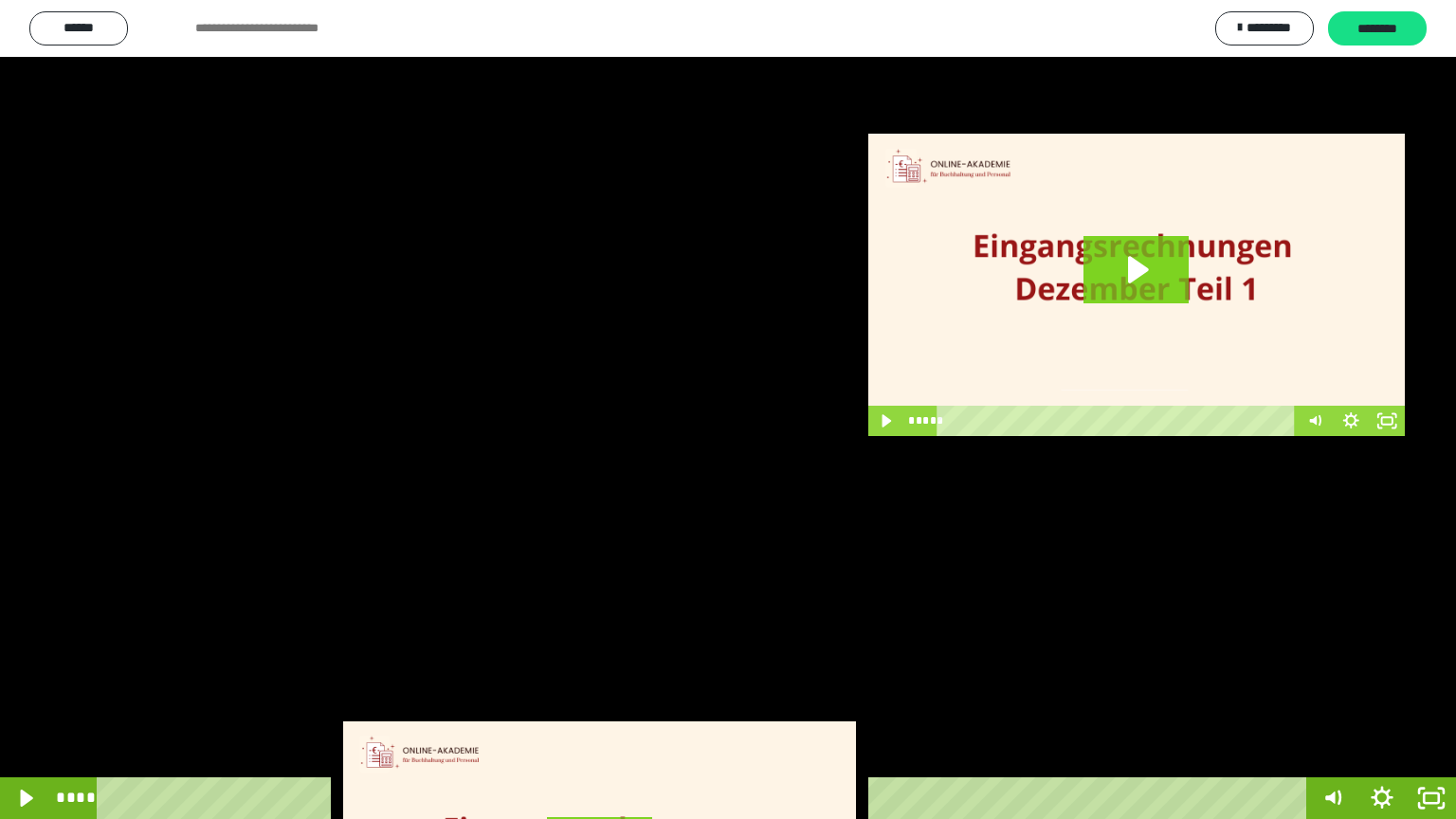 click at bounding box center [728, 410] 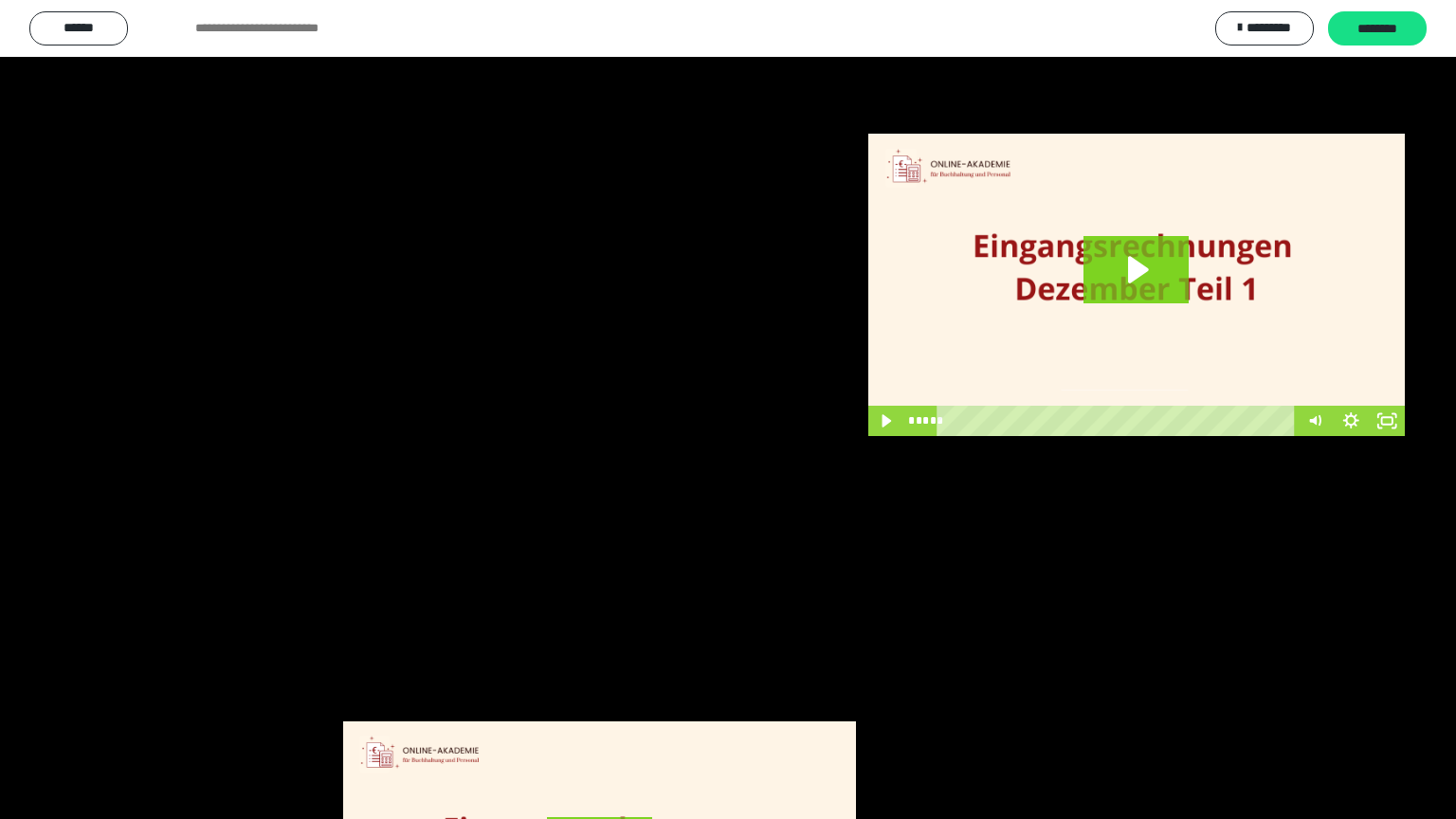 click at bounding box center [728, 410] 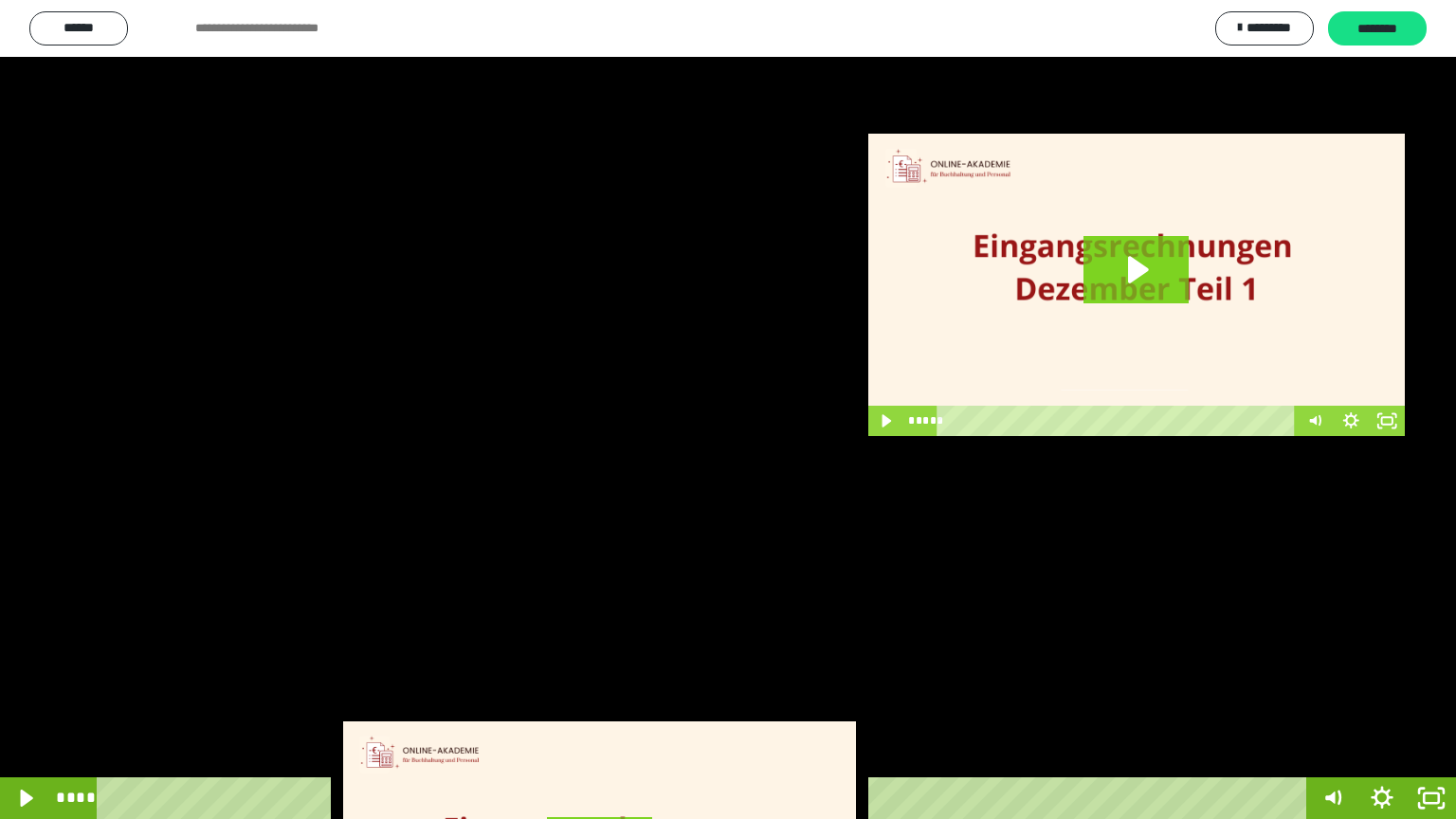 click at bounding box center (728, 410) 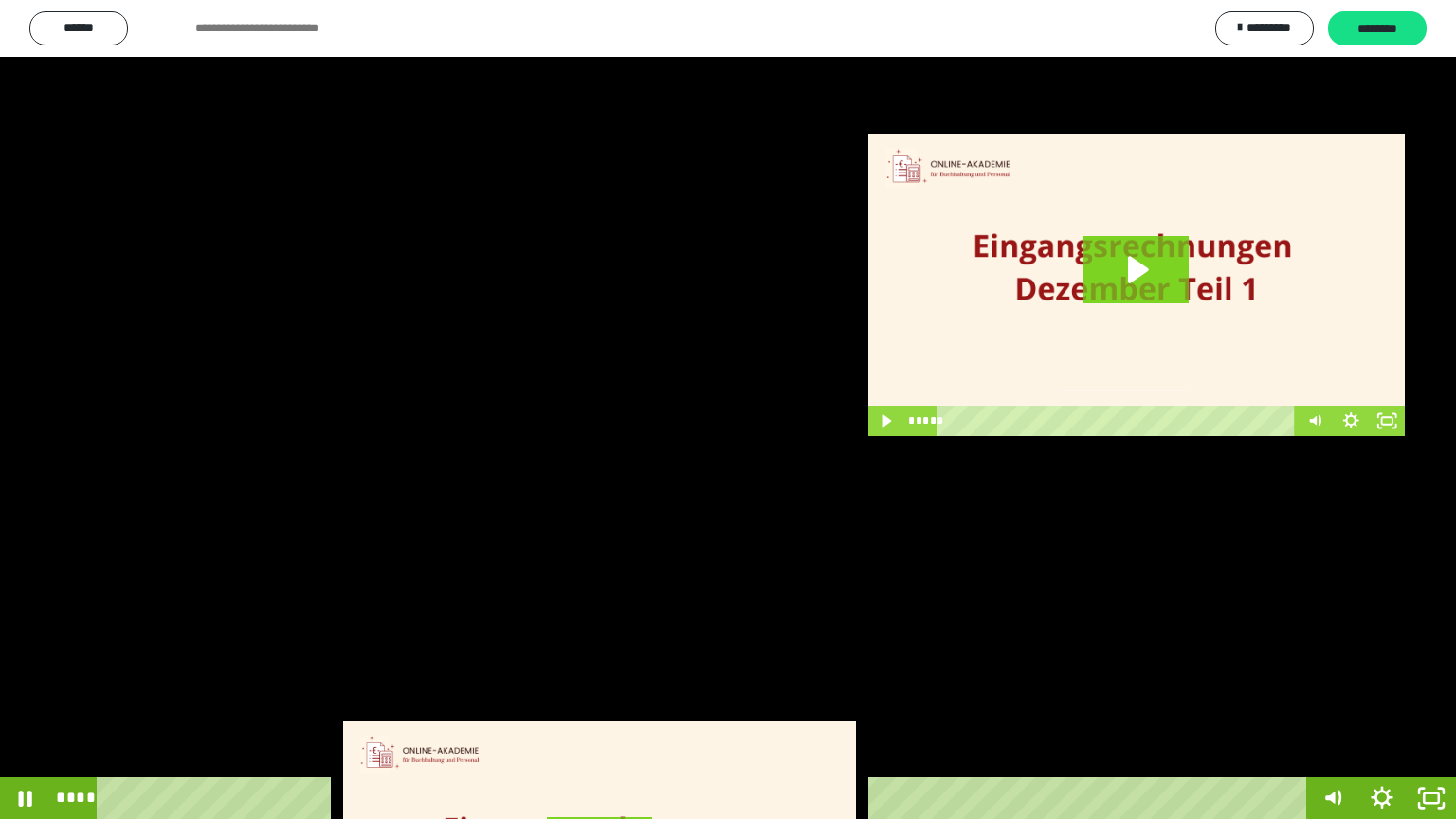 click at bounding box center (728, 410) 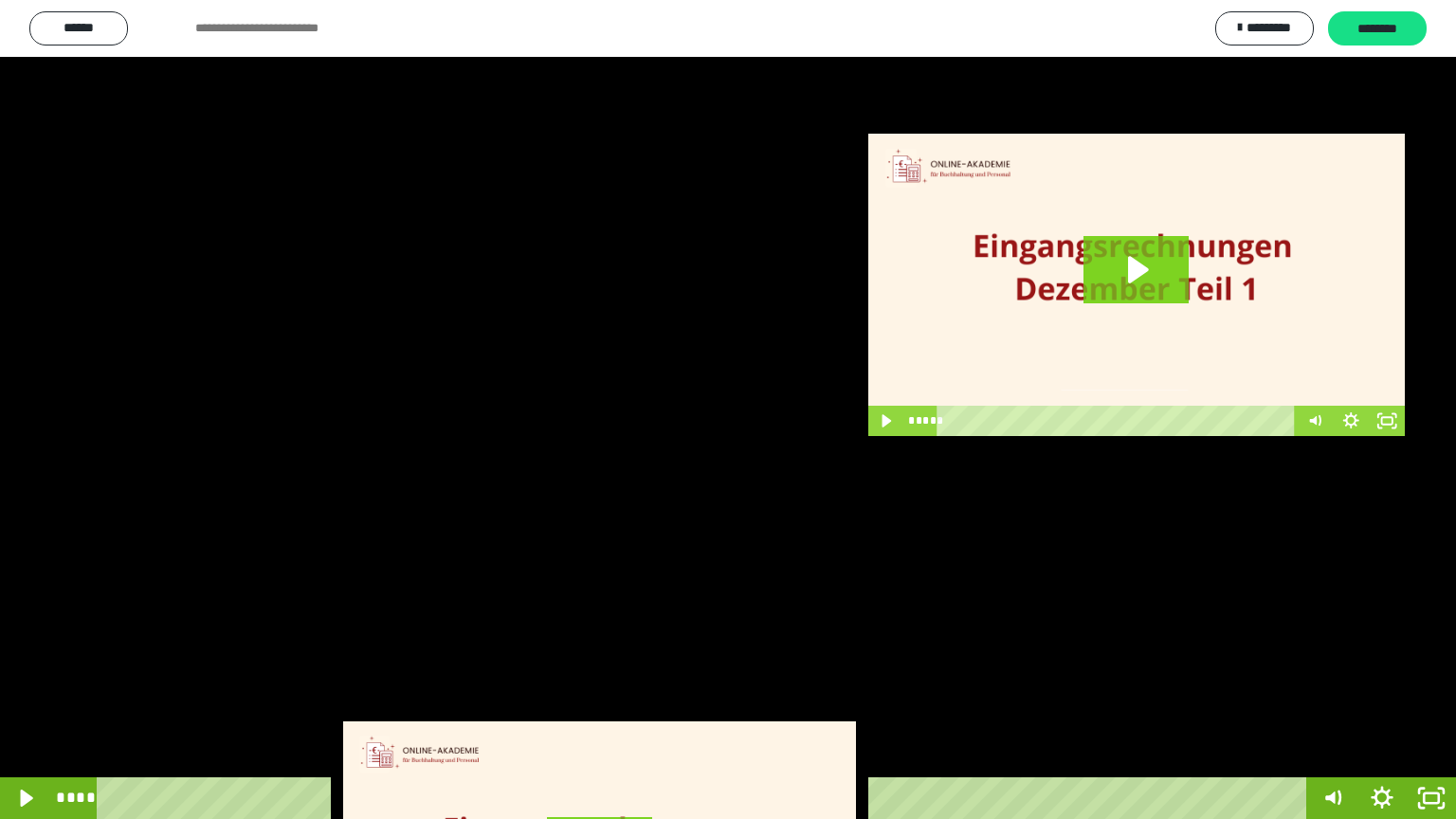 click at bounding box center [728, 410] 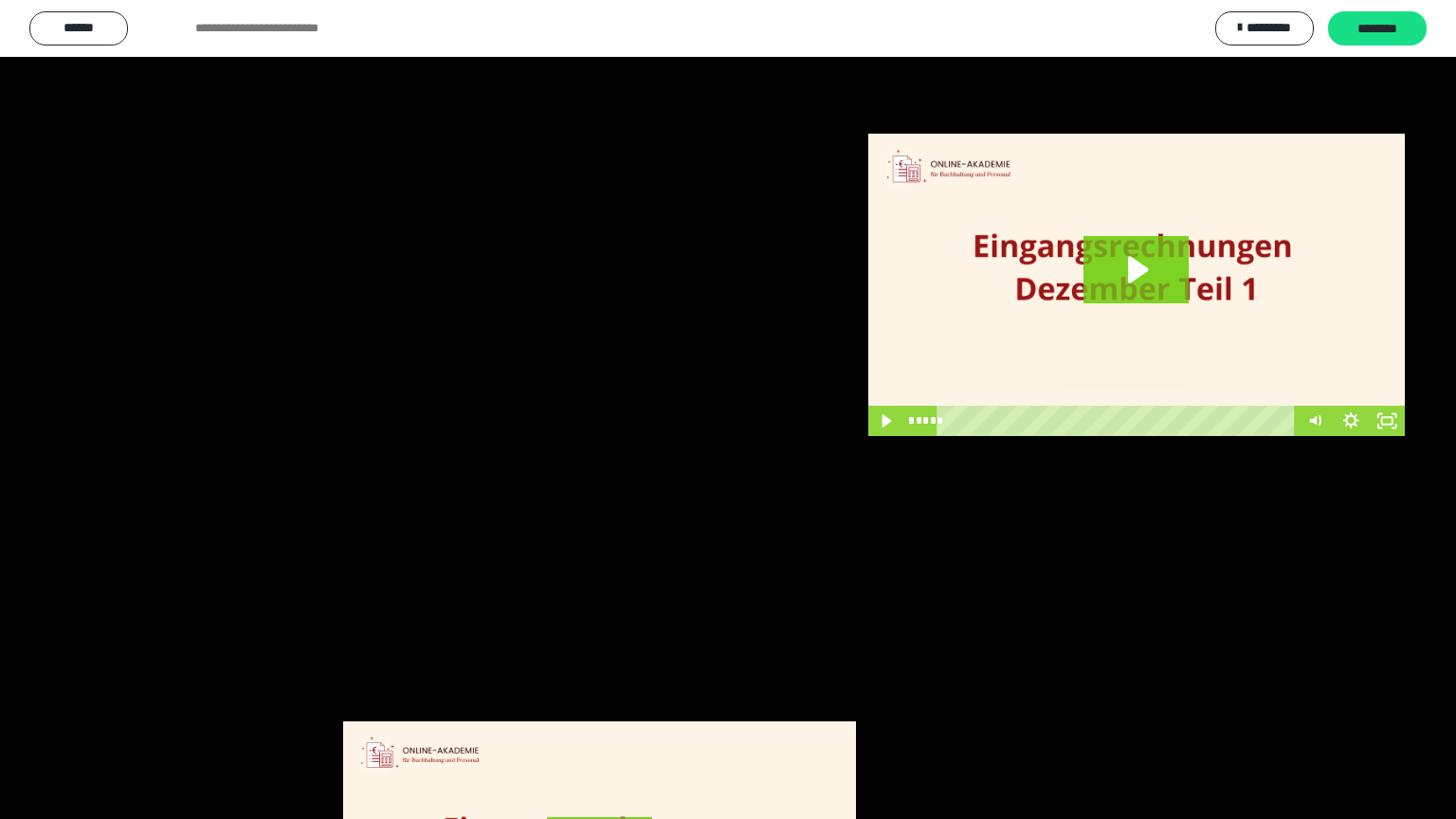 click at bounding box center [728, 410] 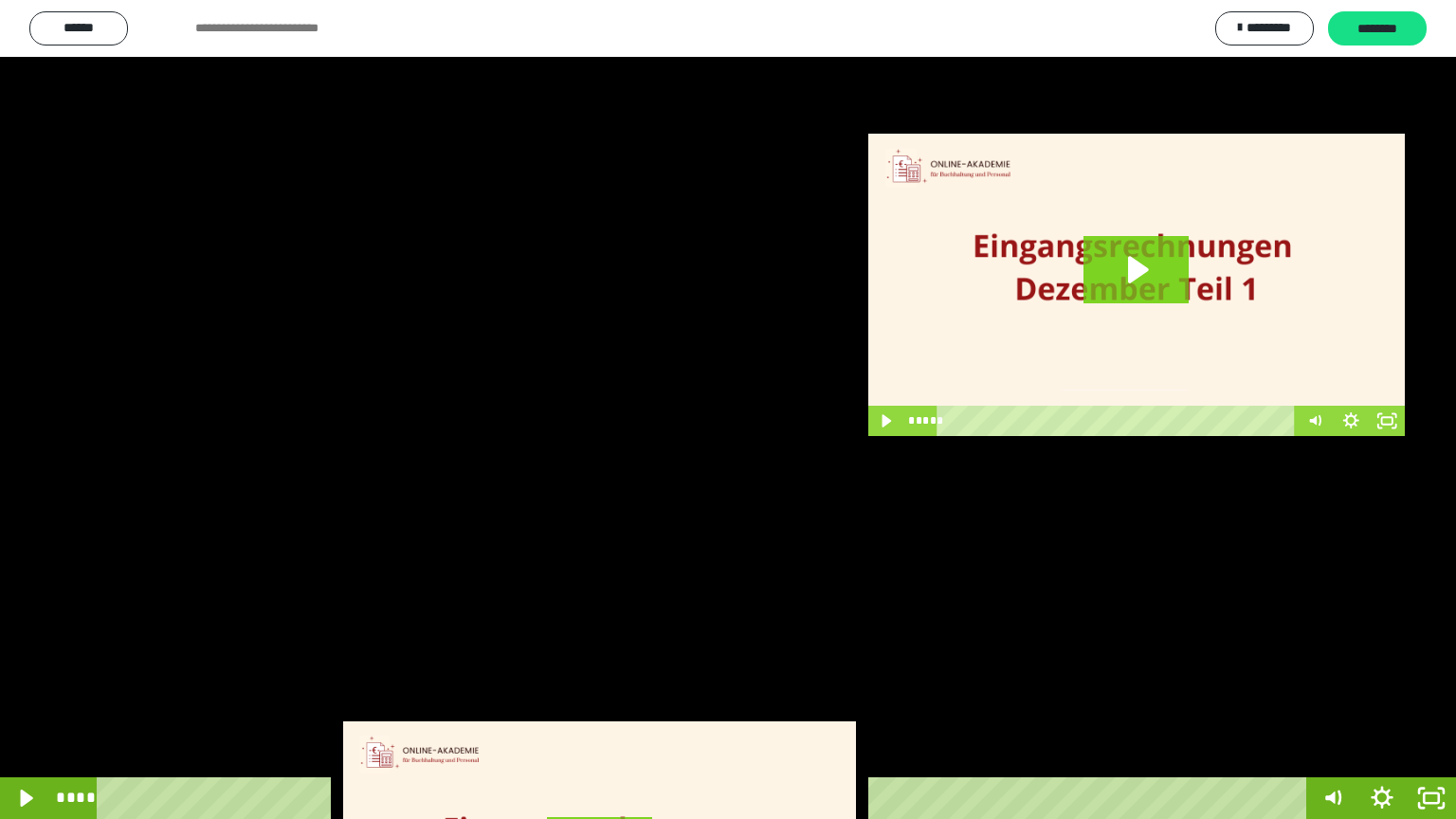 click at bounding box center (728, 410) 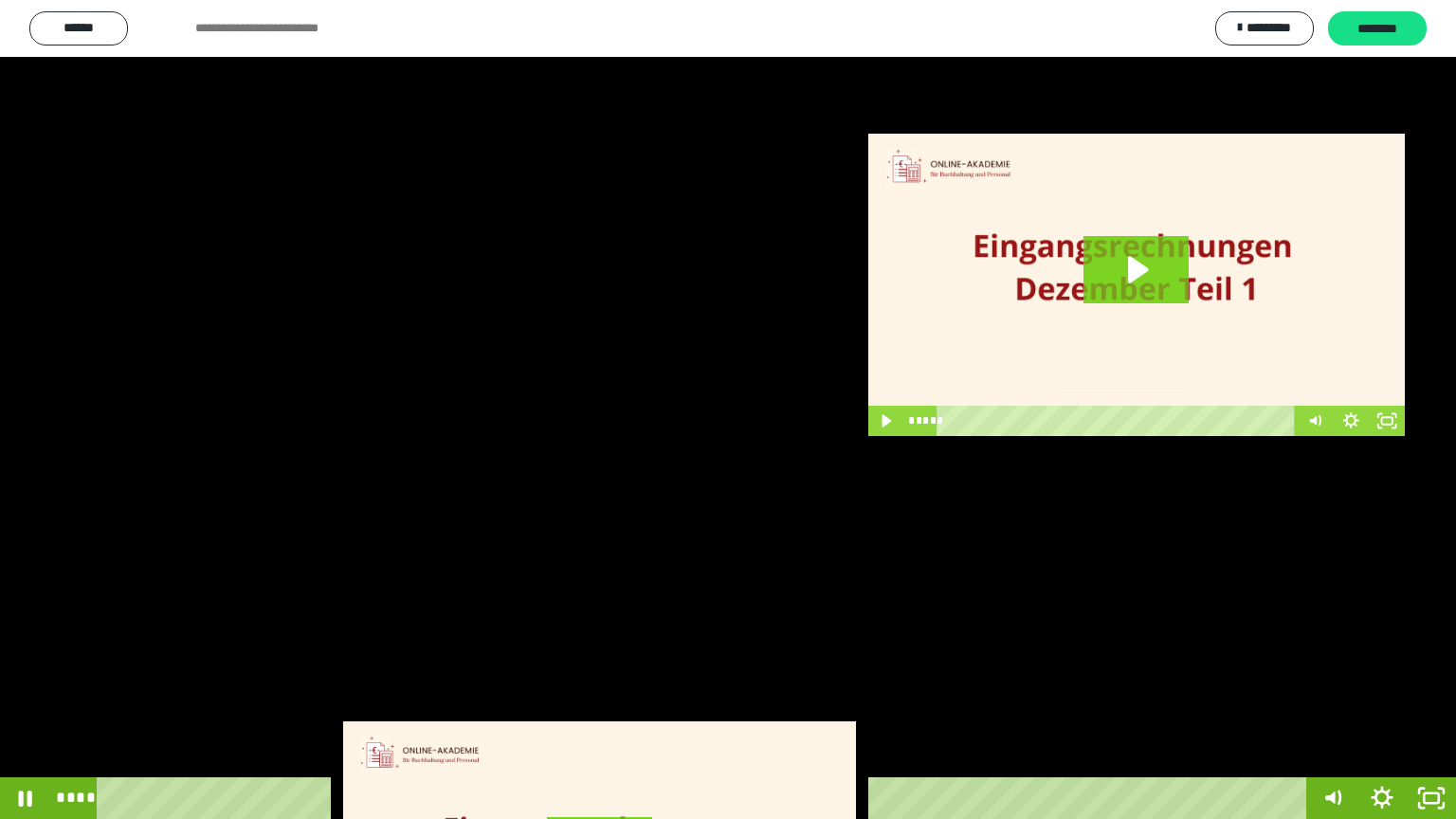 click at bounding box center (728, 410) 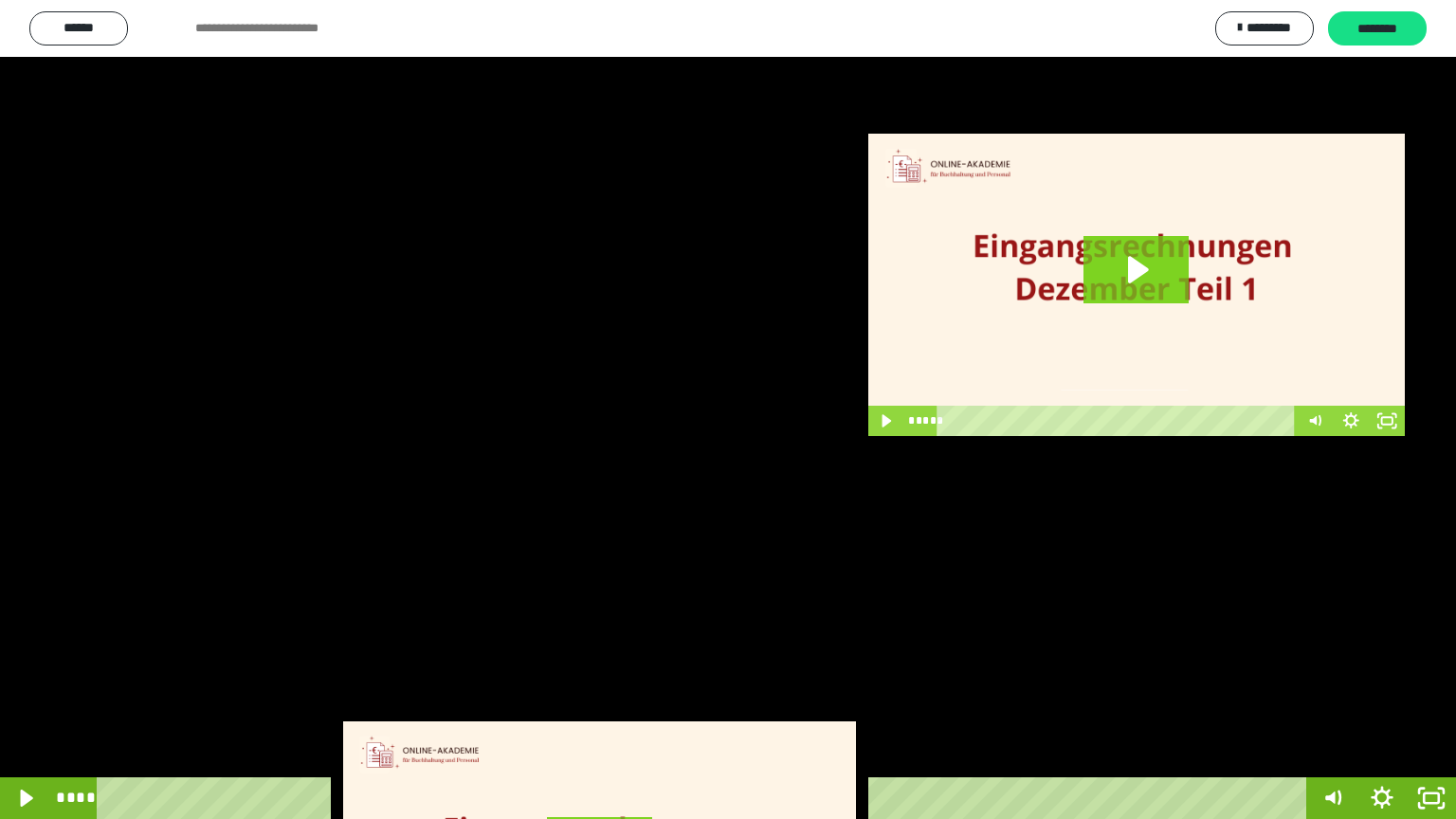 click at bounding box center (728, 410) 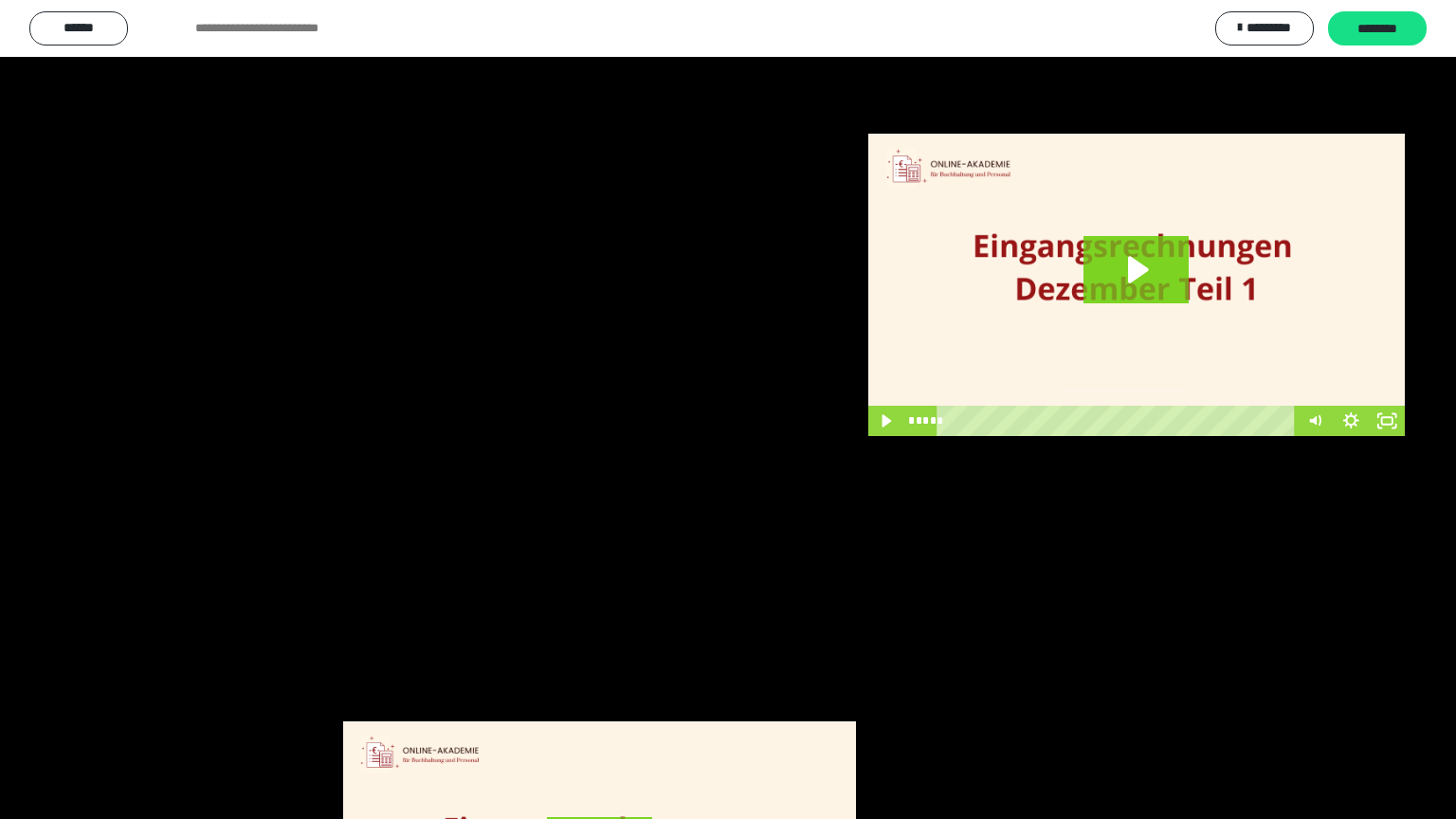 click at bounding box center (728, 410) 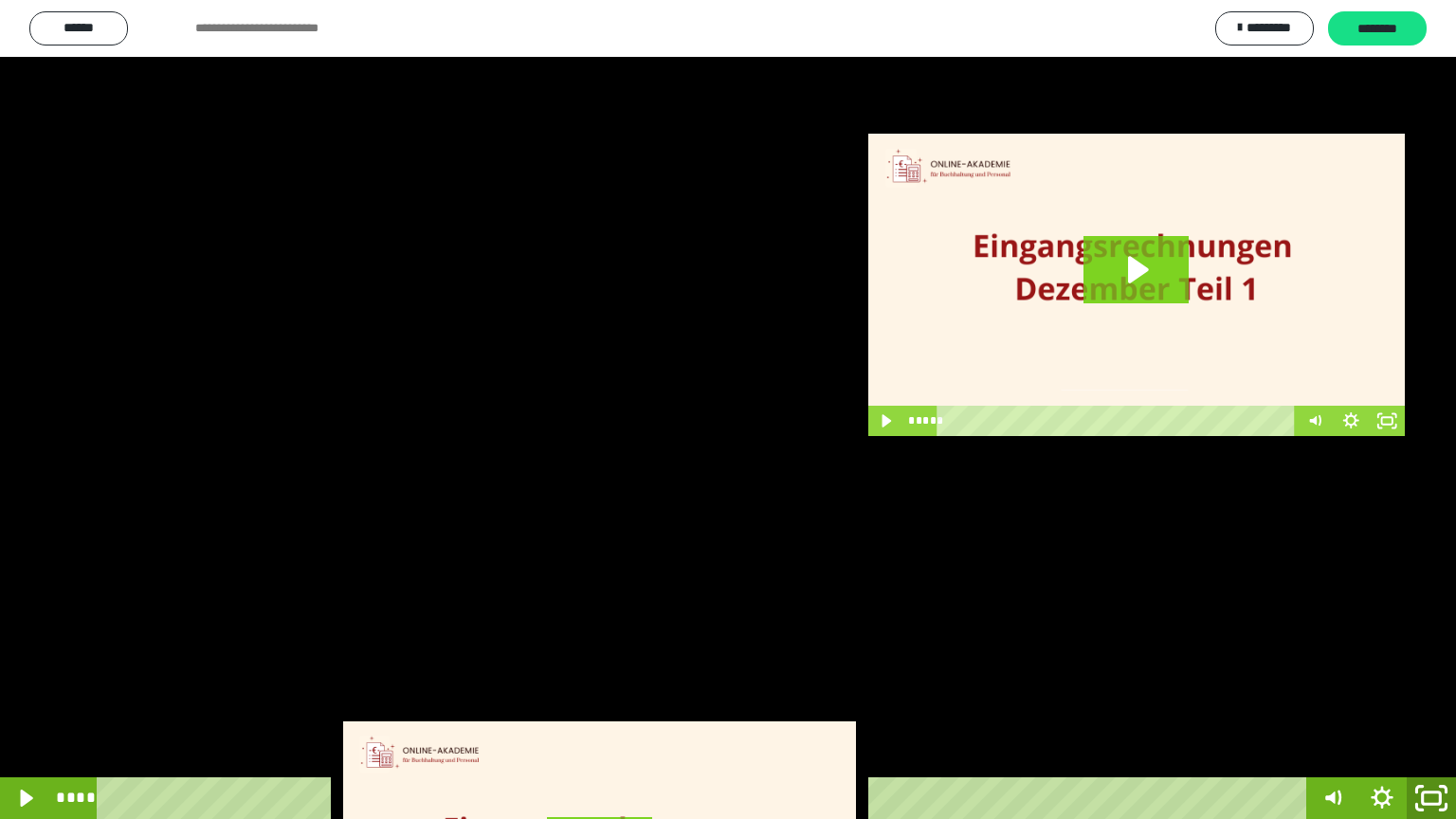 click 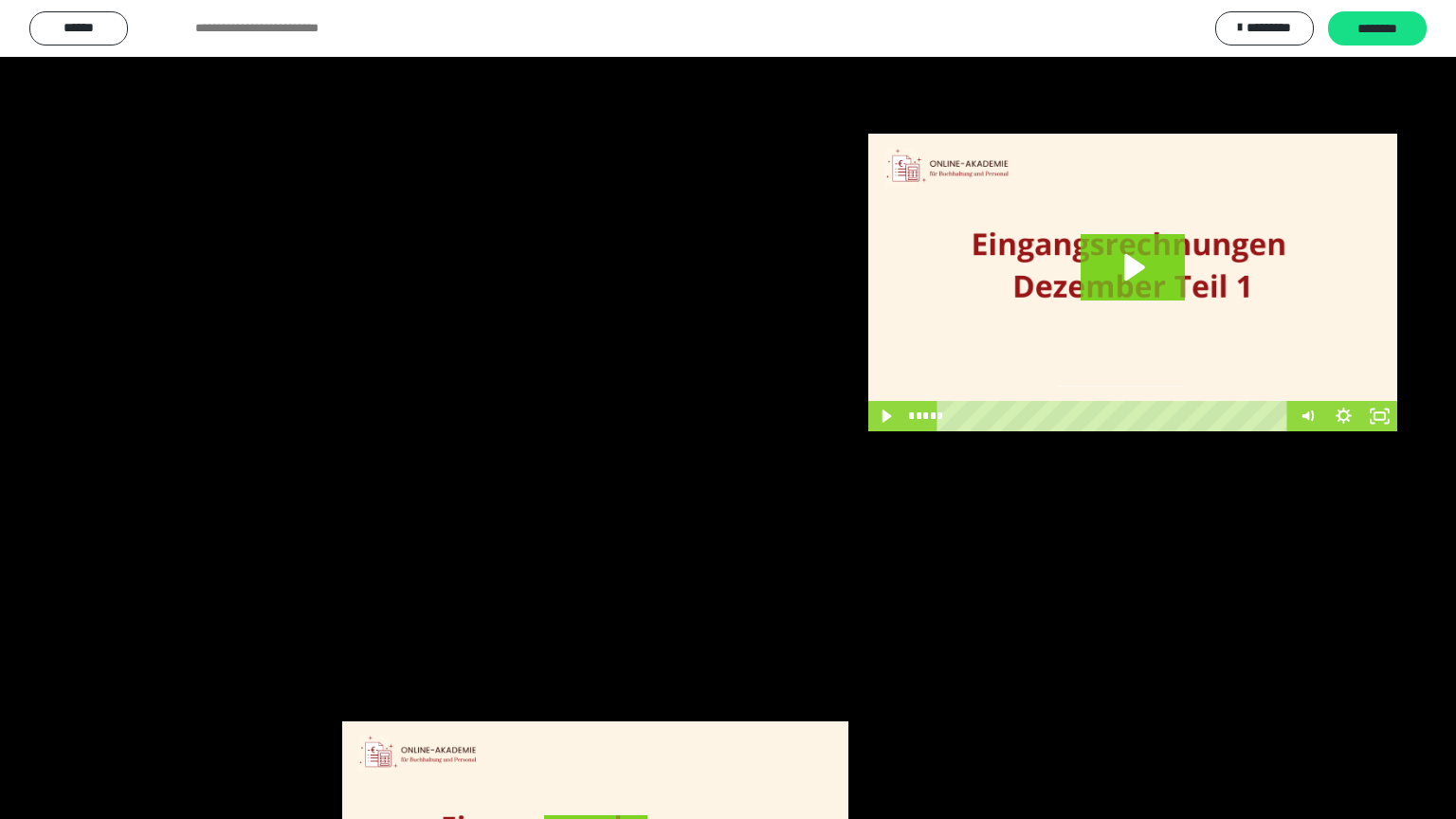 scroll, scrollTop: 3621, scrollLeft: 0, axis: vertical 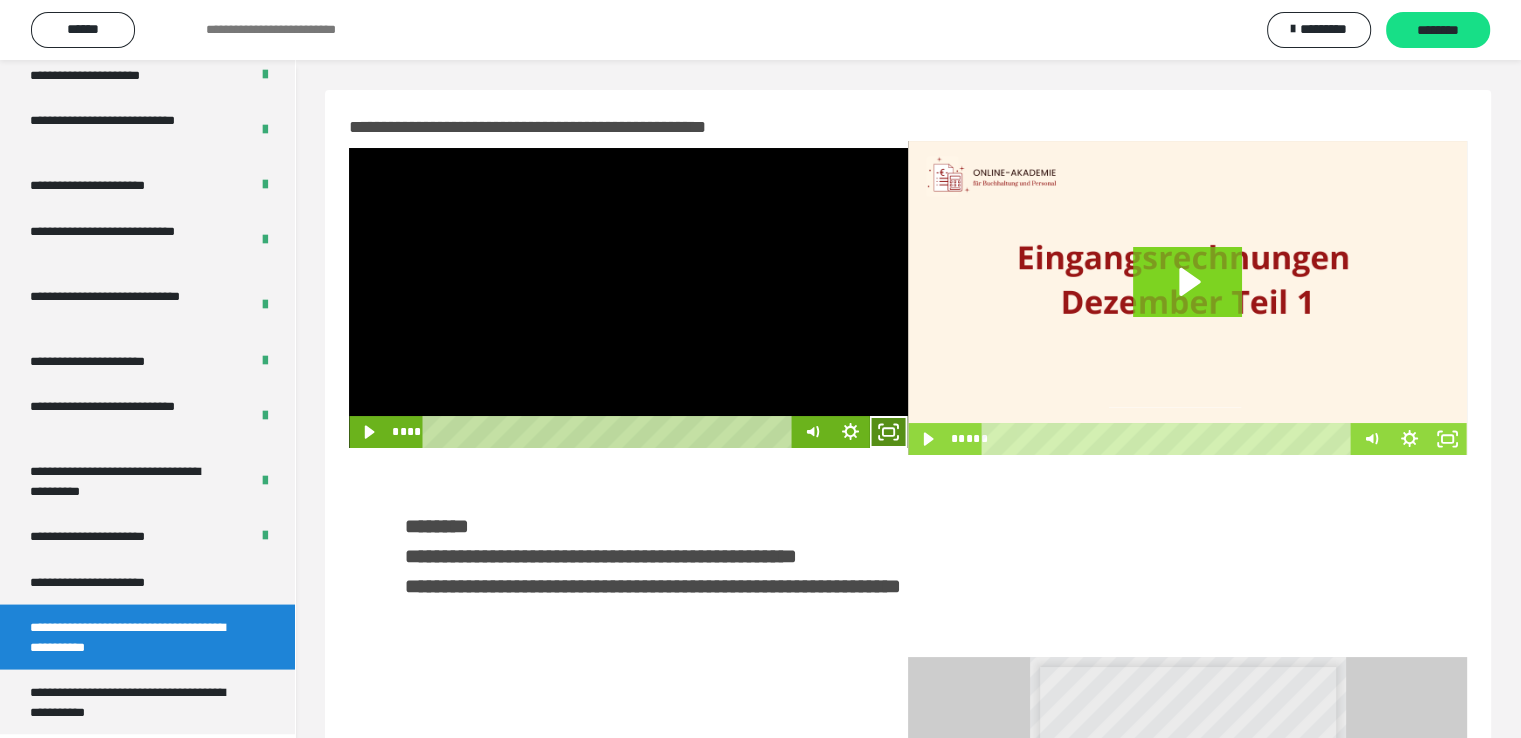 click 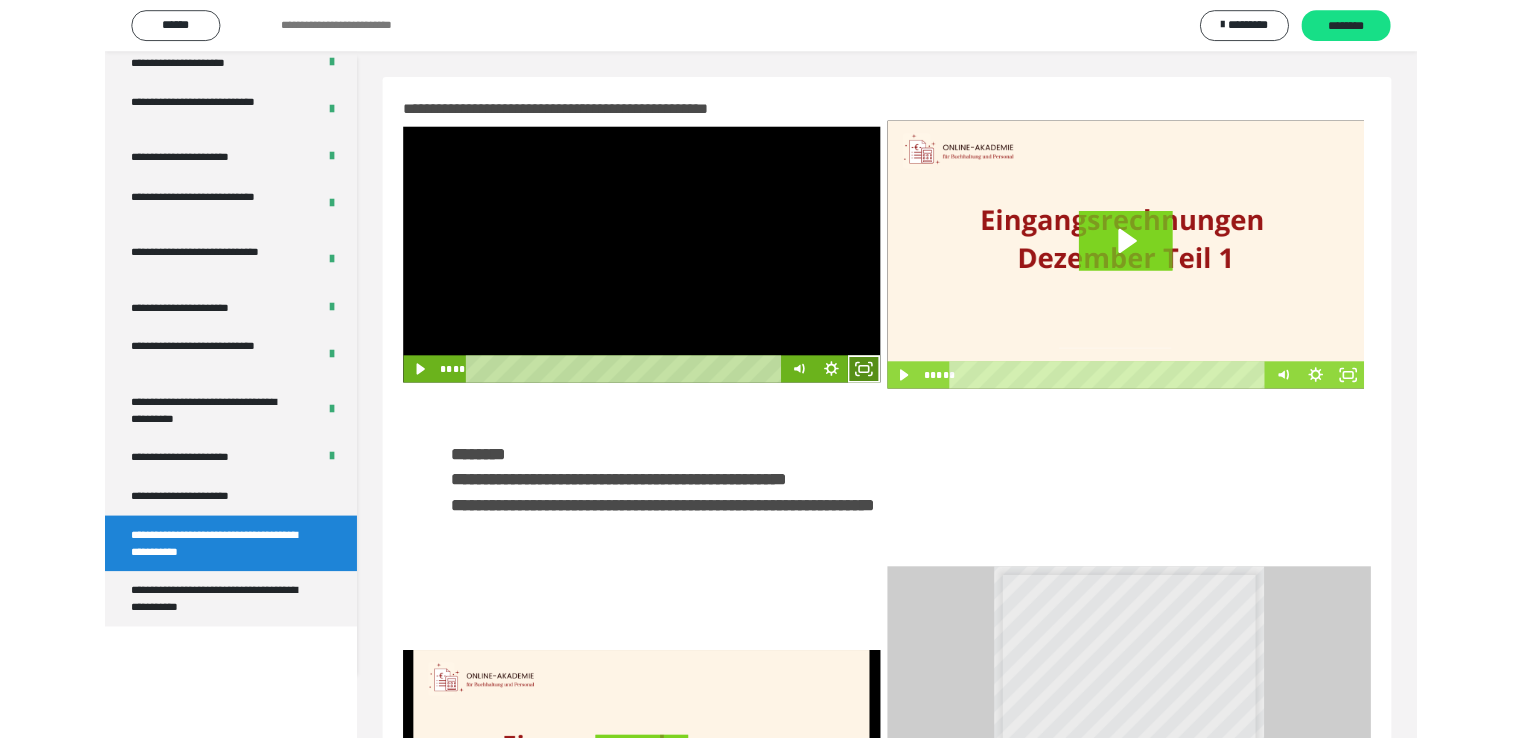 scroll, scrollTop: 3693, scrollLeft: 0, axis: vertical 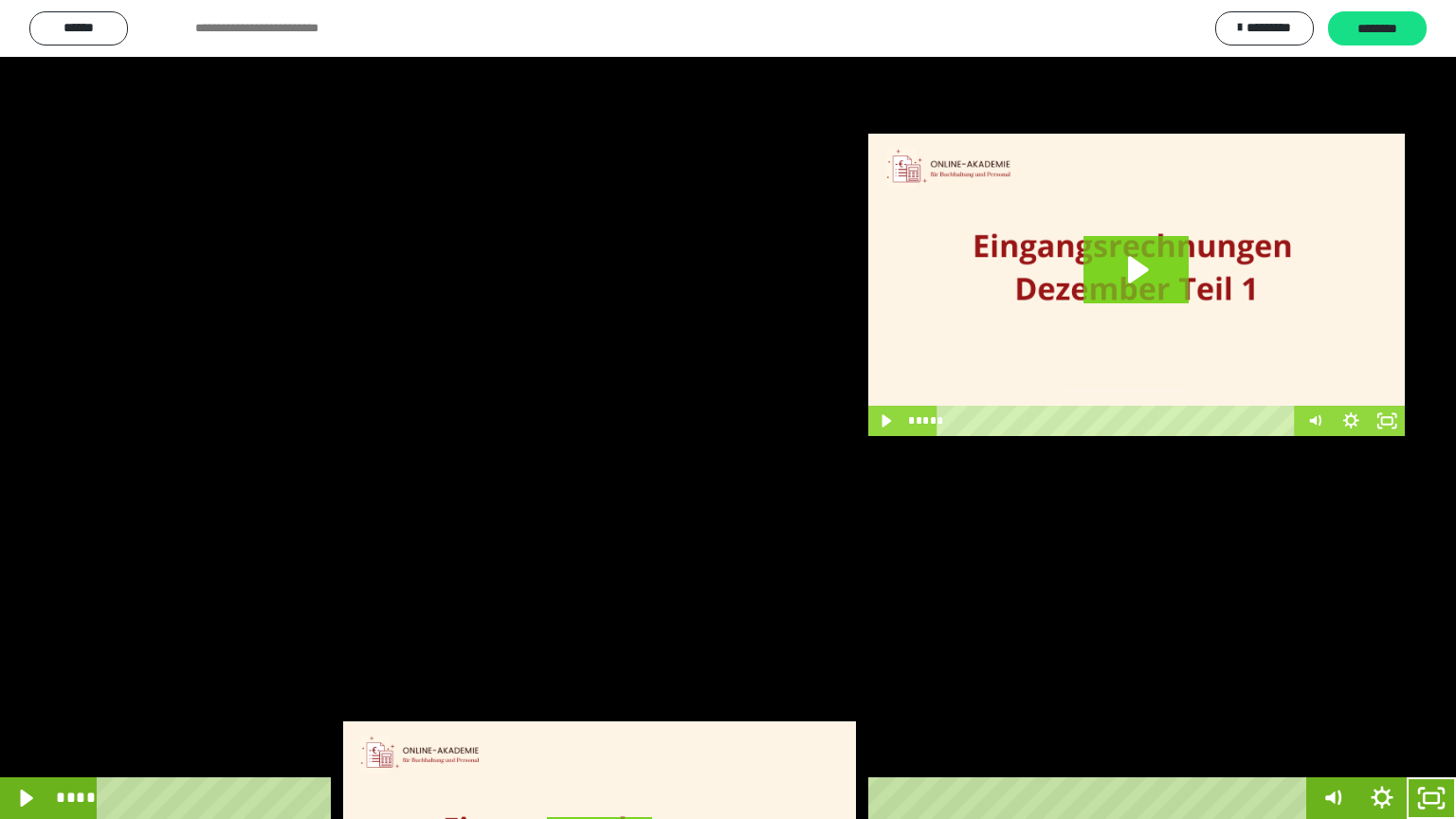 click at bounding box center (728, 410) 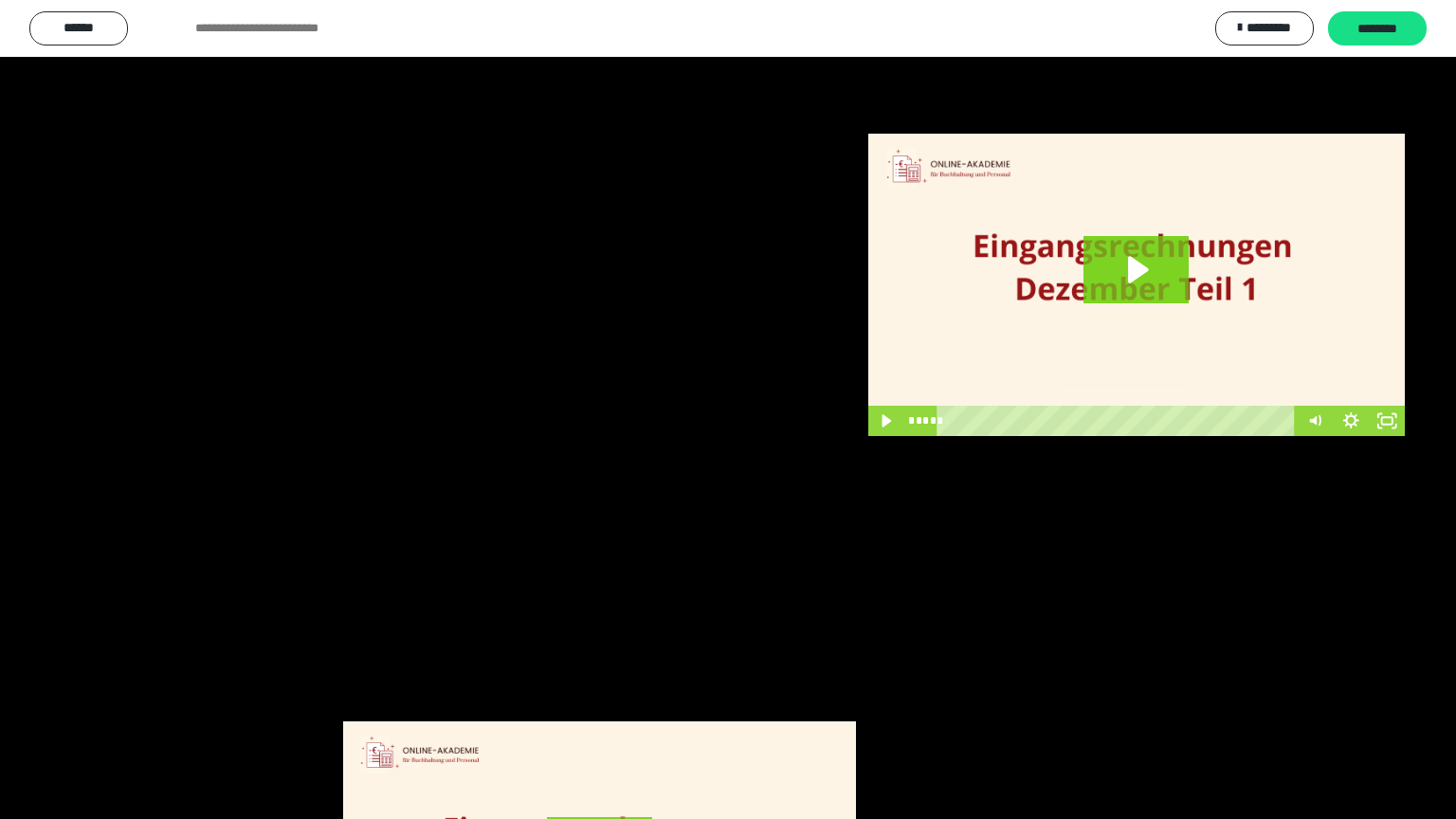 click at bounding box center (728, 410) 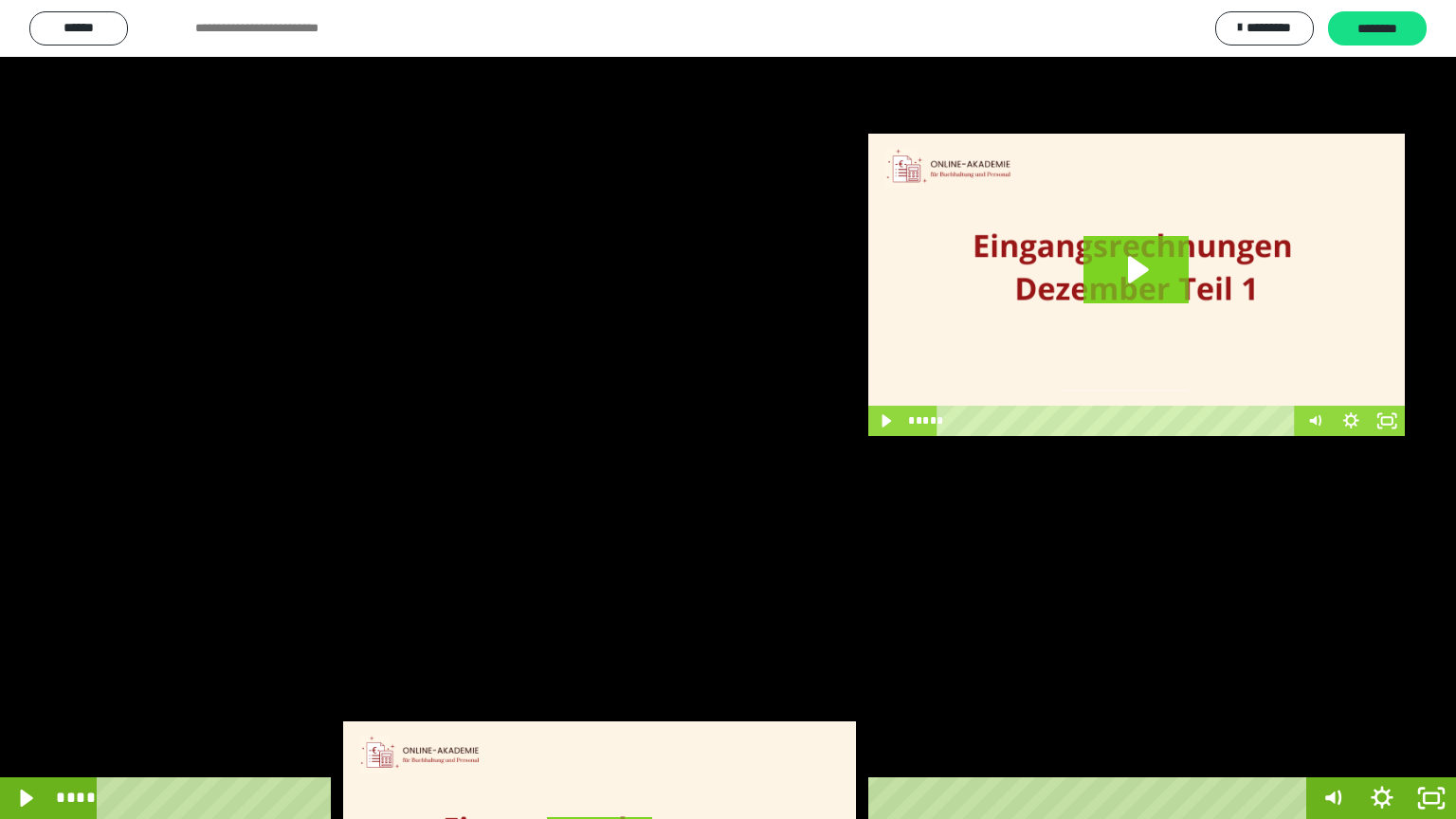 click at bounding box center (728, 410) 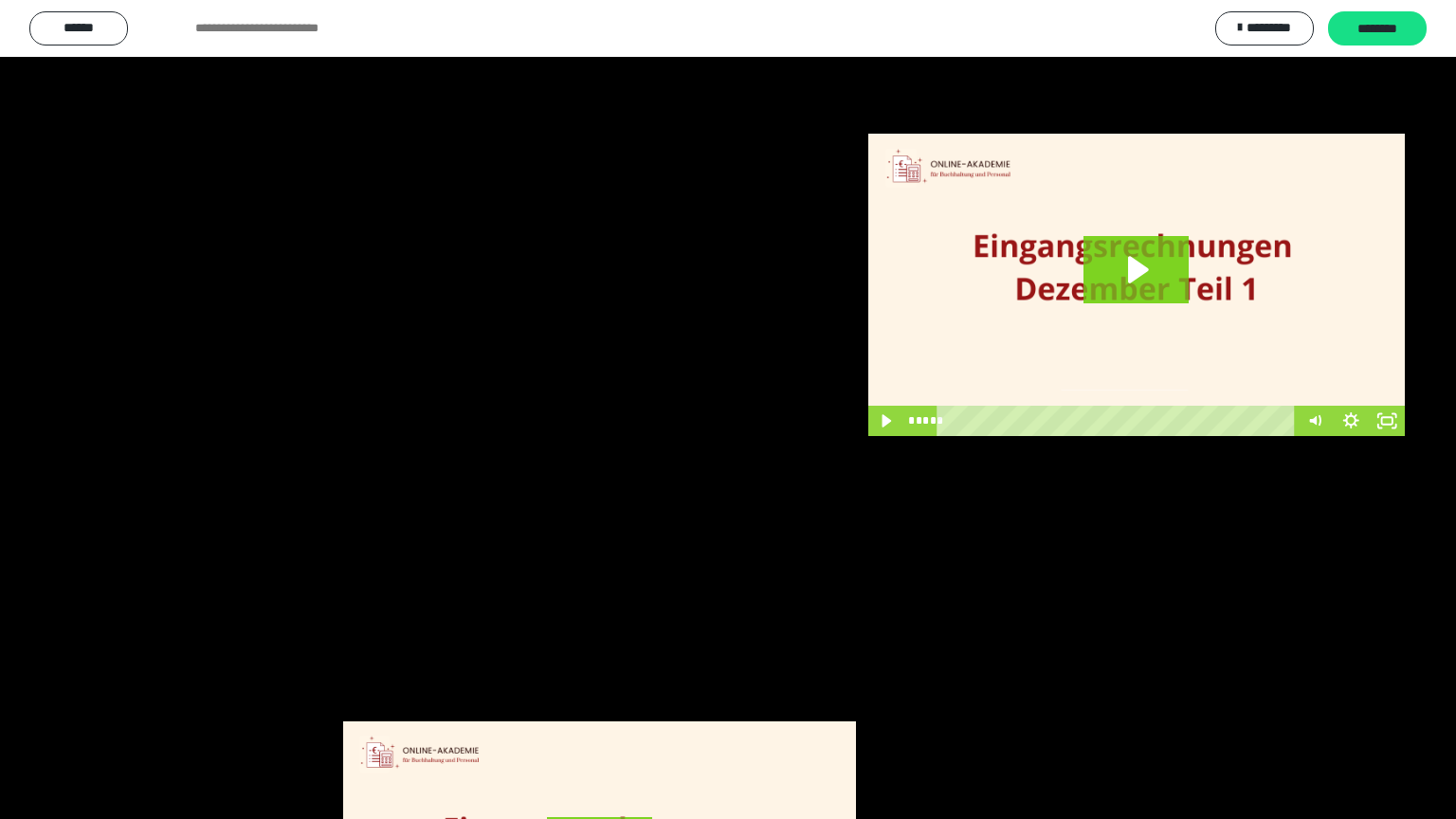 click at bounding box center [728, 410] 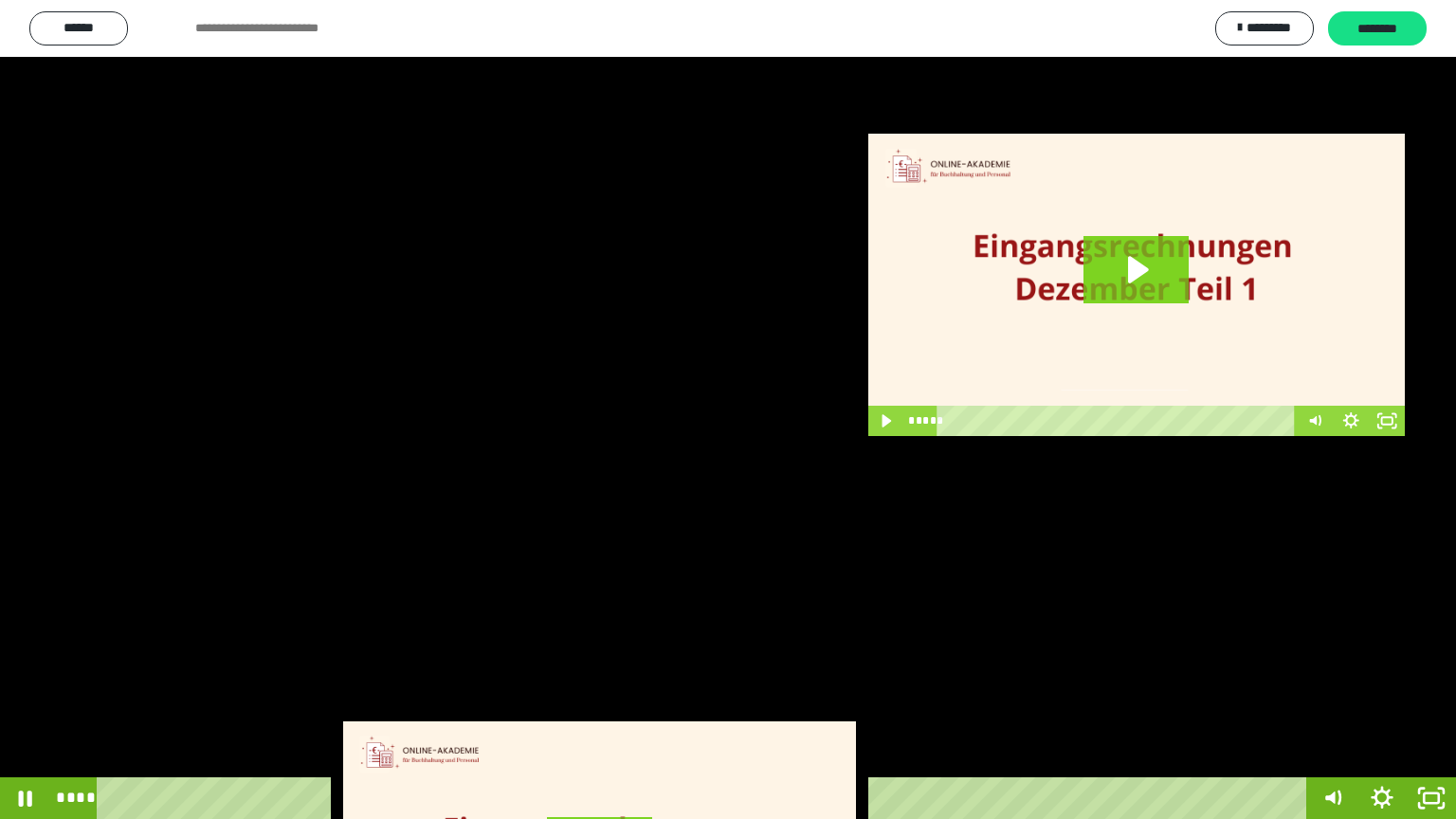 click at bounding box center (728, 410) 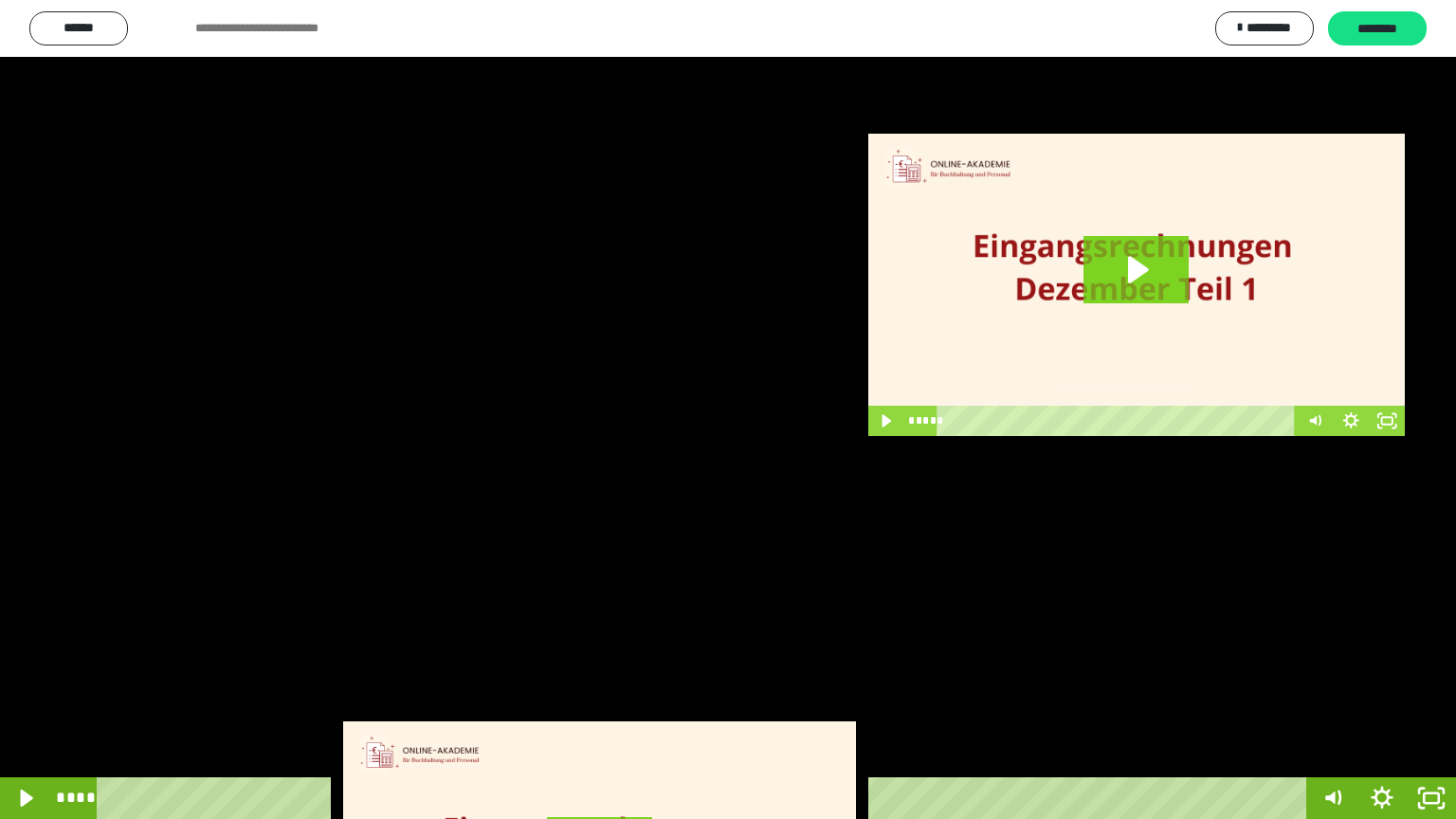 click at bounding box center [728, 410] 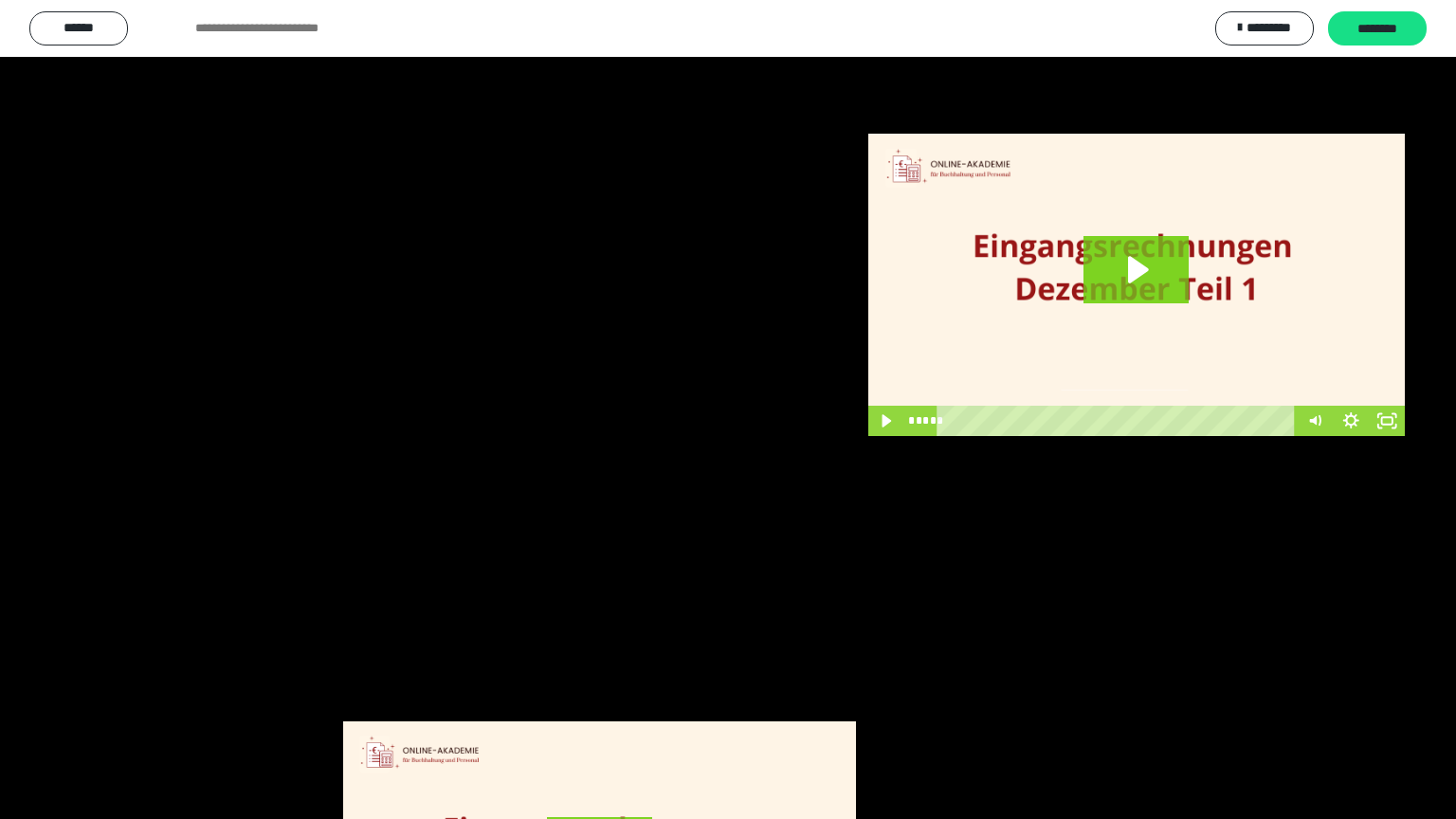 click at bounding box center [728, 410] 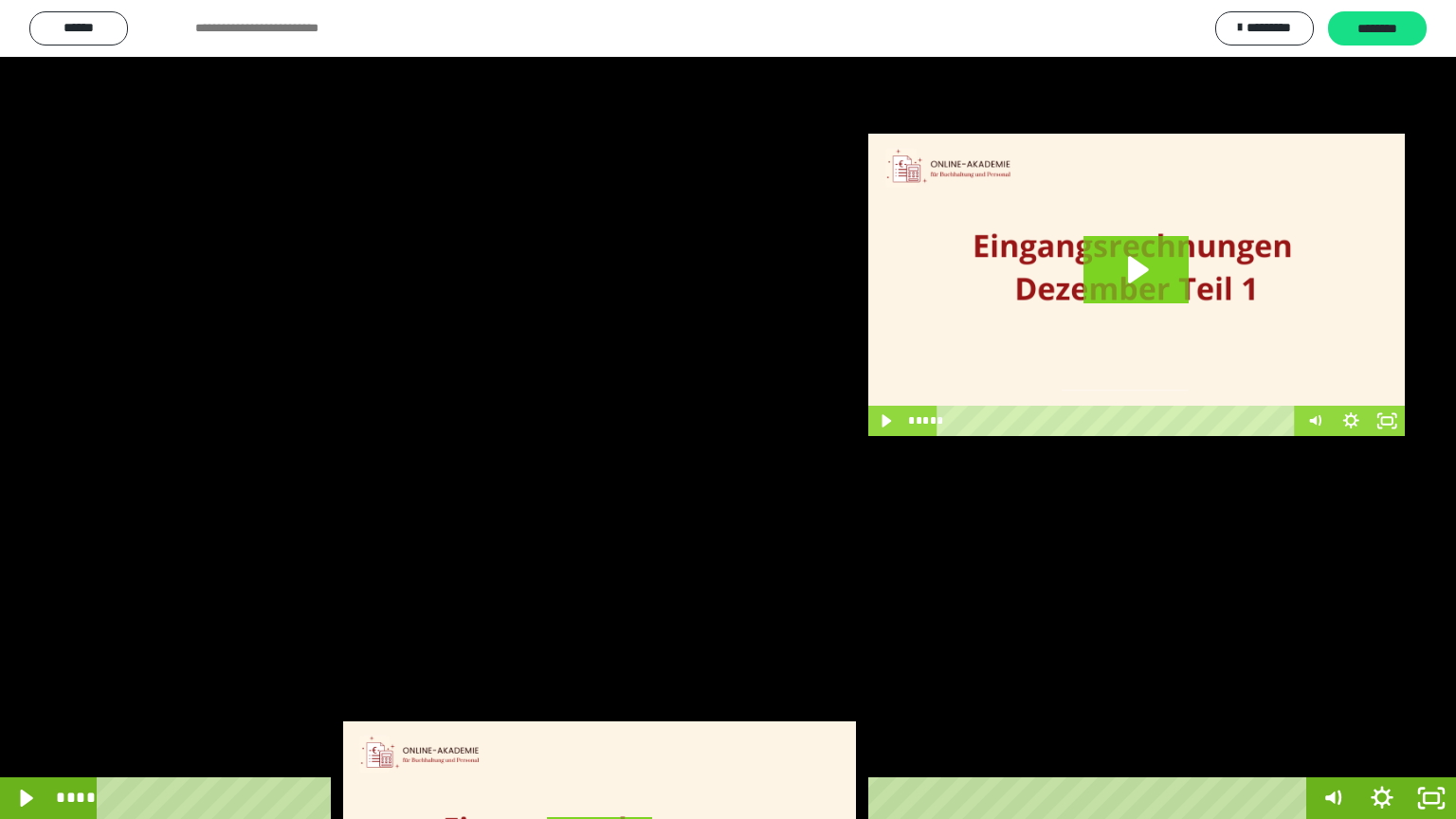 click at bounding box center [728, 410] 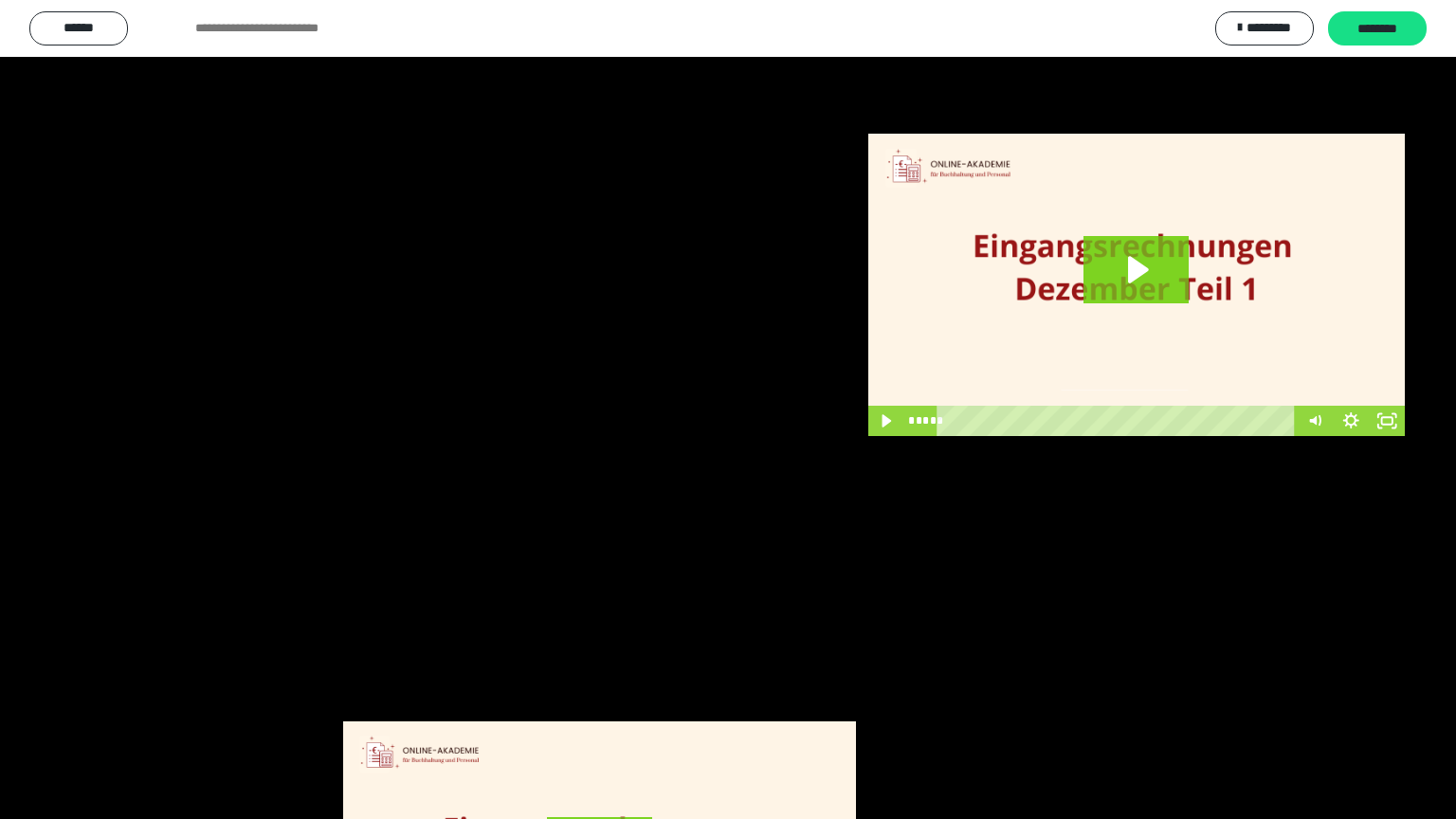 click at bounding box center [728, 410] 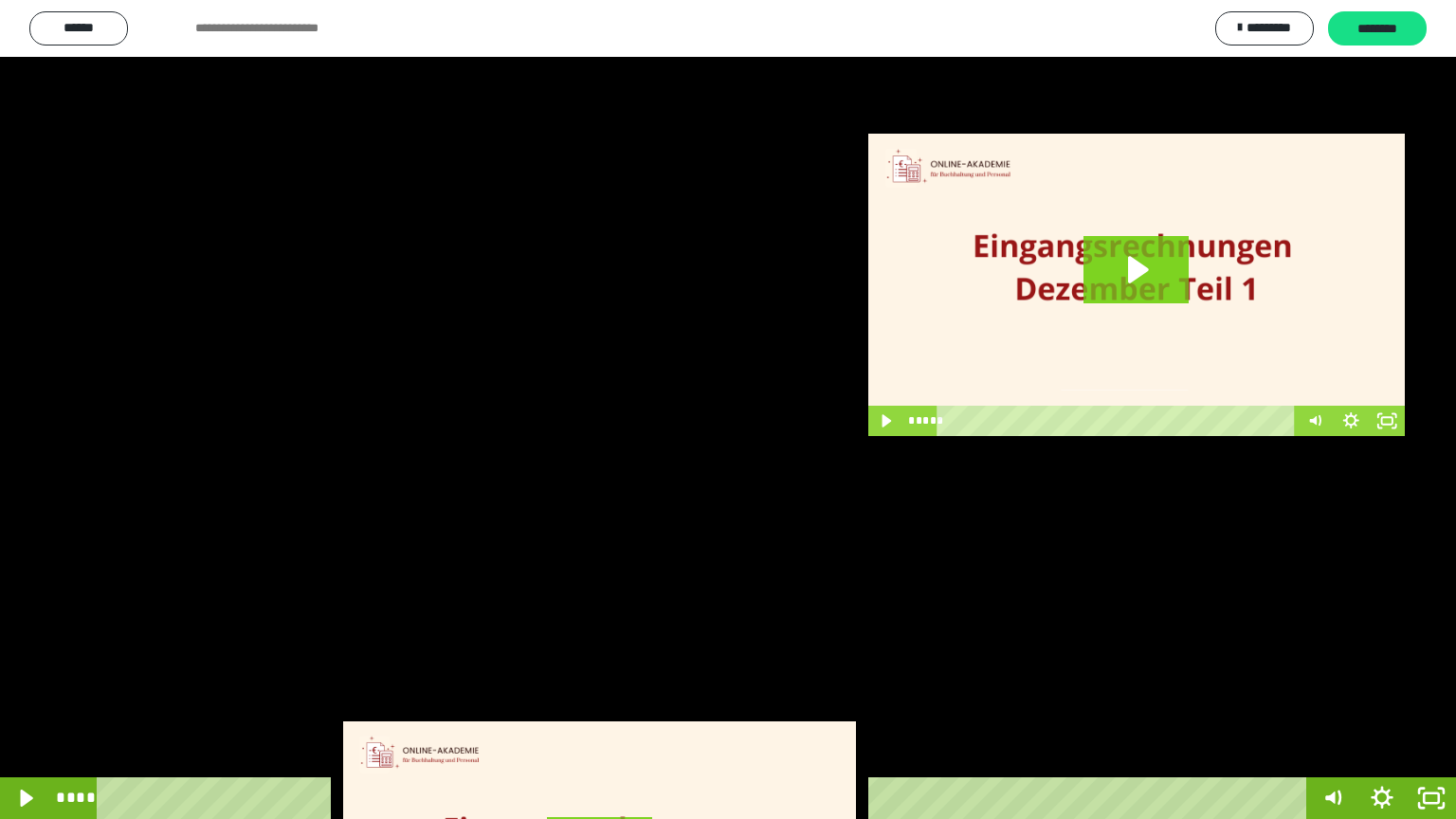 click at bounding box center [728, 410] 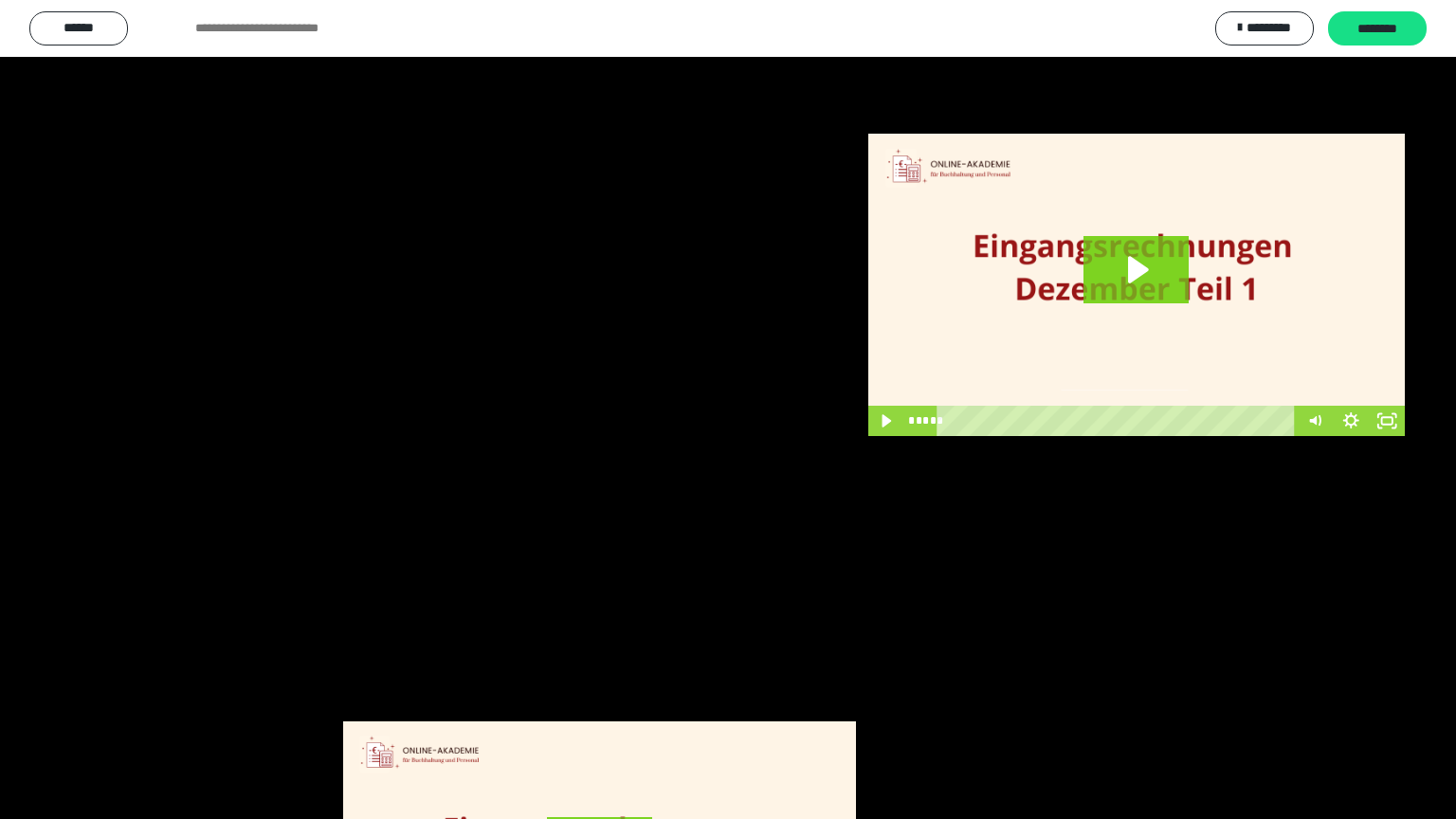 click at bounding box center (728, 410) 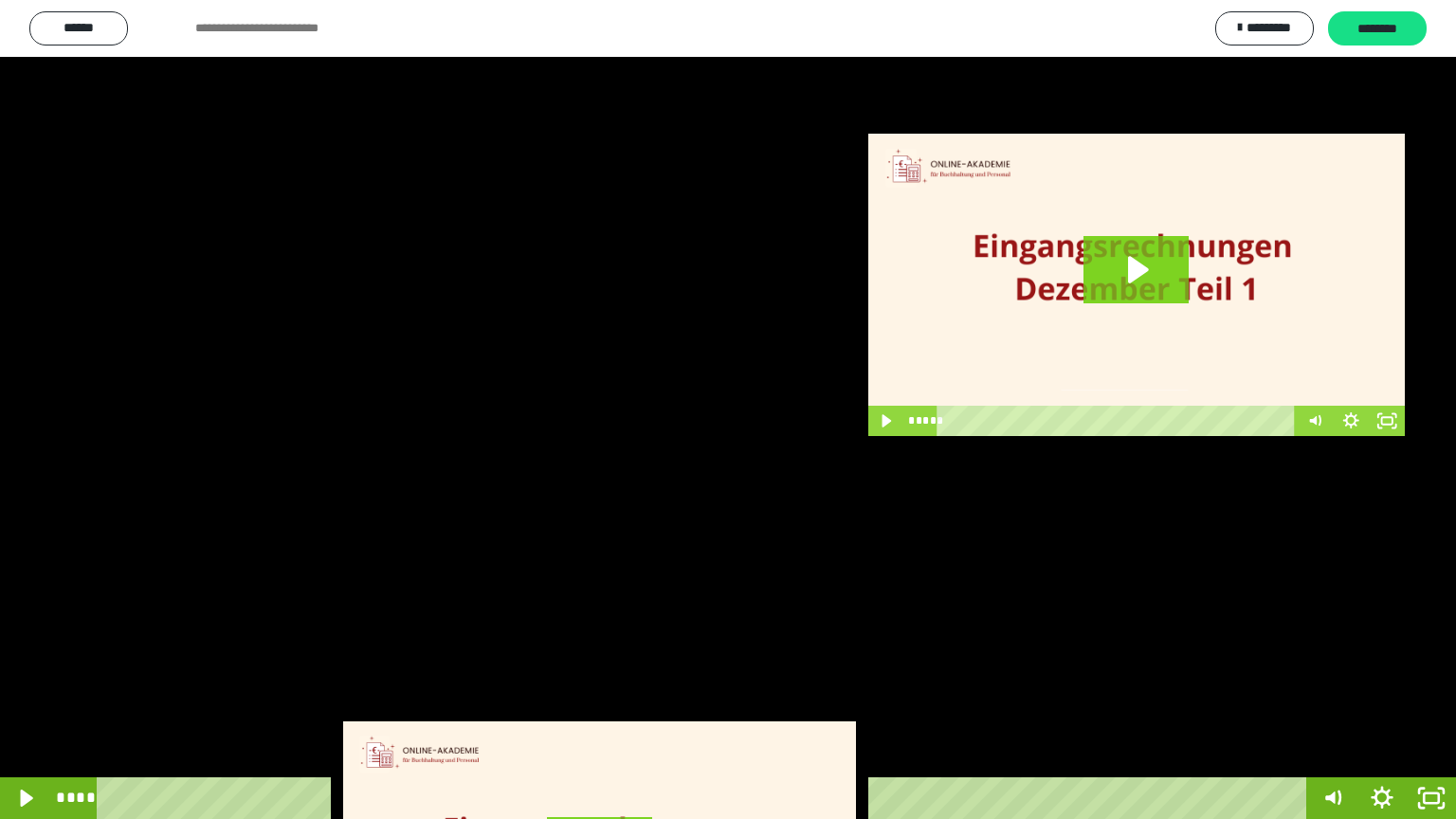 click at bounding box center (728, 410) 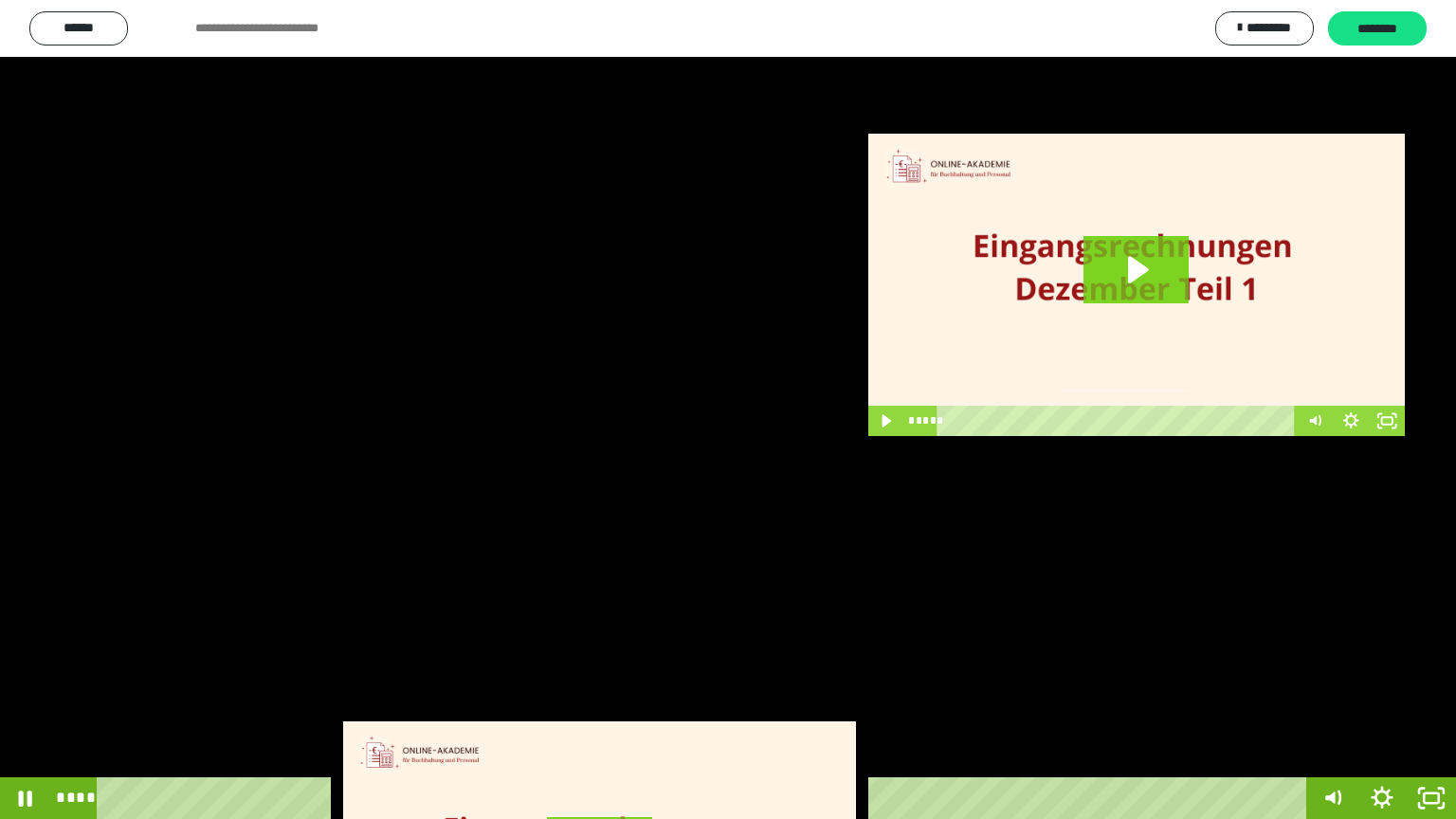 click at bounding box center (728, 410) 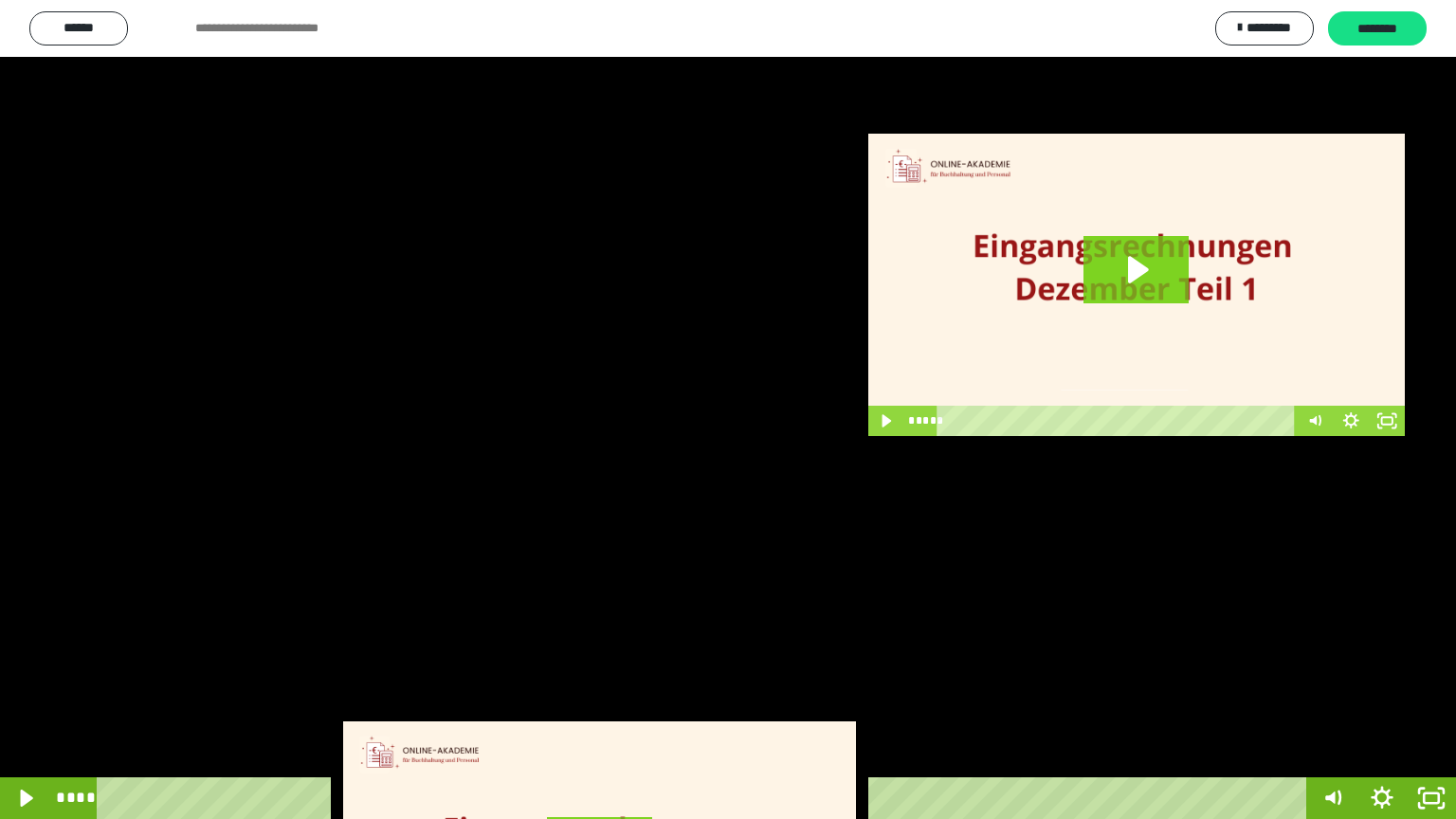 click at bounding box center (728, 410) 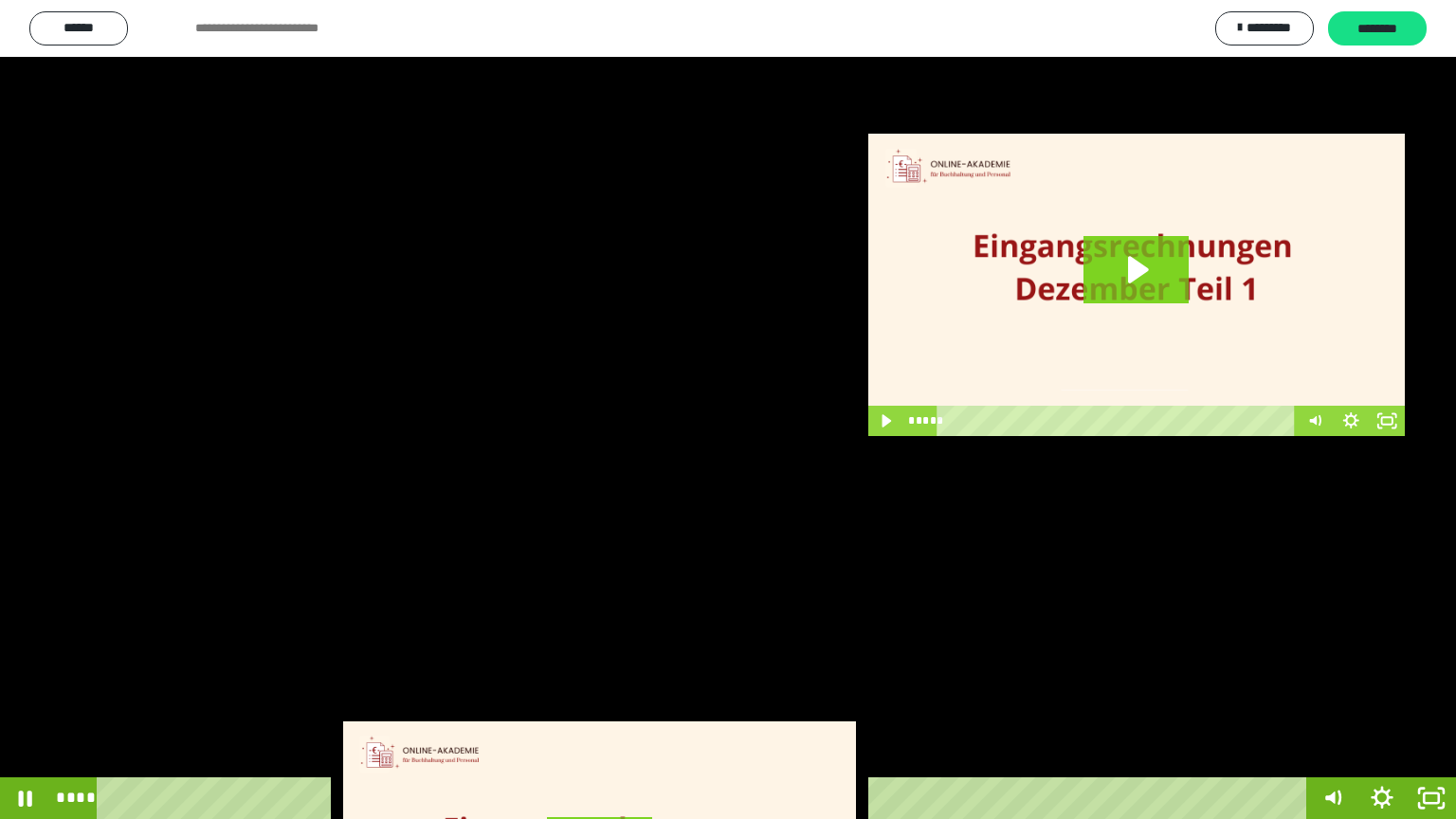 click at bounding box center [728, 410] 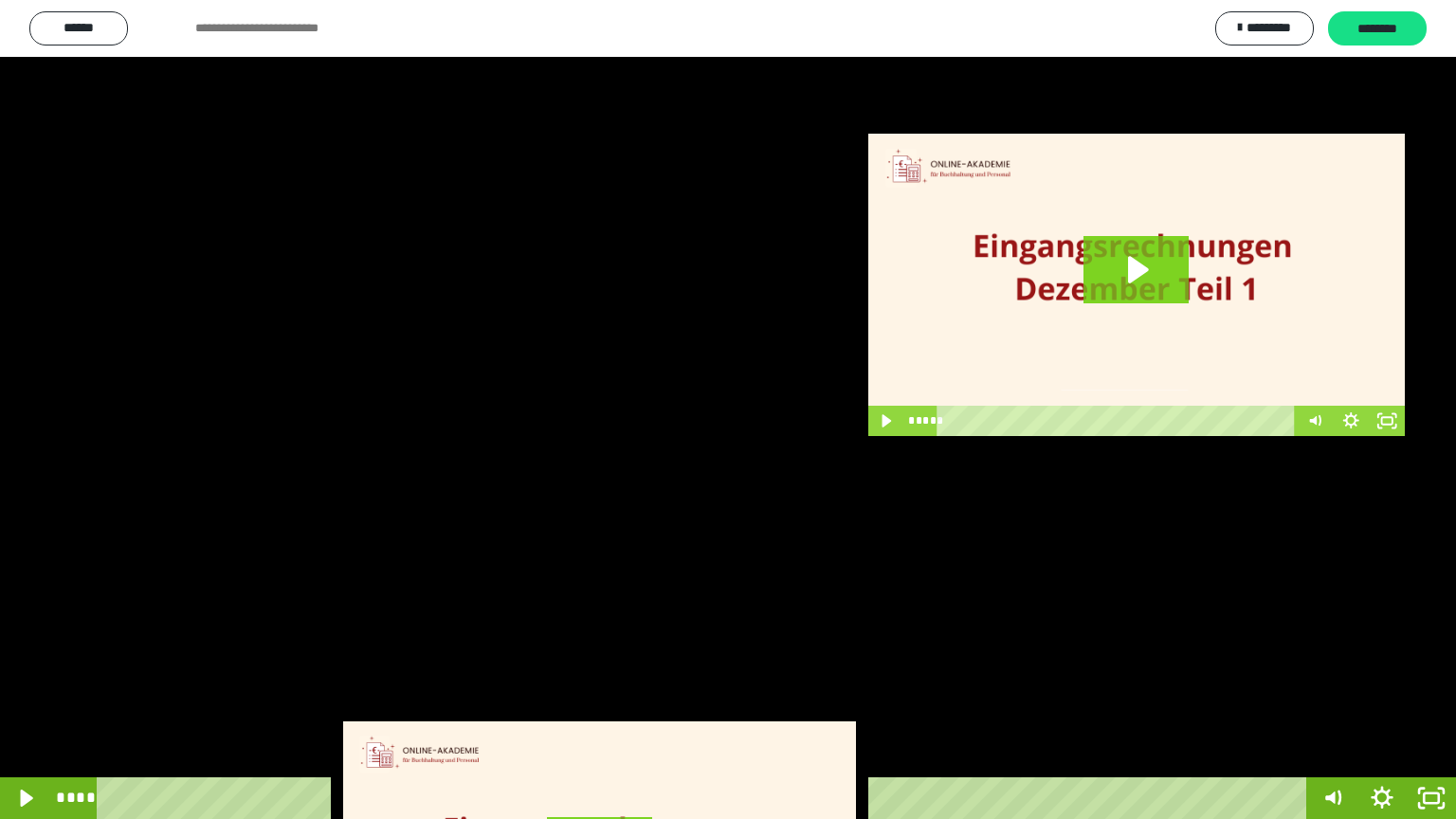 click at bounding box center [728, 410] 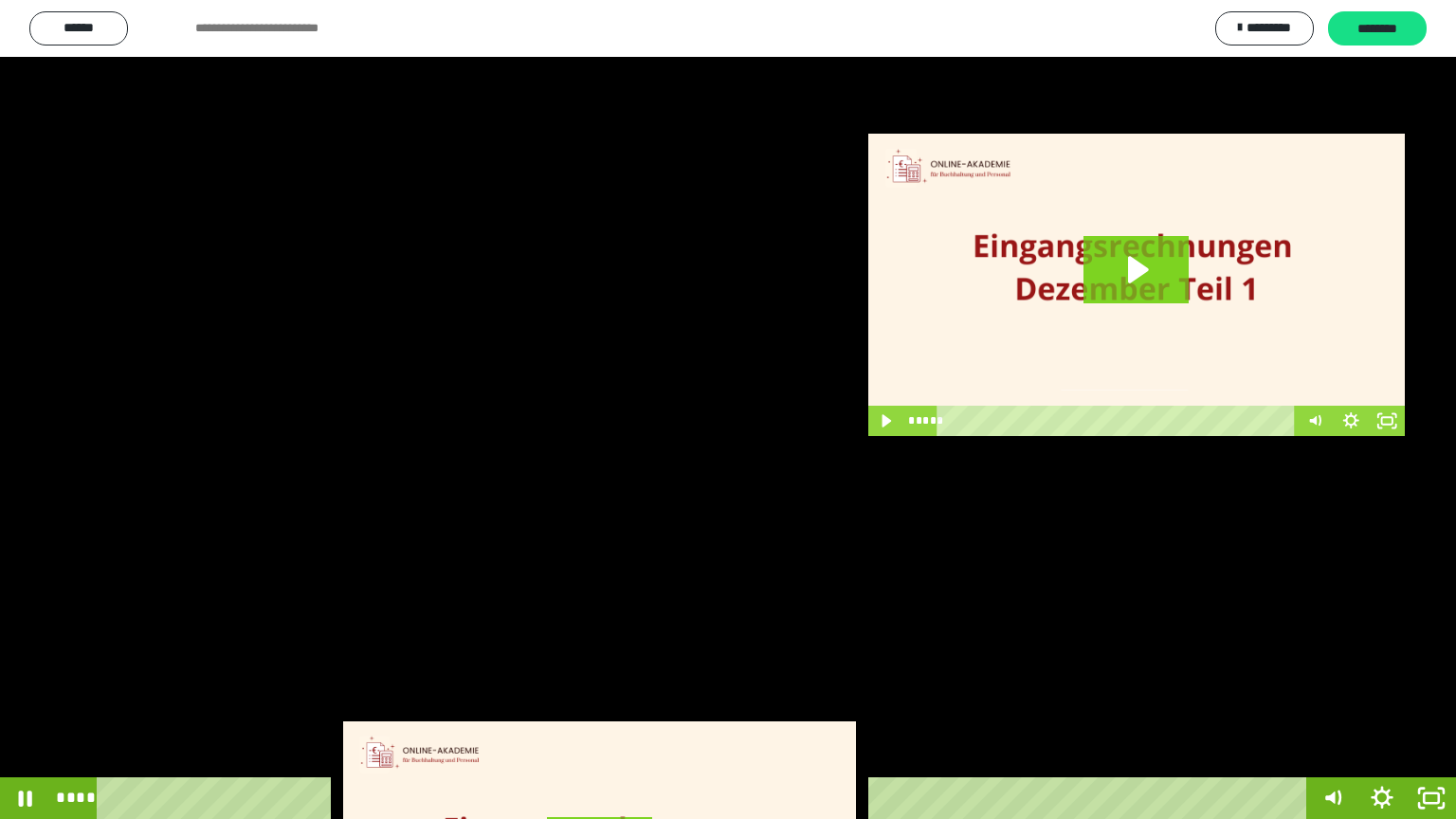 click at bounding box center (728, 410) 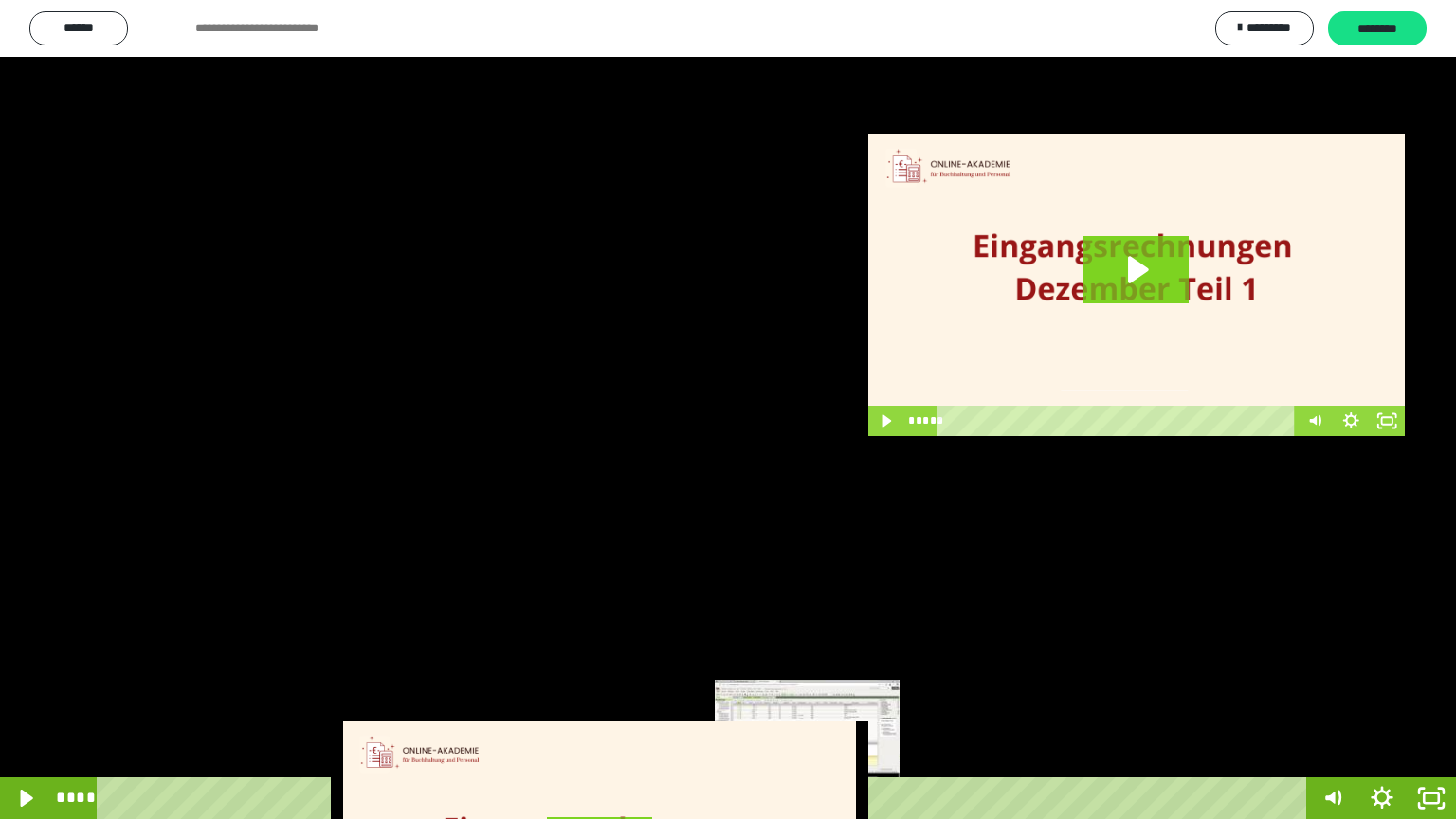 click at bounding box center (807, 798) 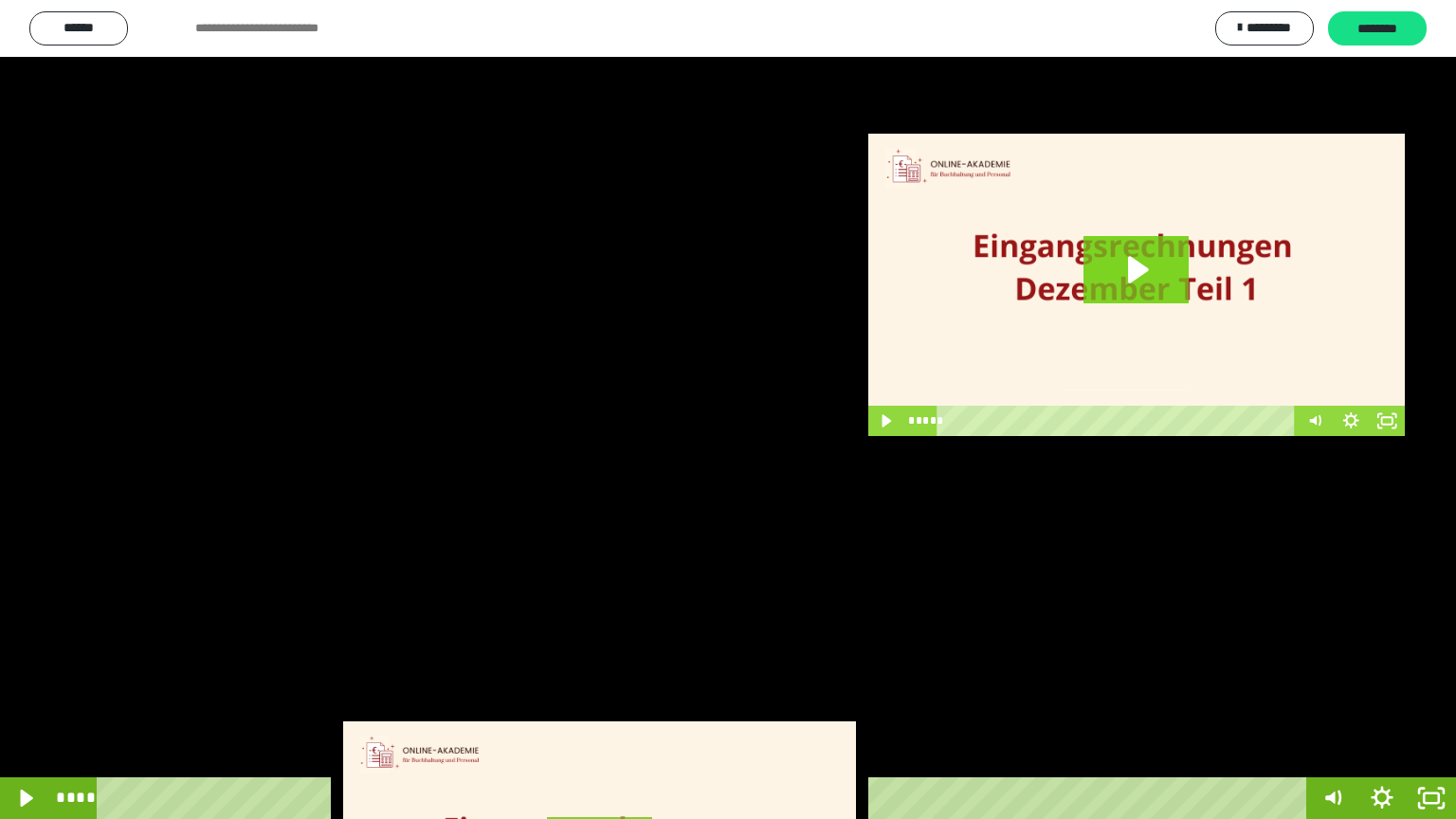 click at bounding box center [728, 410] 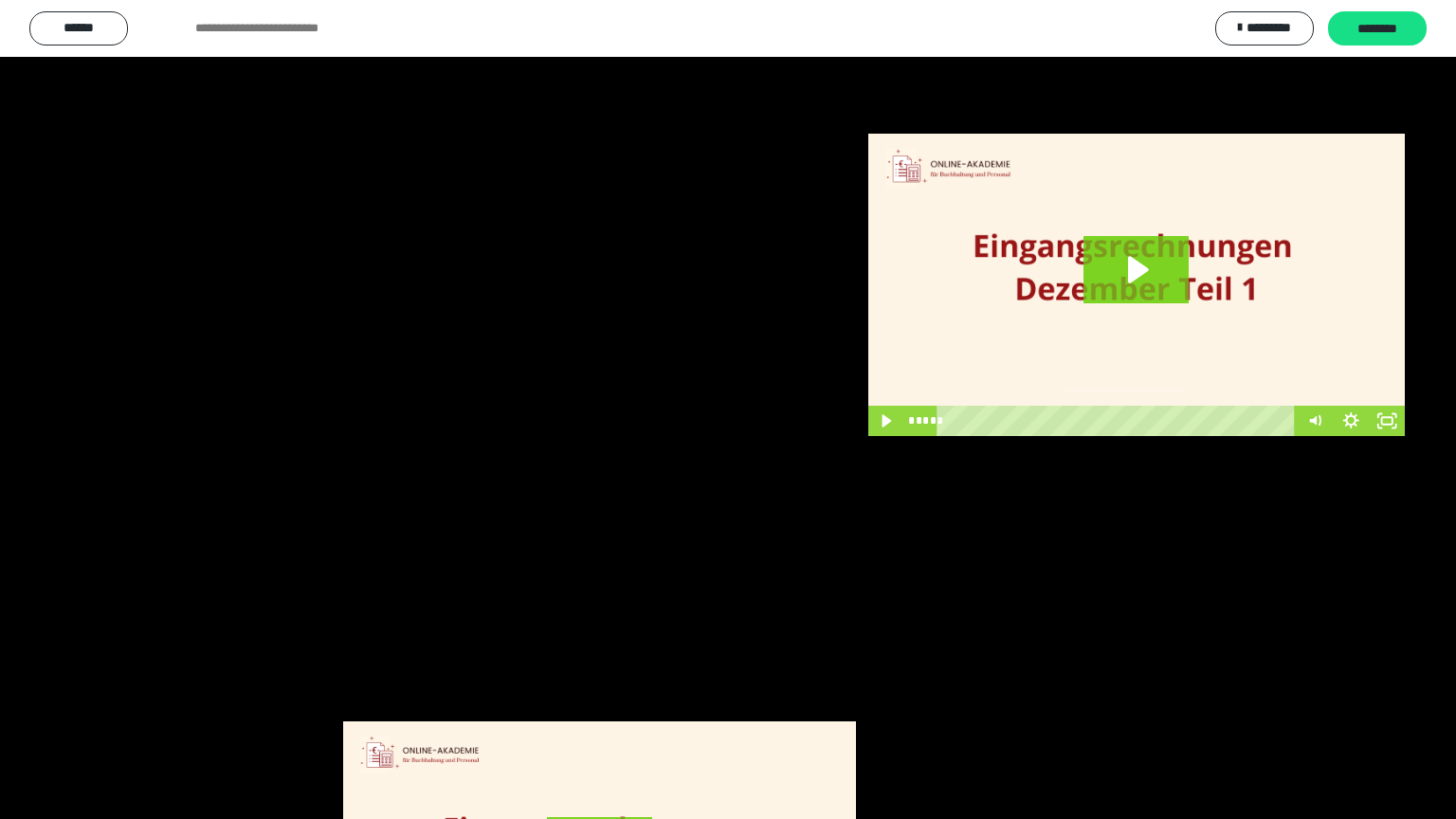 click at bounding box center [728, 410] 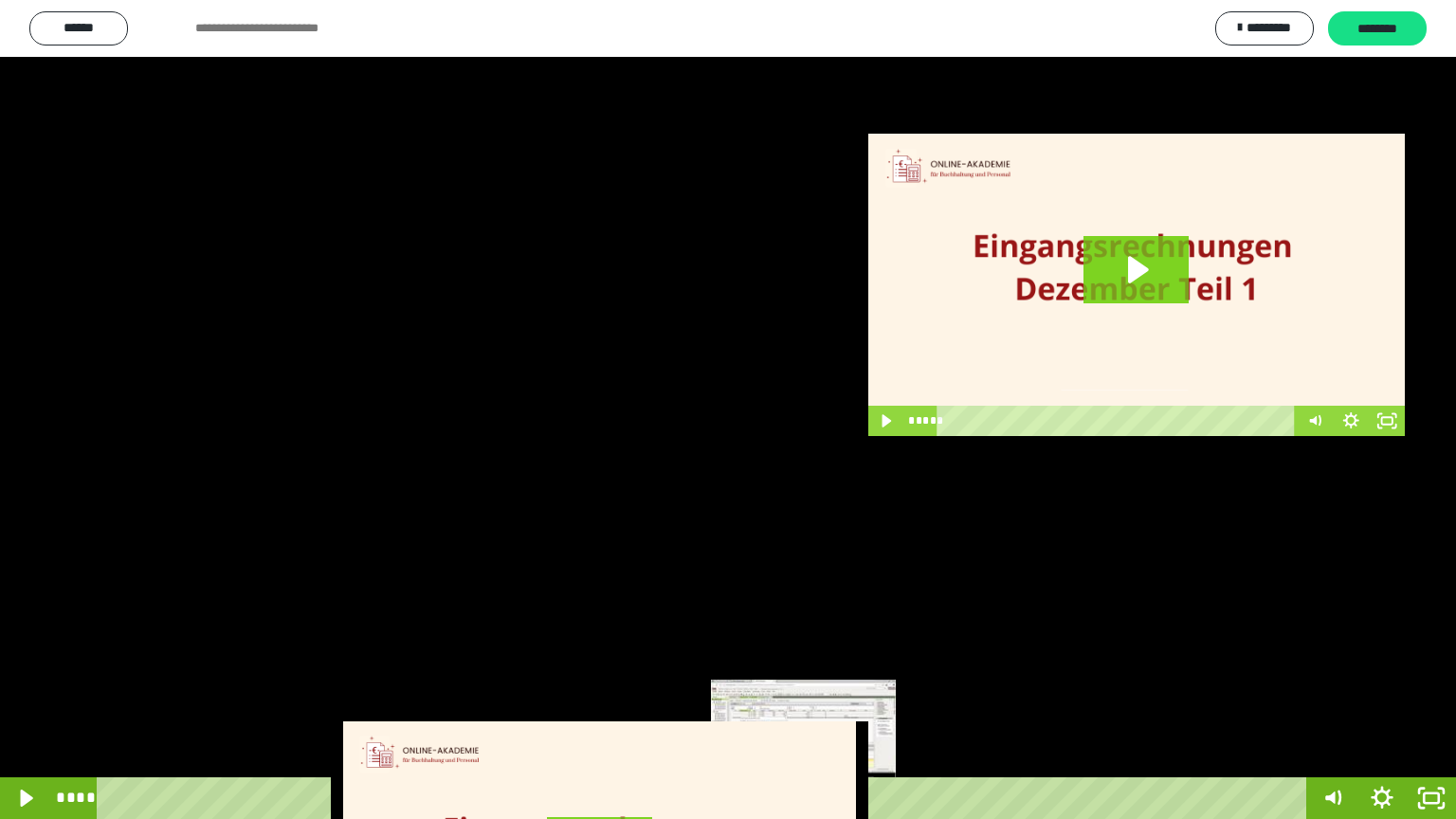 click at bounding box center [803, 798] 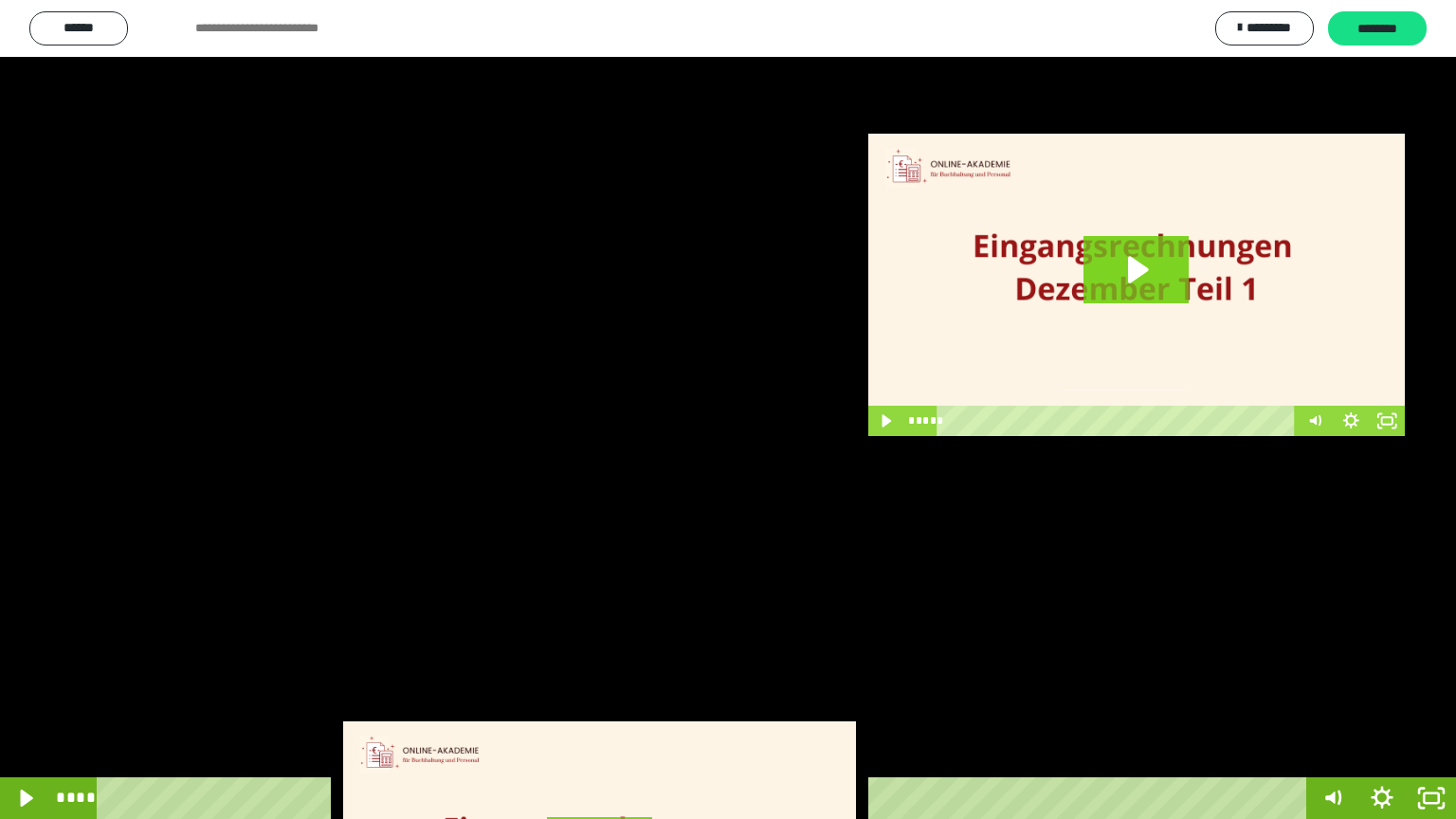 click at bounding box center (728, 410) 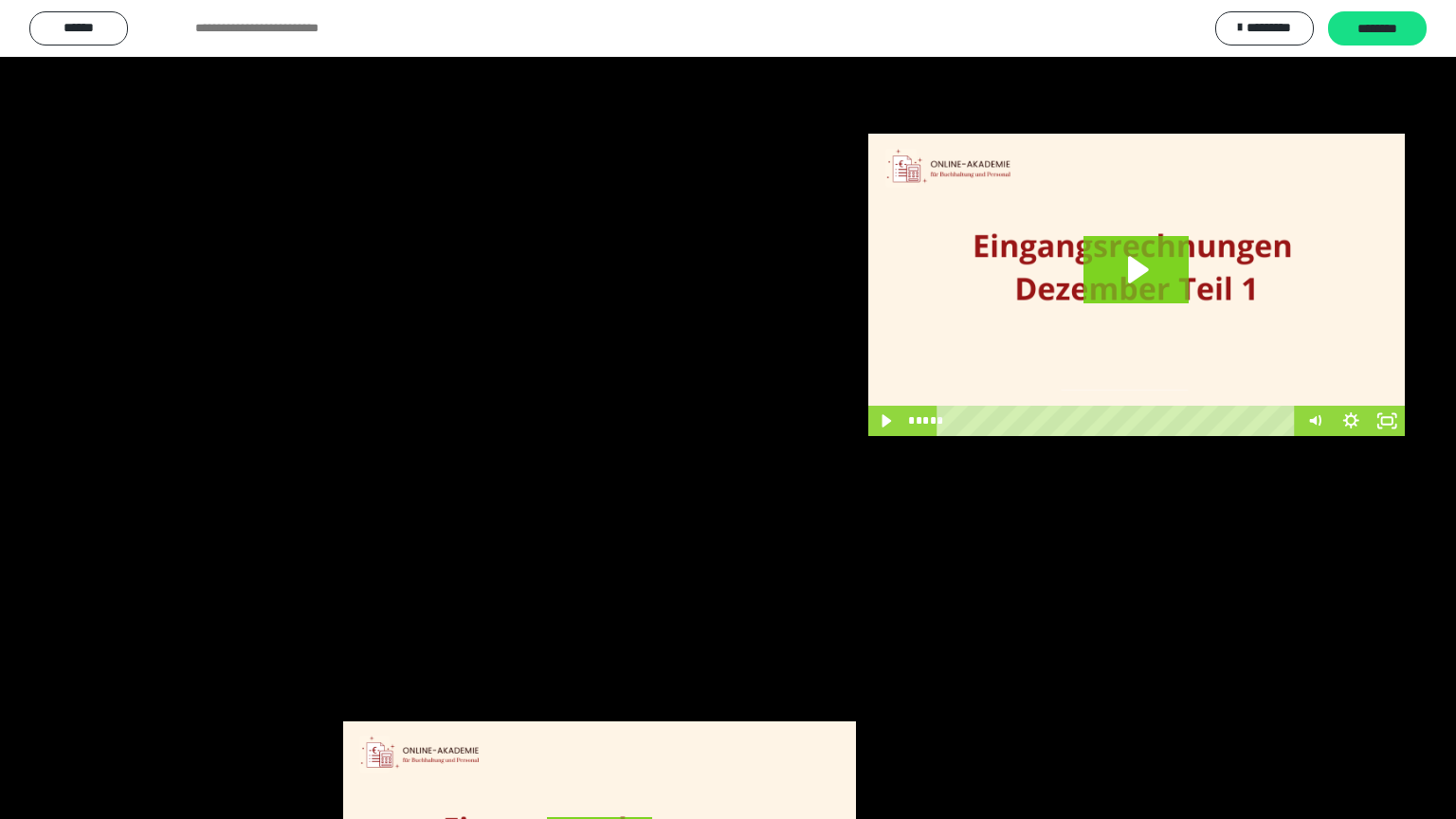 click at bounding box center (728, 410) 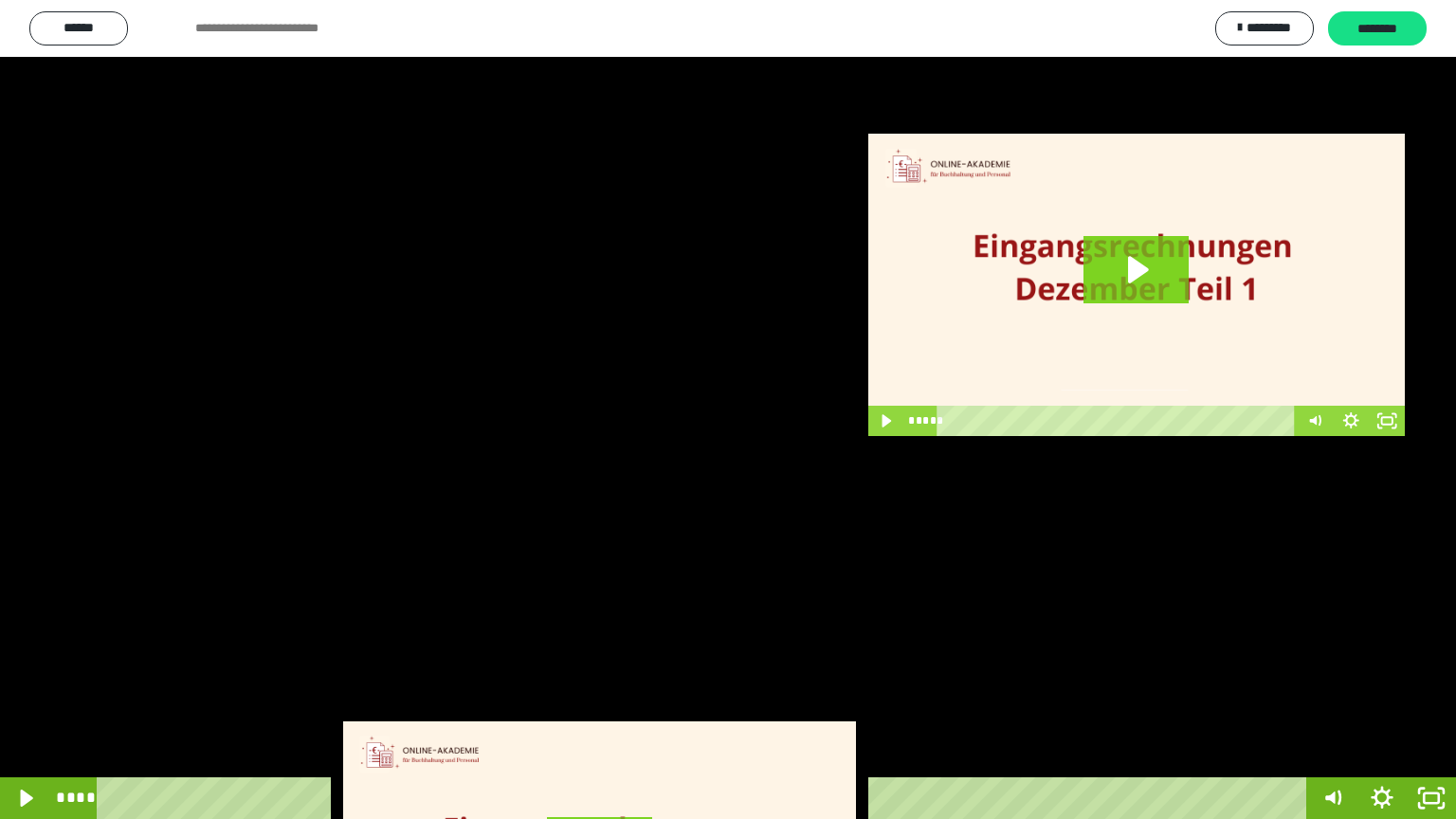 click at bounding box center (728, 410) 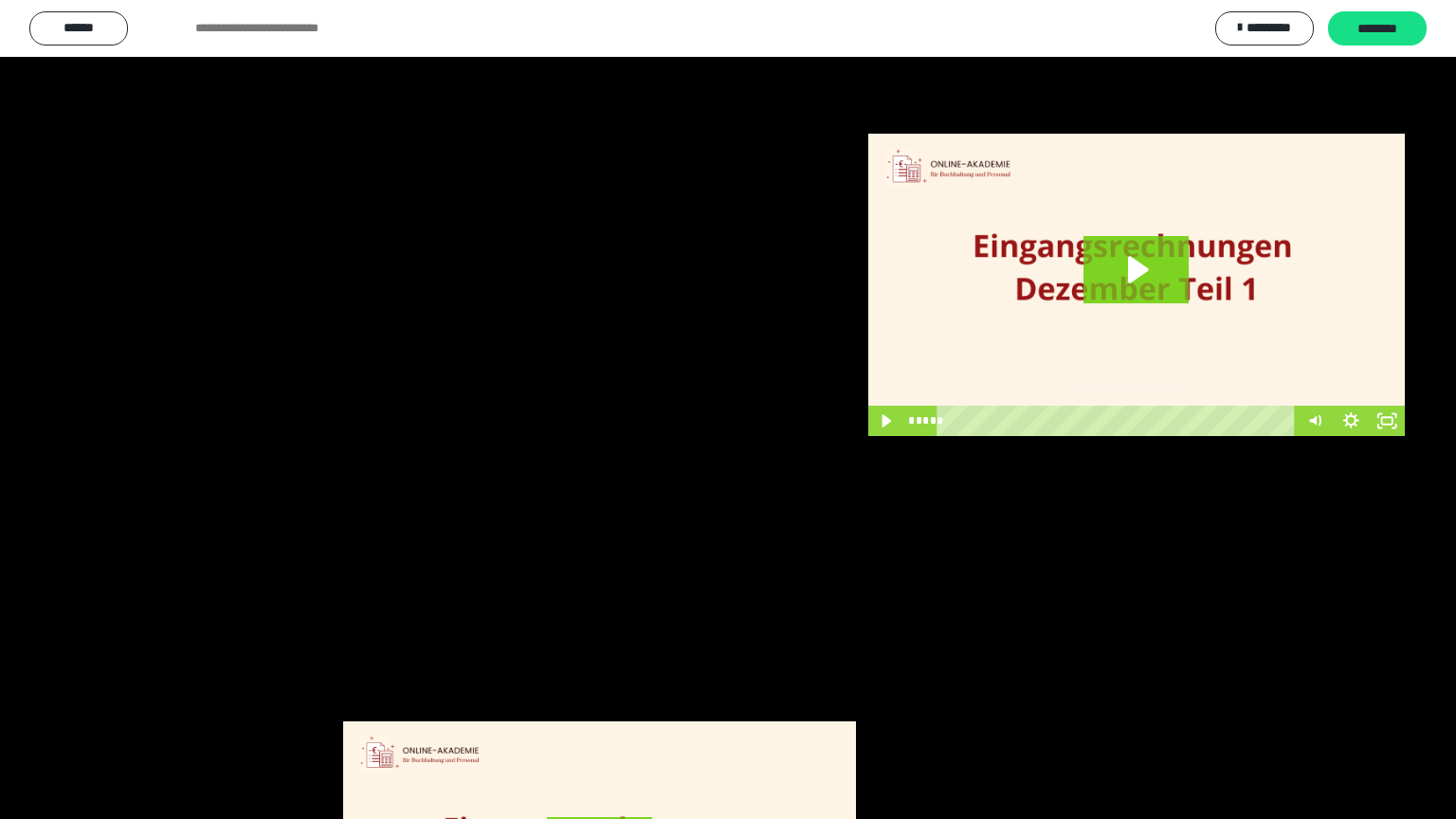 click at bounding box center [728, 410] 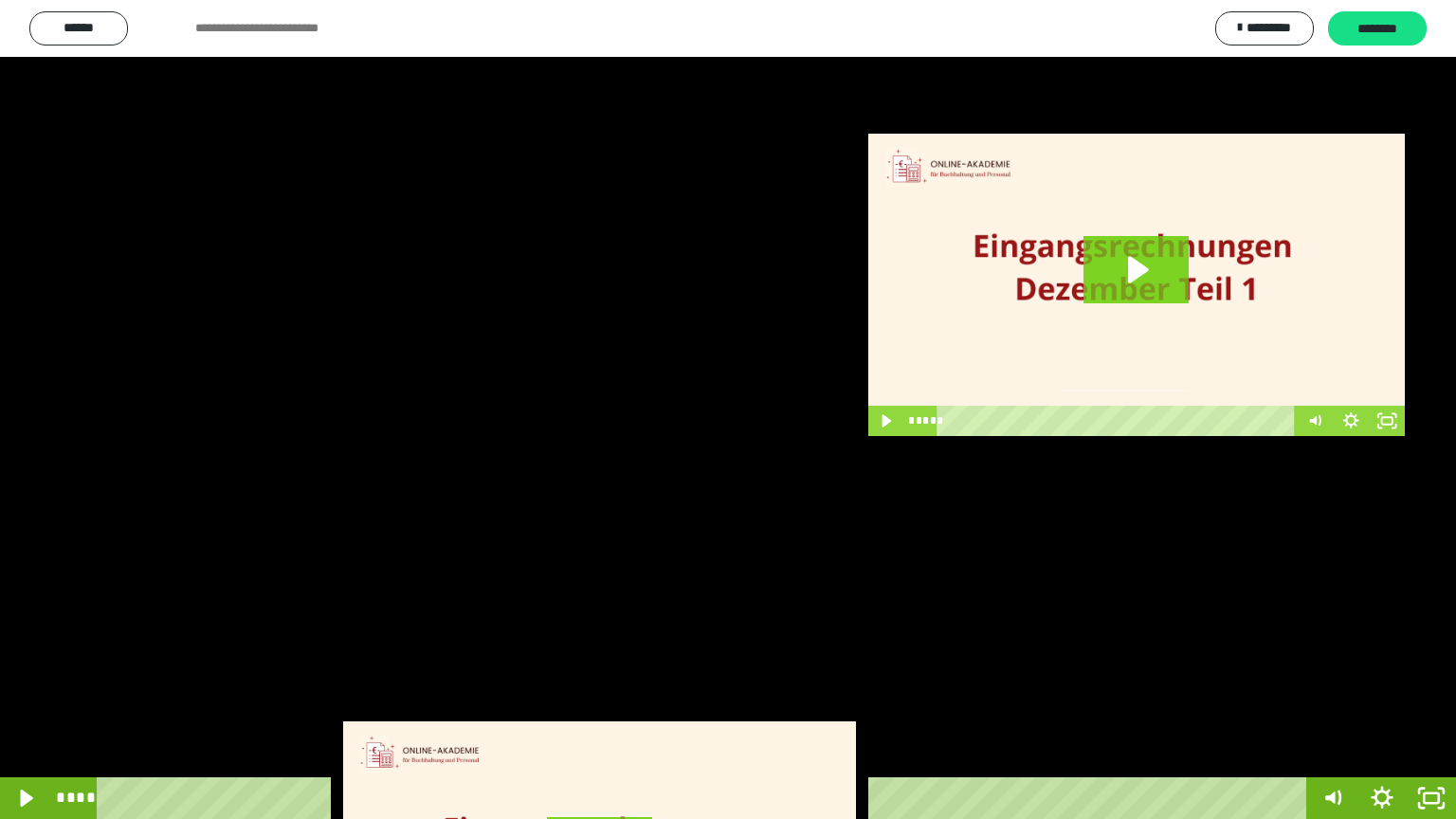 click at bounding box center [728, 410] 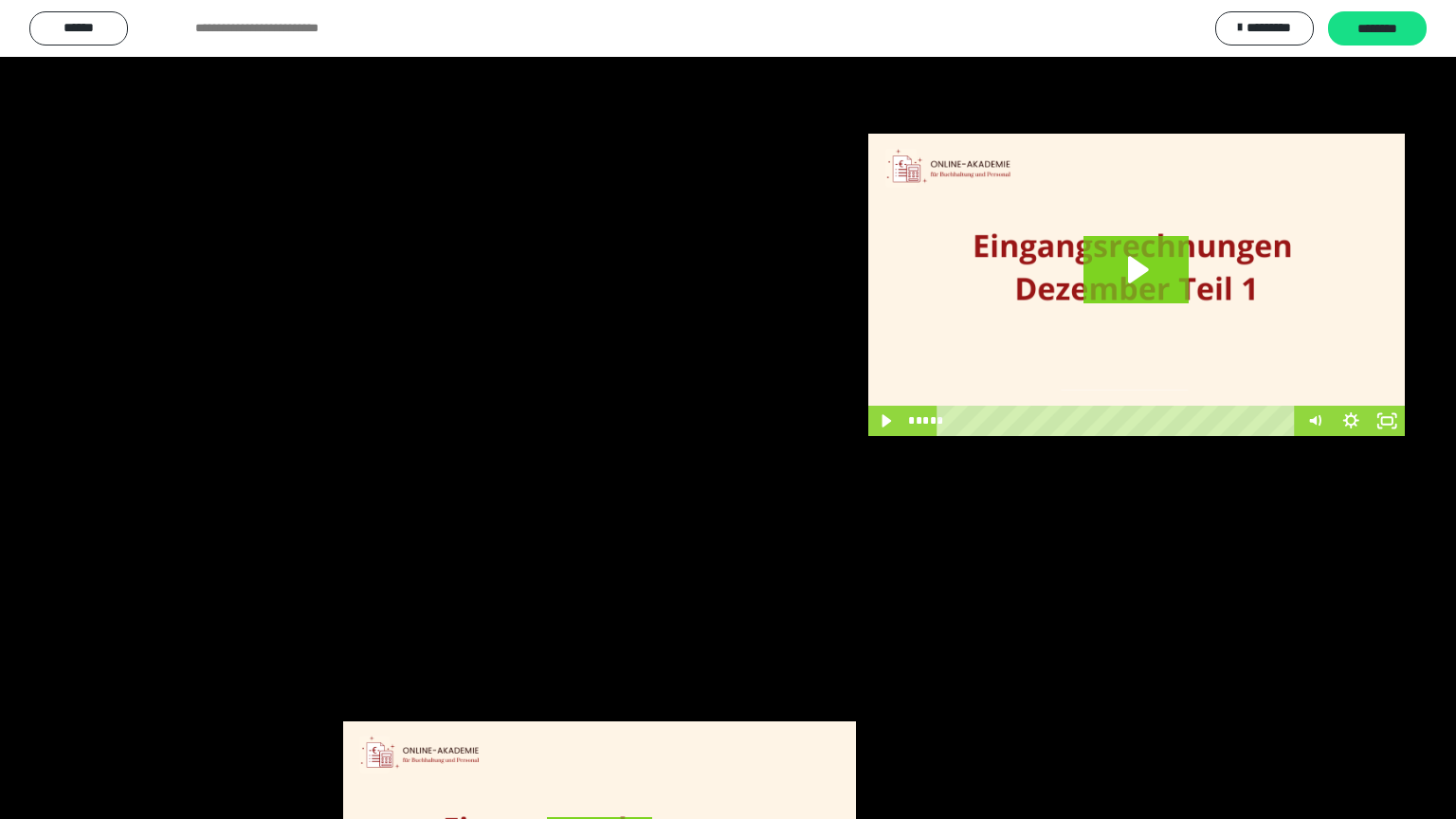 click at bounding box center (728, 410) 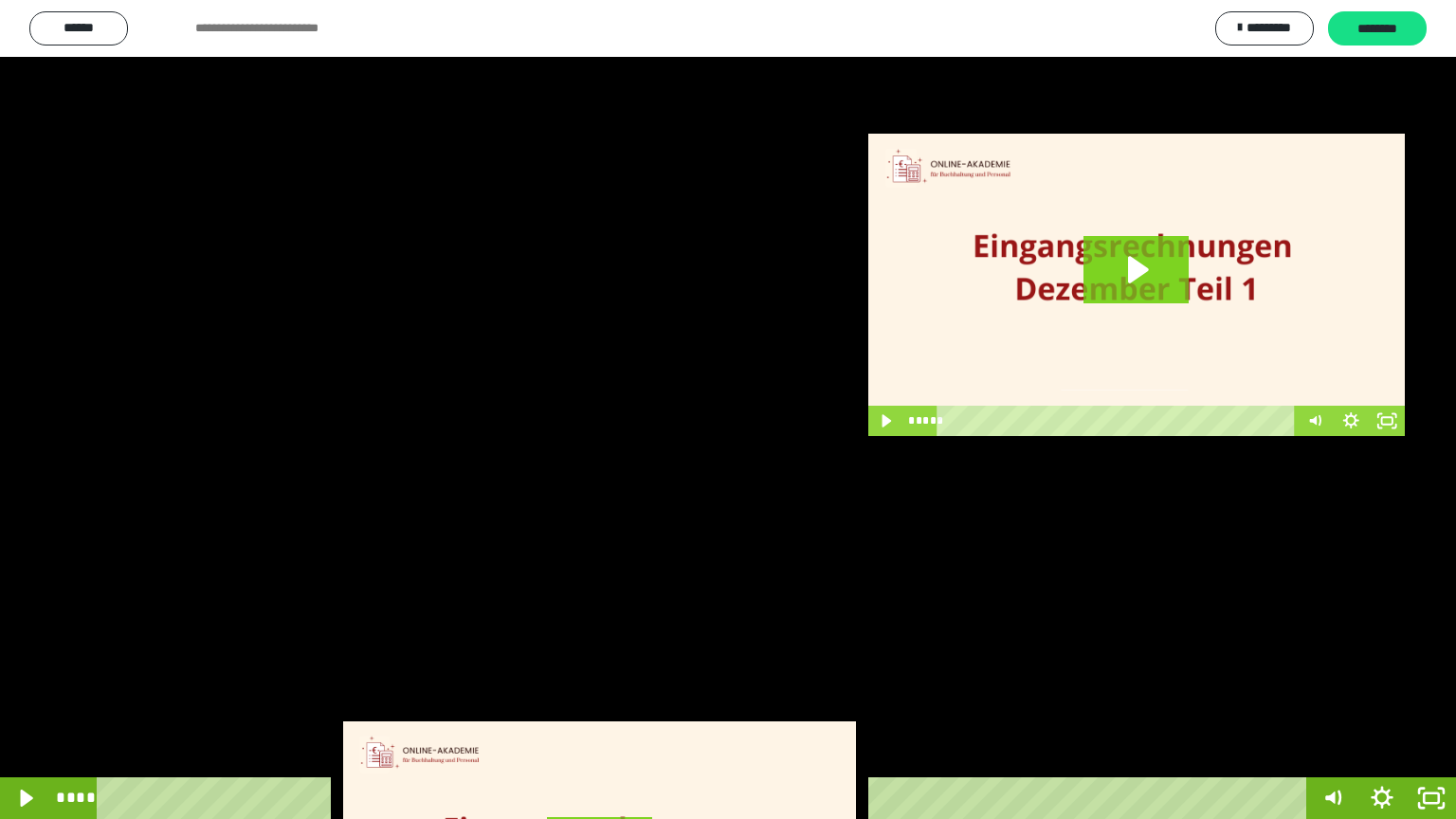 click at bounding box center (728, 410) 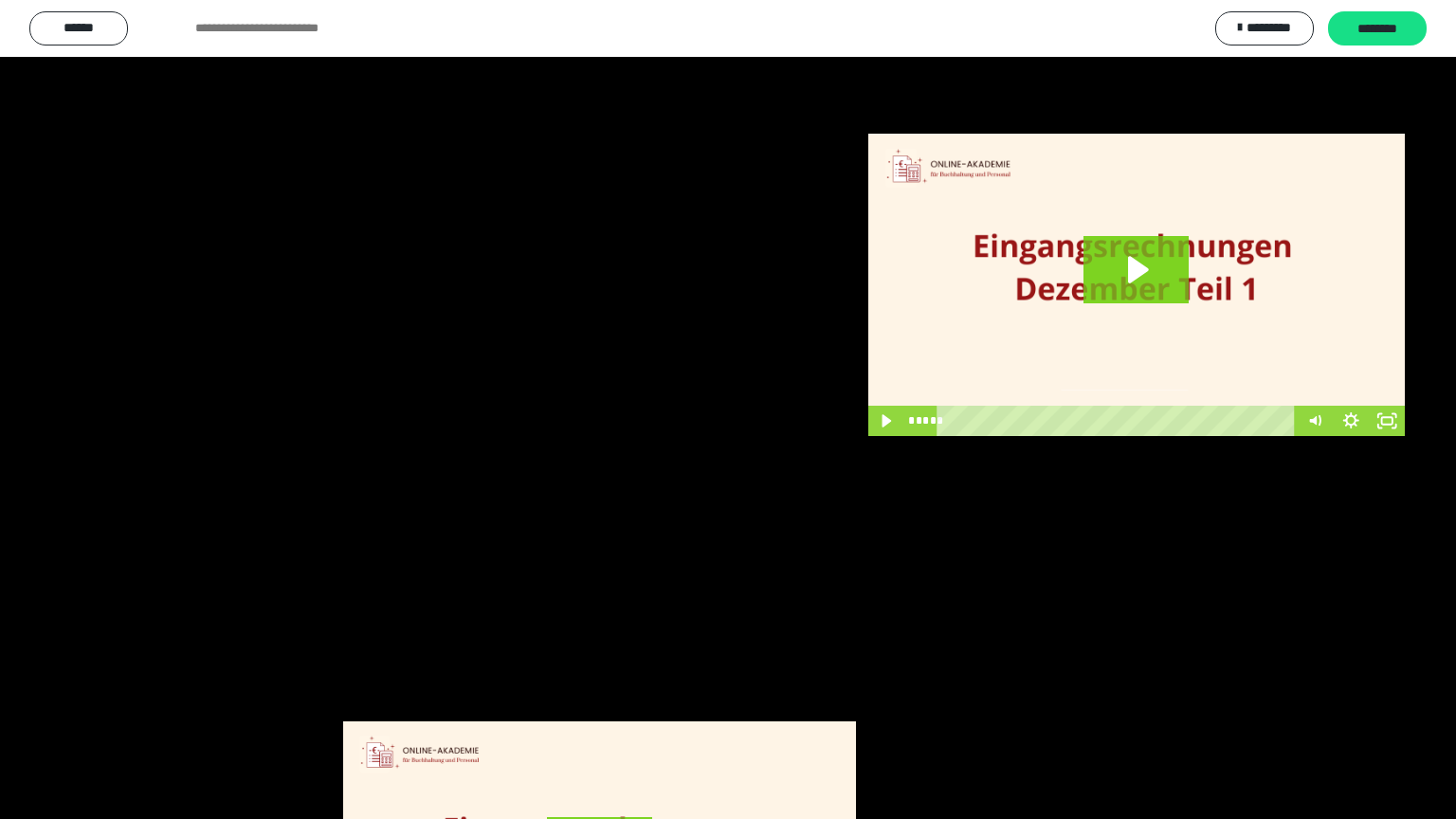 click at bounding box center (728, 410) 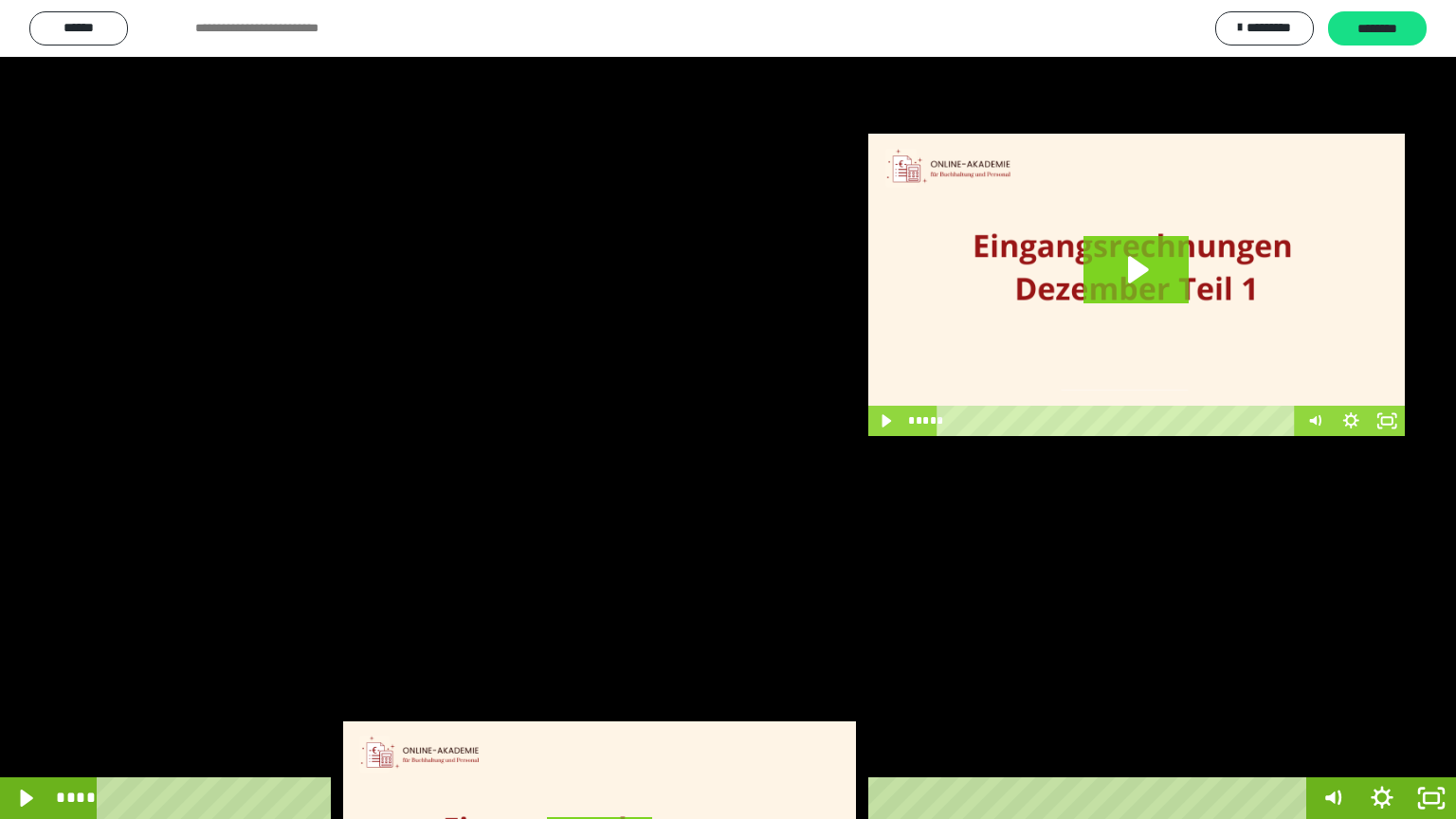 click at bounding box center (728, 410) 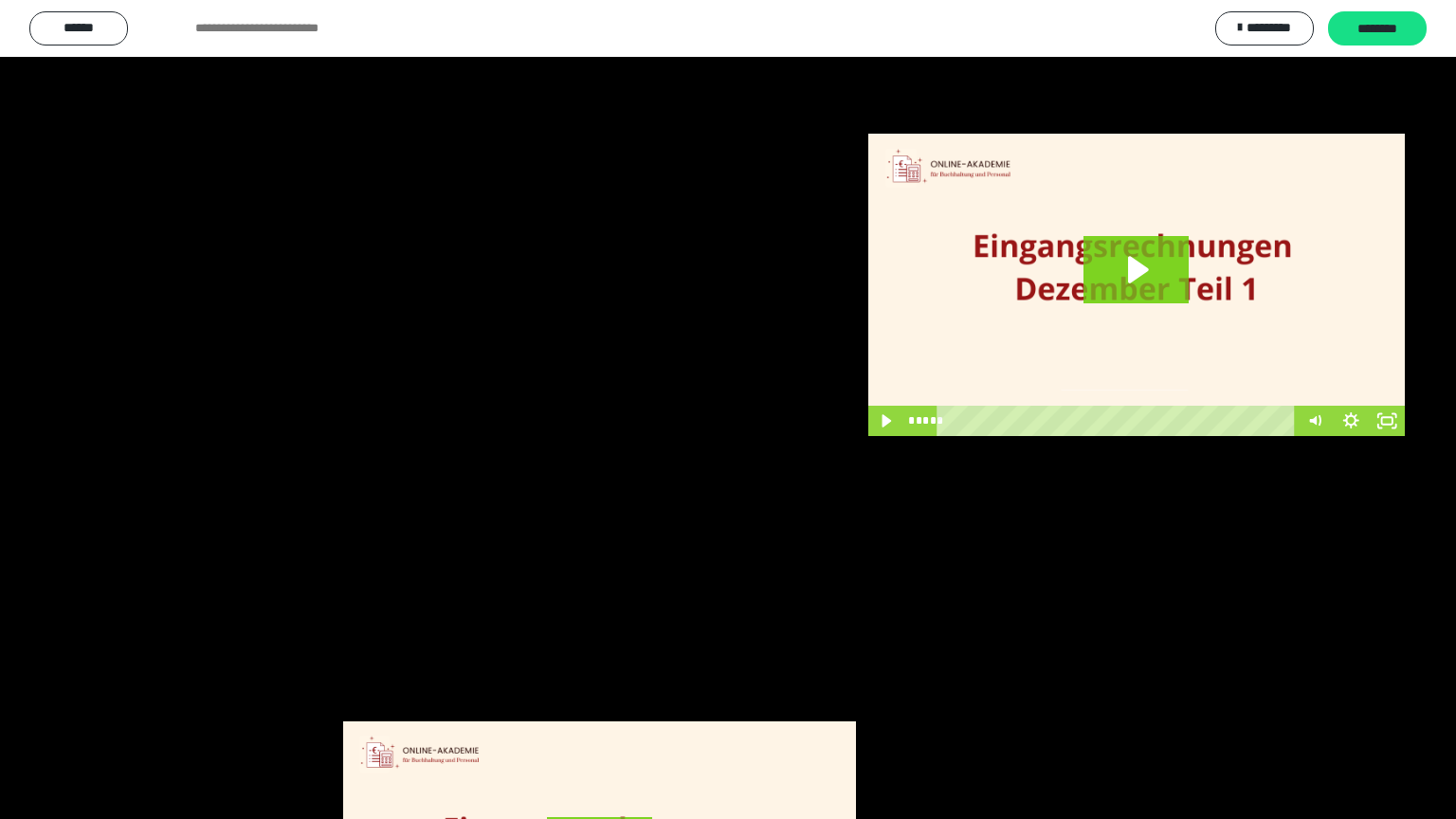 click at bounding box center (728, 410) 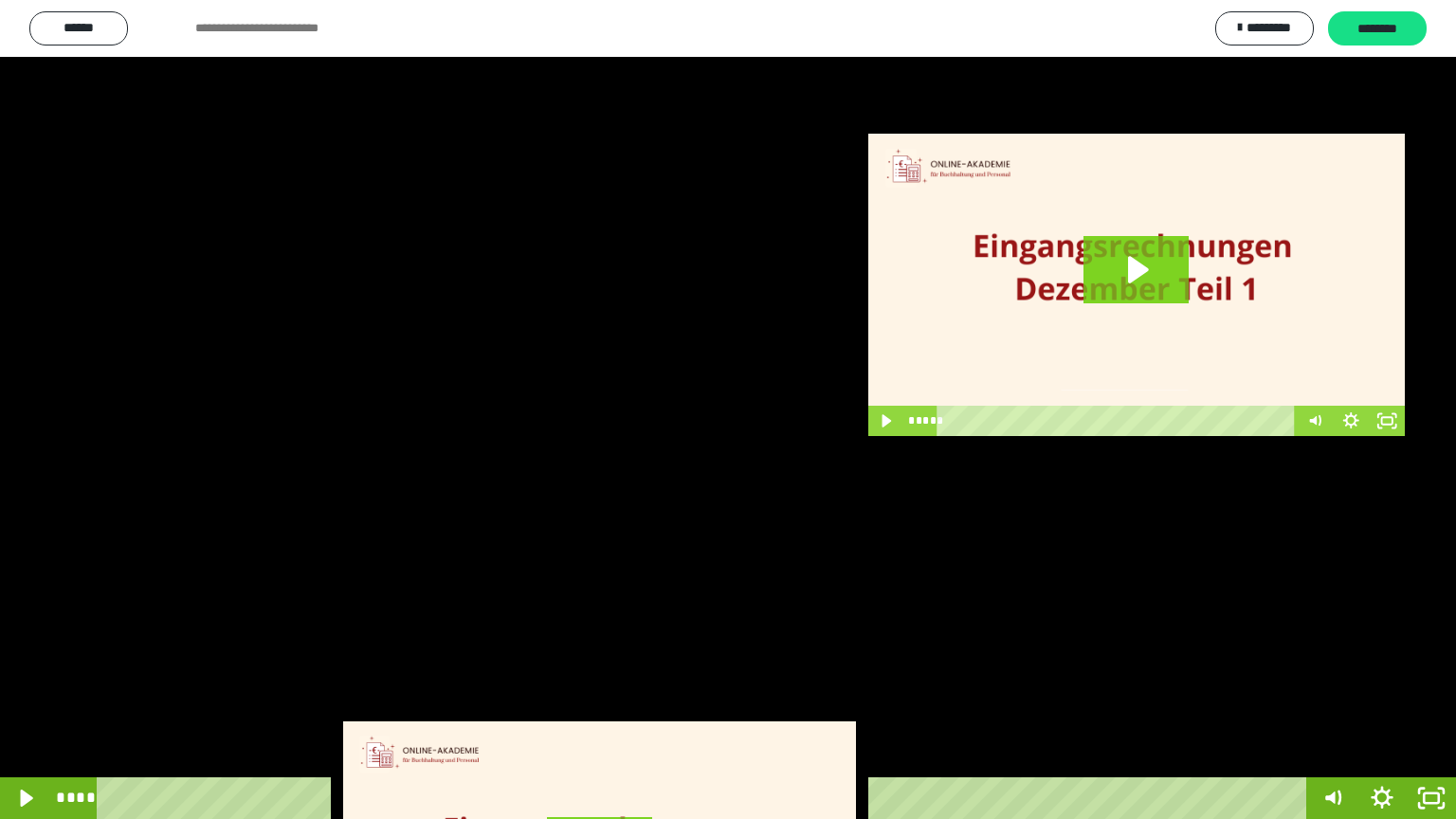 click at bounding box center (728, 410) 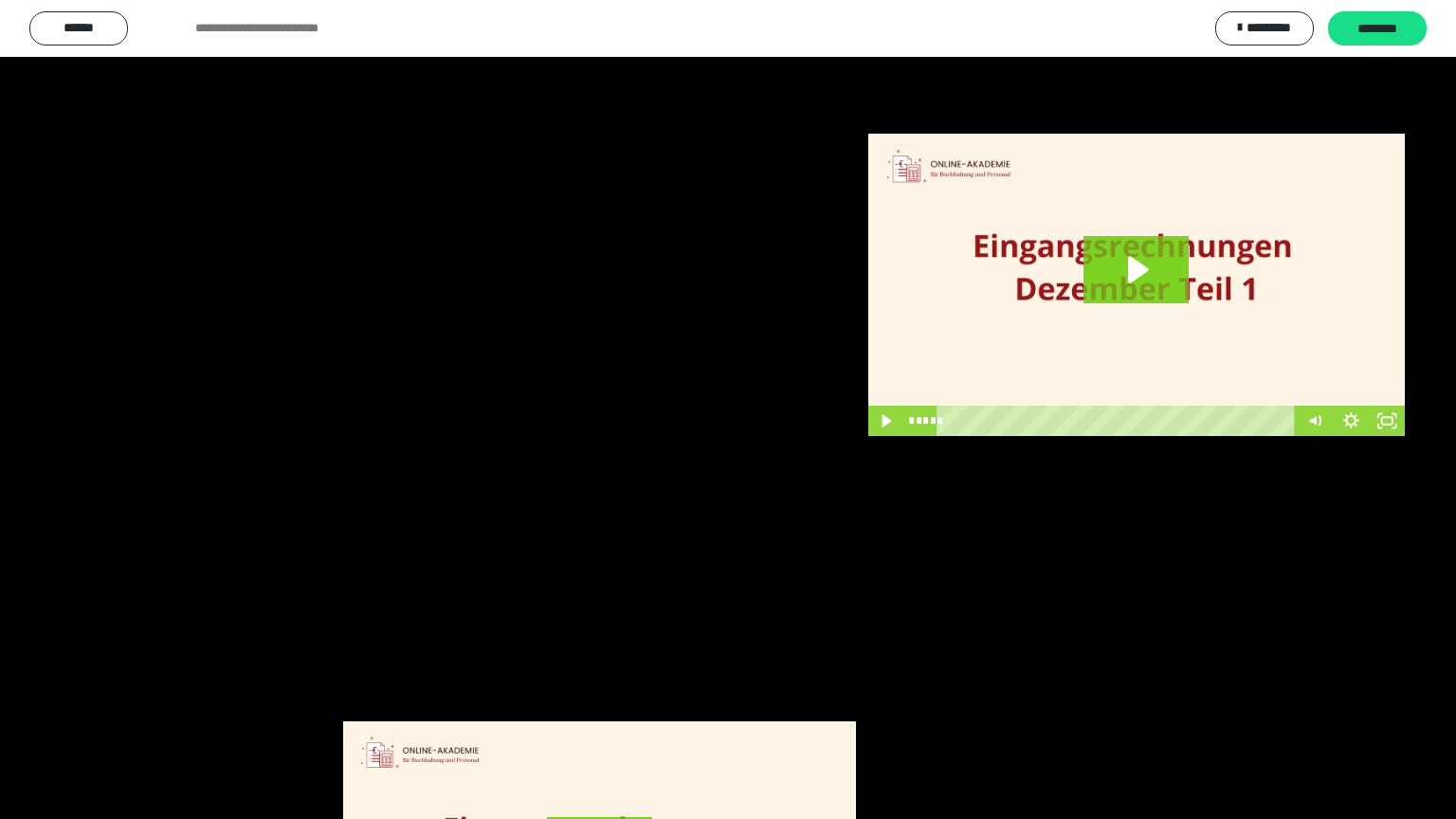 click at bounding box center [728, 410] 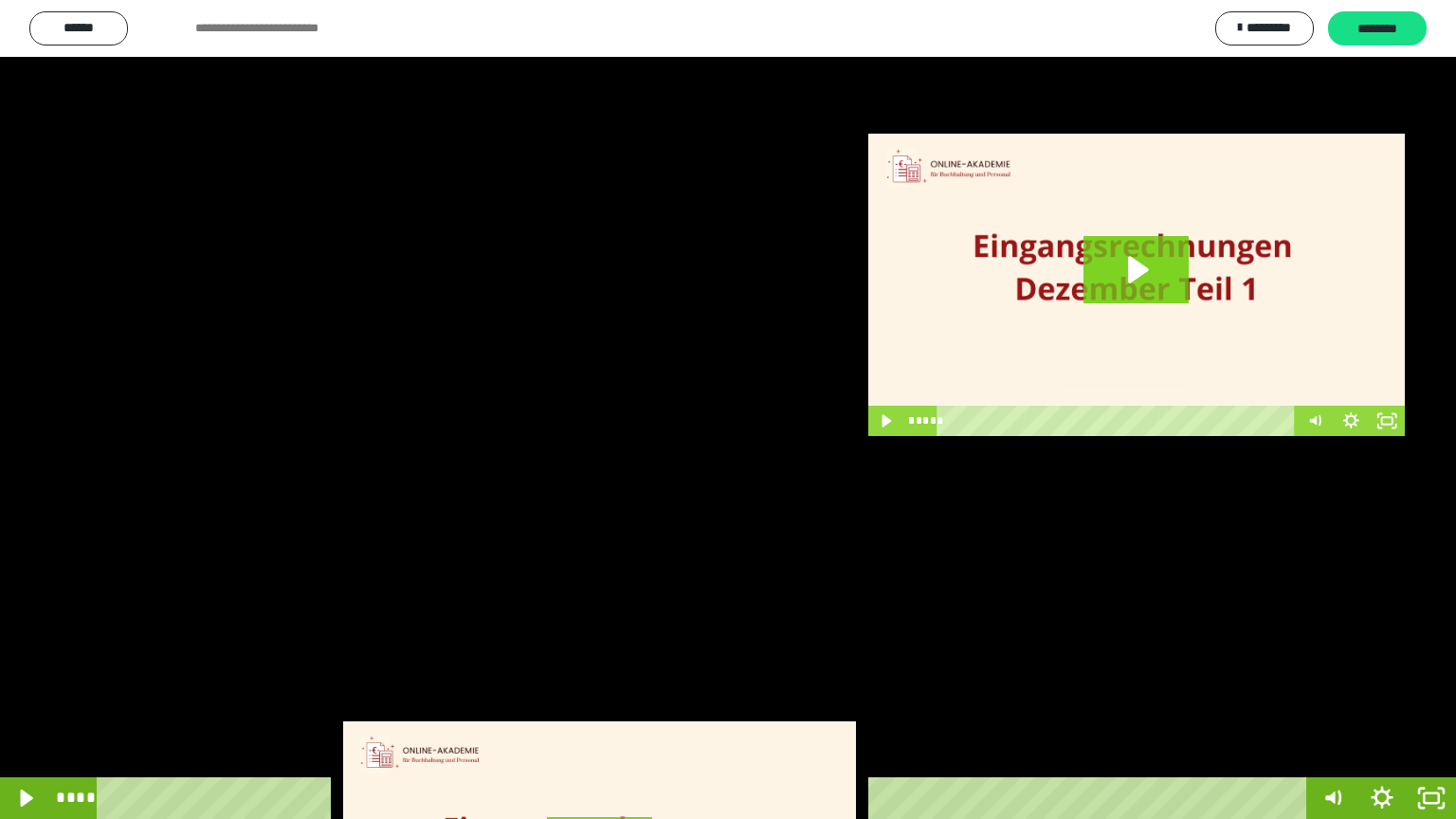 click at bounding box center [728, 410] 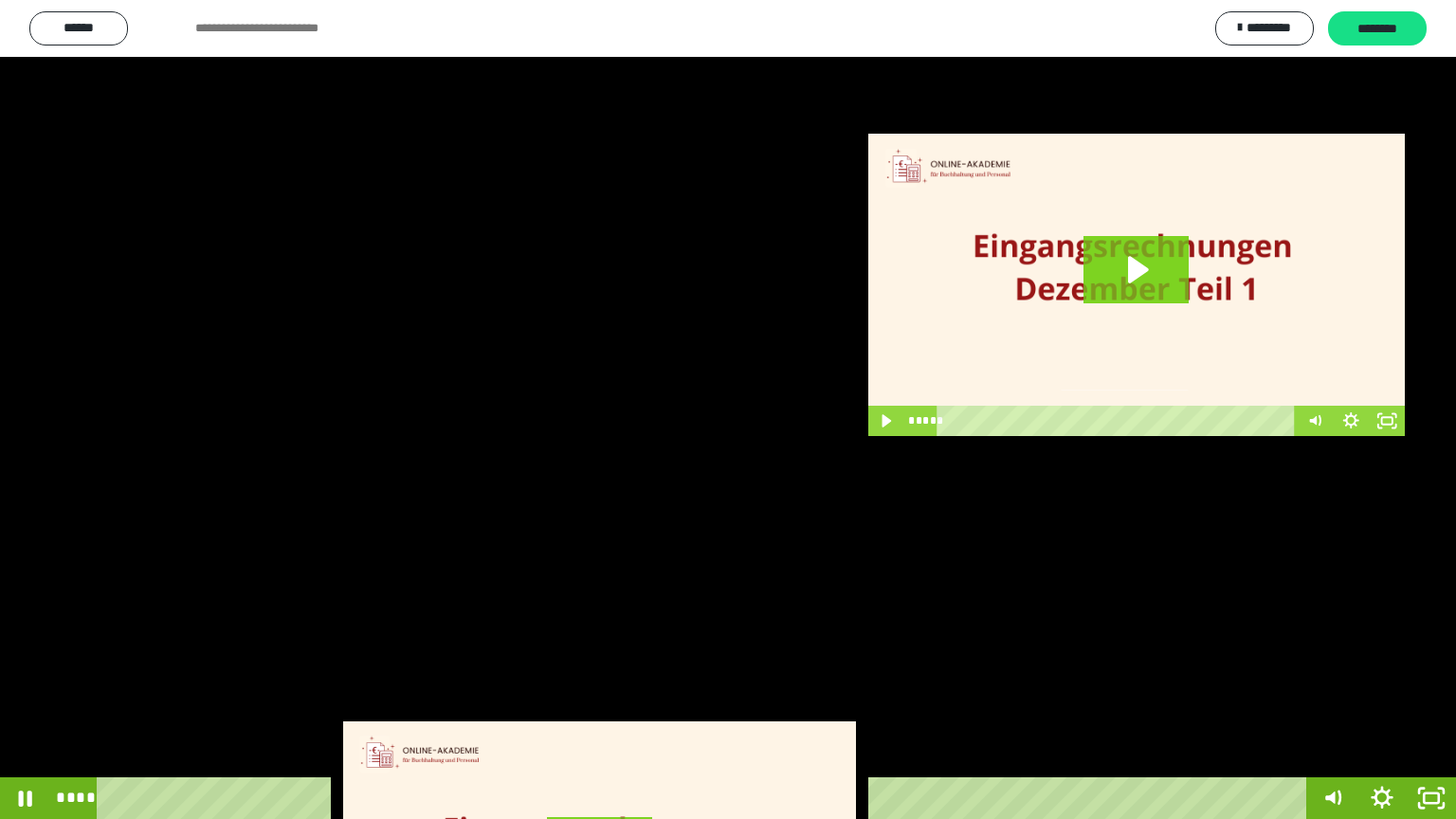 click at bounding box center (728, 410) 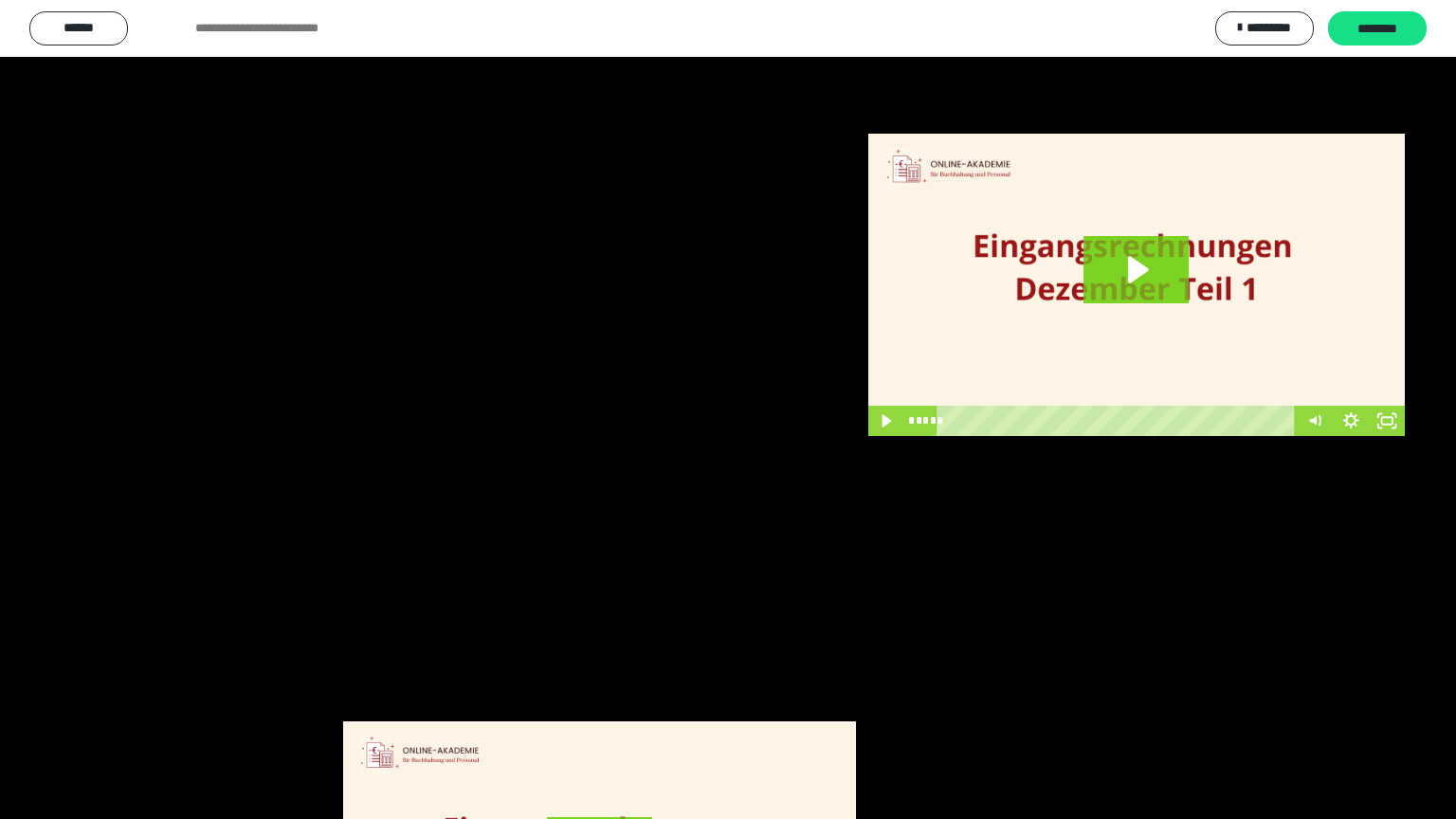 click at bounding box center [728, 410] 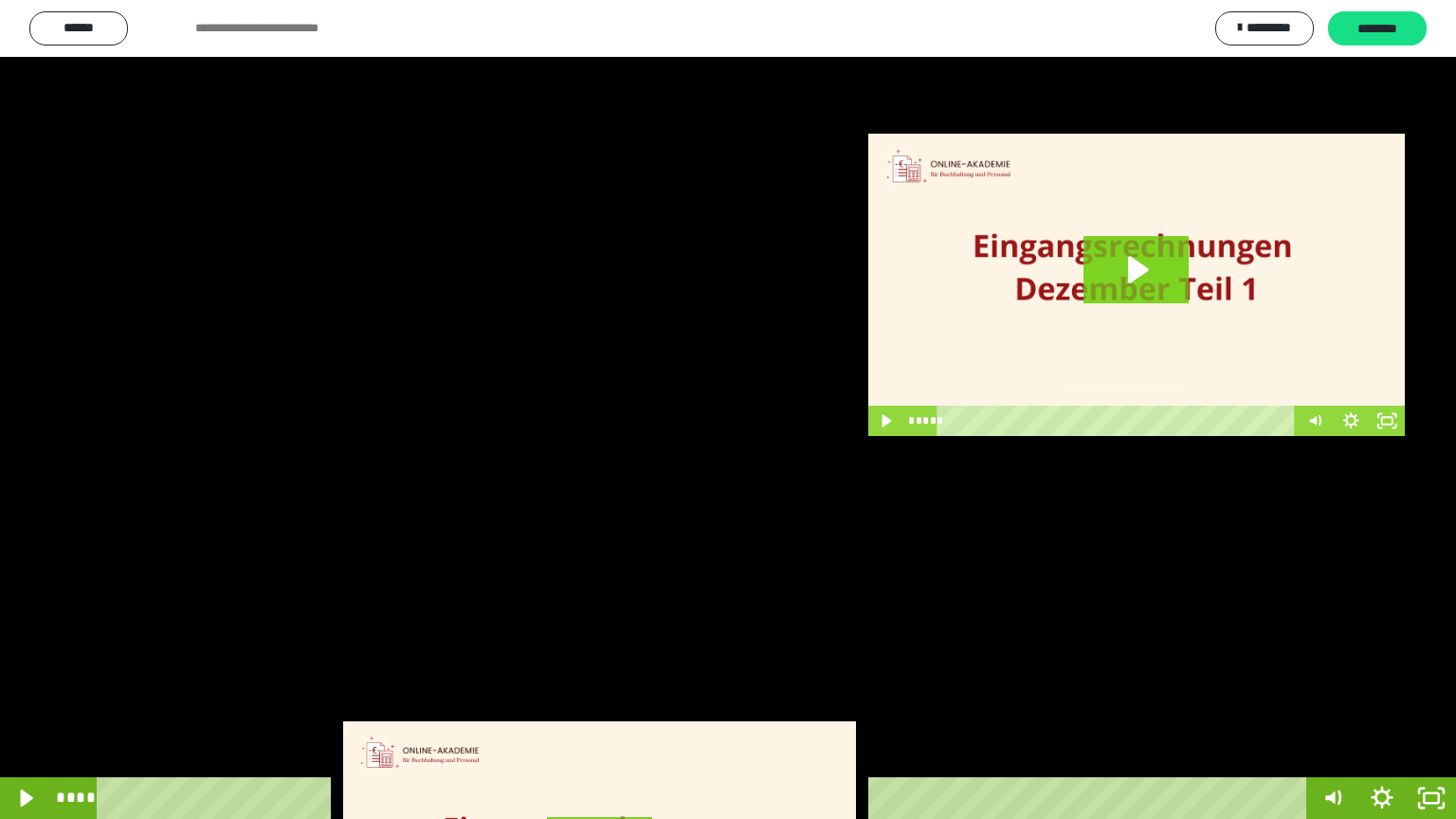 click at bounding box center [728, 410] 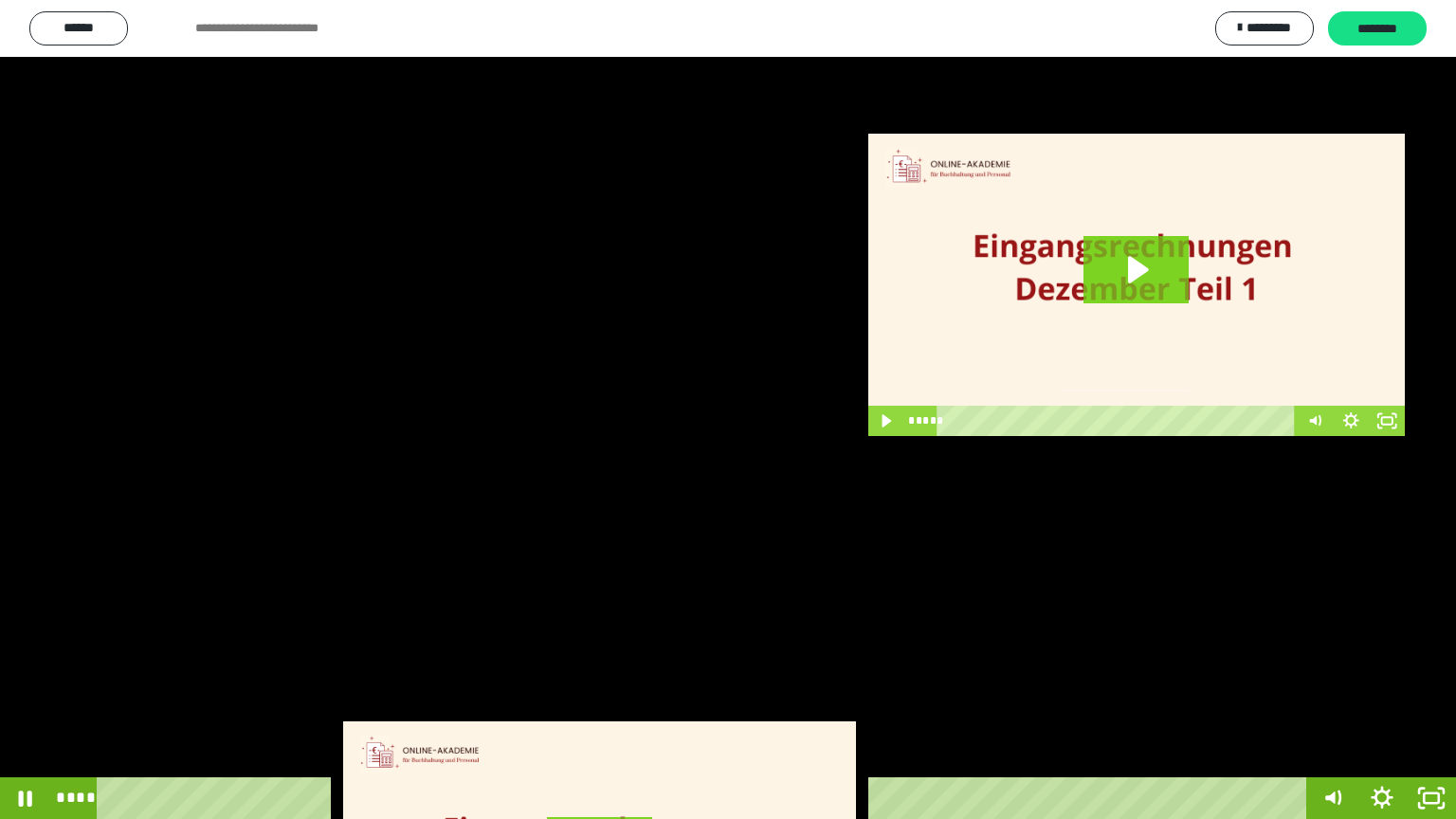 click at bounding box center [728, 410] 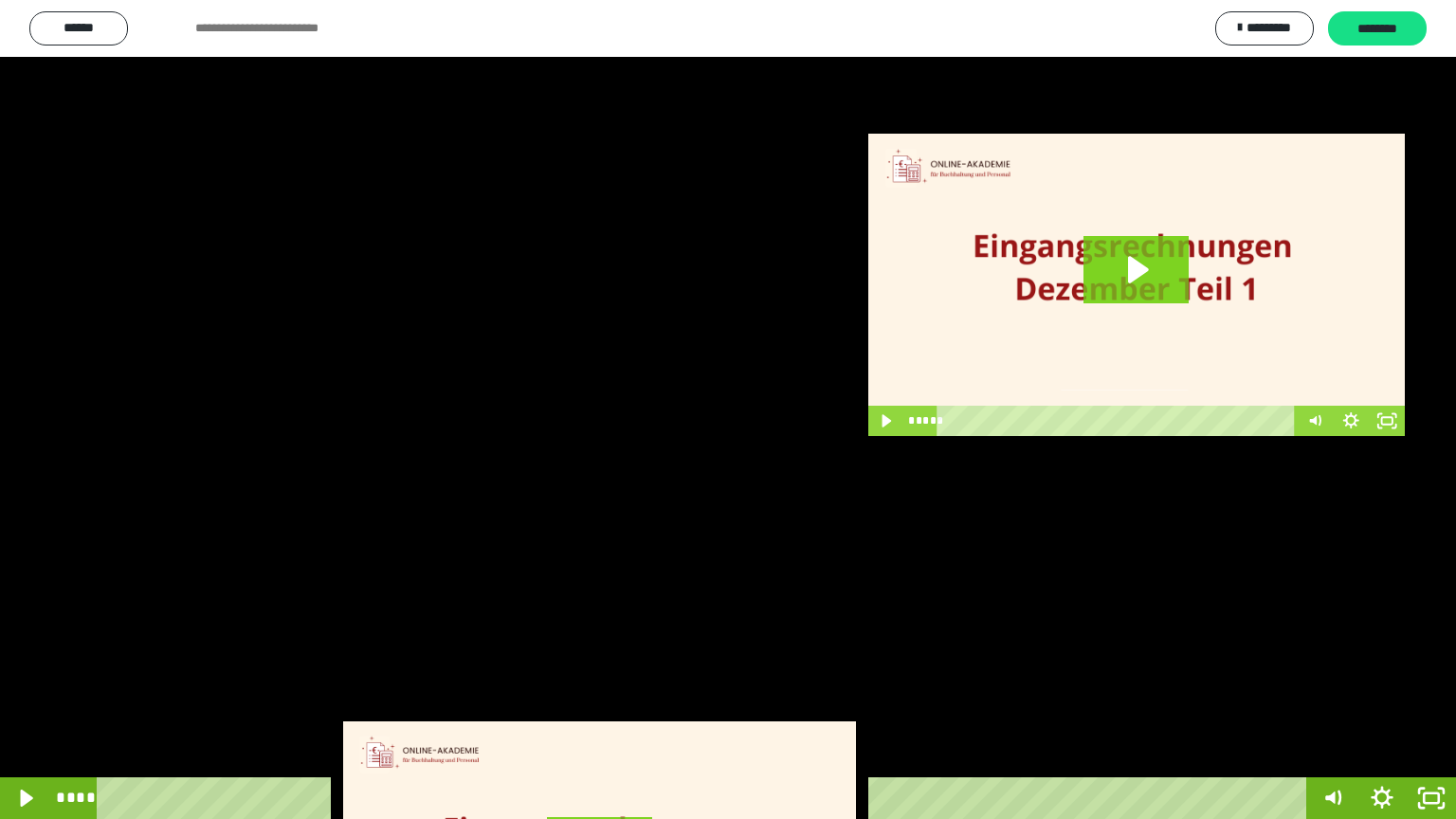 click at bounding box center (728, 410) 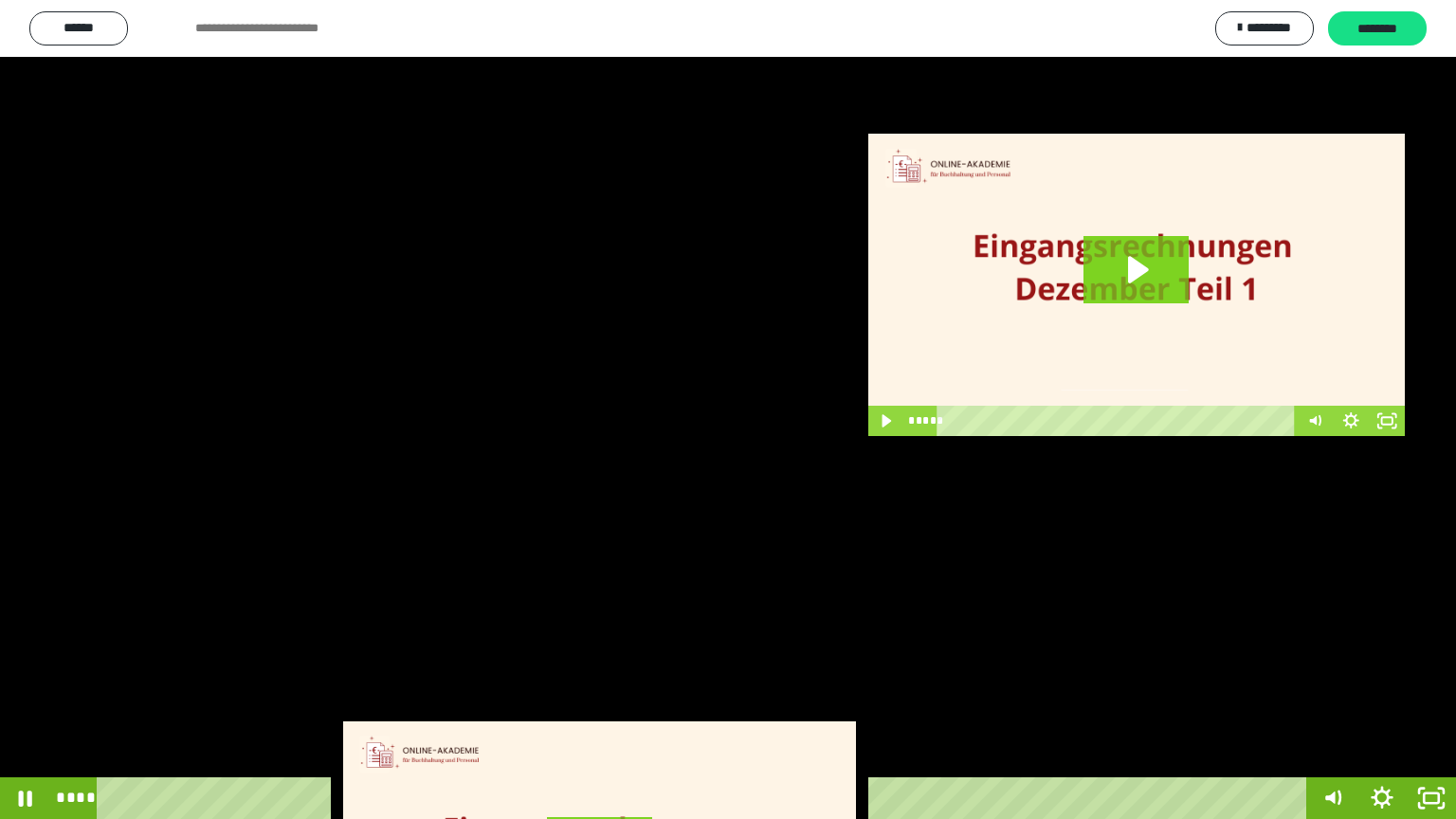 click at bounding box center [728, 410] 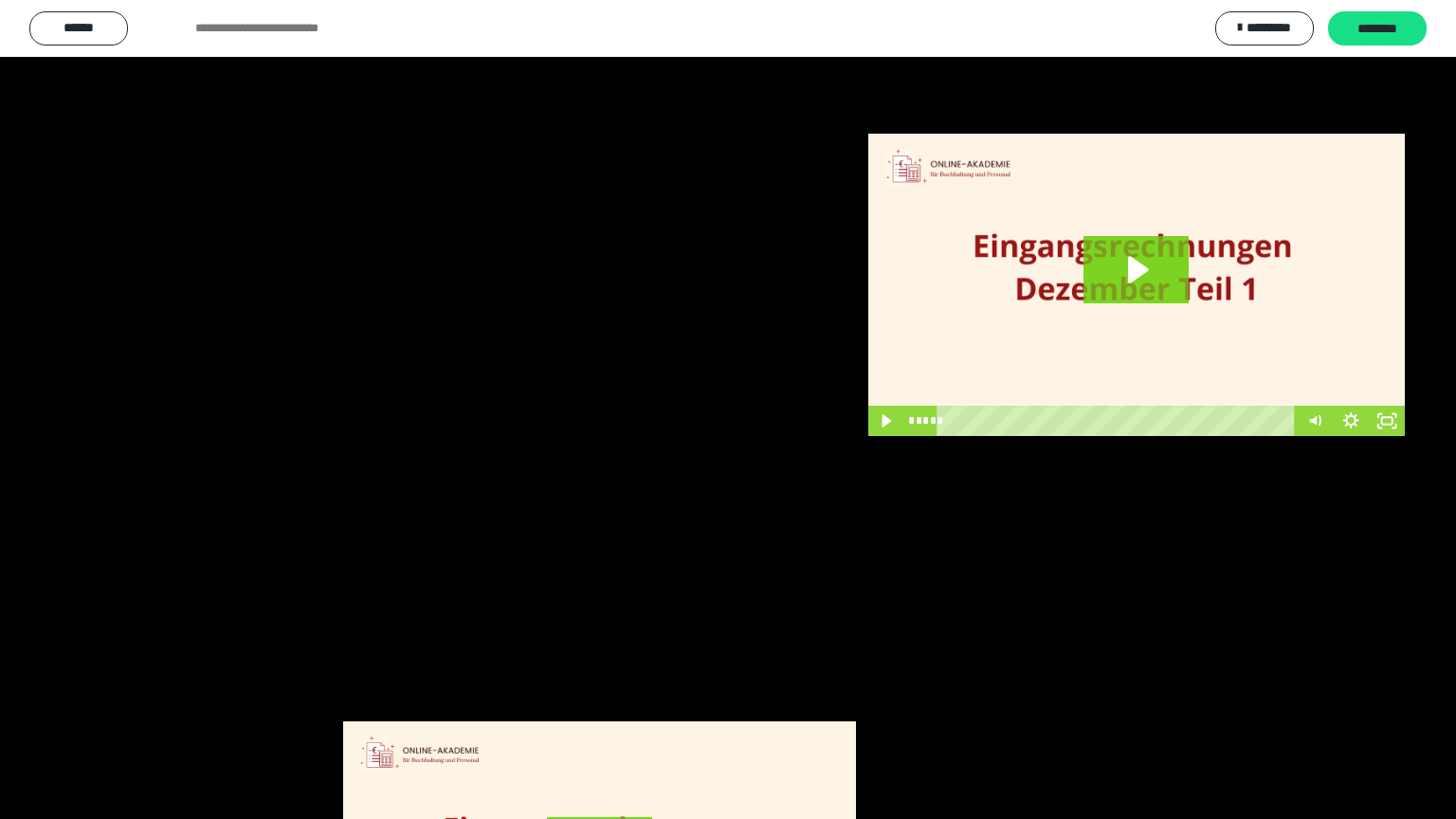 click at bounding box center [728, 410] 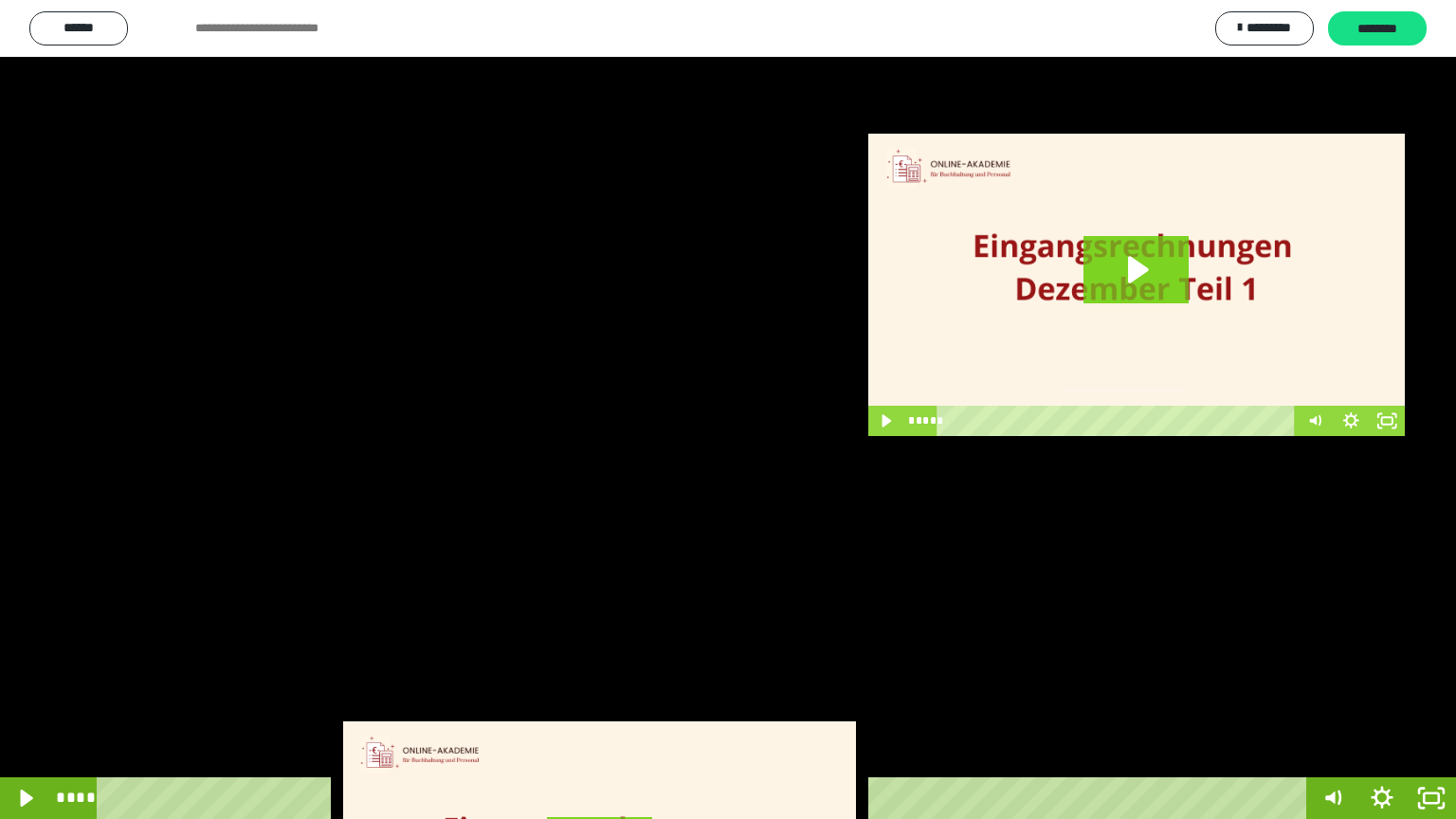 click at bounding box center (728, 410) 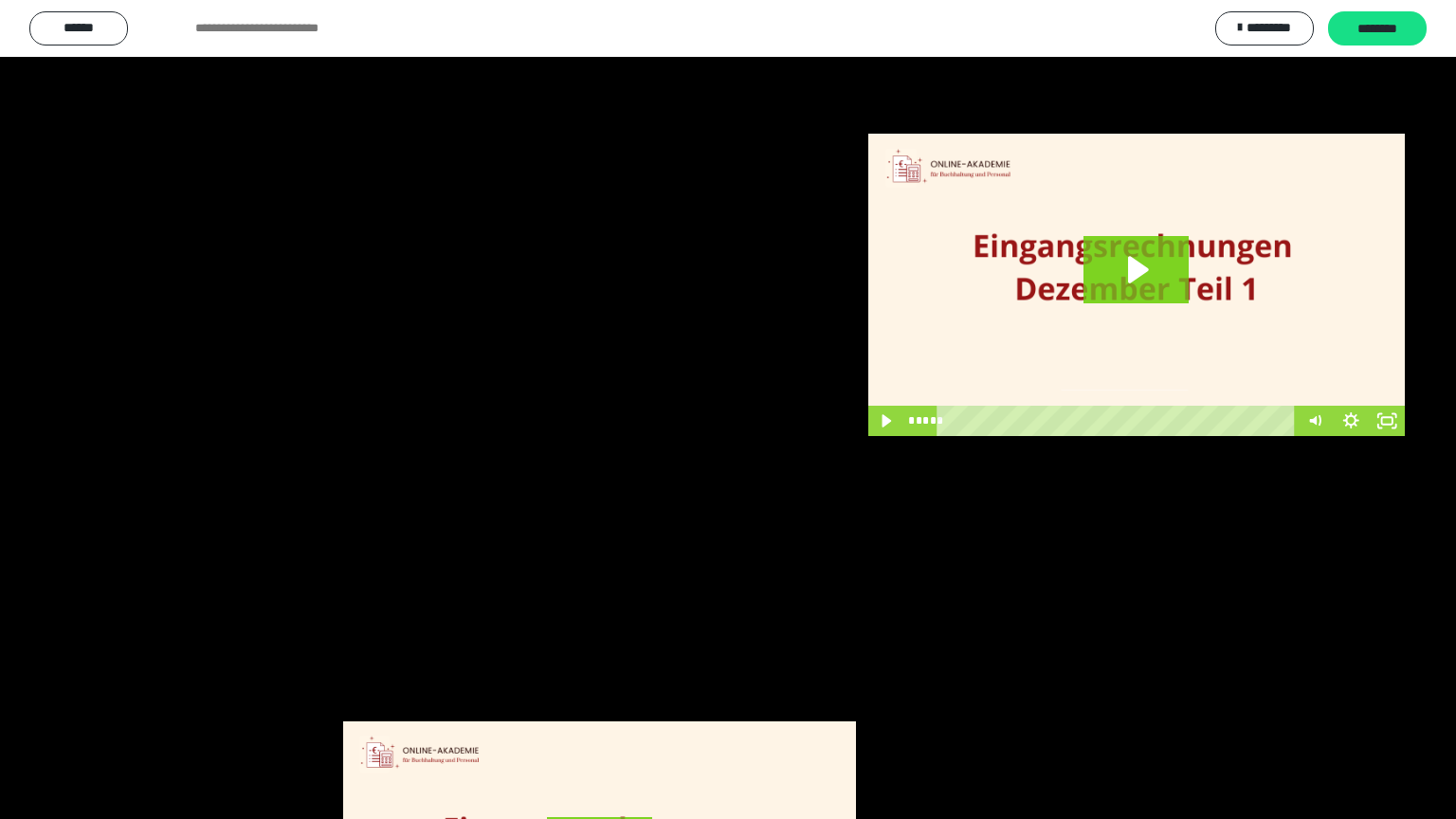 click at bounding box center [728, 410] 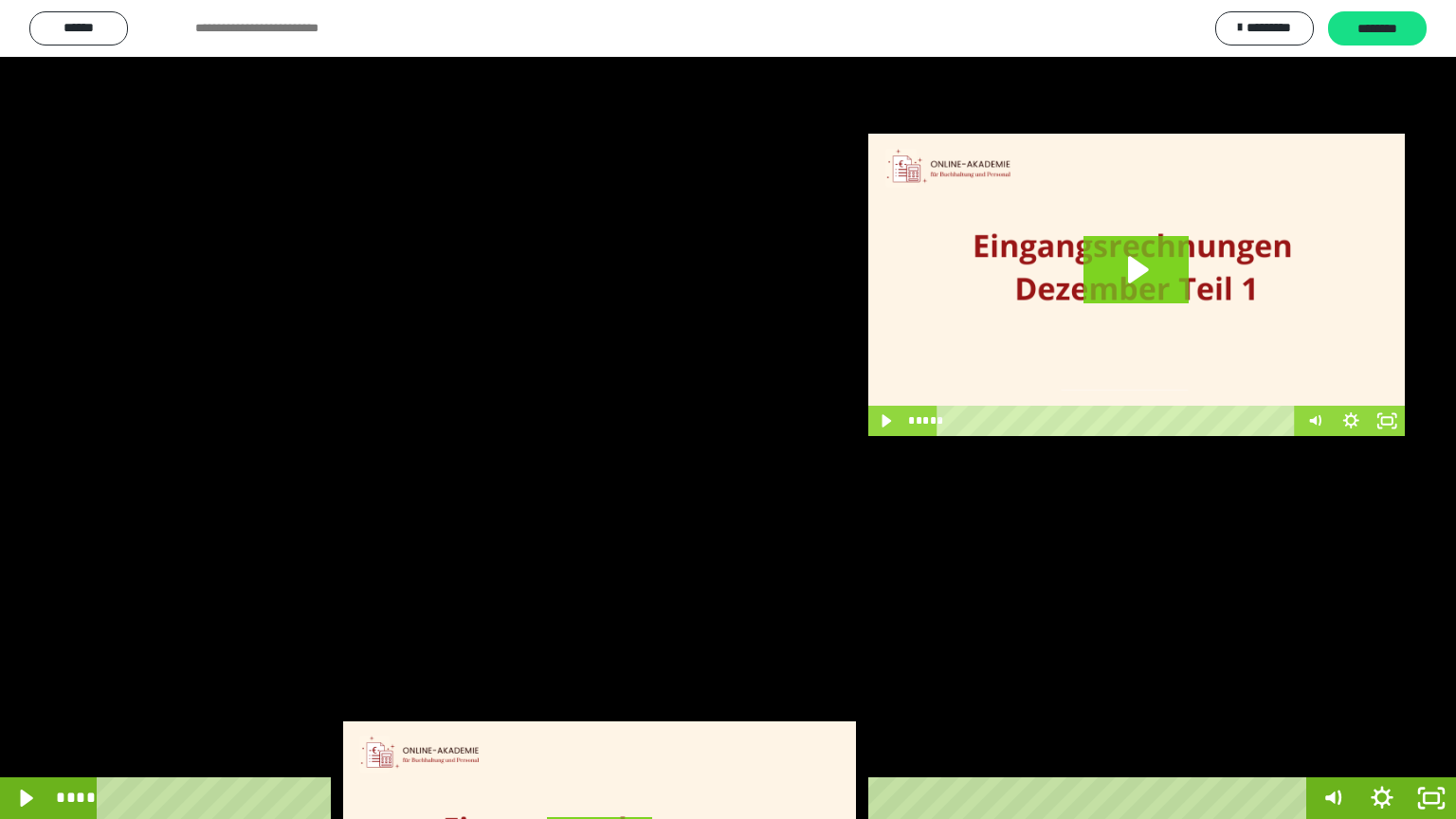 click at bounding box center [728, 410] 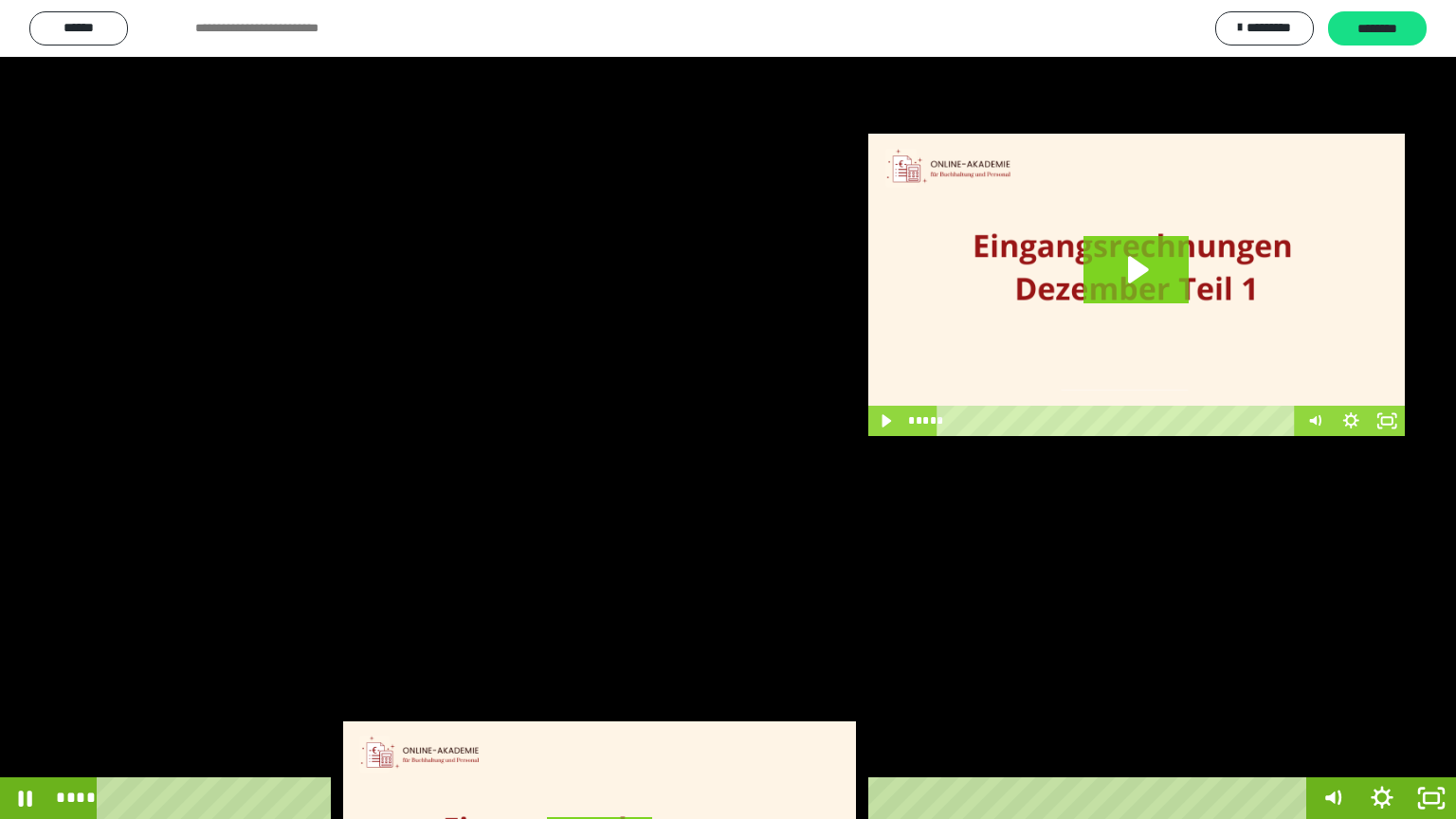 click at bounding box center [728, 410] 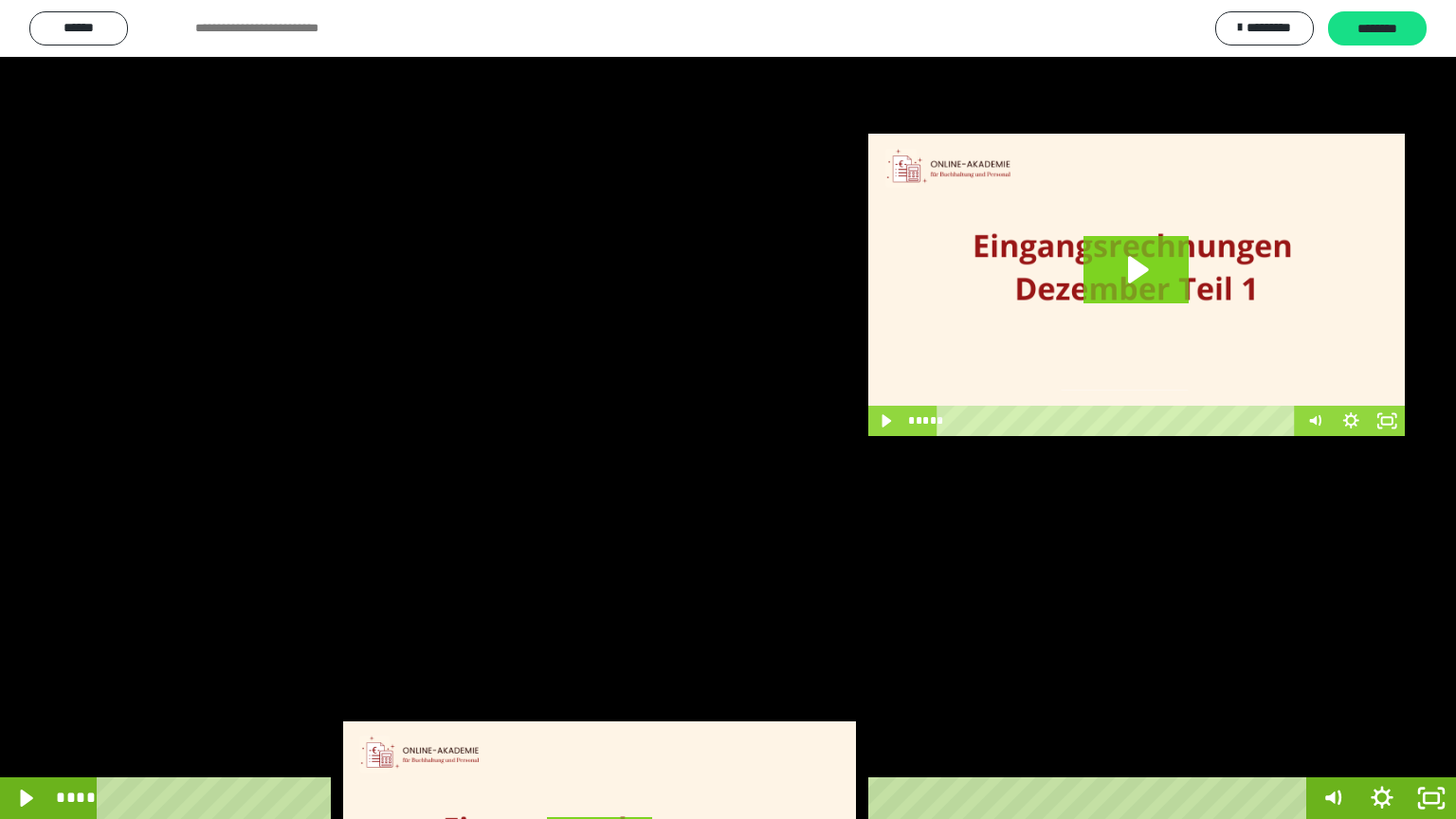 click at bounding box center (728, 410) 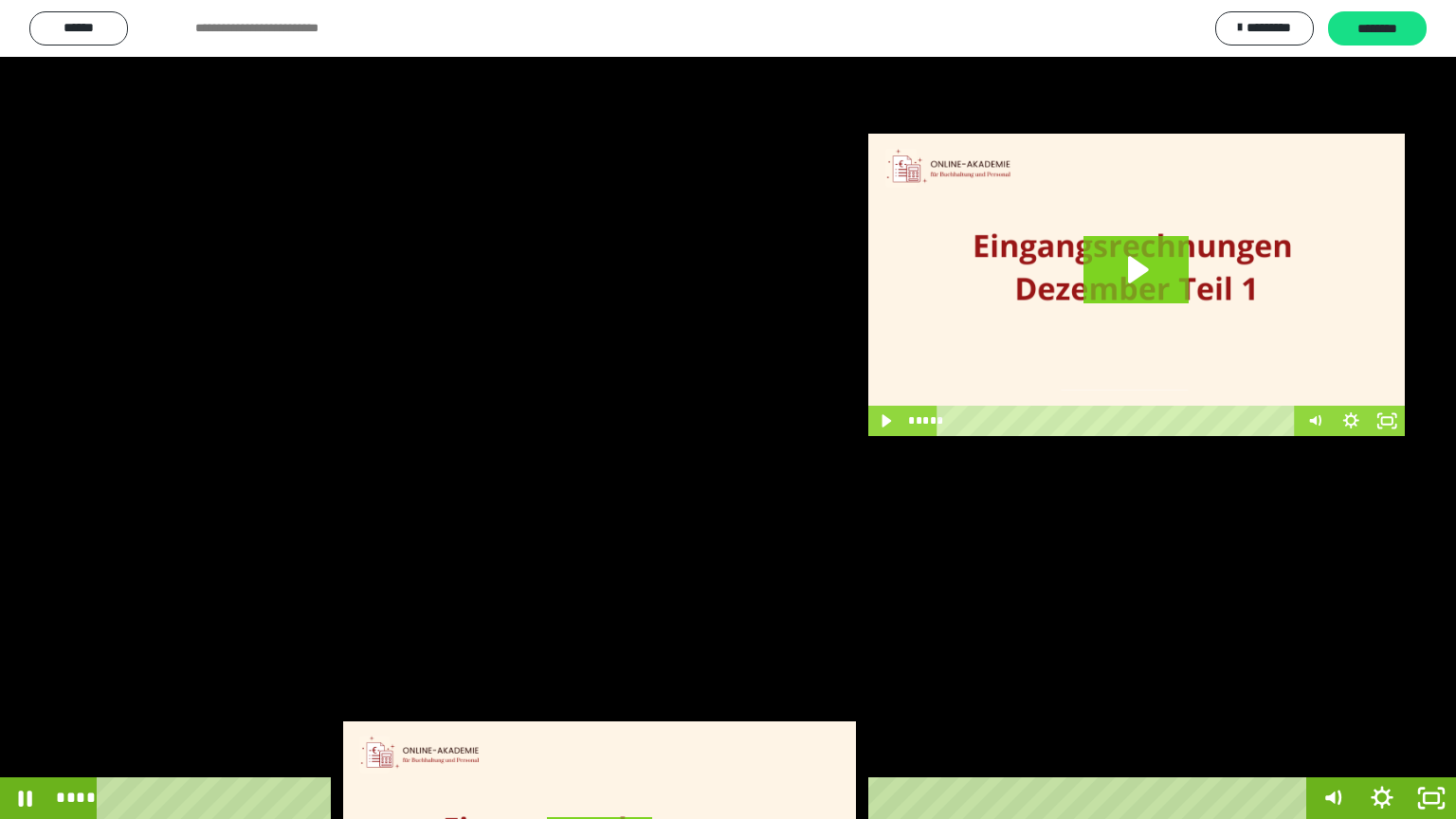 click at bounding box center [728, 410] 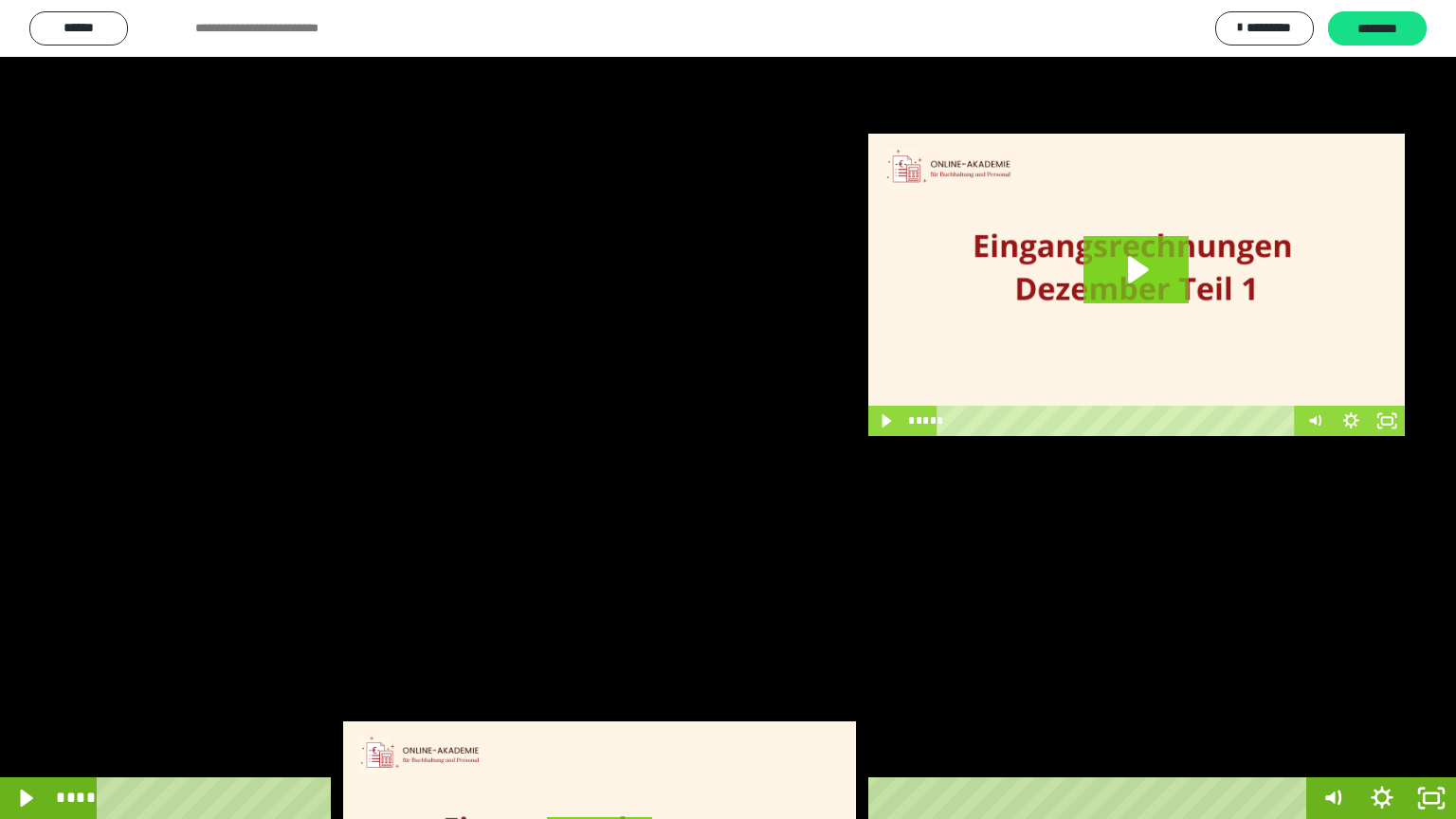 click at bounding box center [728, 410] 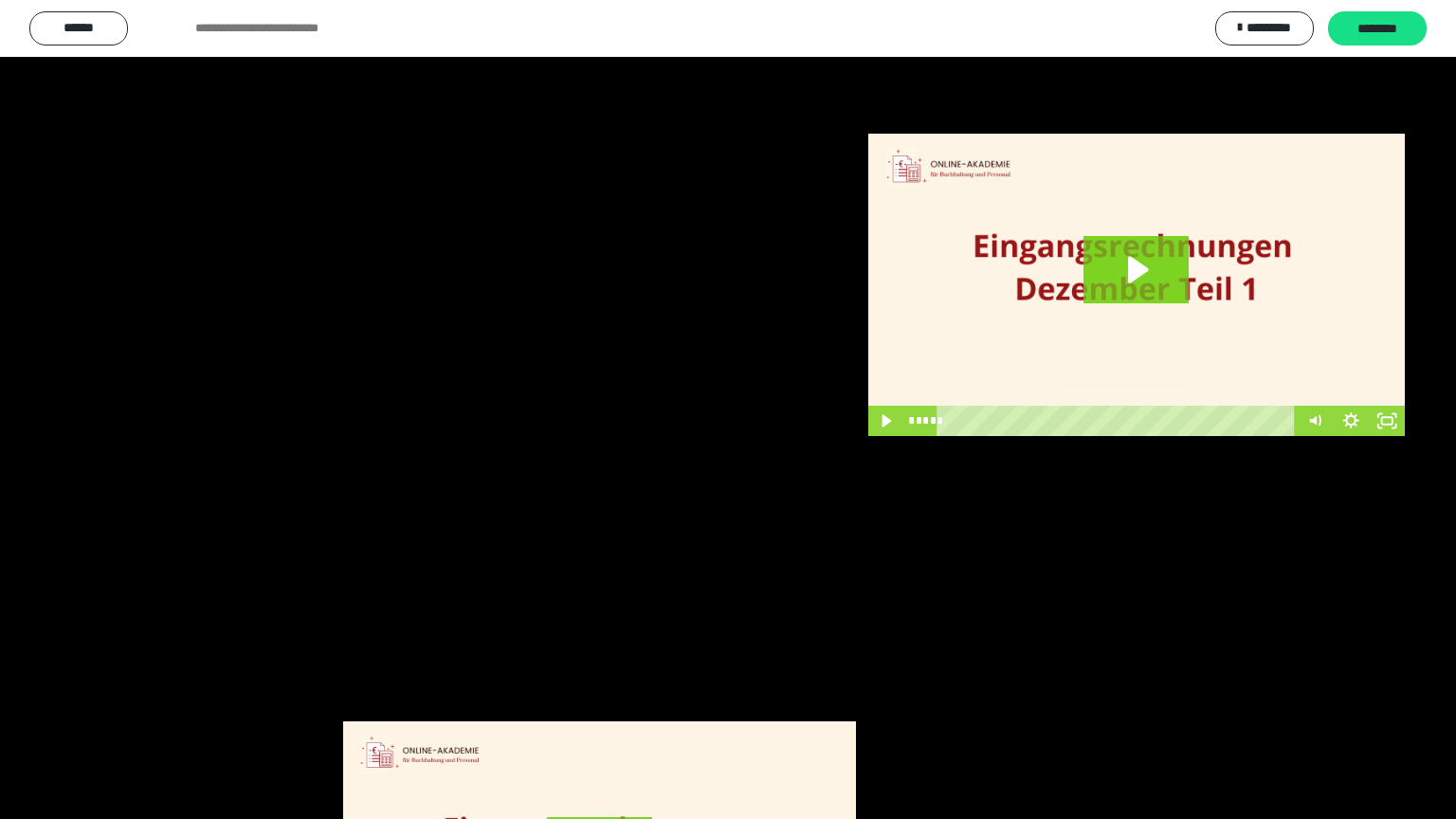 click at bounding box center (728, 410) 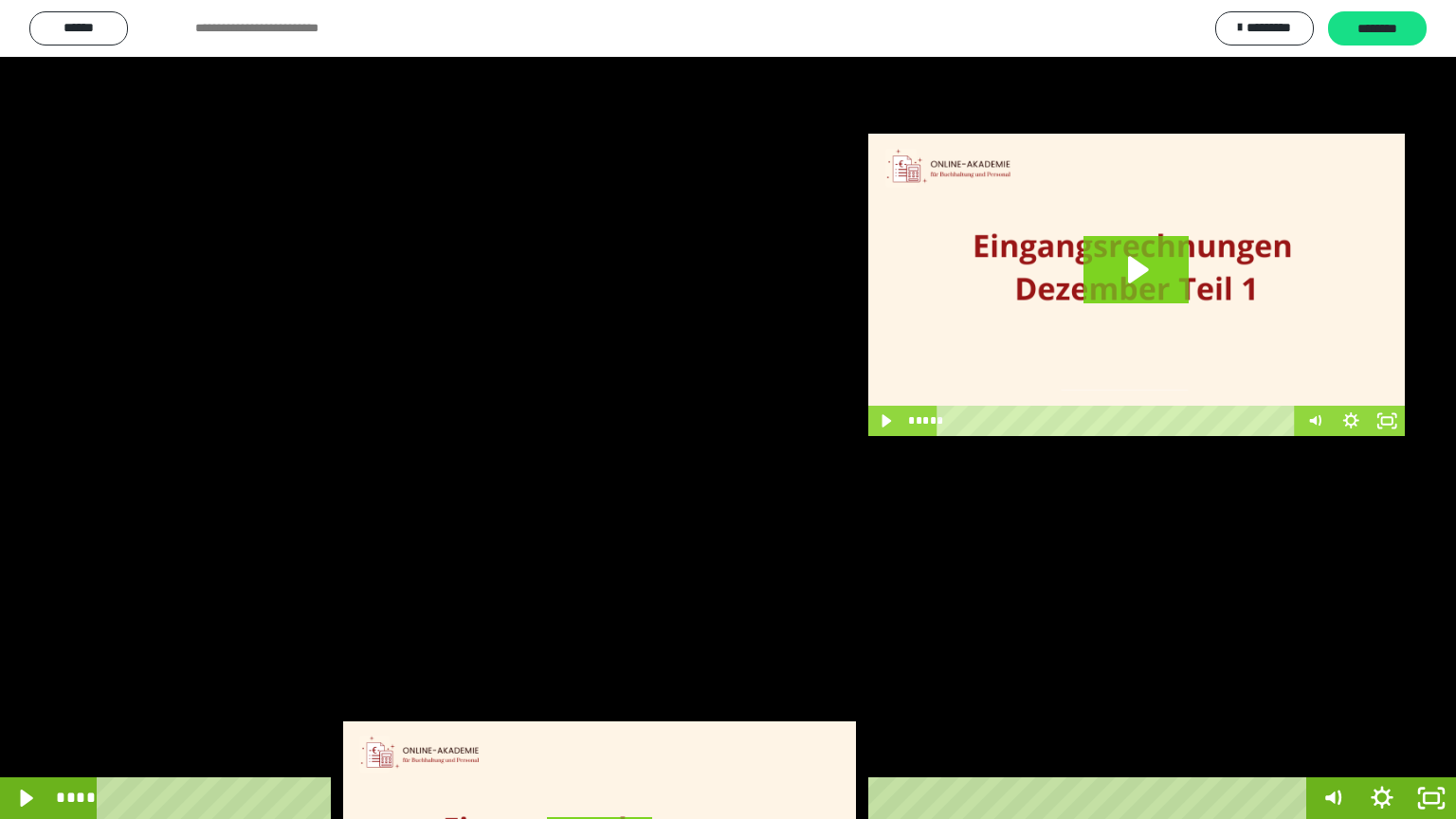 click at bounding box center (728, 410) 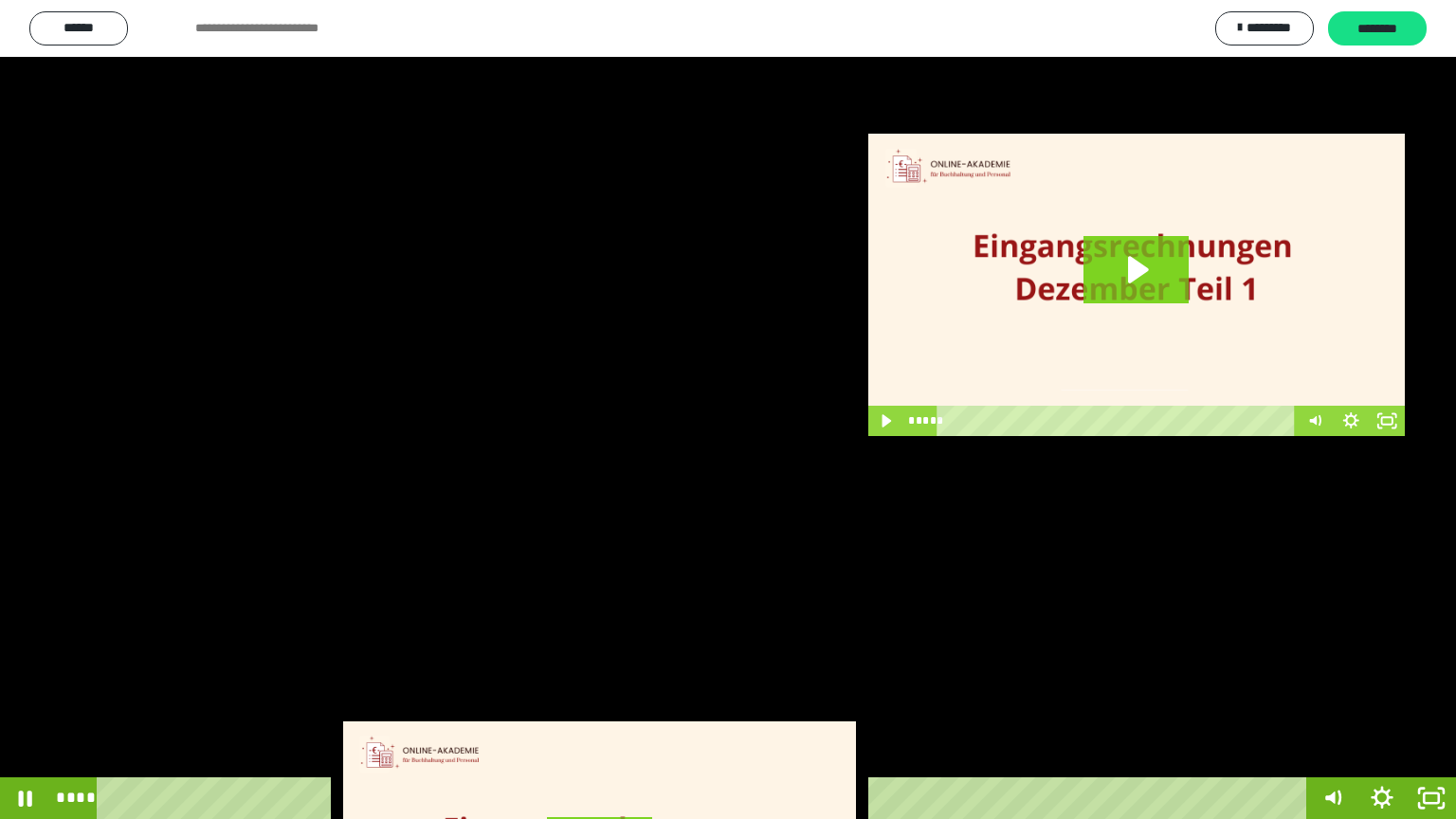 click at bounding box center (728, 410) 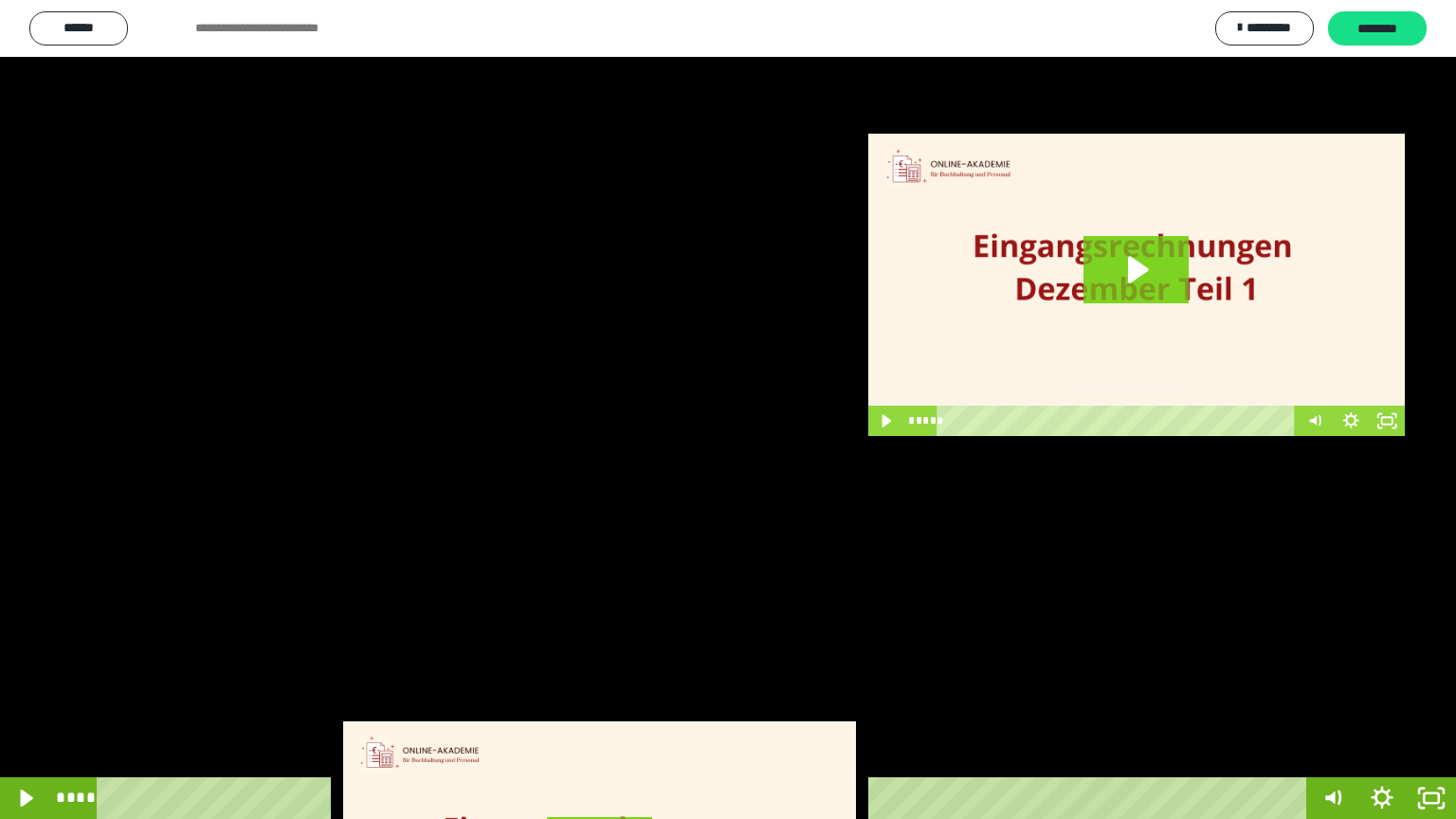 click at bounding box center [728, 410] 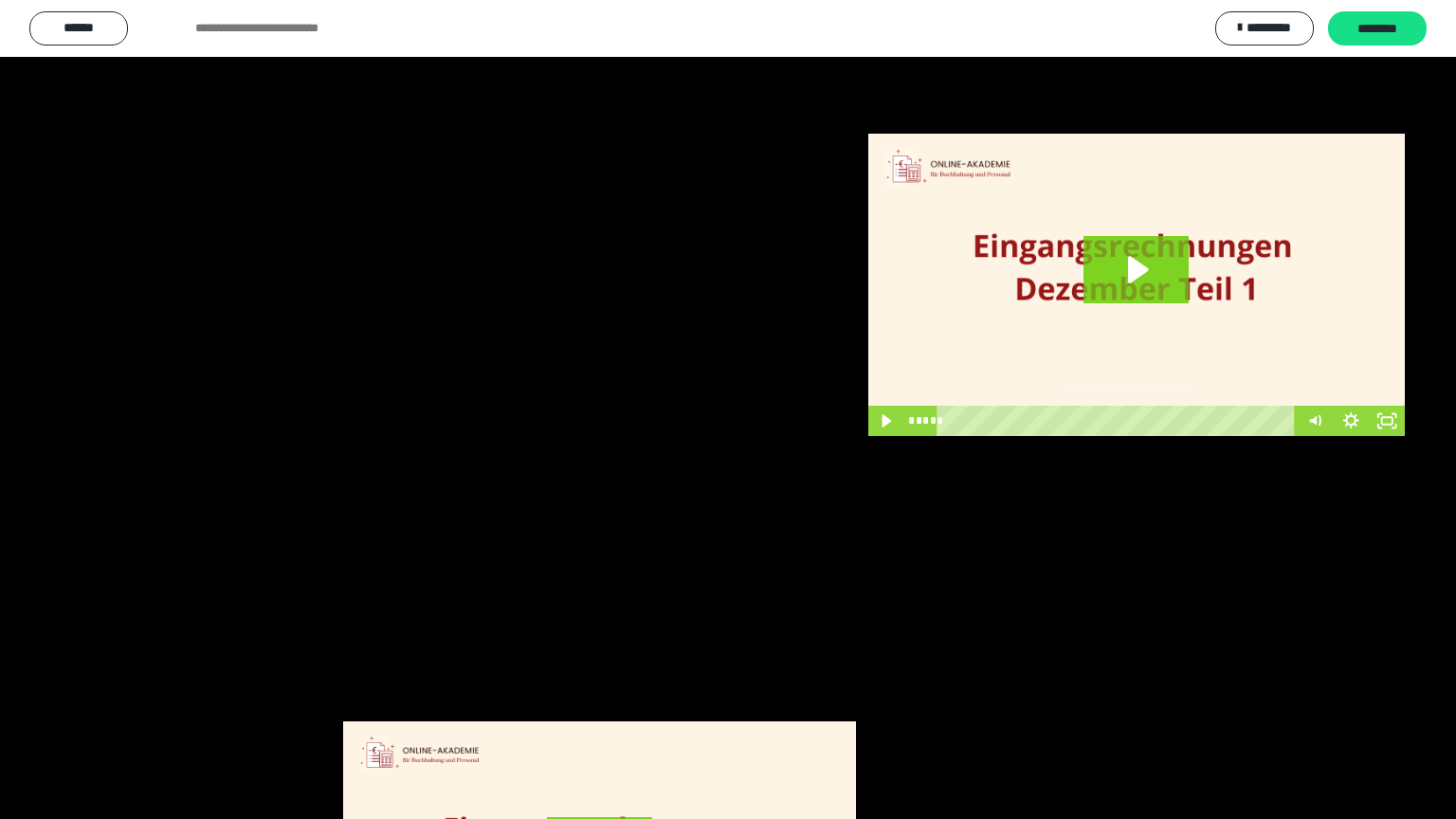 click at bounding box center (728, 410) 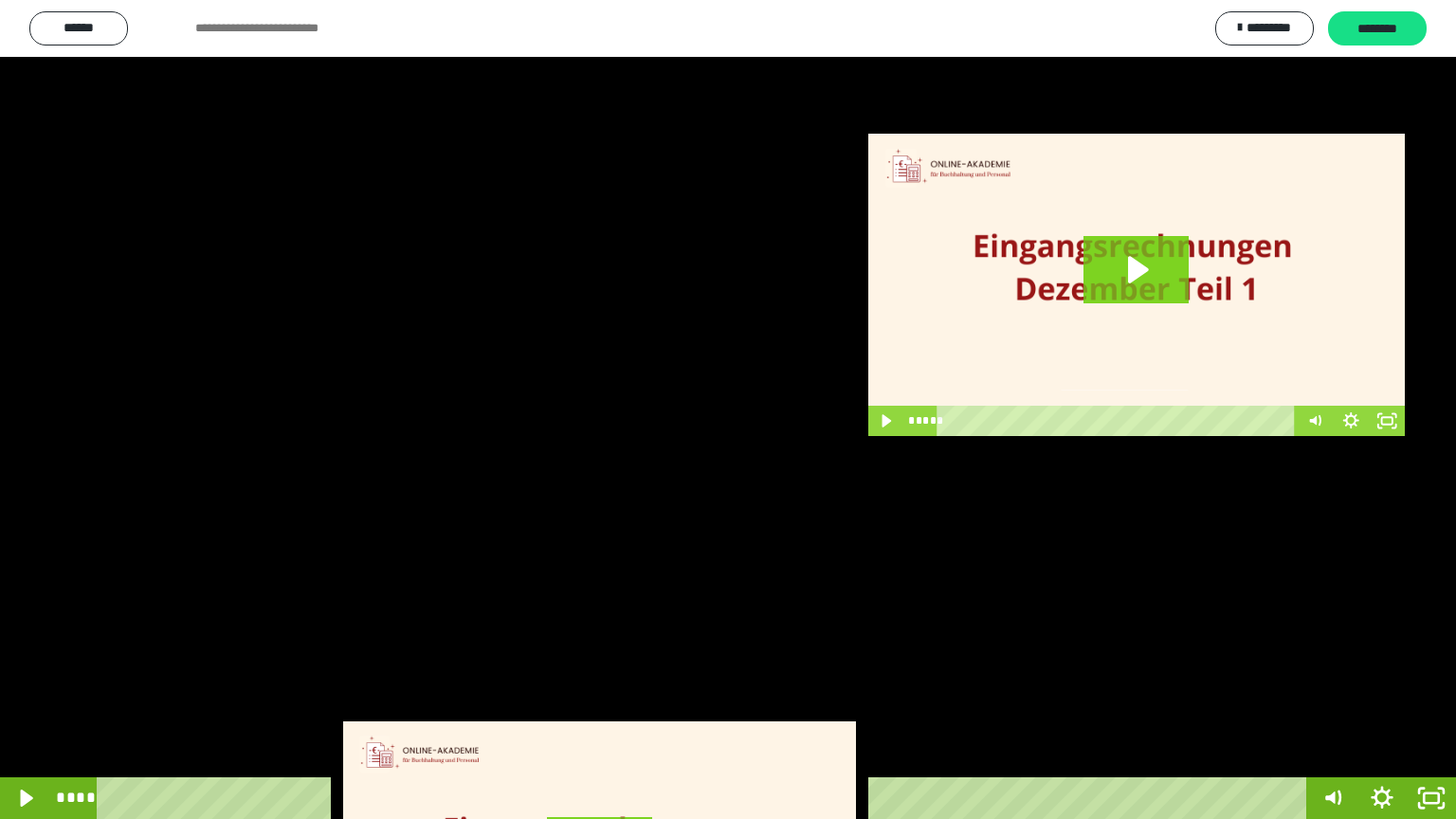 click at bounding box center [728, 410] 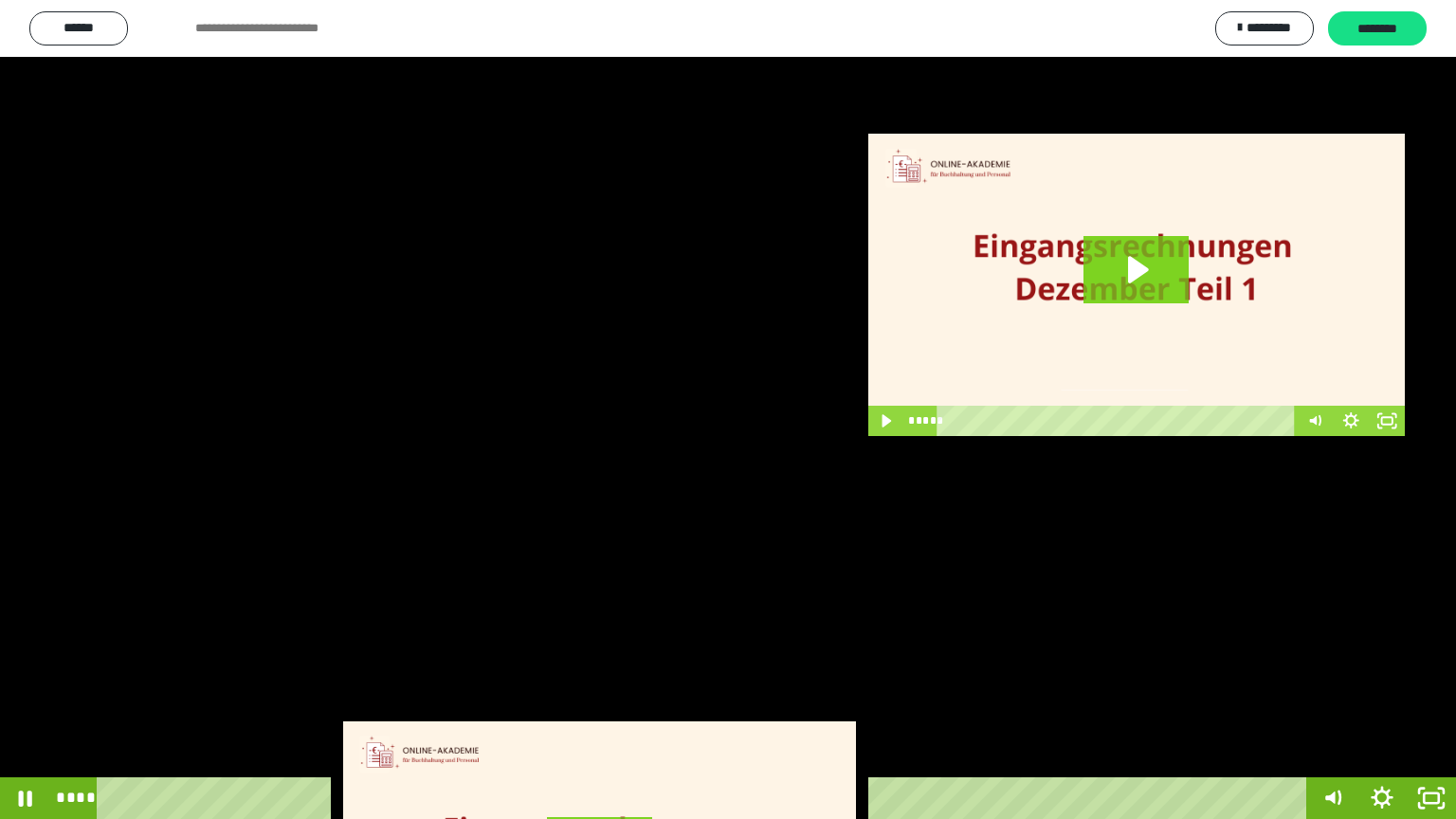 click at bounding box center (728, 410) 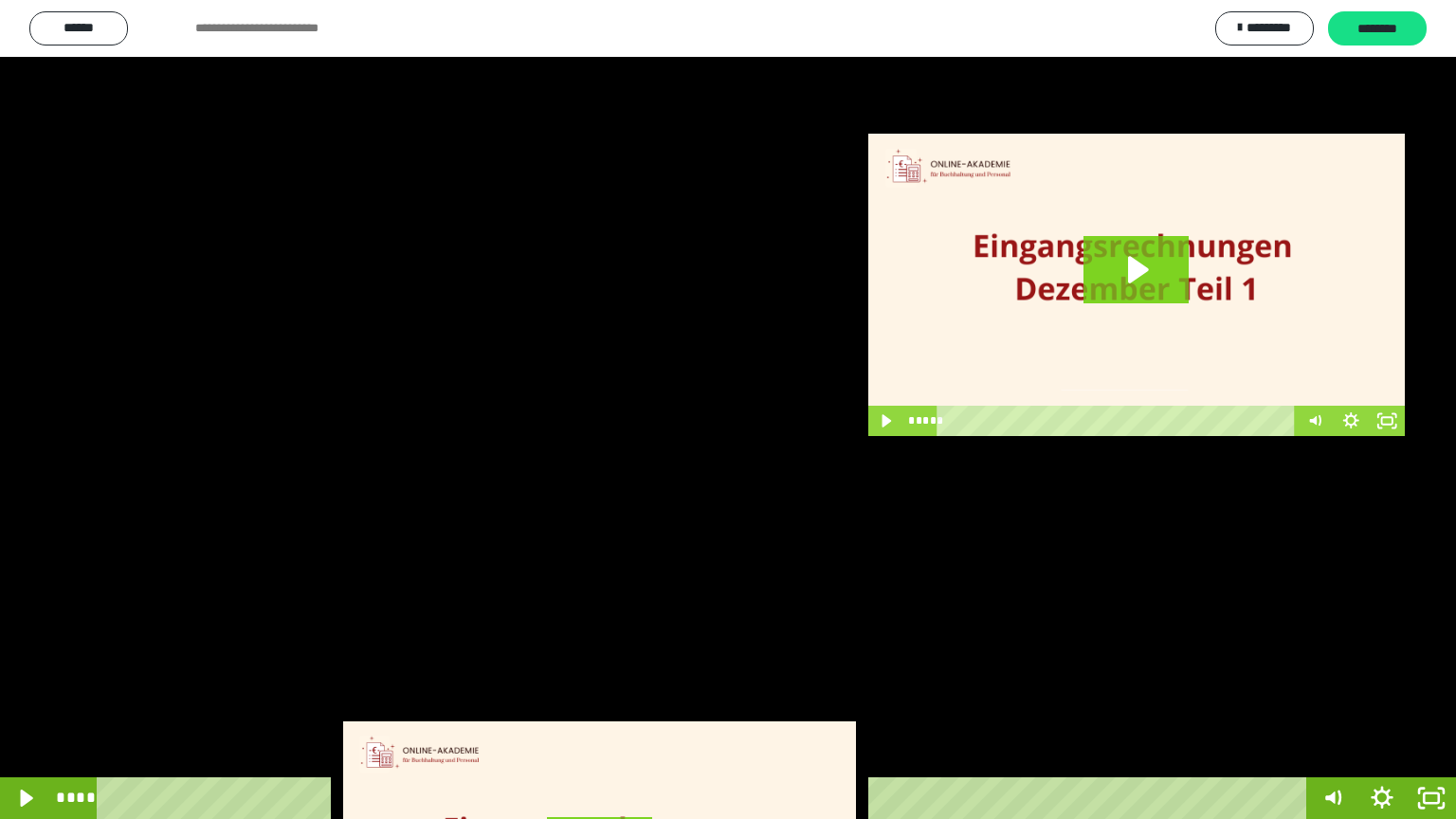click at bounding box center (728, 410) 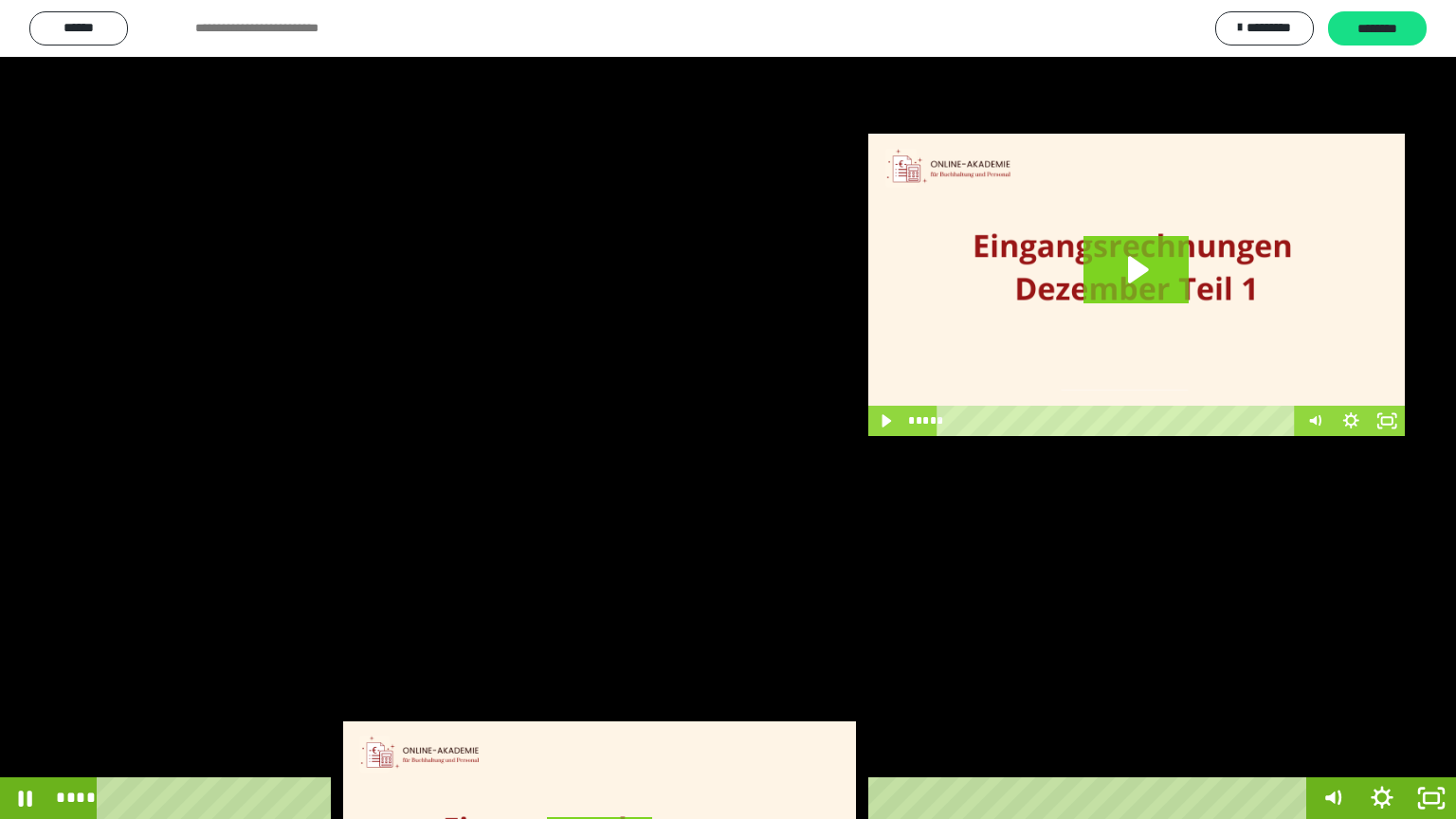 click at bounding box center (728, 410) 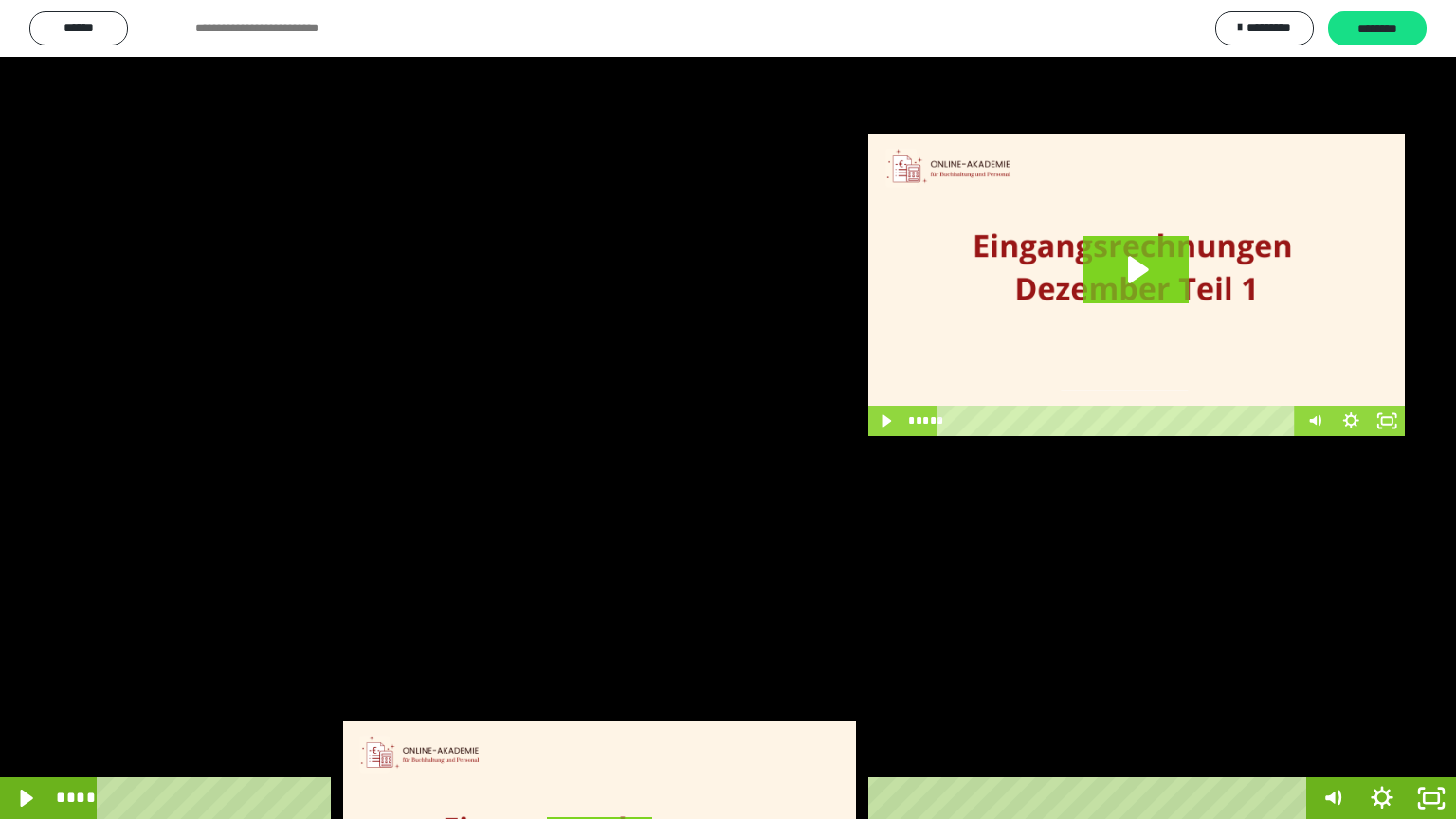 click at bounding box center [728, 410] 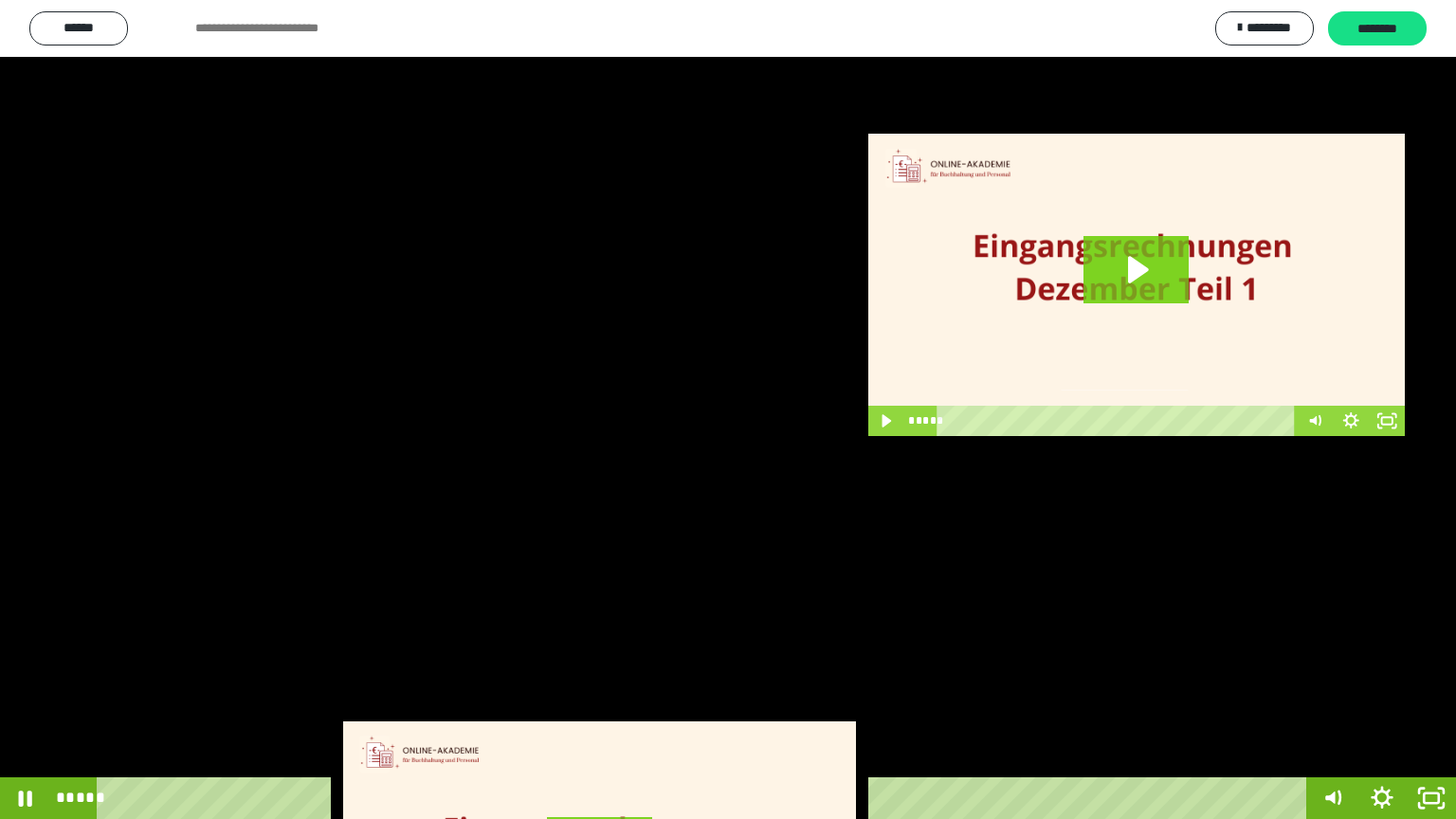 click at bounding box center (728, 410) 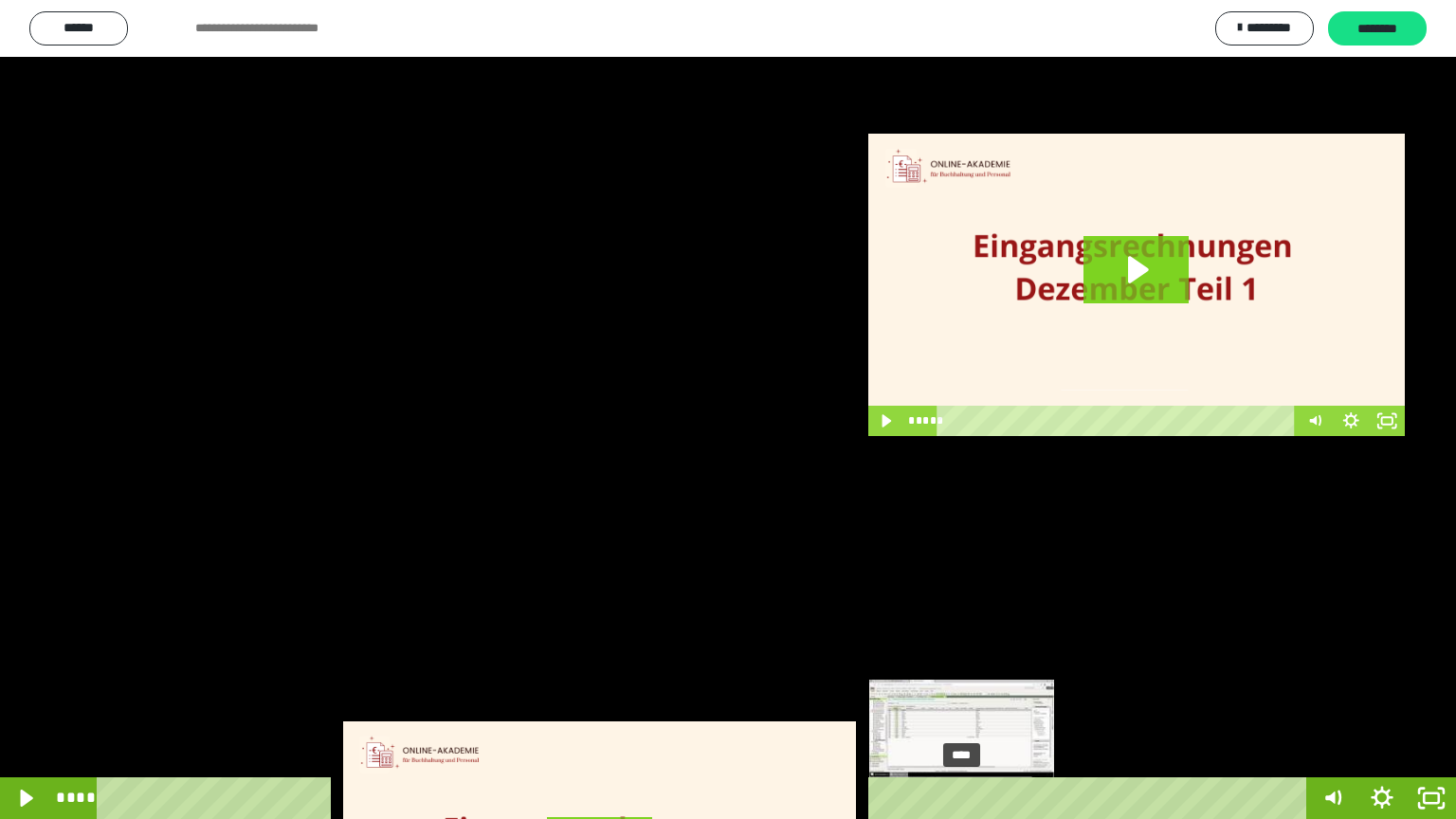 click at bounding box center [961, 798] 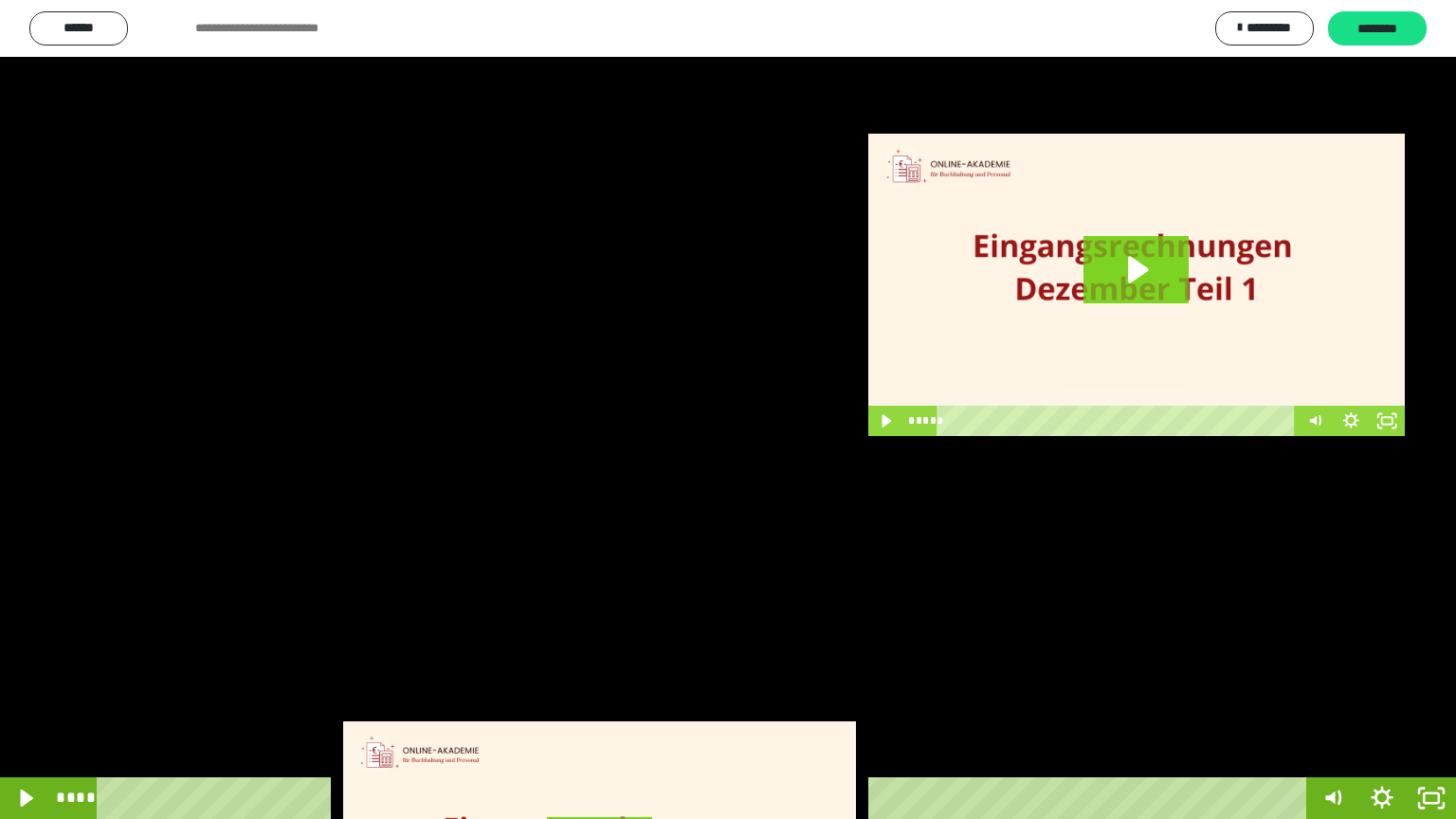 click at bounding box center [728, 410] 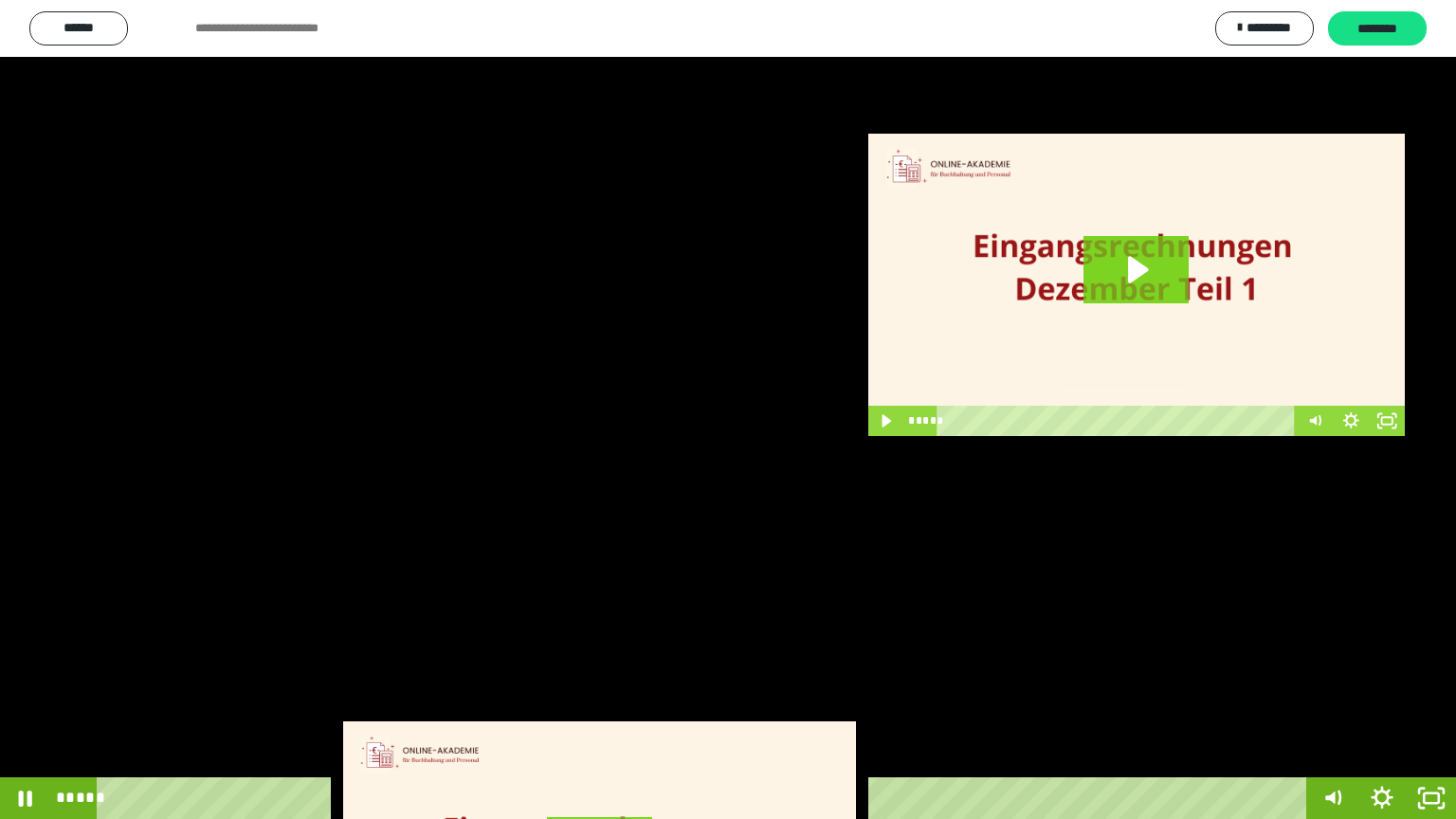 click at bounding box center [728, 410] 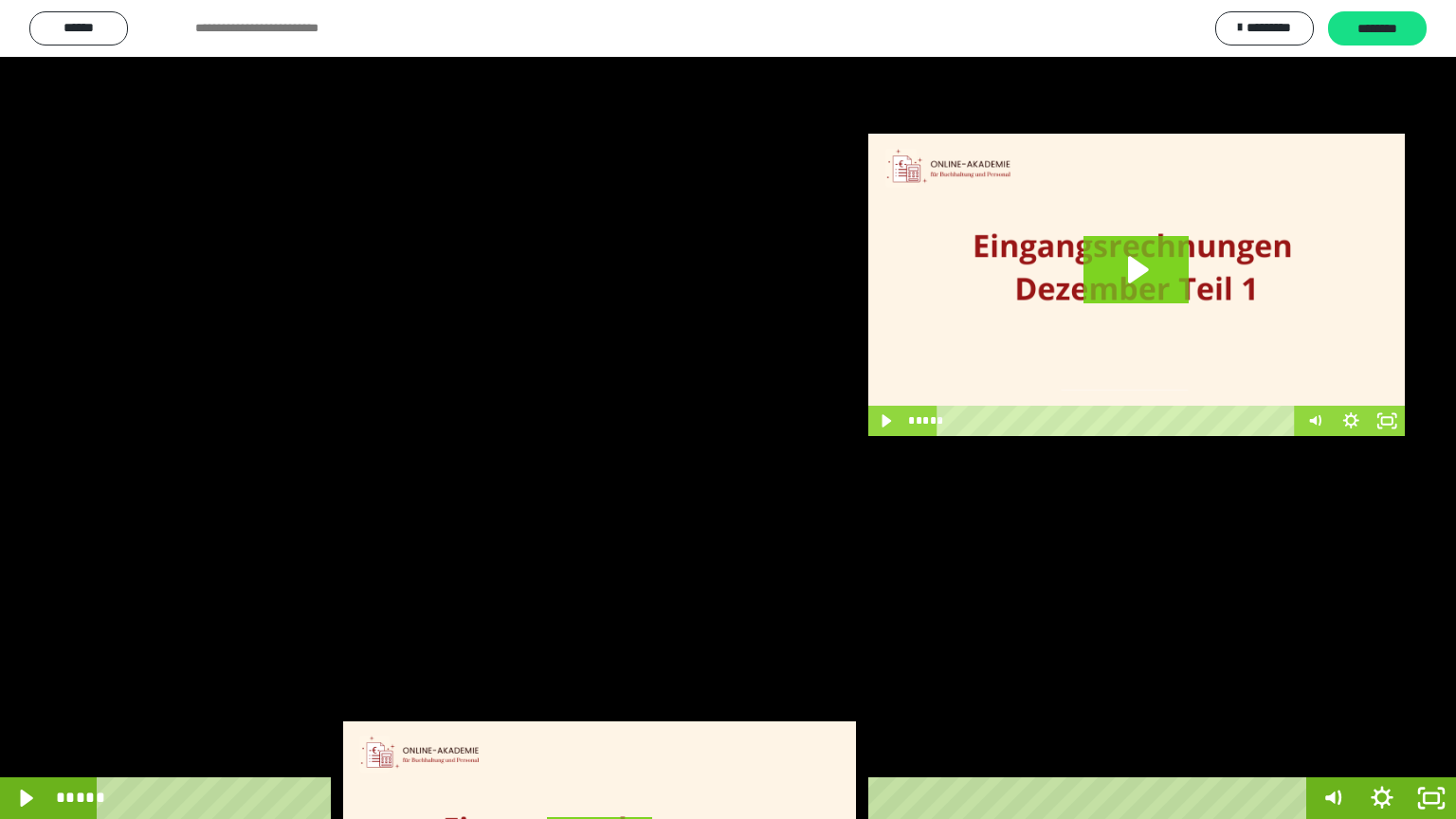 click at bounding box center [728, 410] 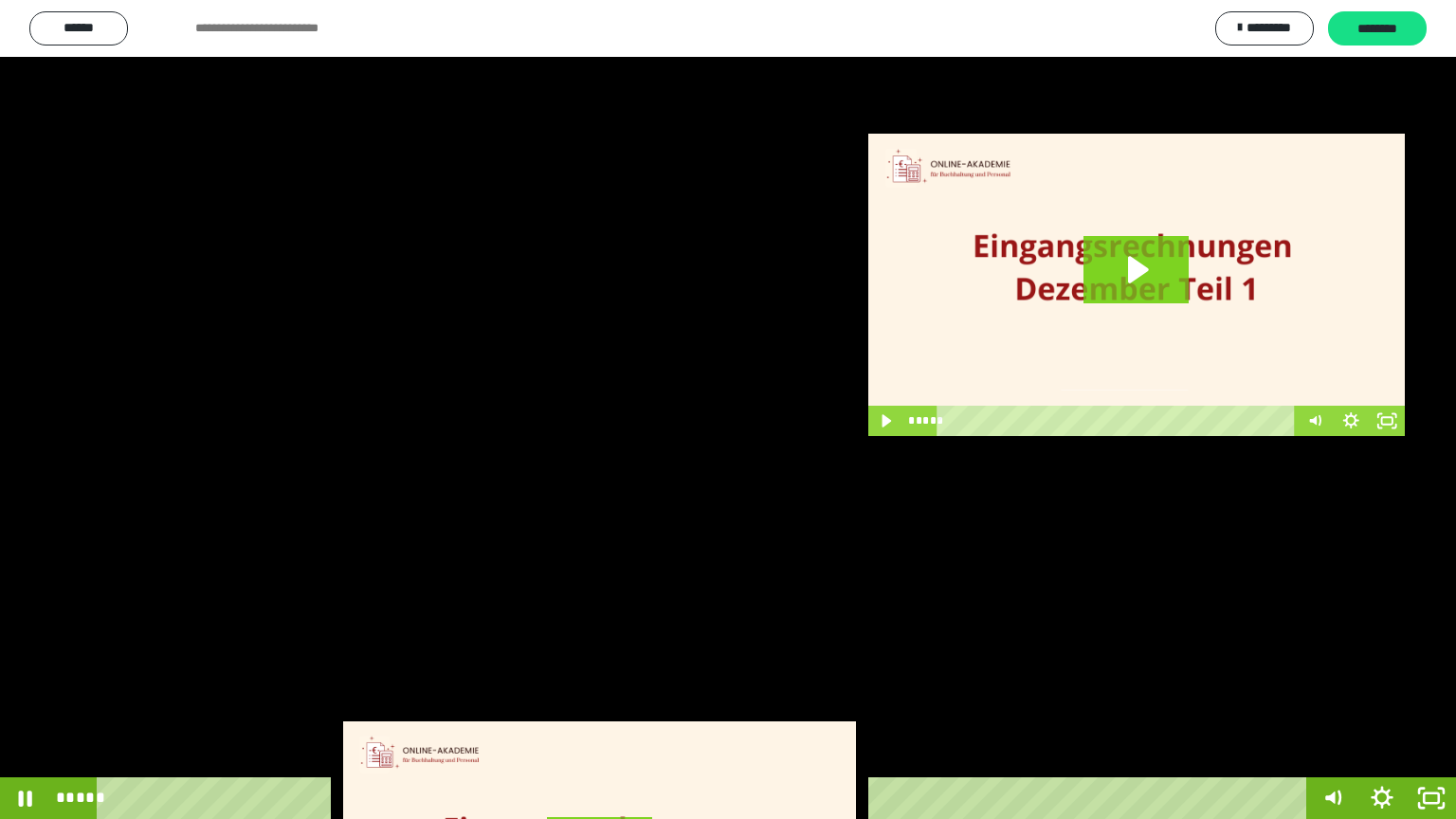 click at bounding box center [728, 410] 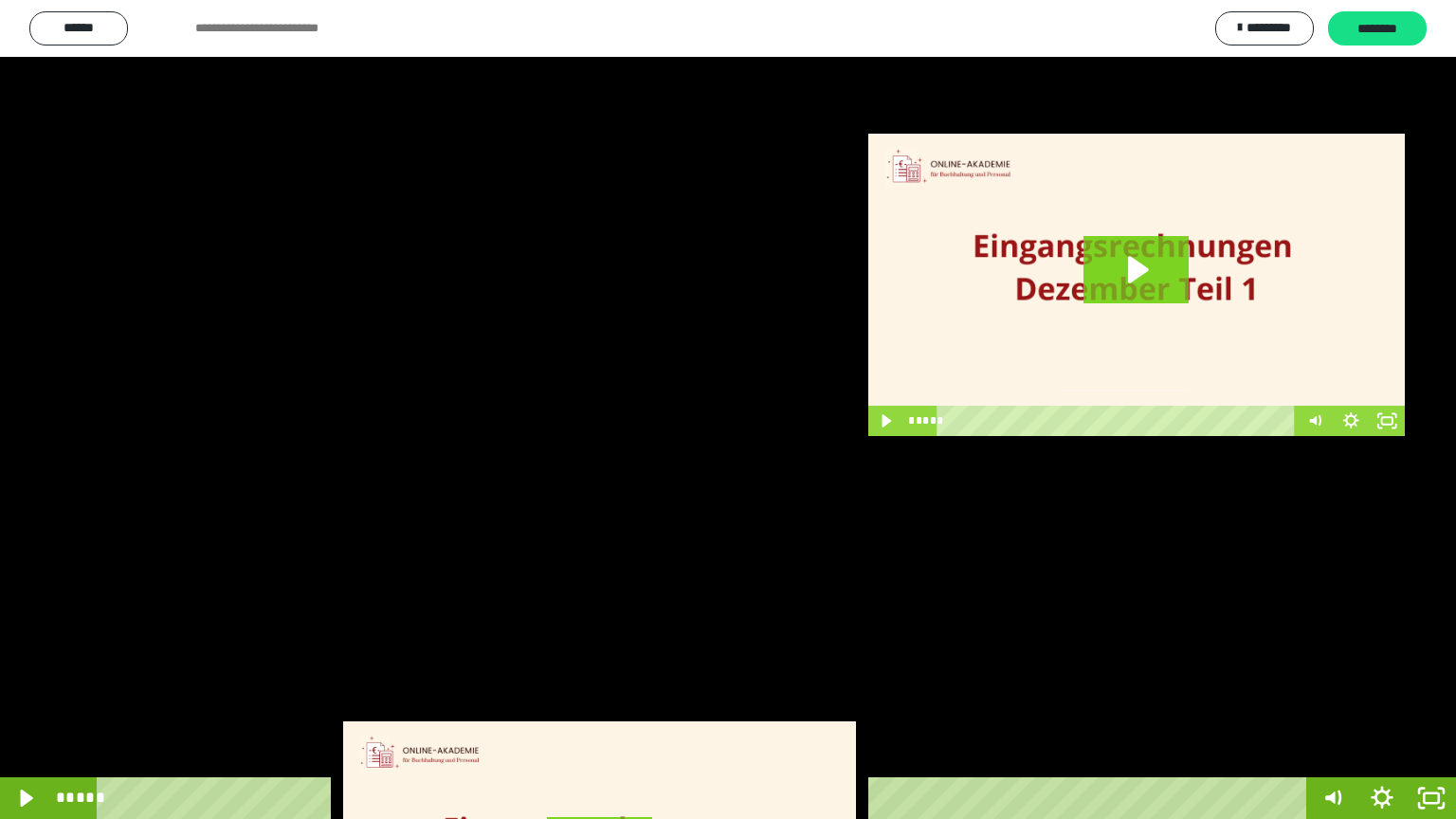 click at bounding box center [728, 410] 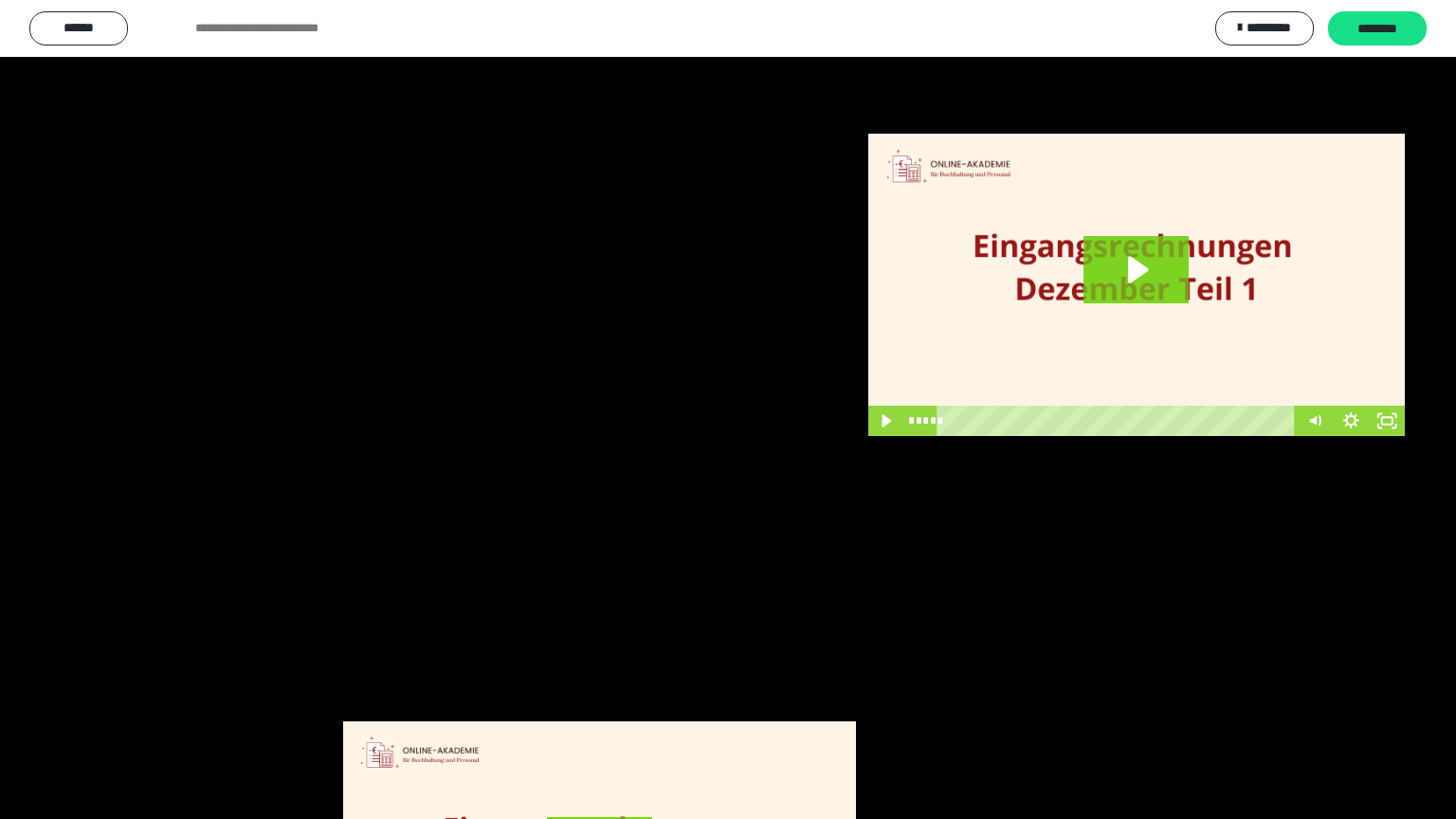 click at bounding box center [728, 410] 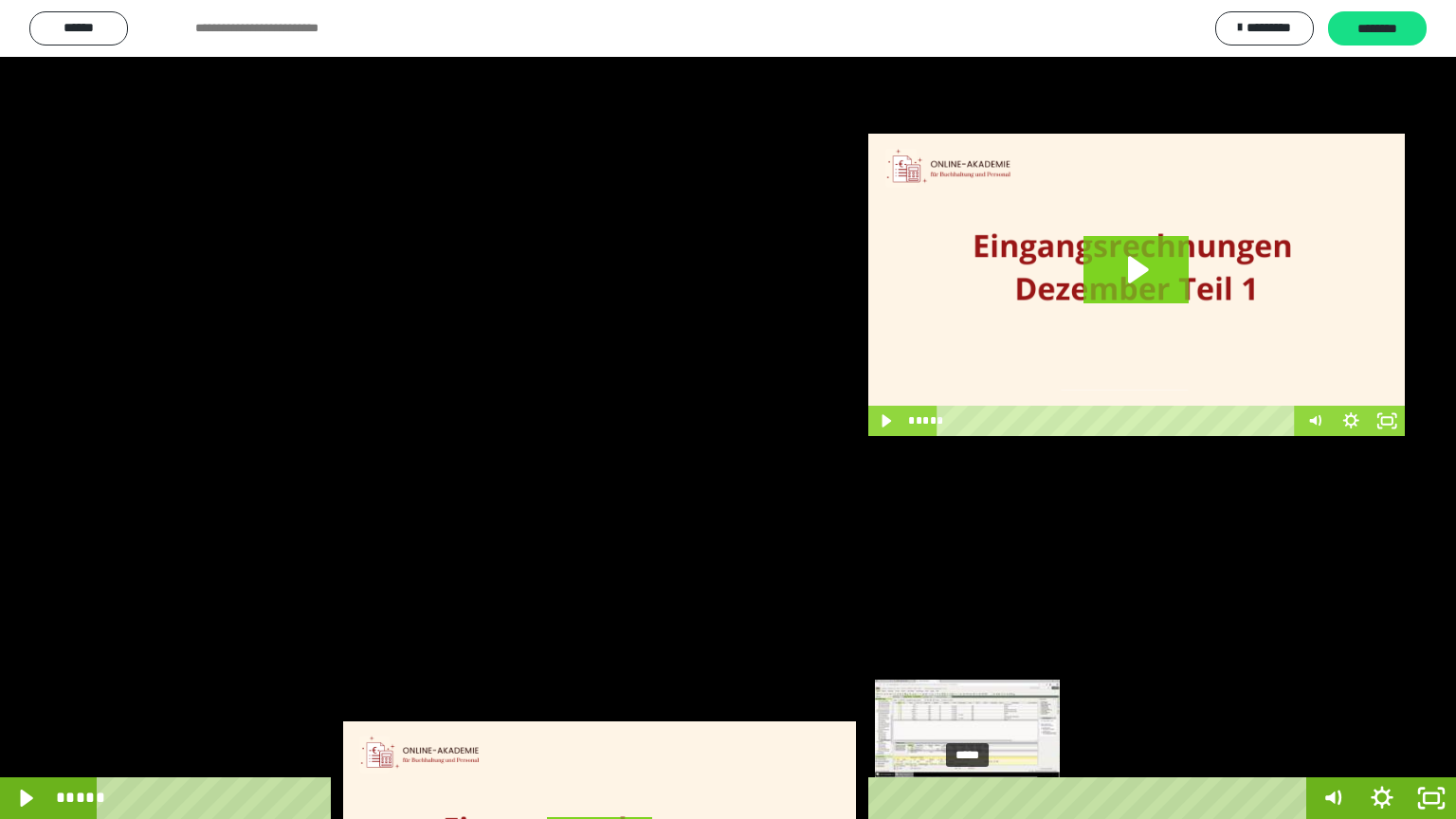 click at bounding box center [967, 798] 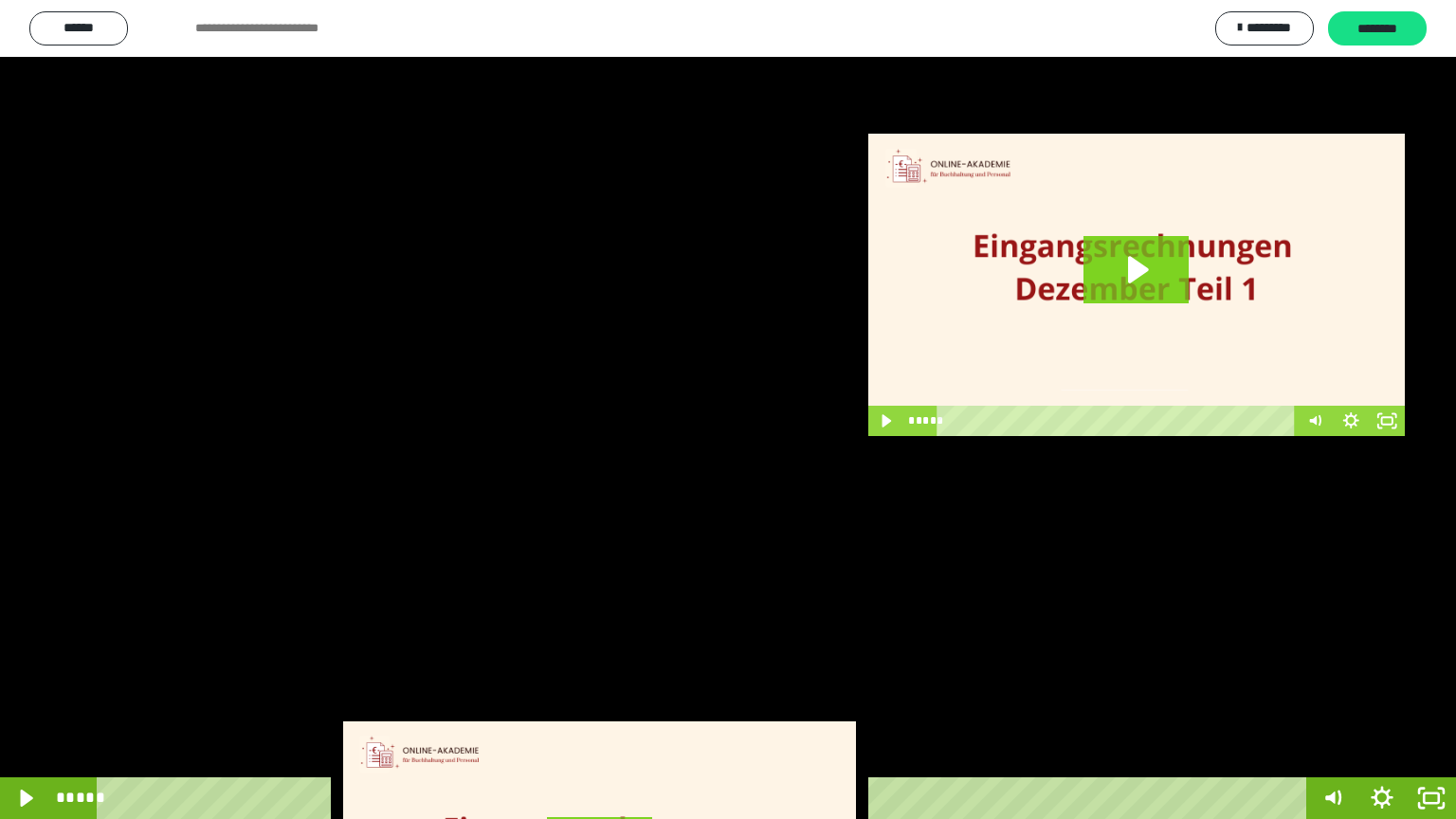 click at bounding box center (728, 410) 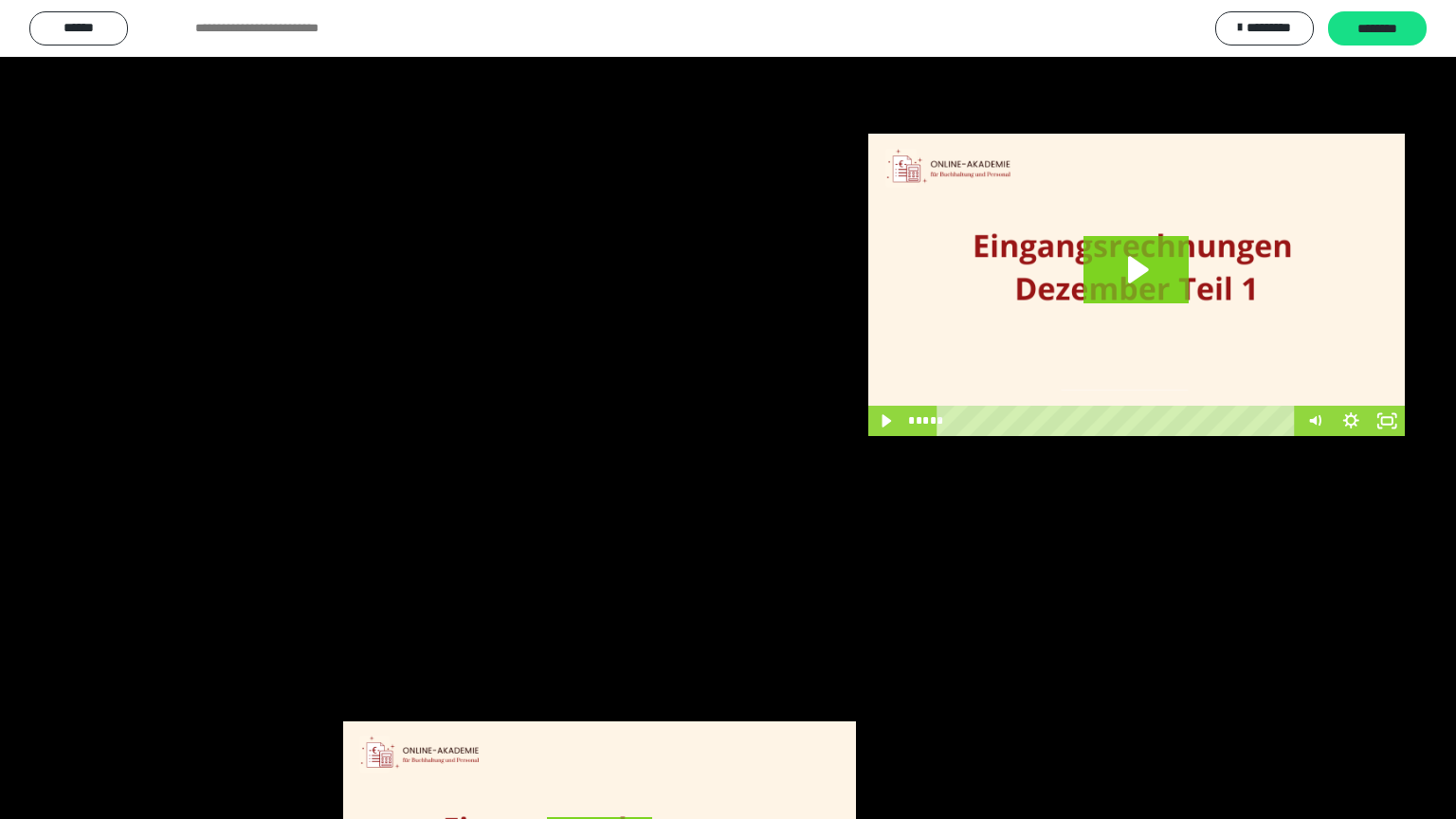 click at bounding box center [728, 410] 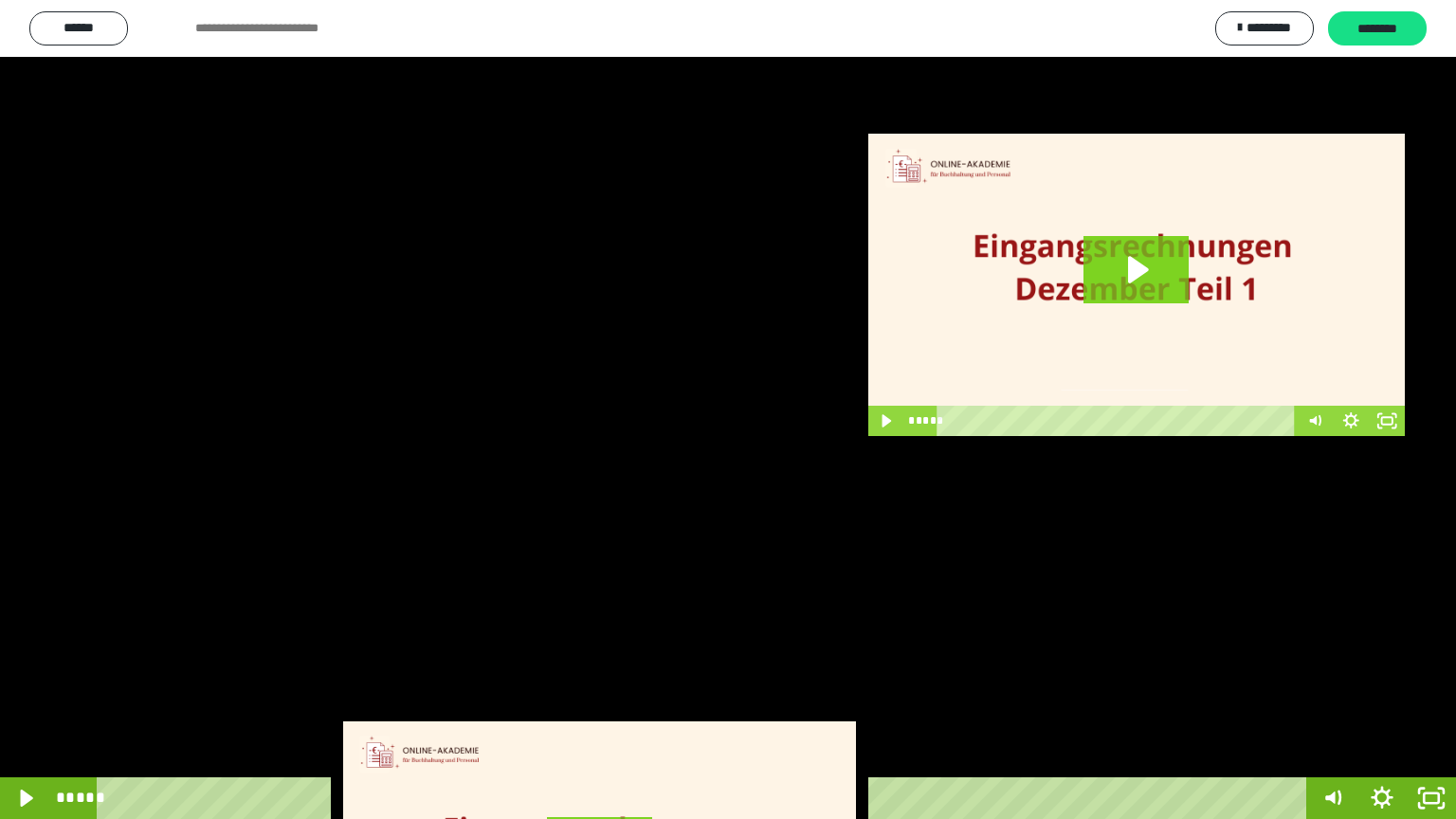 click at bounding box center (728, 410) 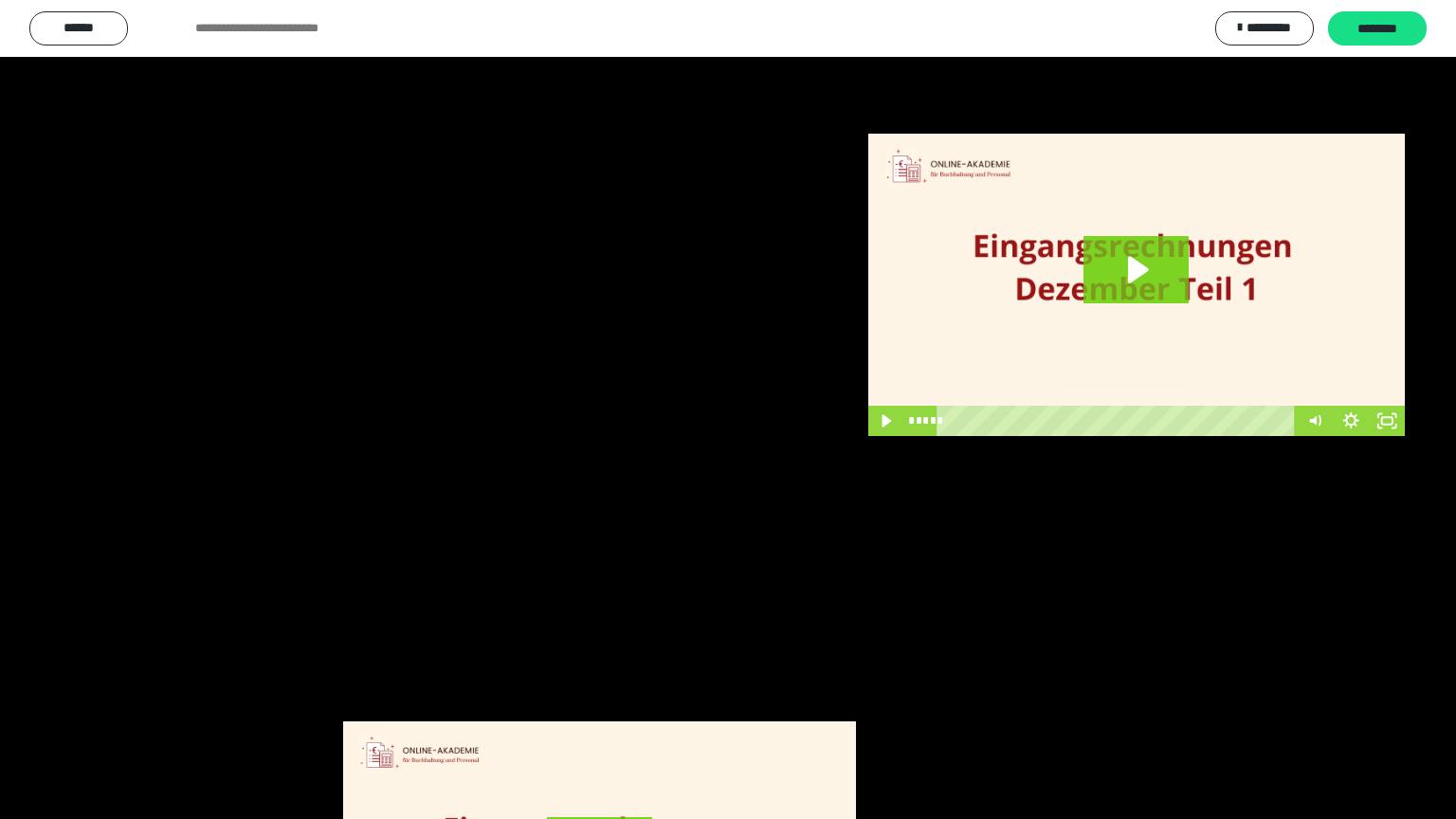 click at bounding box center (728, 410) 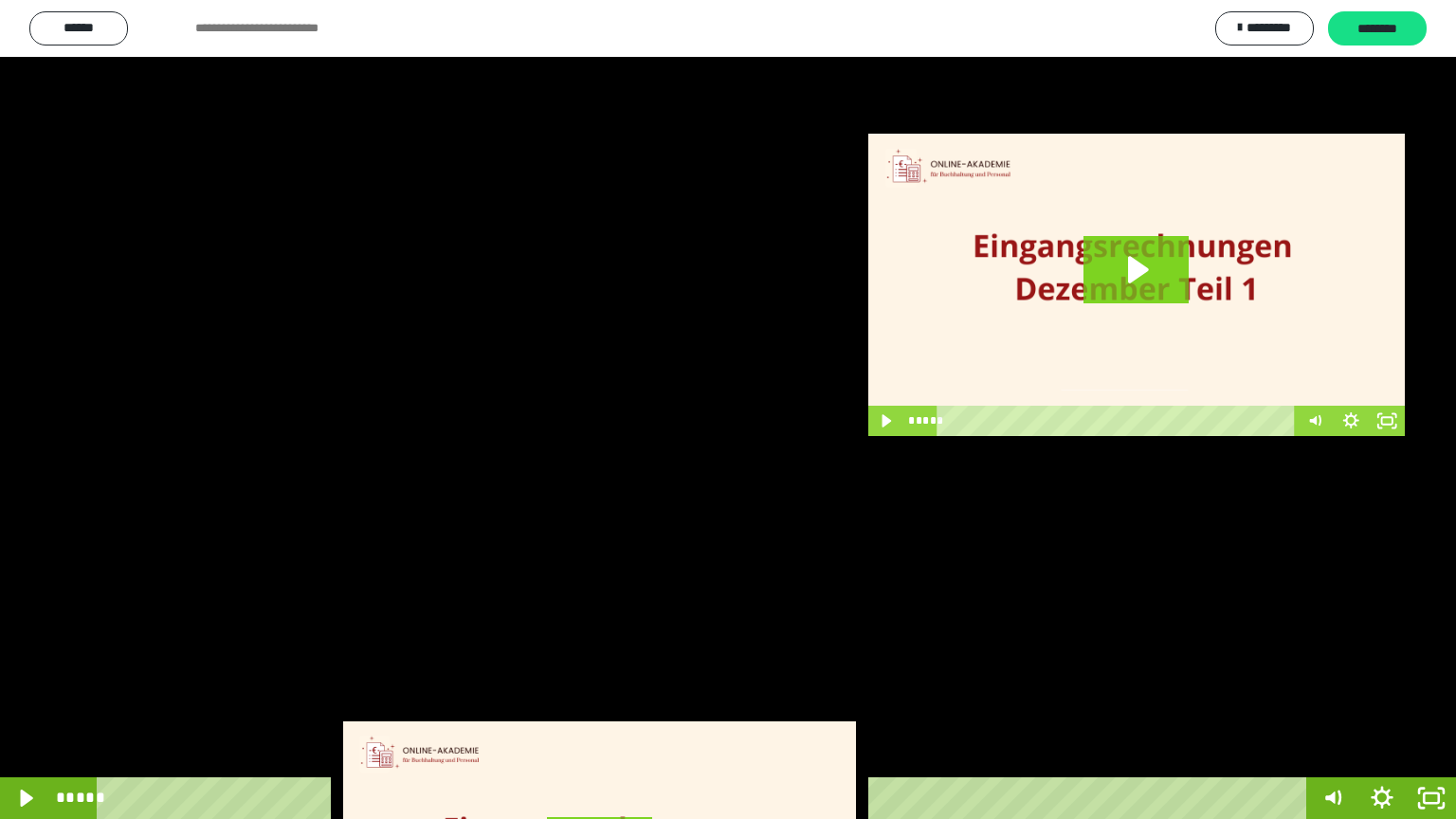 click at bounding box center (728, 410) 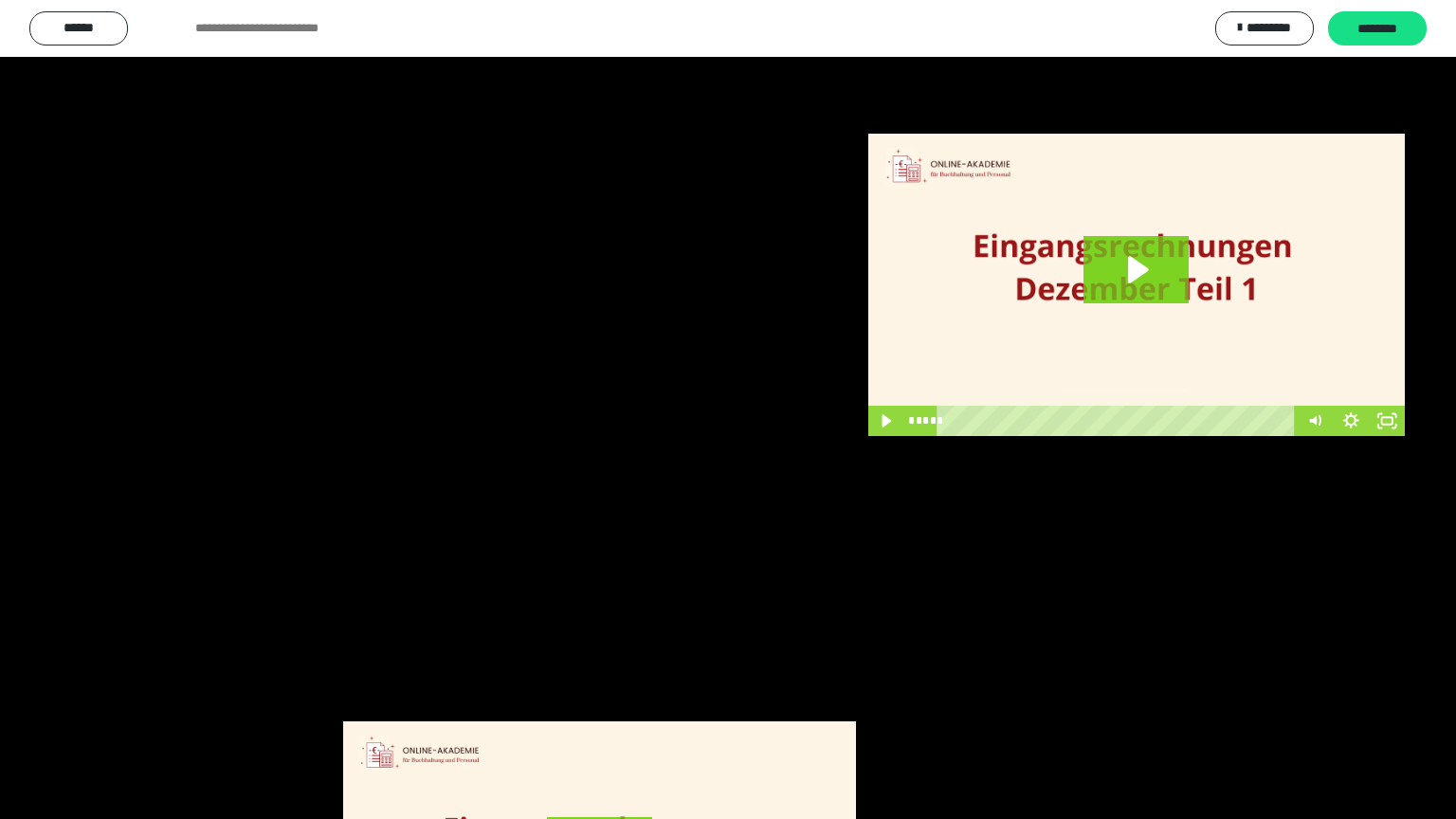 click at bounding box center [728, 410] 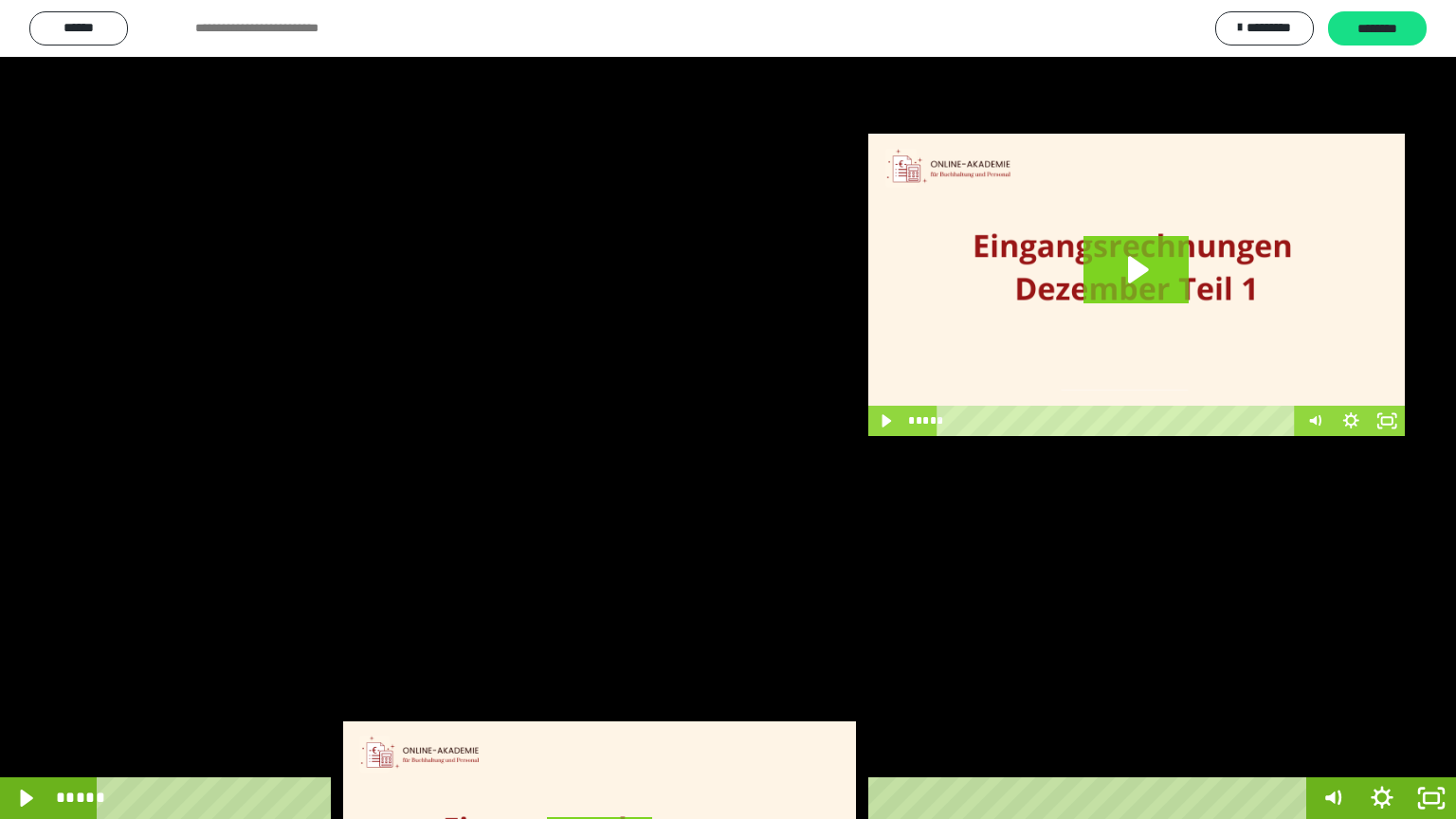 click at bounding box center [728, 410] 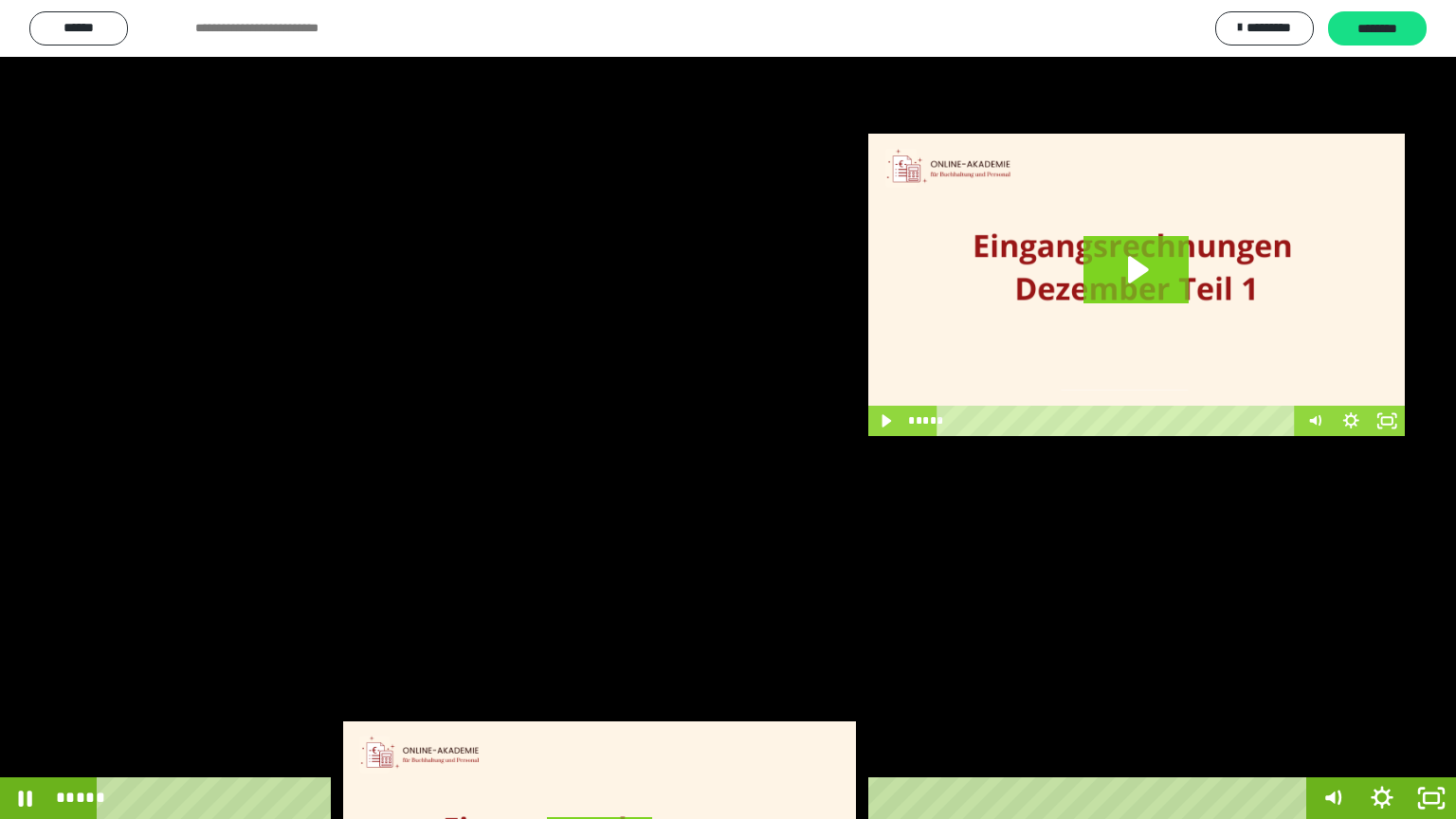 click at bounding box center [728, 410] 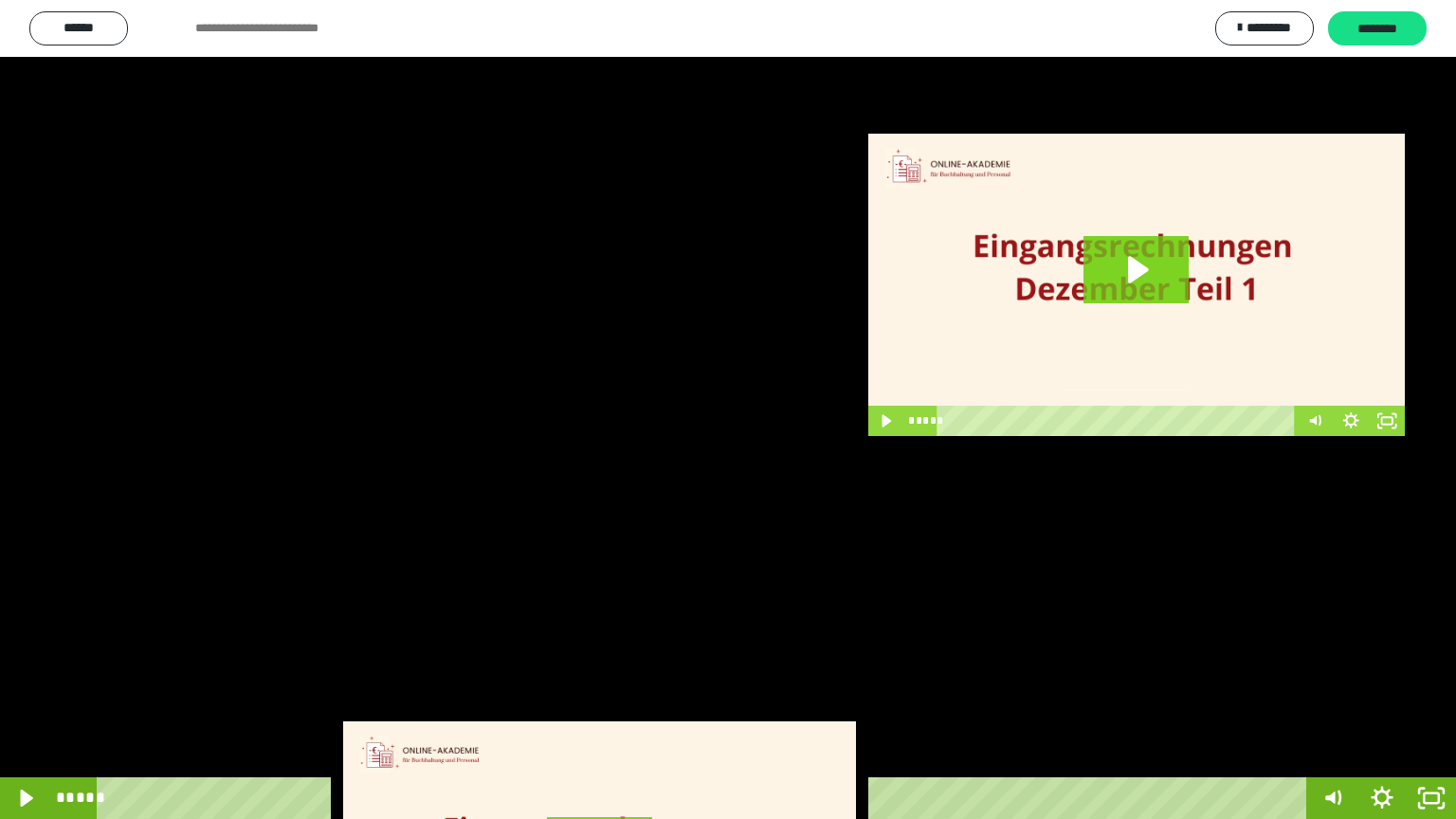 click at bounding box center (728, 410) 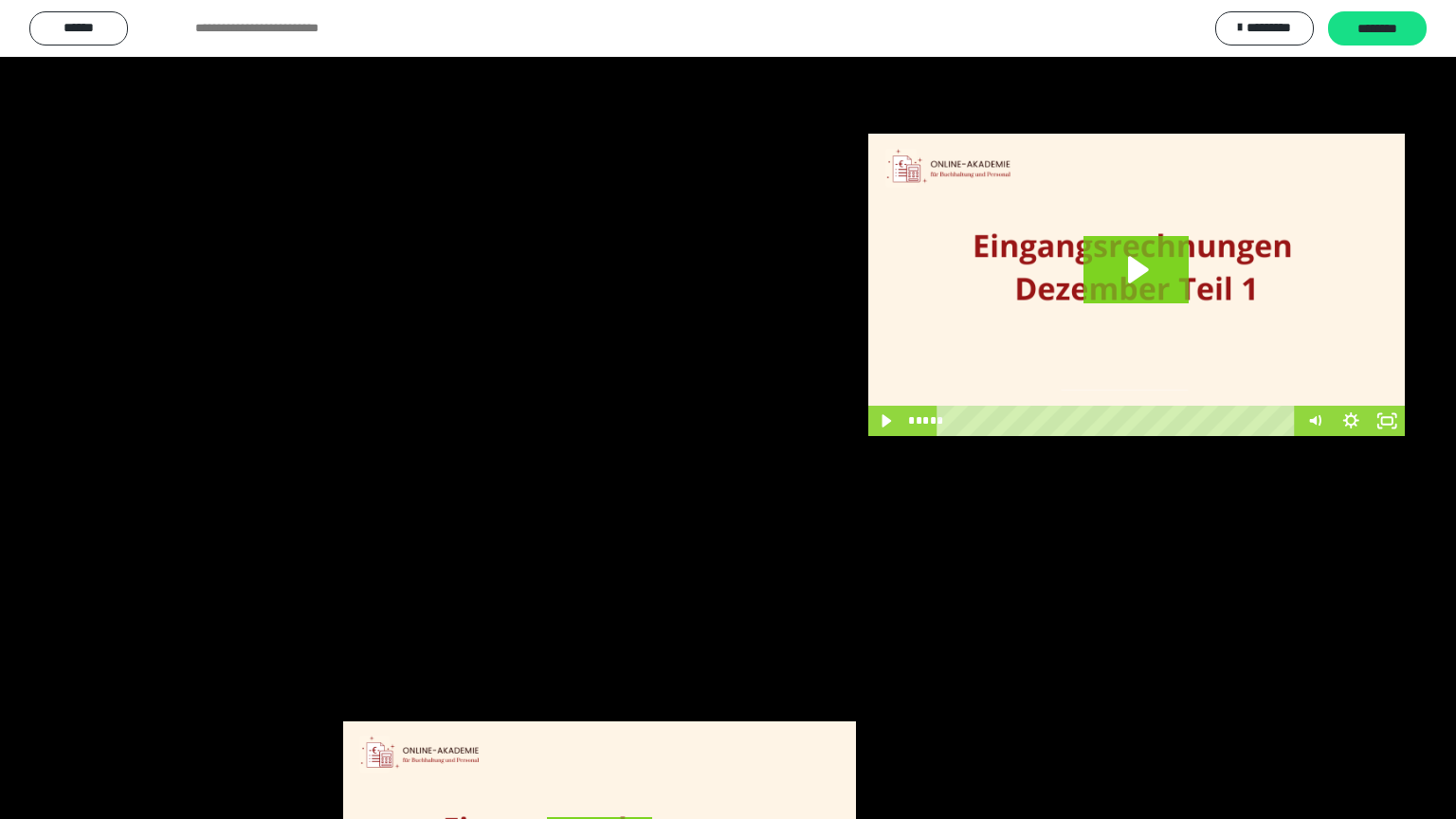 click at bounding box center [728, 410] 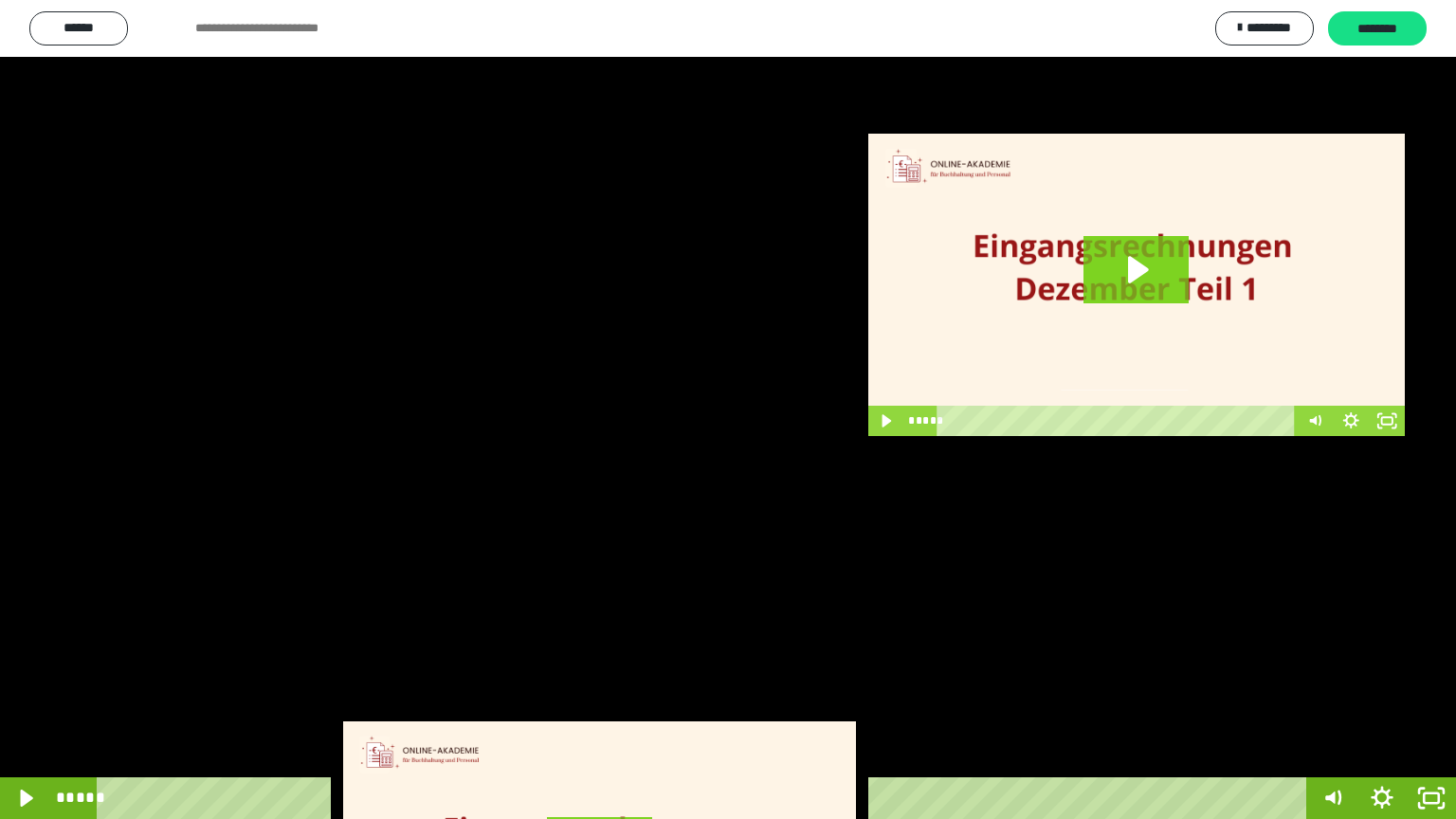 click at bounding box center [728, 410] 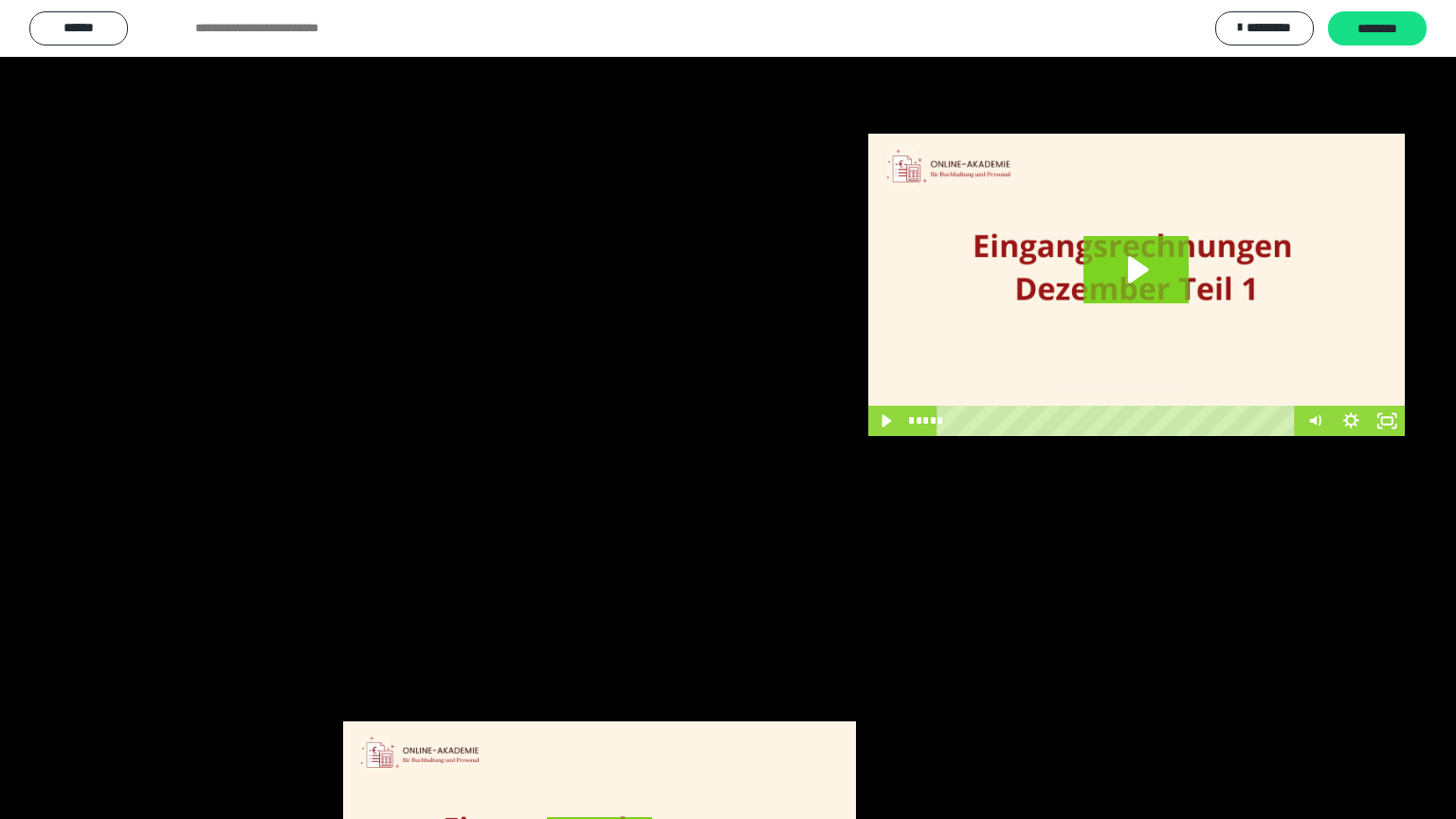 click at bounding box center (728, 410) 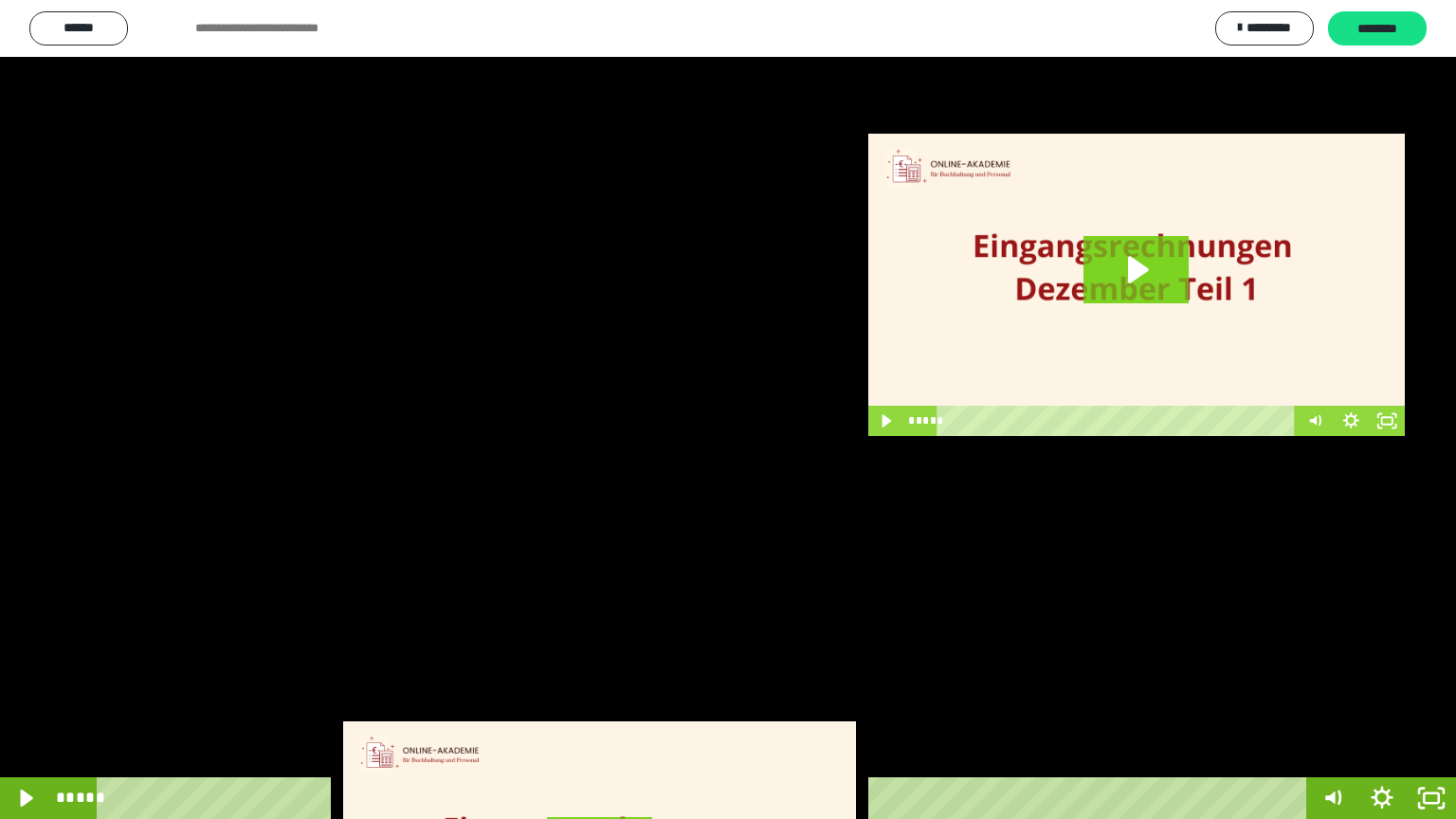 click at bounding box center (728, 410) 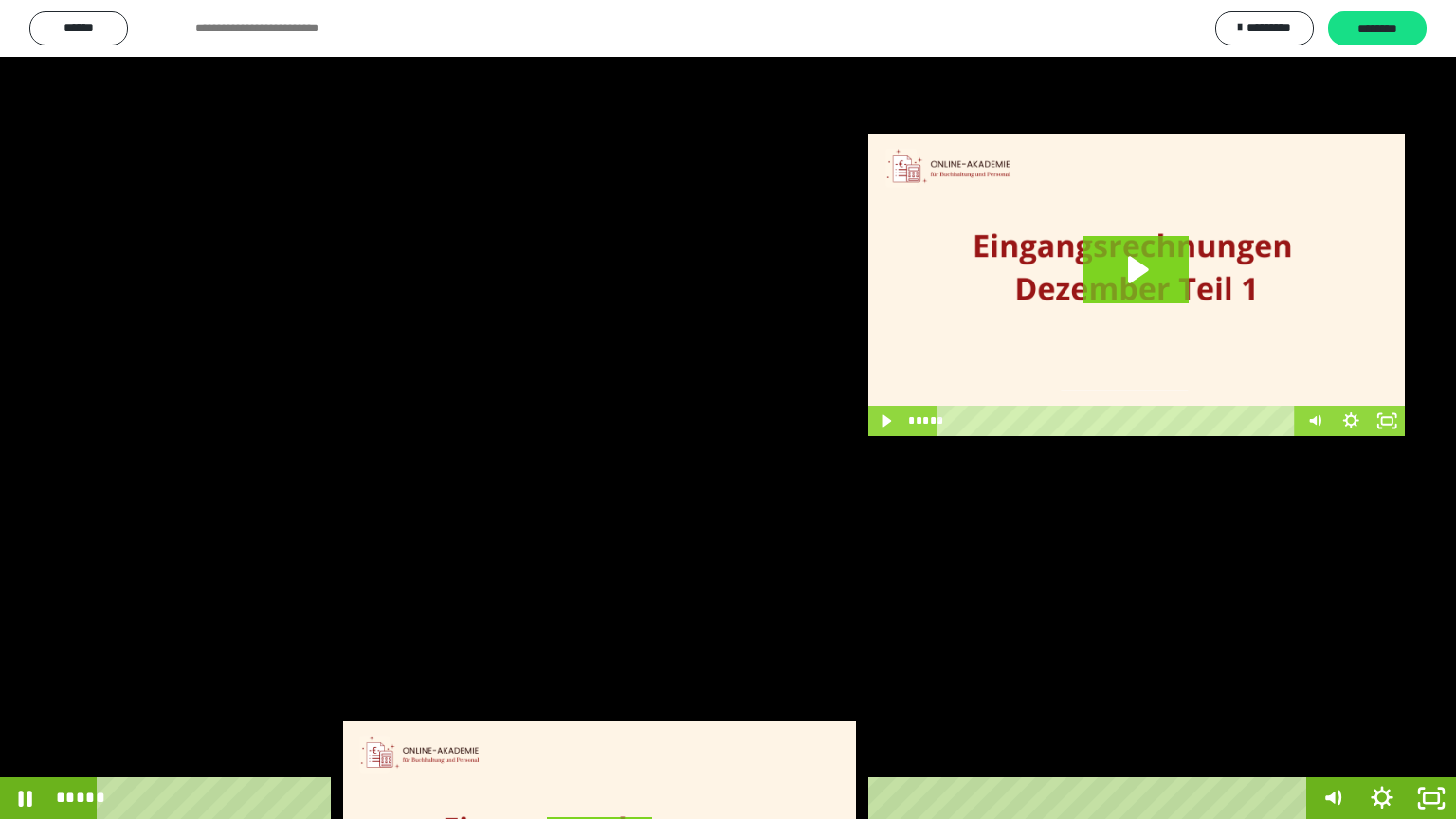click at bounding box center (728, 410) 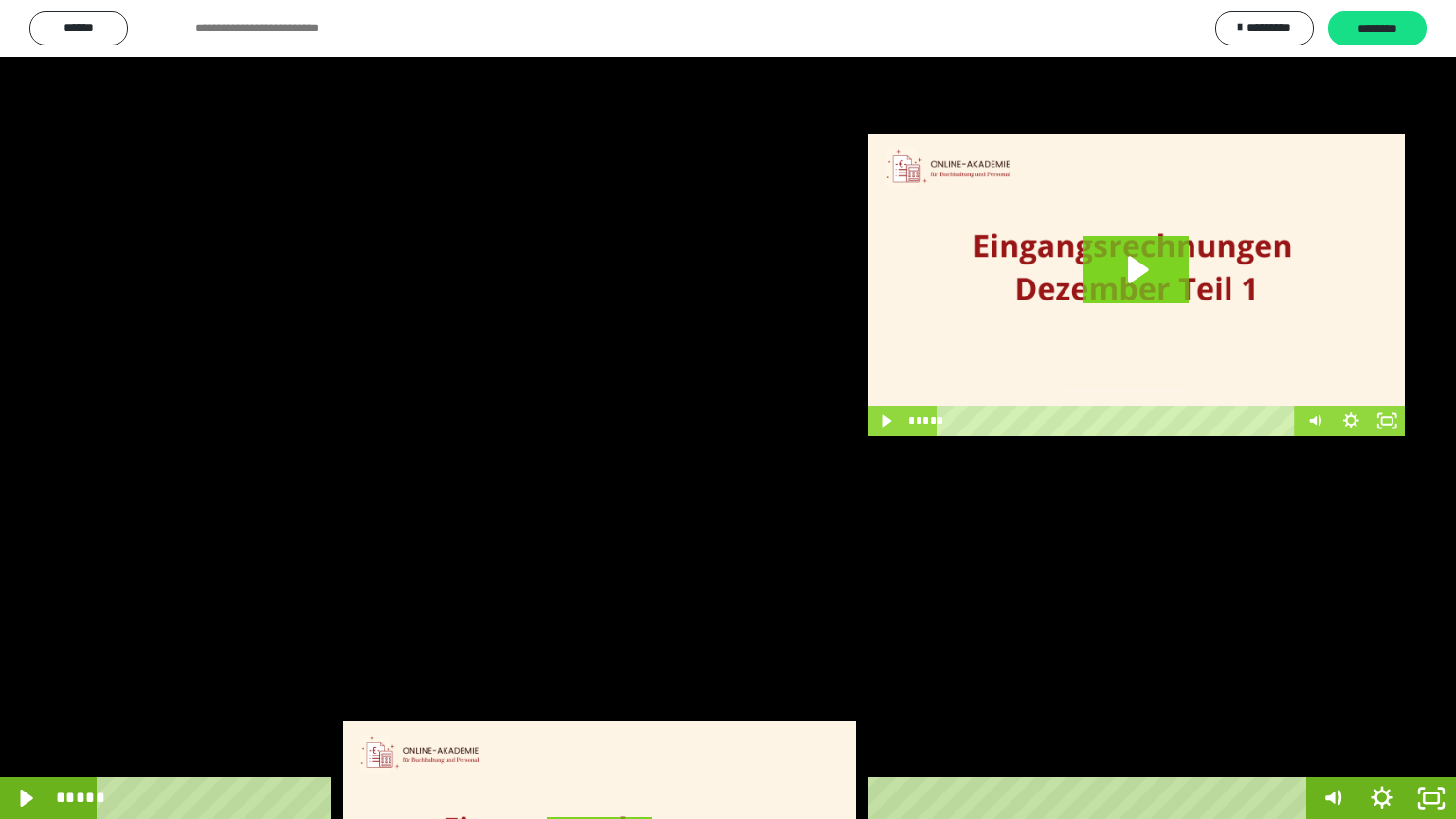 click at bounding box center [728, 410] 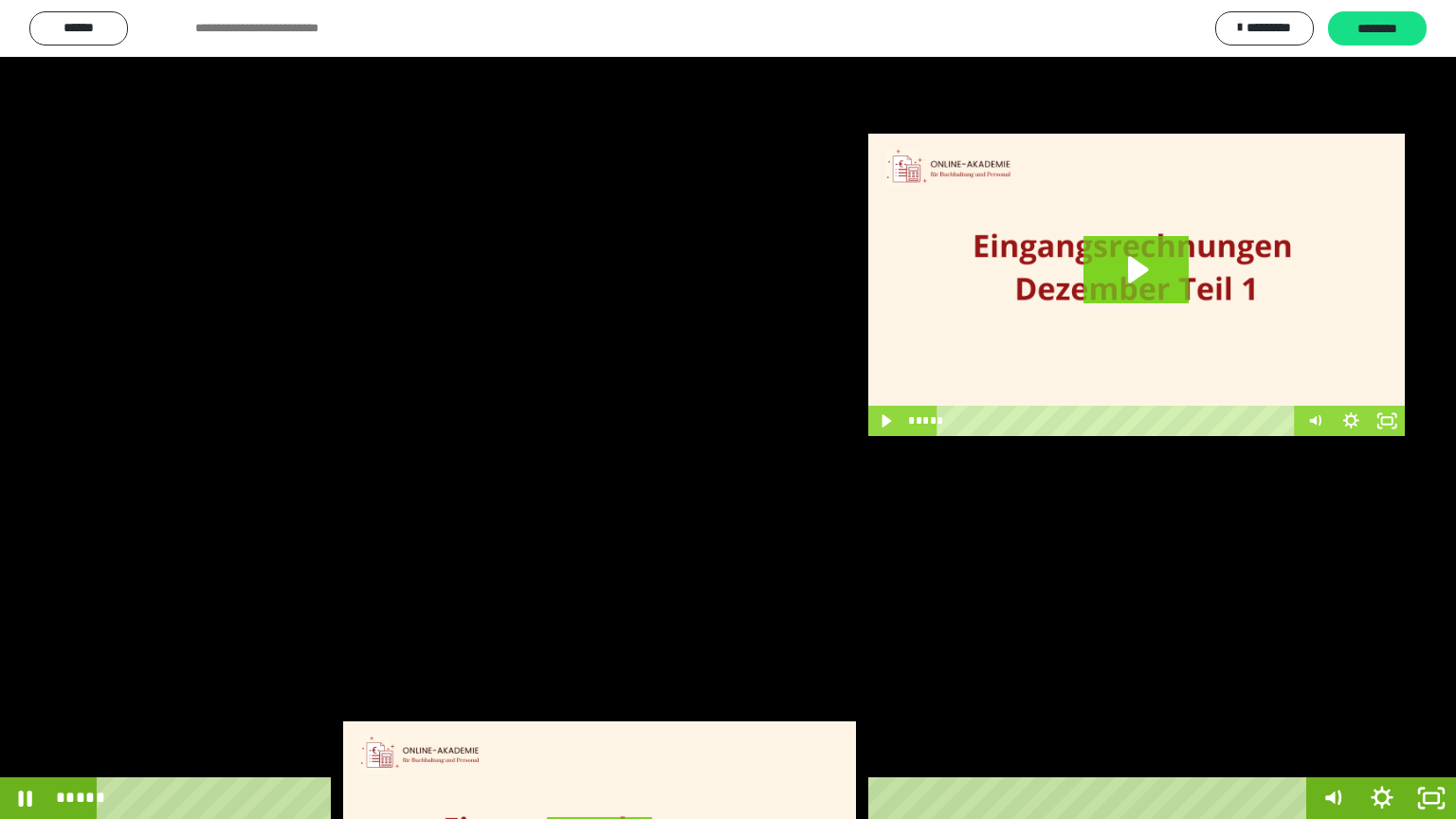 click at bounding box center [728, 410] 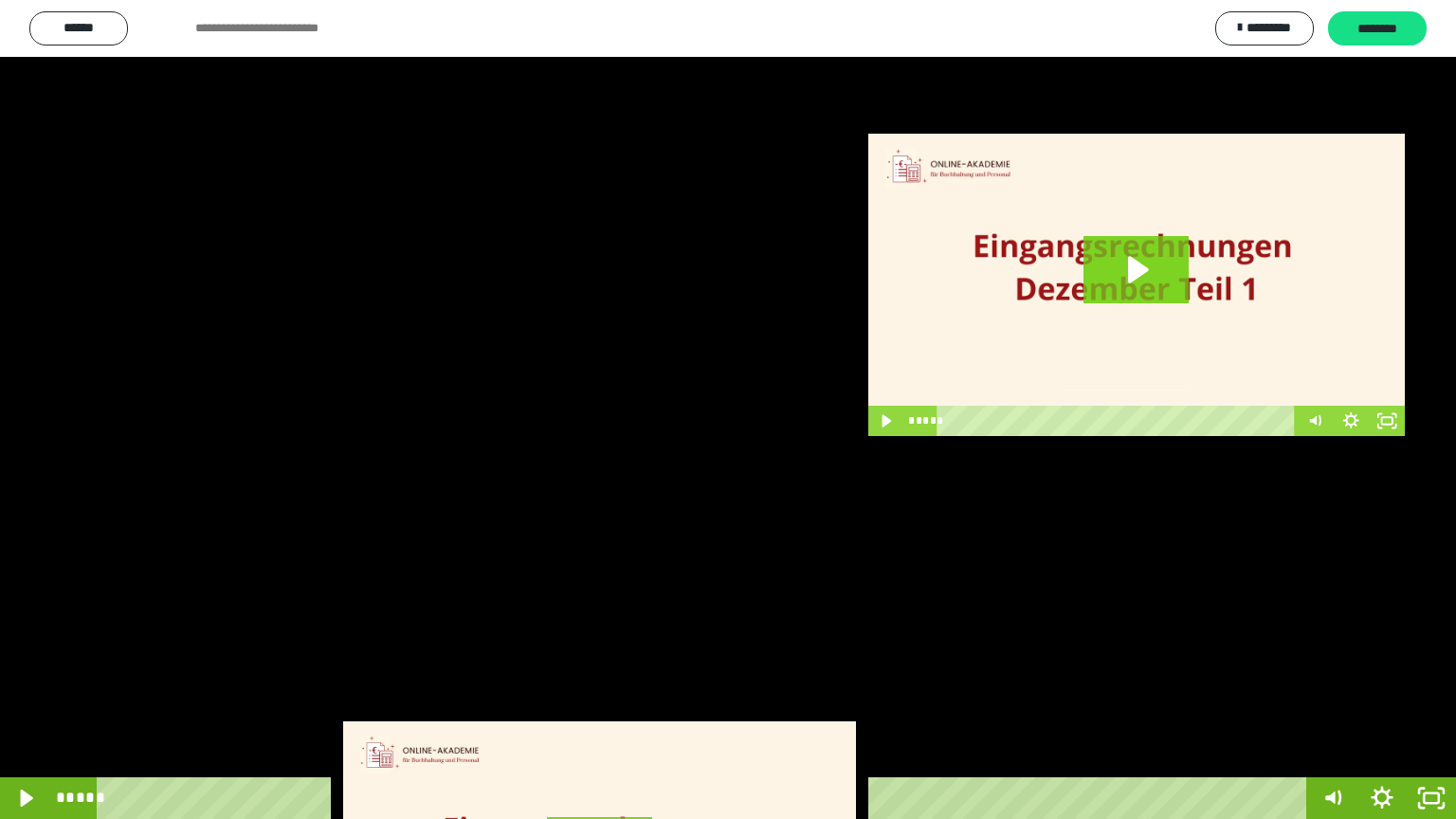 click at bounding box center (728, 410) 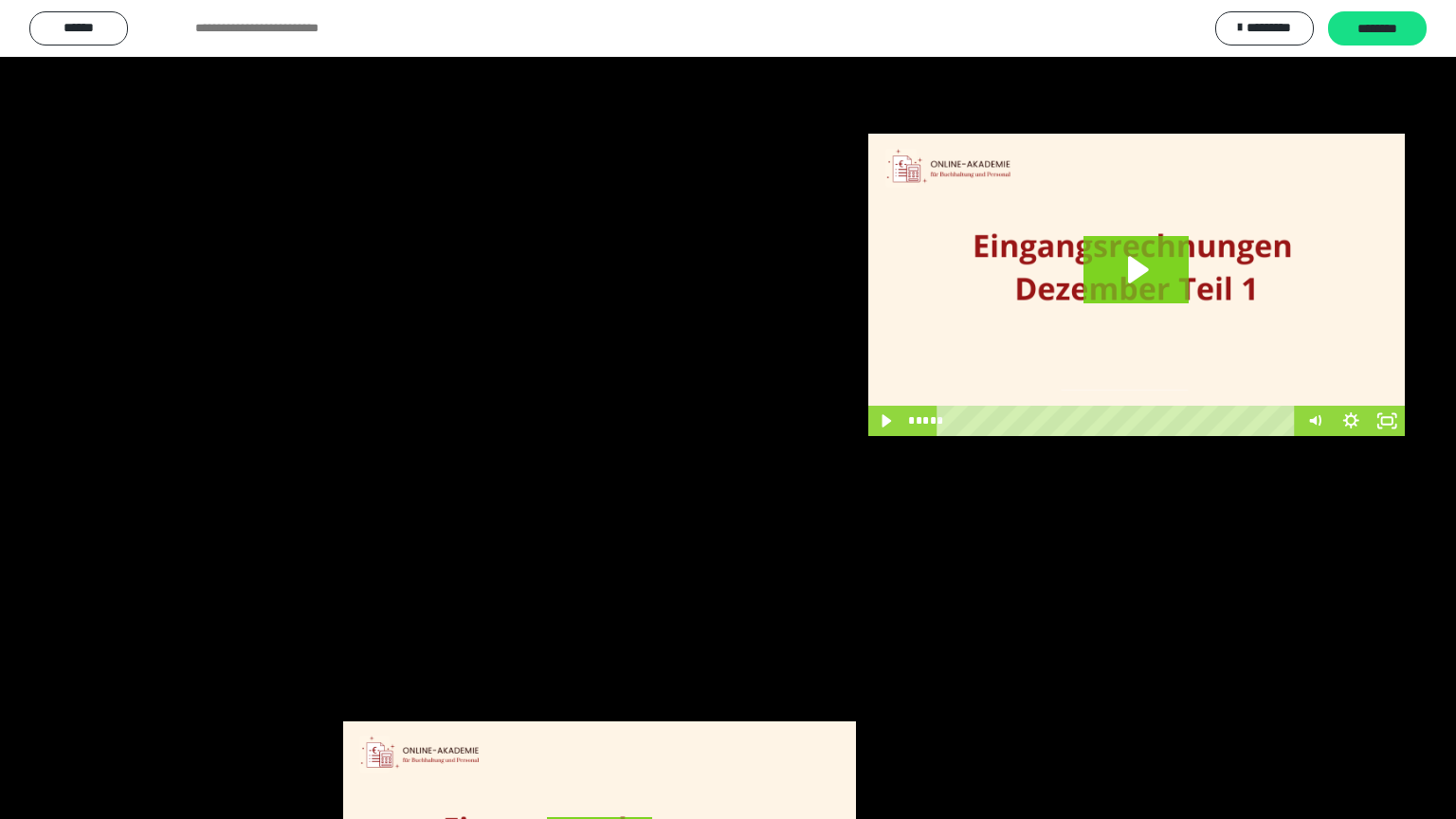 click at bounding box center (728, 410) 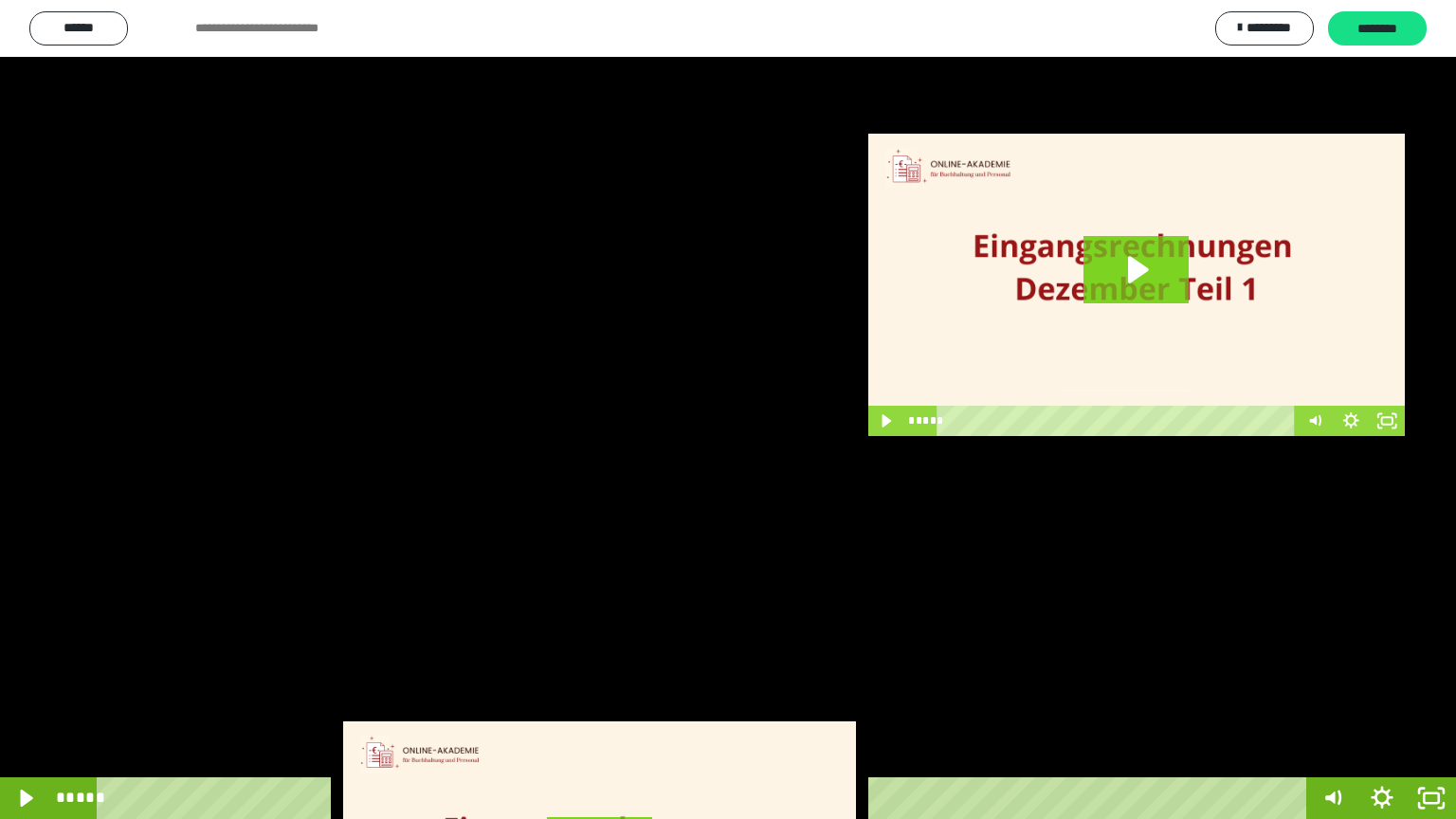 click at bounding box center [728, 410] 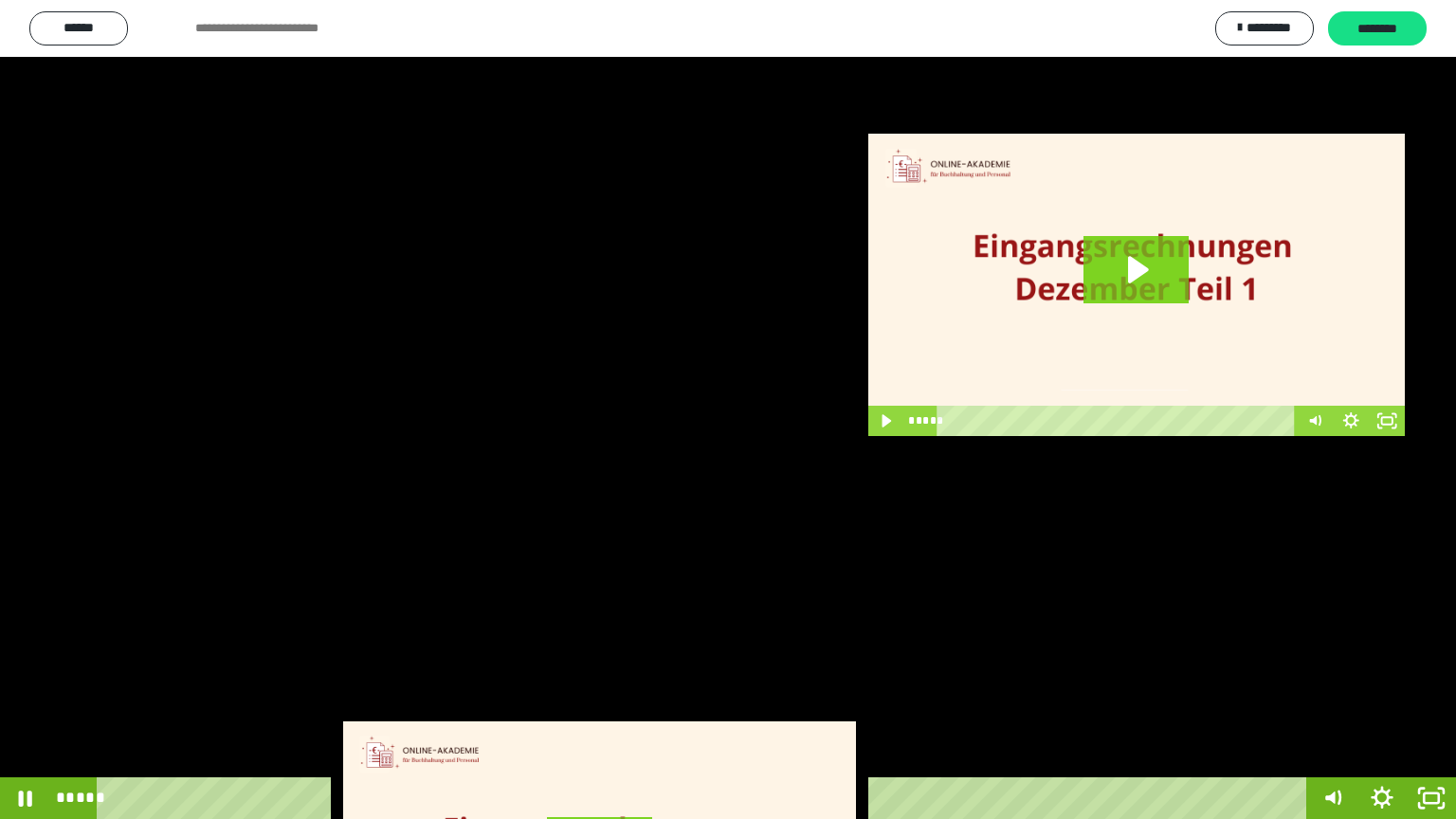 click at bounding box center (728, 410) 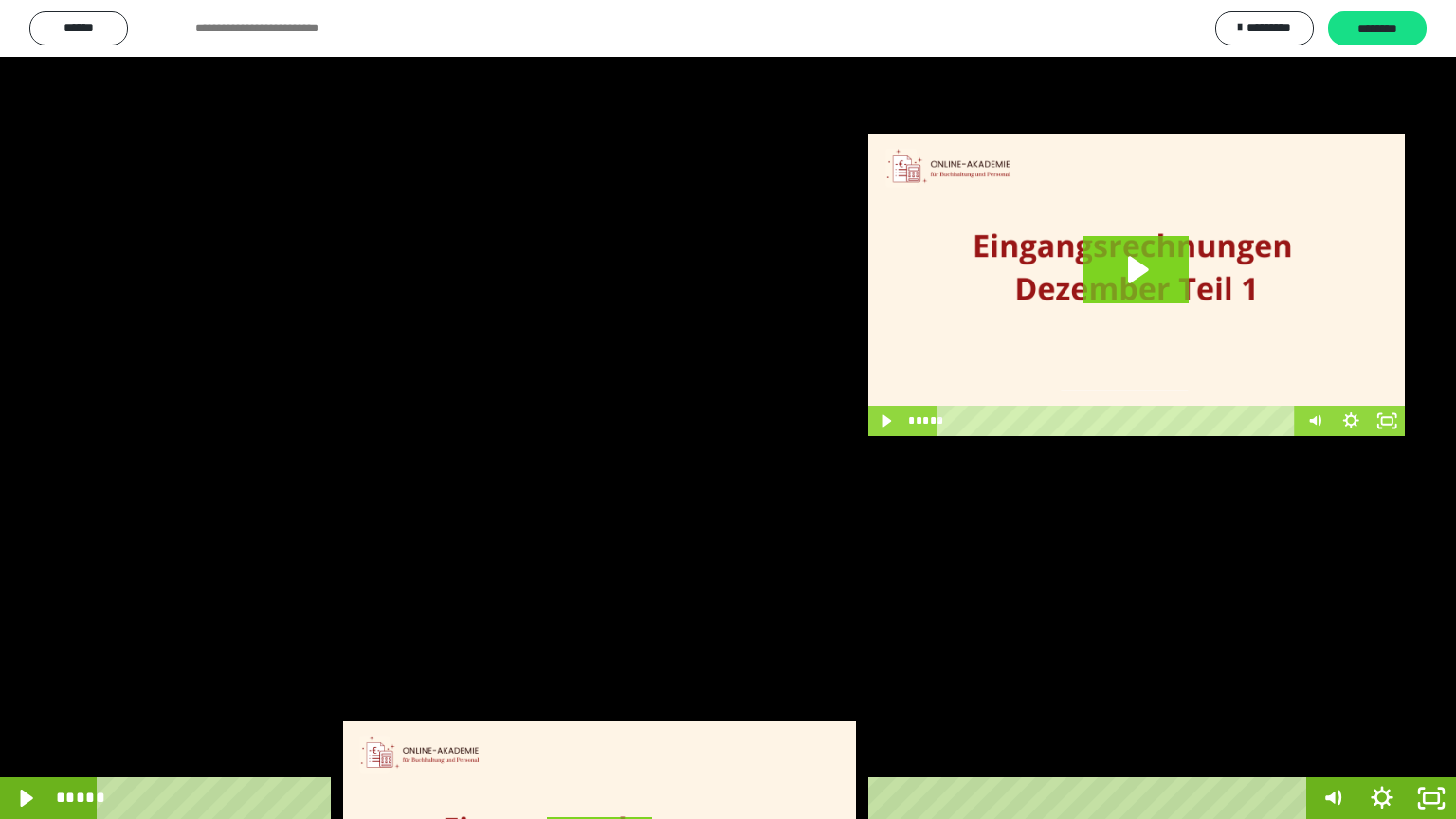 click at bounding box center (728, 410) 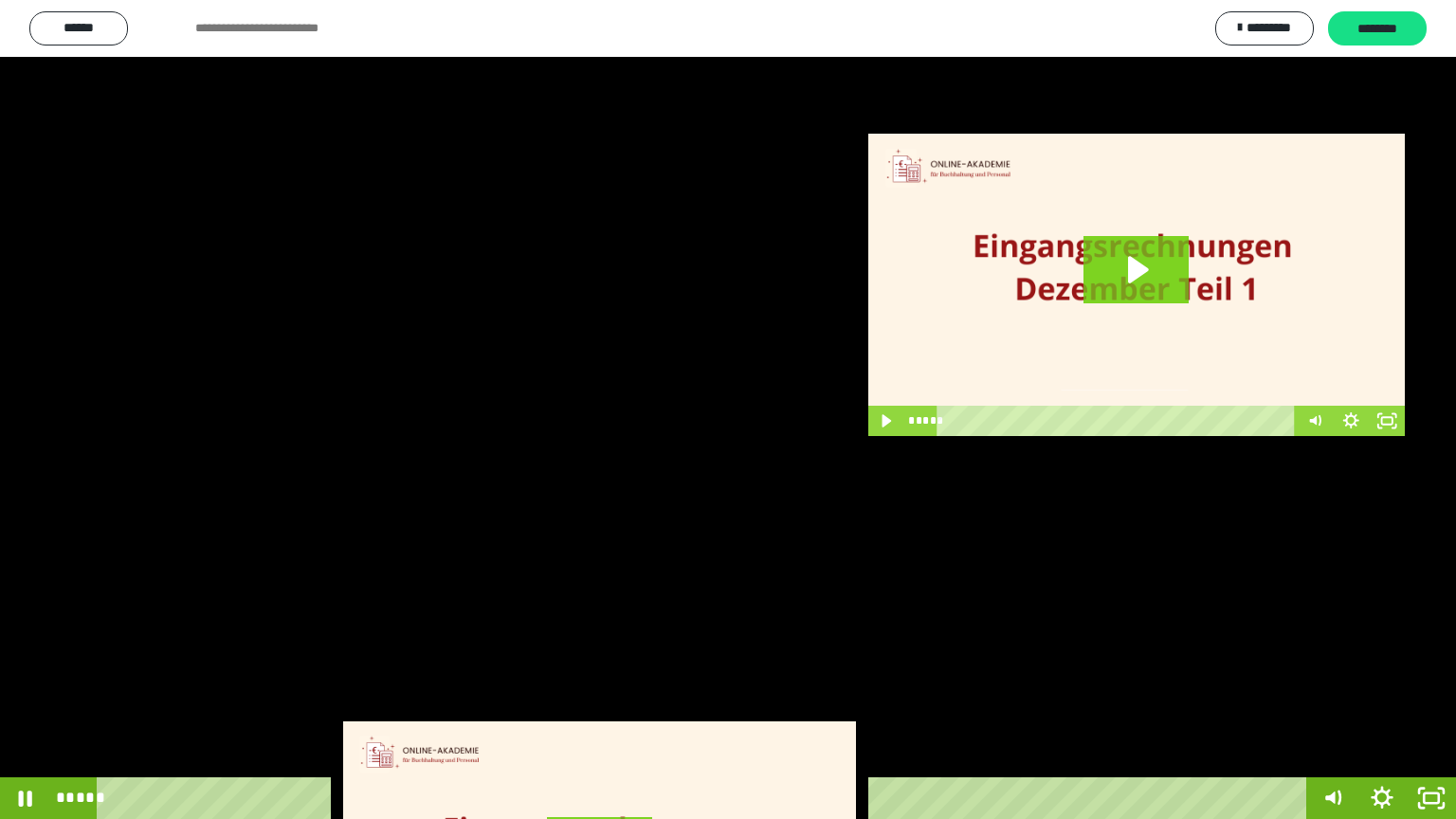 click at bounding box center [728, 410] 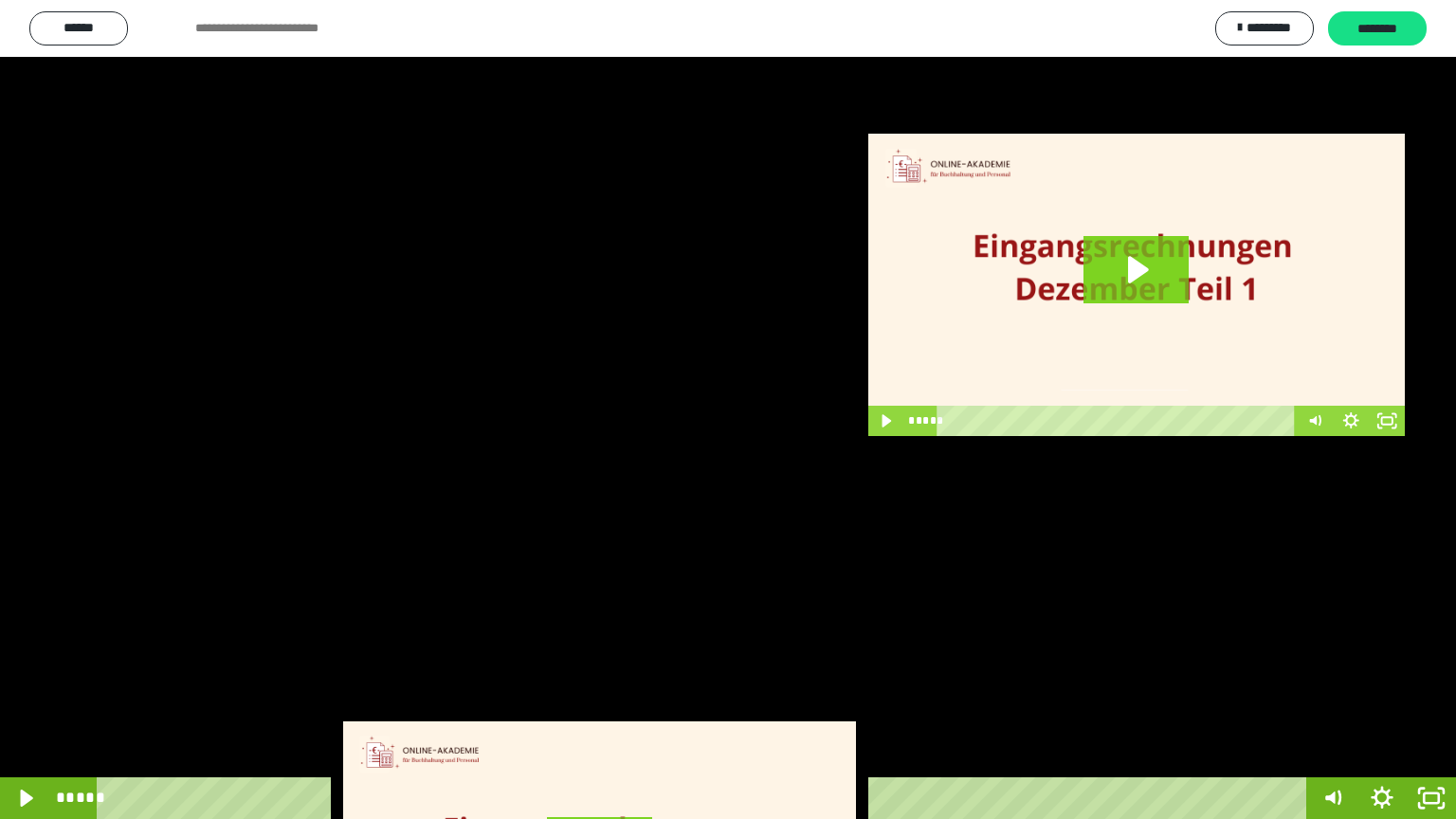 click at bounding box center (728, 410) 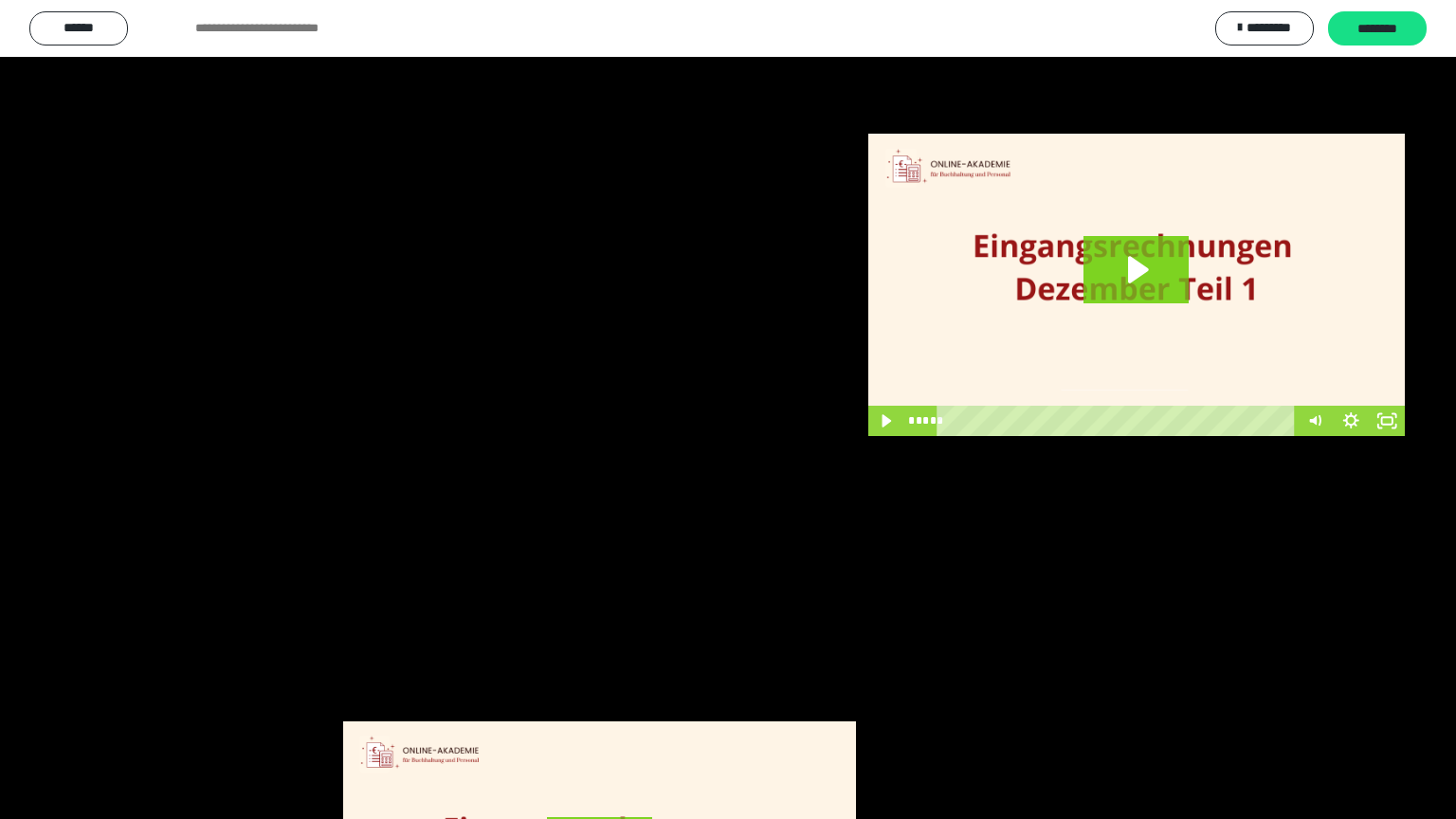 click at bounding box center (728, 410) 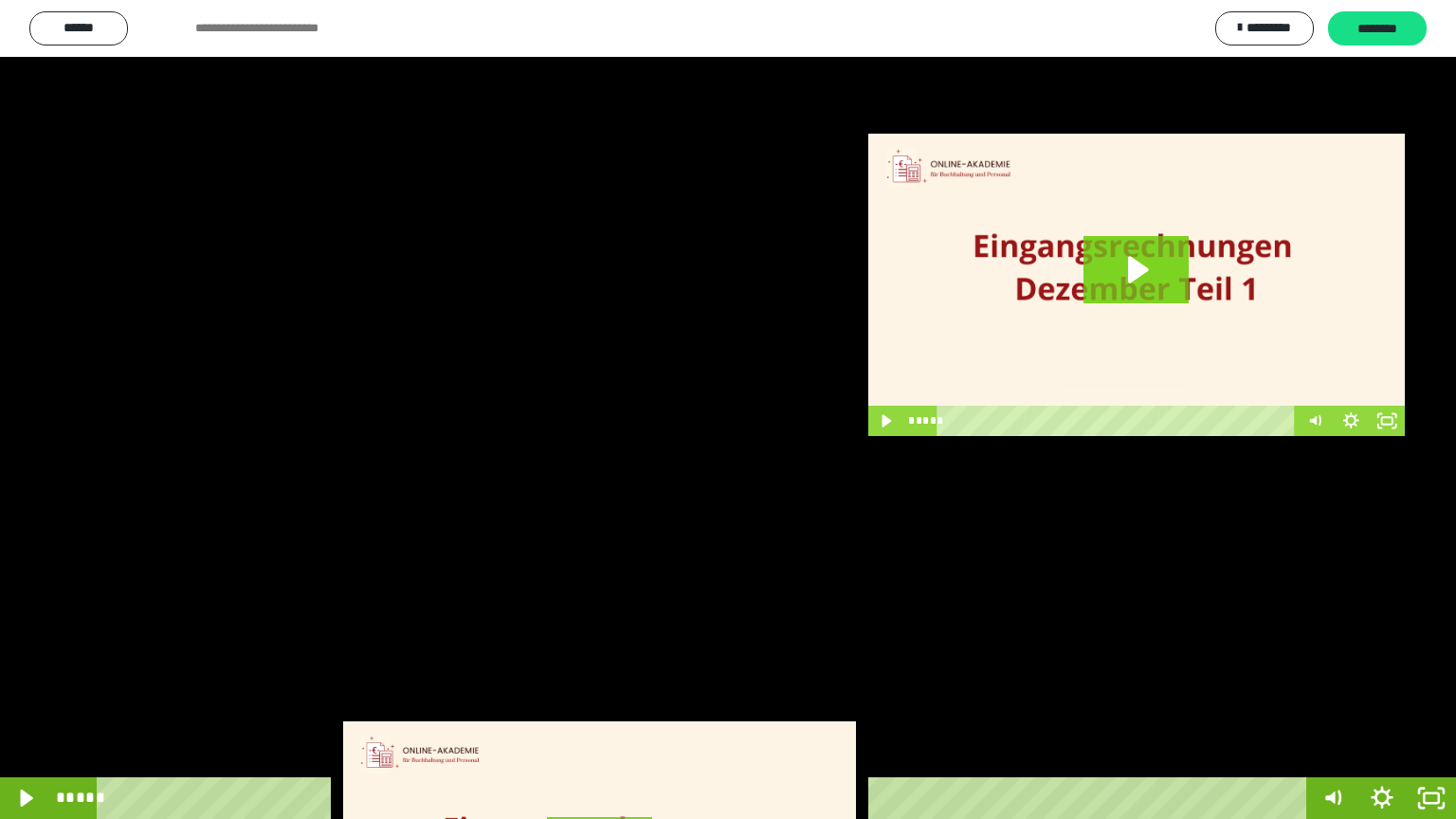 click at bounding box center (728, 410) 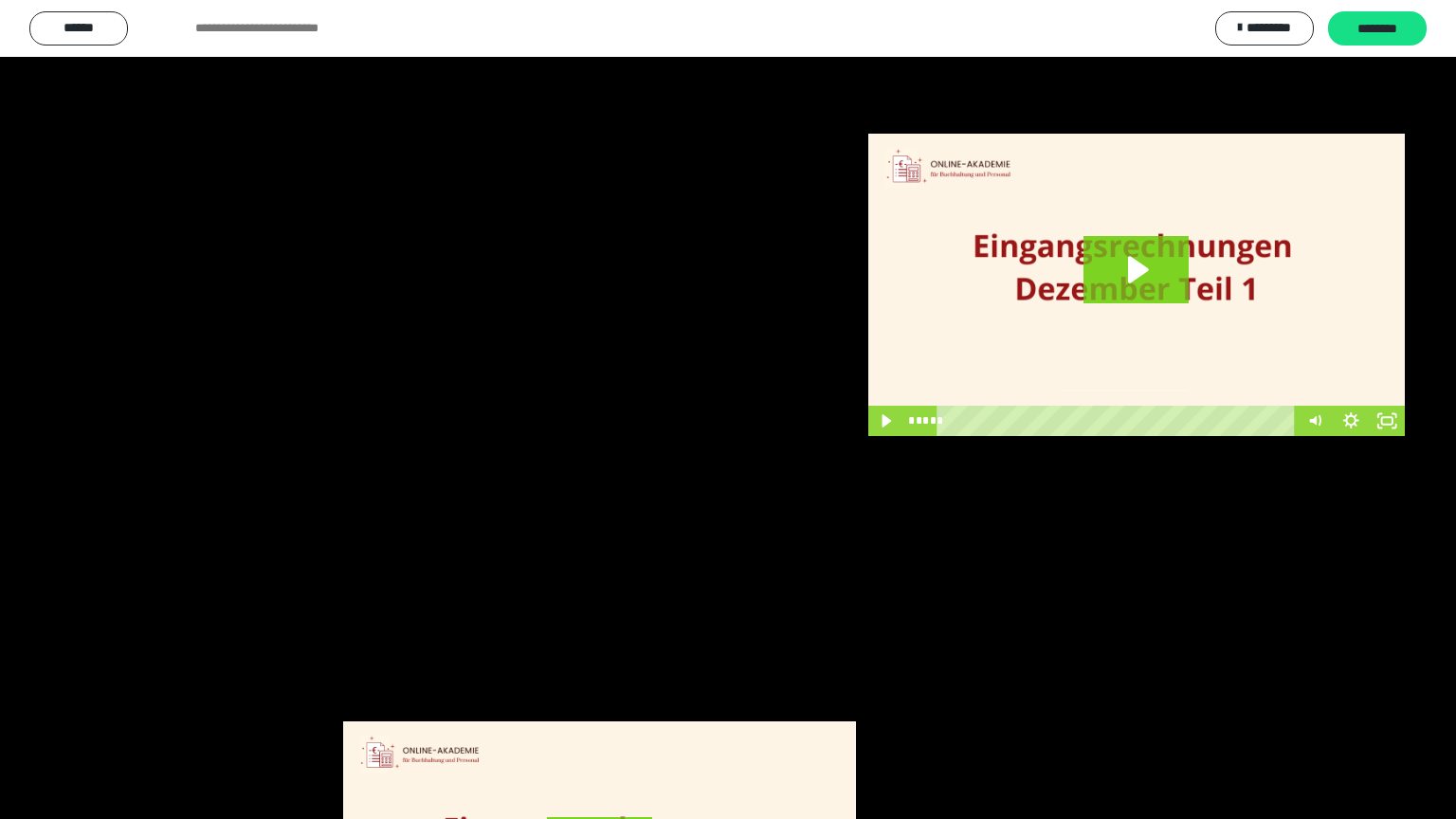 click at bounding box center (728, 410) 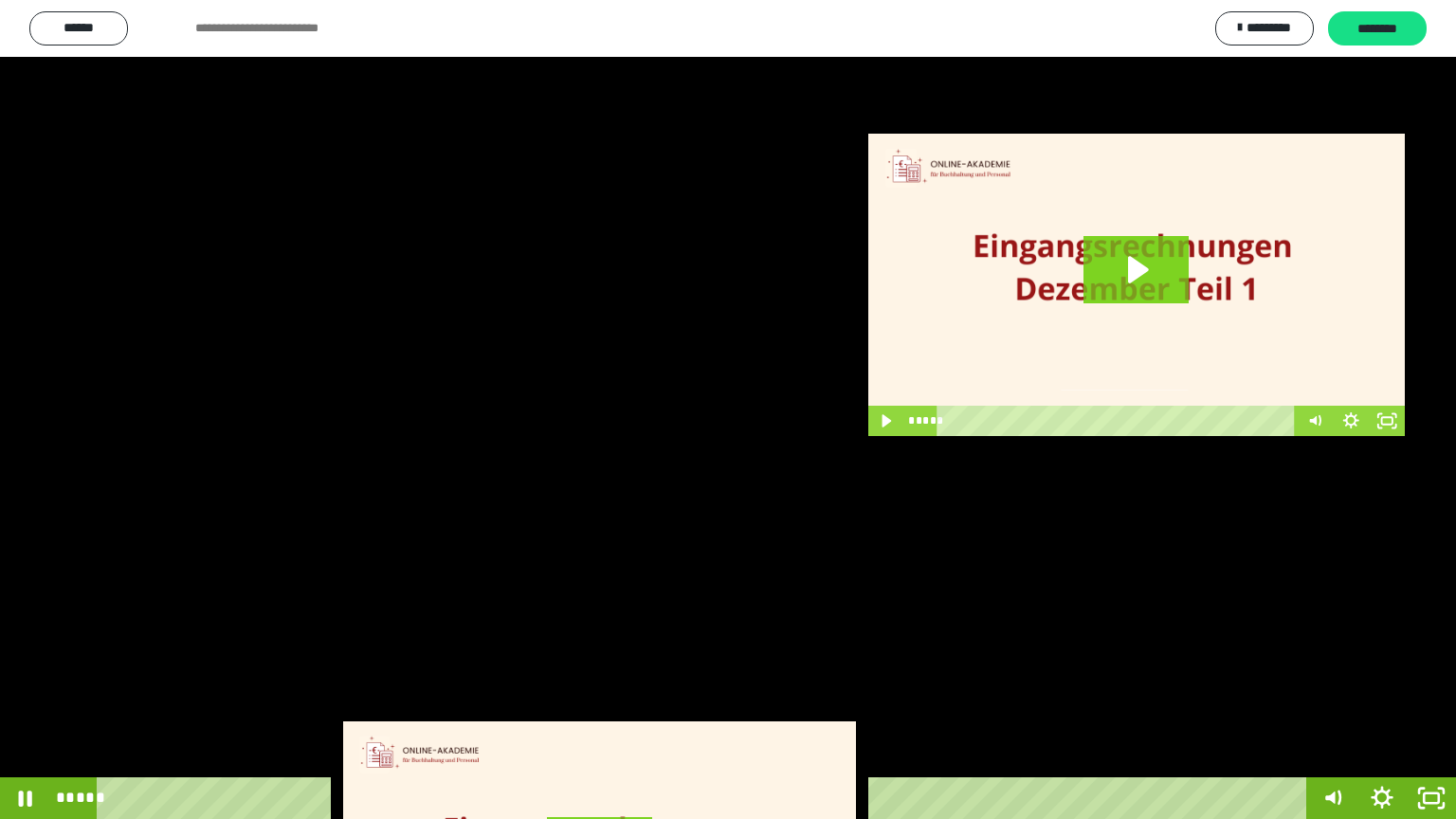 click at bounding box center [728, 410] 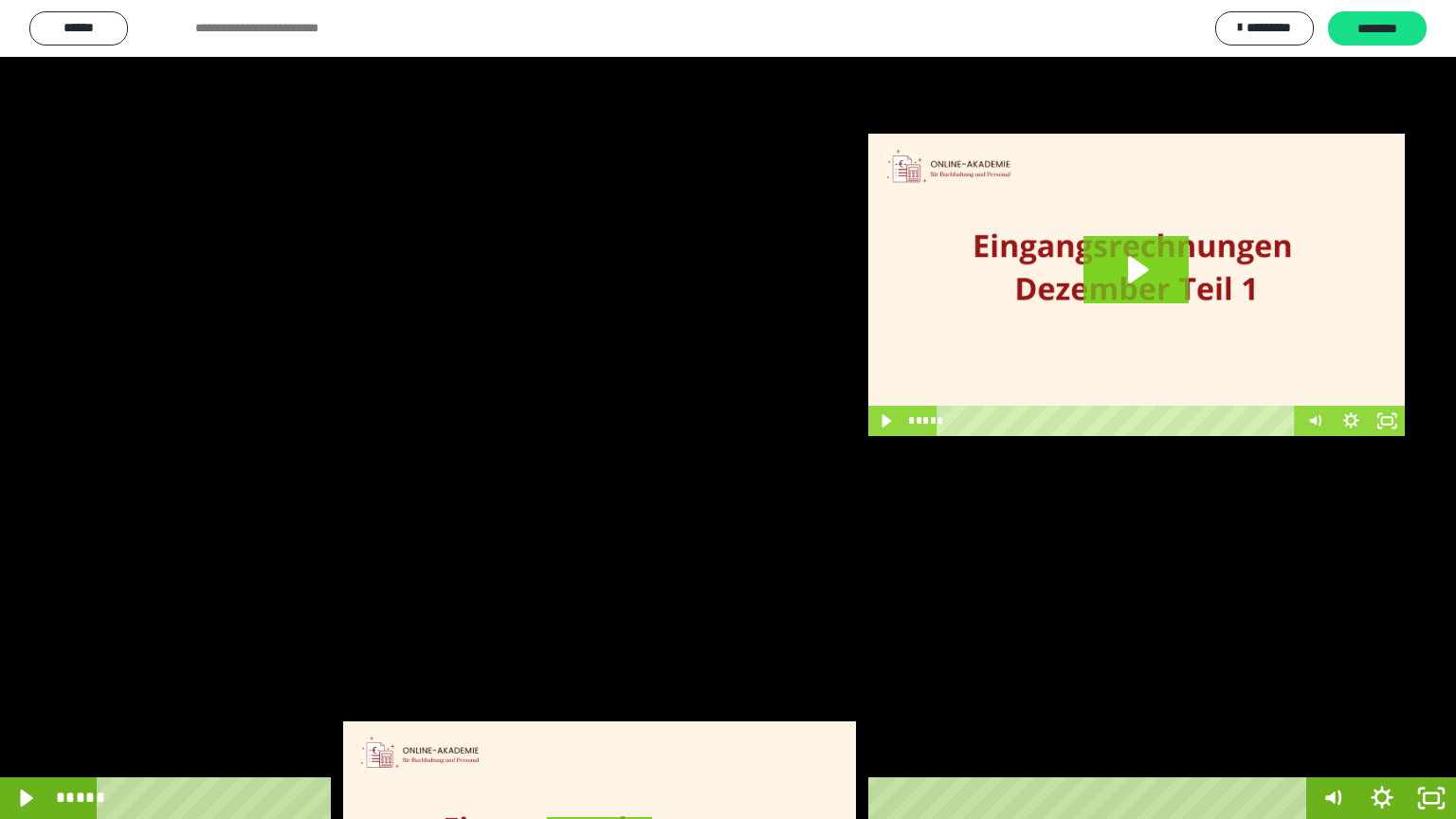click at bounding box center [728, 410] 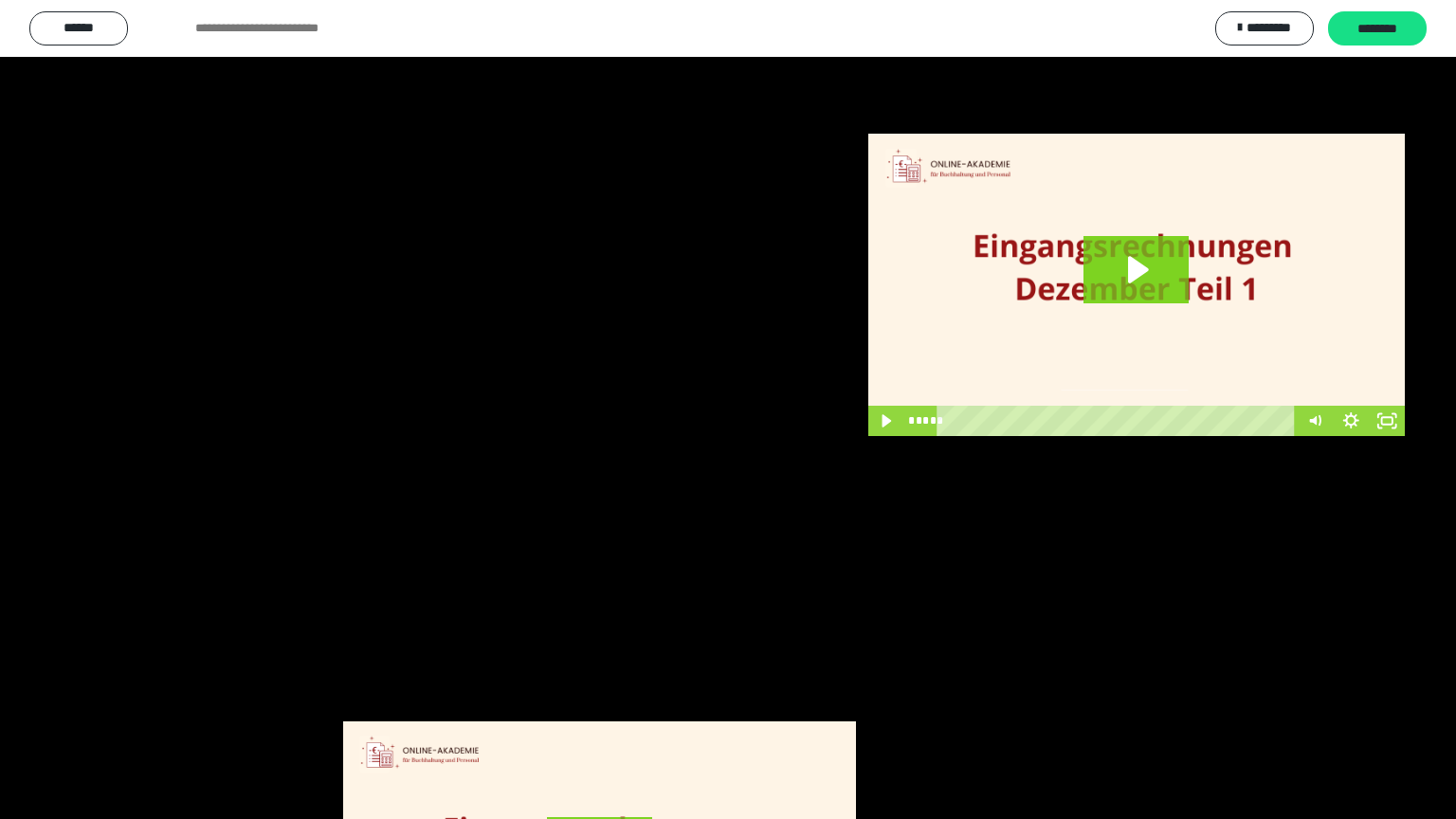 click at bounding box center (728, 410) 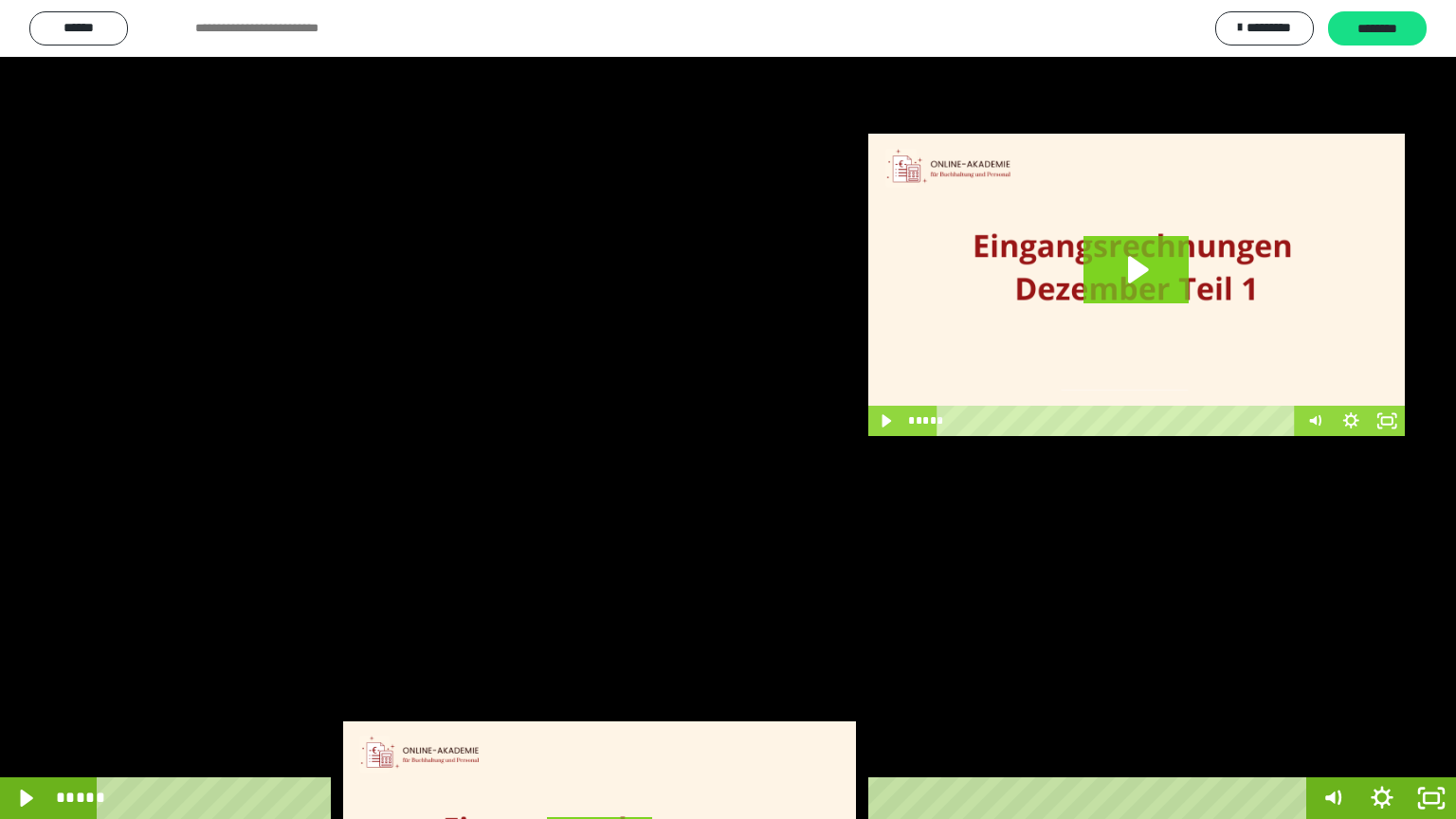 click at bounding box center (728, 410) 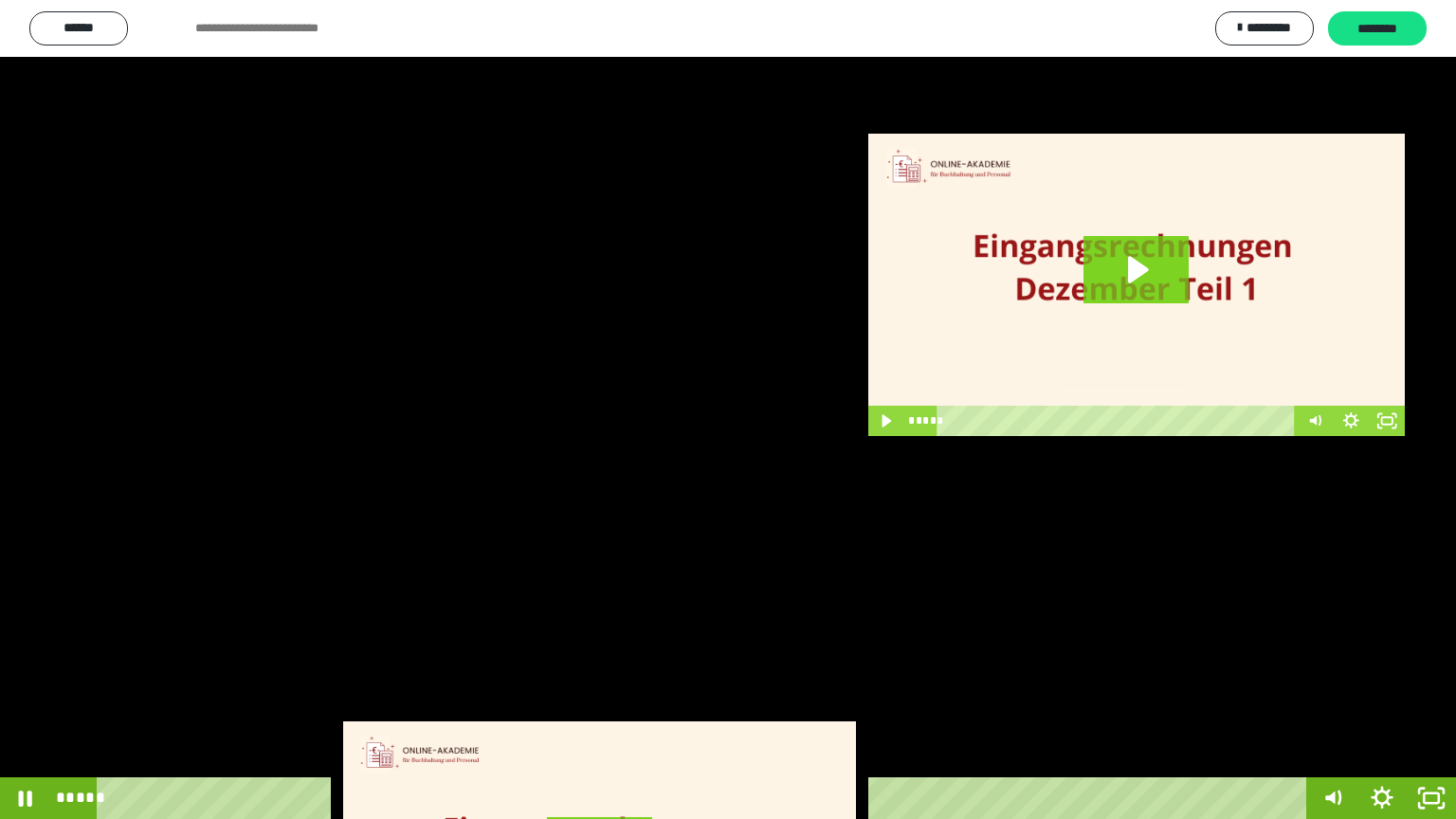 click at bounding box center [728, 410] 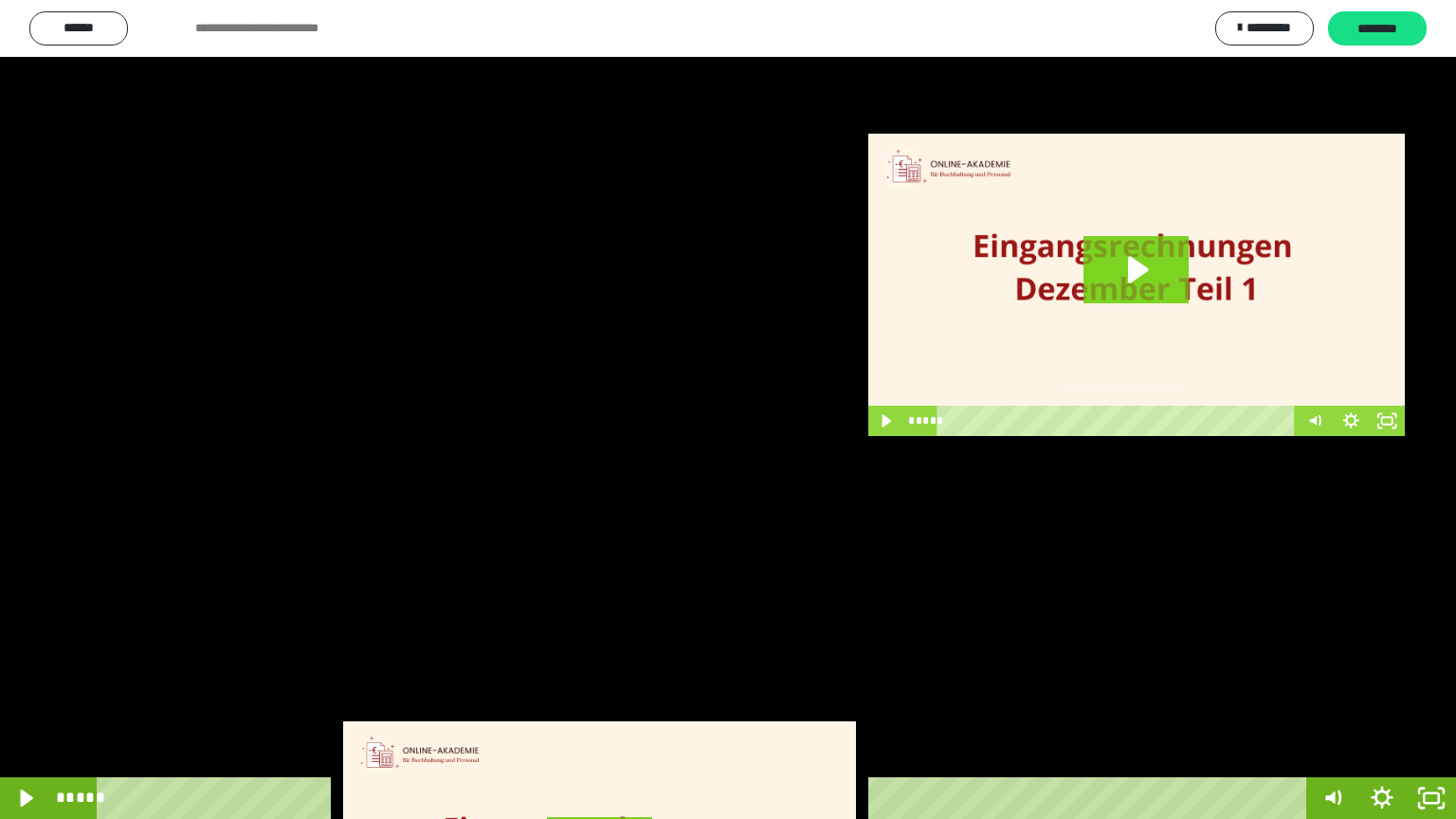 click at bounding box center (728, 410) 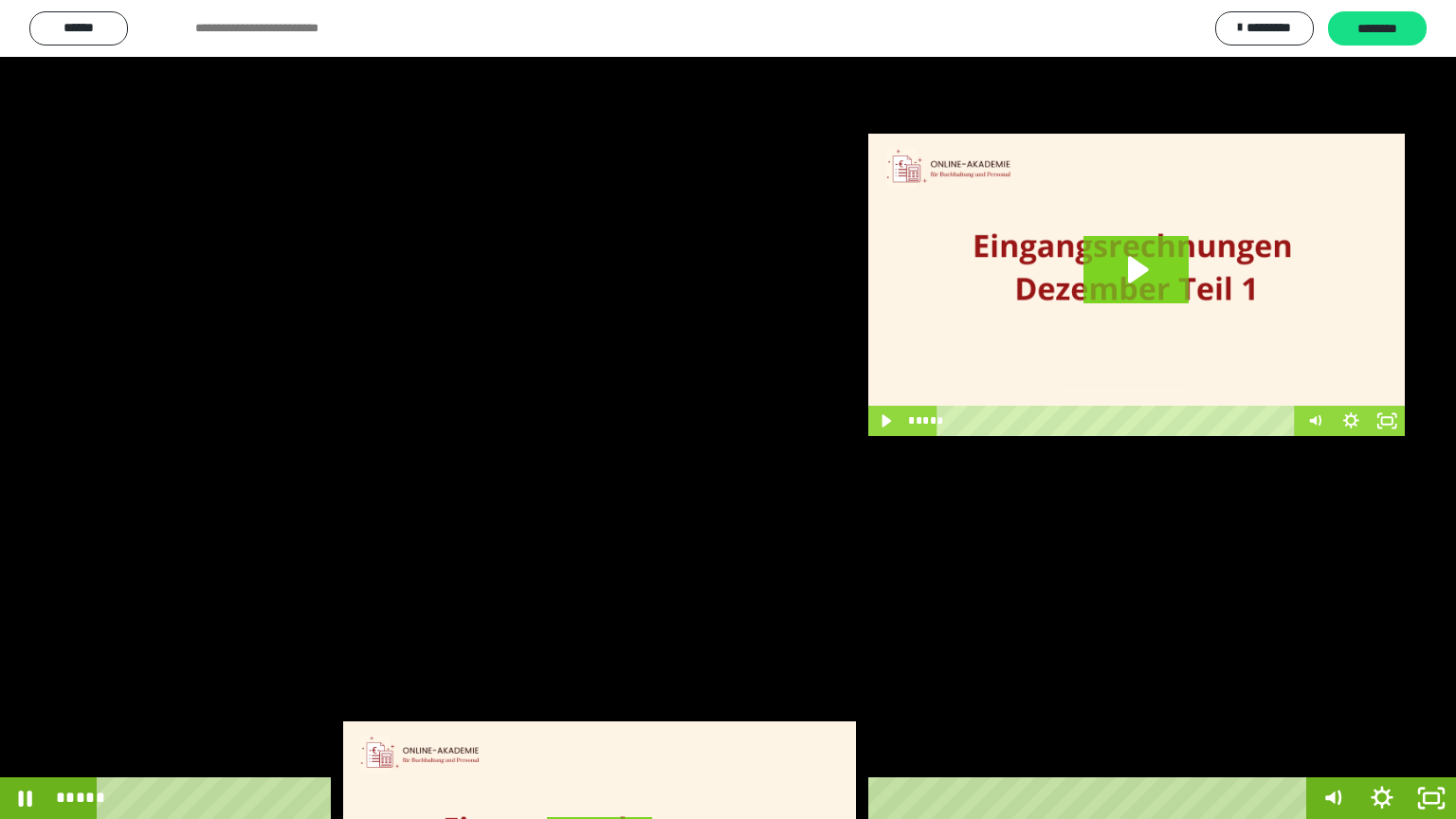 click at bounding box center [728, 410] 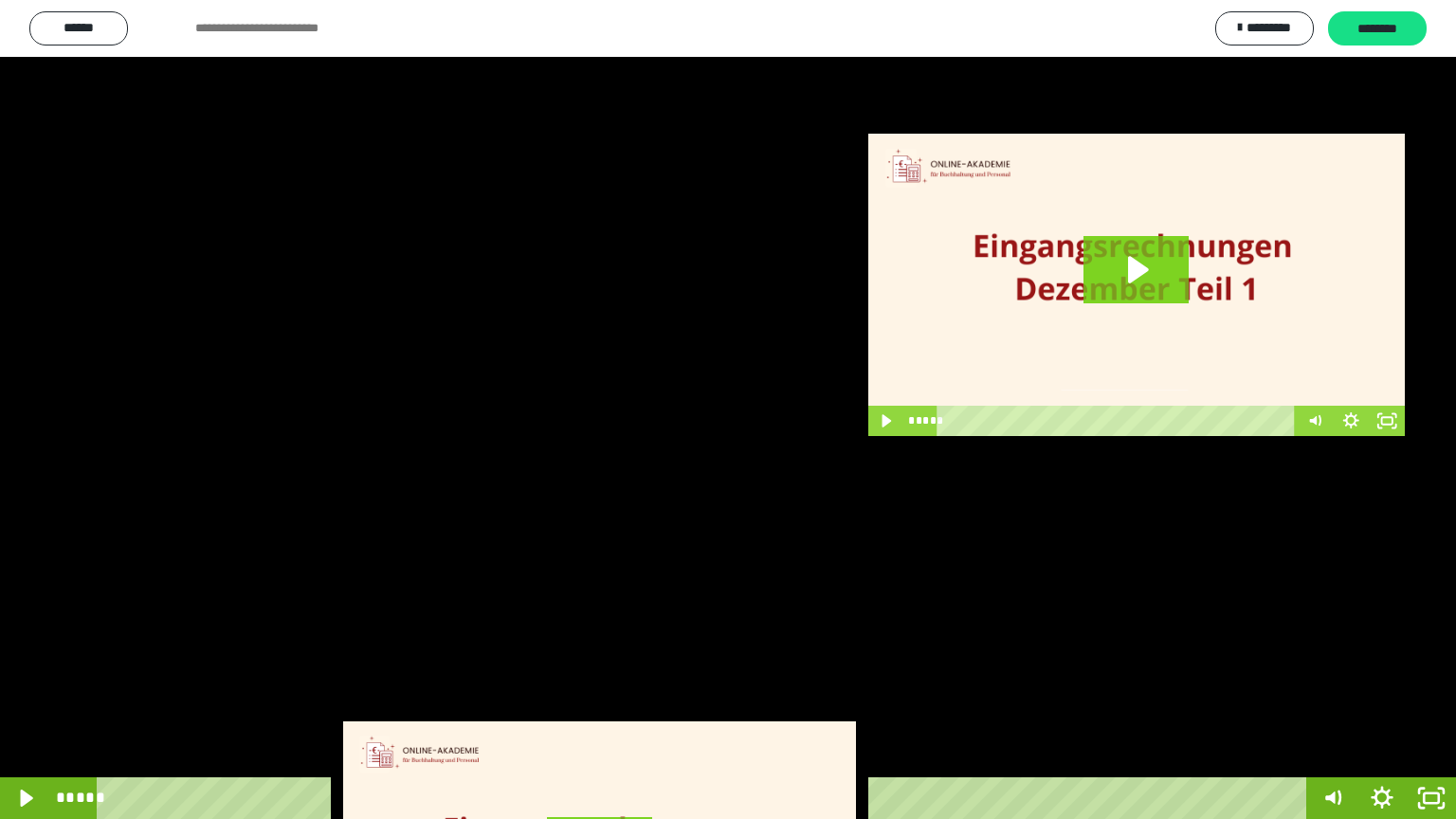 click at bounding box center [728, 410] 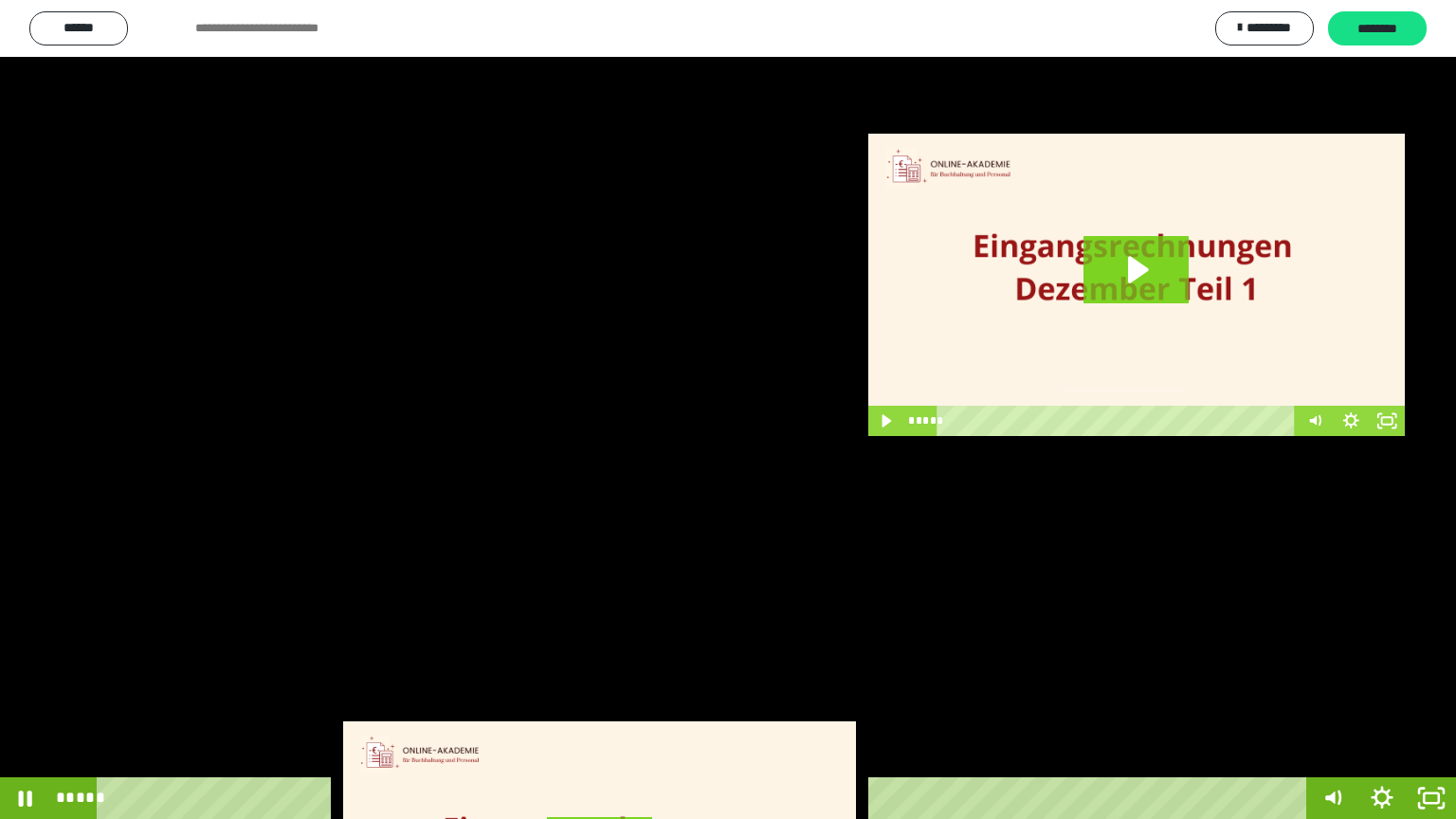 click at bounding box center [728, 410] 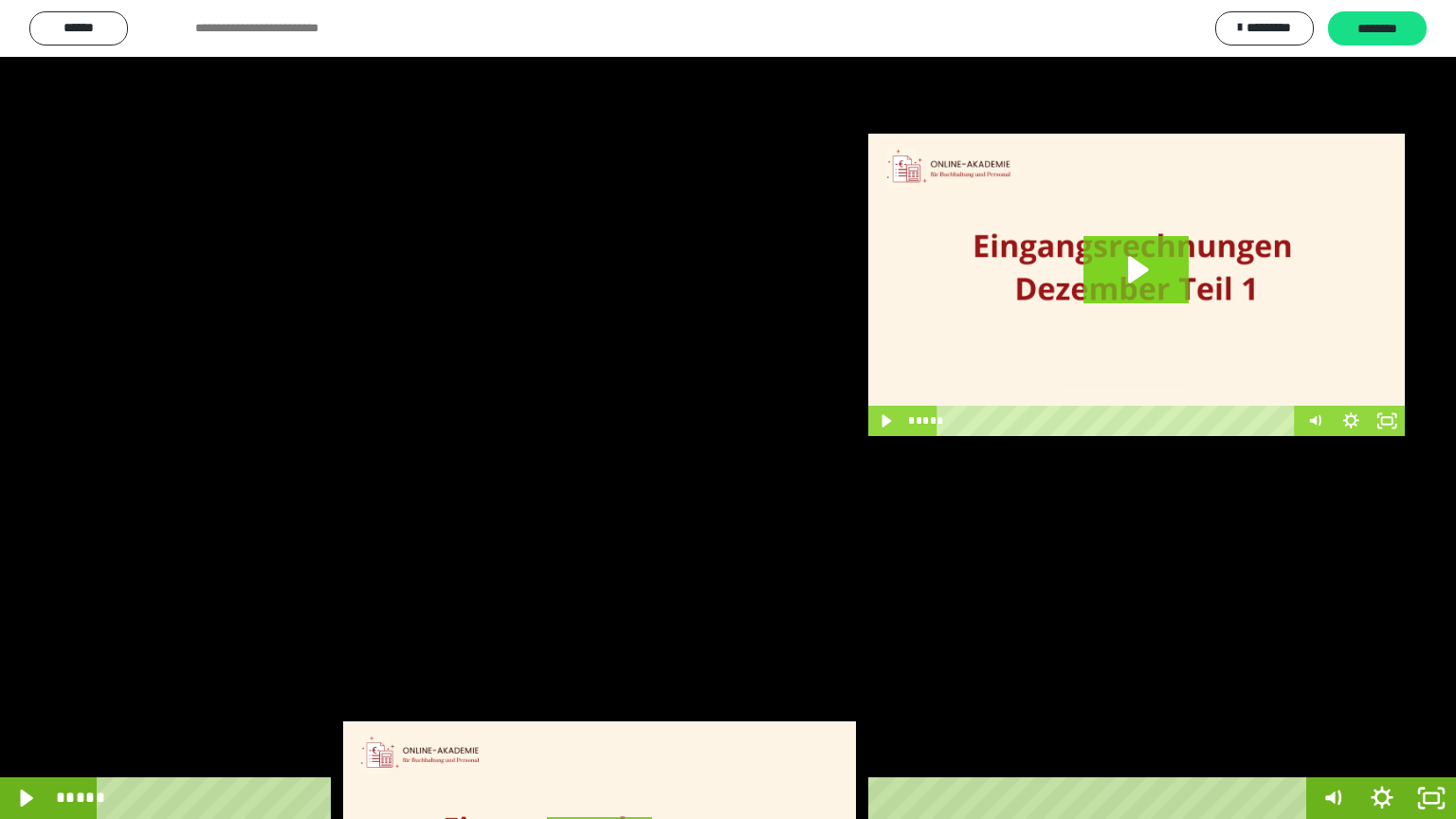 click at bounding box center [728, 410] 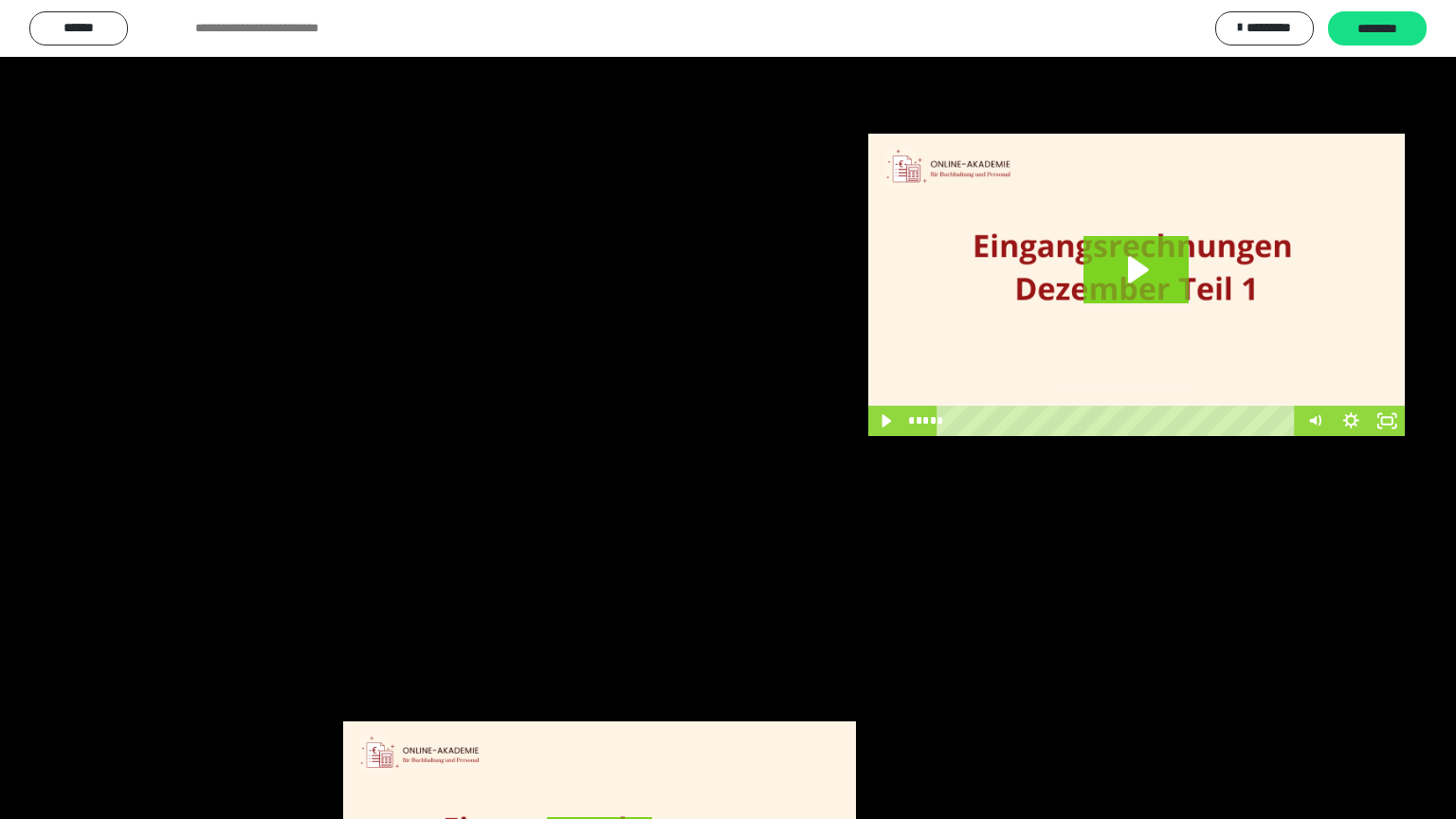 click at bounding box center [728, 410] 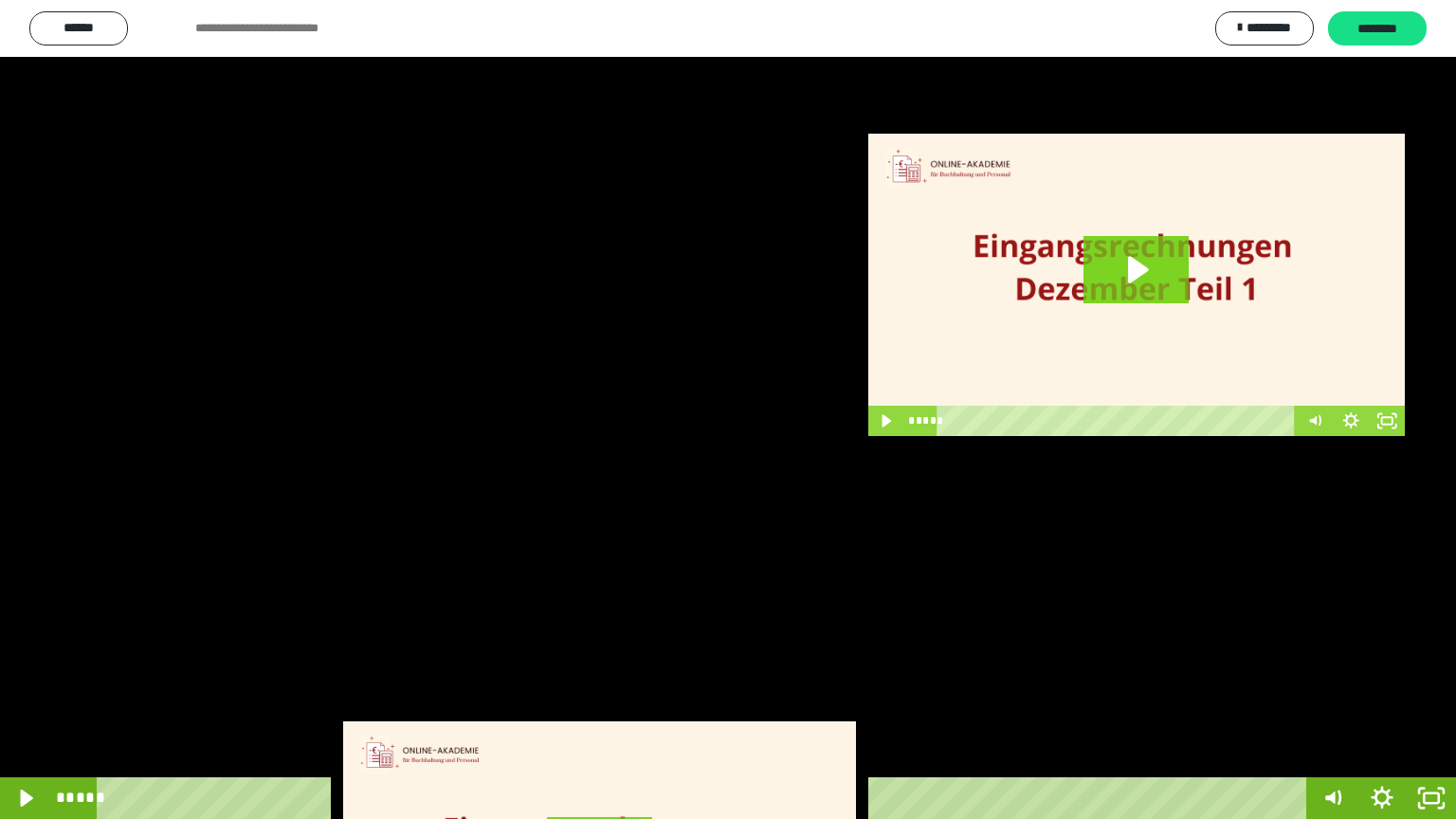 click at bounding box center [728, 410] 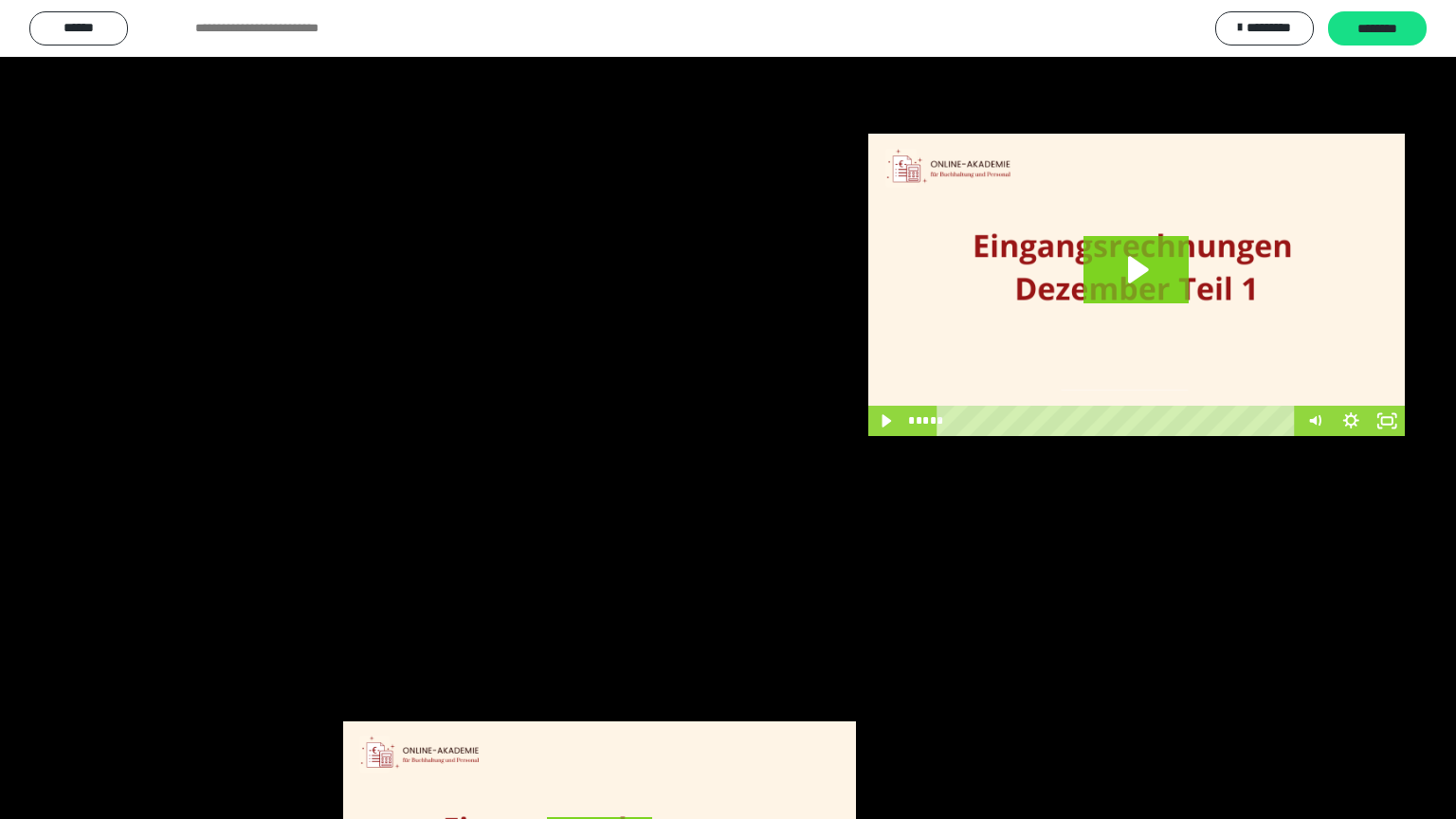 click at bounding box center [728, 410] 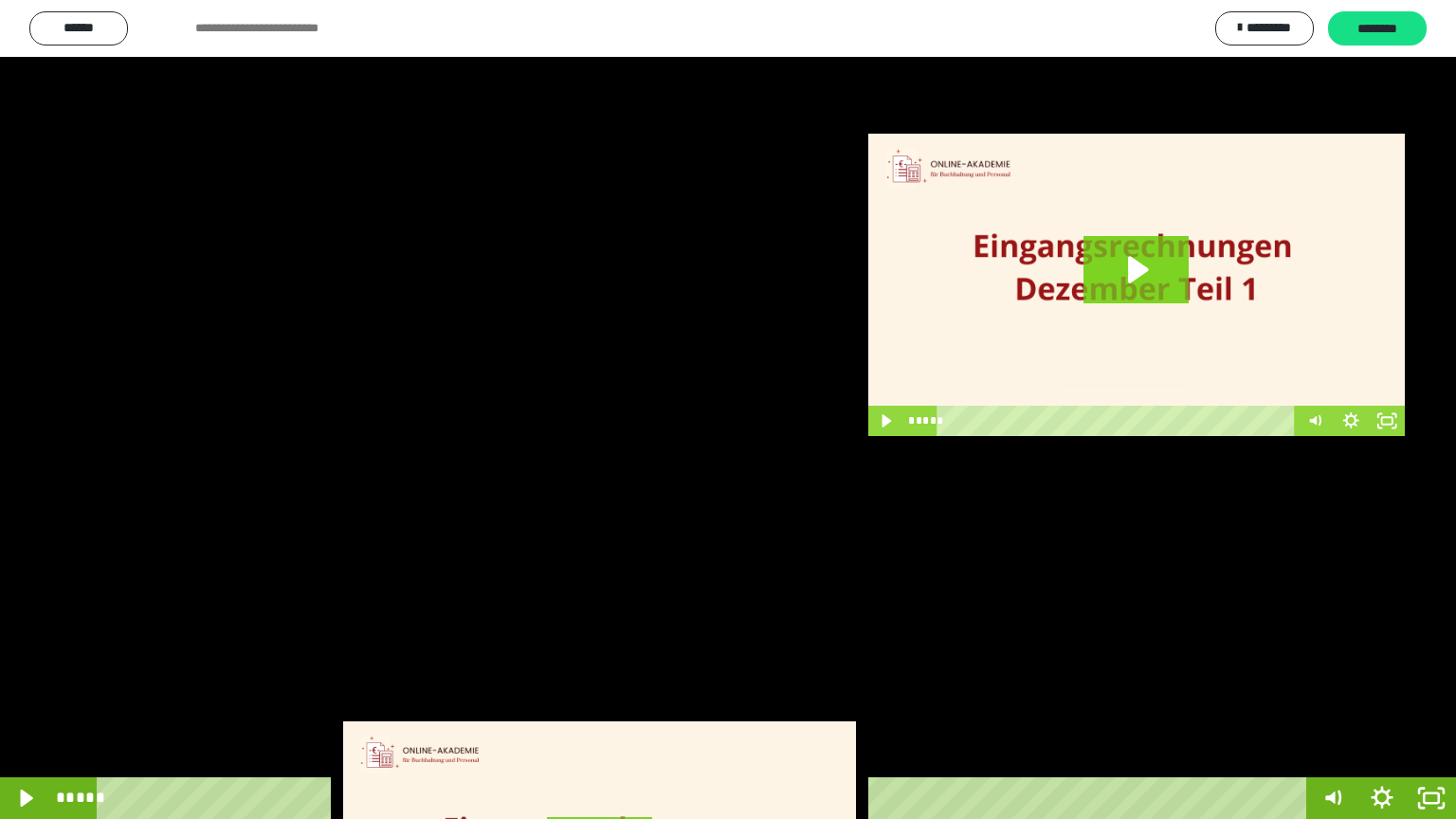 click at bounding box center [728, 410] 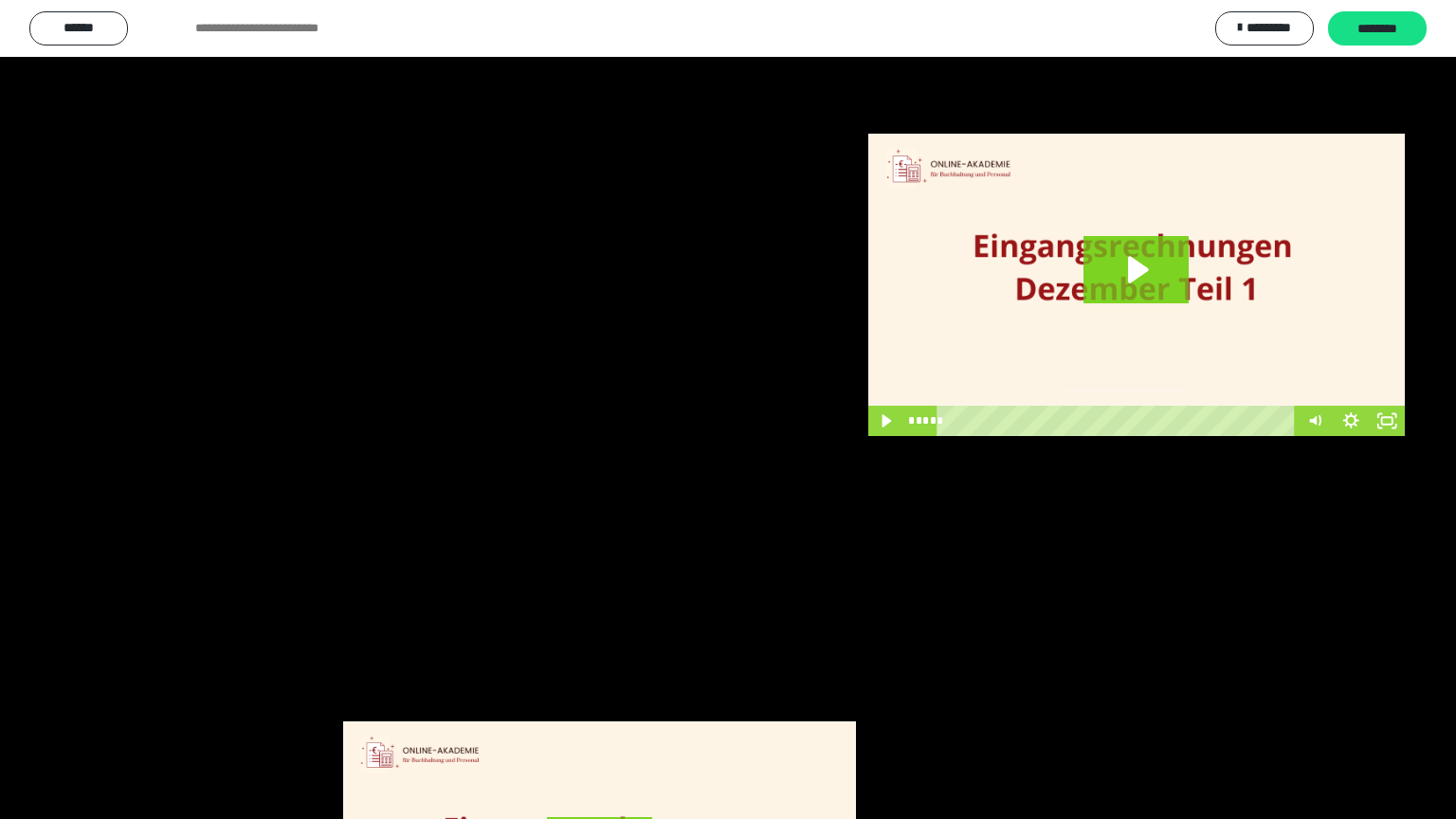 click at bounding box center (728, 410) 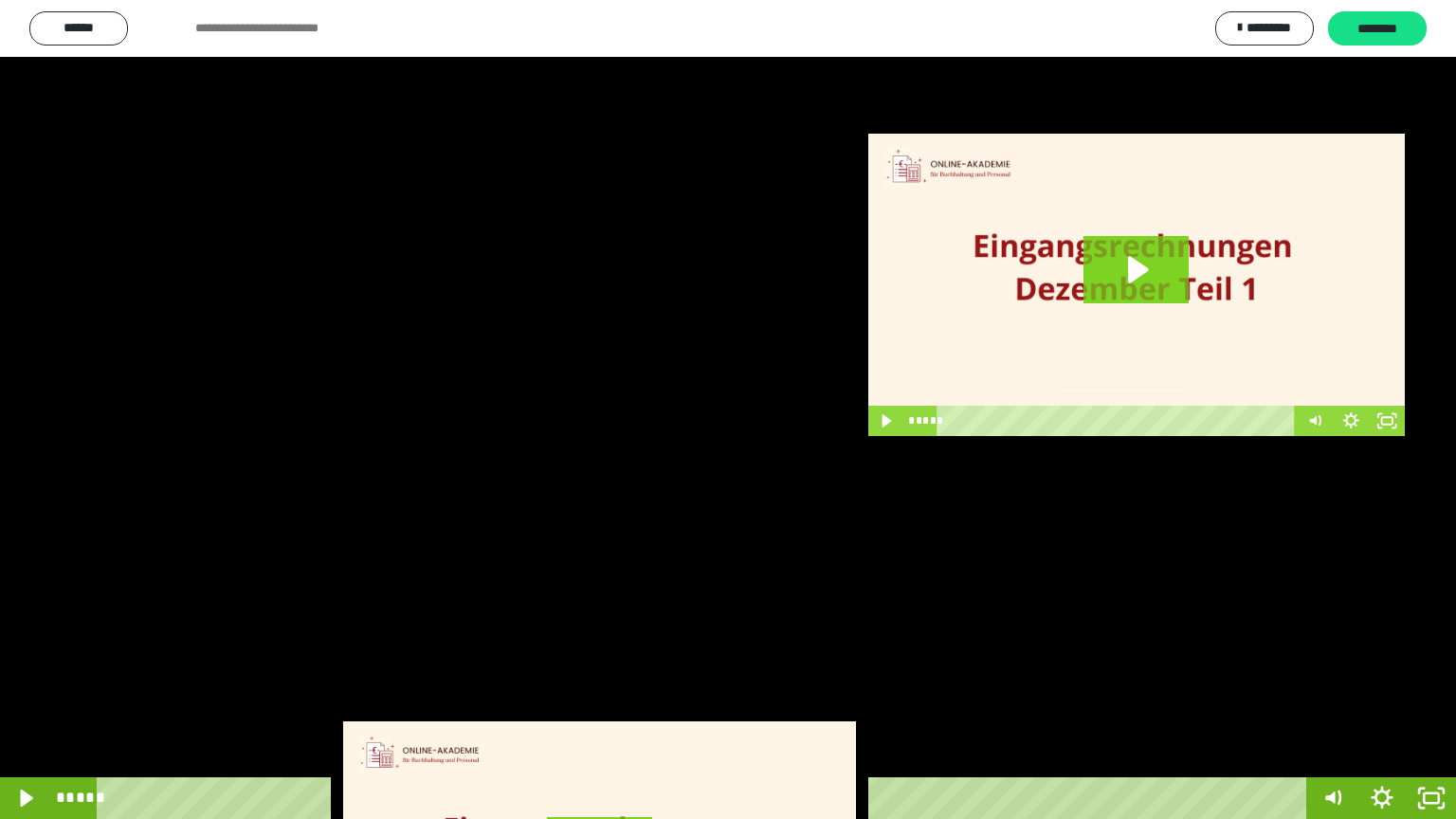 click at bounding box center (728, 410) 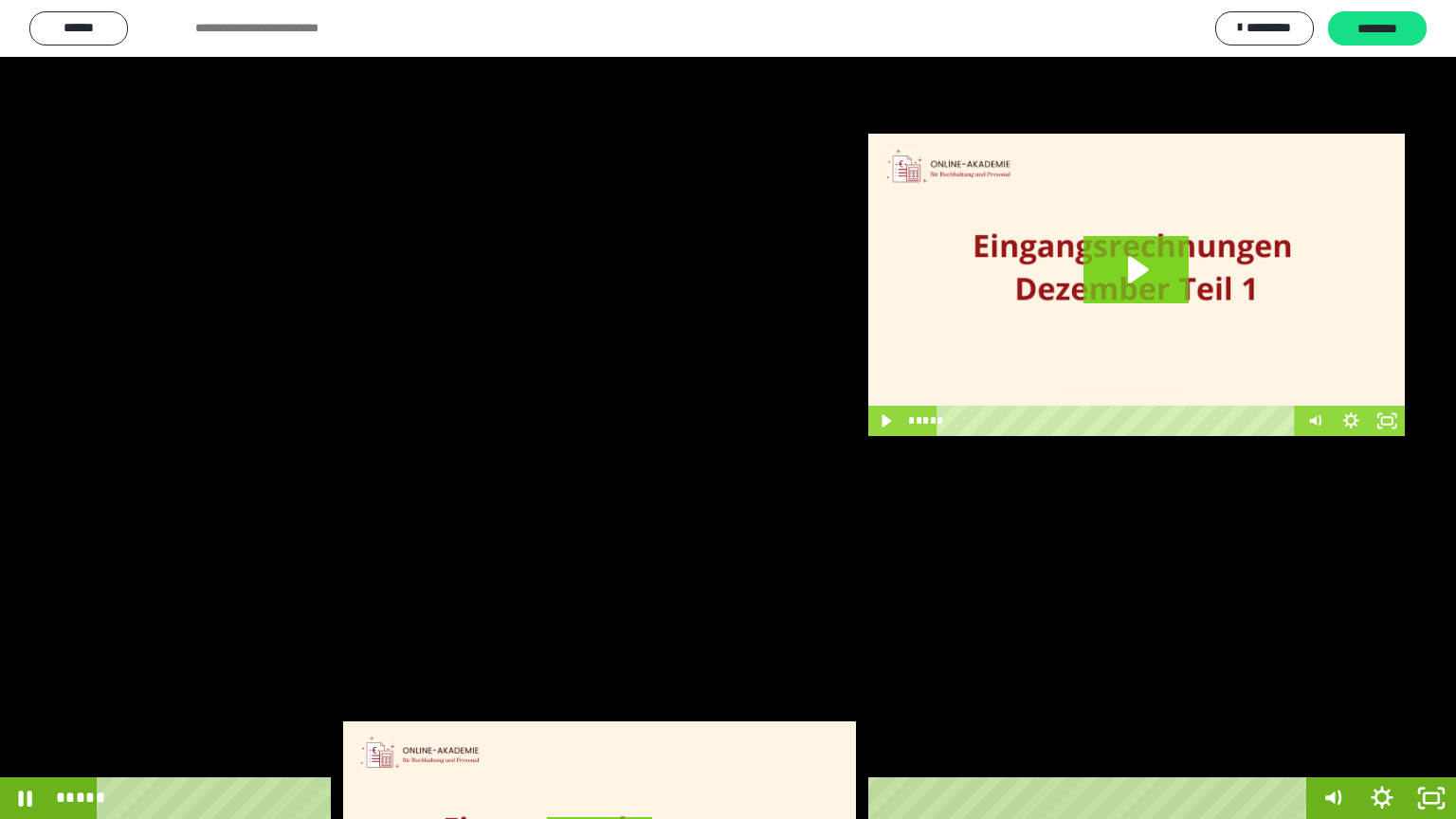 click at bounding box center (728, 410) 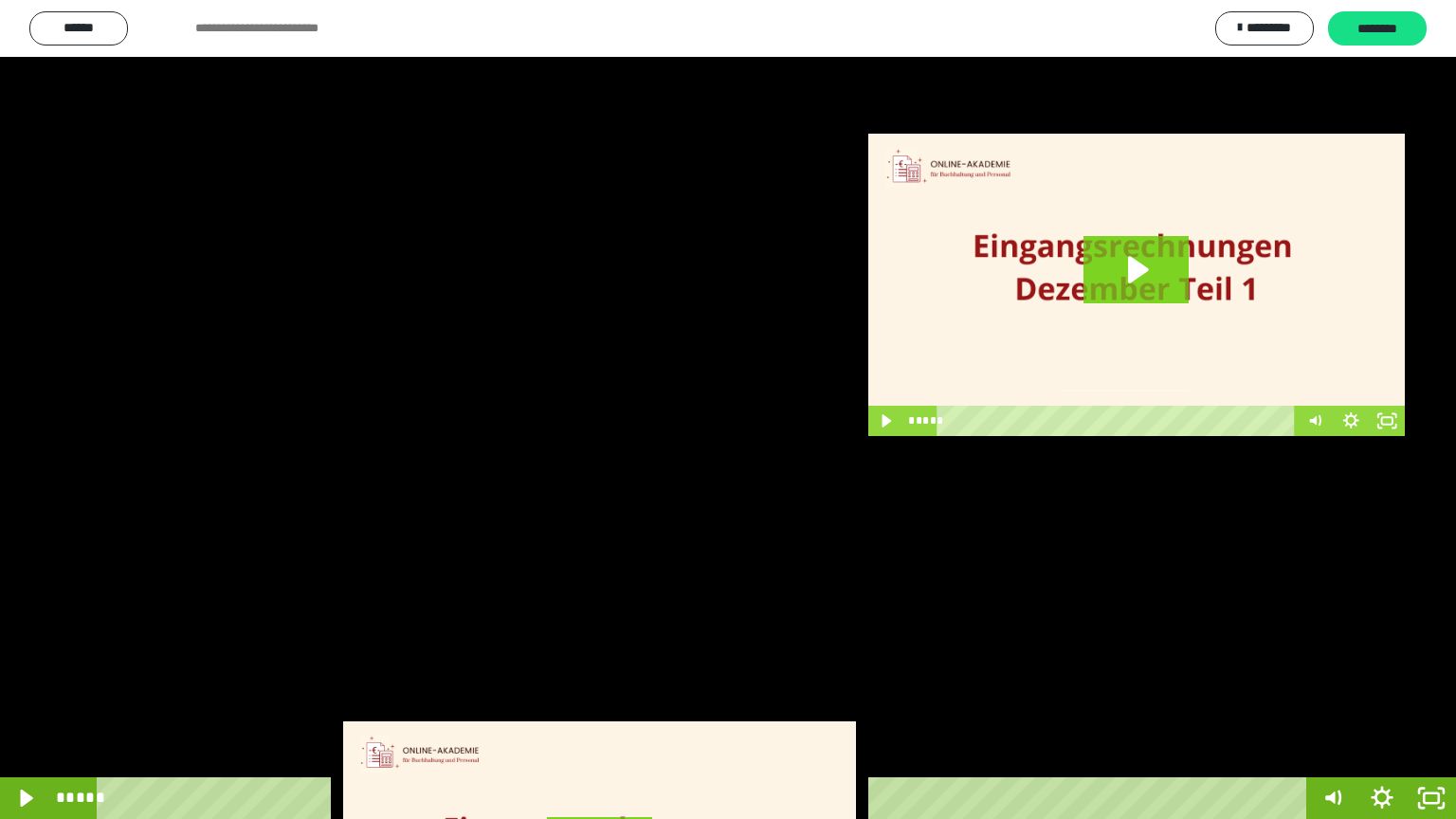 click at bounding box center [728, 410] 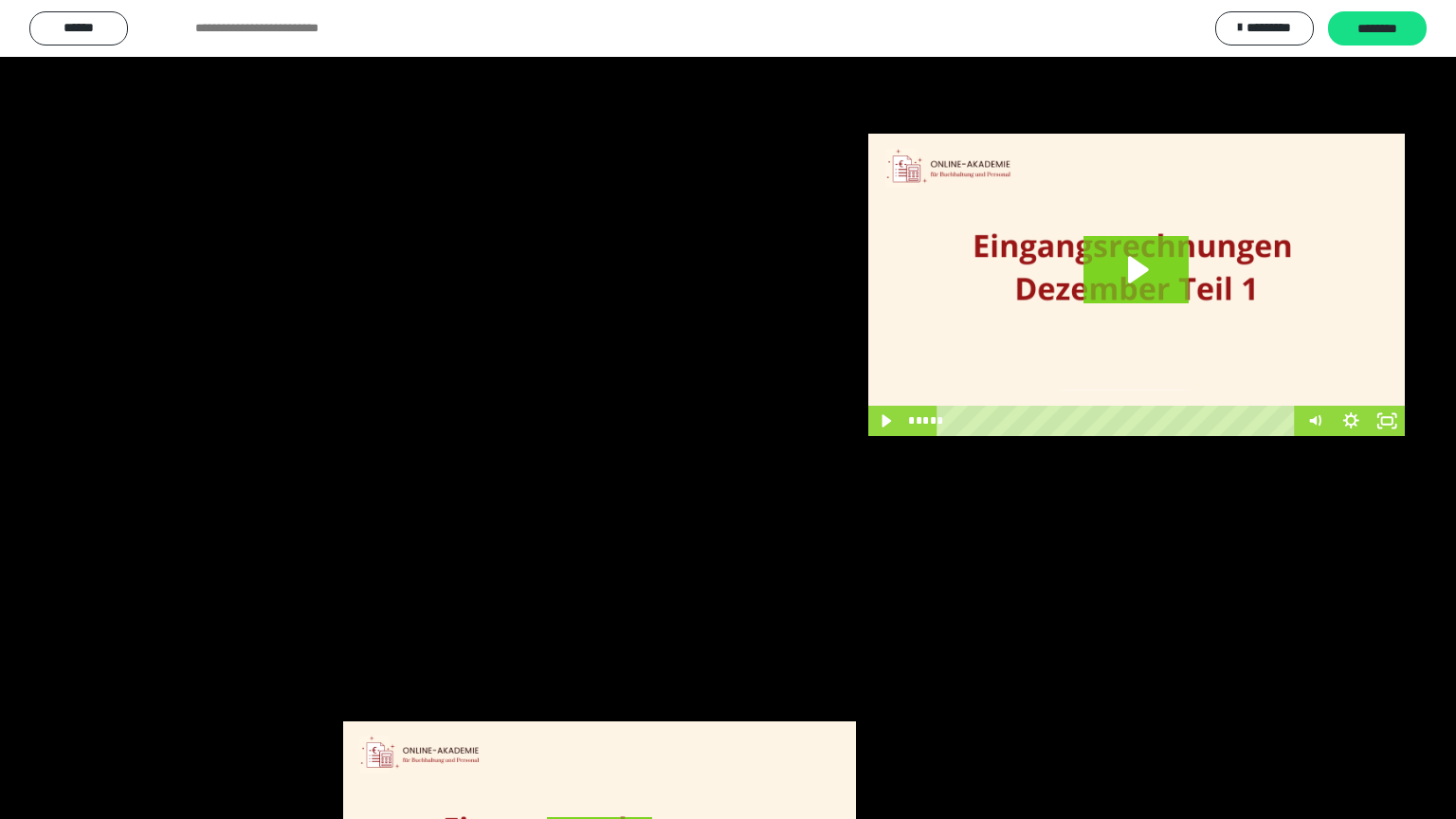click at bounding box center (728, 410) 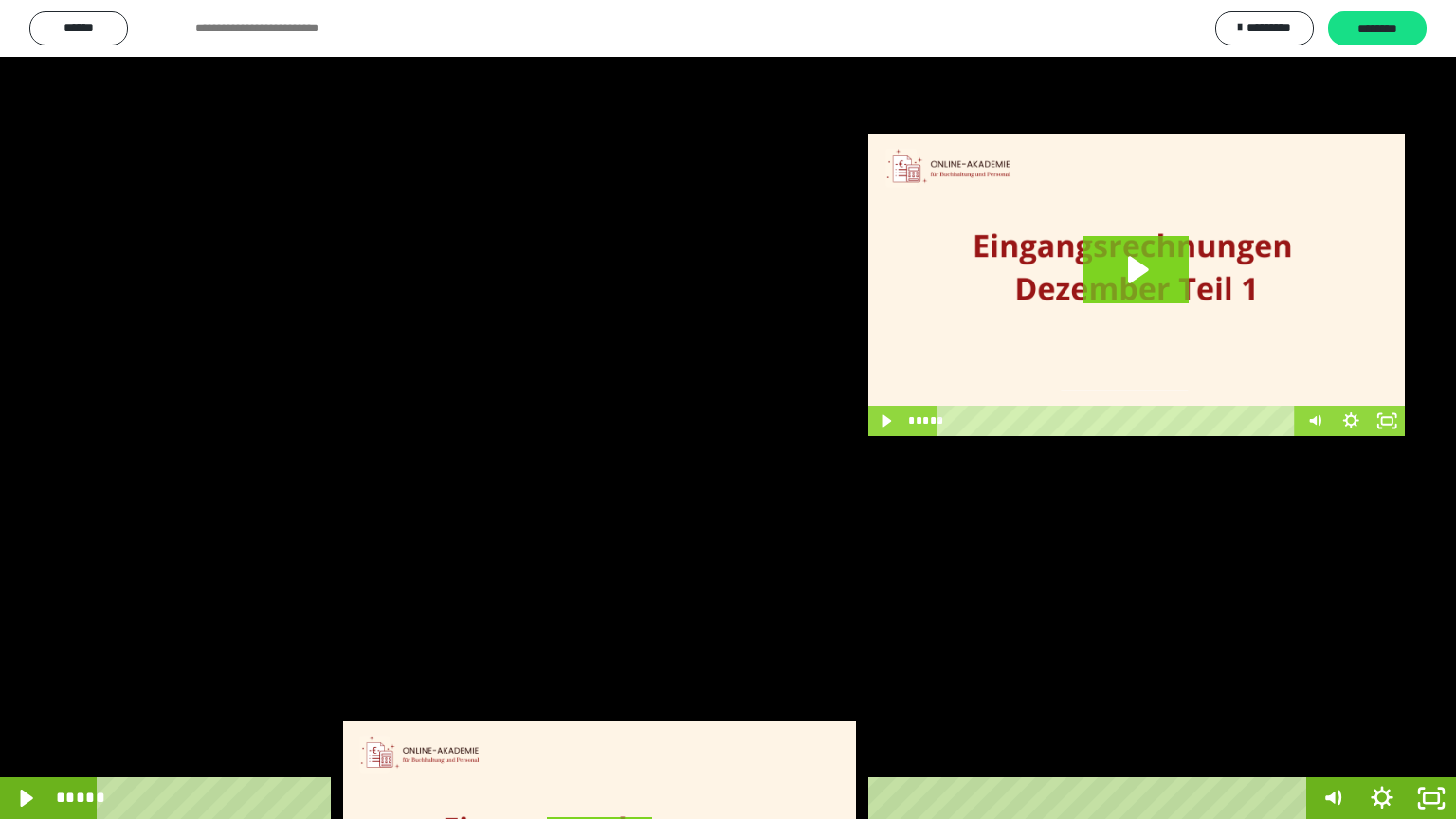 click at bounding box center [728, 410] 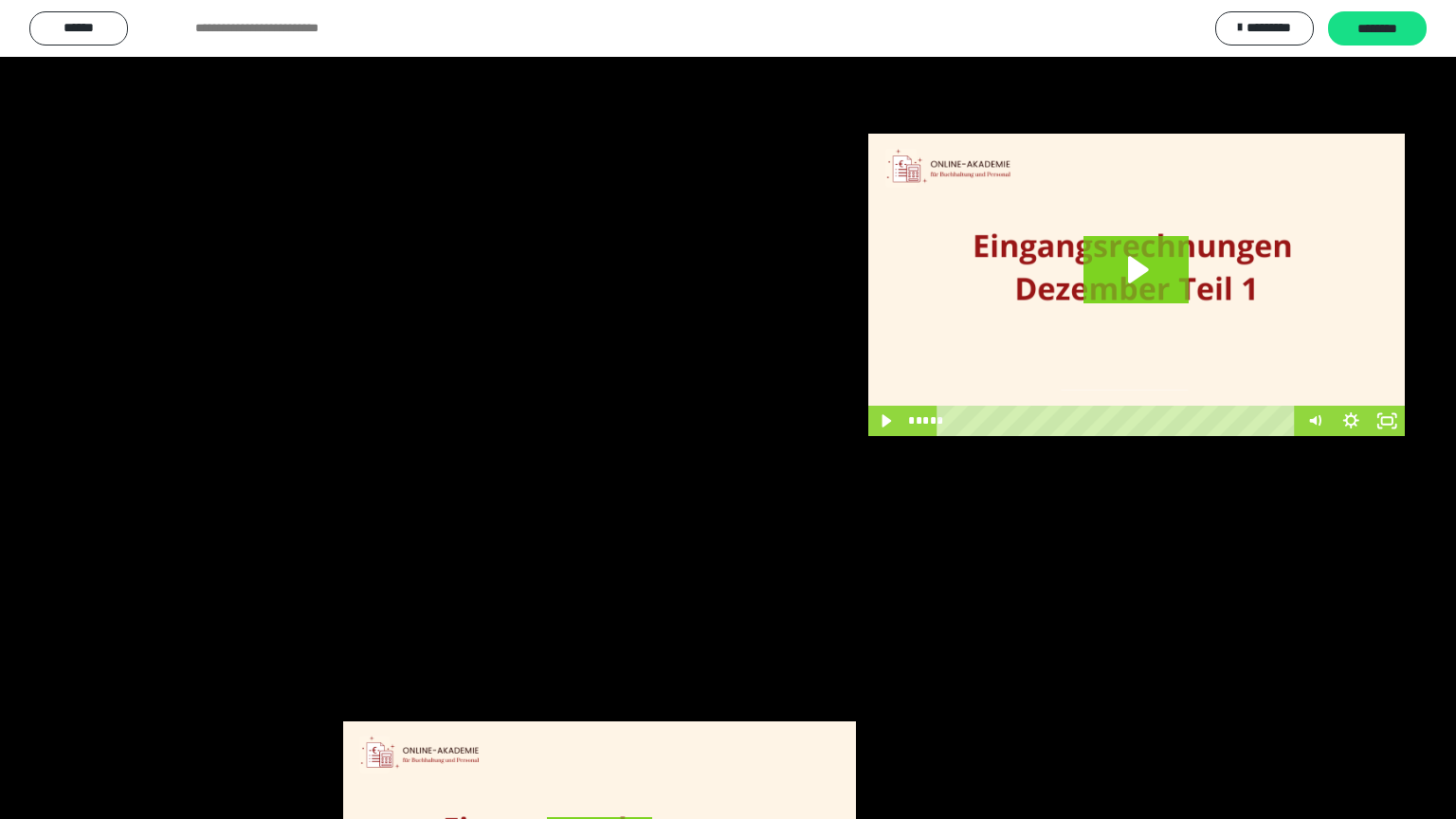 click at bounding box center [728, 410] 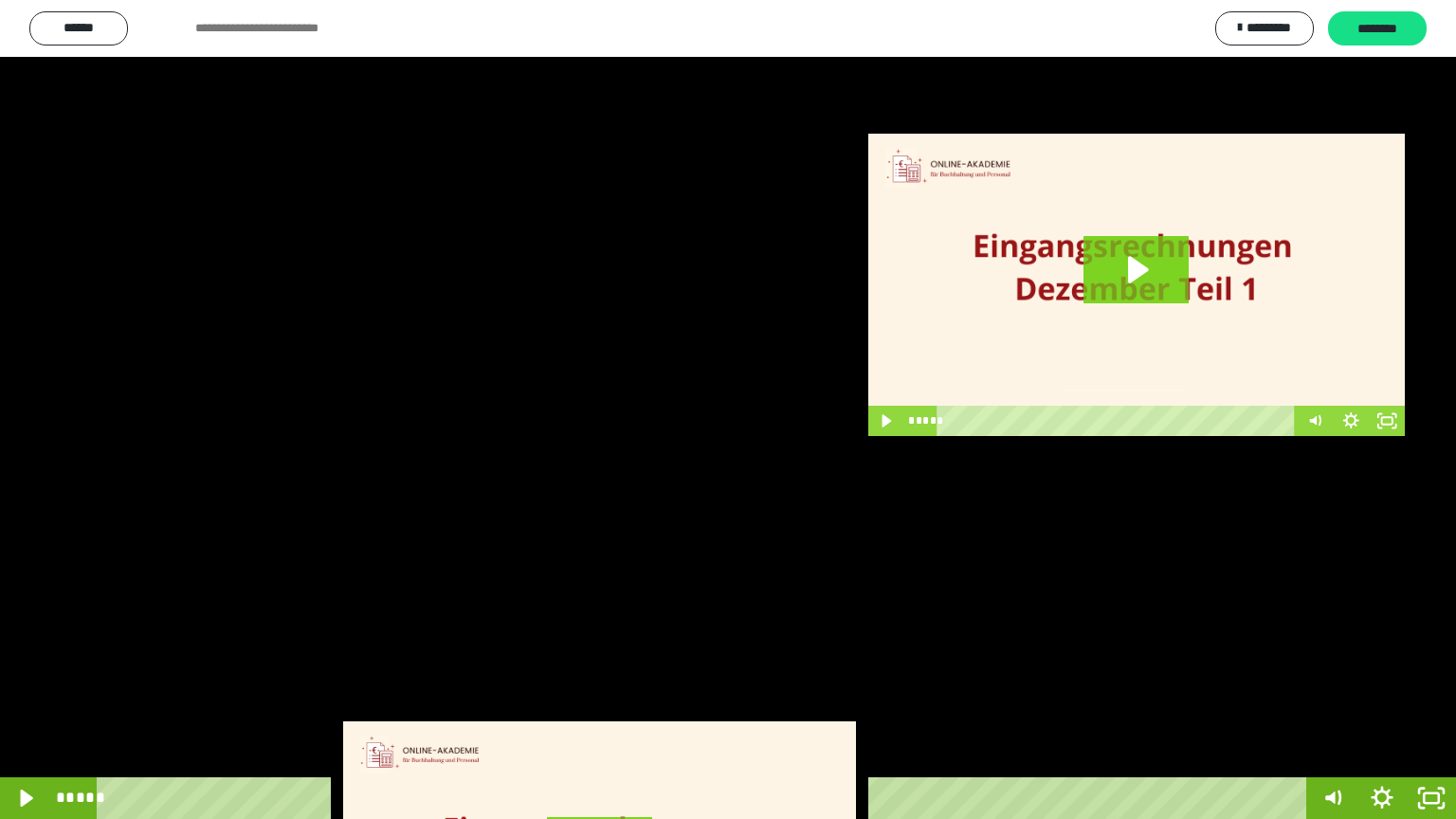 click at bounding box center (728, 410) 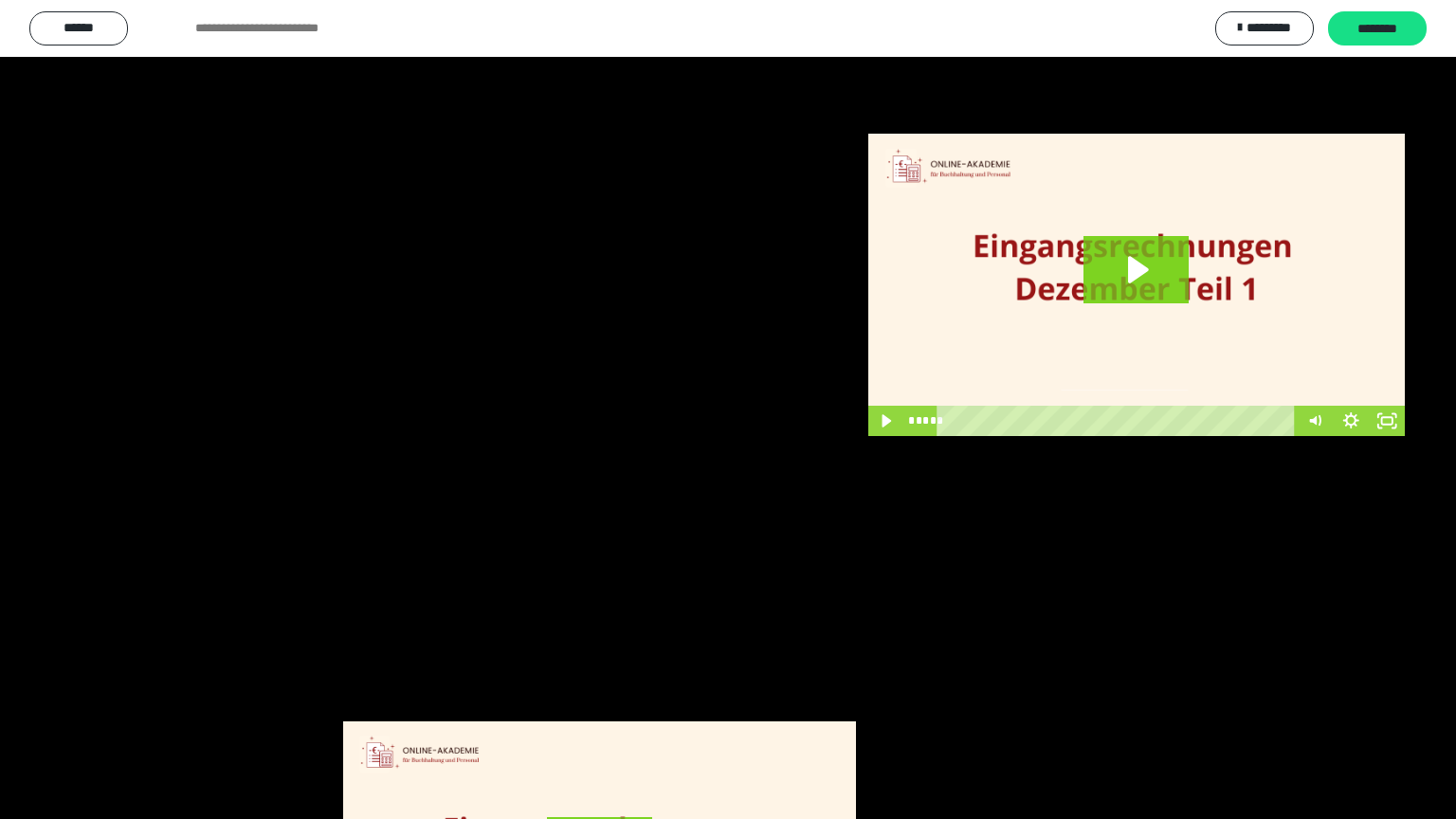 click at bounding box center (728, 410) 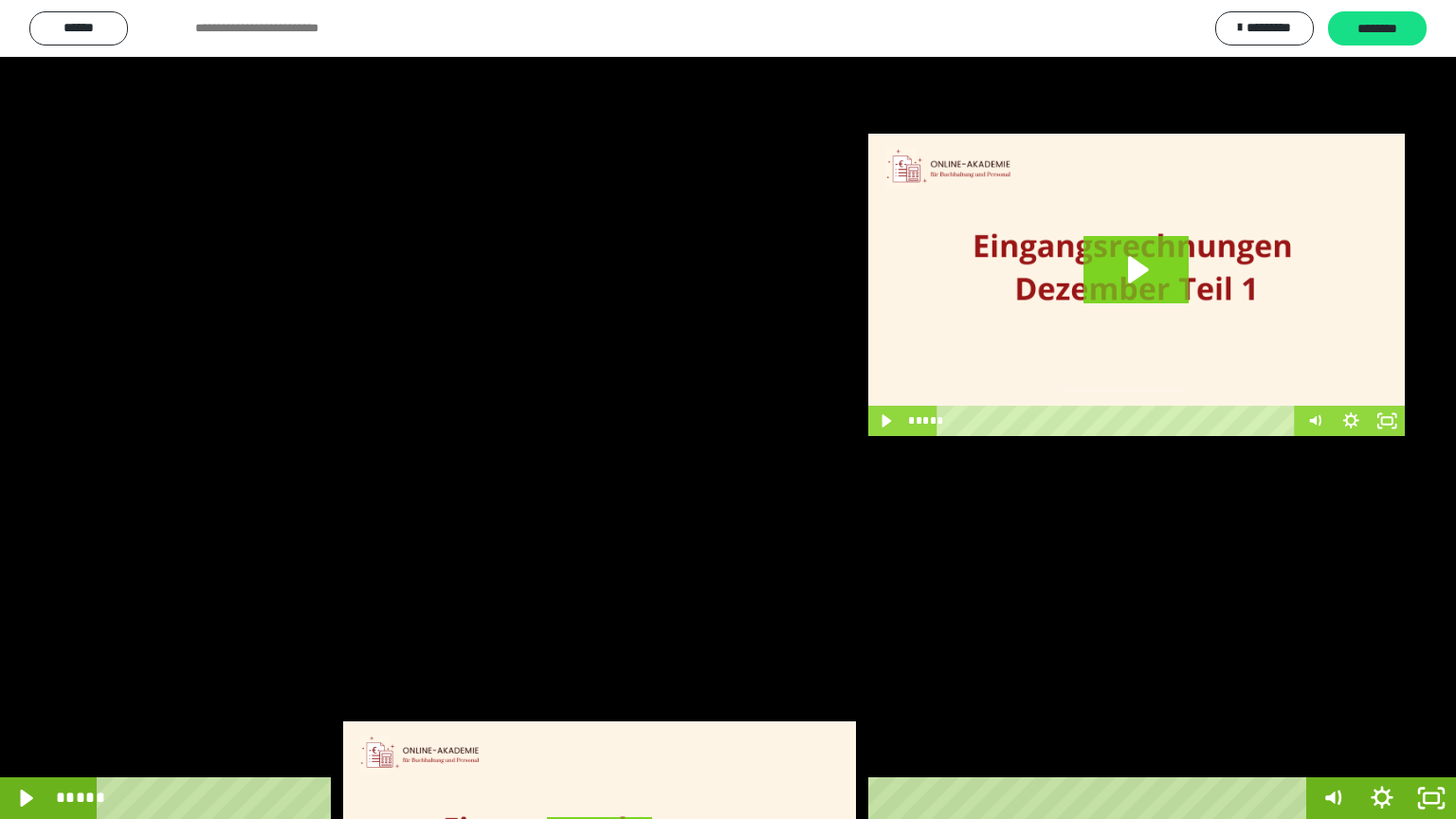 click at bounding box center (728, 410) 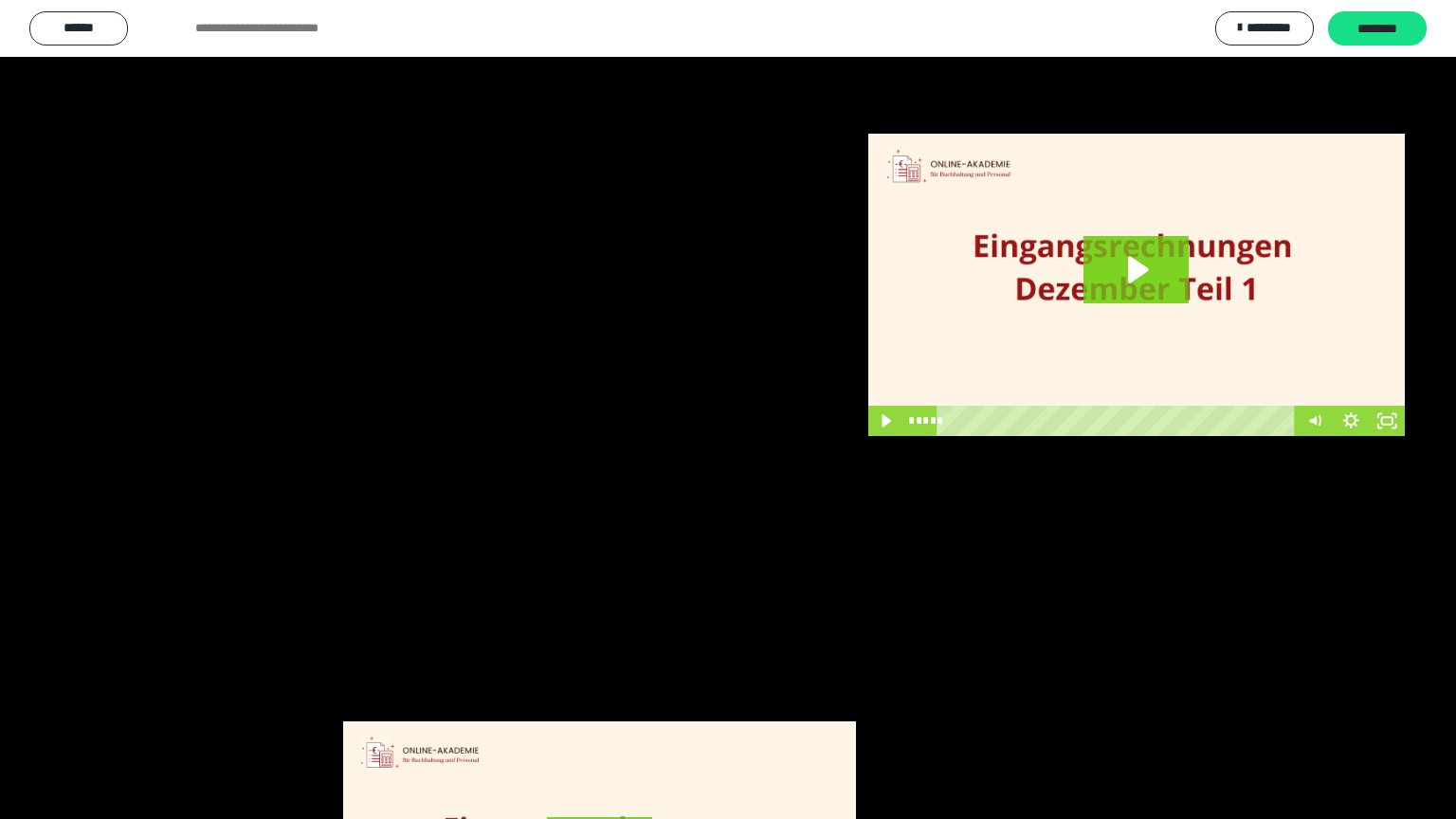 click at bounding box center [728, 410] 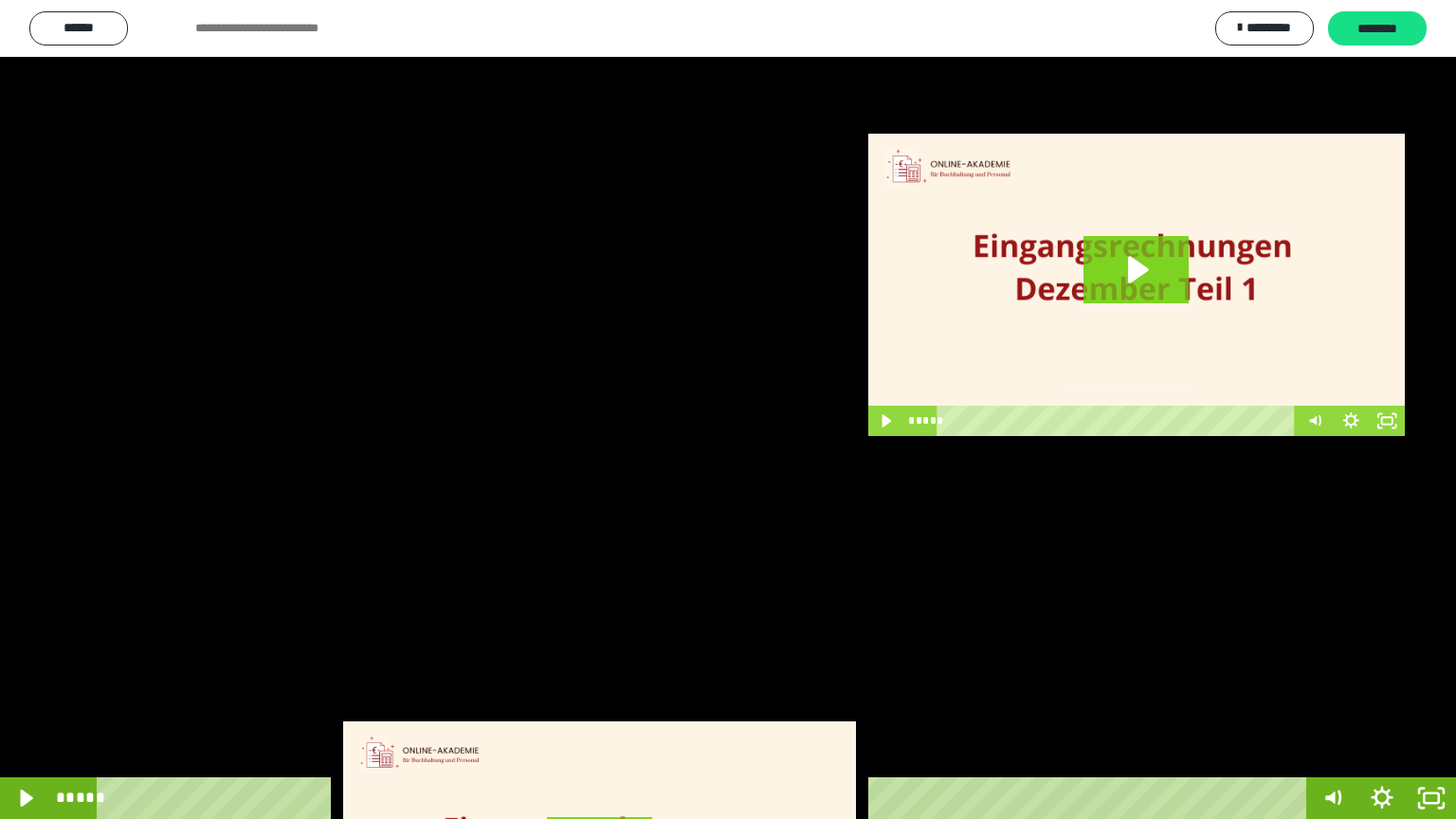 click at bounding box center (728, 410) 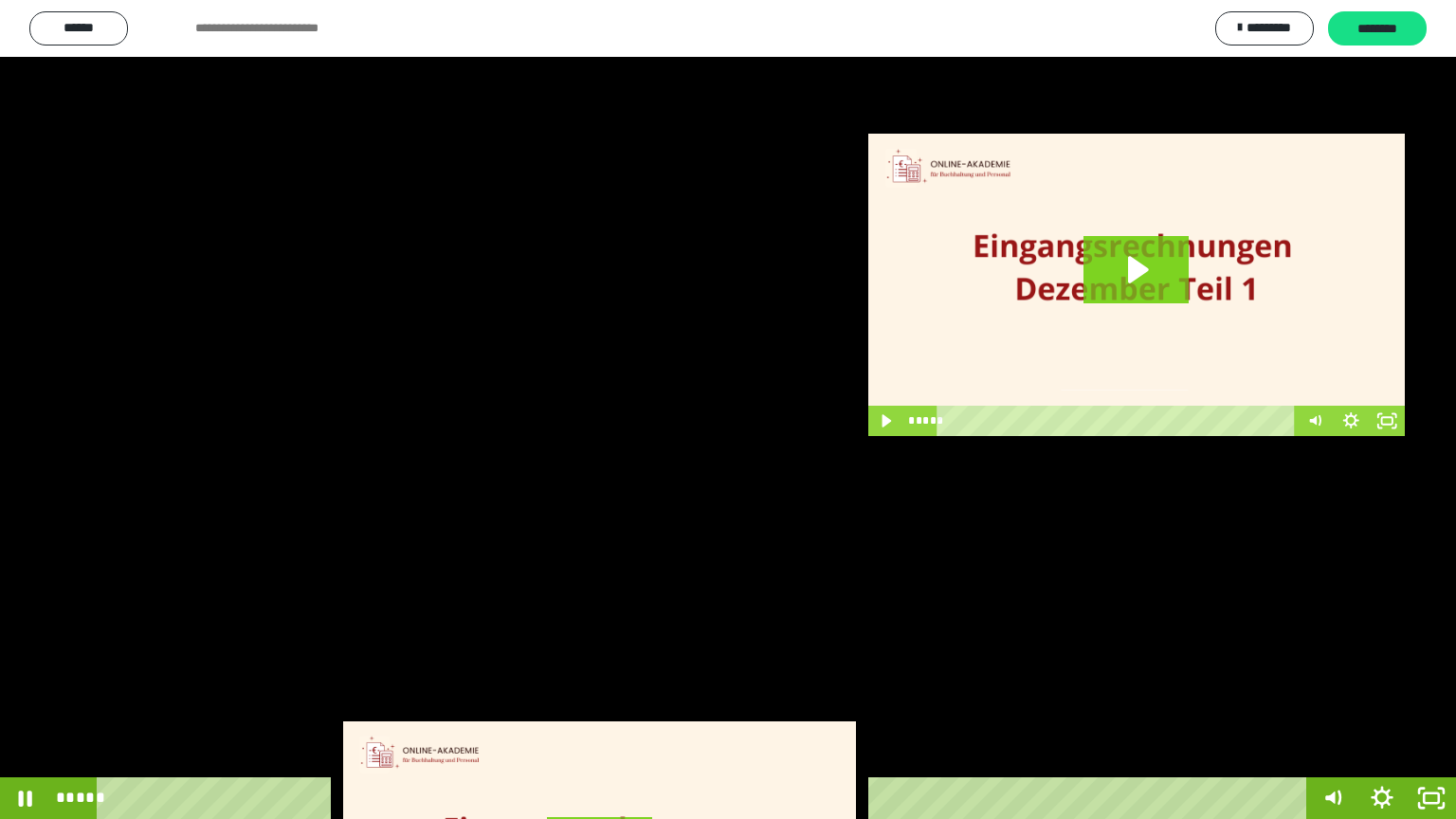 click at bounding box center [728, 410] 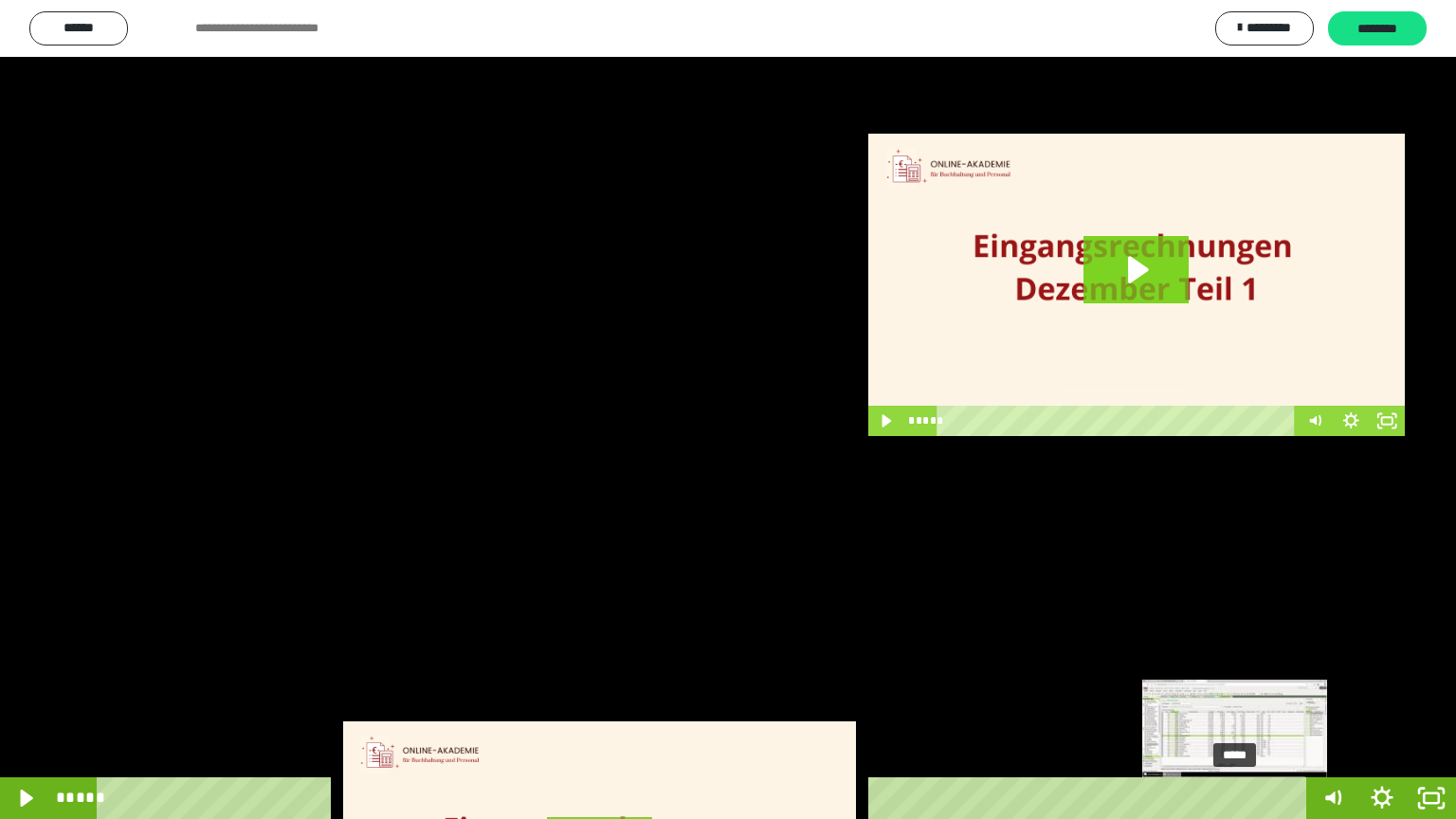 click on "*****" at bounding box center [705, 798] 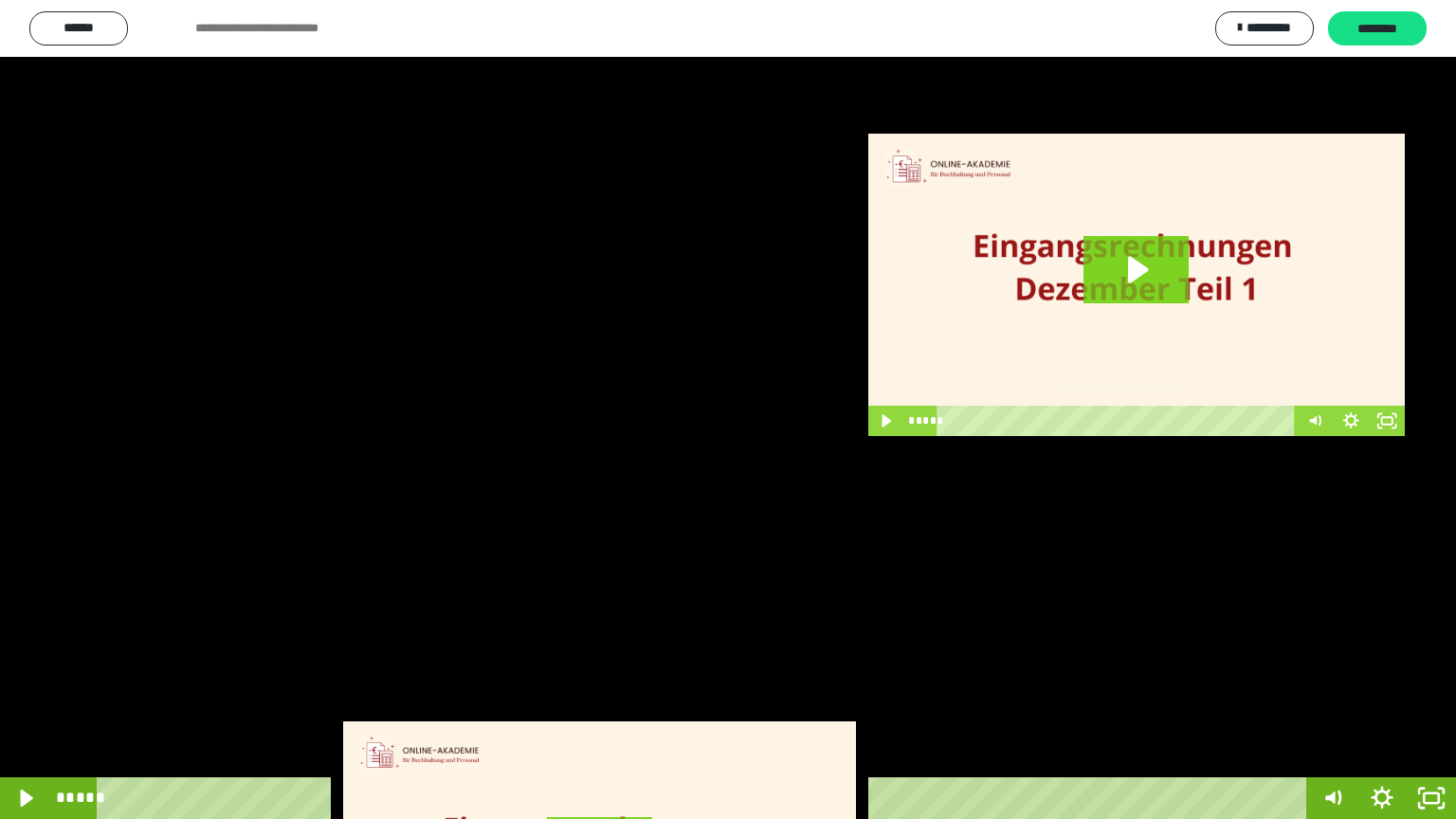 click at bounding box center (728, 410) 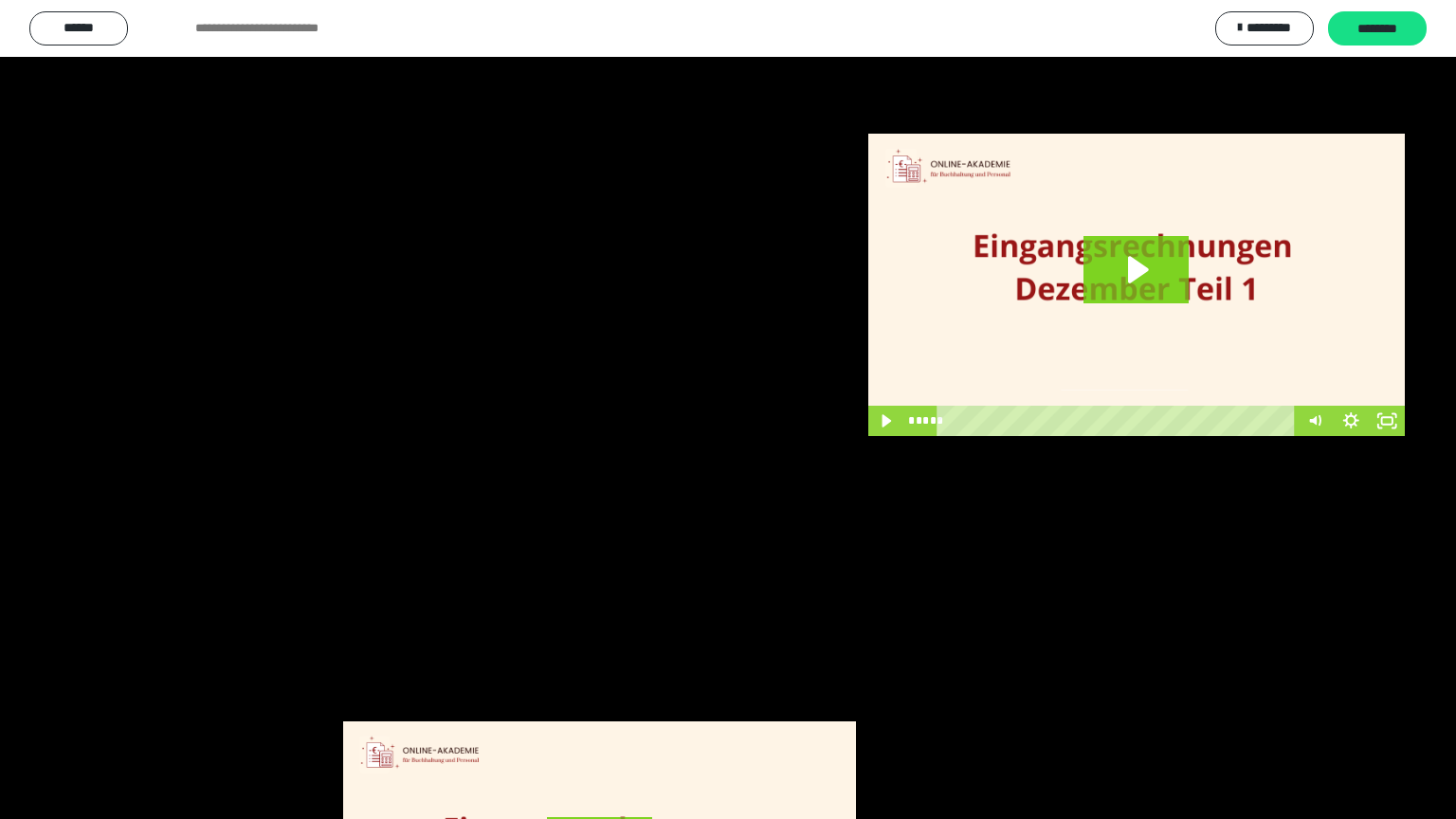 click at bounding box center [728, 410] 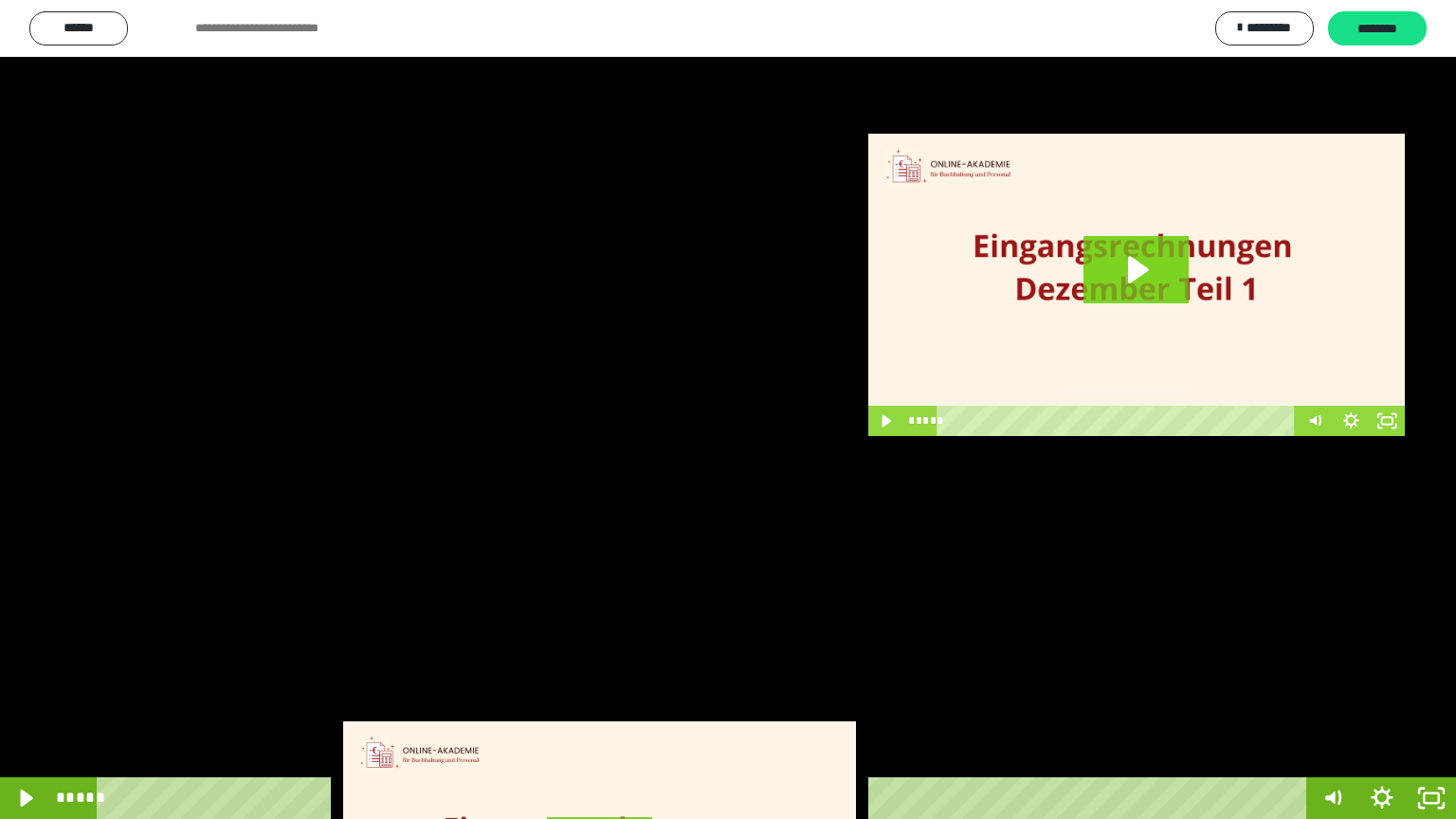 click at bounding box center [728, 410] 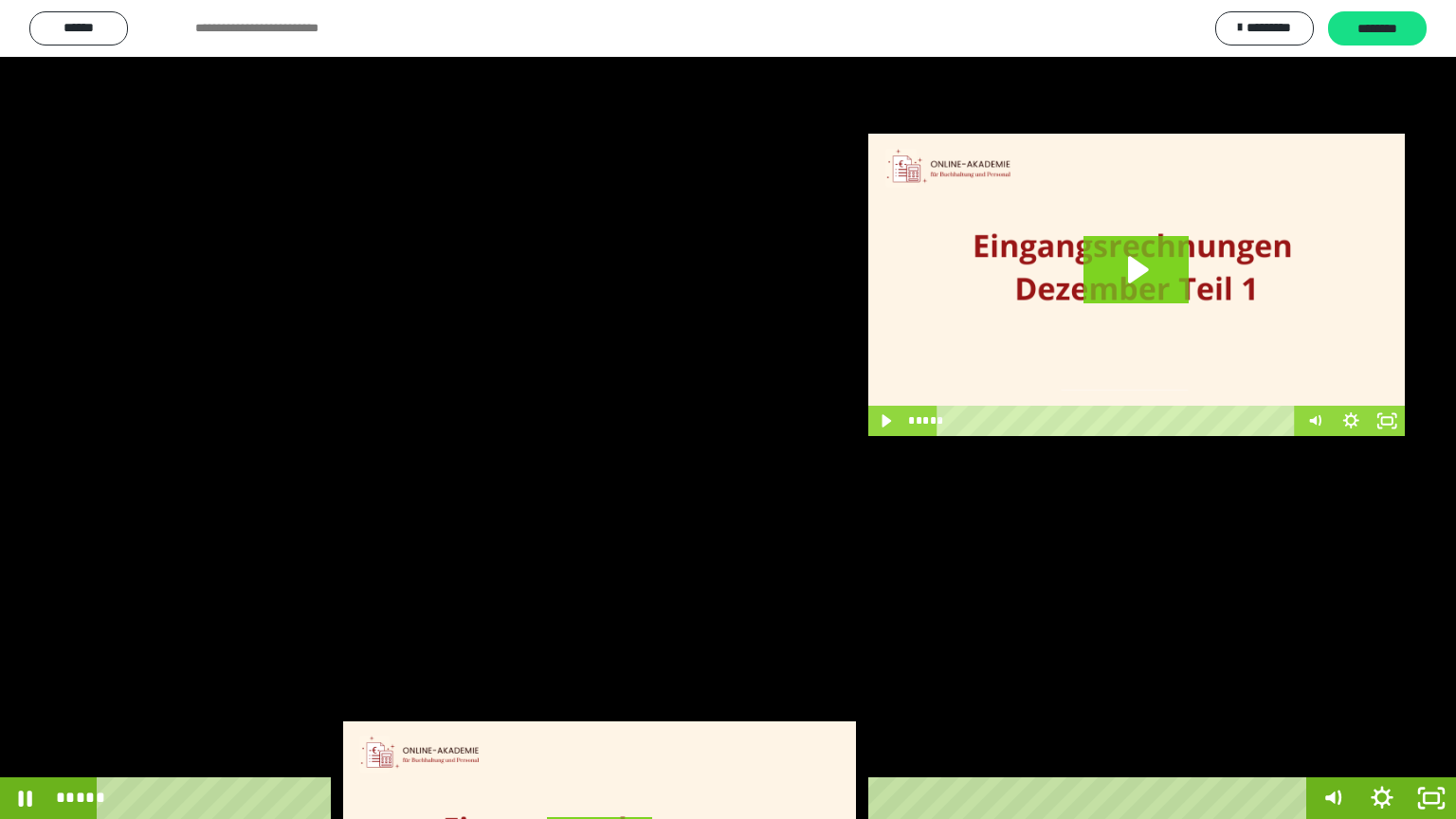 click at bounding box center [728, 410] 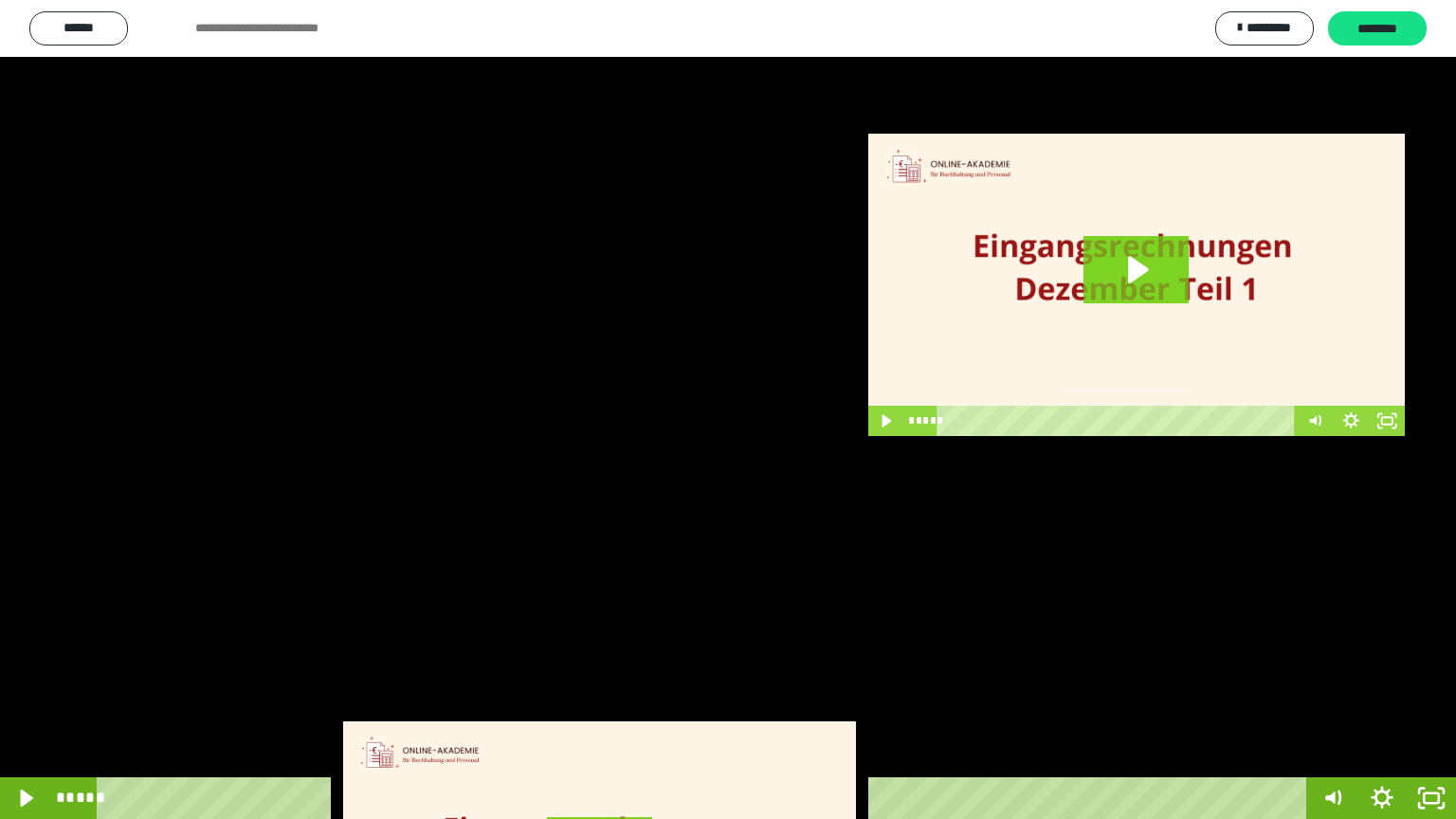 click at bounding box center (728, 410) 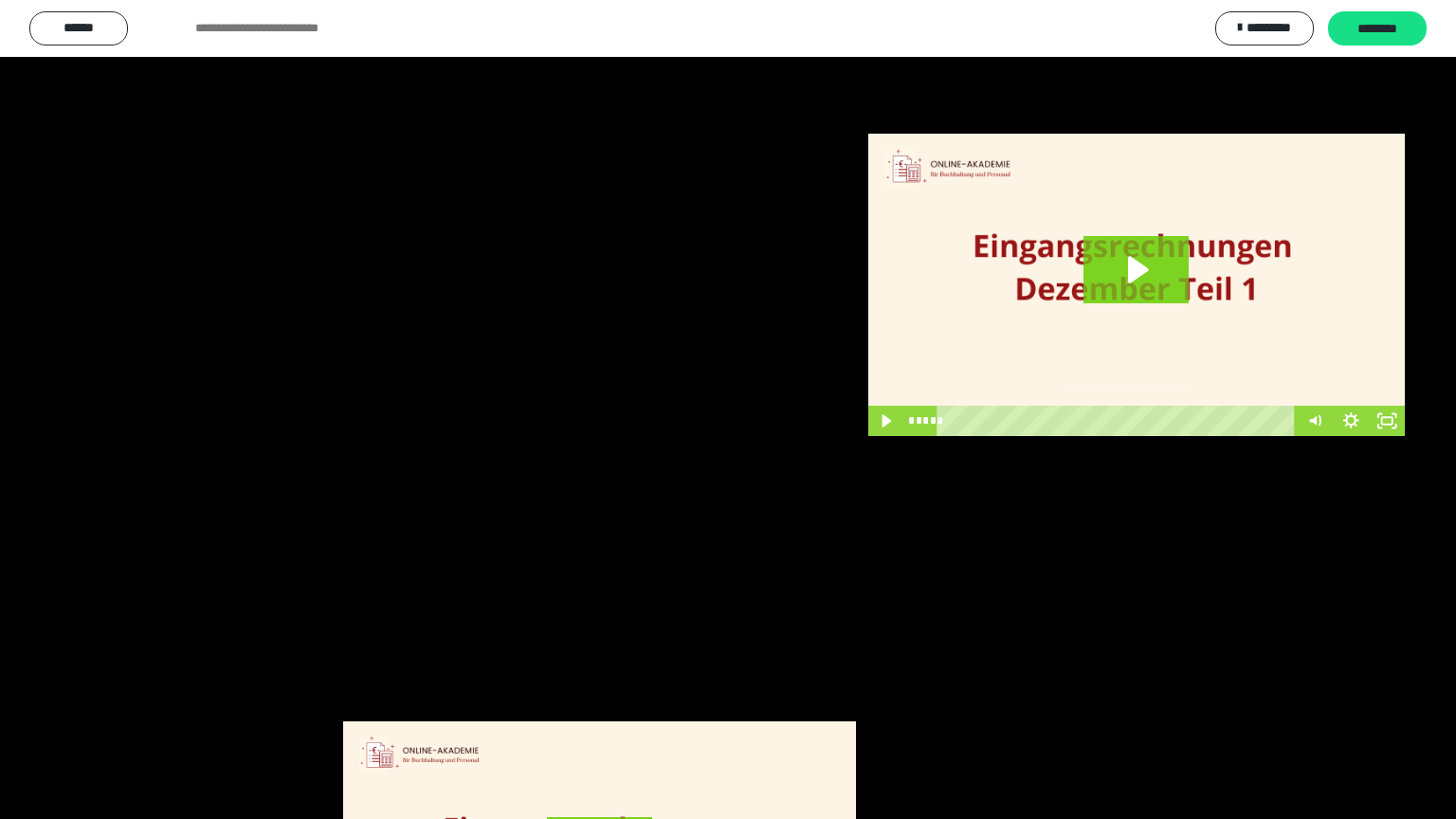 click at bounding box center [728, 410] 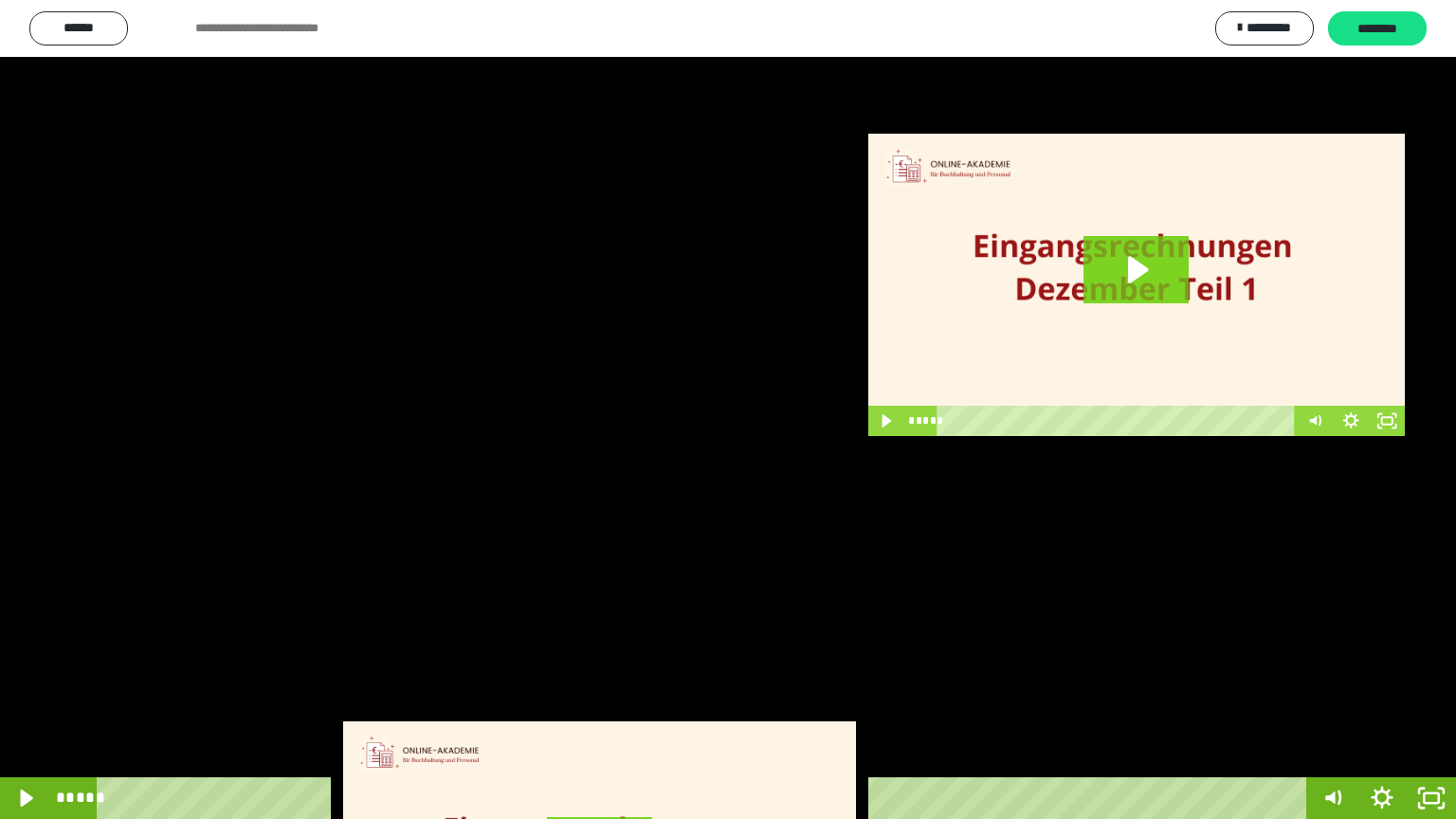 click at bounding box center [728, 410] 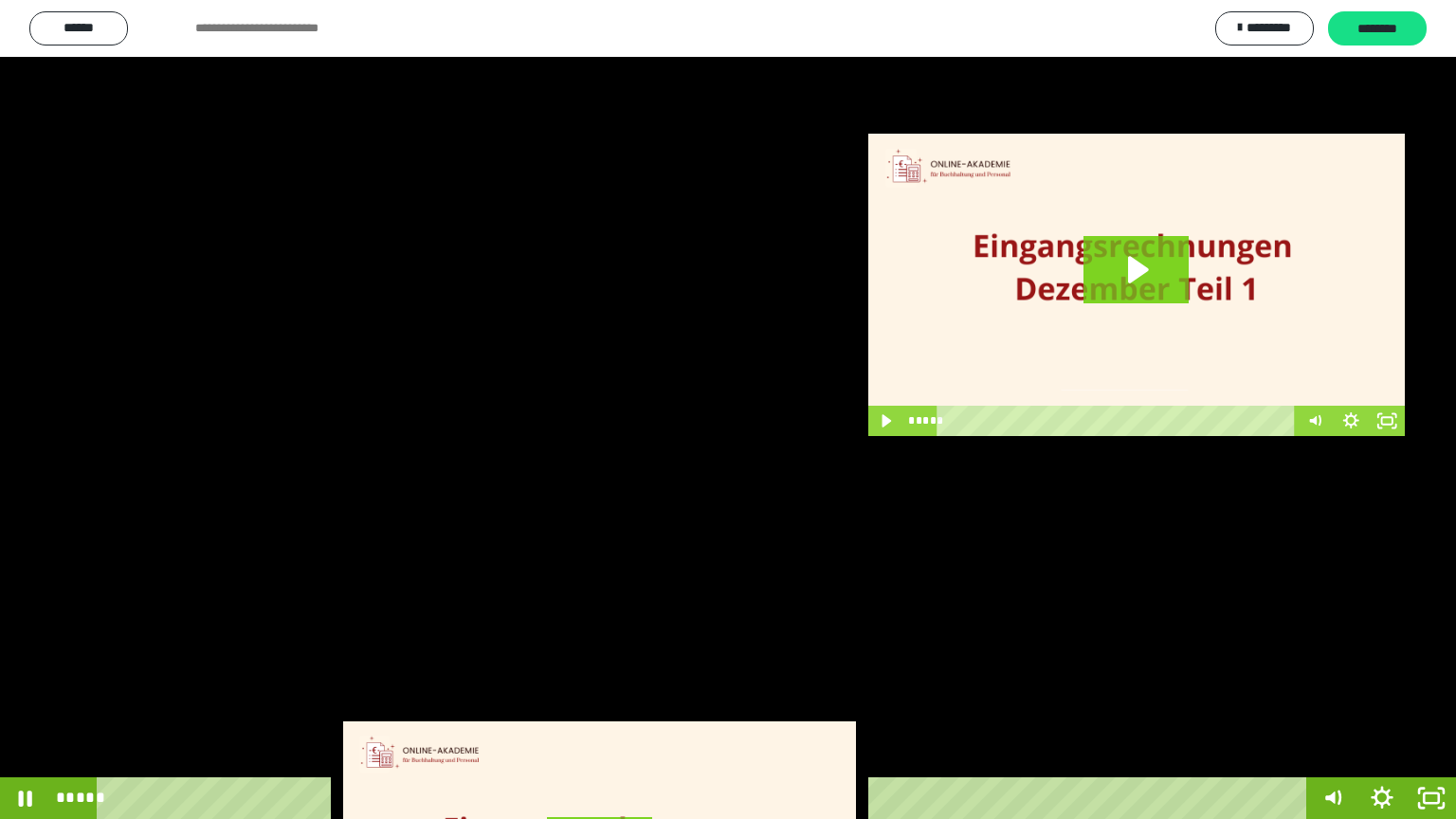 click at bounding box center [728, 410] 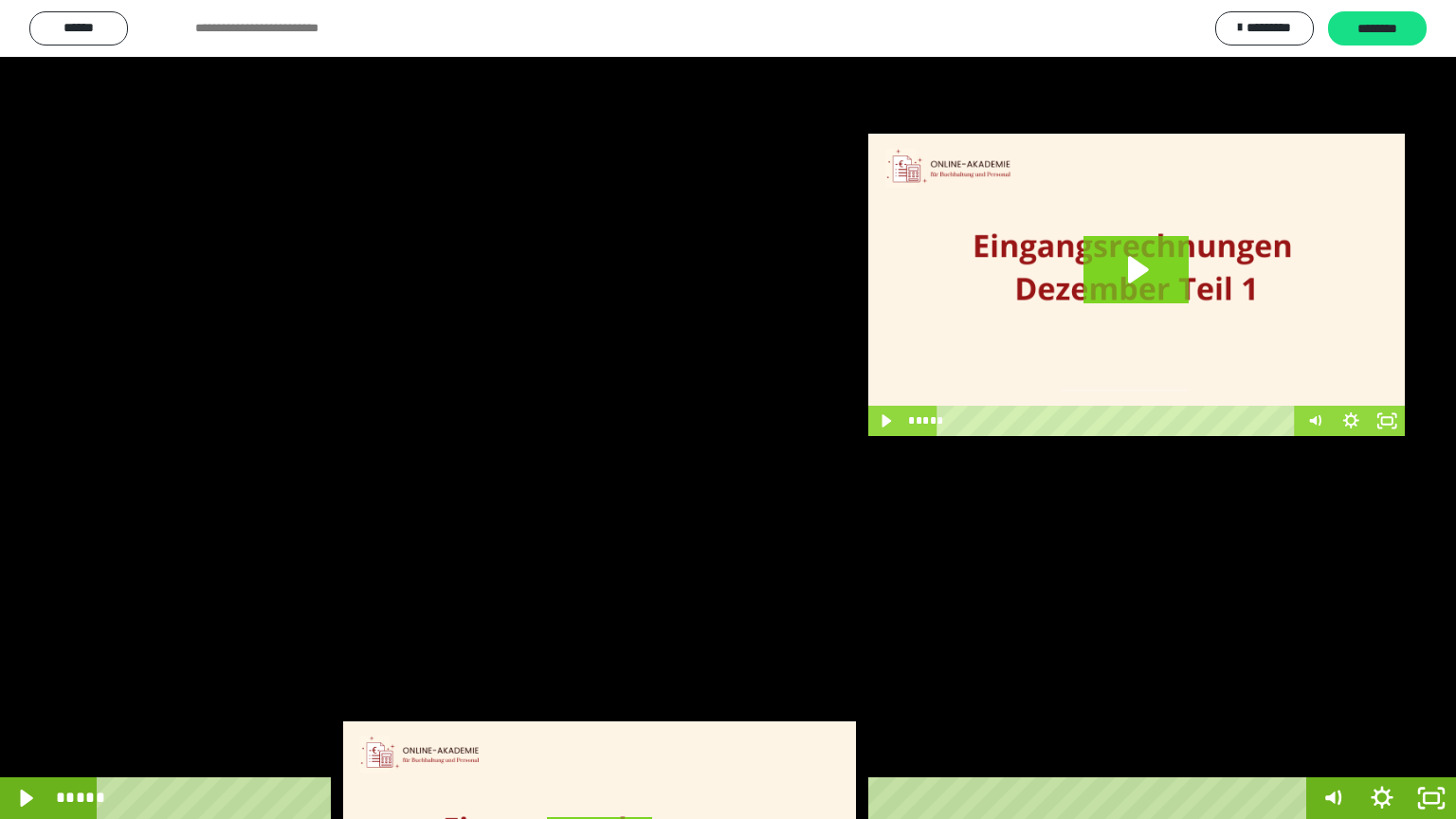 click at bounding box center [728, 410] 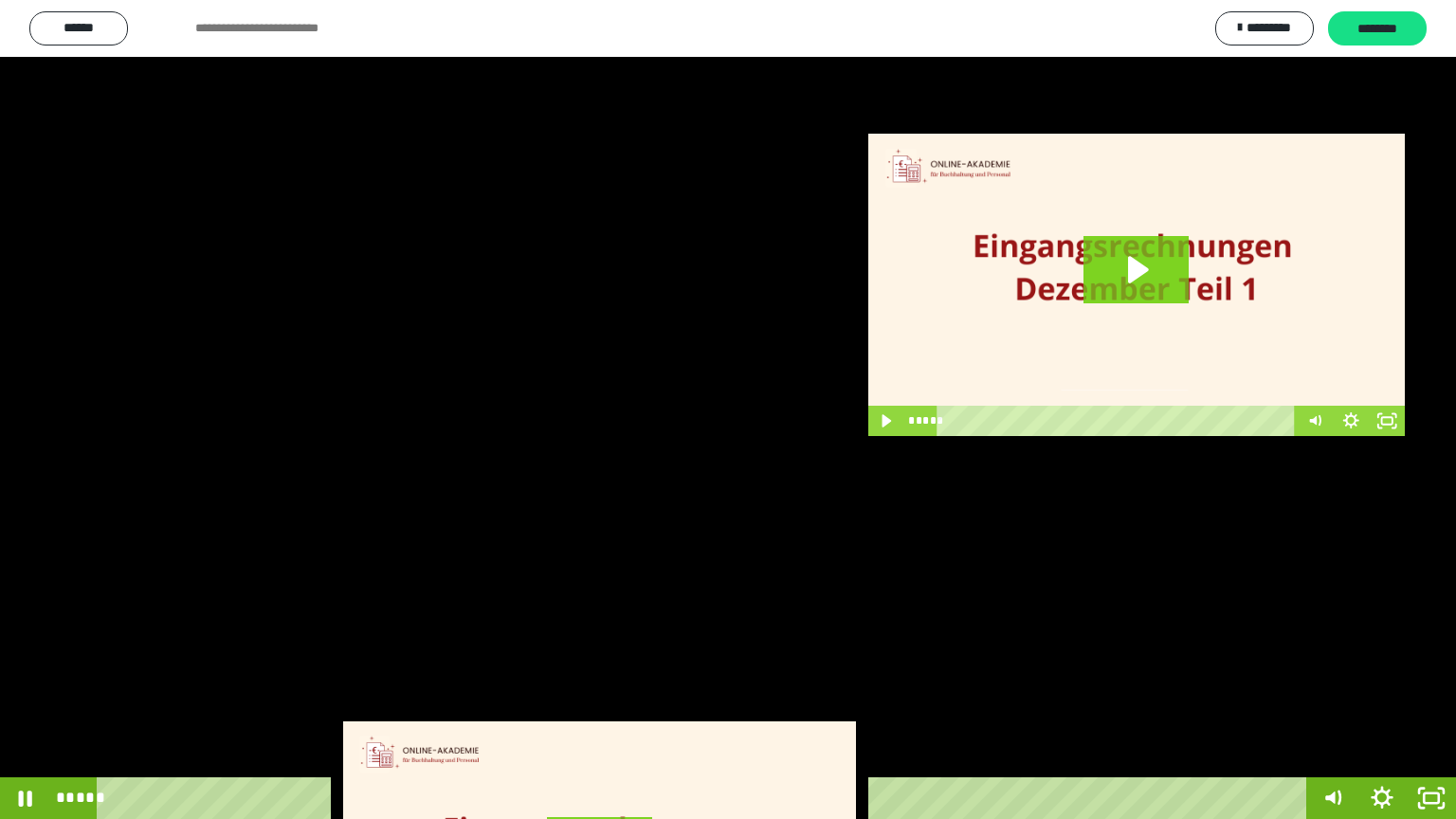 click at bounding box center (728, 410) 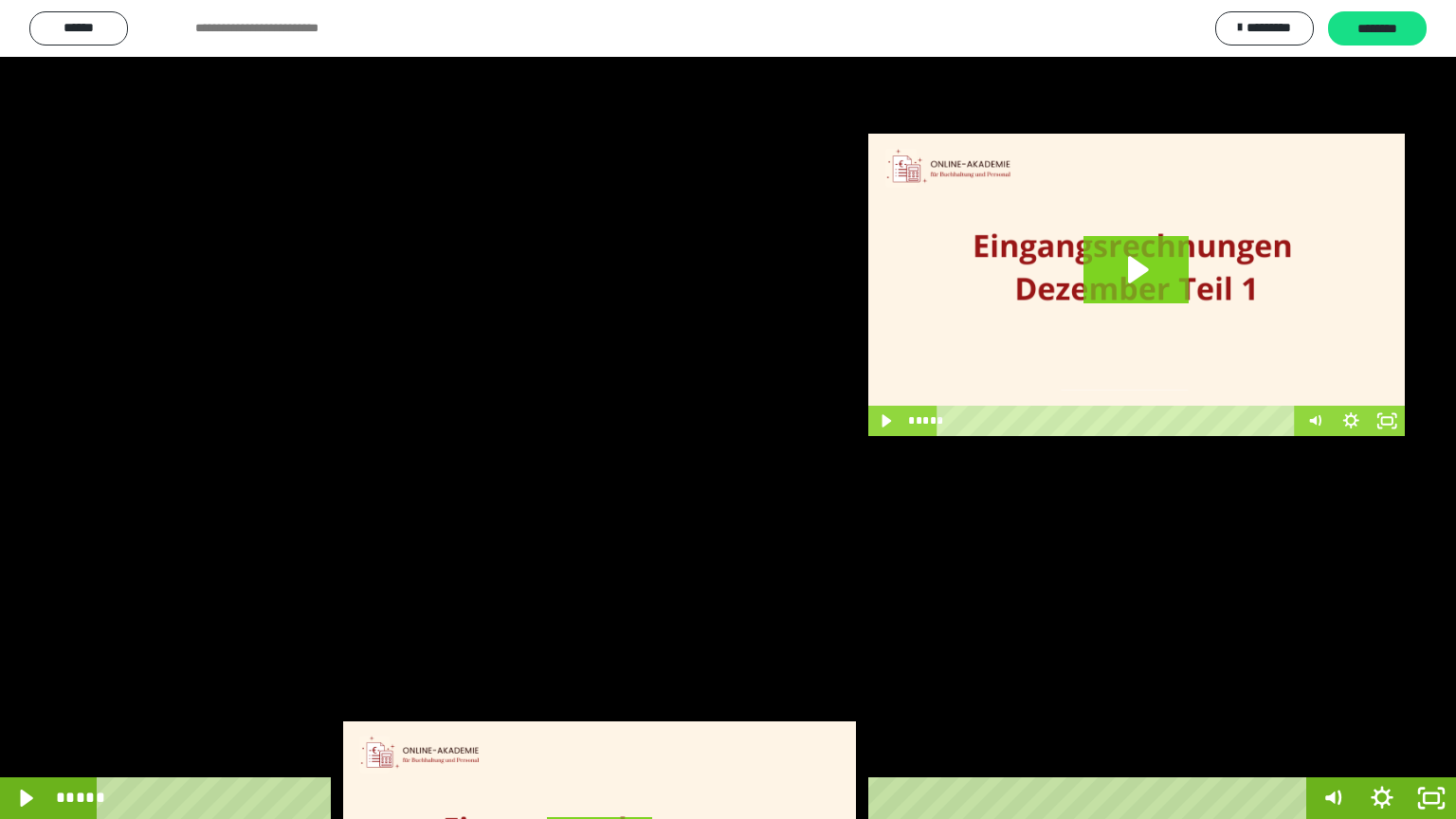 click at bounding box center [728, 410] 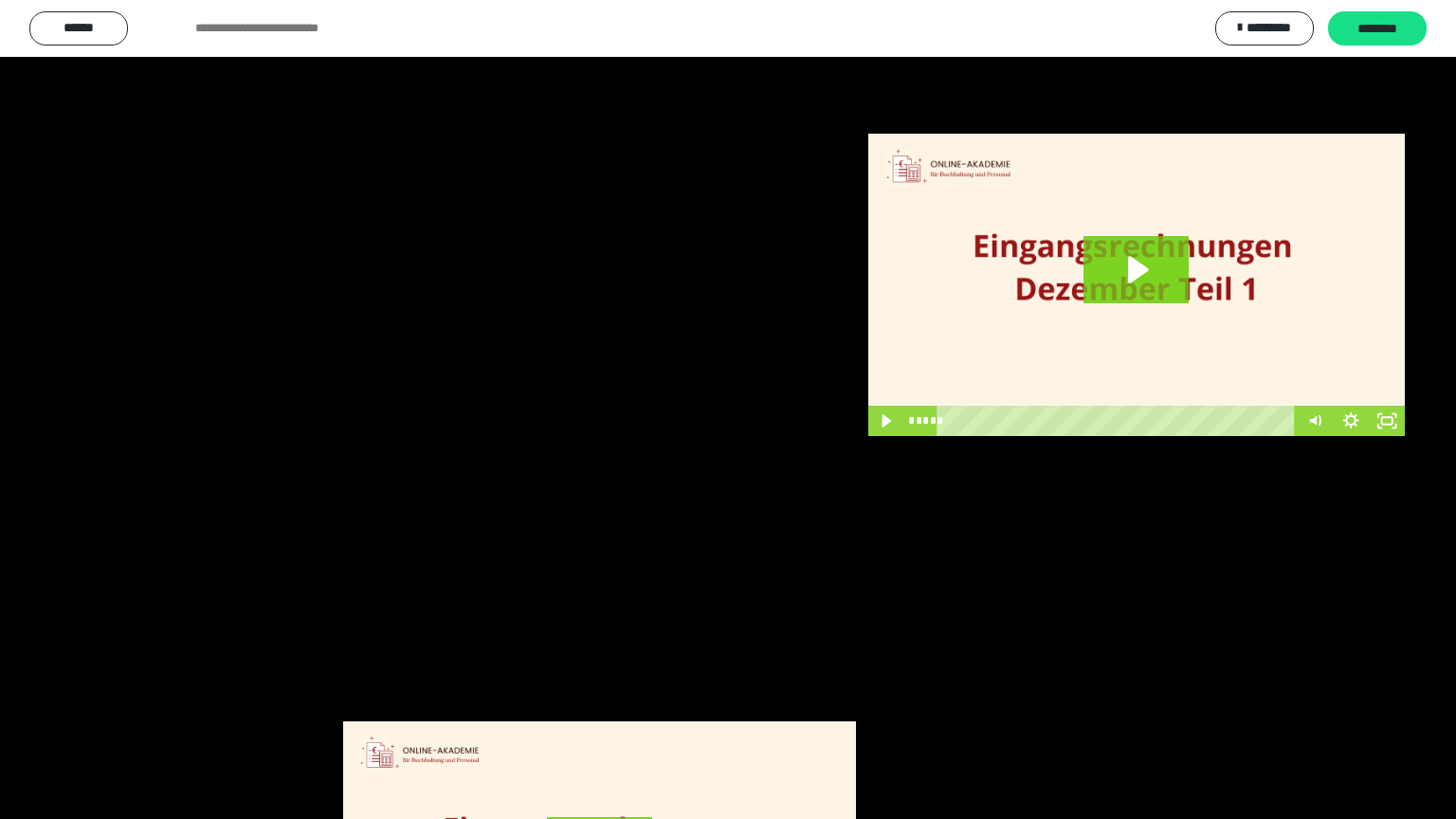 click at bounding box center (728, 410) 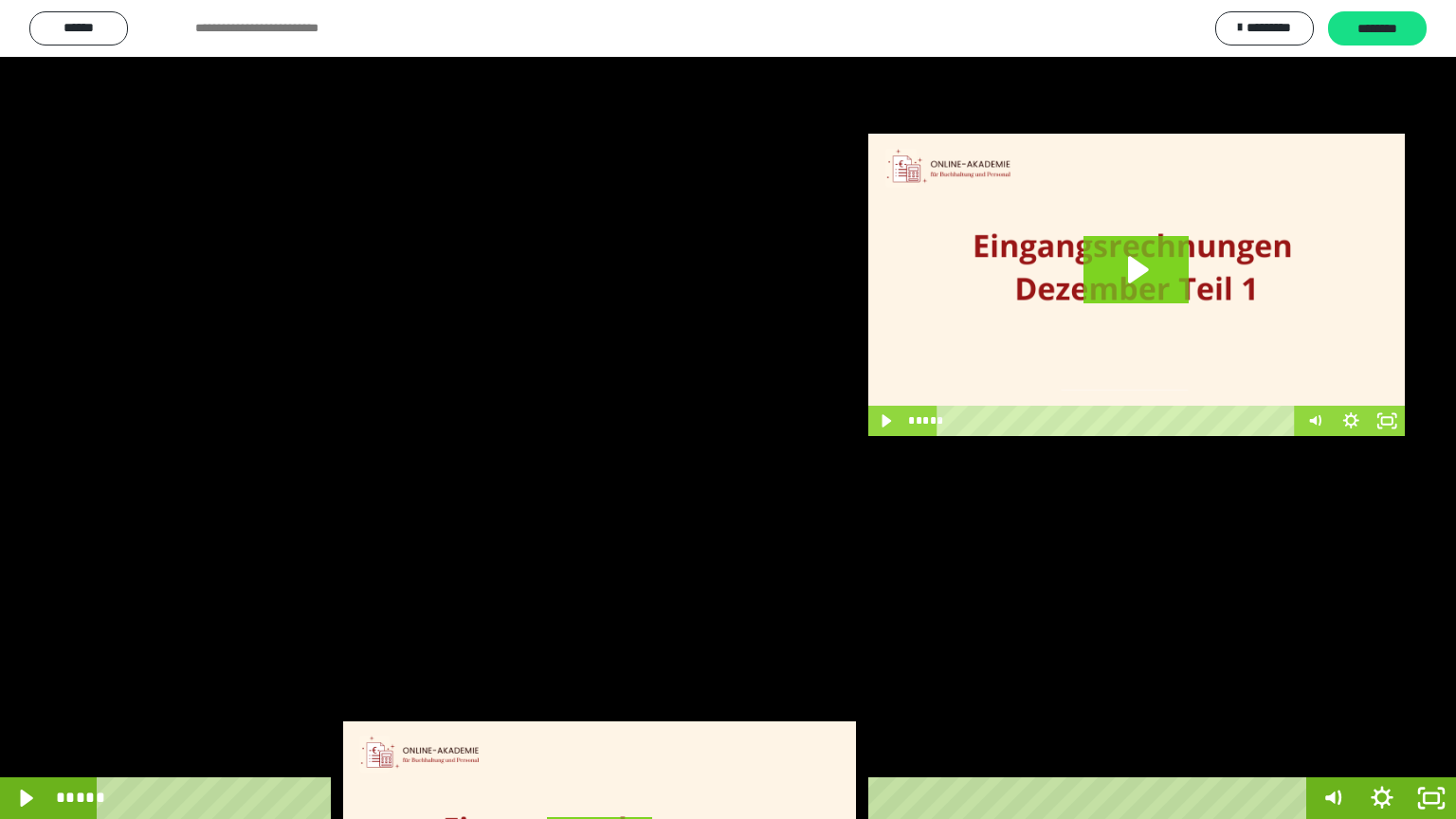 click at bounding box center [728, 410] 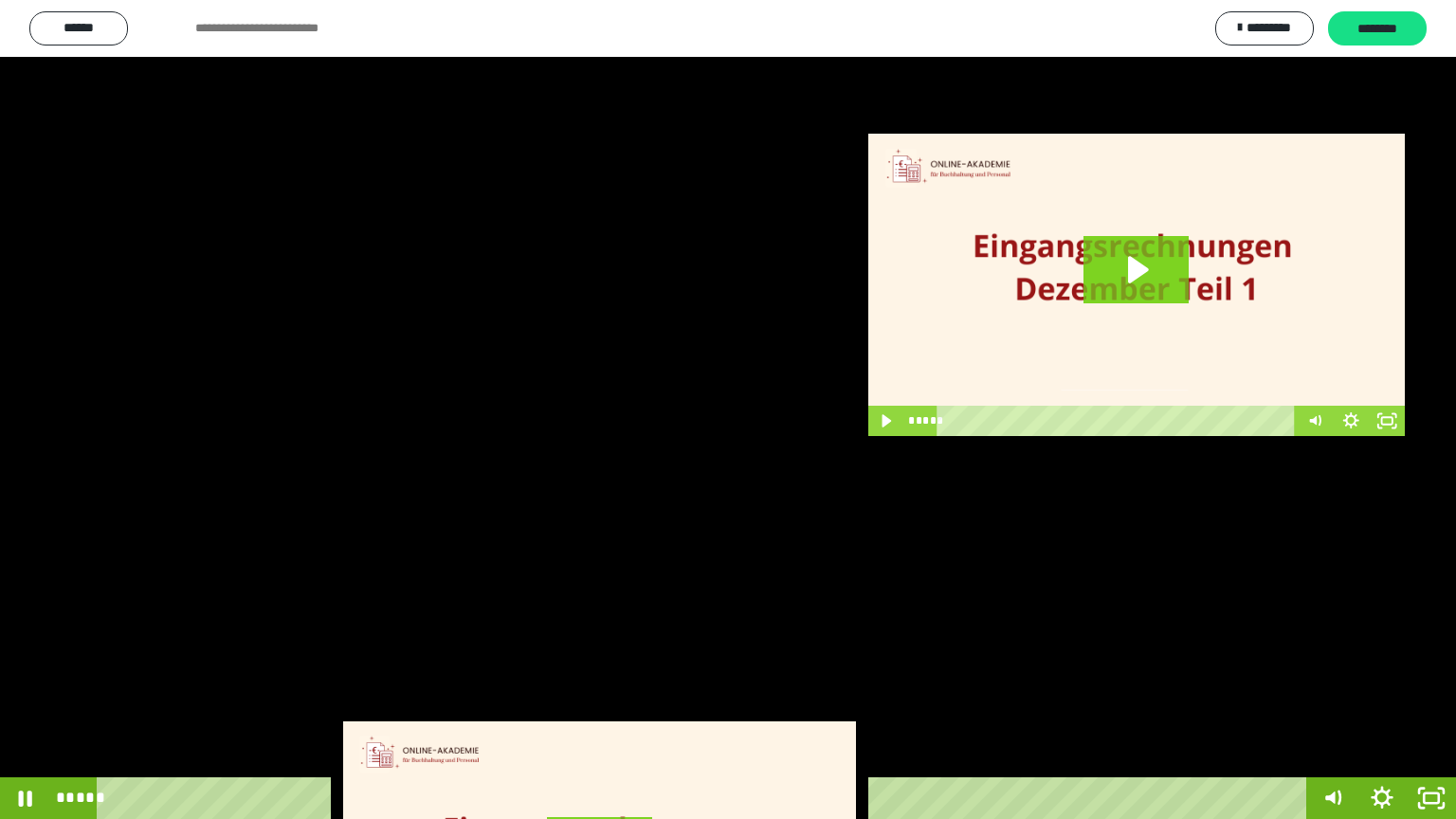 click at bounding box center (728, 410) 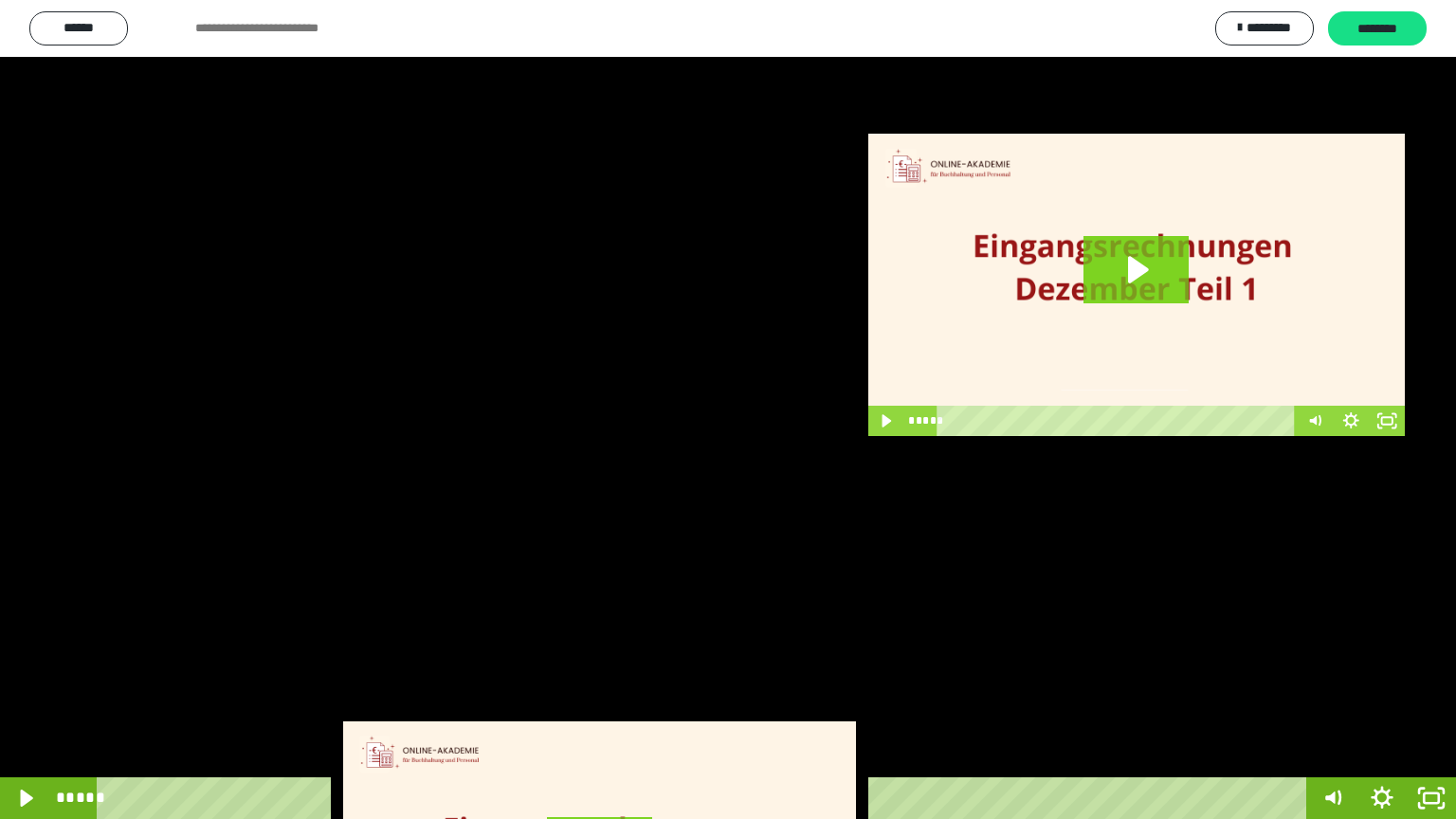 click at bounding box center [728, 410] 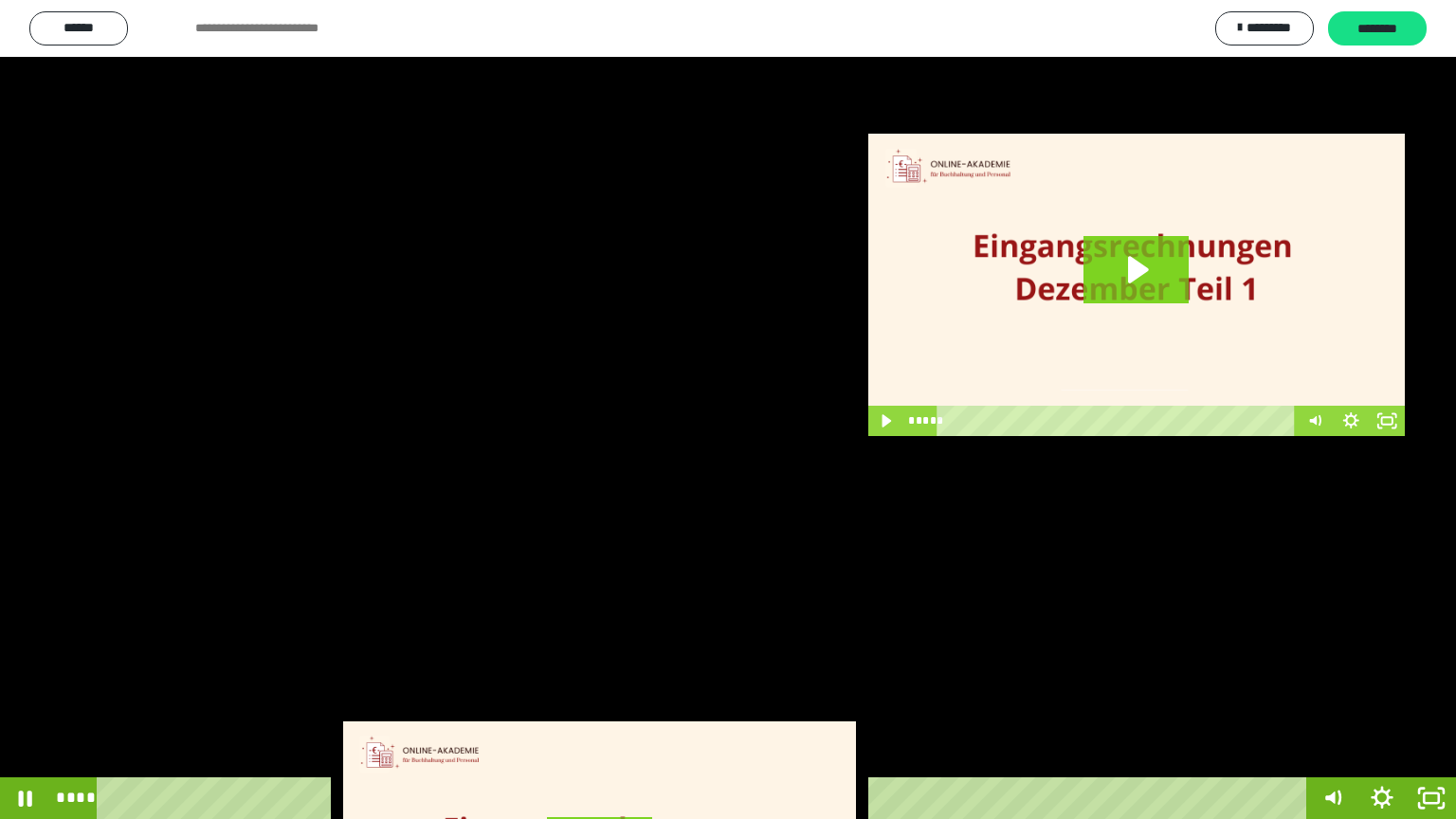 click at bounding box center [728, 410] 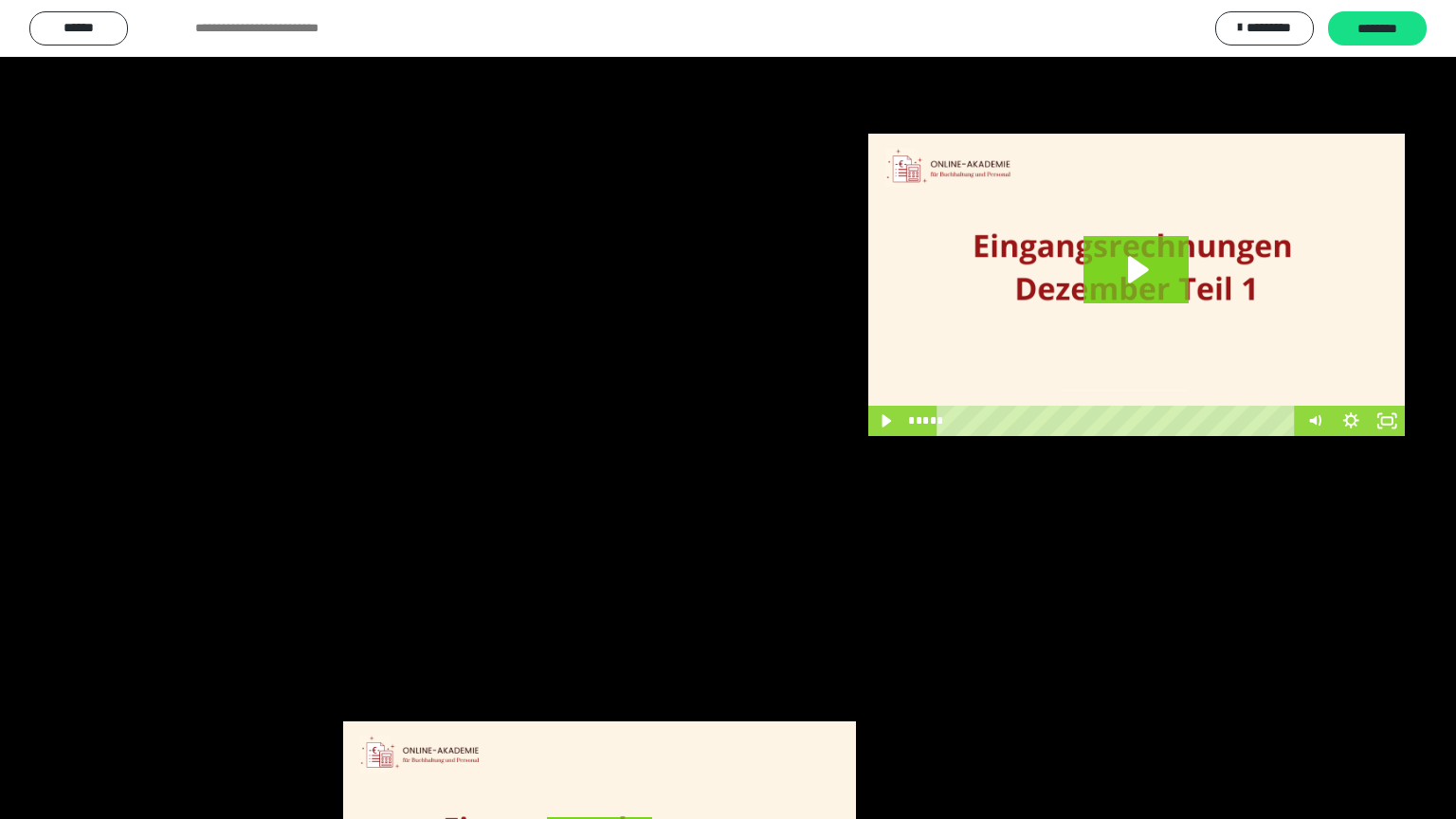 click at bounding box center (728, 410) 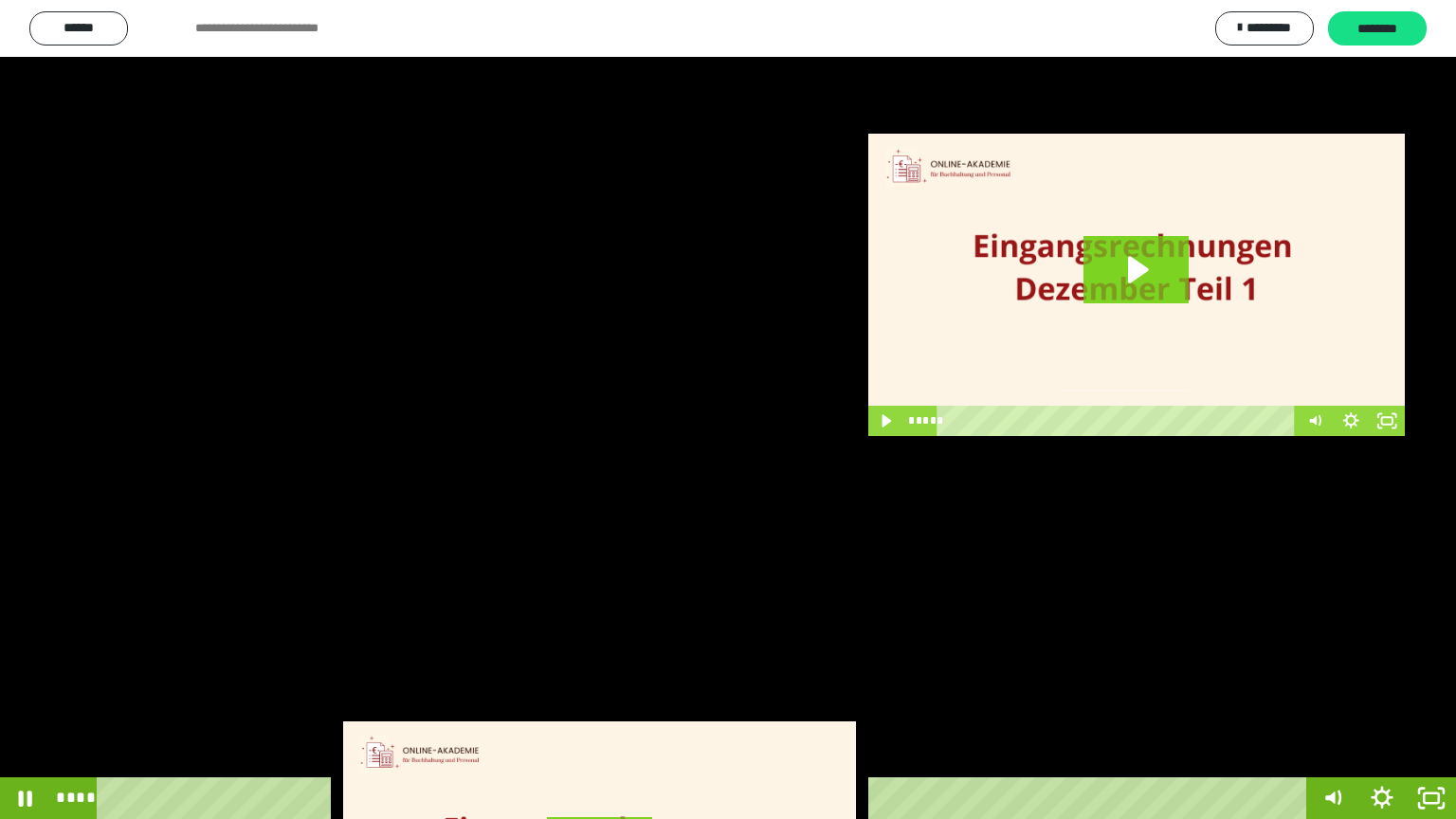 click at bounding box center [728, 410] 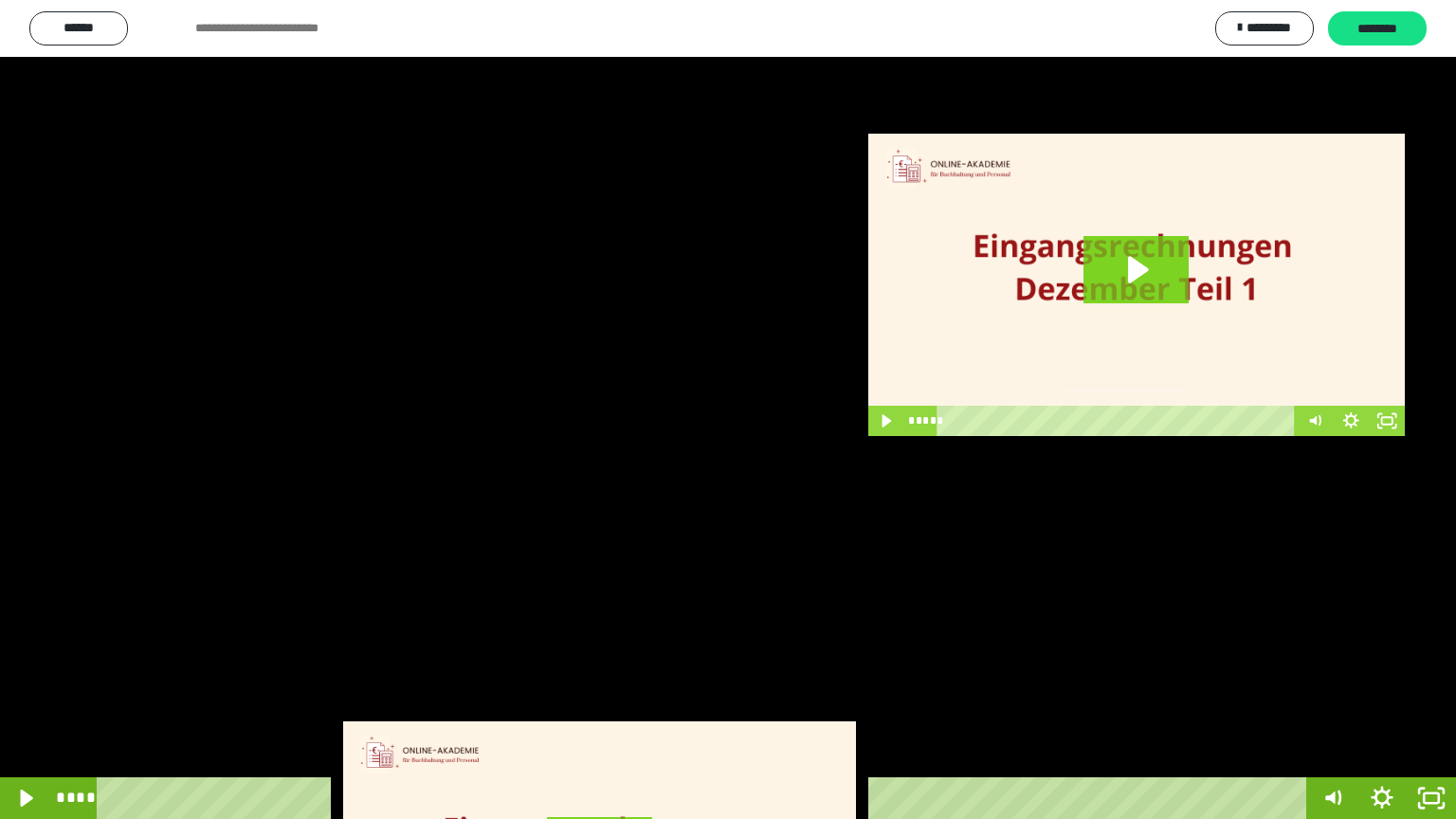 click at bounding box center [728, 410] 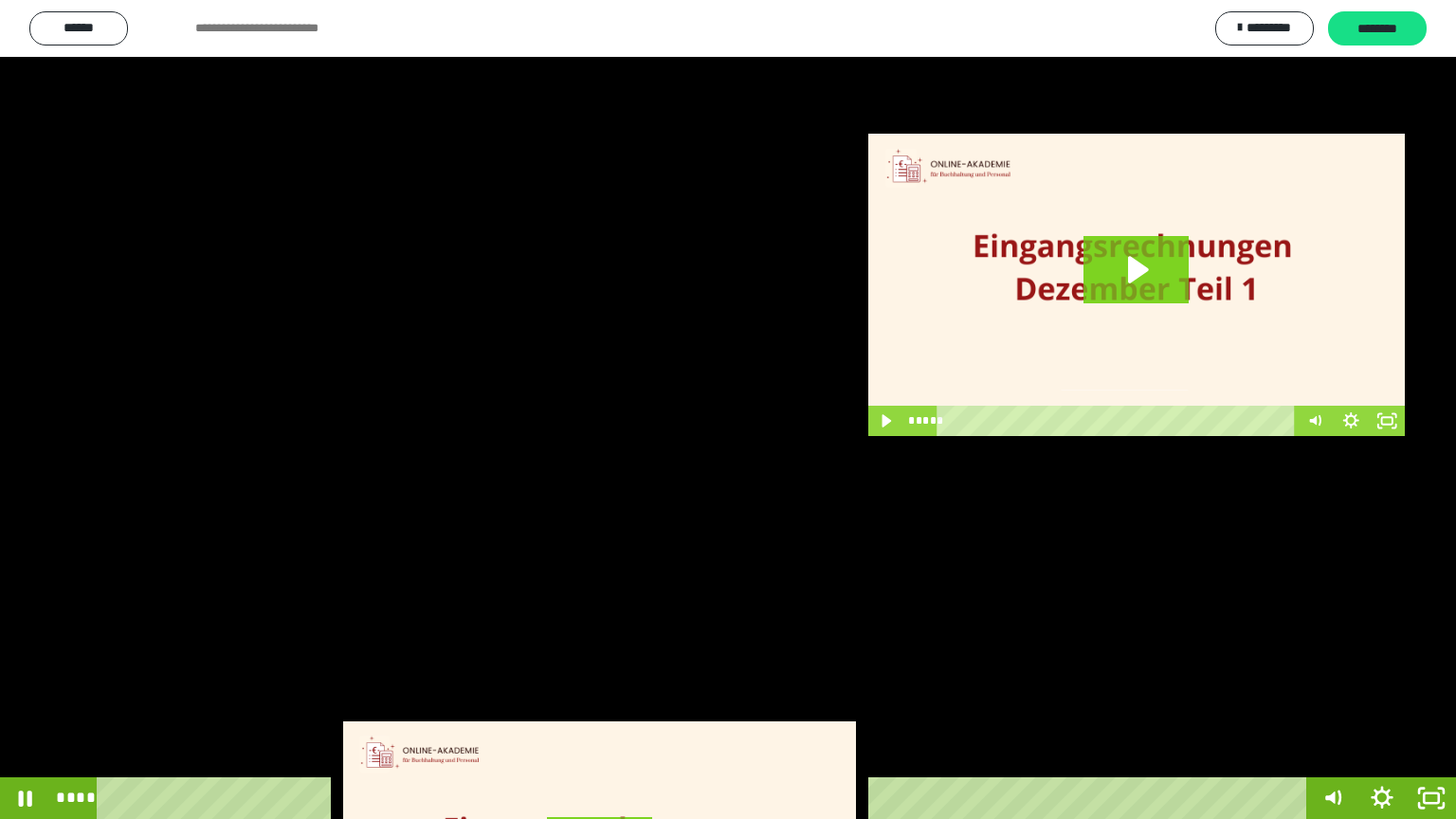 click at bounding box center [728, 410] 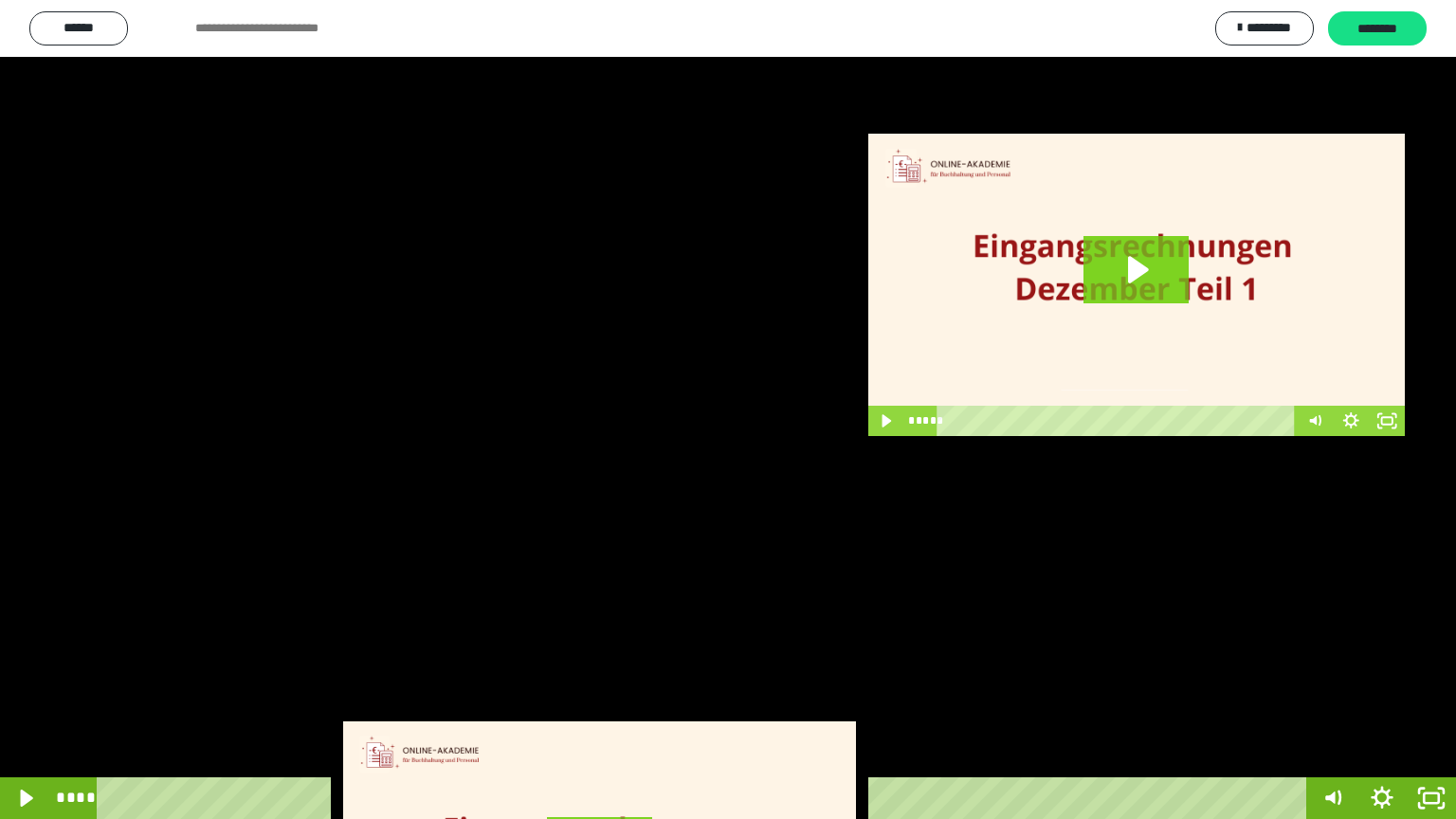 click at bounding box center (728, 410) 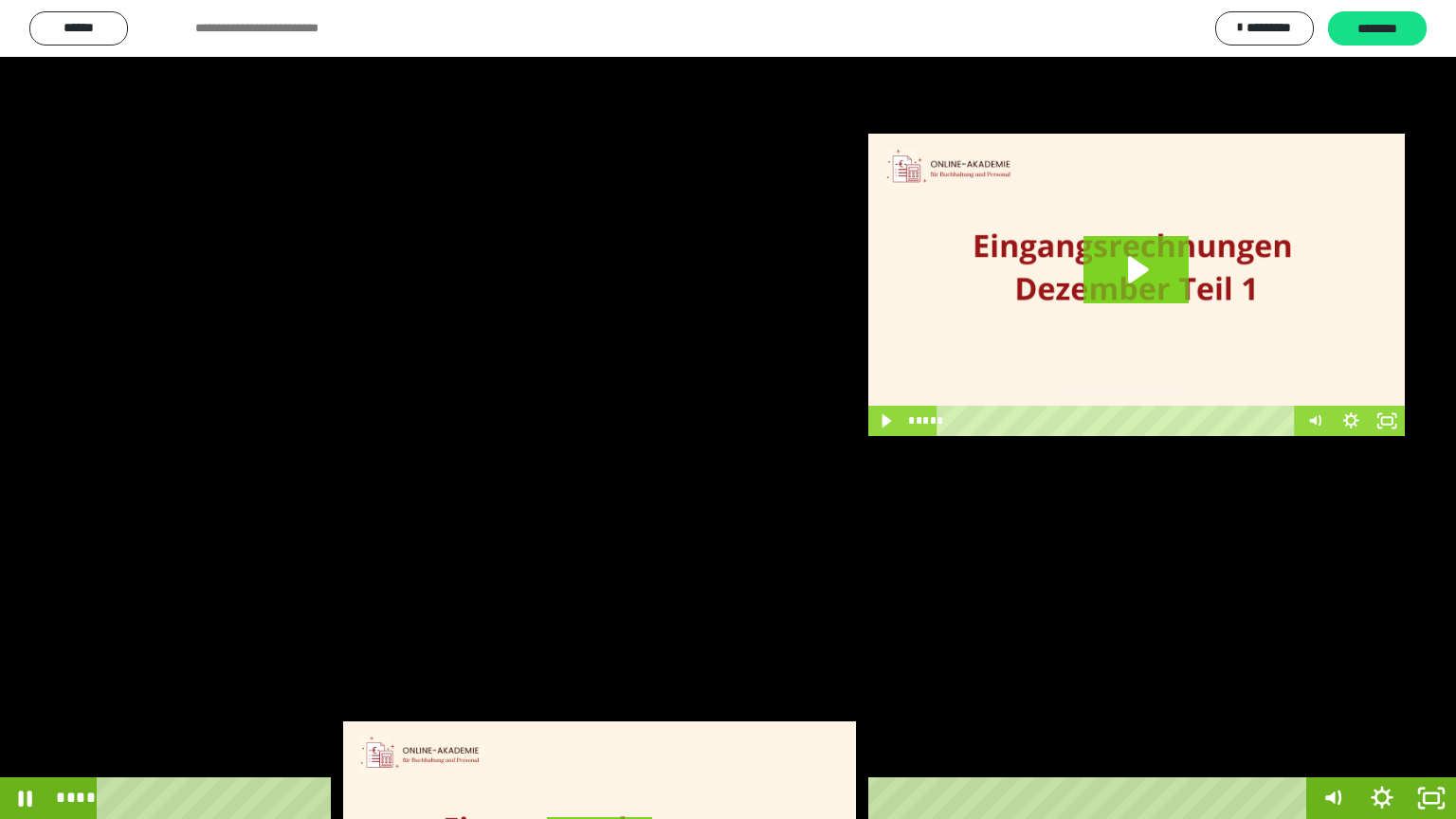 click at bounding box center (728, 410) 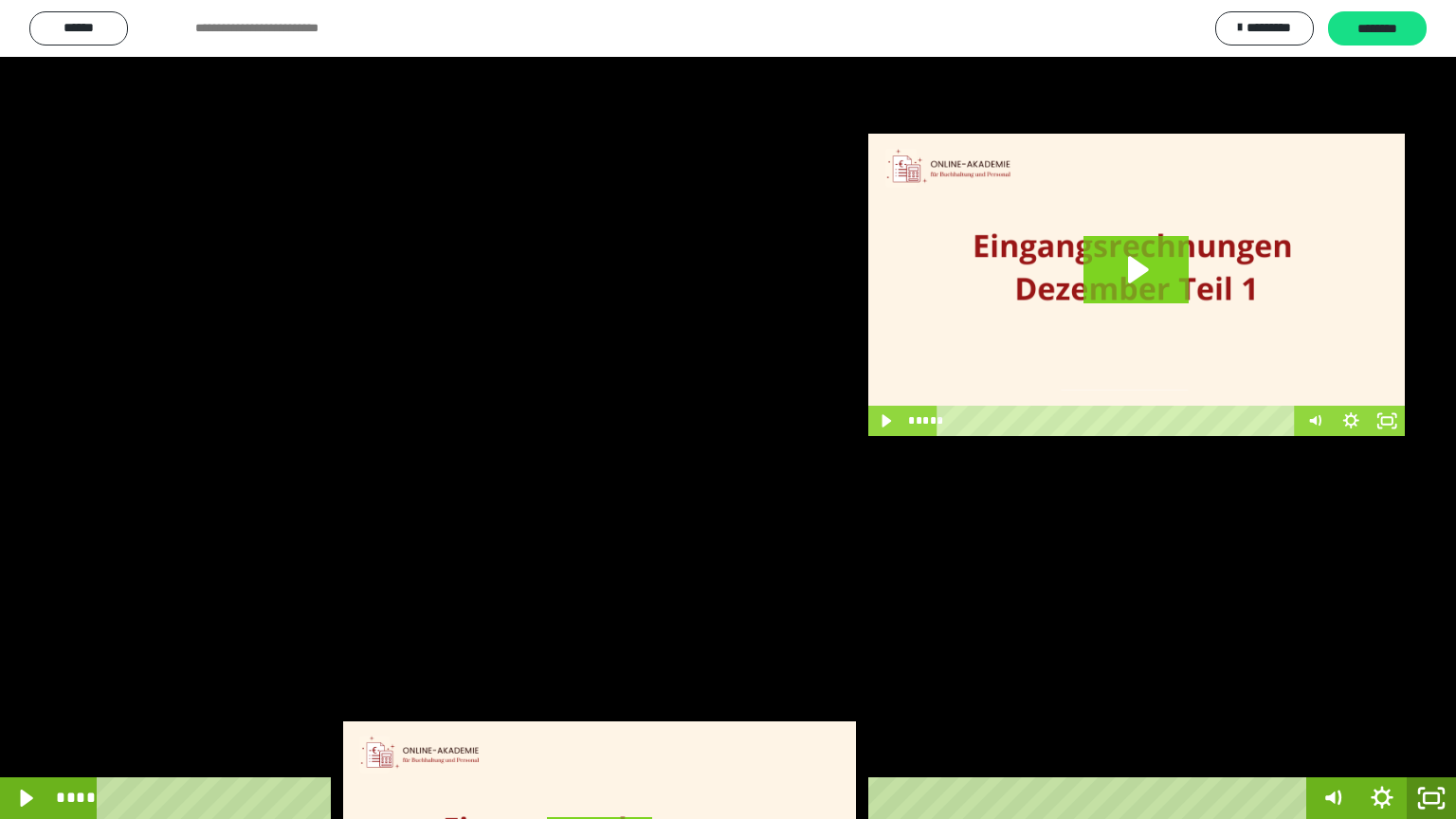 click 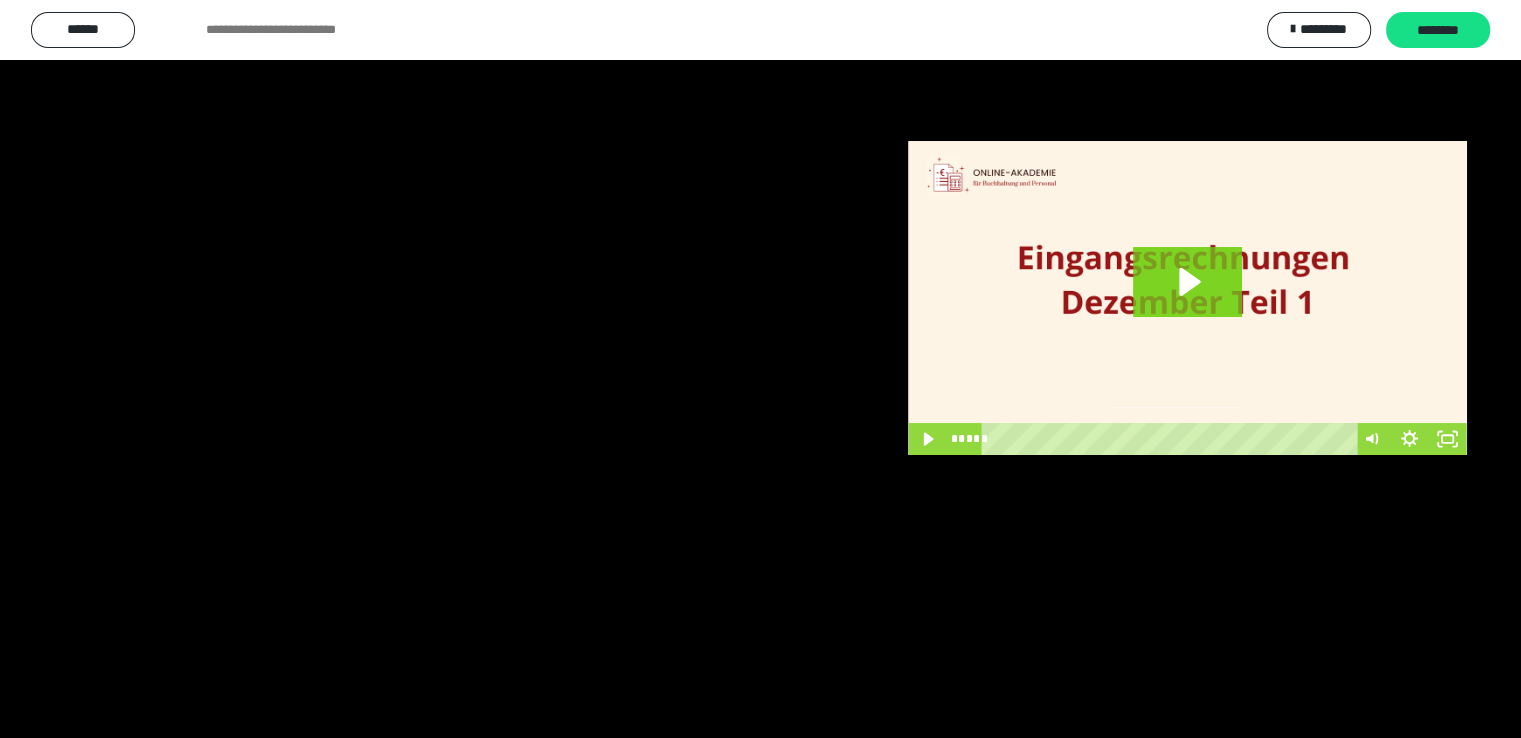 scroll, scrollTop: 3820, scrollLeft: 0, axis: vertical 